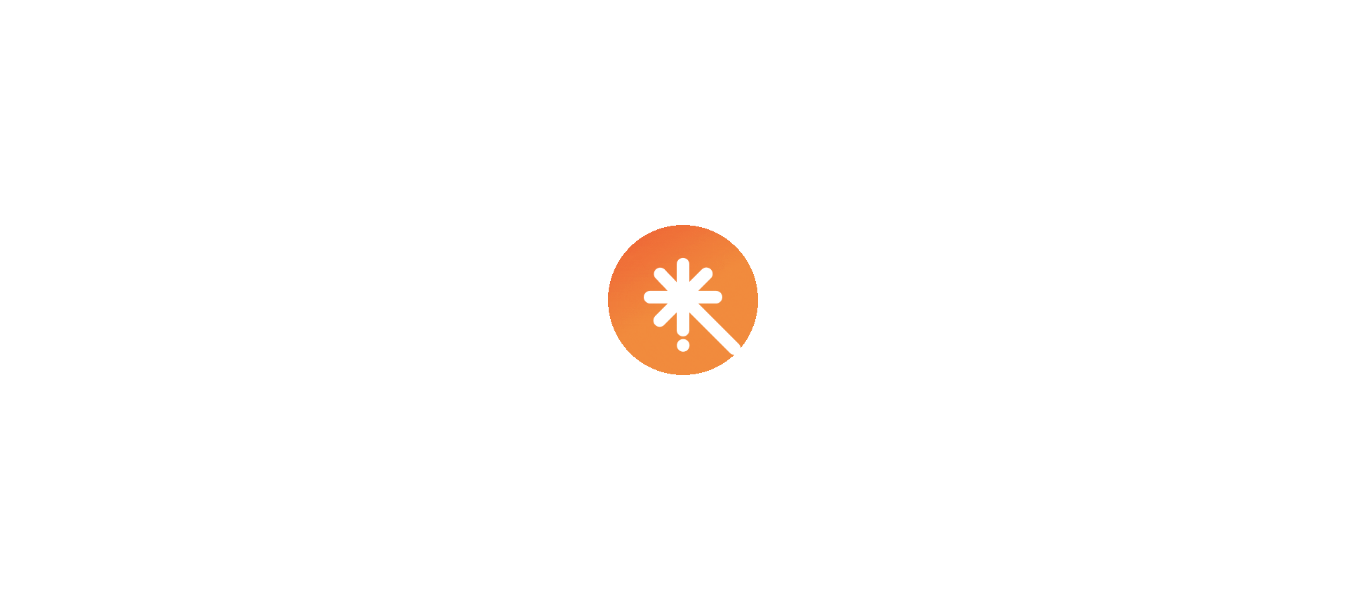 scroll, scrollTop: 0, scrollLeft: 0, axis: both 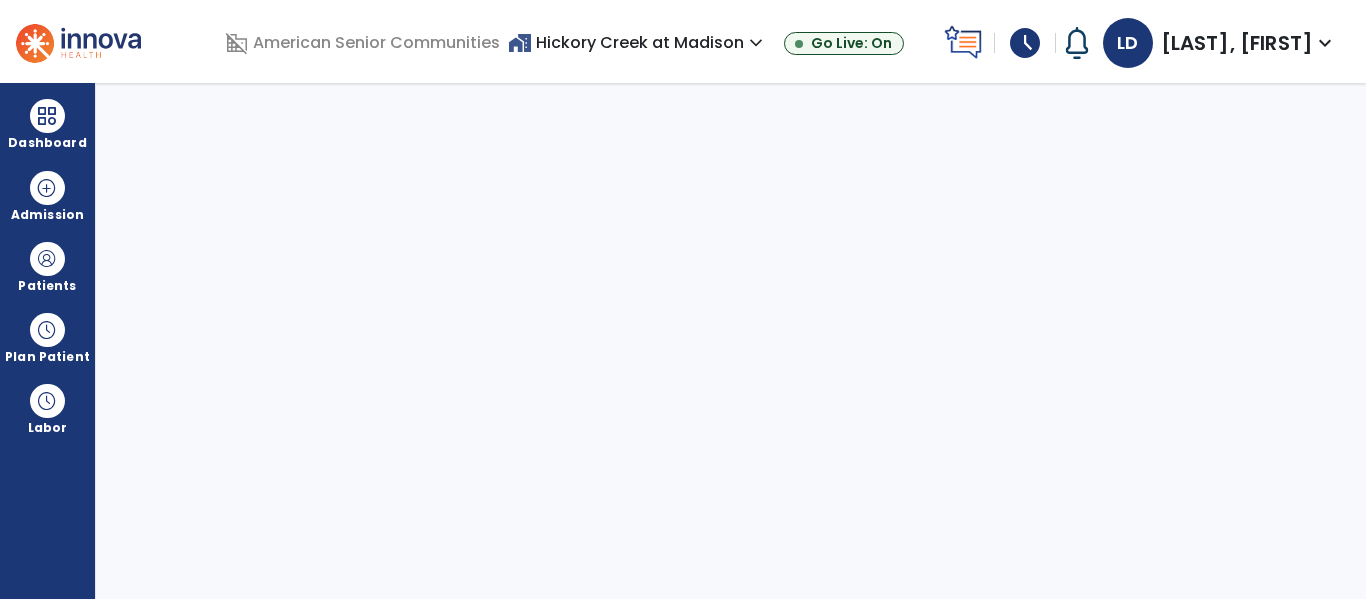 select on "****" 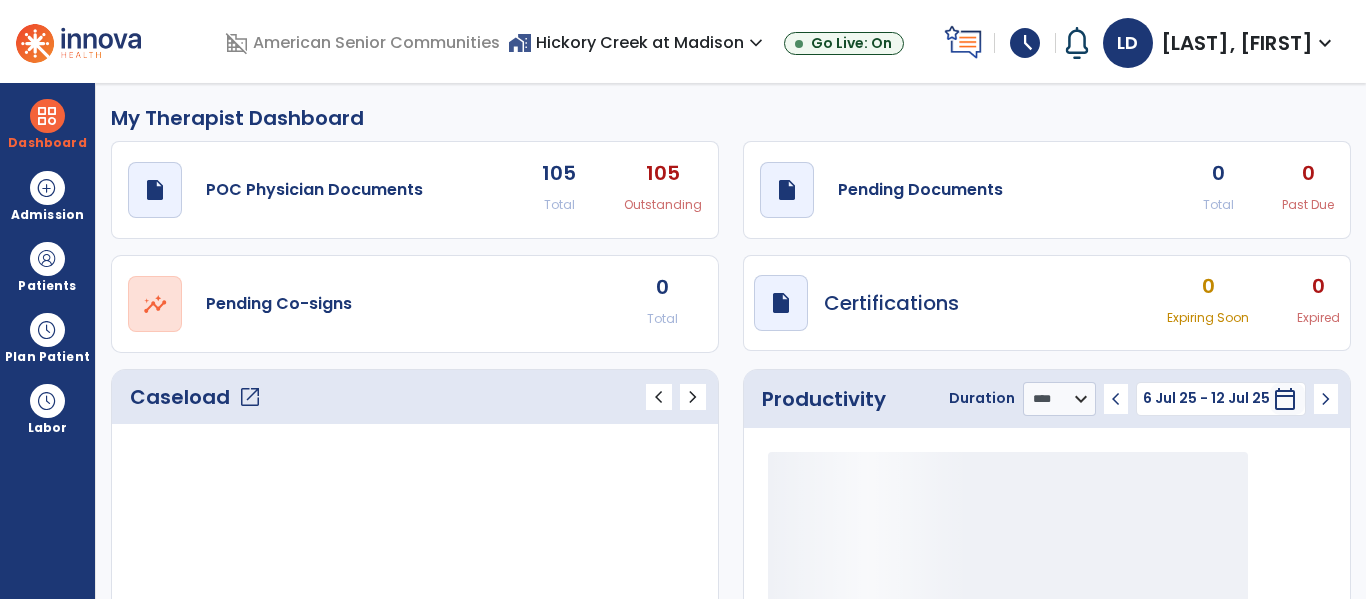 click on "open_in_new" 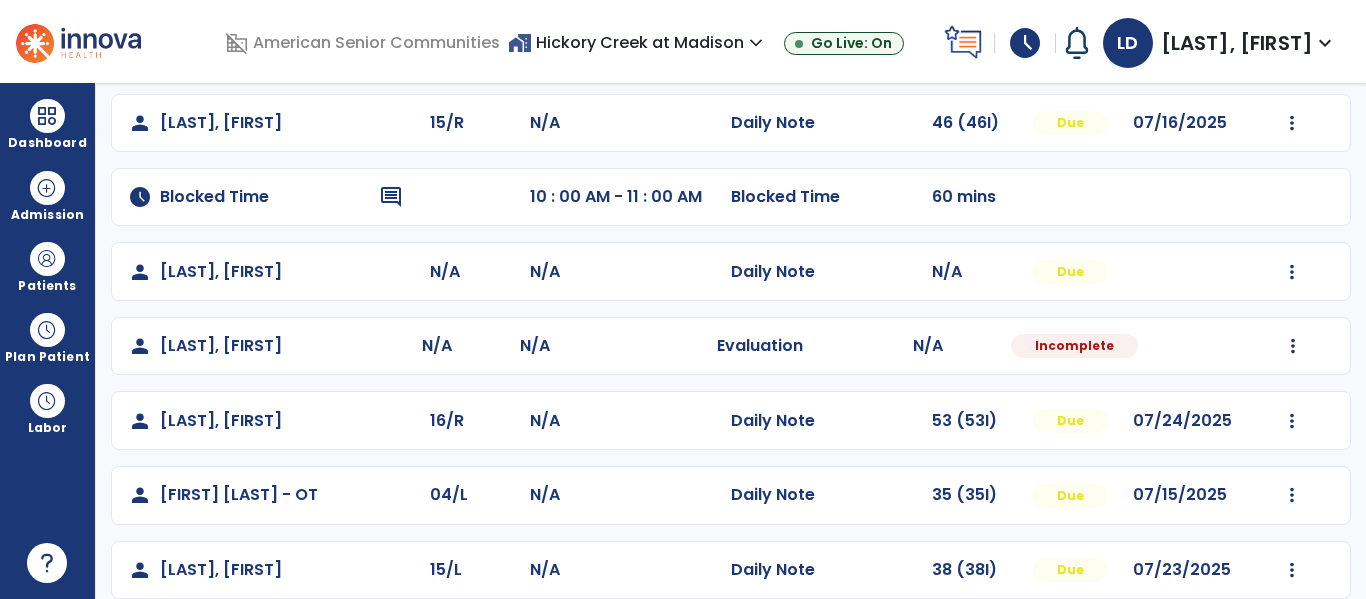 scroll, scrollTop: 159, scrollLeft: 0, axis: vertical 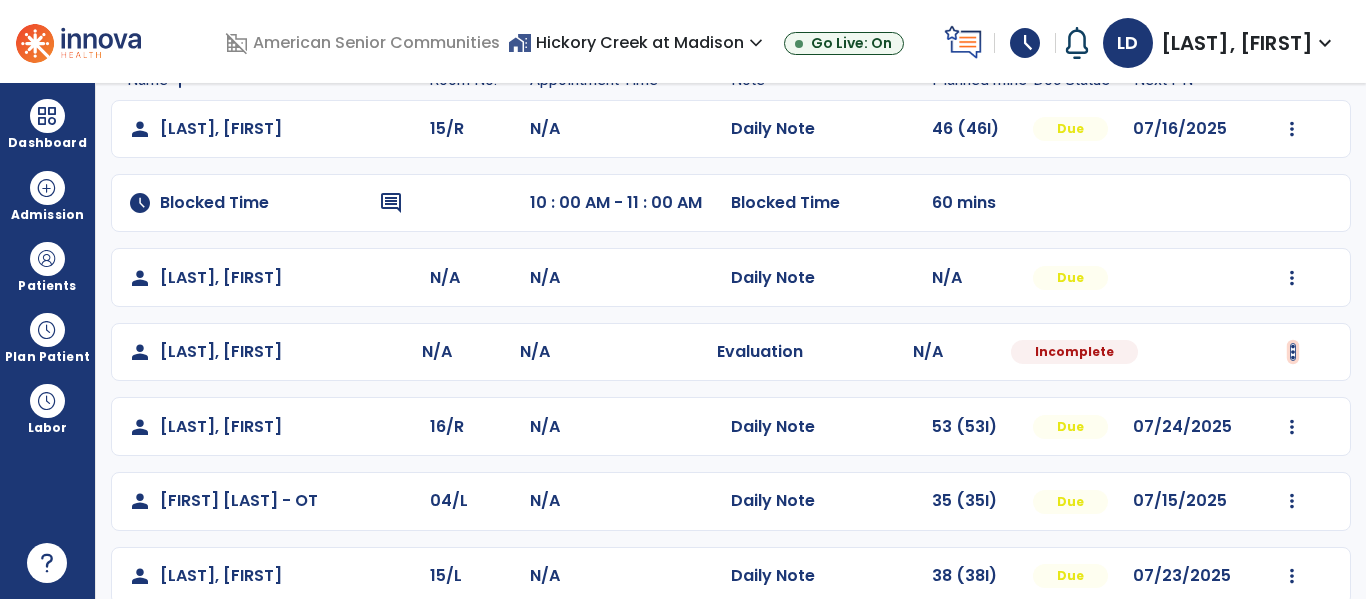 click at bounding box center (1292, 129) 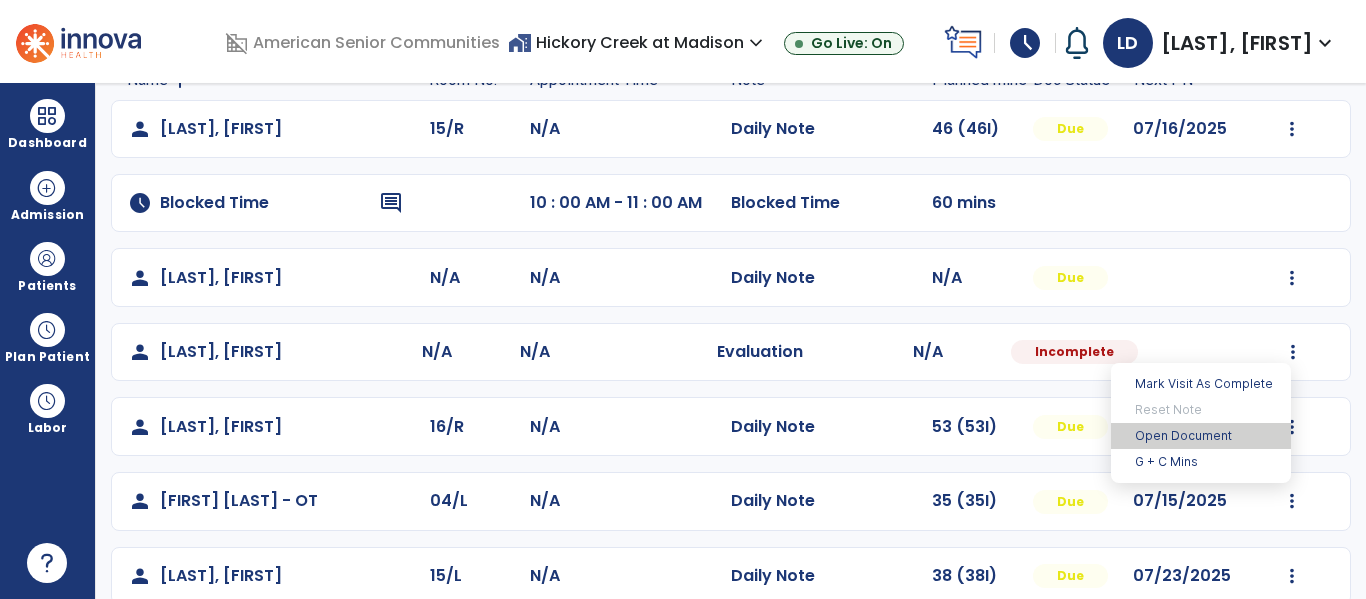 click on "Open Document" at bounding box center (1201, 436) 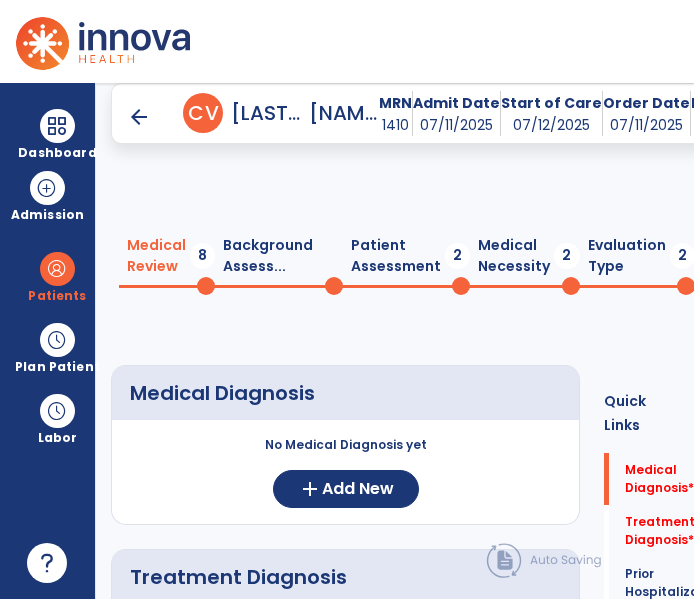 scroll, scrollTop: 70, scrollLeft: 0, axis: vertical 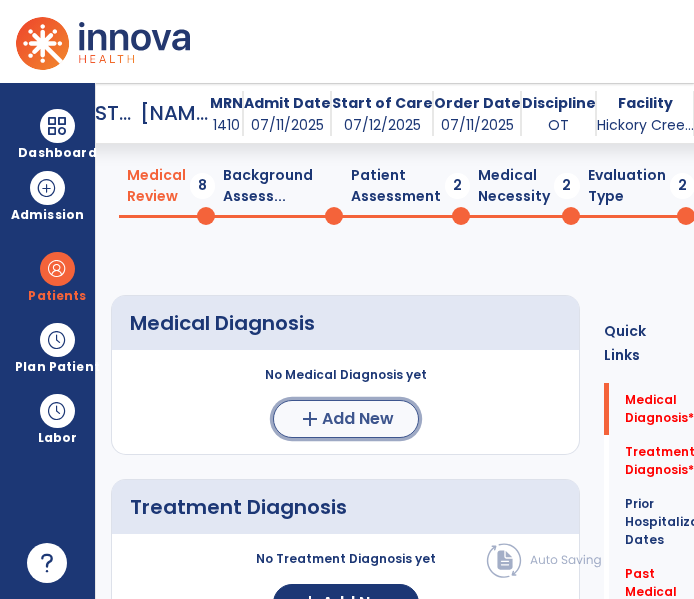 click on "add  Add New" 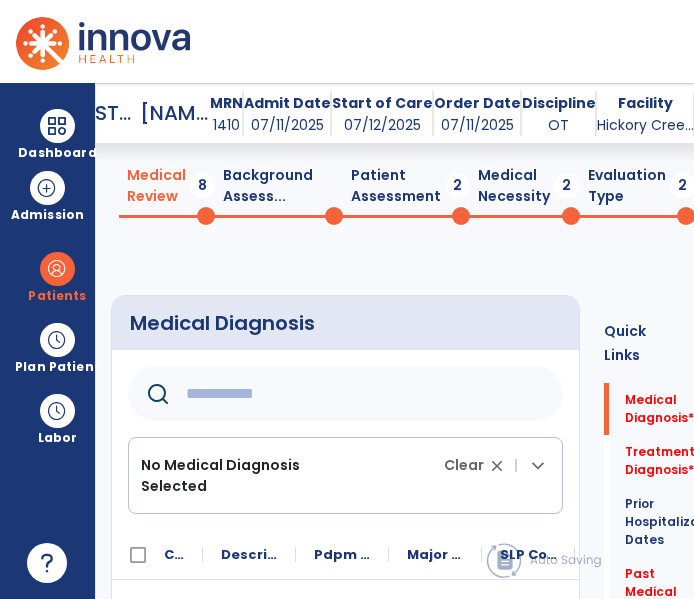 click 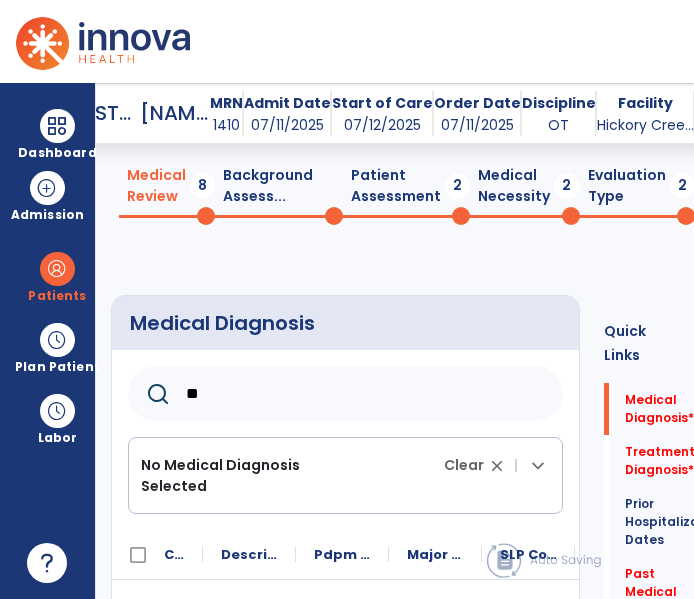 type on "***" 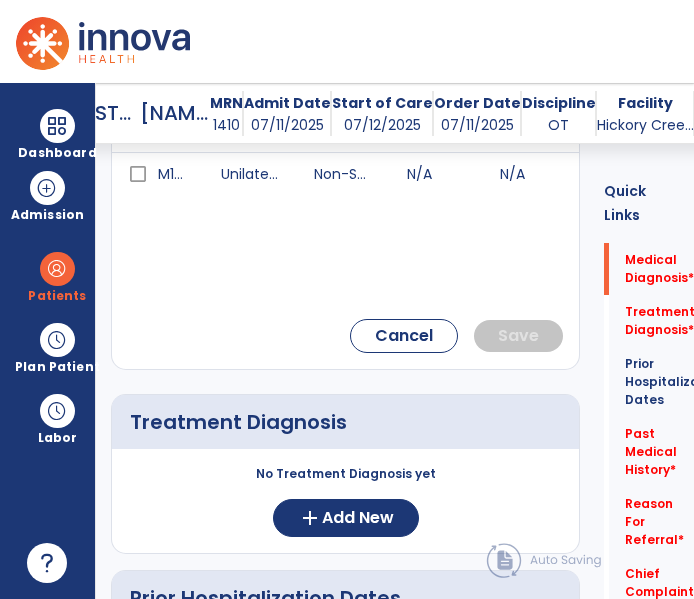 scroll, scrollTop: 430, scrollLeft: 0, axis: vertical 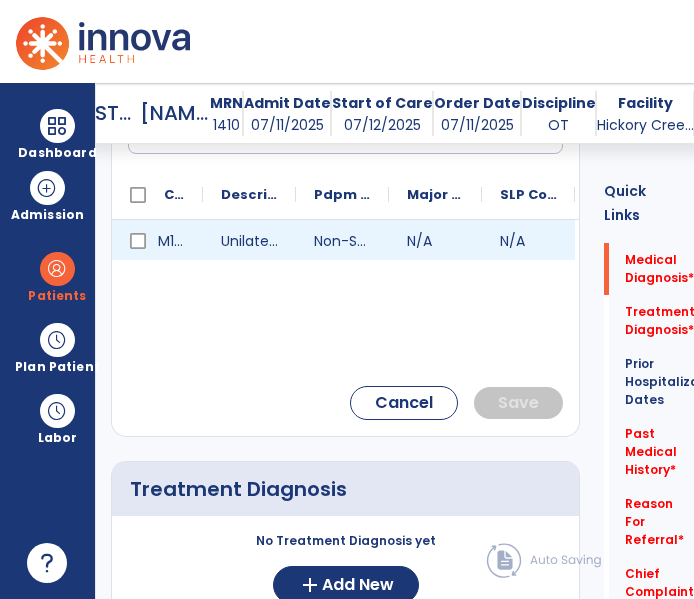type on "******" 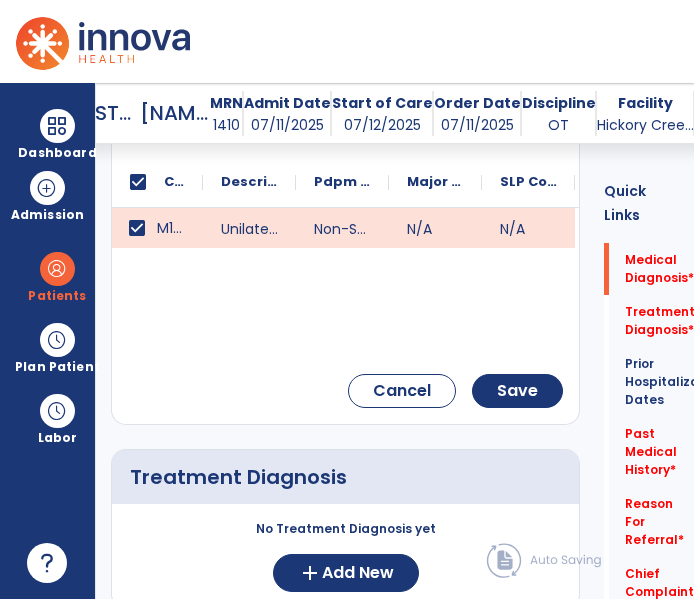 scroll, scrollTop: 428, scrollLeft: 0, axis: vertical 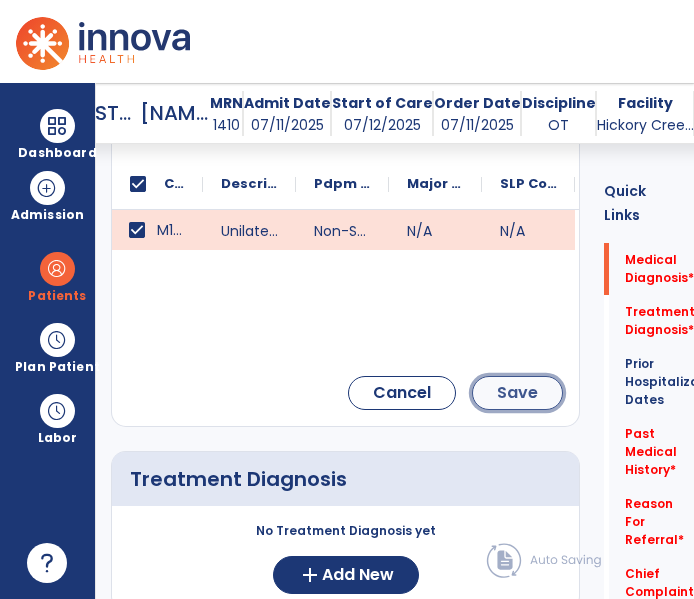 click on "Save" 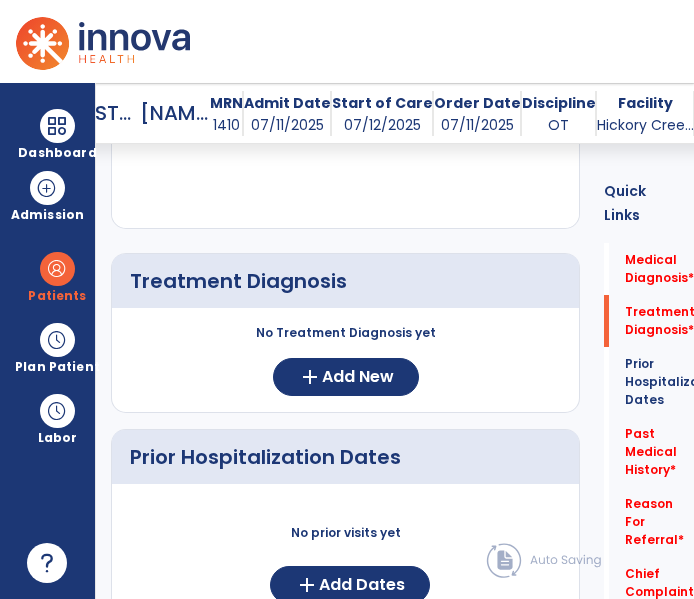scroll, scrollTop: 428, scrollLeft: 0, axis: vertical 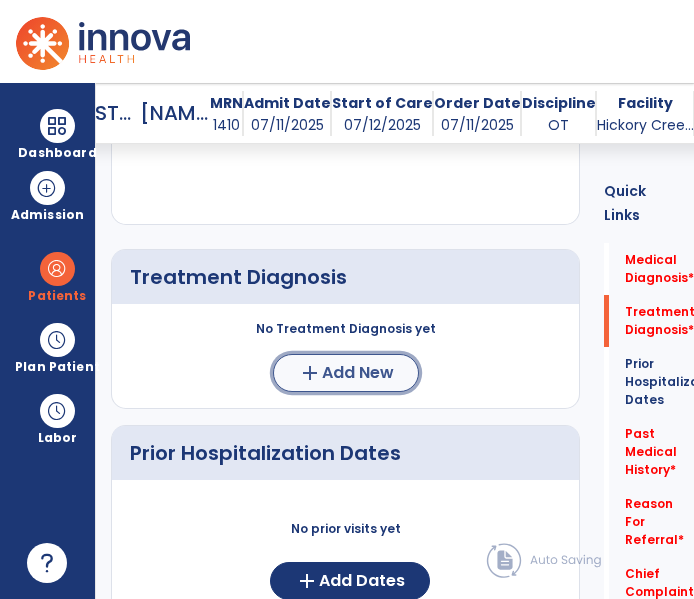 click on "Add New" 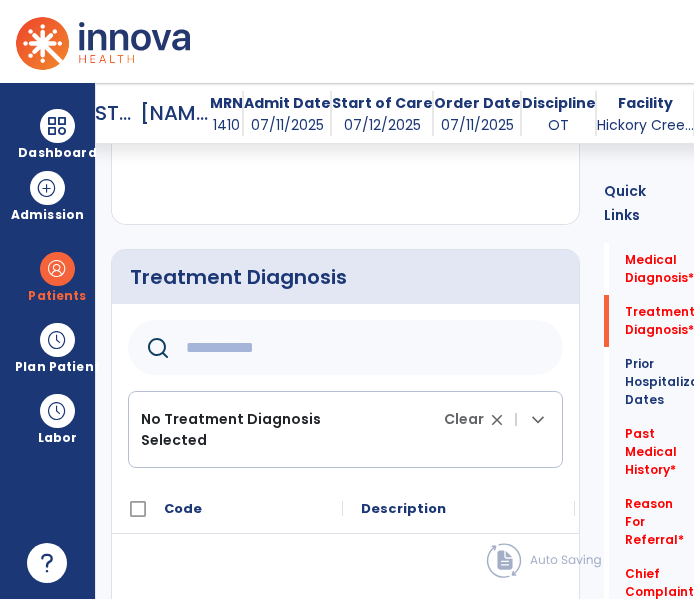 click 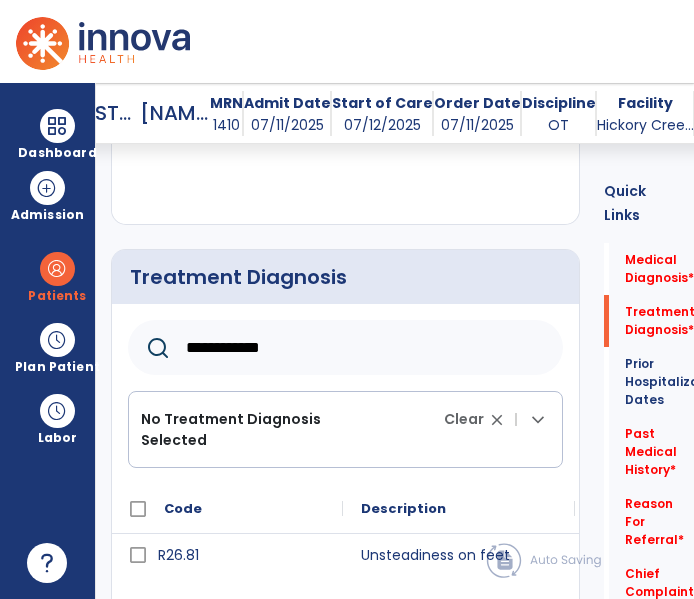scroll, scrollTop: 547, scrollLeft: 0, axis: vertical 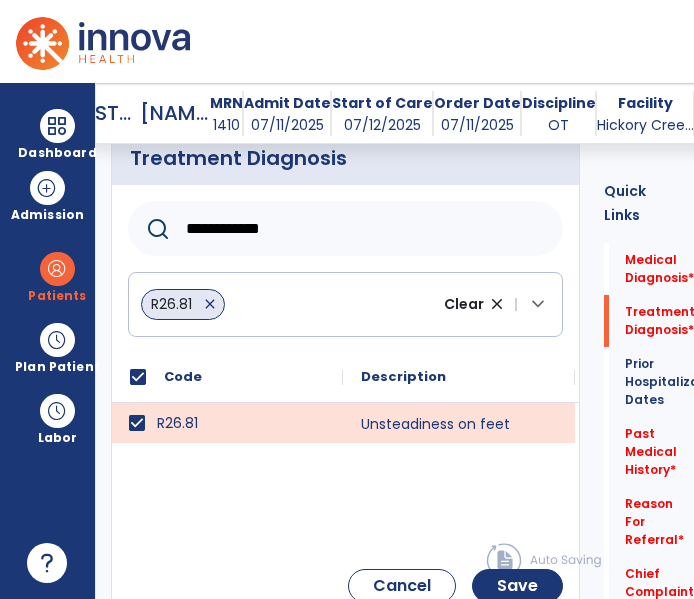 click on "**********" 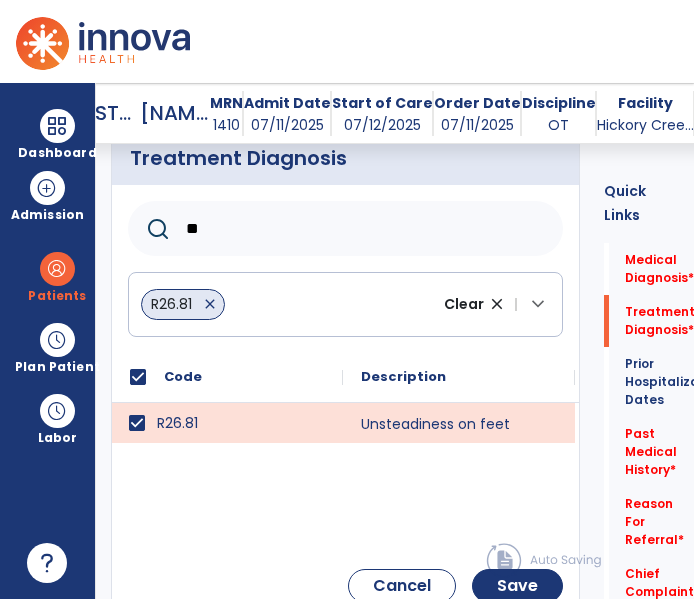 type on "*" 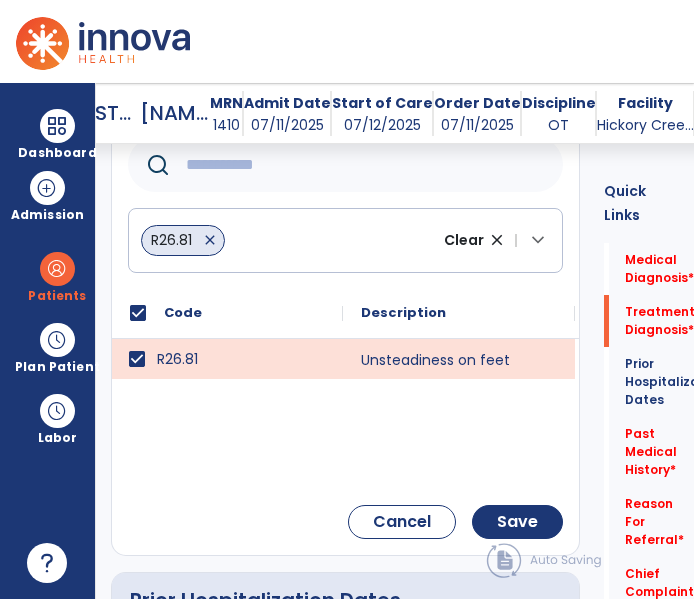 scroll, scrollTop: 615, scrollLeft: 0, axis: vertical 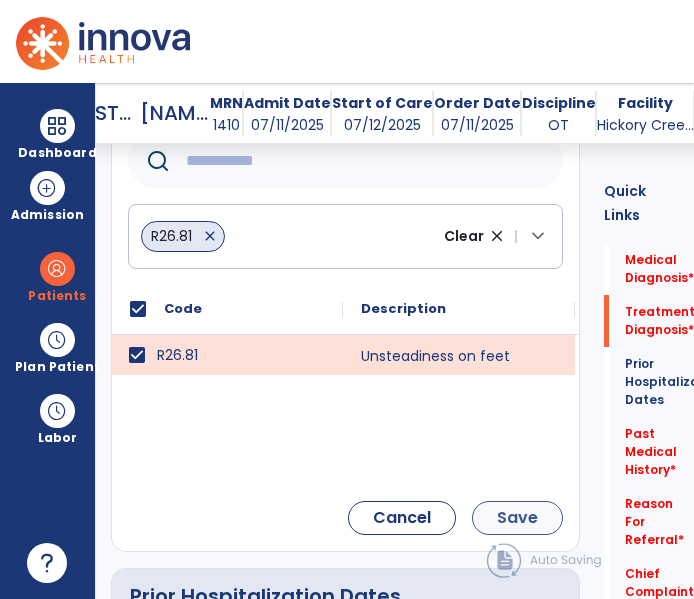 type 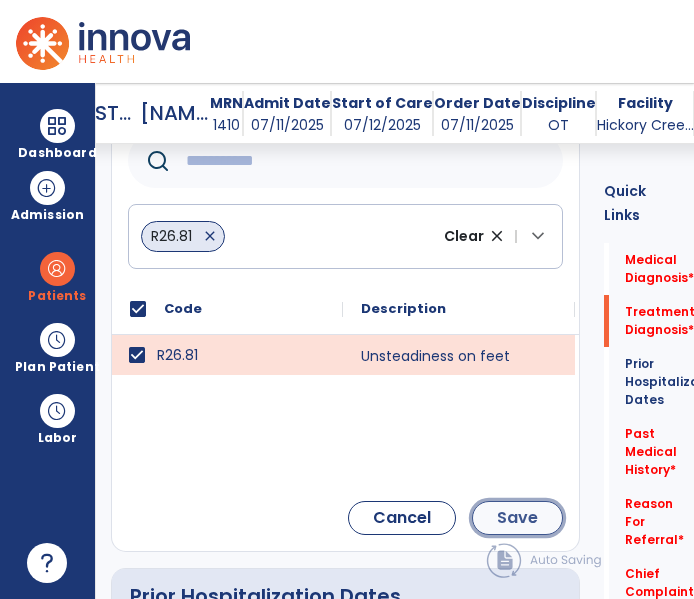 click on "Save" 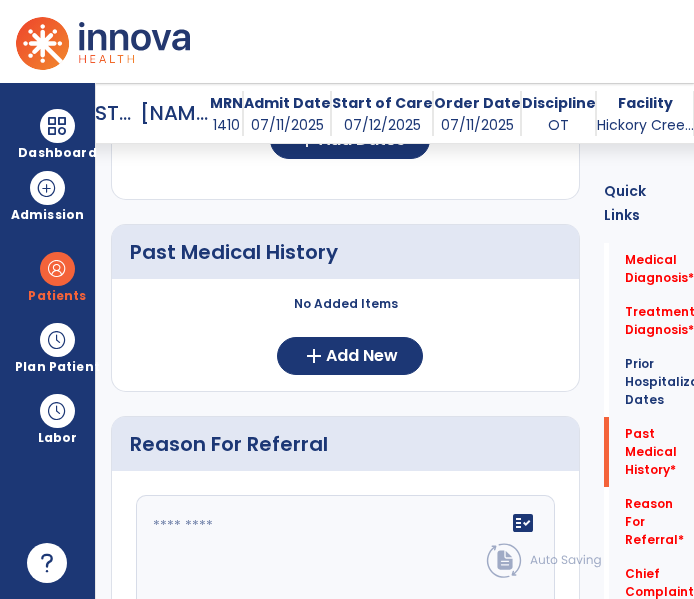 scroll, scrollTop: 1000, scrollLeft: 0, axis: vertical 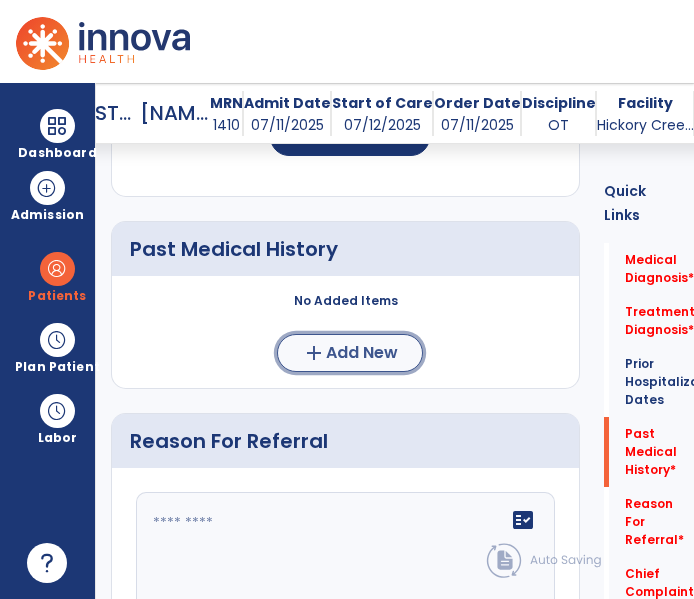 click on "Add New" 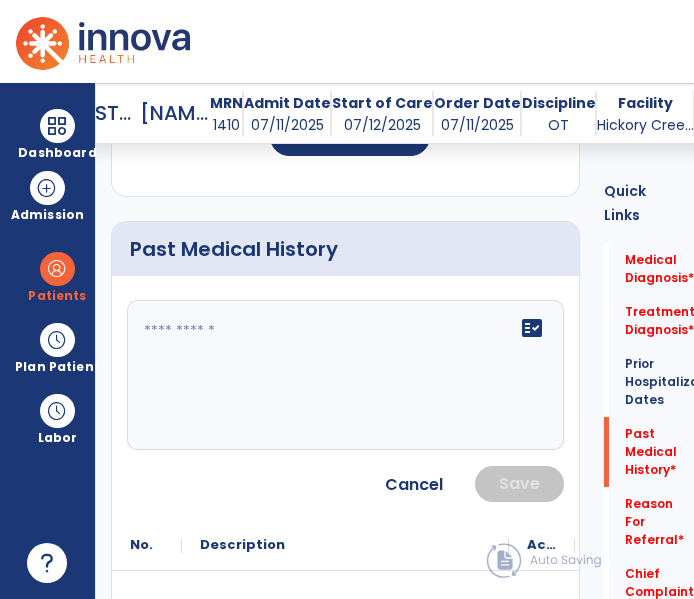 click on "fact_check" 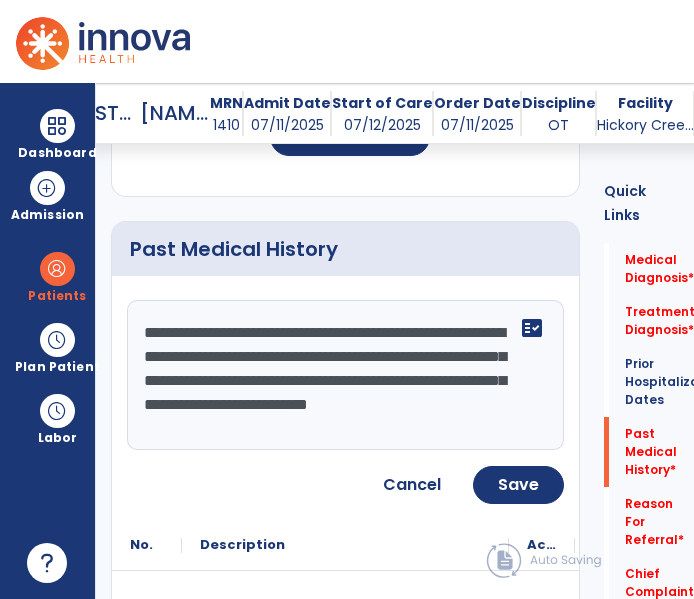 scroll, scrollTop: 15, scrollLeft: 0, axis: vertical 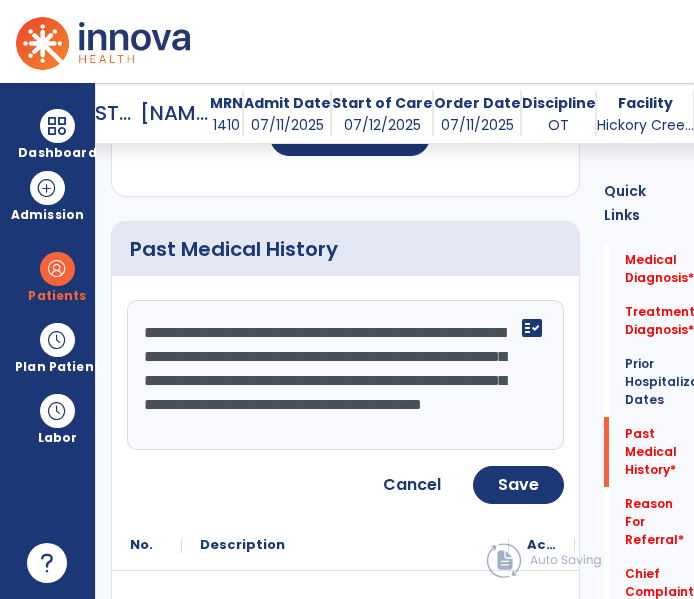 type on "**********" 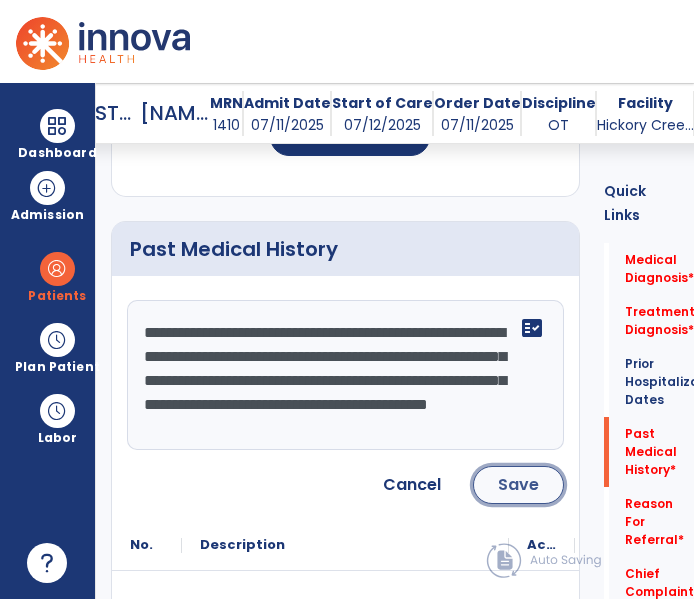 click on "Save" 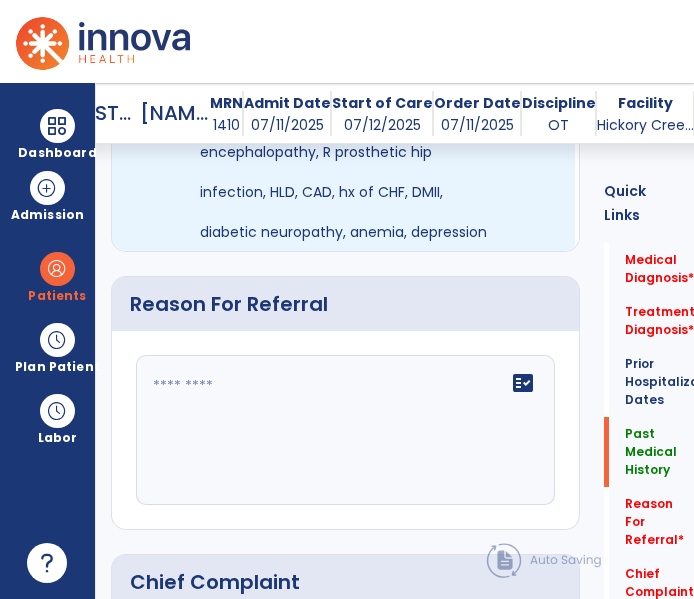 scroll, scrollTop: 1364, scrollLeft: 0, axis: vertical 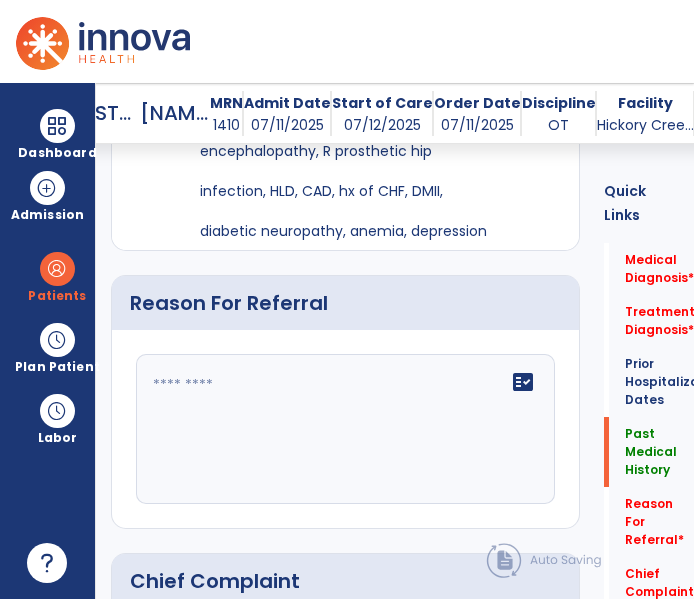 click on "fact_check" 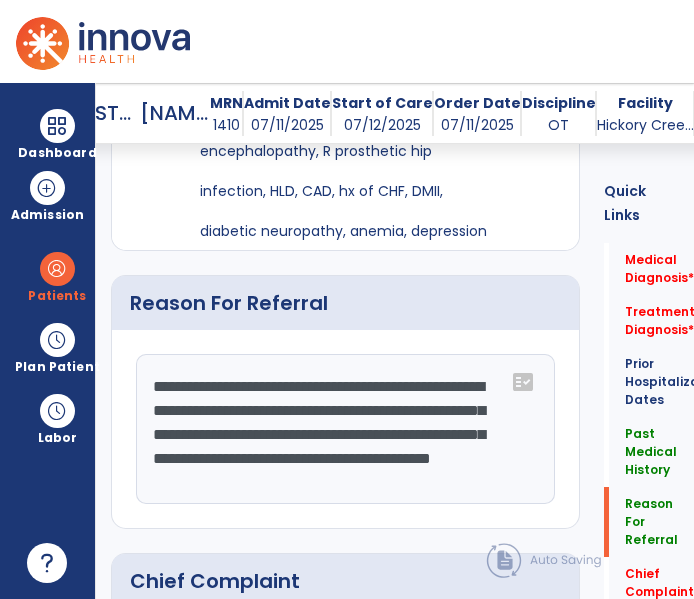 scroll, scrollTop: 15, scrollLeft: 0, axis: vertical 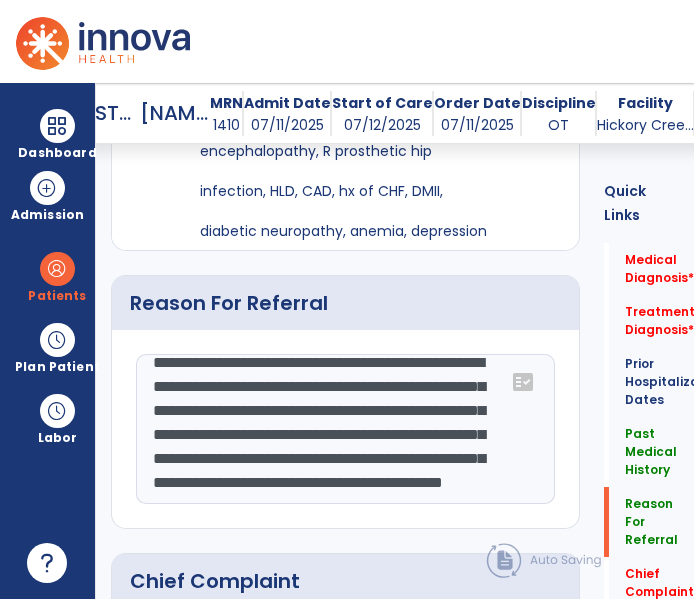 click on "**********" 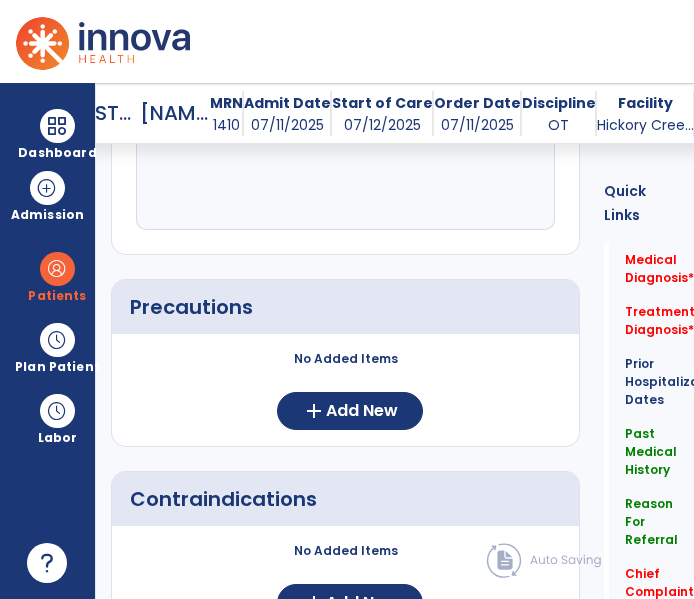 scroll, scrollTop: 1968, scrollLeft: 0, axis: vertical 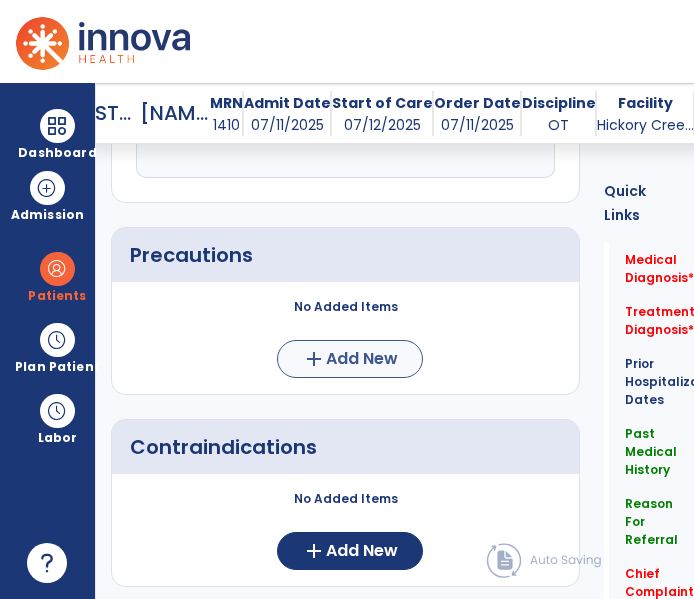 type on "**********" 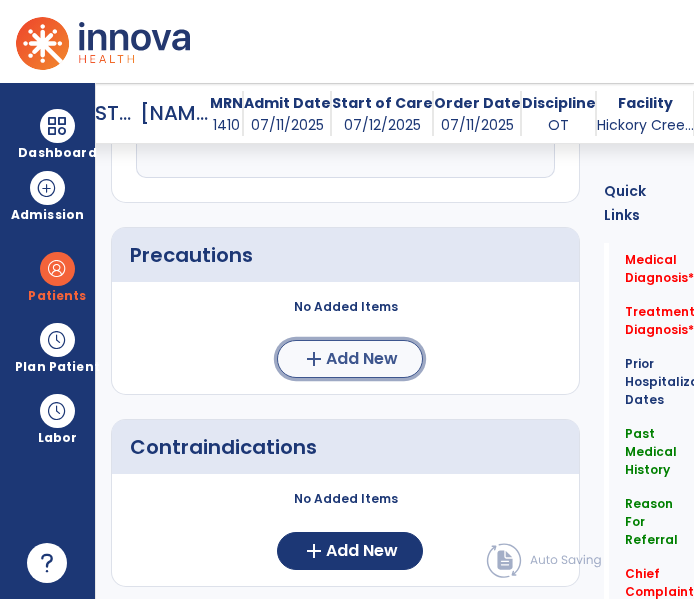 click on "add  Add New" 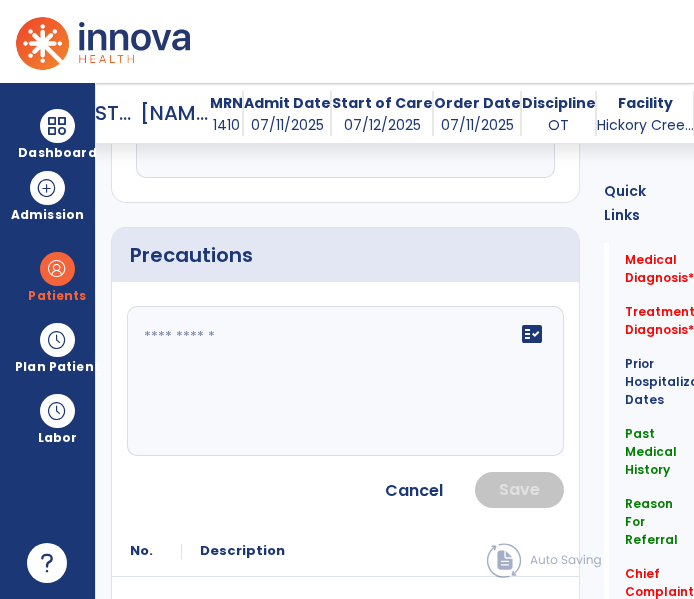 click on "fact_check" 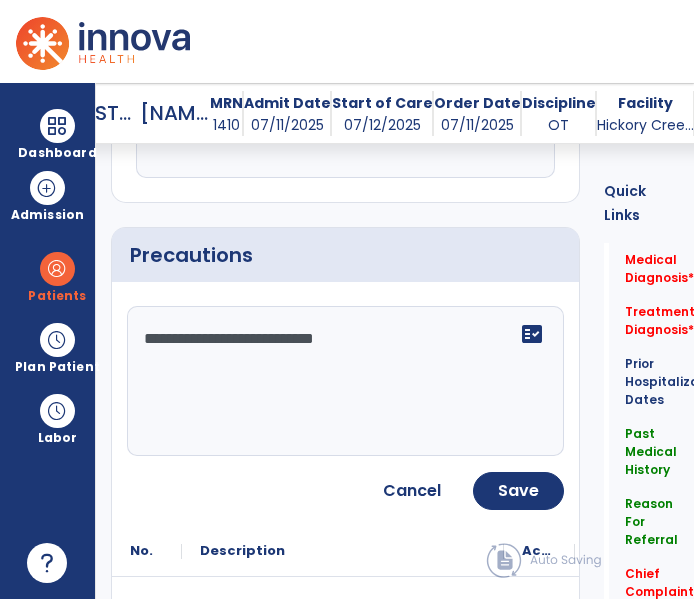 click on "**********" 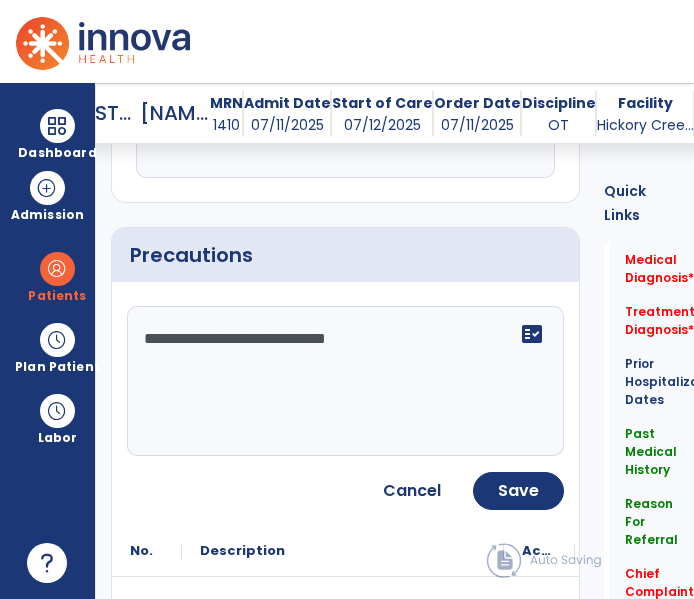 click on "**********" 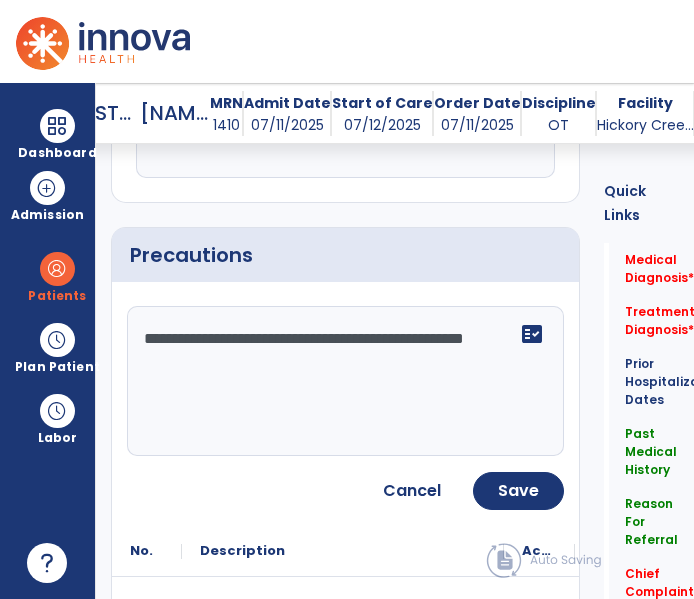type on "**********" 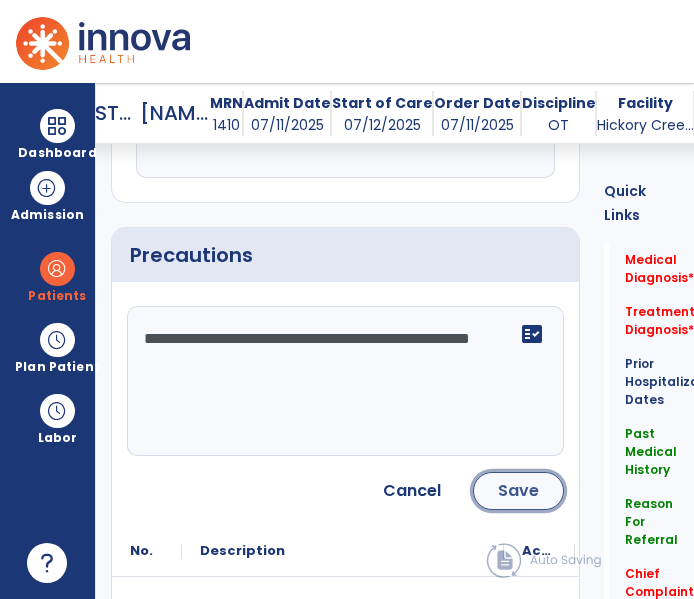 click on "Save" 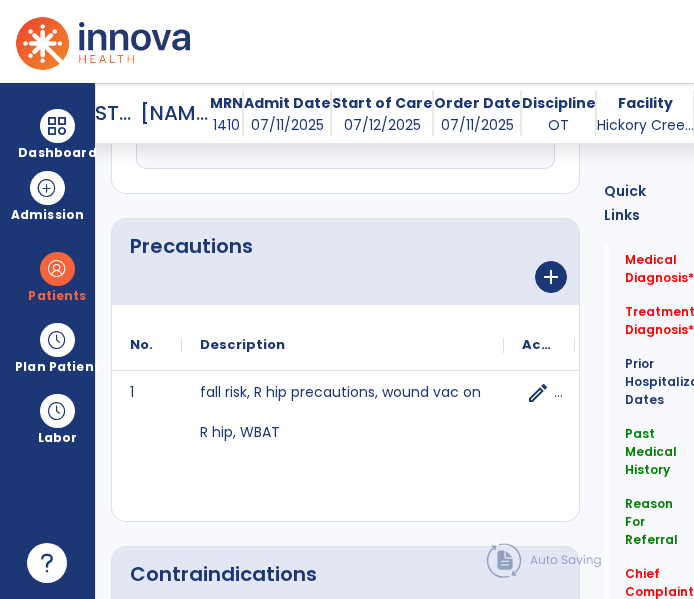 scroll, scrollTop: 1973, scrollLeft: 0, axis: vertical 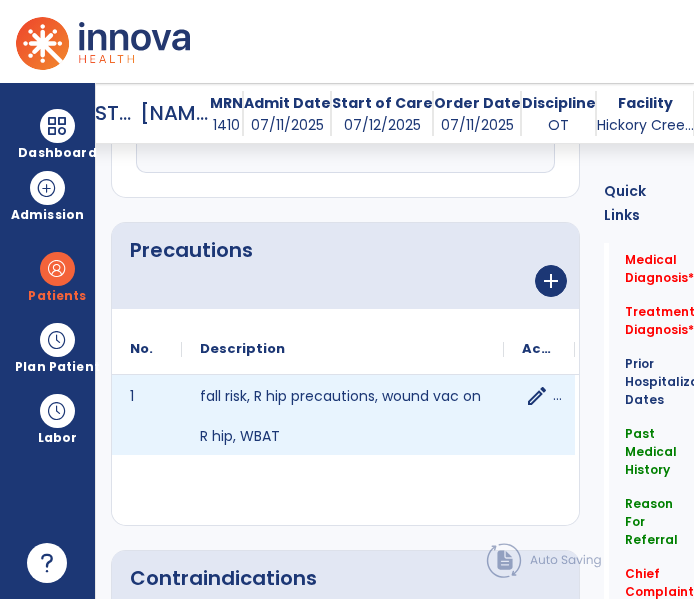 click on "edit" 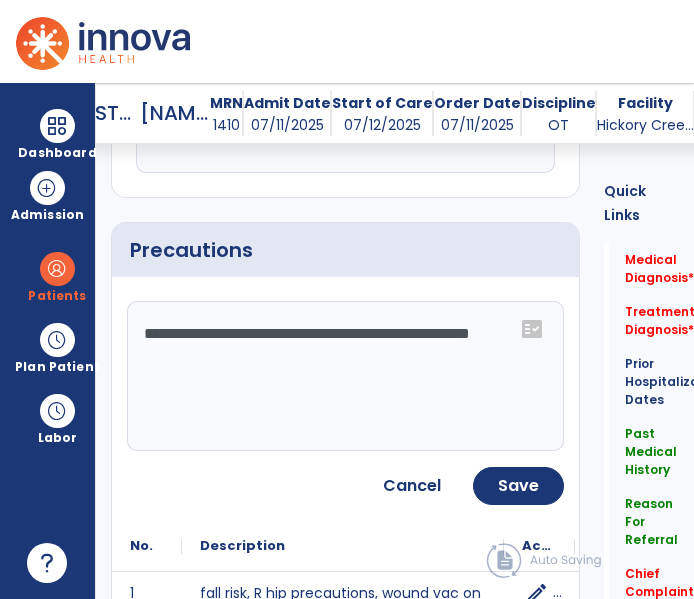 click on "**********" 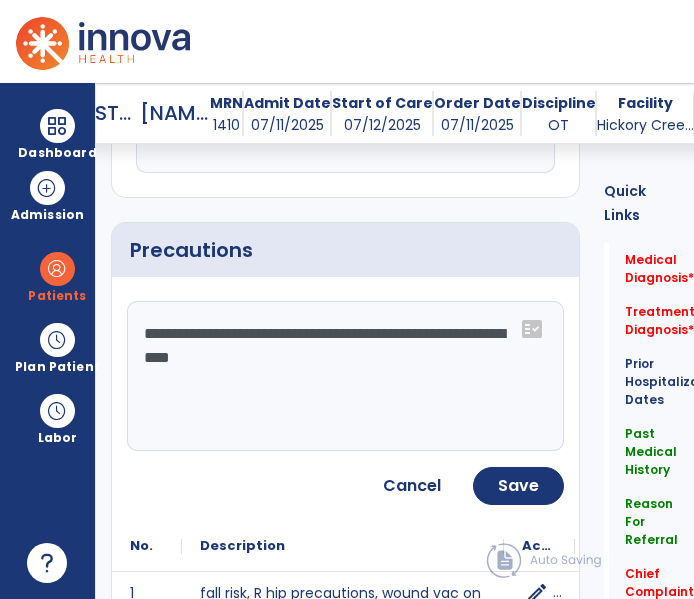 type on "**********" 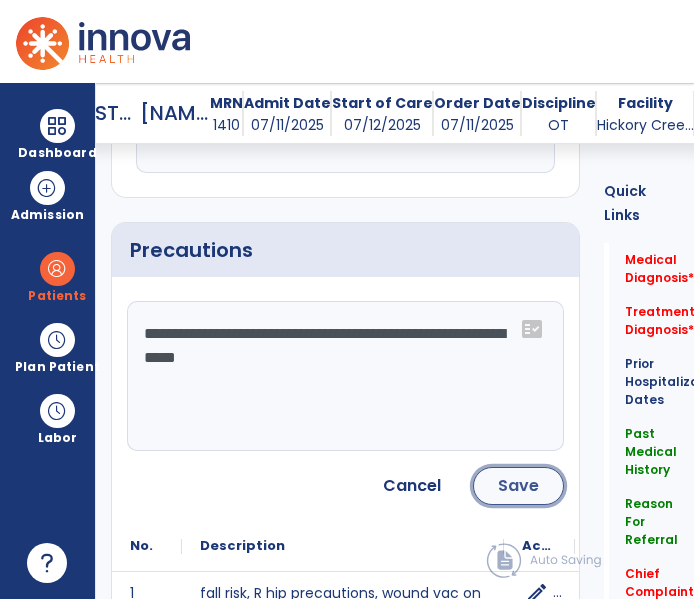 click on "Save" 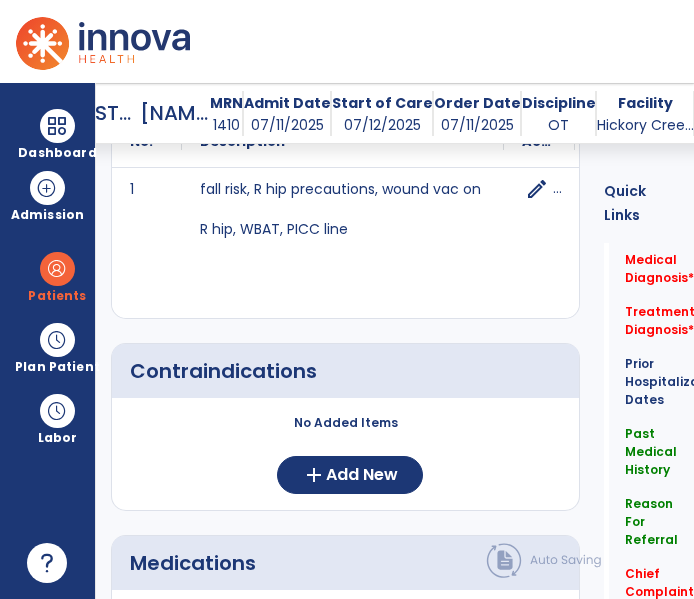 scroll, scrollTop: 2276, scrollLeft: 0, axis: vertical 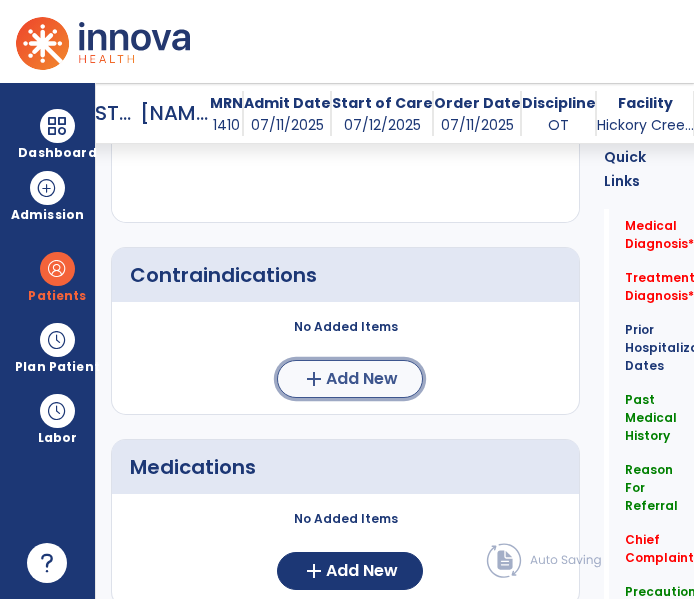 click on "add  Add New" 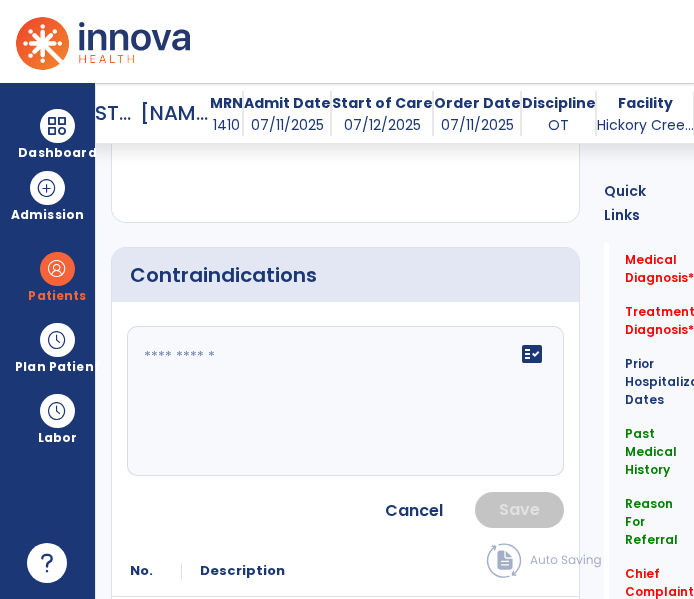 click on "fact_check" 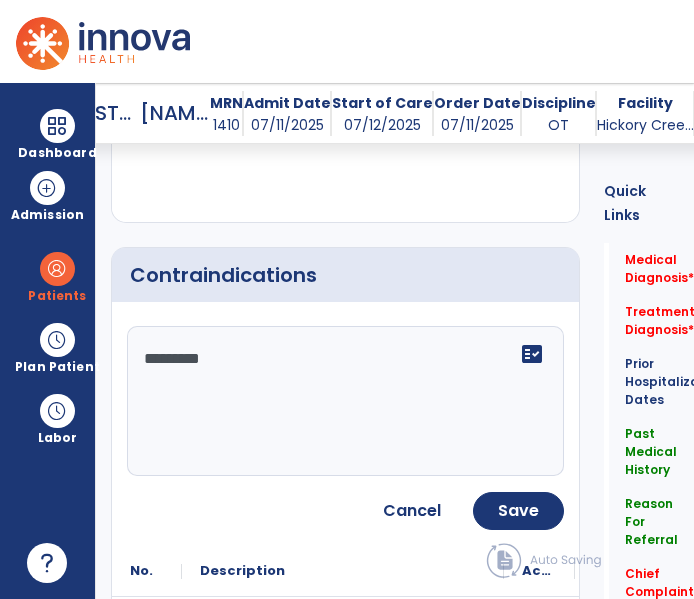 type on "**********" 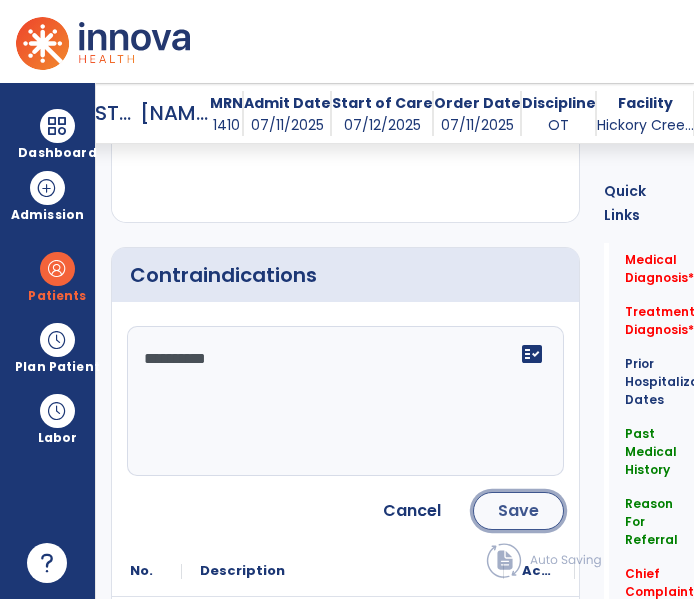 click on "Save" 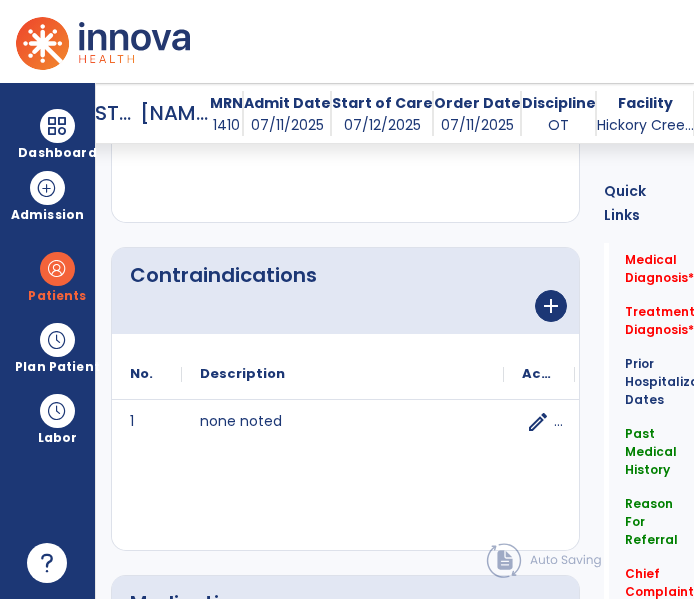 scroll, scrollTop: 2490, scrollLeft: 0, axis: vertical 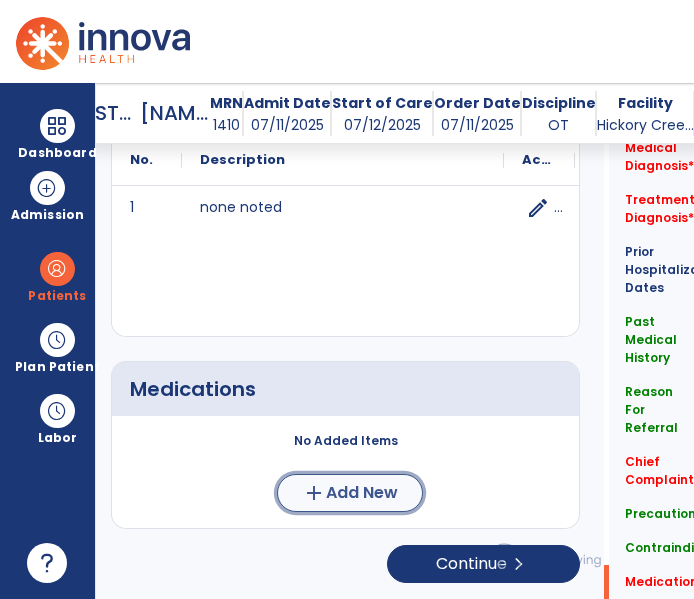 click on "add  Add New" 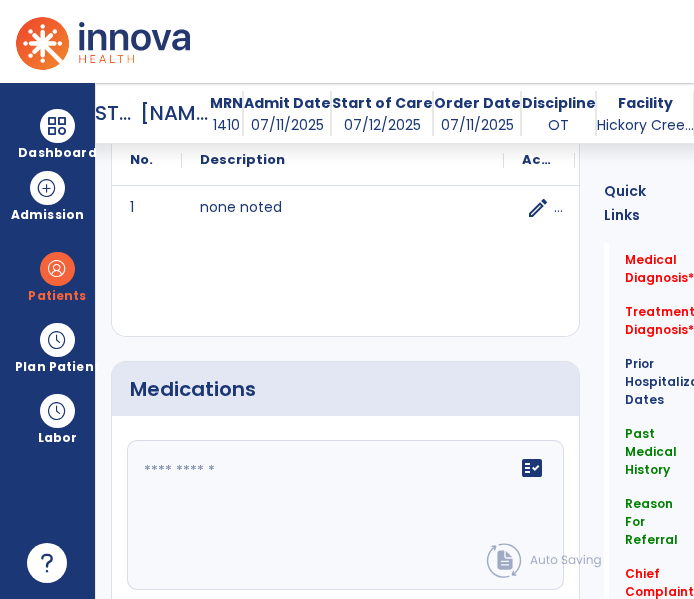 click on "fact_check" 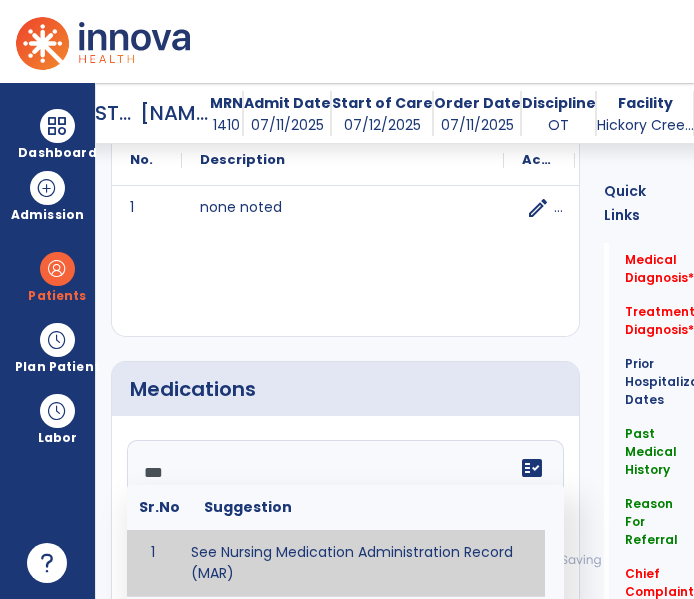 type on "**********" 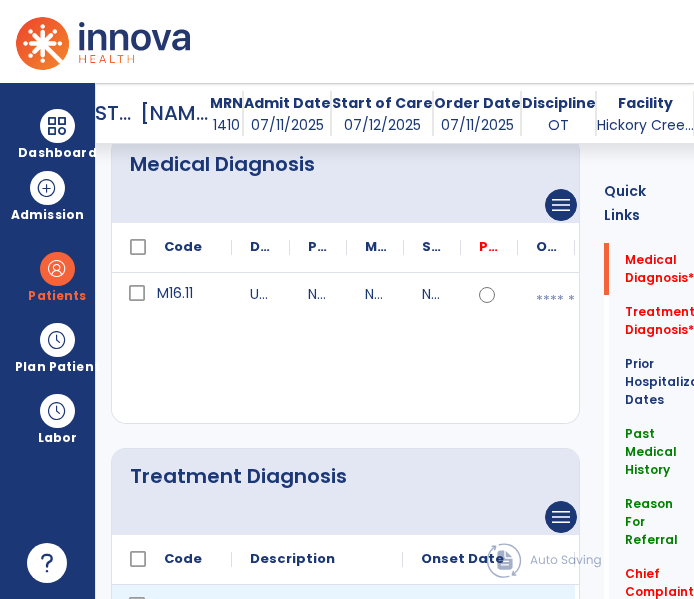 scroll, scrollTop: 227, scrollLeft: 0, axis: vertical 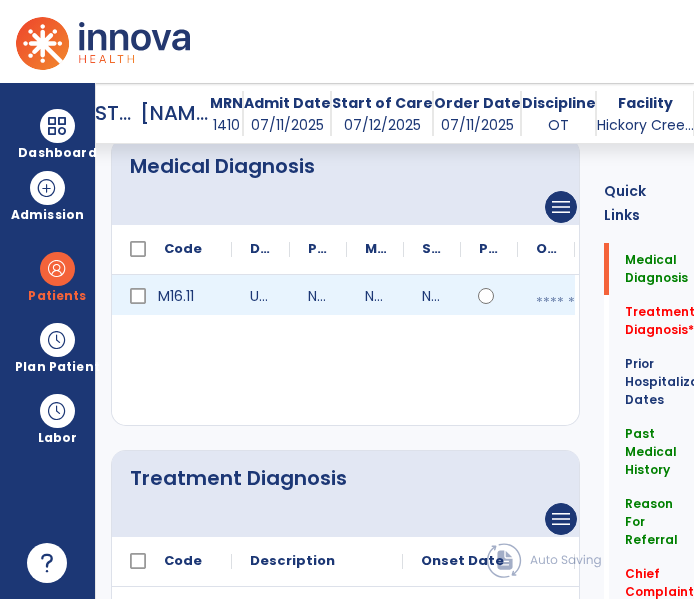 click at bounding box center (566, 303) 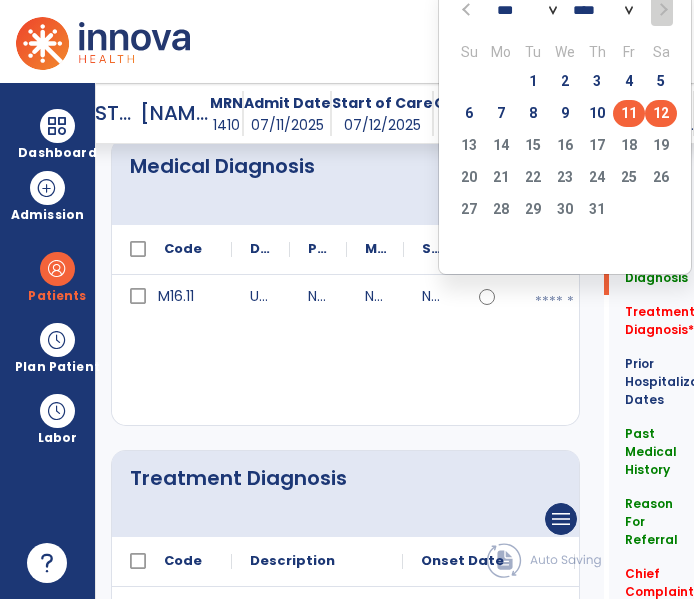 click on "11" 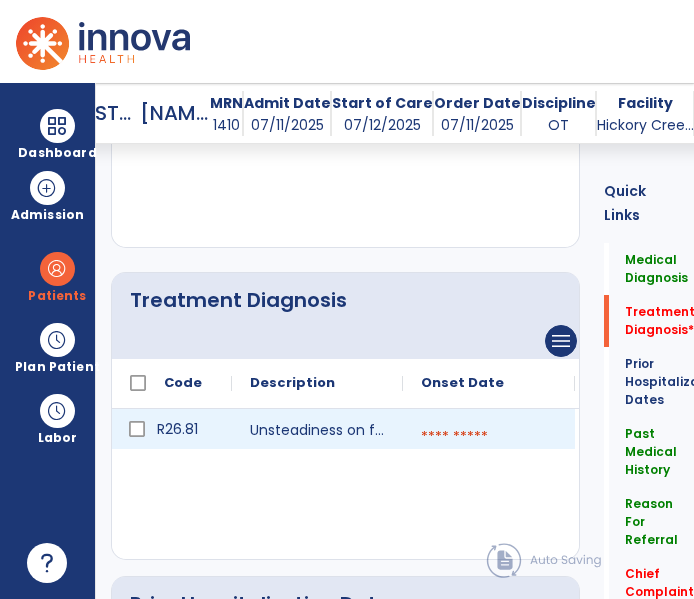 scroll, scrollTop: 427, scrollLeft: 0, axis: vertical 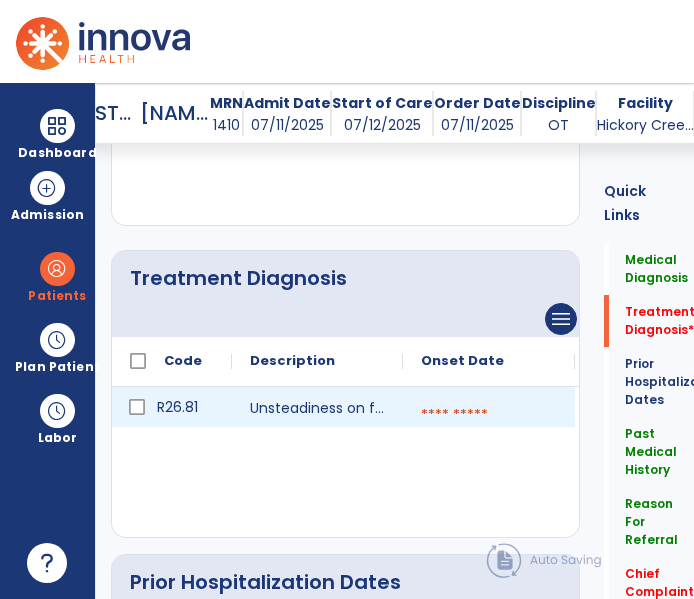 click at bounding box center (489, 415) 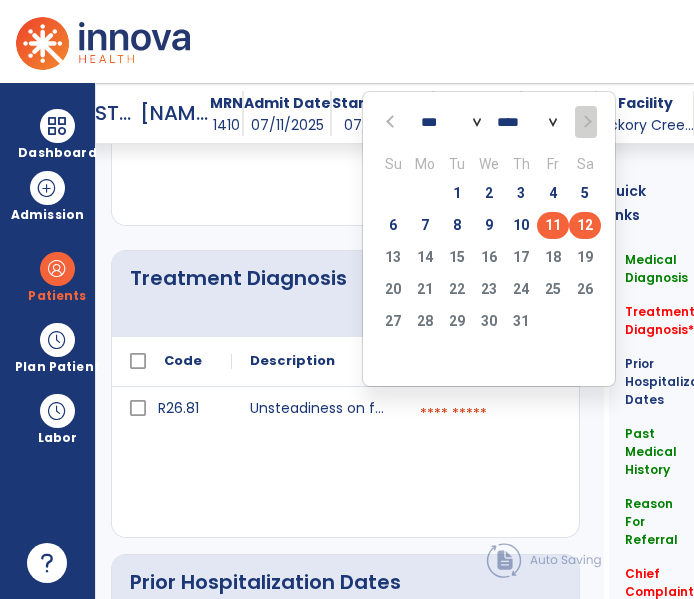 click on "11" 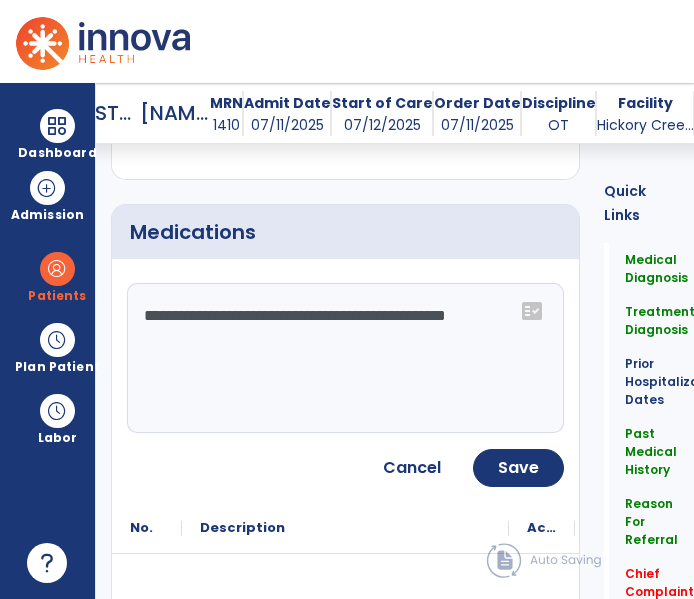 scroll, scrollTop: 2823, scrollLeft: 0, axis: vertical 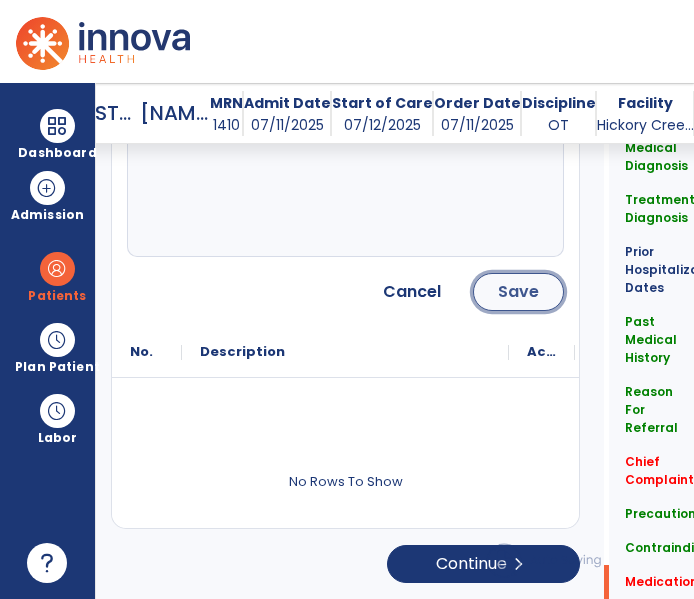click on "Save" 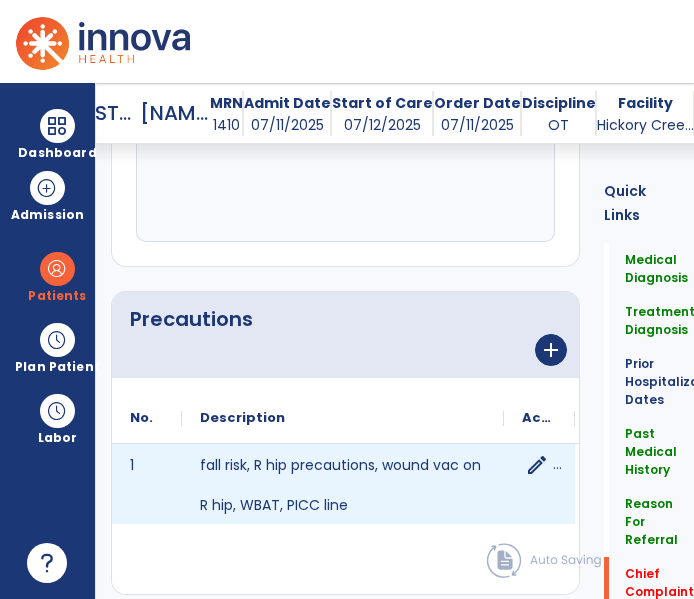 scroll, scrollTop: 1800, scrollLeft: 0, axis: vertical 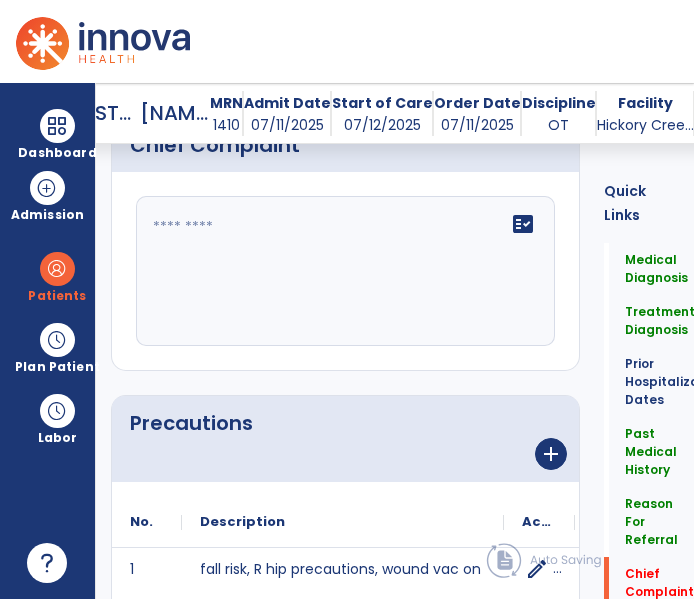 click on "fact_check" 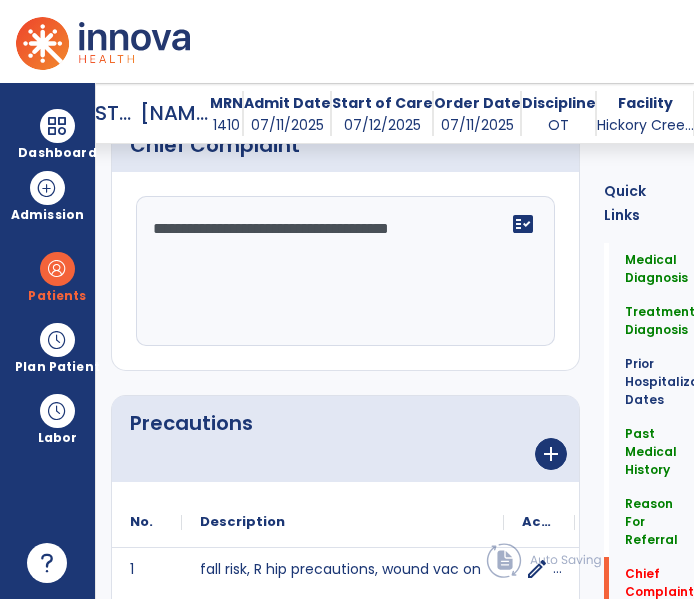 type on "**********" 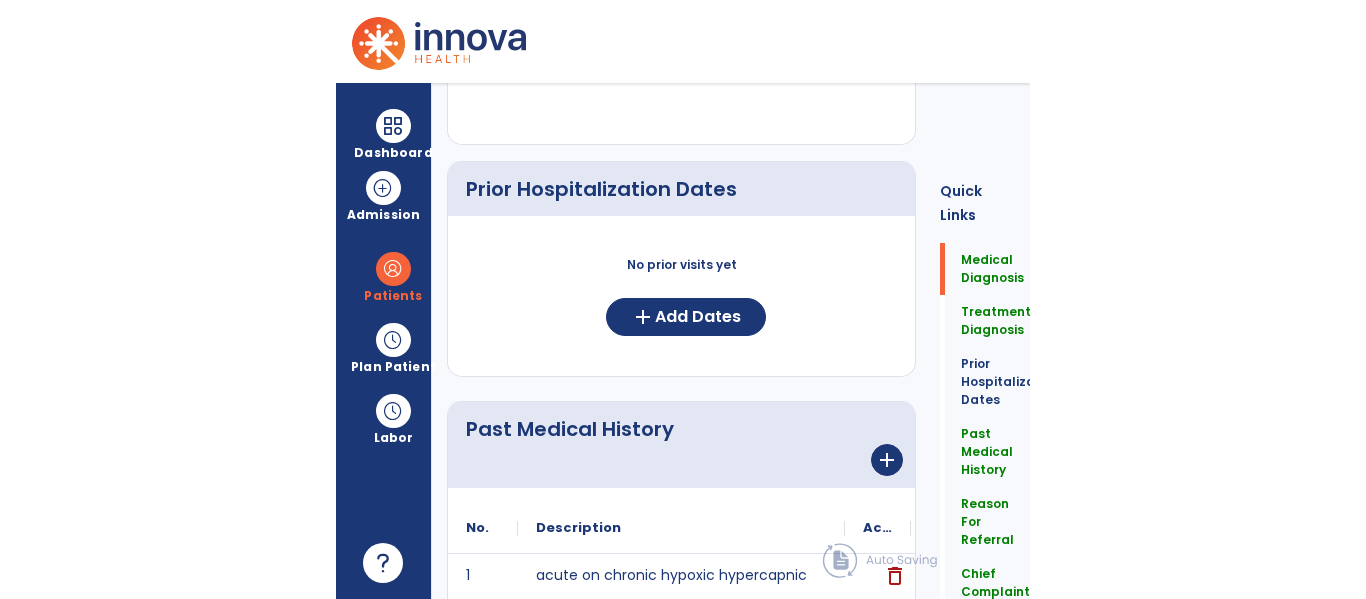scroll, scrollTop: 0, scrollLeft: 0, axis: both 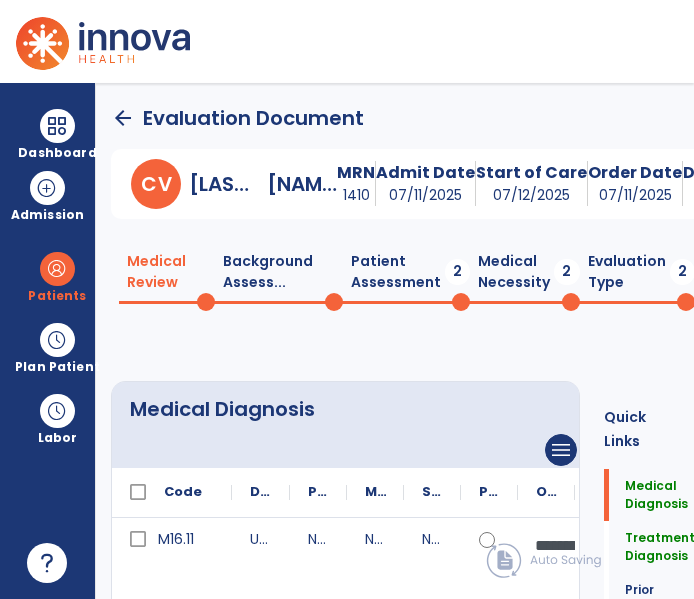 click on "Background Assess...  0" 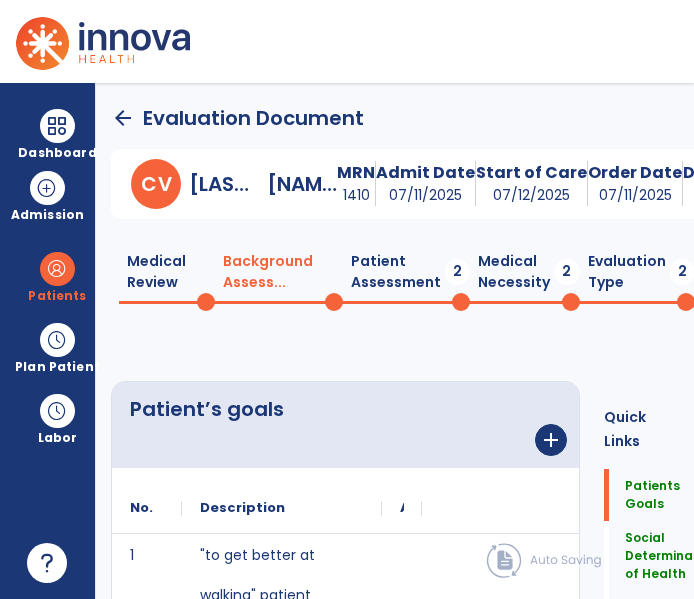 click on "Patient Assessment  2" 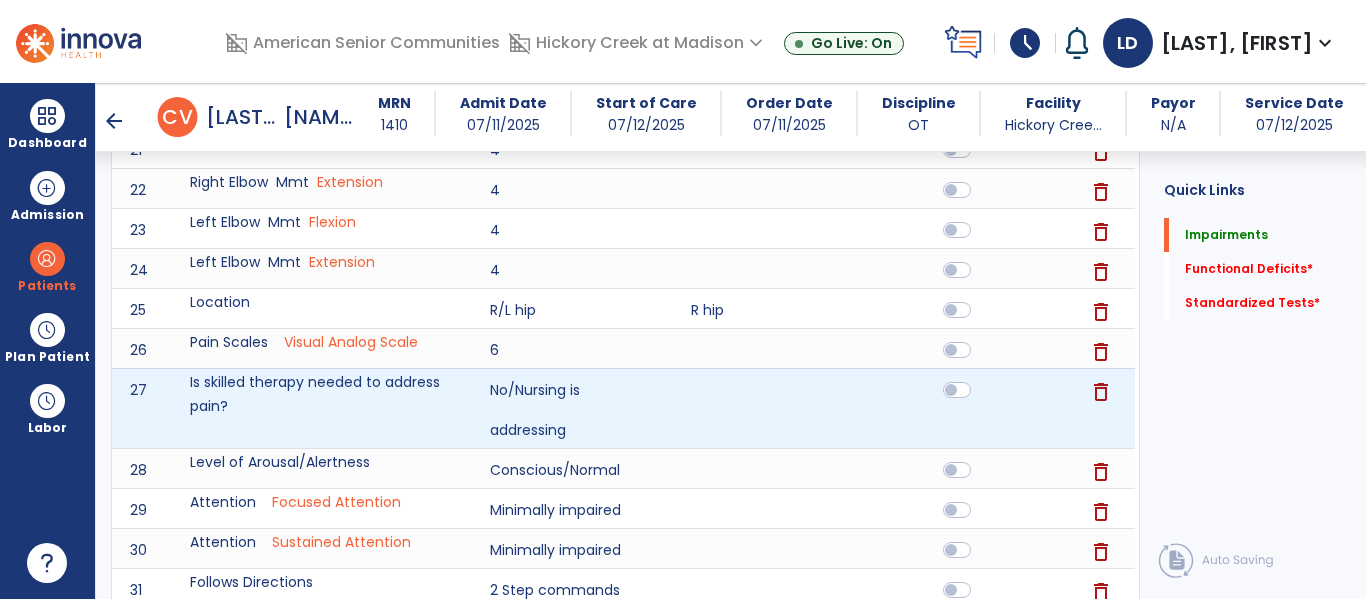 scroll, scrollTop: 1656, scrollLeft: 0, axis: vertical 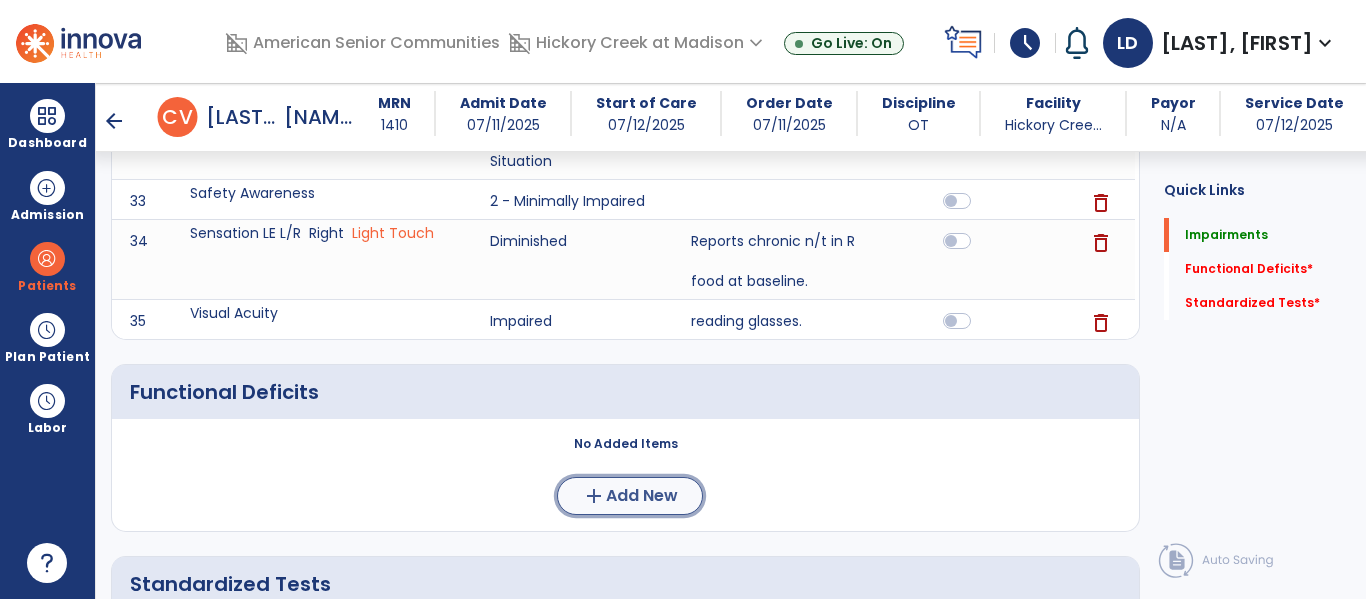 click on "add  Add New" 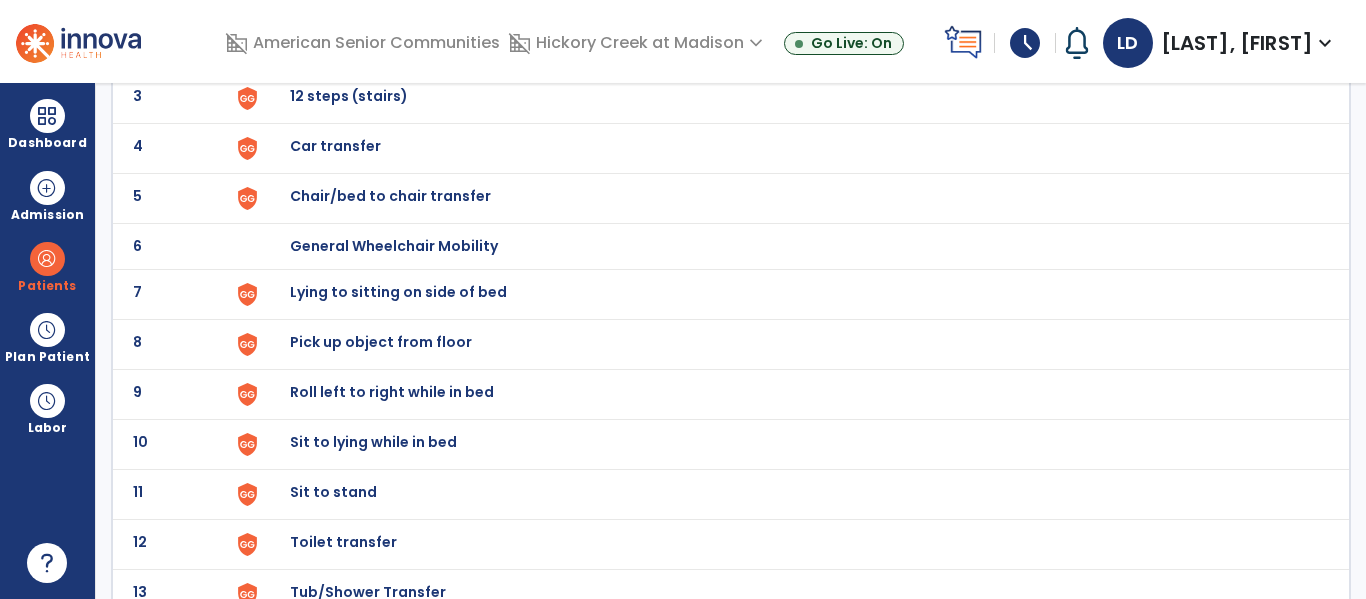 scroll, scrollTop: 270, scrollLeft: 0, axis: vertical 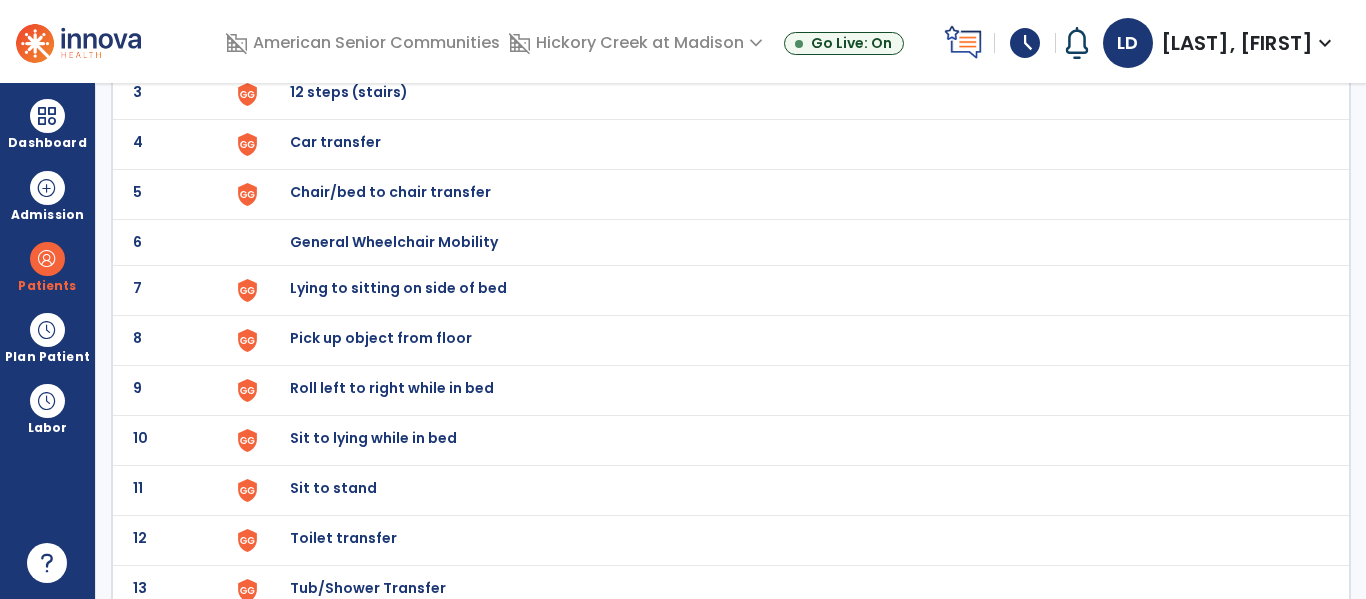 click on "Sit to stand" at bounding box center (789, -6) 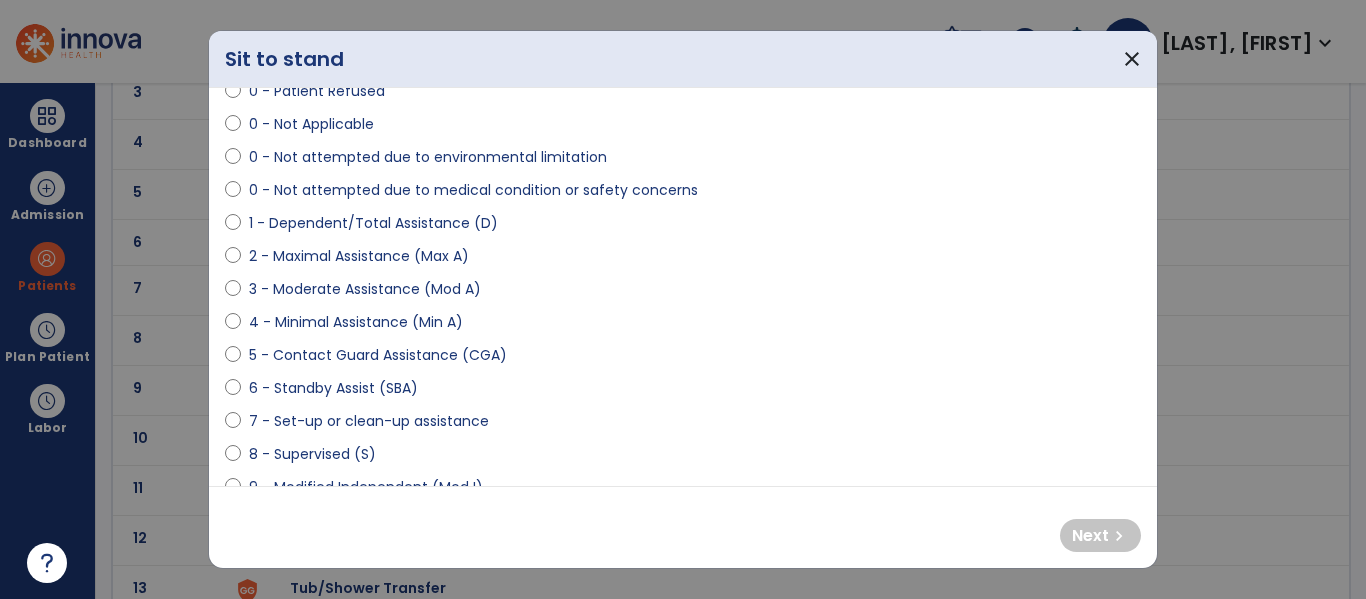 scroll, scrollTop: 124, scrollLeft: 0, axis: vertical 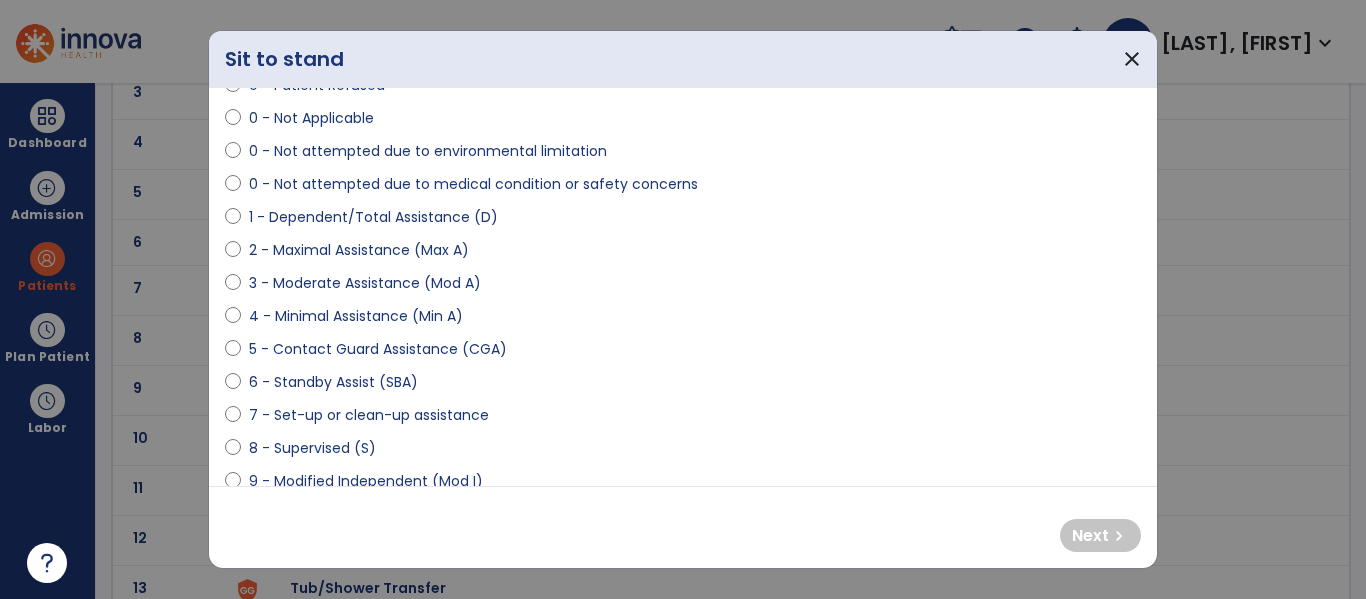 select on "**********" 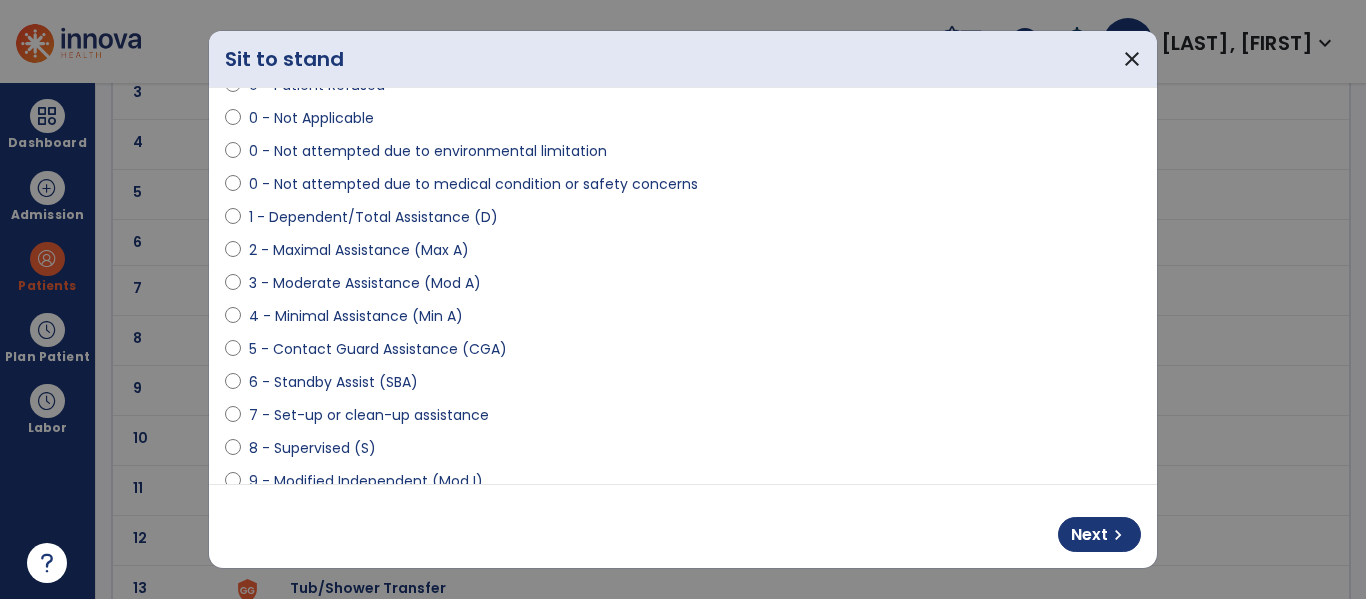 click on "Next  chevron_right" at bounding box center (683, 526) 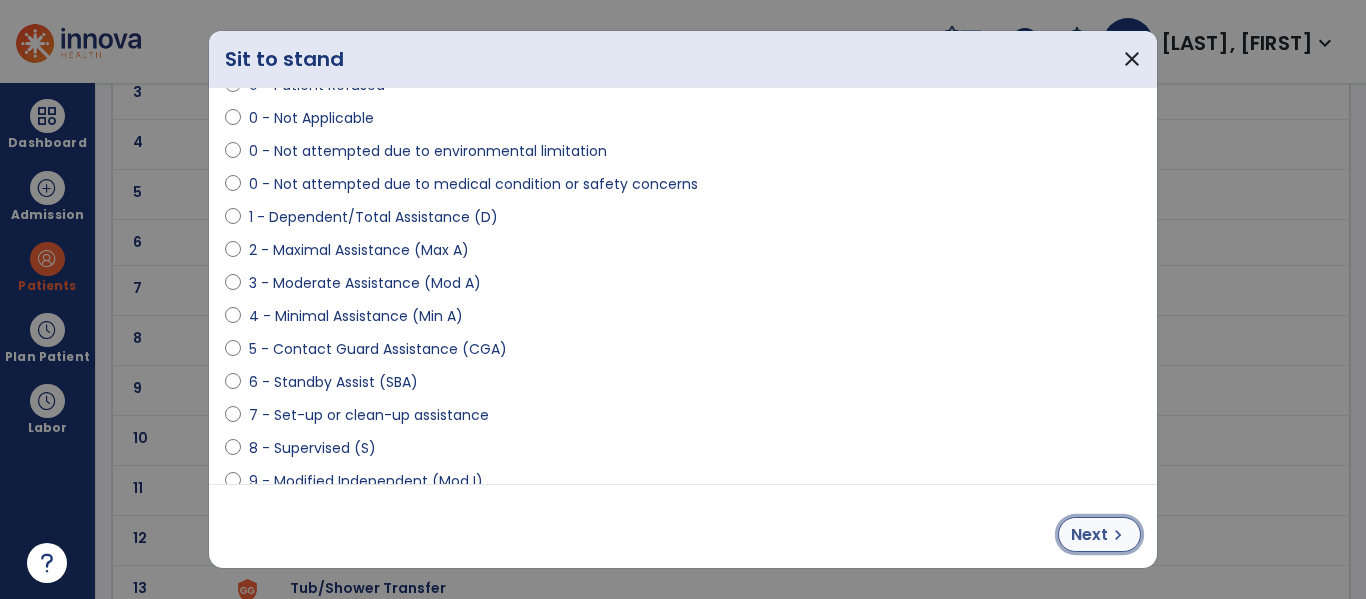 click on "Next" at bounding box center [1089, 535] 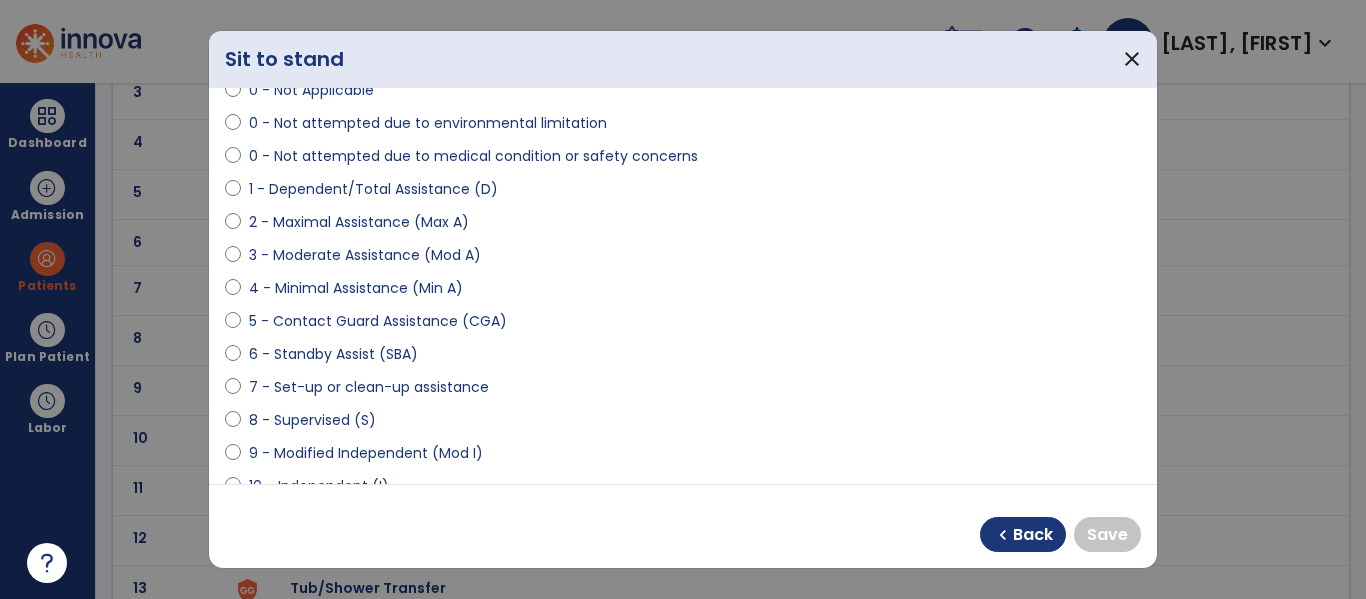 scroll, scrollTop: 153, scrollLeft: 0, axis: vertical 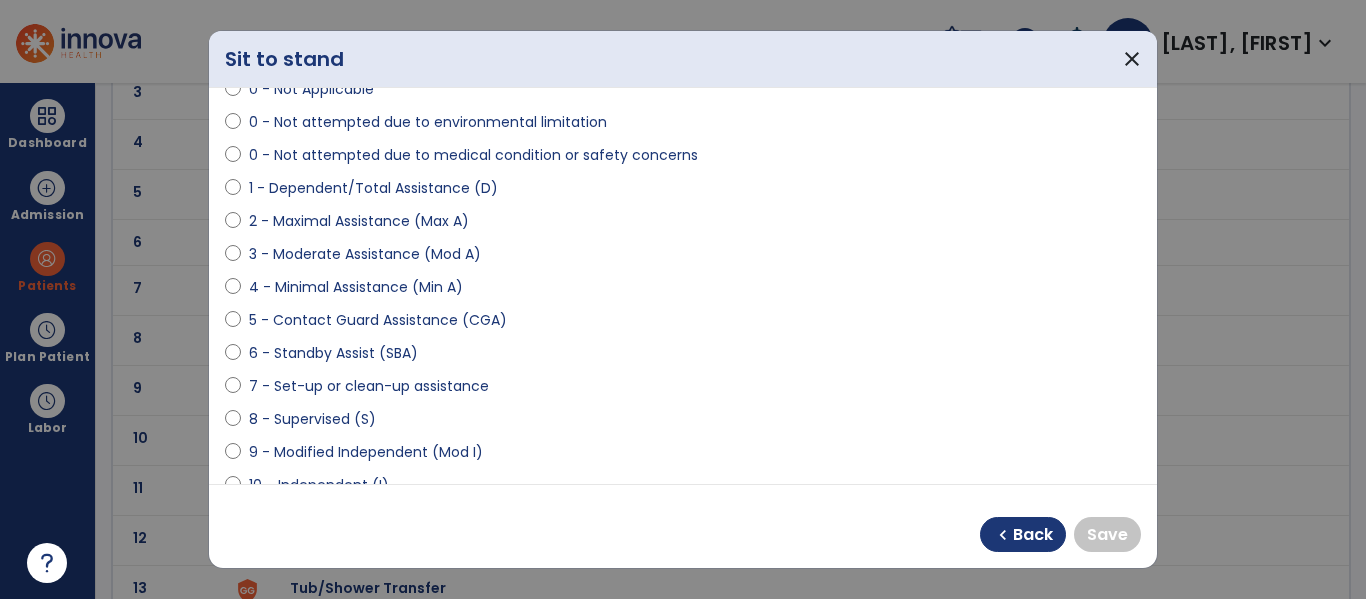 select on "**********" 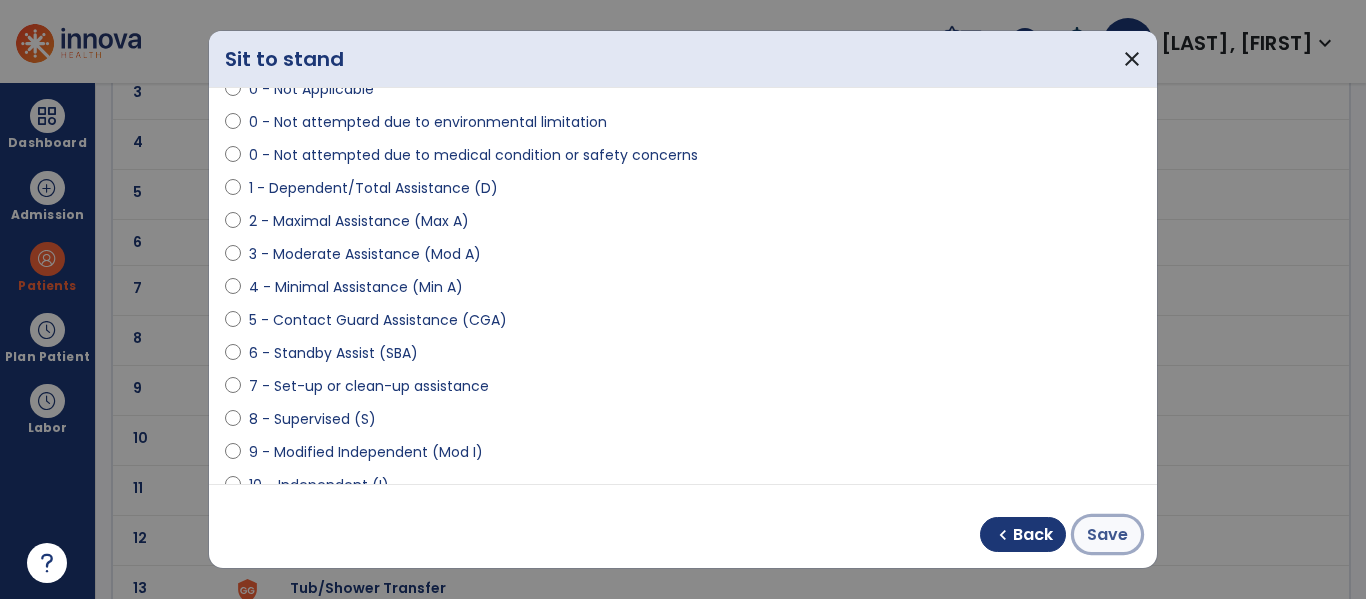 click on "Save" at bounding box center [1107, 535] 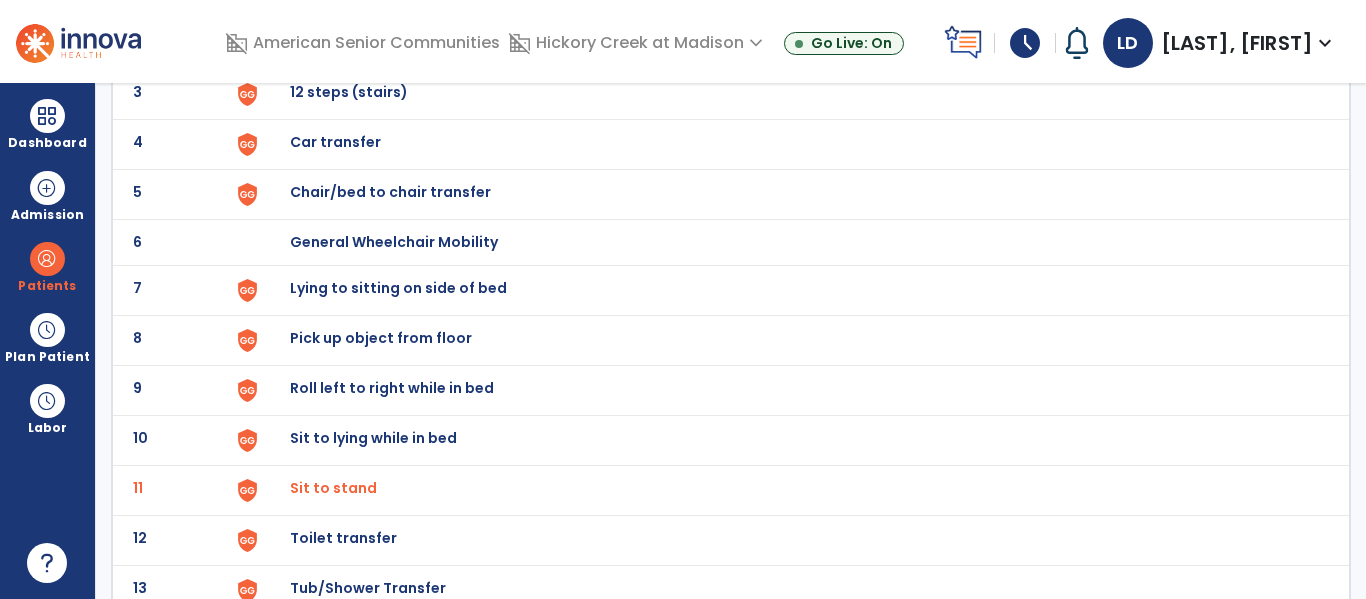 click on "Toilet transfer" at bounding box center (336, -8) 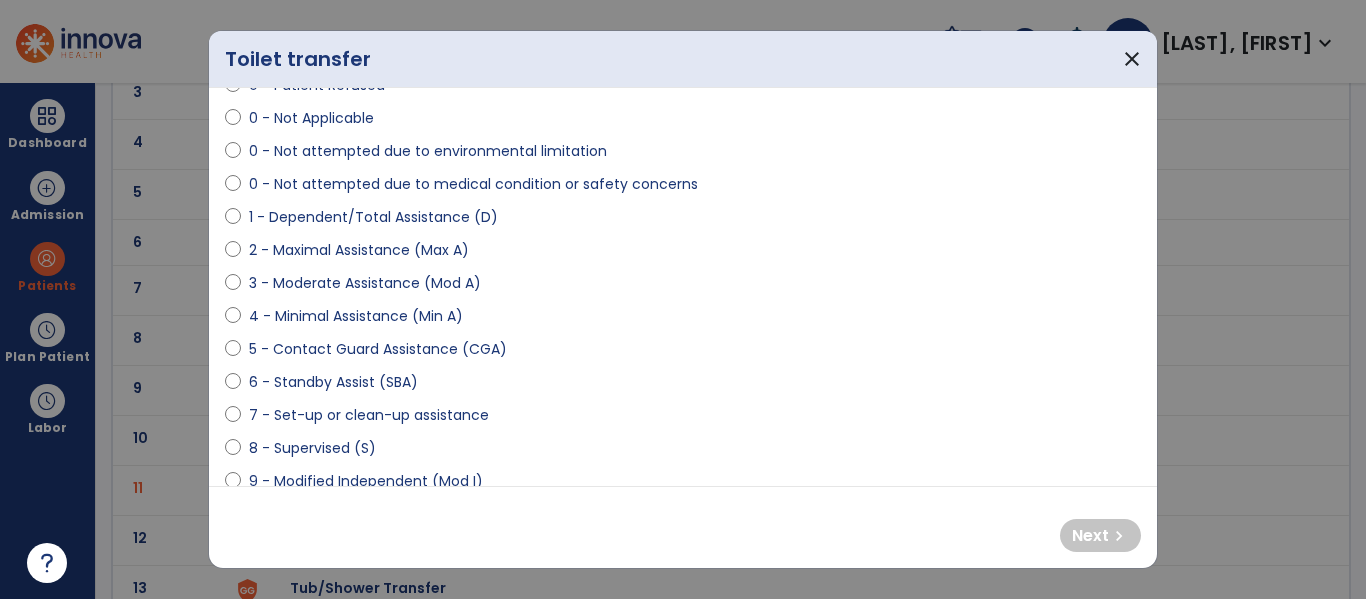 scroll, scrollTop: 136, scrollLeft: 0, axis: vertical 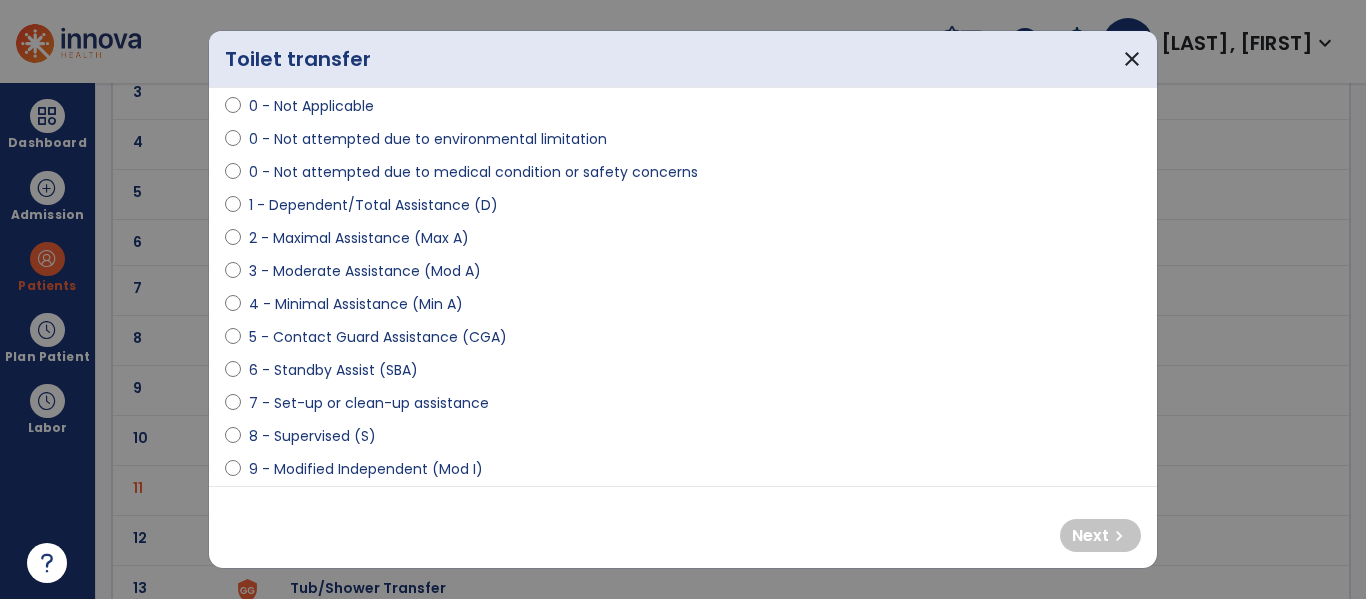 select on "**********" 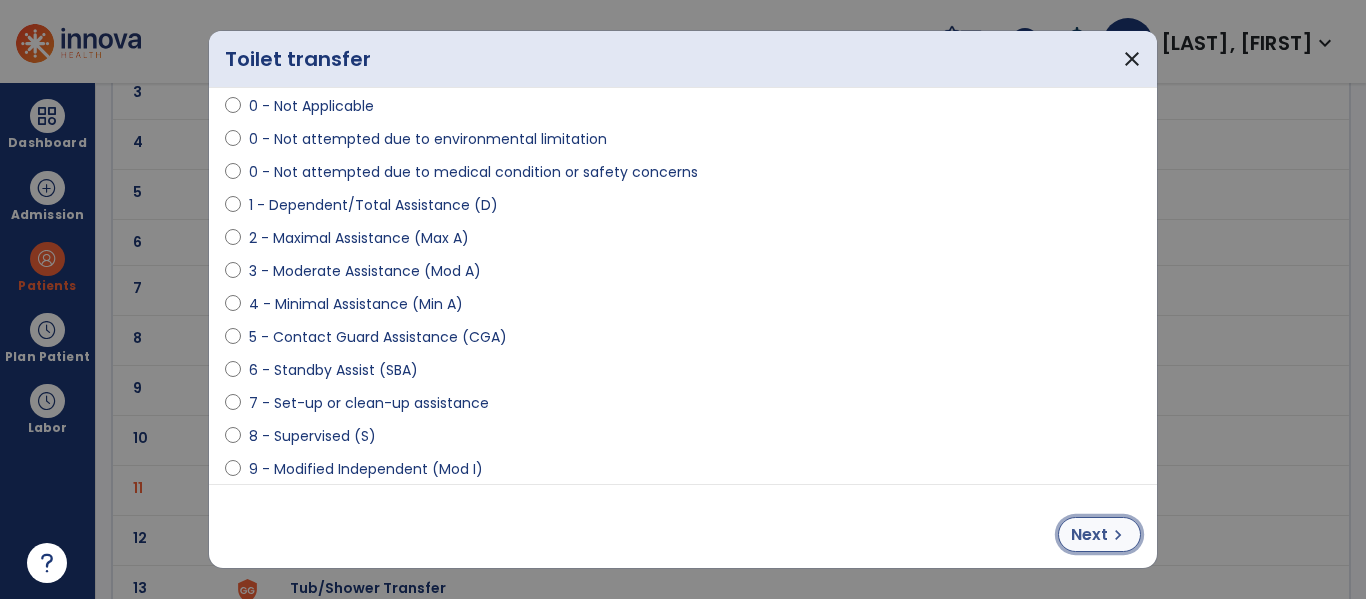 click on "Next" at bounding box center (1089, 535) 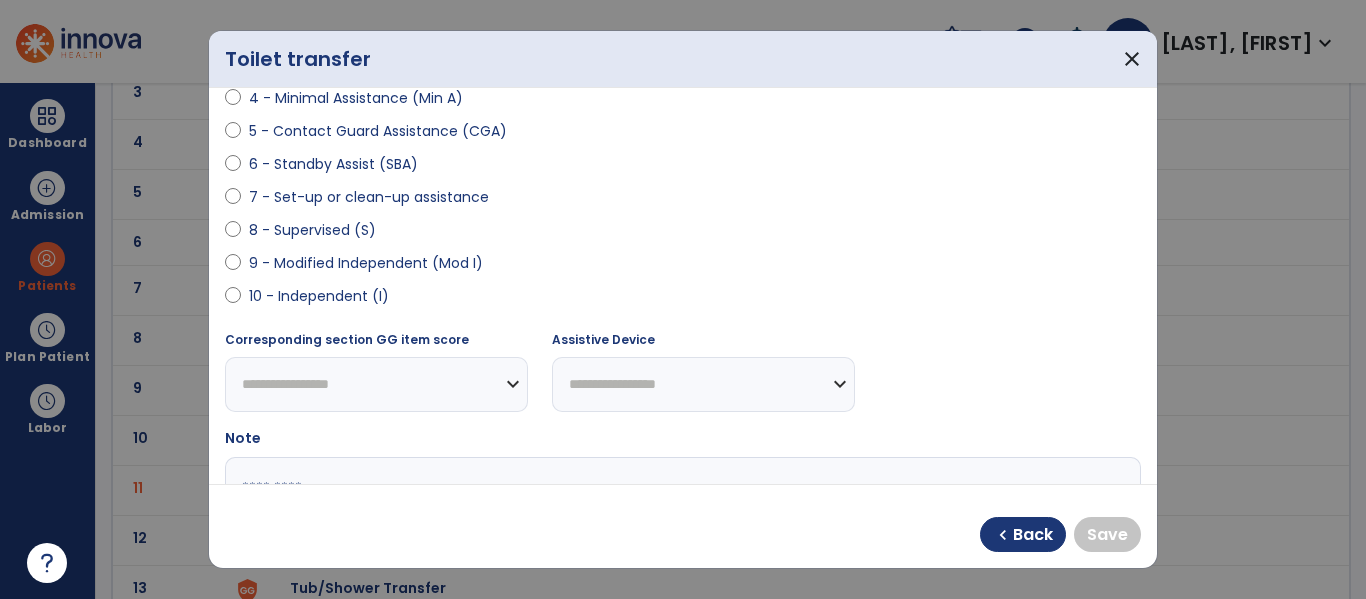 scroll, scrollTop: 341, scrollLeft: 0, axis: vertical 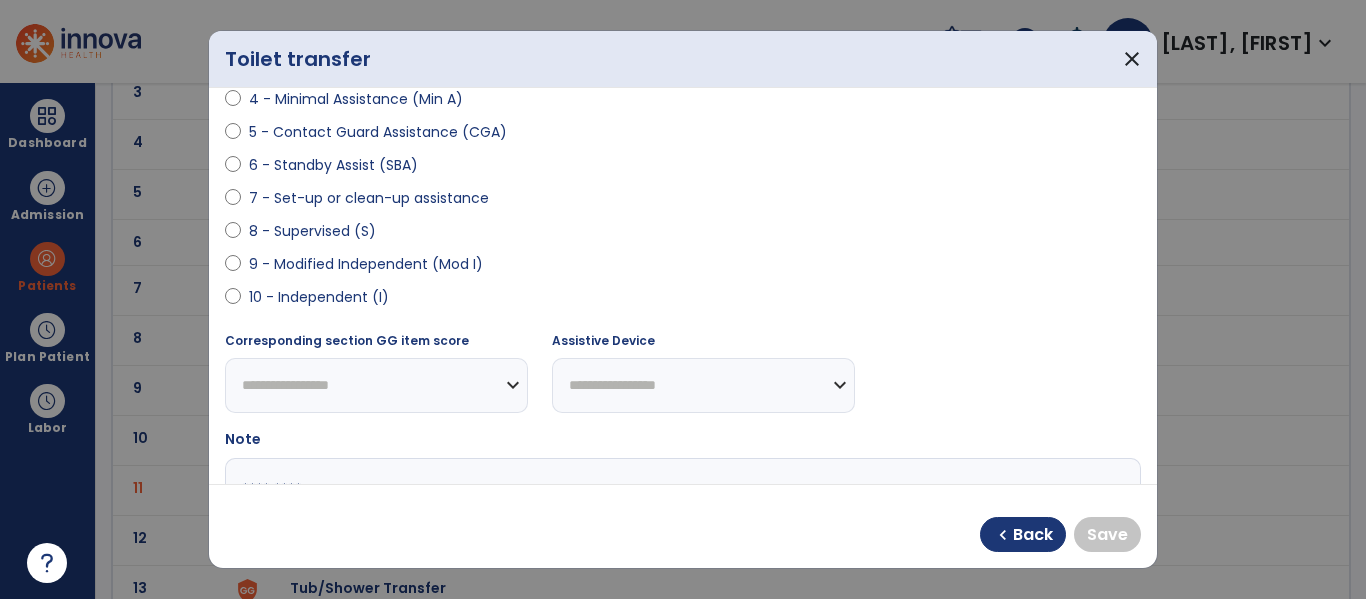 select on "**********" 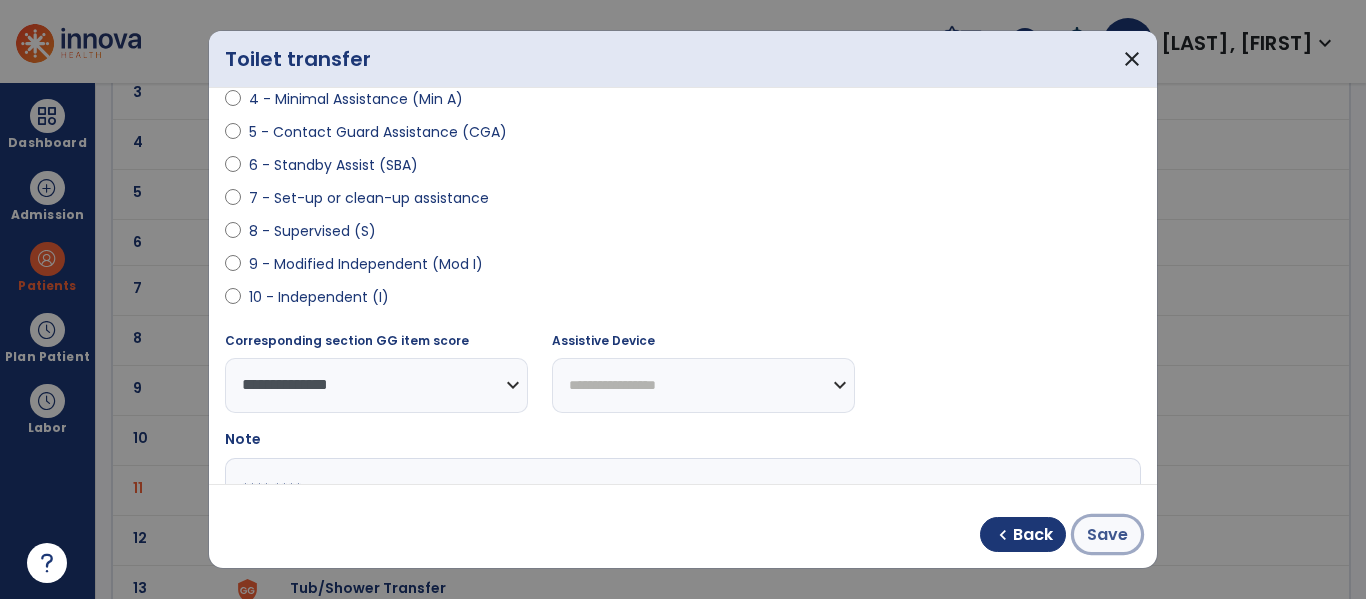 click on "Save" at bounding box center [1107, 535] 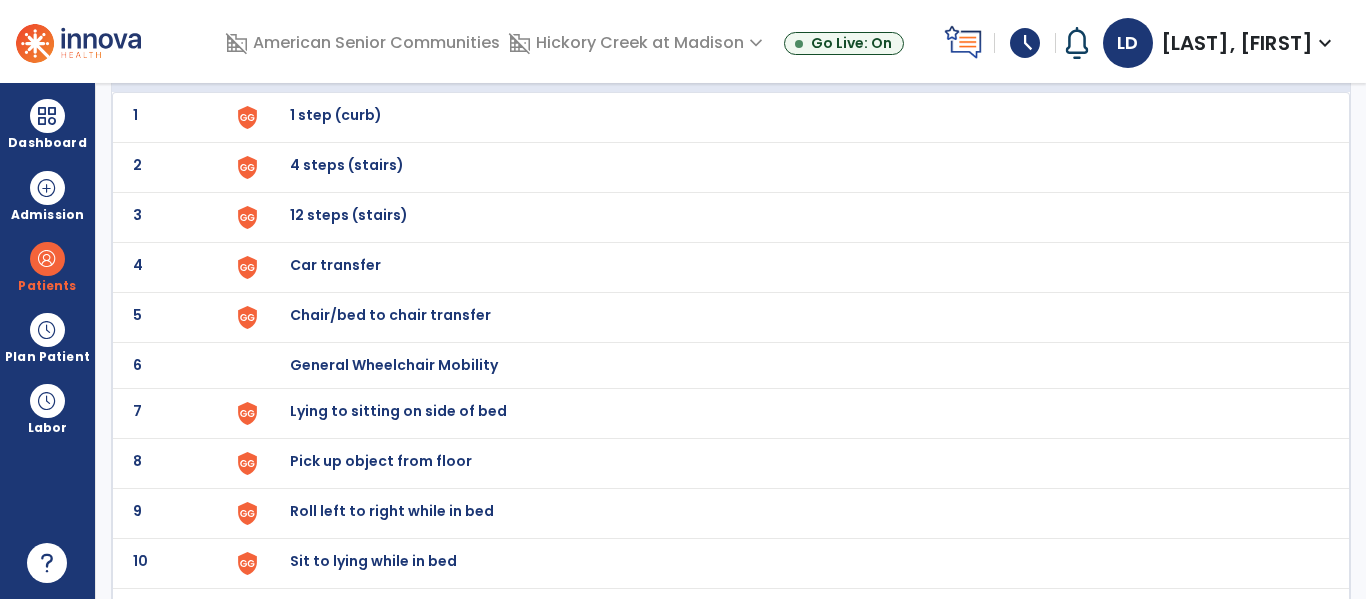 scroll, scrollTop: 0, scrollLeft: 0, axis: both 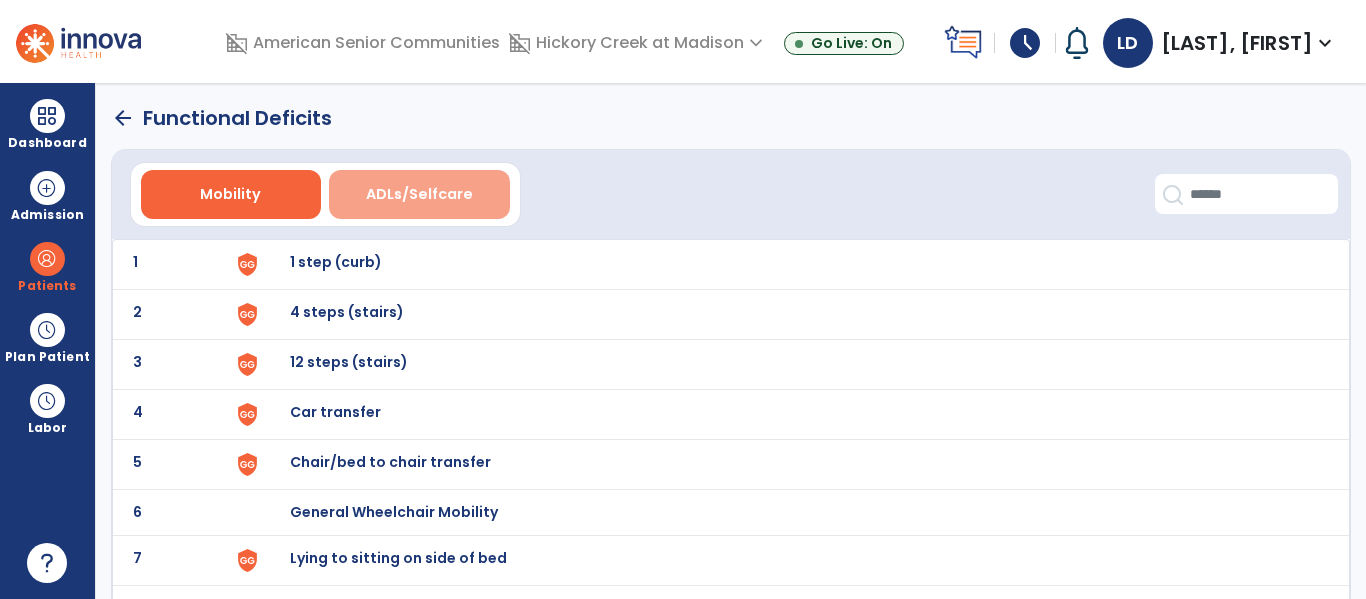 click on "ADLs/Selfcare" at bounding box center [419, 194] 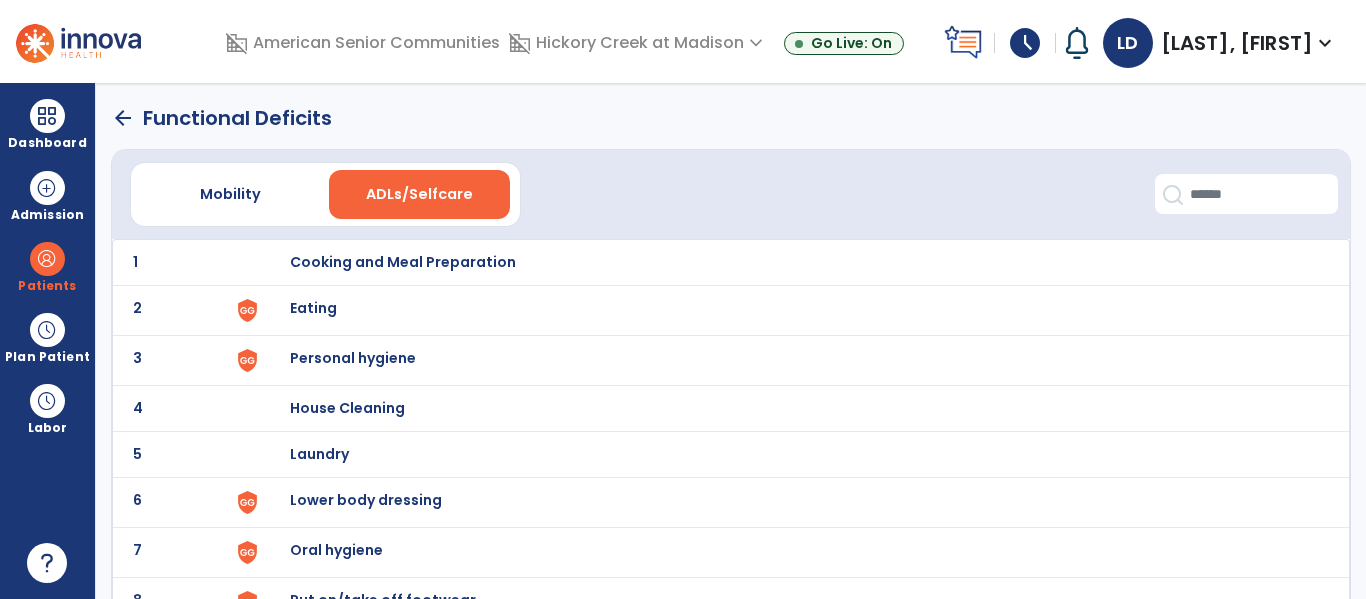click on "Lower body dressing" at bounding box center [403, 262] 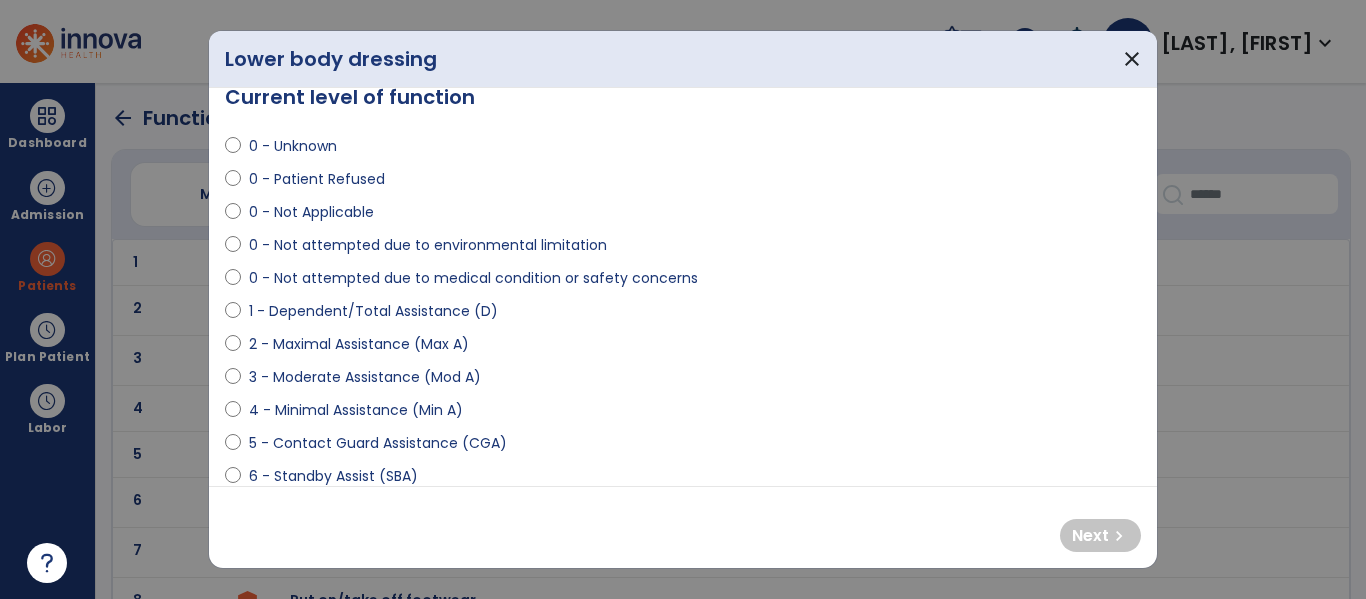 scroll, scrollTop: 31, scrollLeft: 0, axis: vertical 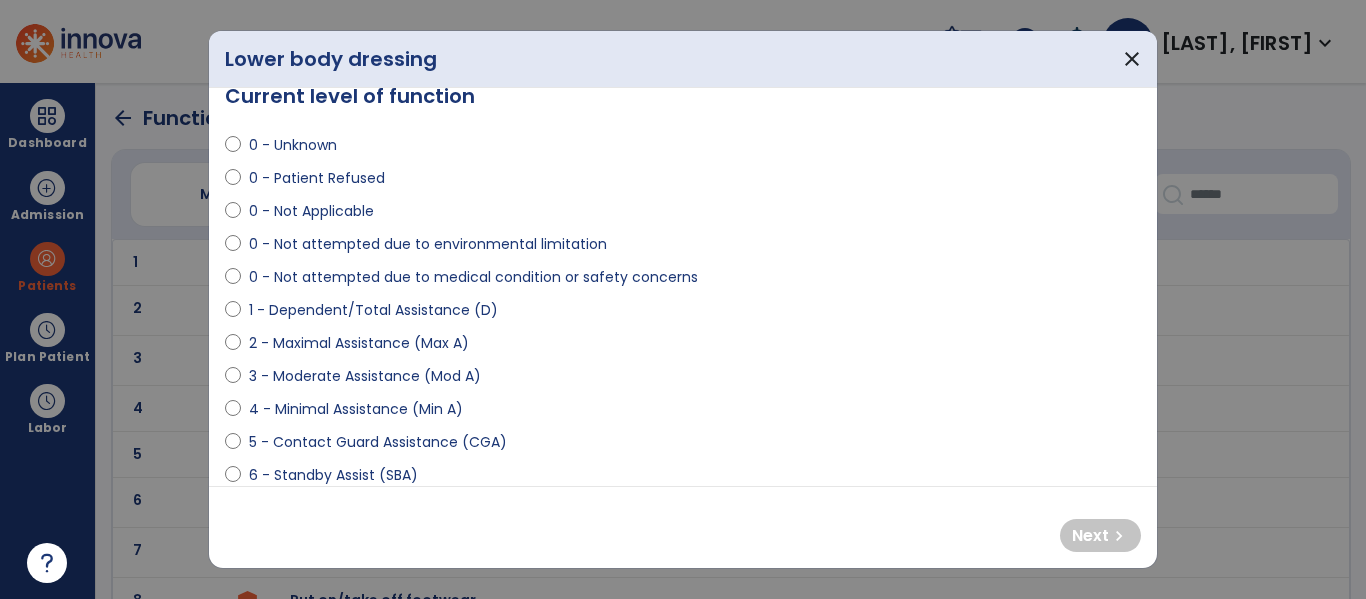 click on "3 - Moderate Assistance (Mod A)" at bounding box center [683, 380] 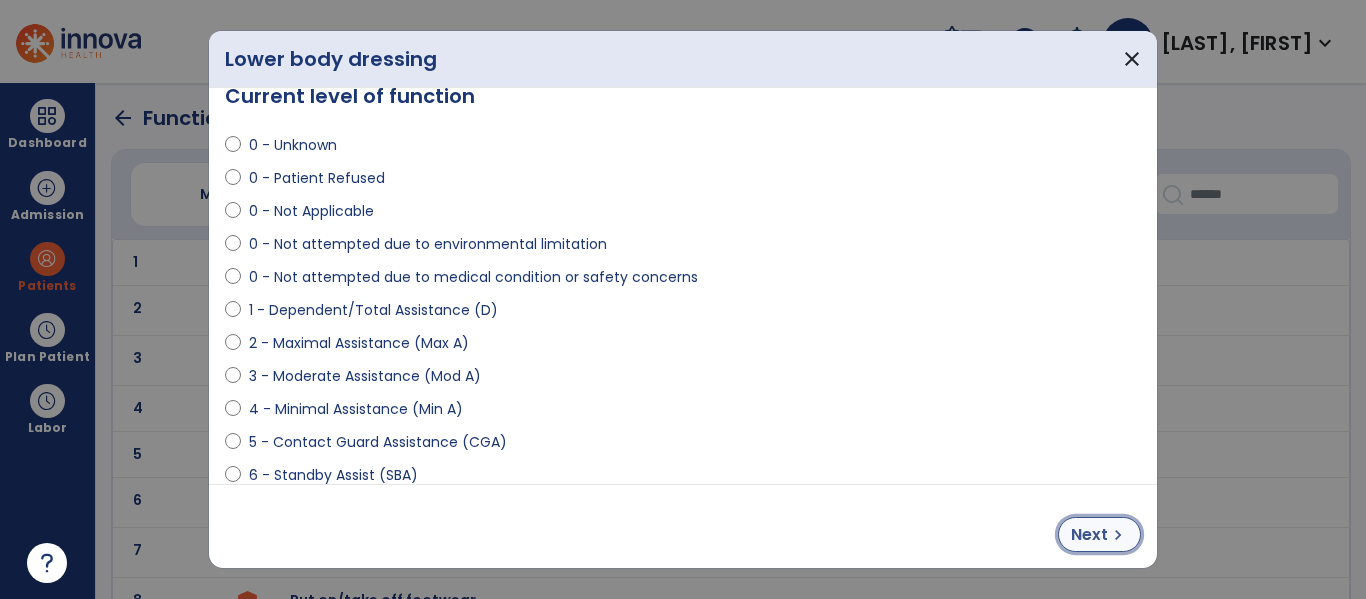 click on "Next  chevron_right" at bounding box center [1099, 534] 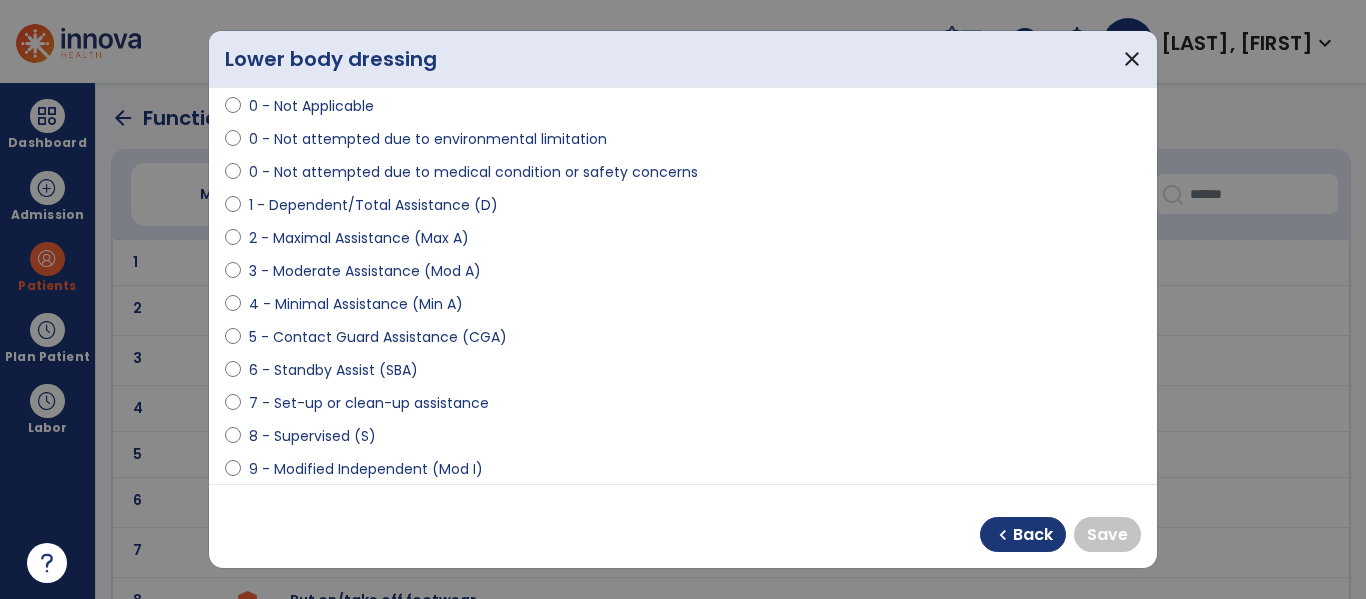 scroll, scrollTop: 146, scrollLeft: 0, axis: vertical 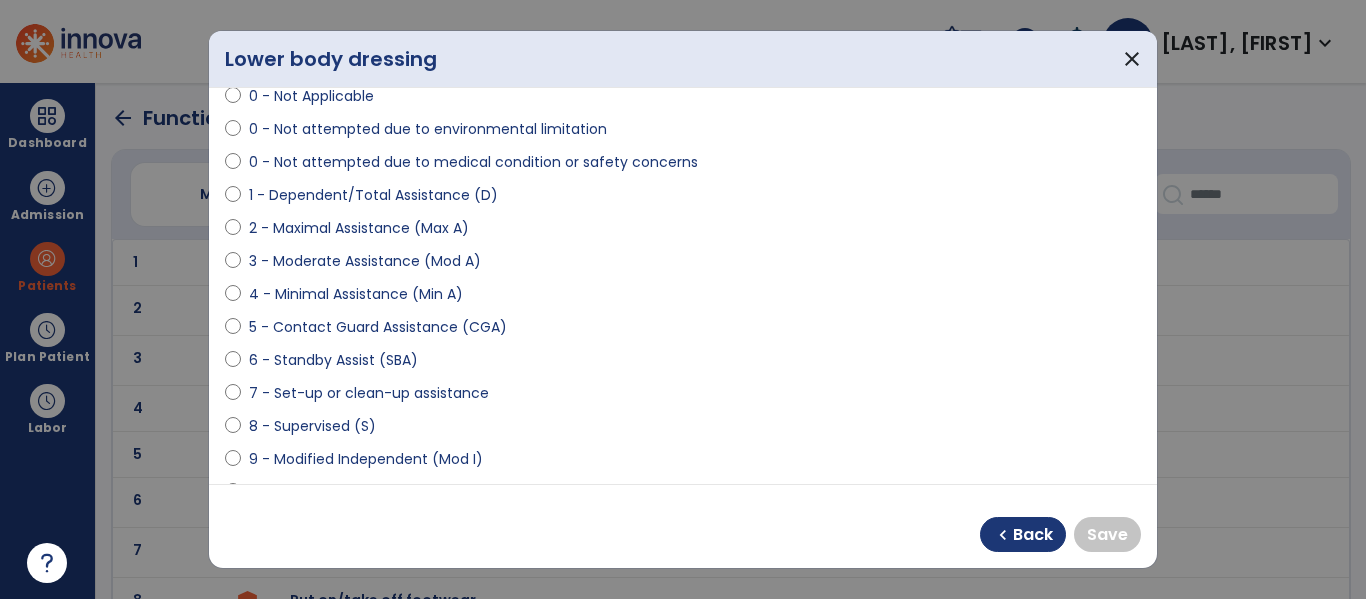 select on "**********" 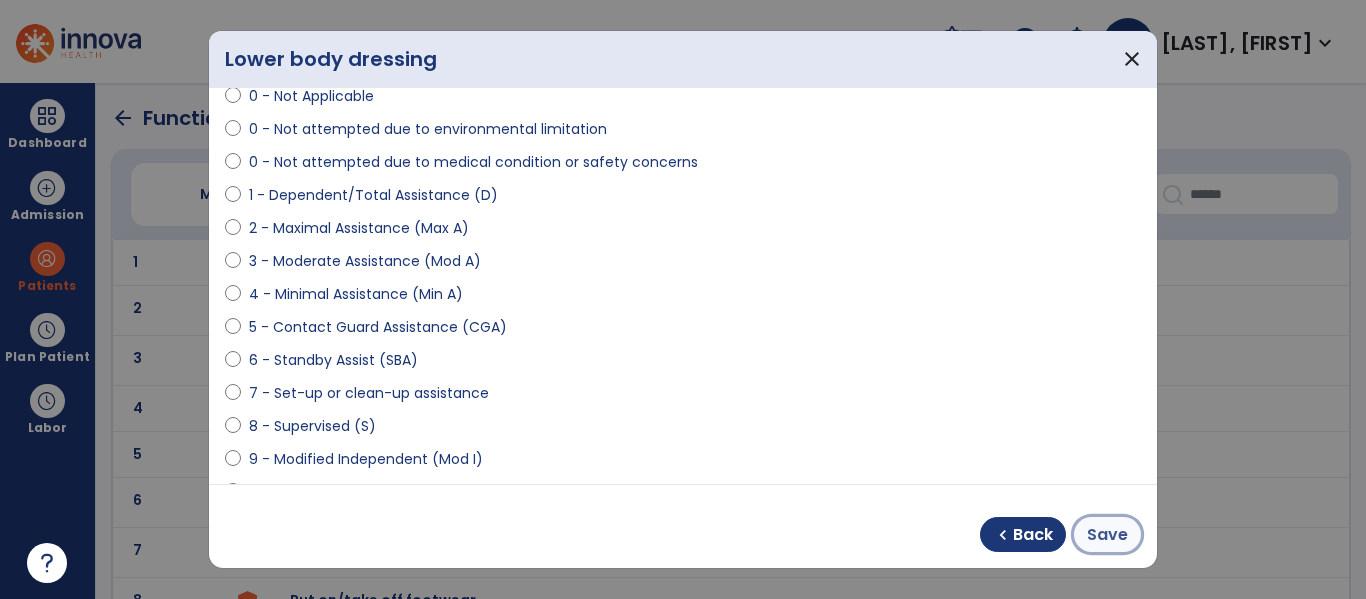 click on "Save" at bounding box center [1107, 535] 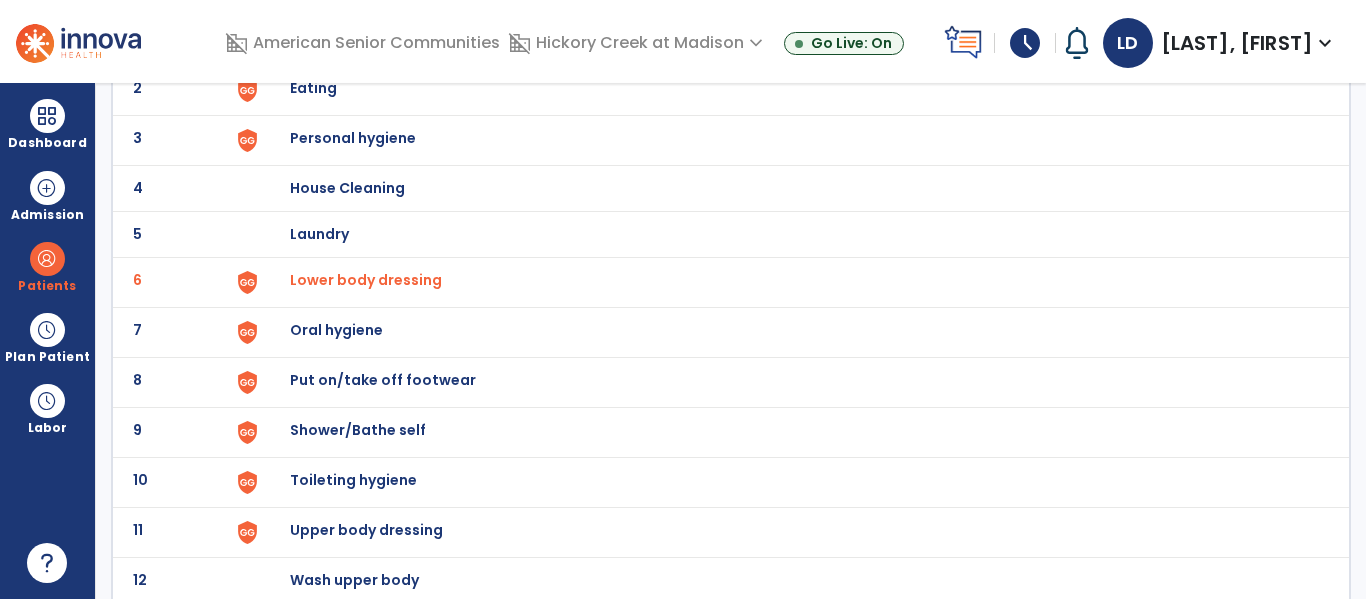 scroll, scrollTop: 272, scrollLeft: 0, axis: vertical 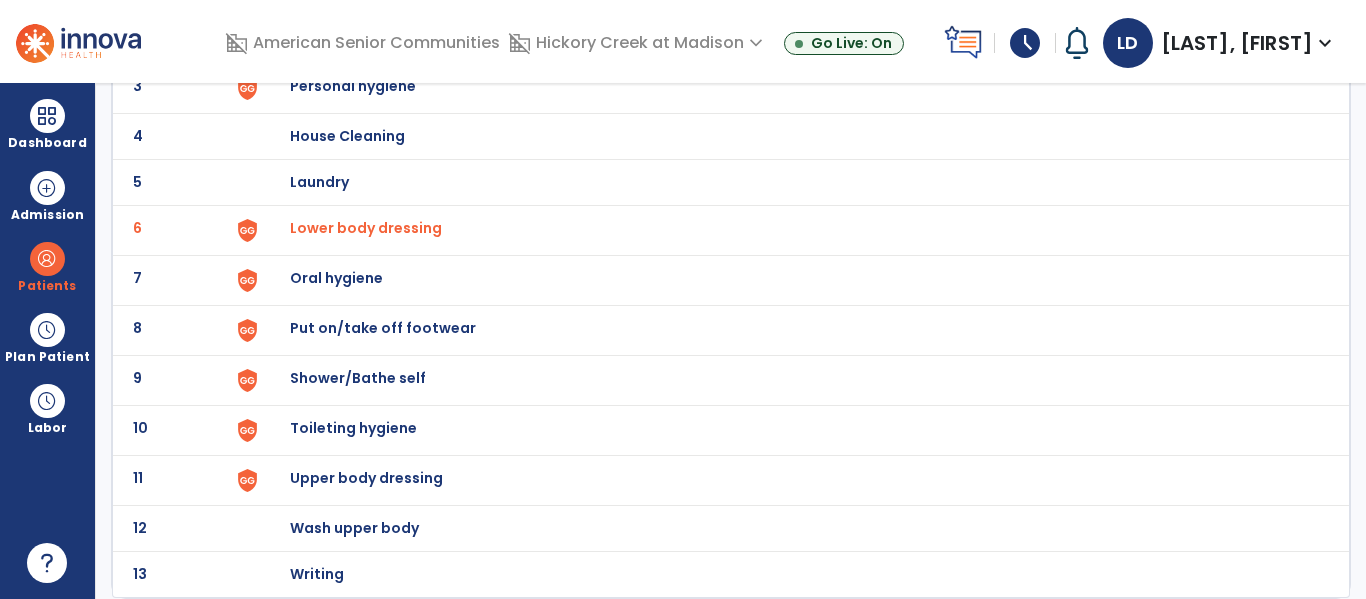 click on "Toileting hygiene" at bounding box center (403, -10) 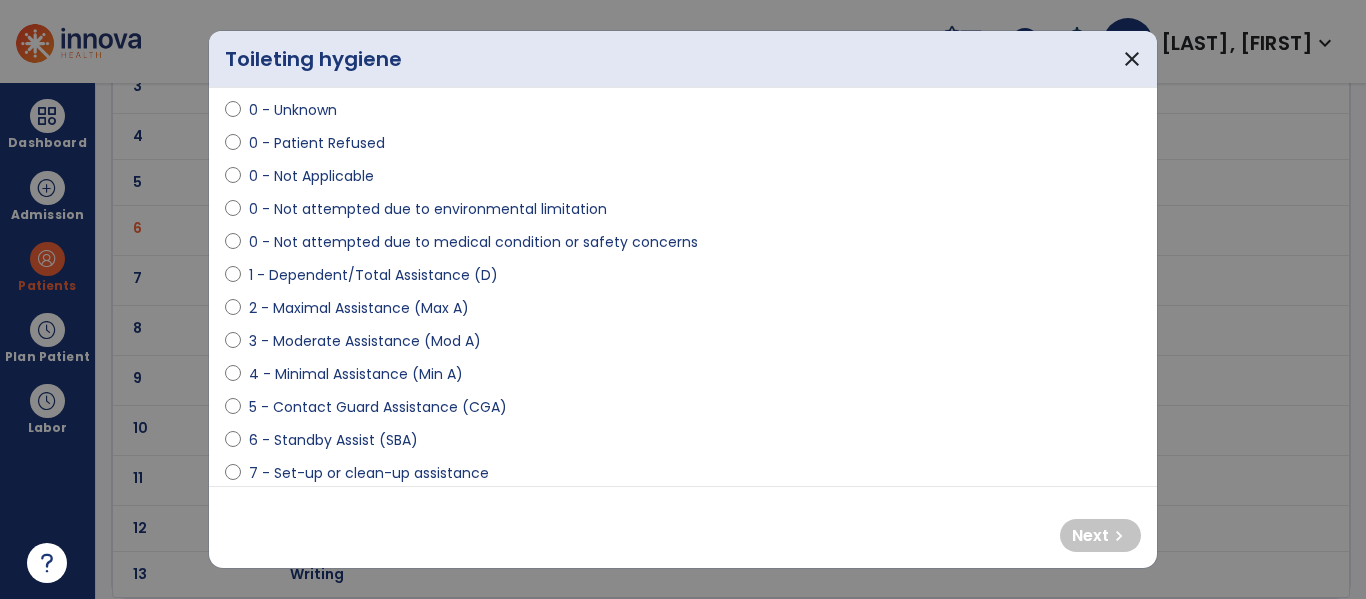 scroll, scrollTop: 69, scrollLeft: 0, axis: vertical 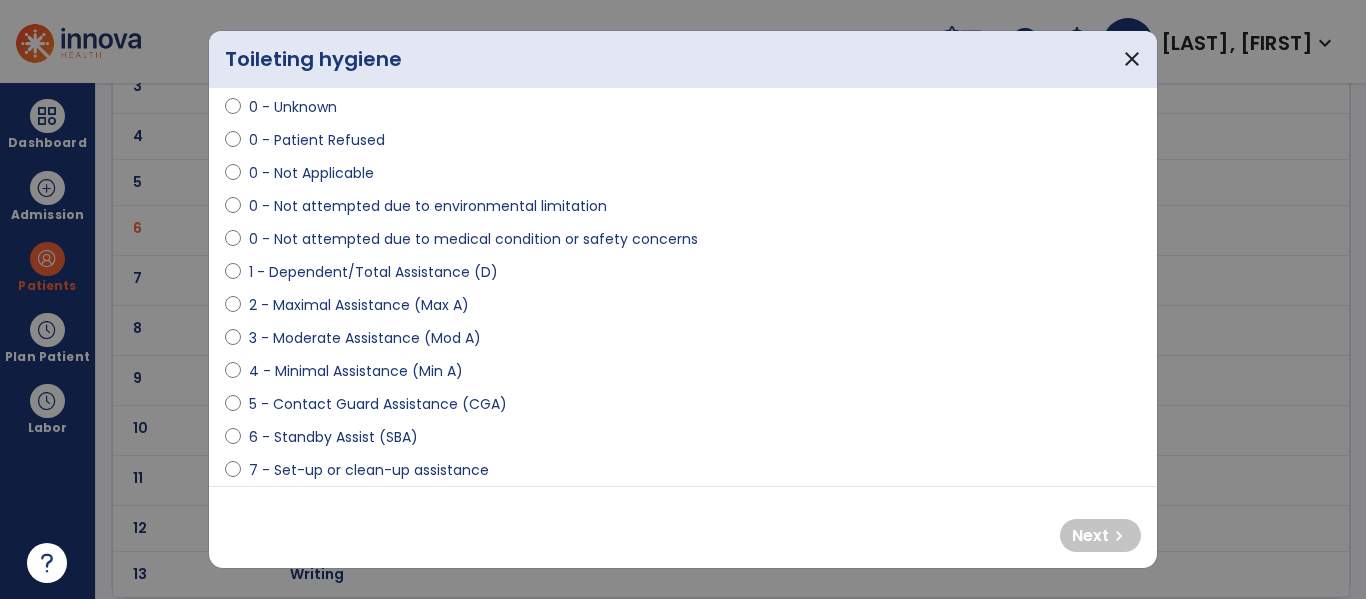 click on "0 - Unknown 0 - Patient Refused 0 - Not Applicable 0 - Not attempted due to environmental limitation 0 - Not attempted due to medical condition or safety concerns 1 - Dependent/Total Assistance (D) 2 - Maximal Assistance (Max A) 3 - Moderate Assistance (Mod A) 4 - Minimal Assistance (Min A) 5 - Contact Guard Assistance (CGA) 6 - Standby Assist (SBA) 7 - Set-up or clean-up assistance 8 - Supervised (S) 9 - Modified Independent (Mod I) 10 - Independent (I)" at bounding box center (683, 330) 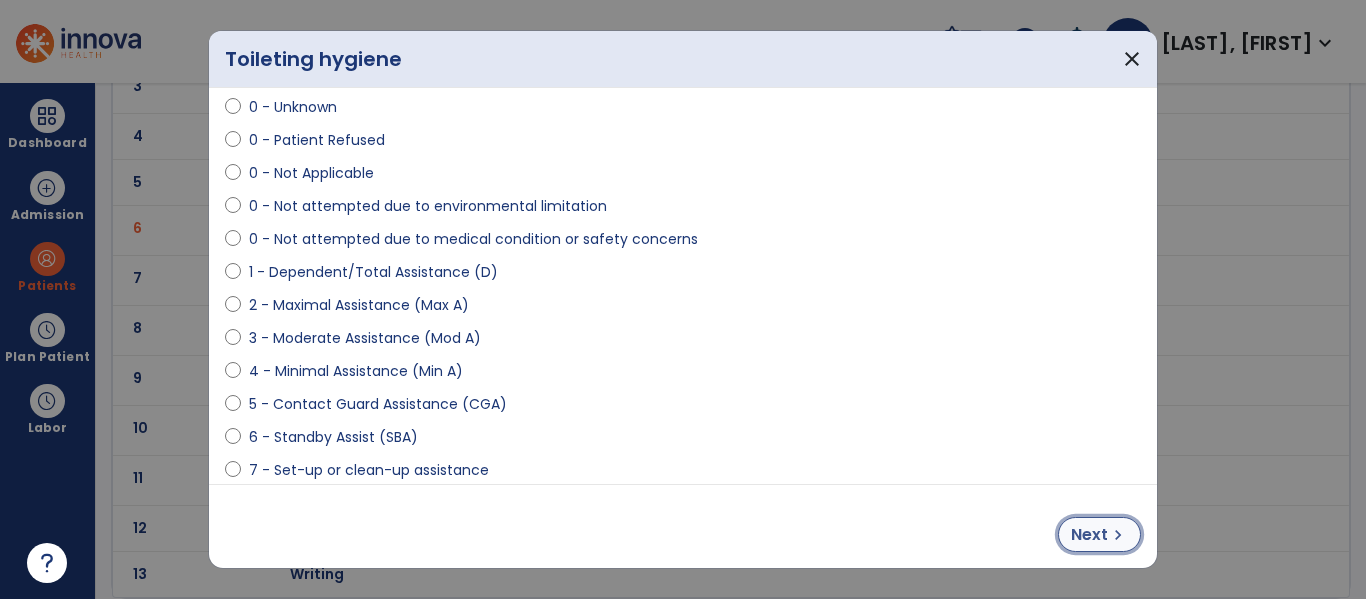 click on "Next  chevron_right" at bounding box center [1099, 534] 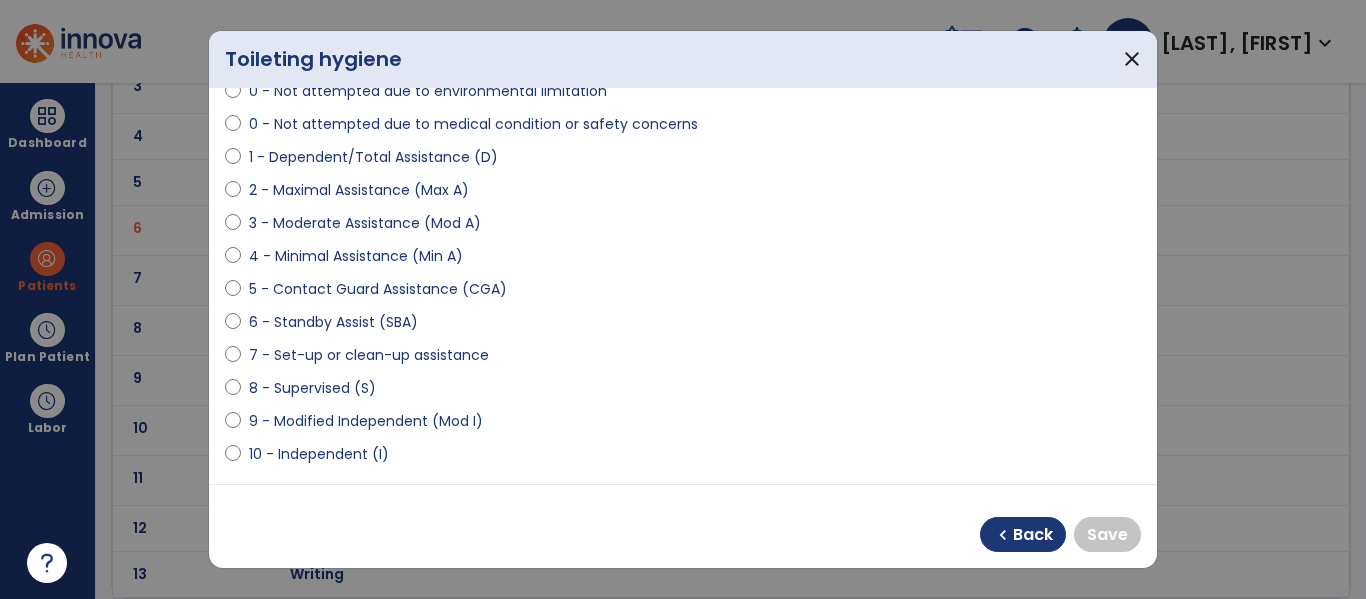 scroll, scrollTop: 186, scrollLeft: 0, axis: vertical 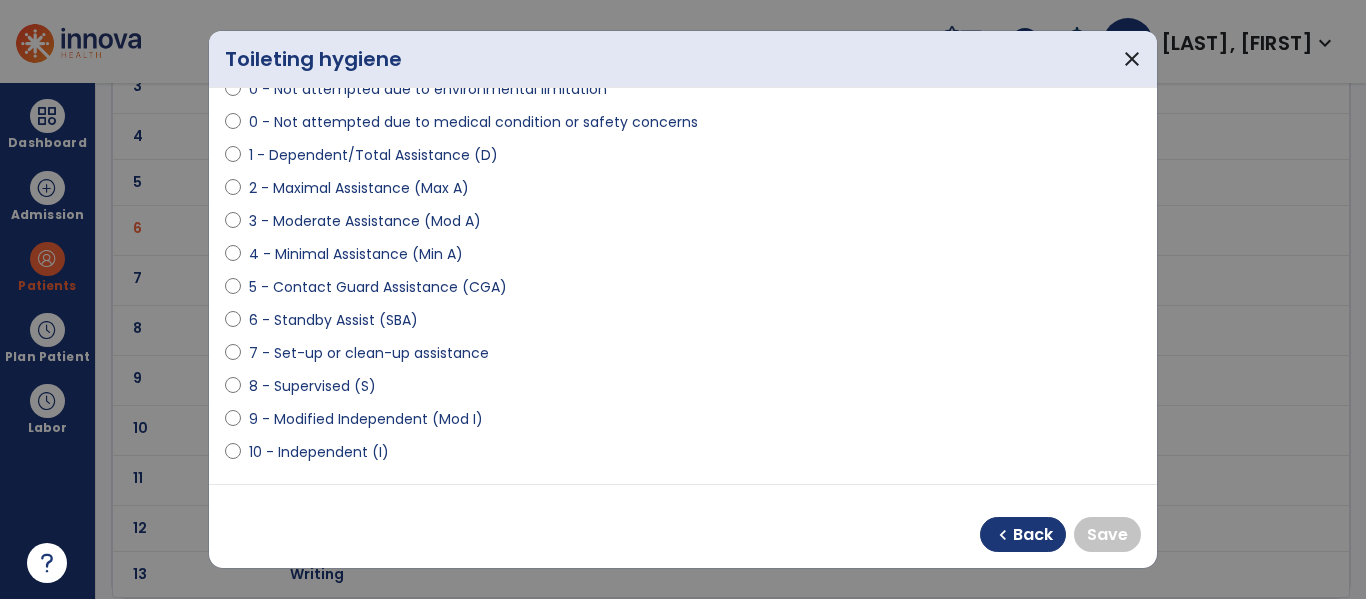 select on "**********" 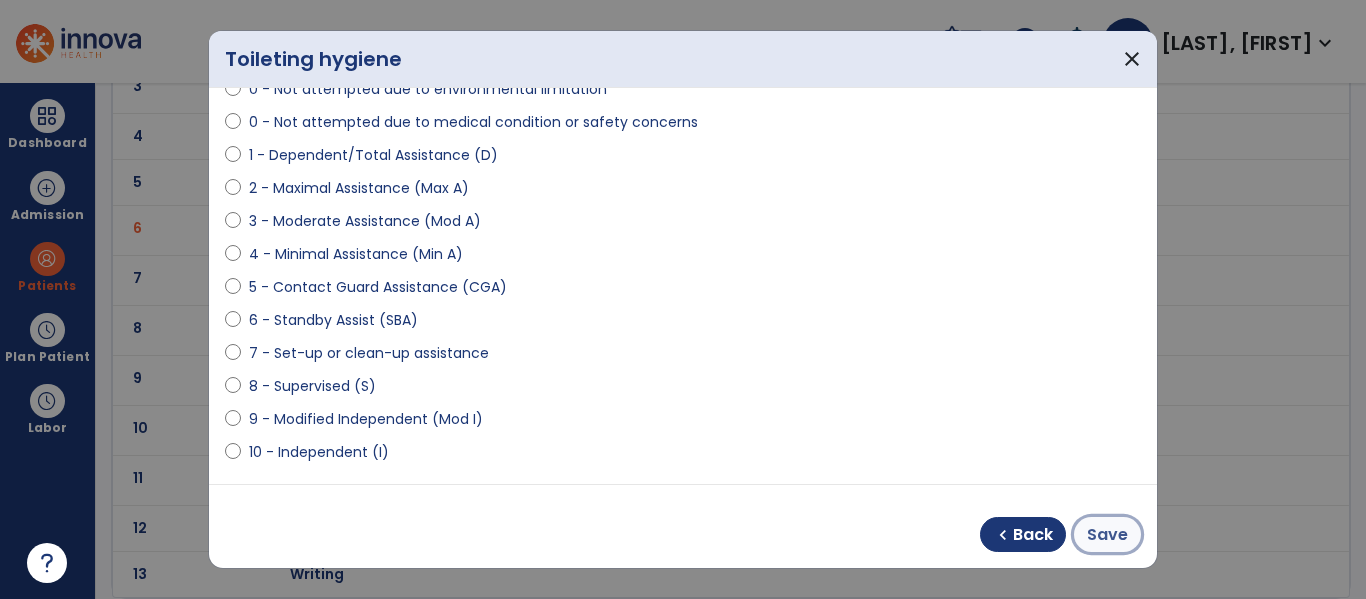 click on "Save" at bounding box center [1107, 535] 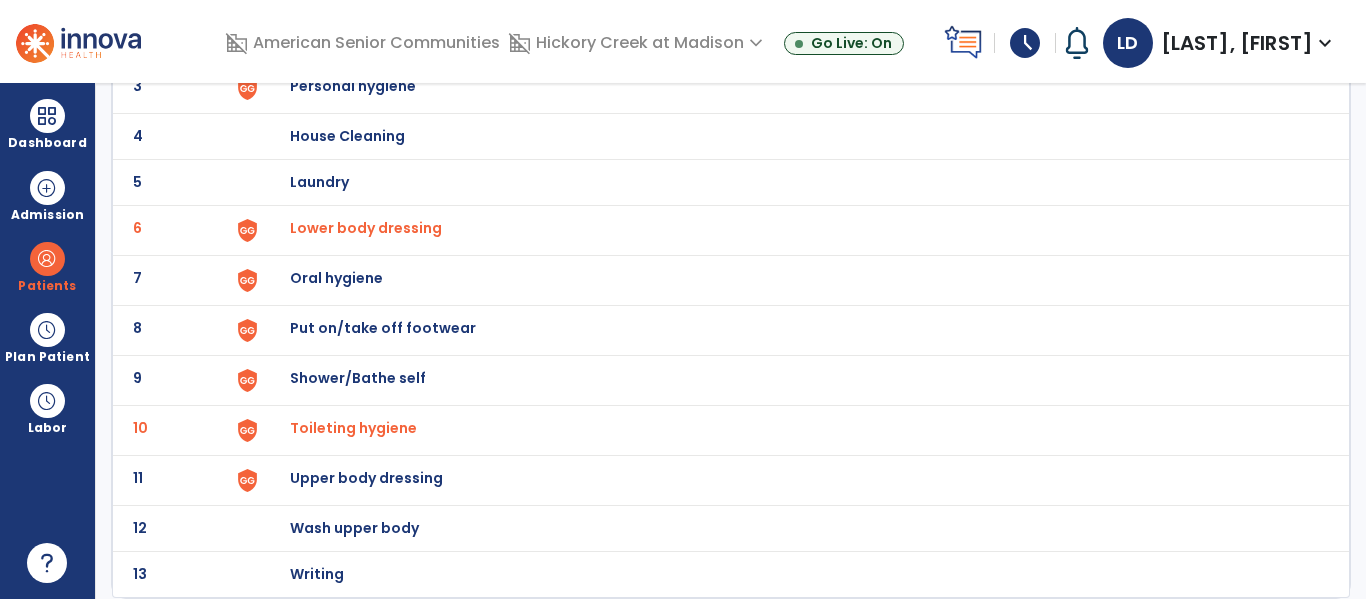 click on "Upper body dressing" at bounding box center (403, -10) 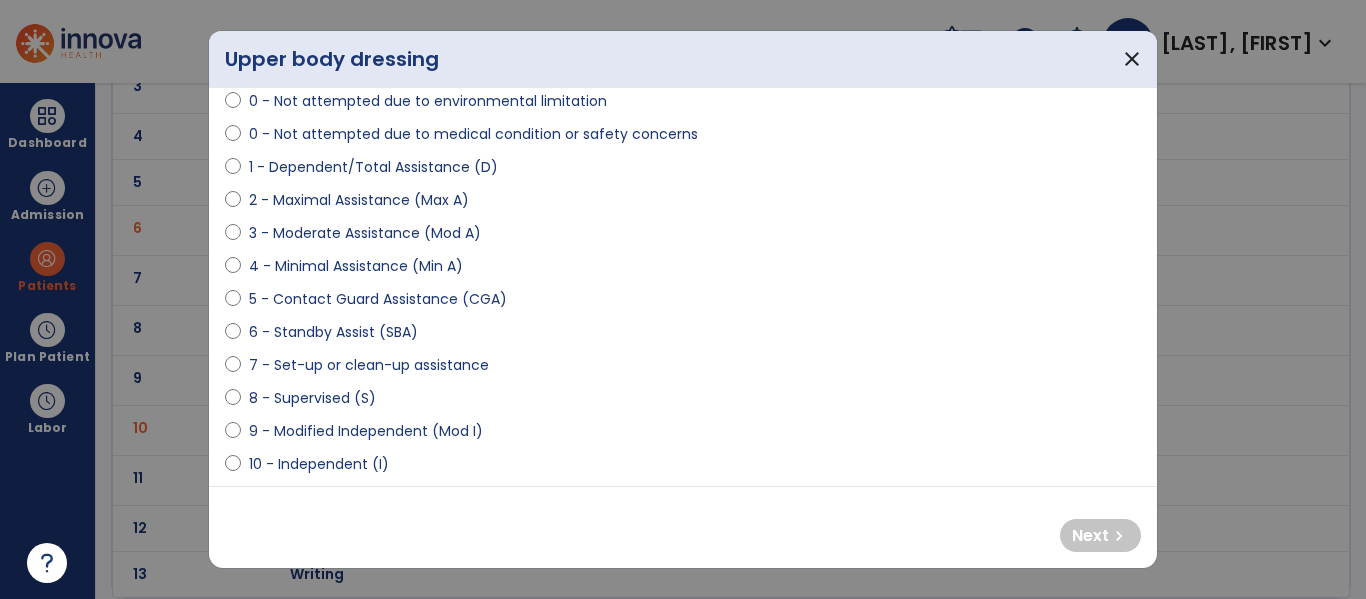 scroll, scrollTop: 176, scrollLeft: 0, axis: vertical 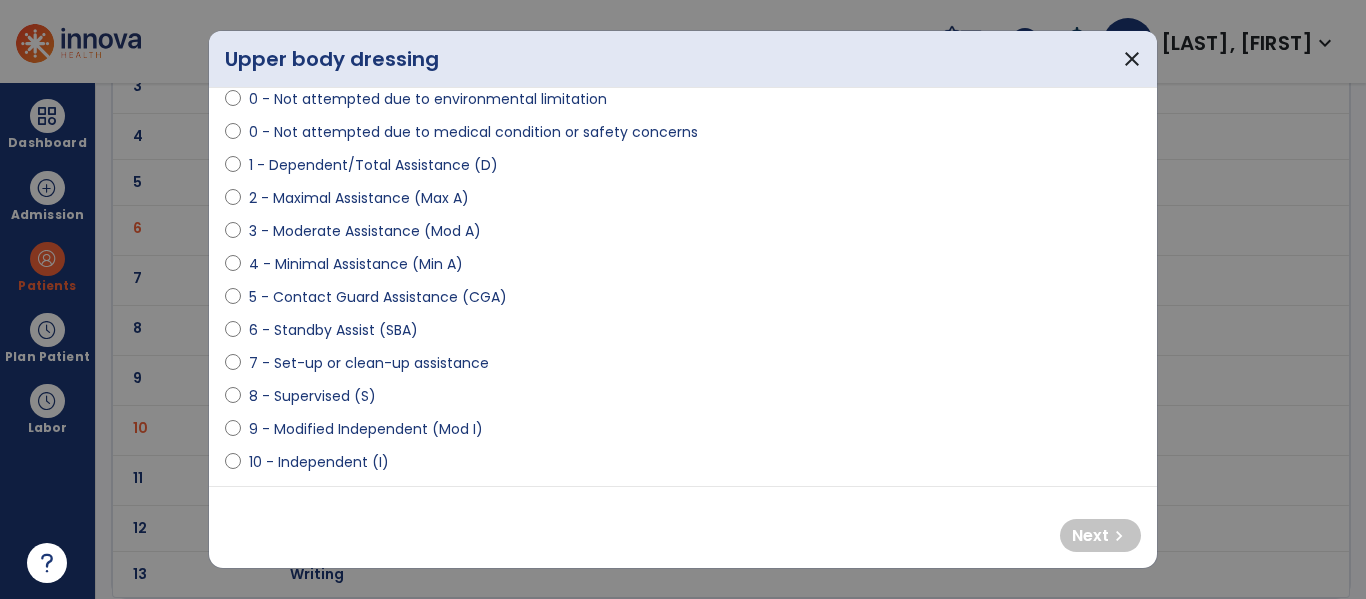 select on "**********" 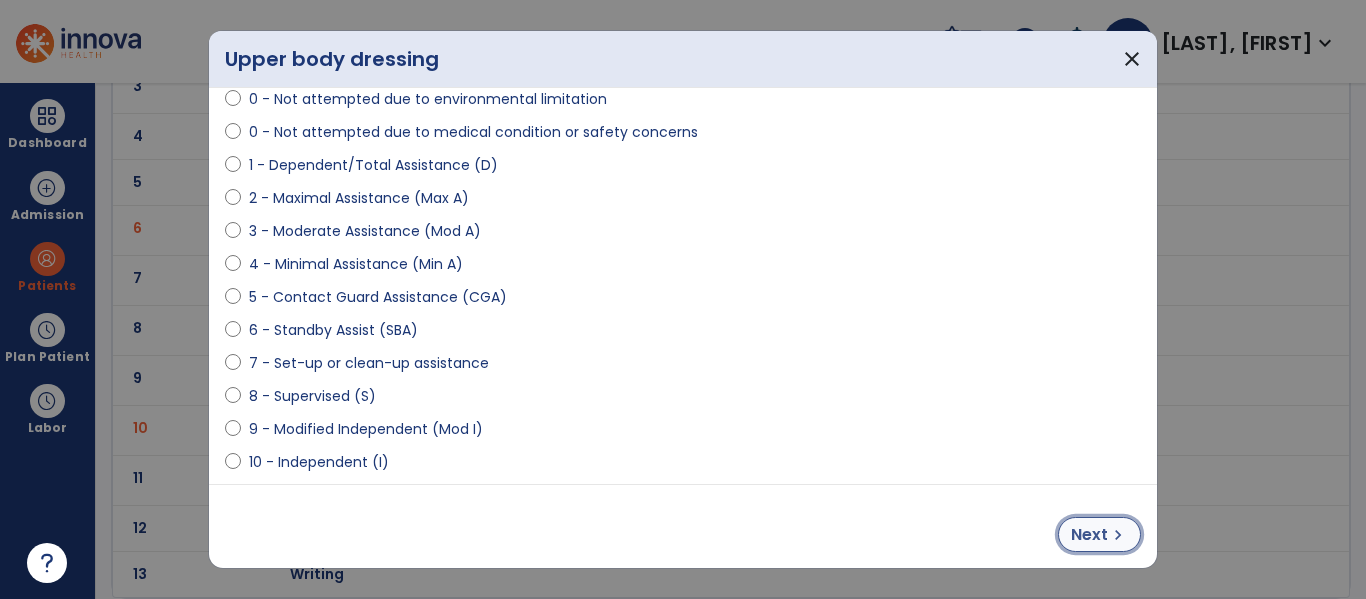 click on "Next" at bounding box center [1089, 535] 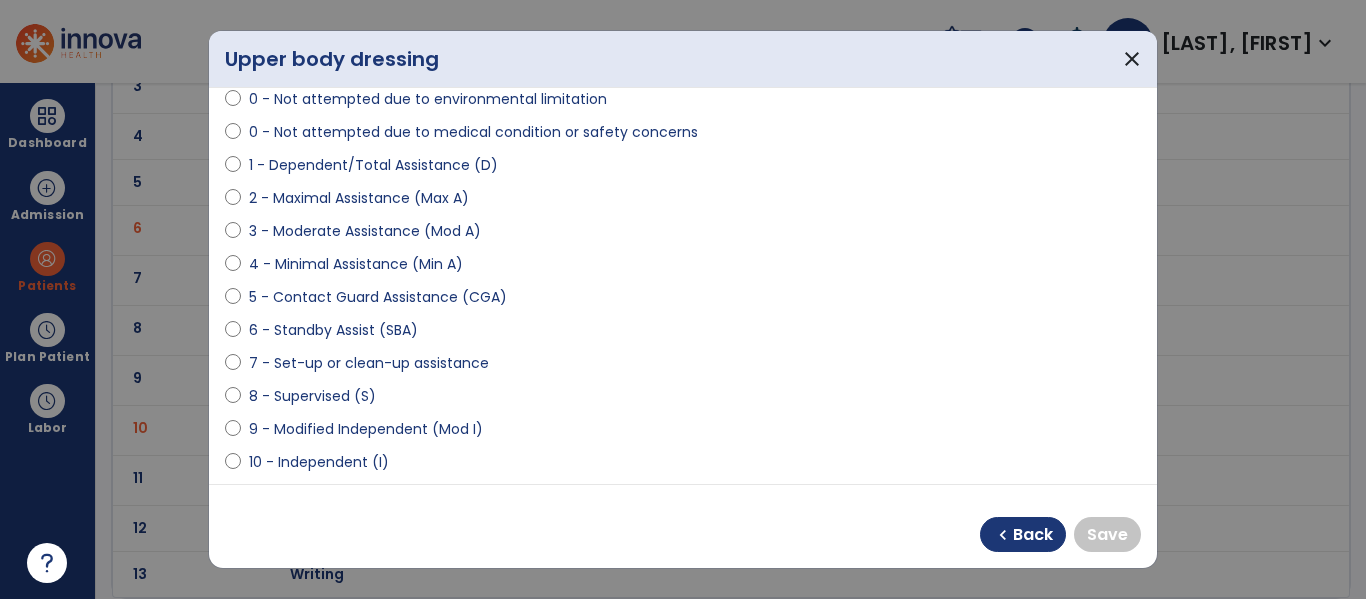 scroll, scrollTop: 203, scrollLeft: 0, axis: vertical 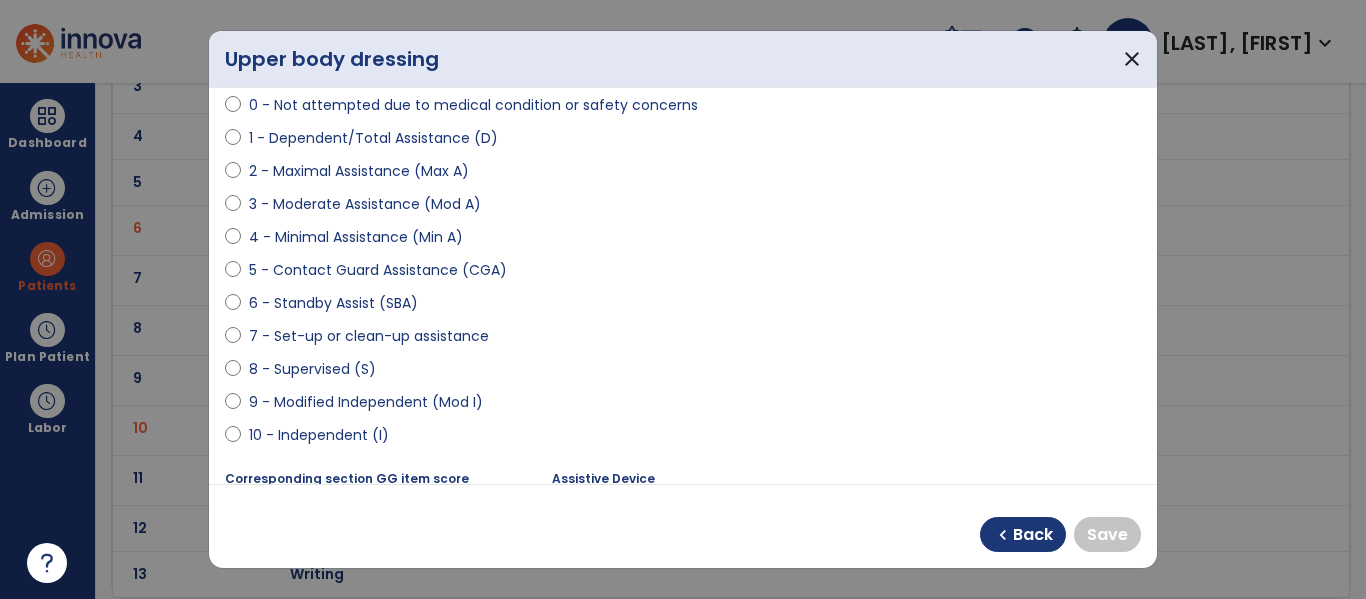 click on "9 - Modified Independent (Mod I)" at bounding box center (683, 406) 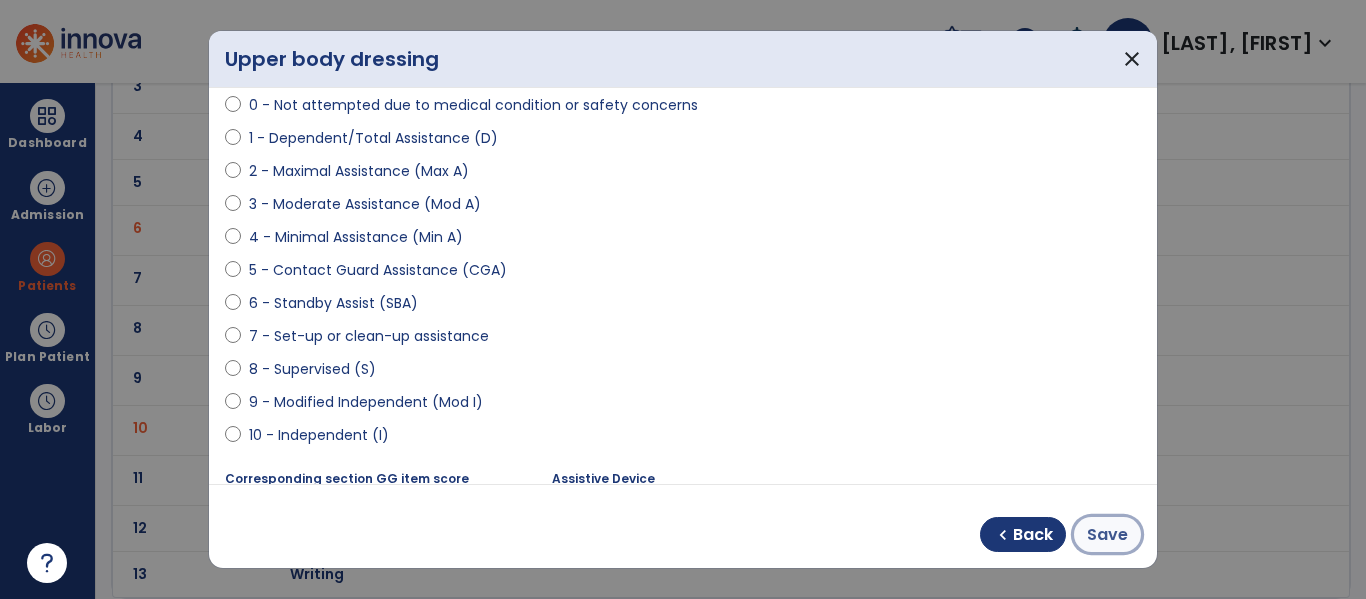 click on "Save" at bounding box center (1107, 535) 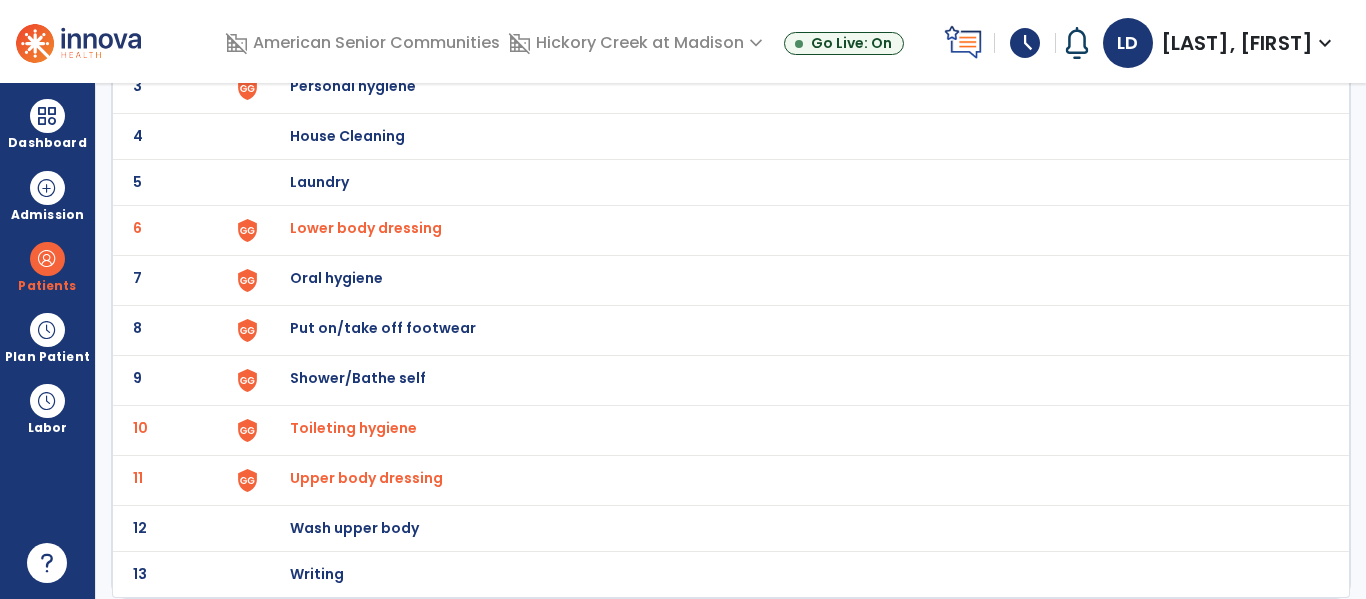 scroll, scrollTop: 249, scrollLeft: 0, axis: vertical 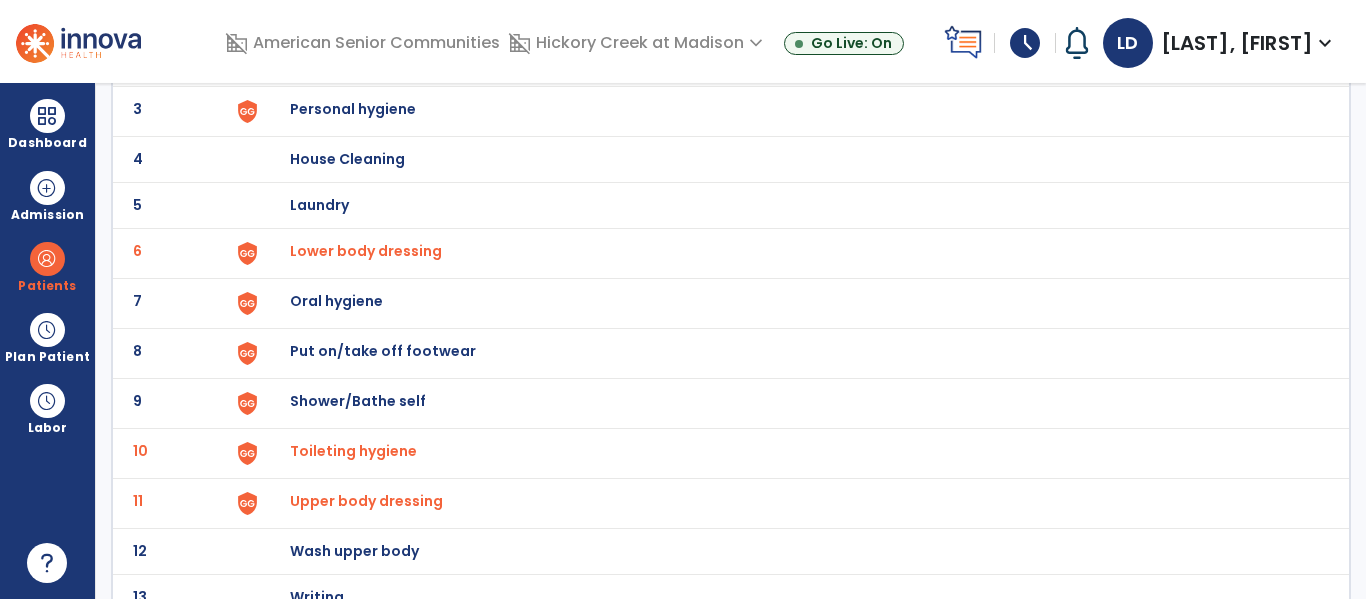 click on "Put on/take off footwear" at bounding box center [403, 13] 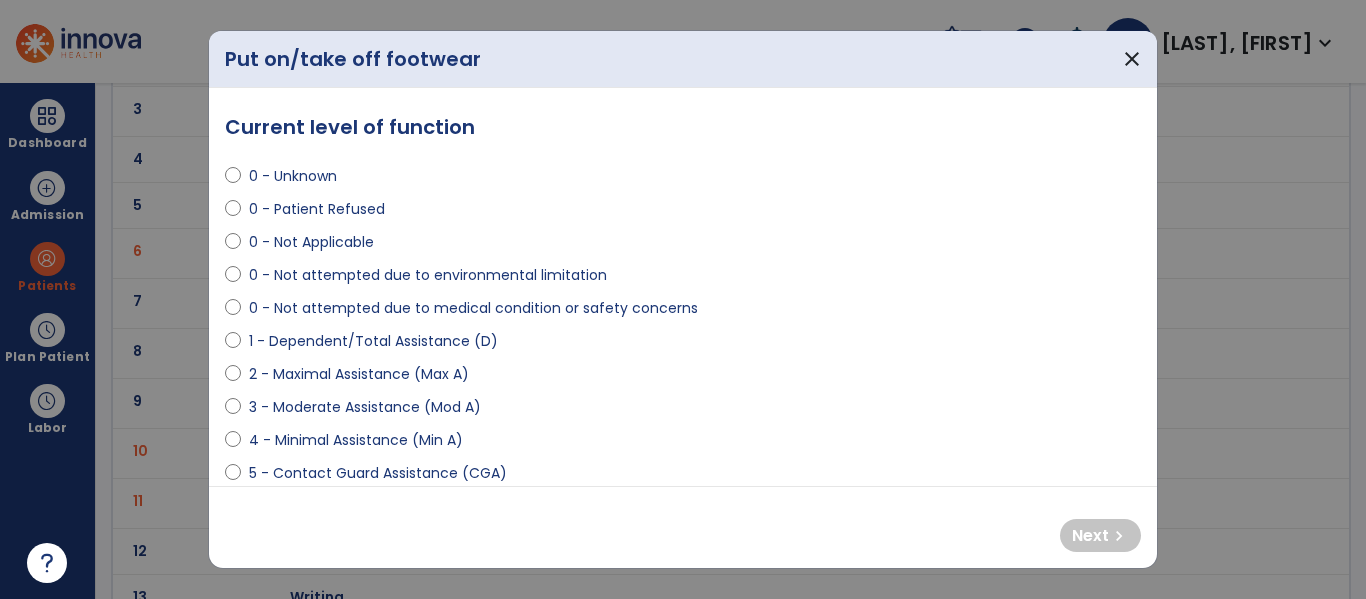 select on "**********" 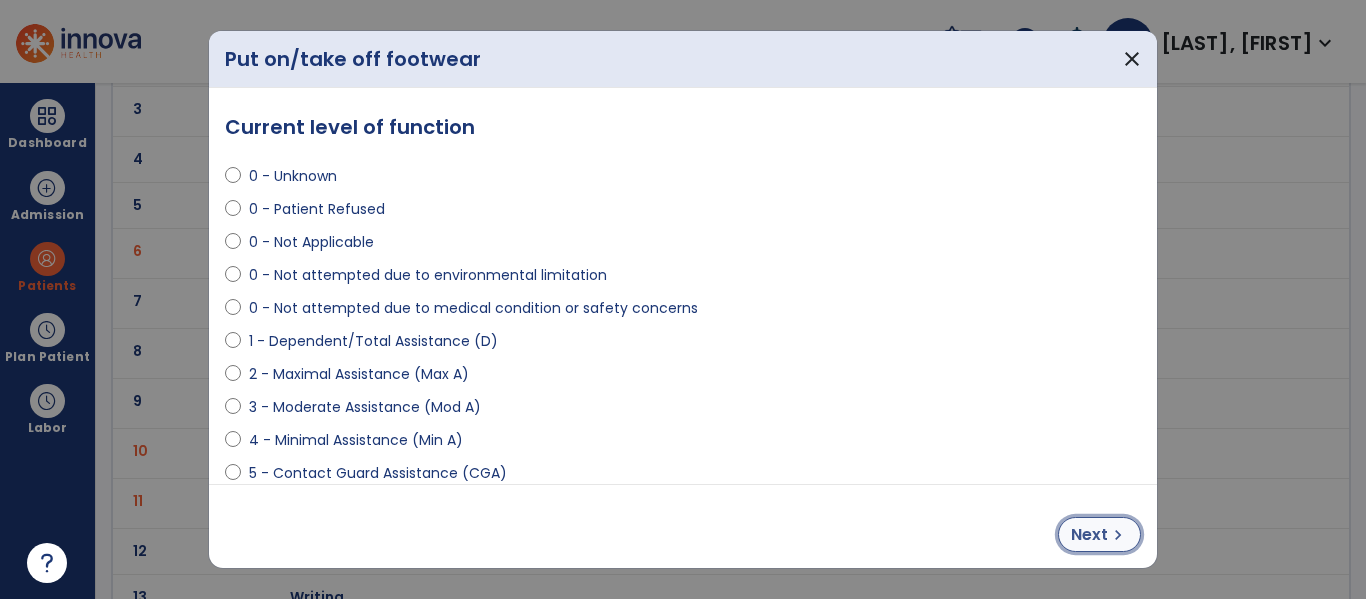 click on "Next" at bounding box center [1089, 535] 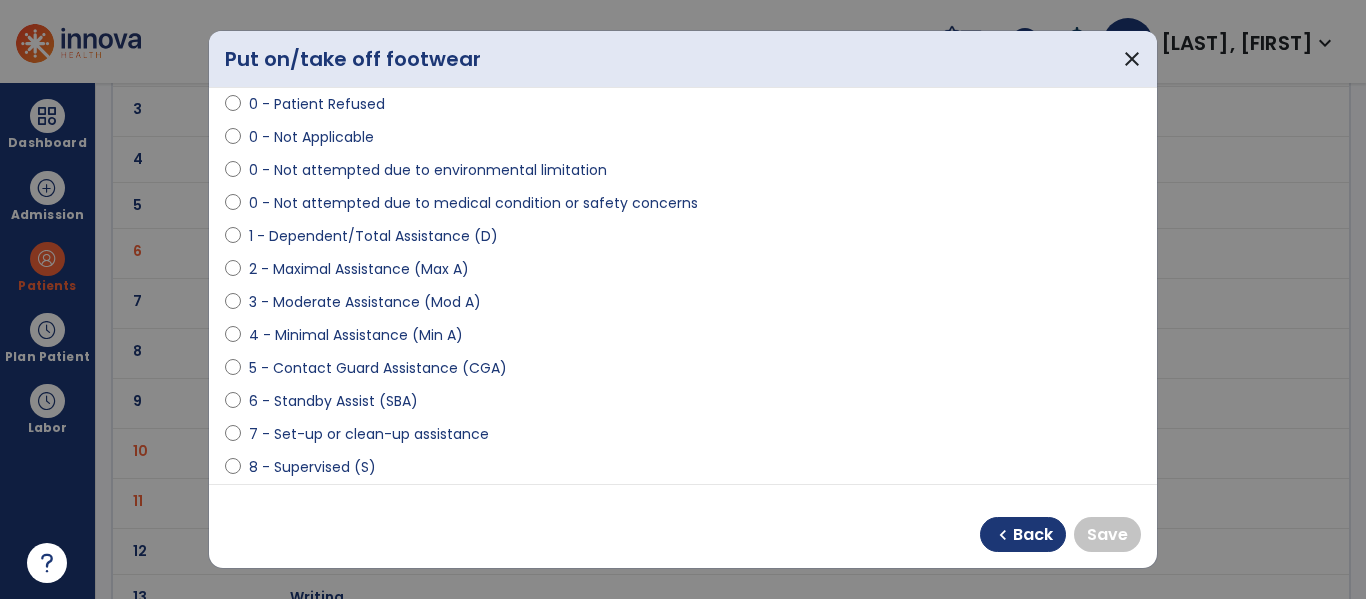 scroll, scrollTop: 178, scrollLeft: 0, axis: vertical 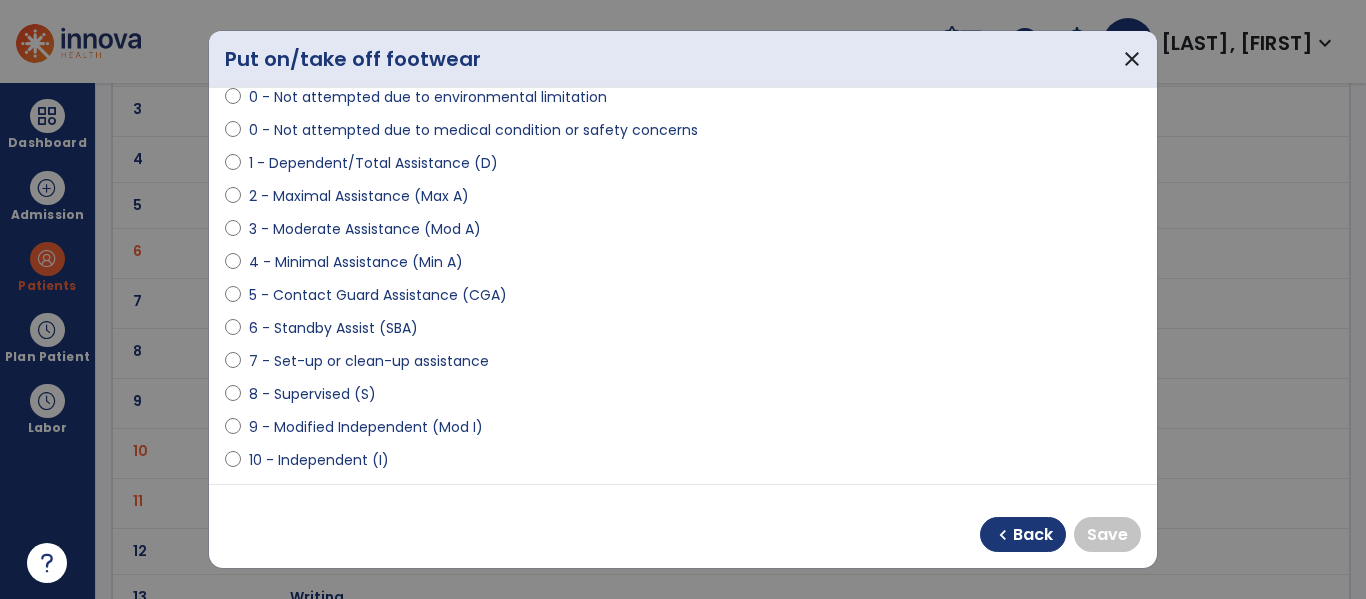 select on "**********" 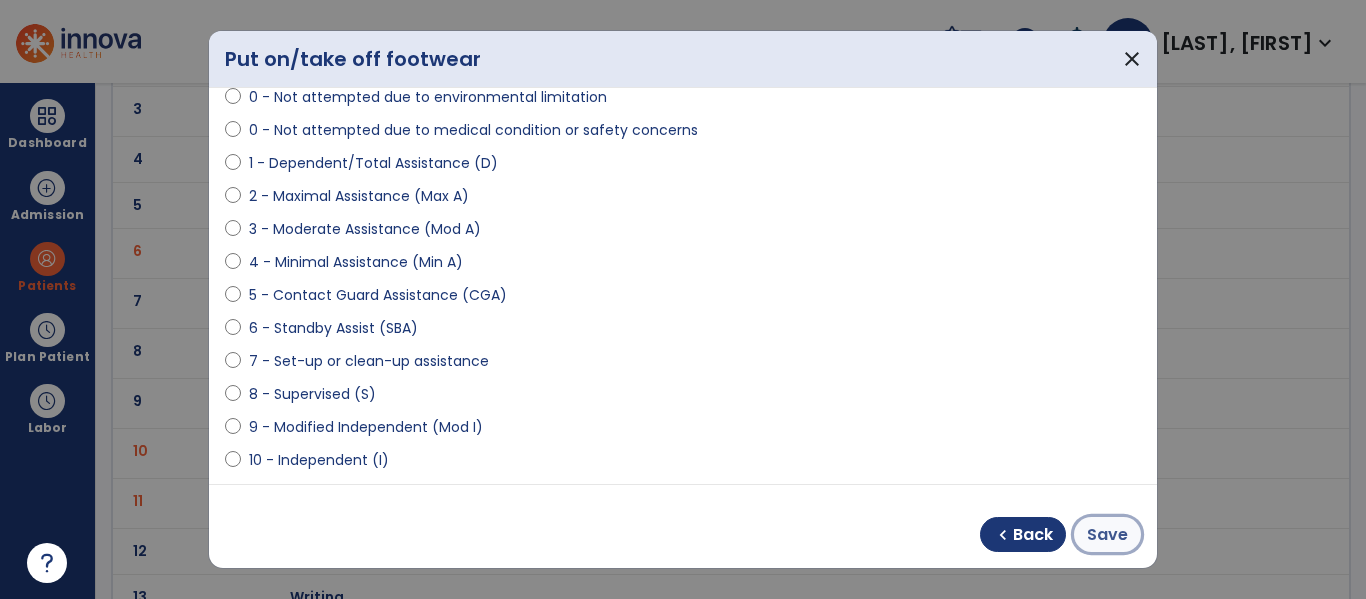 click on "Save" at bounding box center (1107, 534) 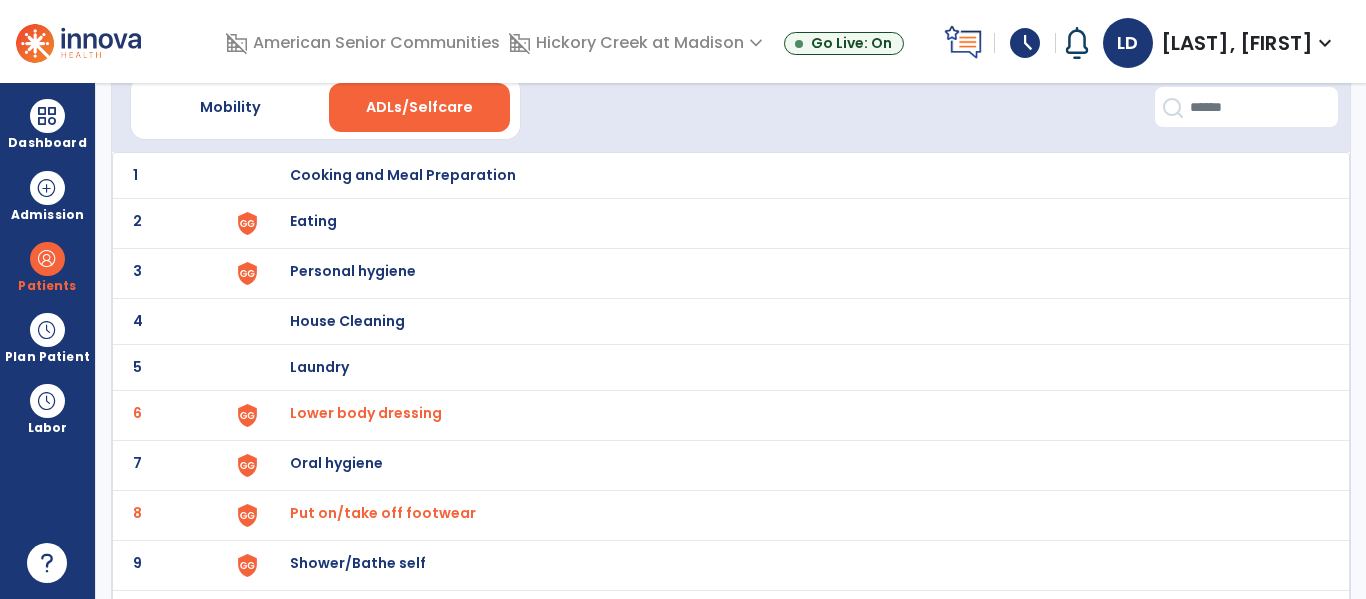 scroll, scrollTop: 0, scrollLeft: 0, axis: both 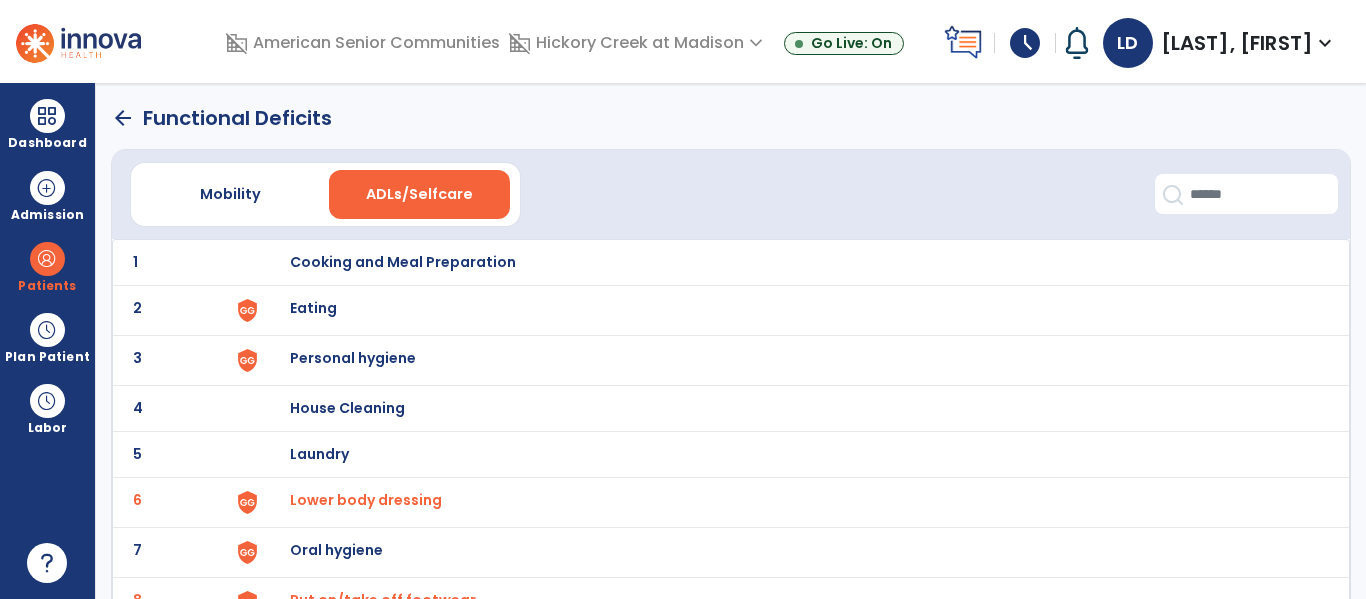 click on "arrow_back" 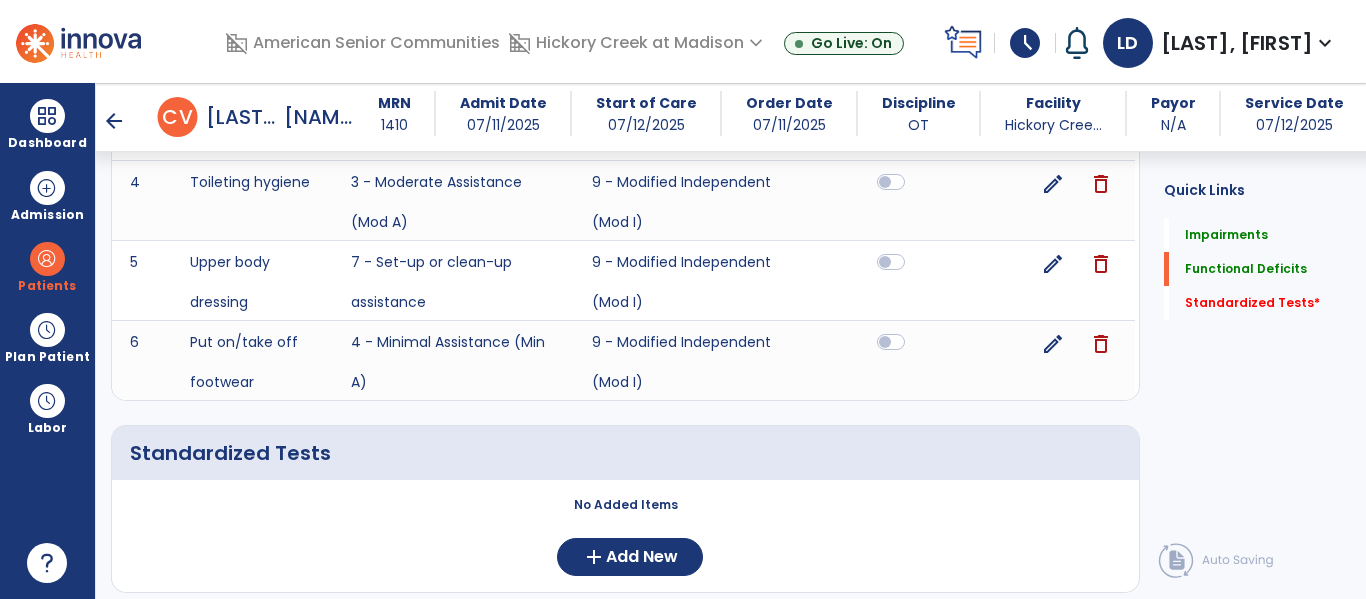 scroll, scrollTop: 2279, scrollLeft: 0, axis: vertical 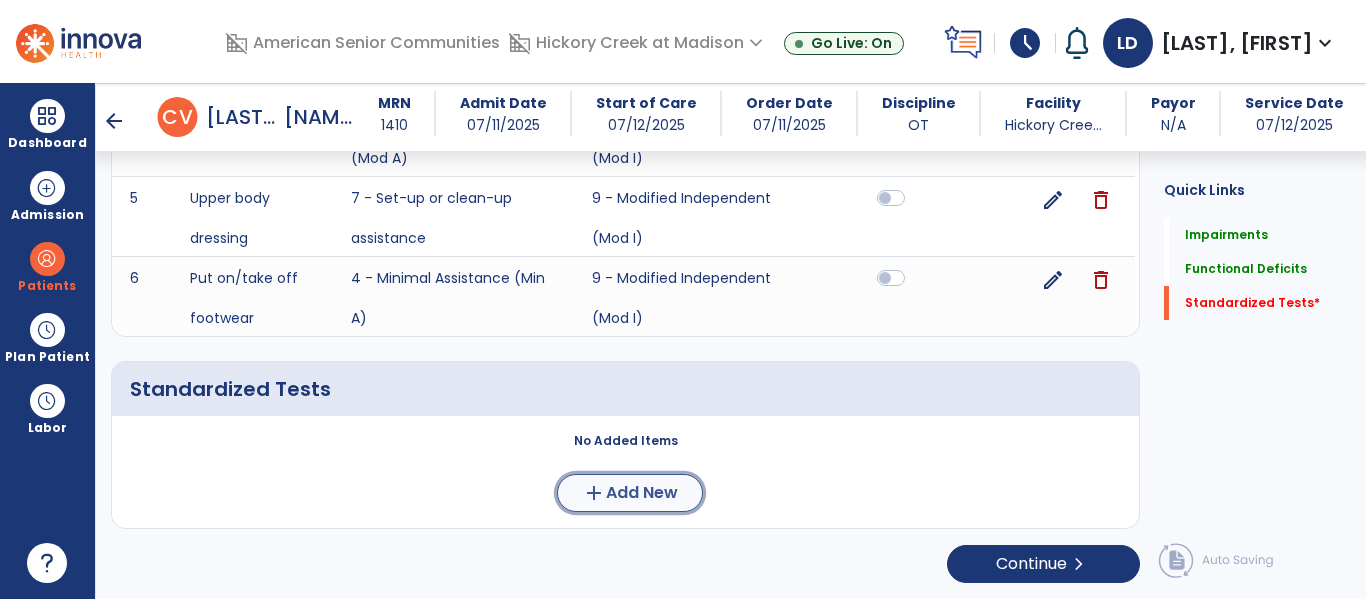 click on "Add New" 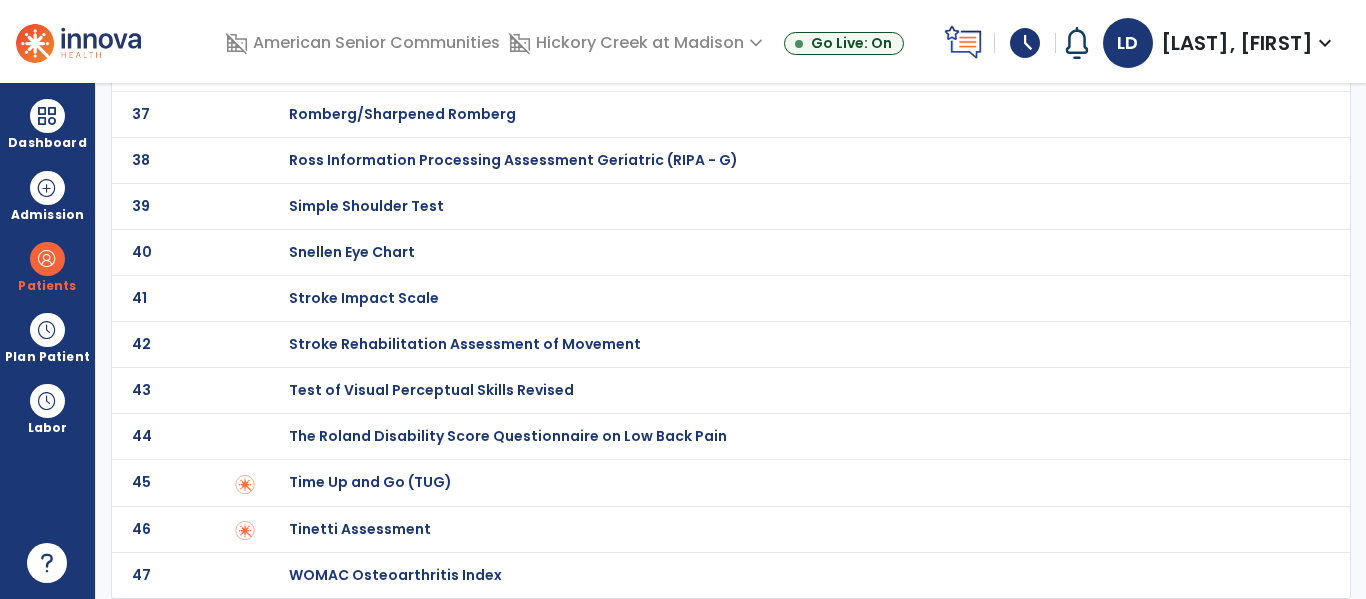 scroll, scrollTop: 0, scrollLeft: 0, axis: both 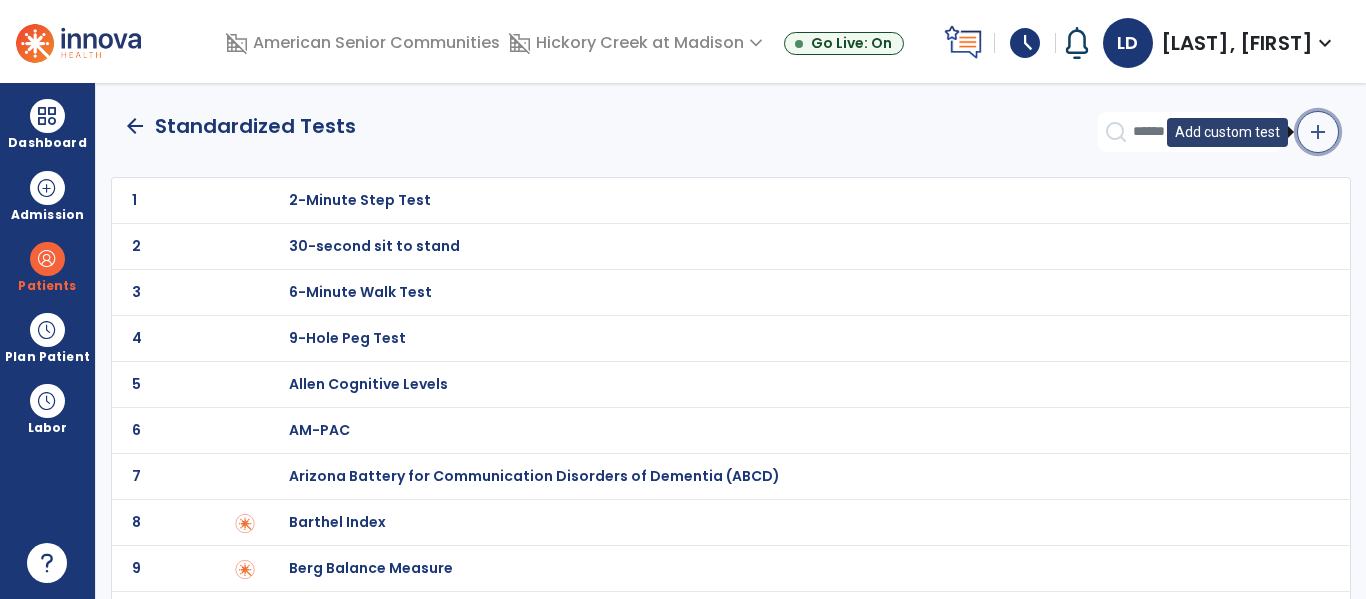 click on "add" 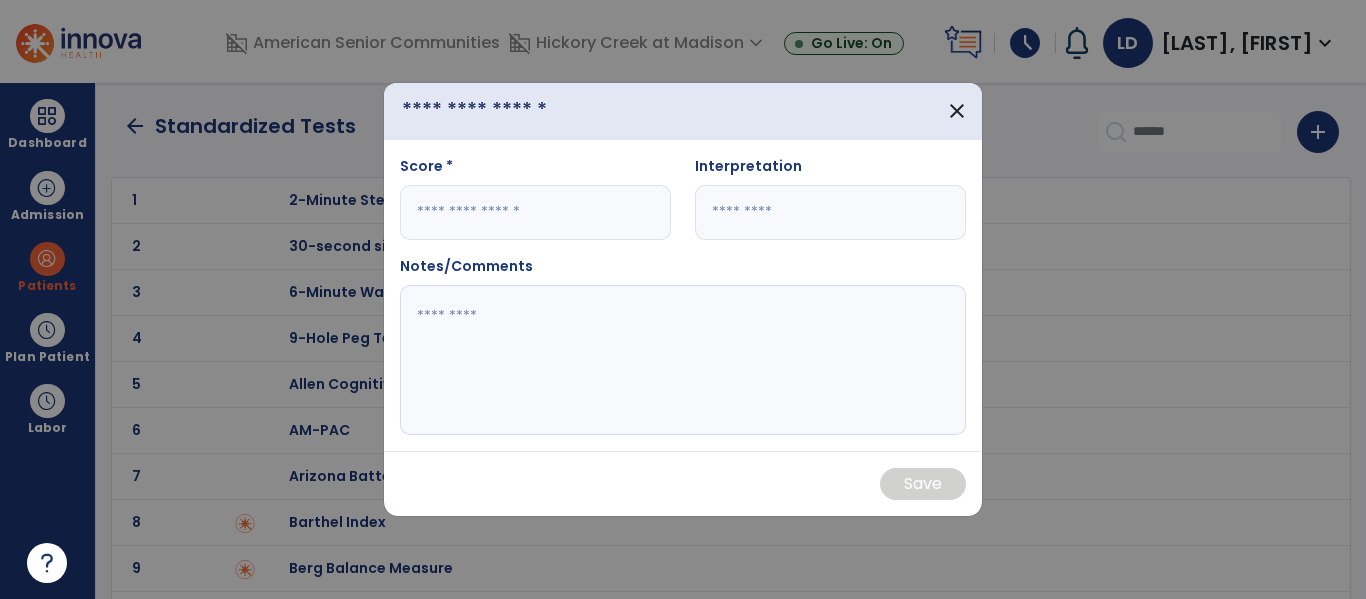 click at bounding box center [502, 111] 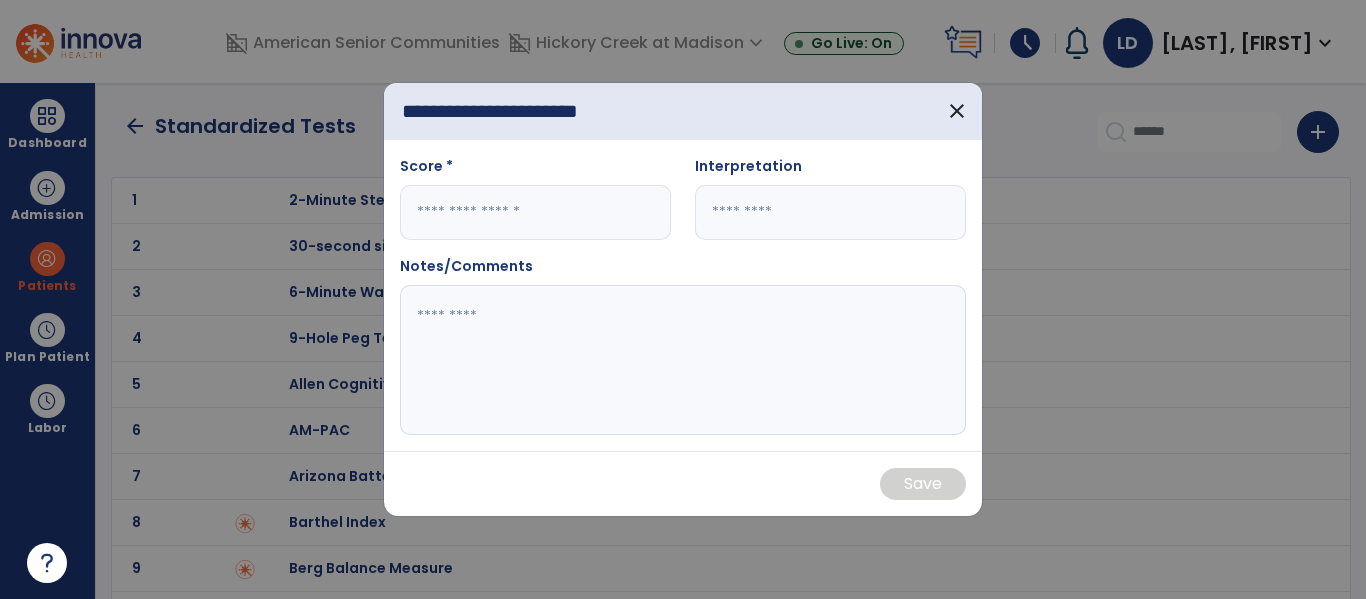 scroll, scrollTop: 0, scrollLeft: 1, axis: horizontal 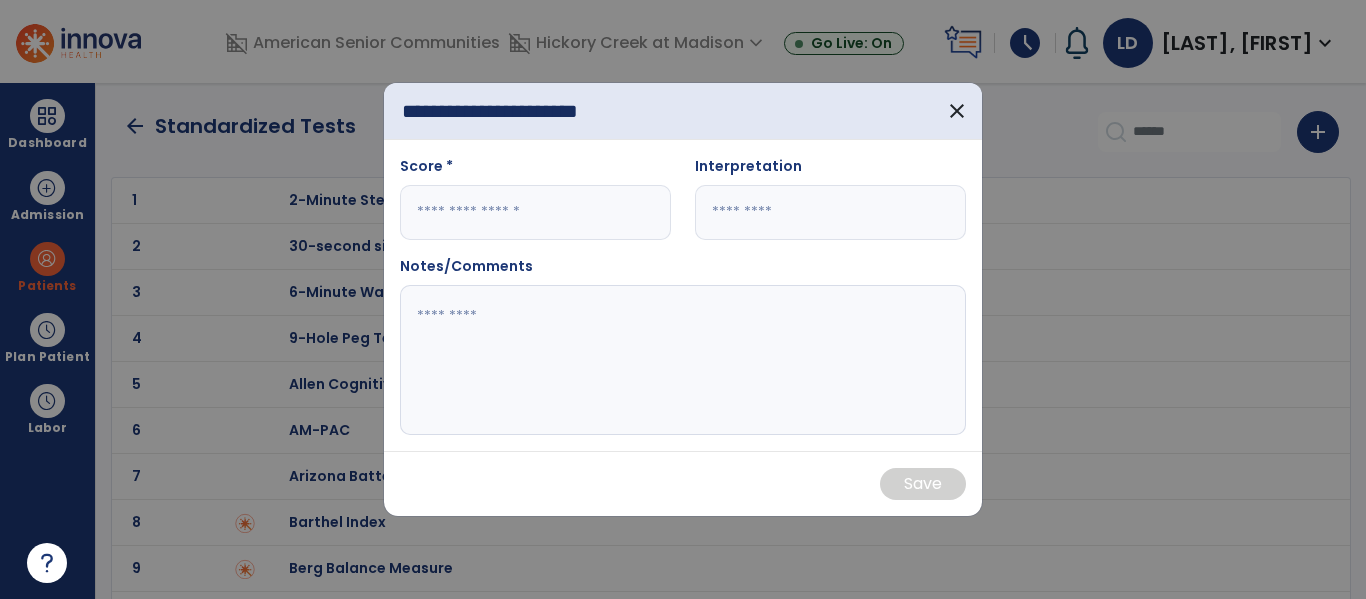type on "**********" 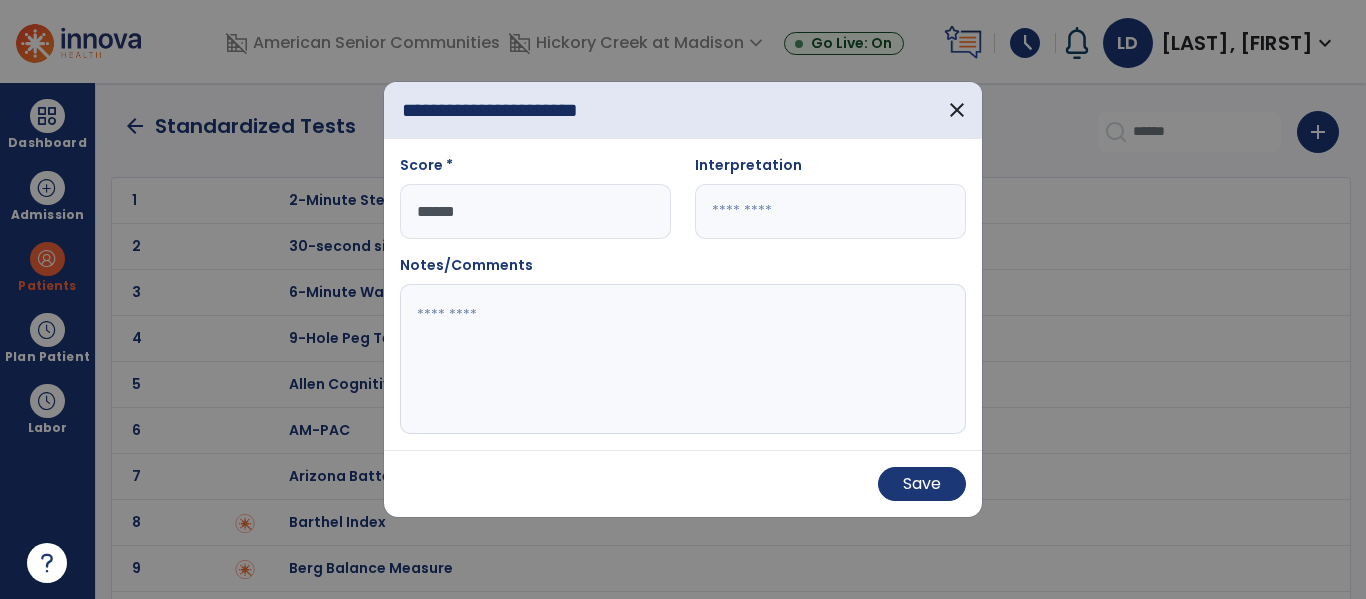type on "******" 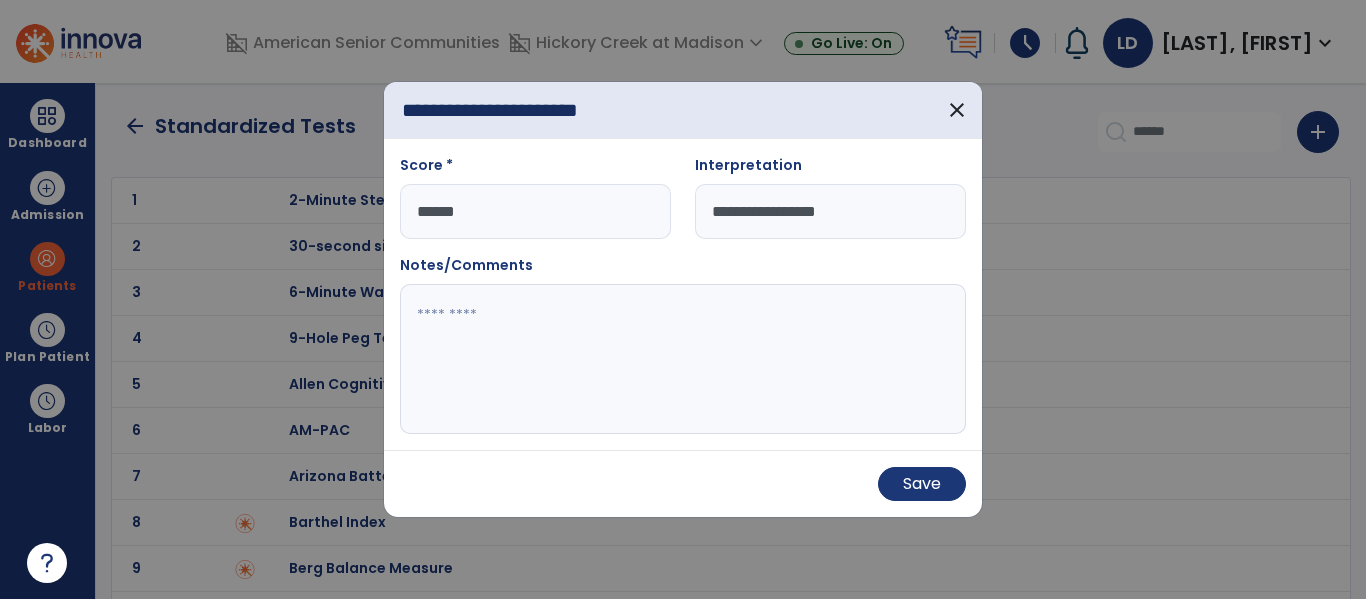 type on "**********" 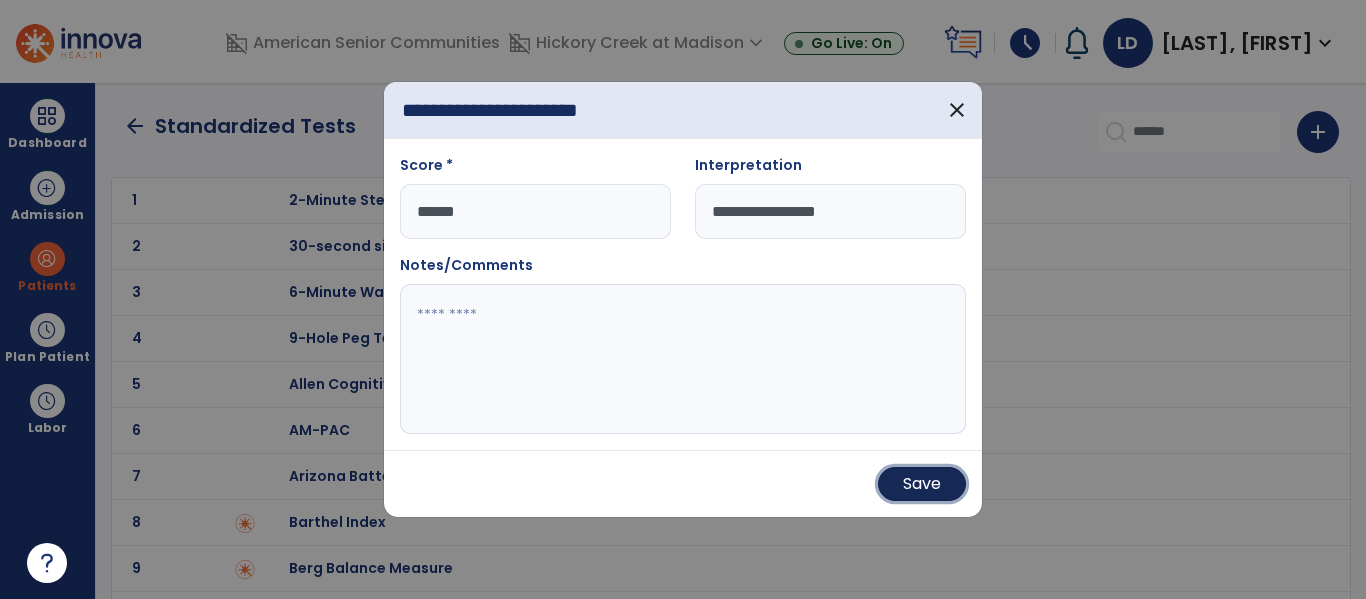 click on "Save" at bounding box center (922, 484) 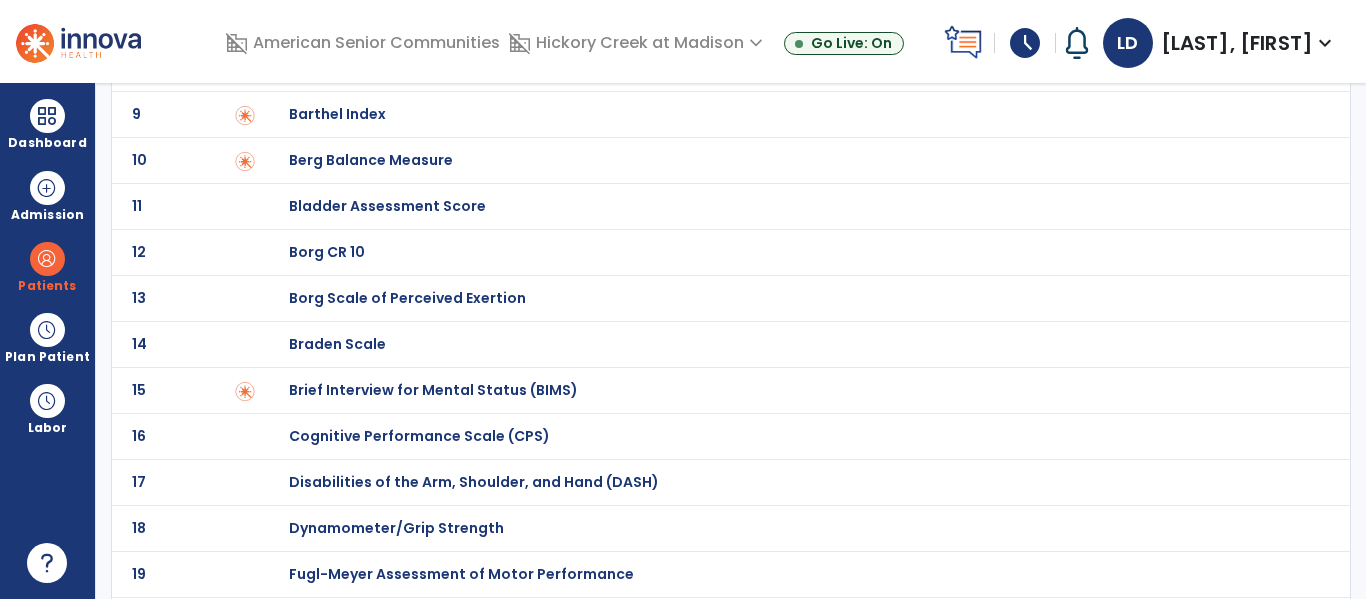 scroll, scrollTop: 536, scrollLeft: 0, axis: vertical 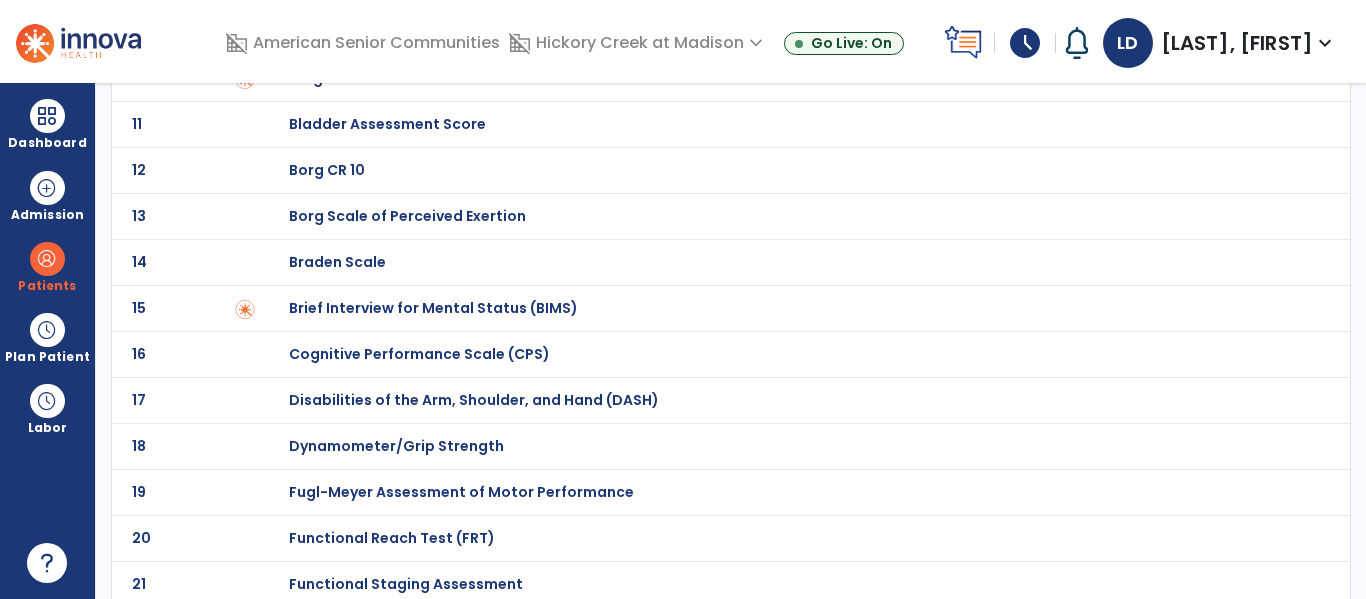 click on "18 Dynamometer/Grip Strength" 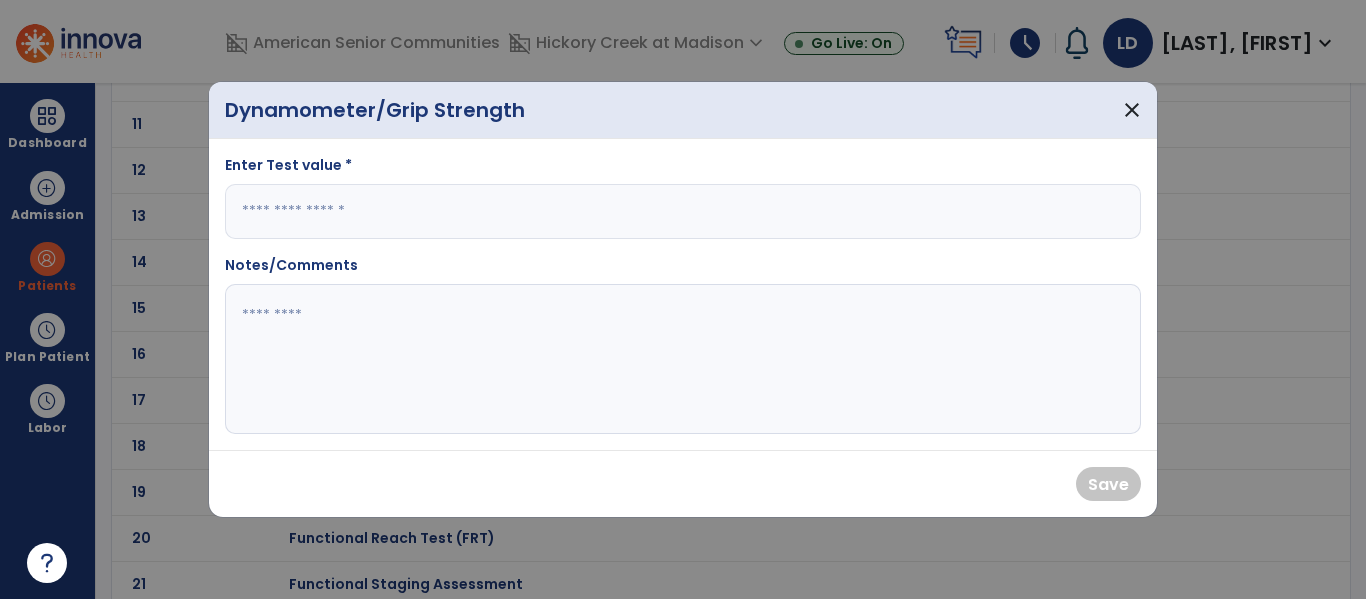 click at bounding box center [683, 211] 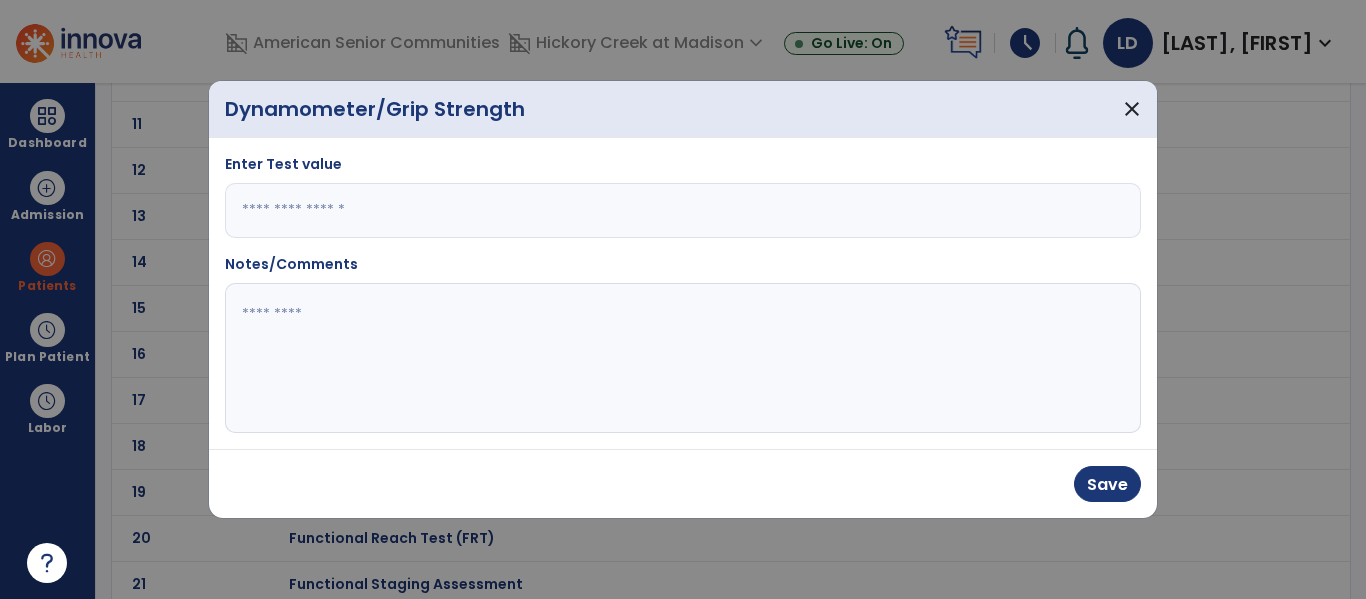 type on "****" 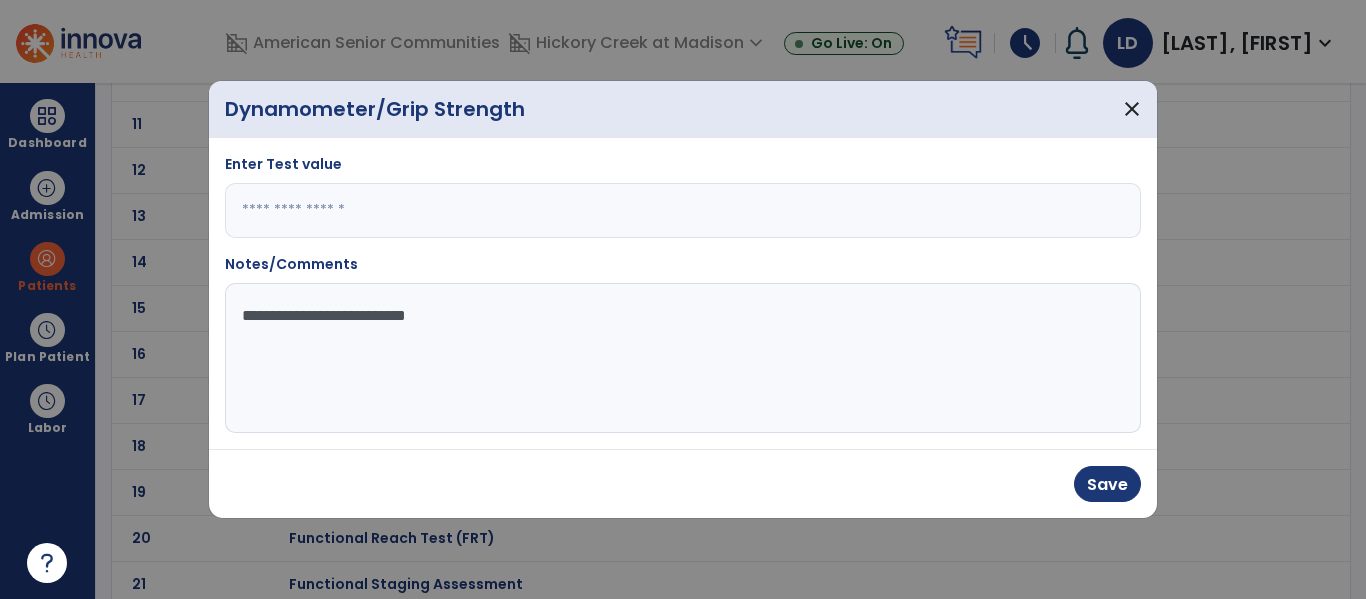 type on "**********" 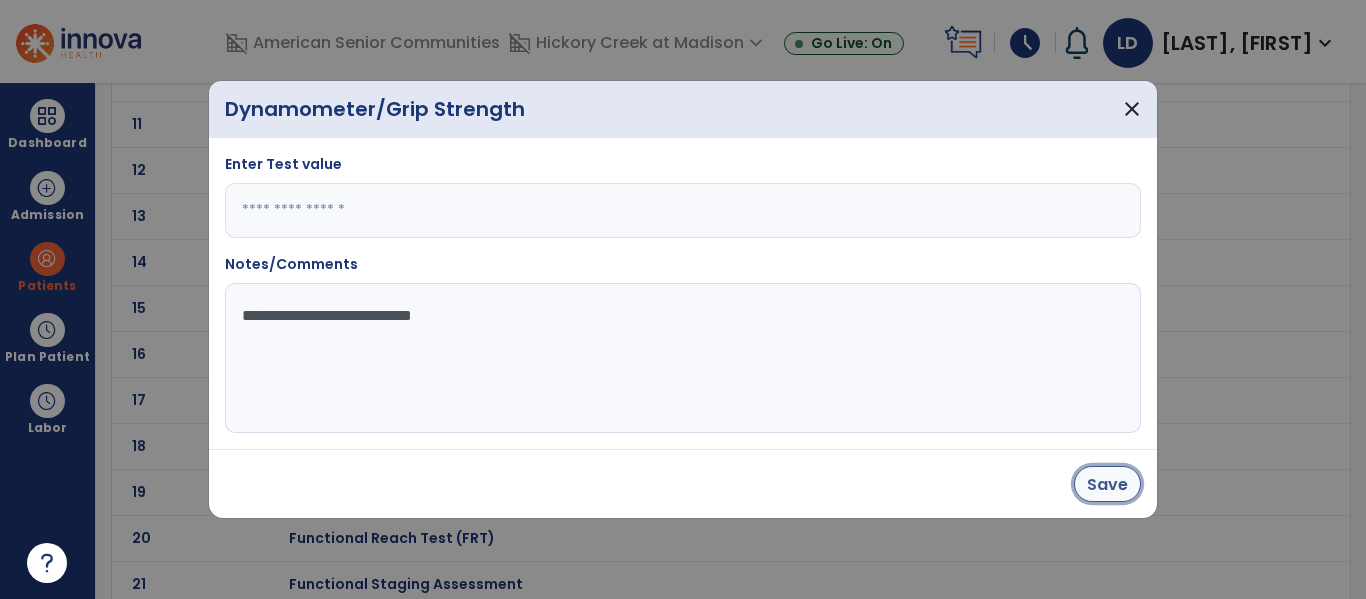 click on "Save" at bounding box center (1107, 484) 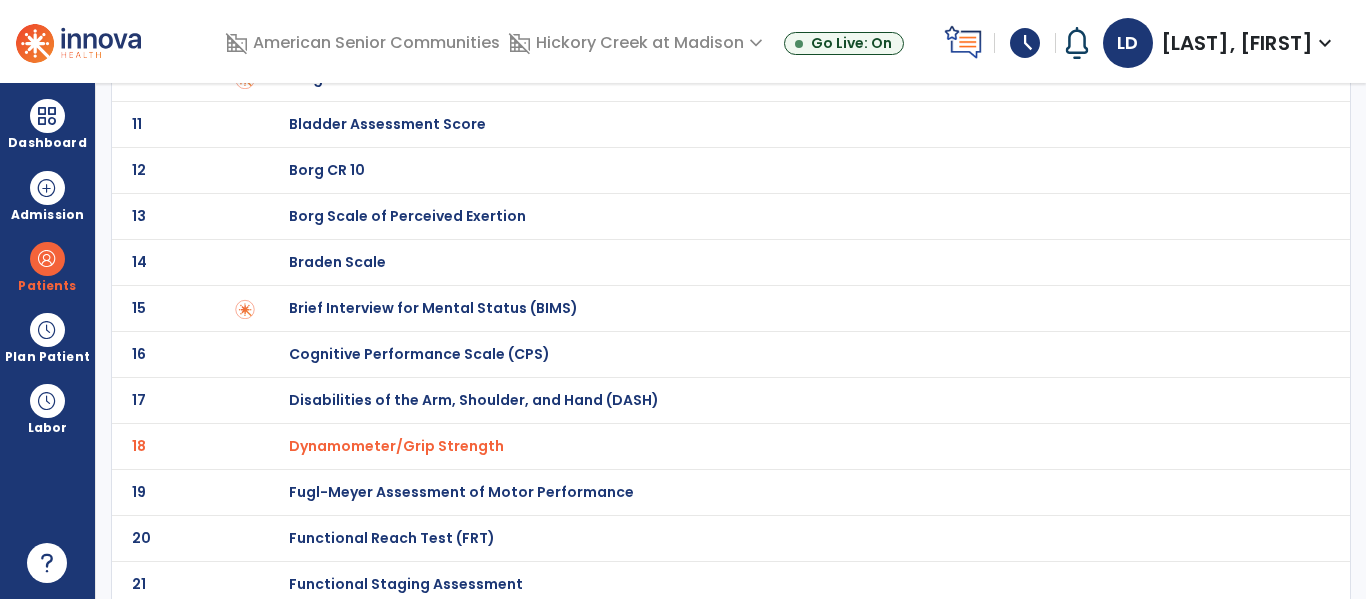 click on "Functional Reach Test (FRT)" at bounding box center (409, -336) 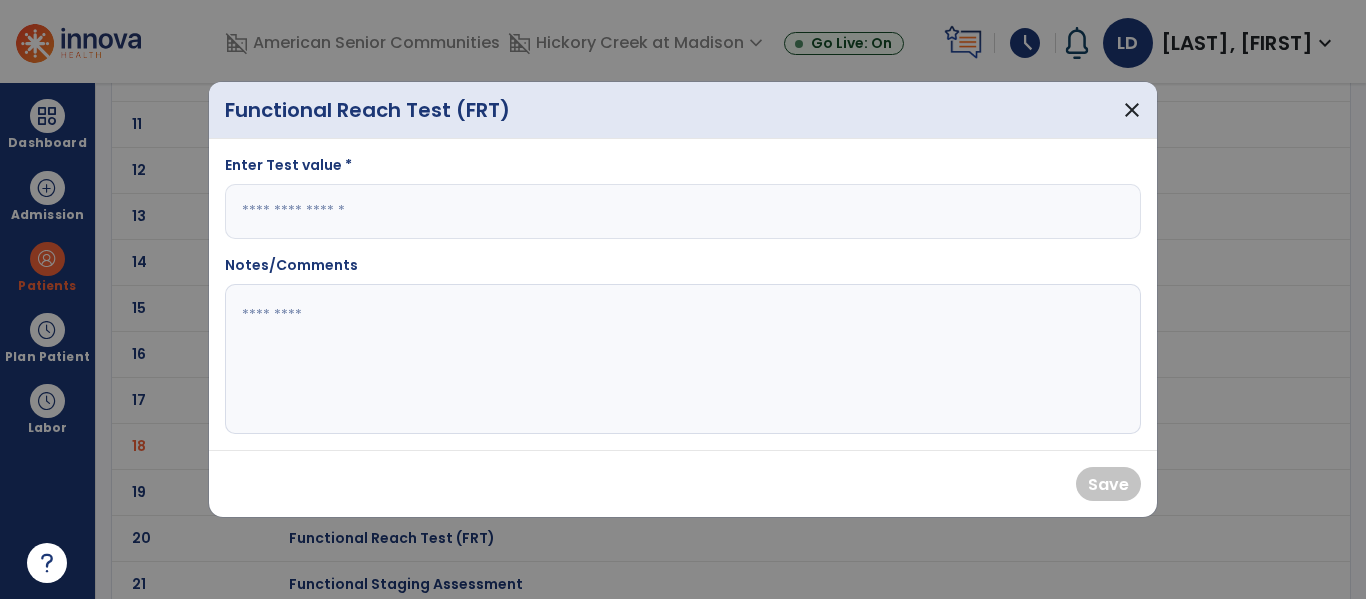 click at bounding box center [683, 211] 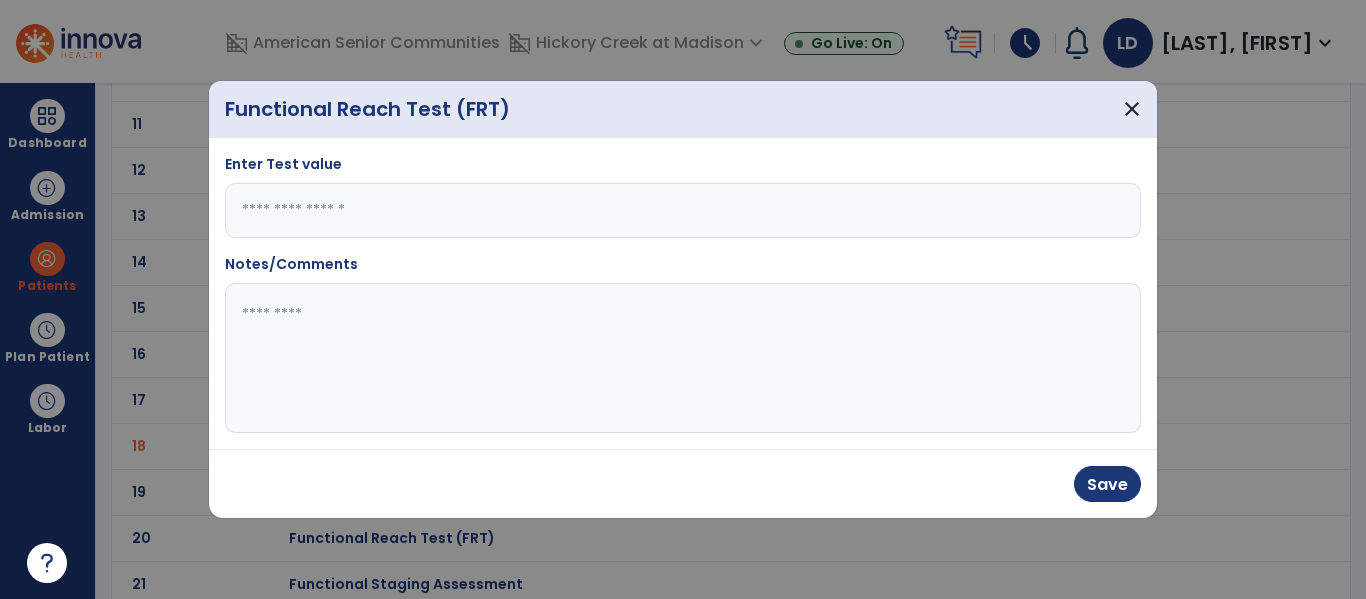 type on "**" 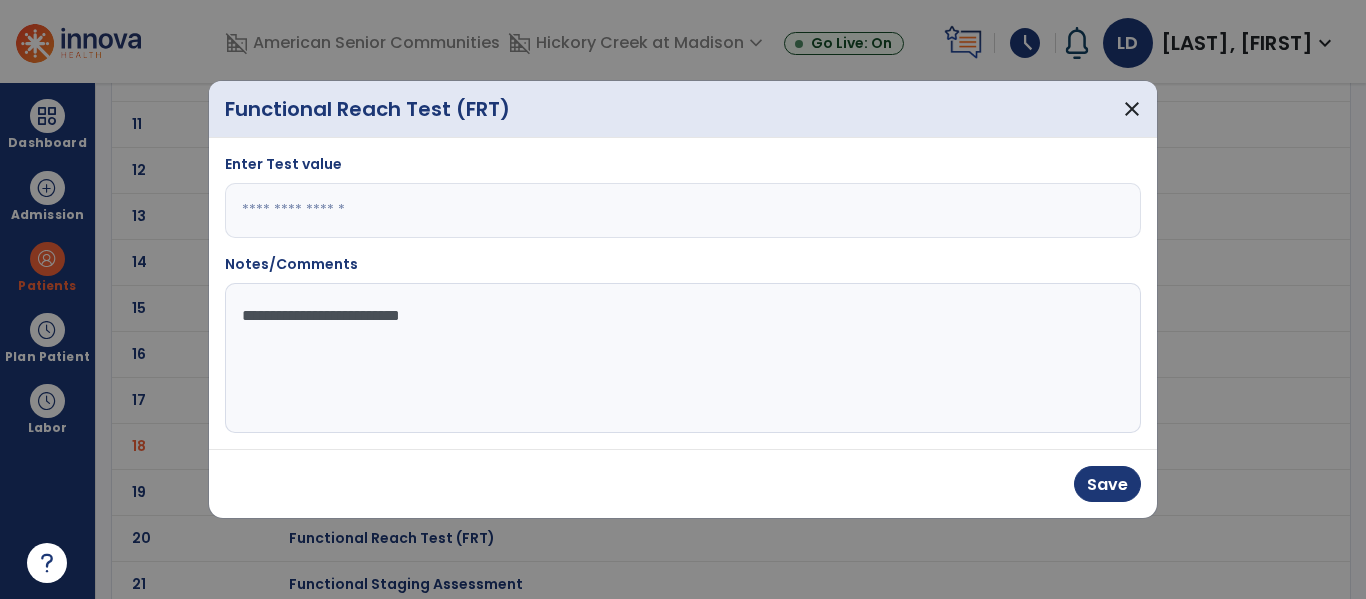 type on "**********" 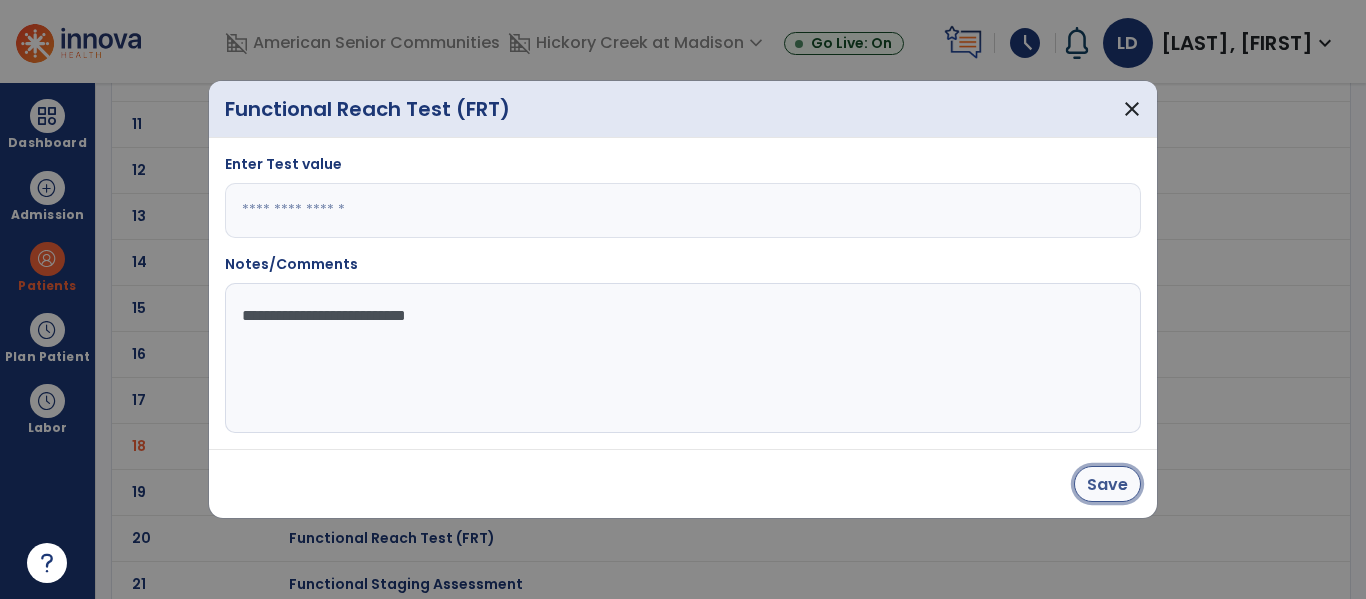 click on "Save" at bounding box center [1107, 484] 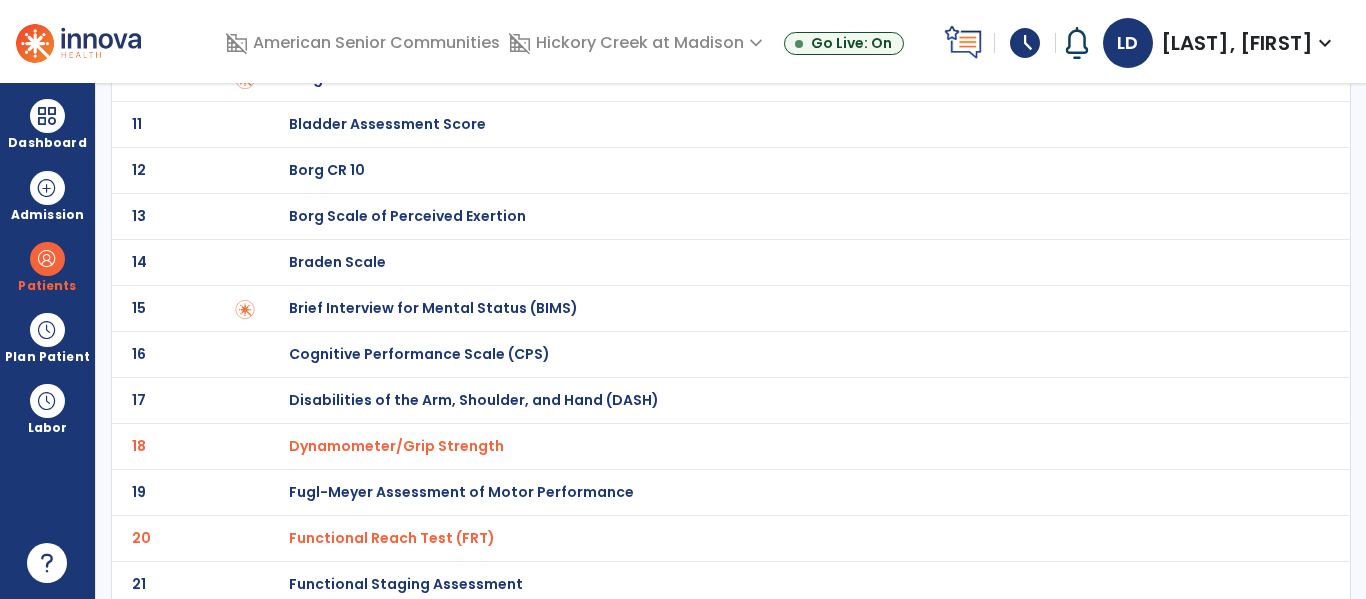scroll, scrollTop: 0, scrollLeft: 0, axis: both 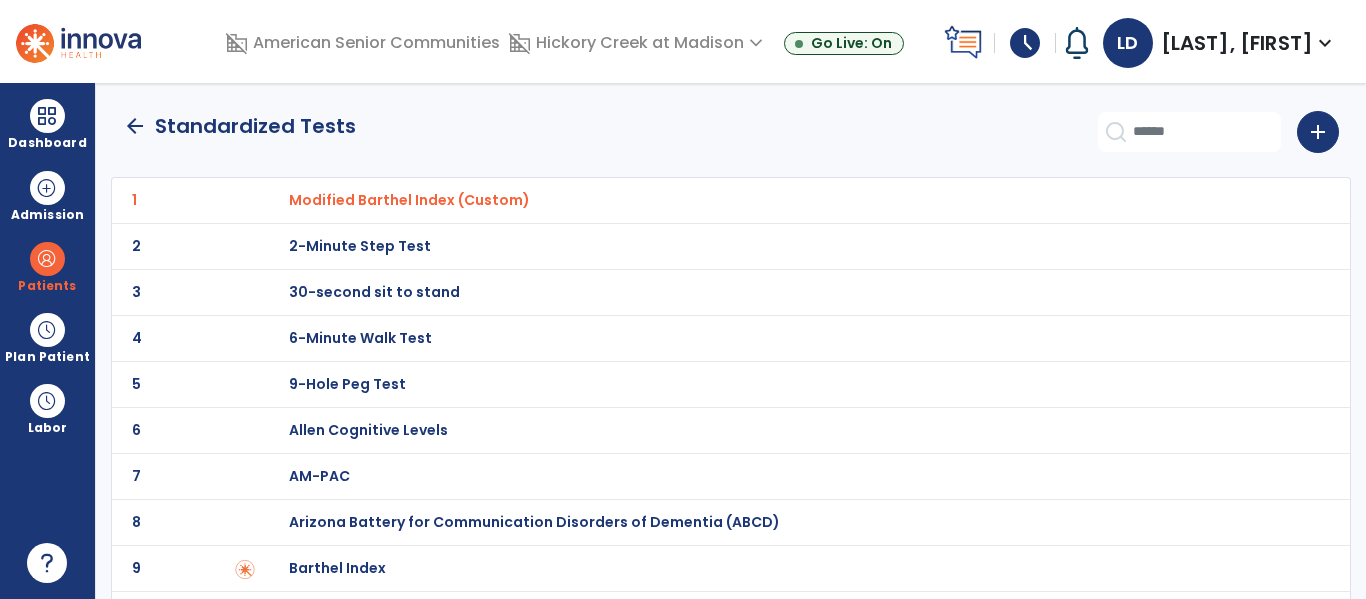 click on "arrow_back" 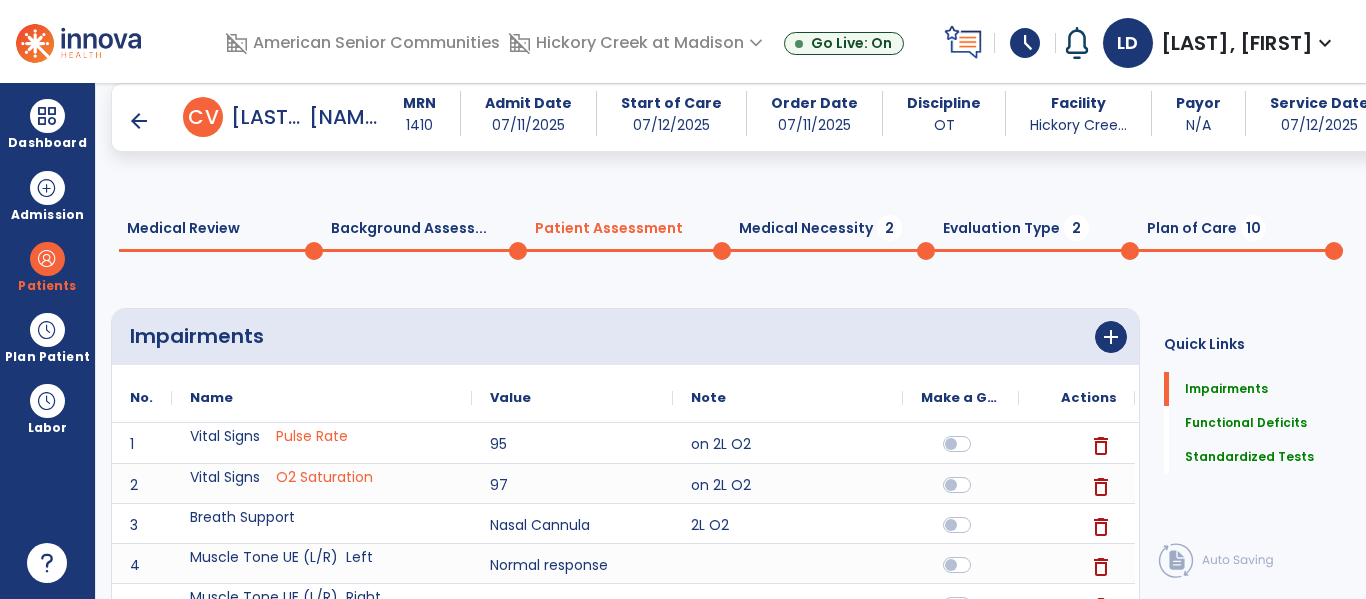 scroll, scrollTop: 596, scrollLeft: 0, axis: vertical 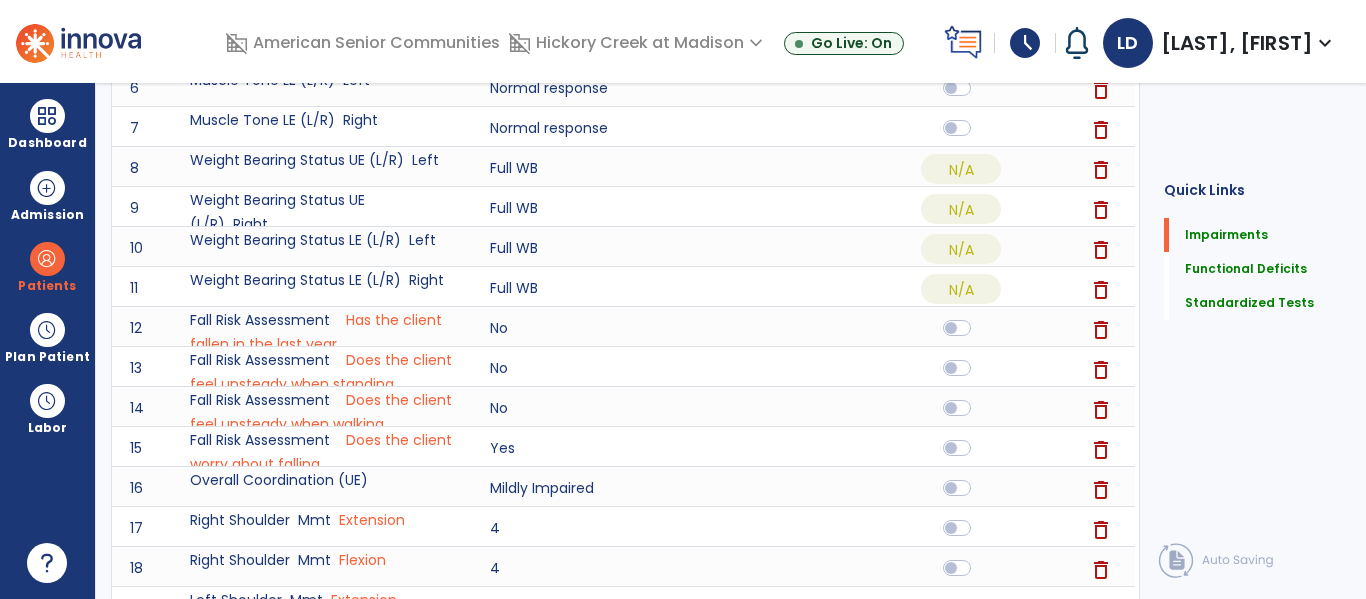 click on "C  V  Cornett,   Virgil  MRN 1410 Admit Date 07/11/2025 Start of Care 07/12/2025 Order Date 07/11/2025 Discipline OT Facility Hickory Cree... Payor N/A Service Date 07/12/2025  Medical Review  0  Background Assess...  0  Patient Assessment  0  Medical Necessity  2  Evaluation Type  2  Plan of Care  10 Impairments      add
No.
Name
Value 1" 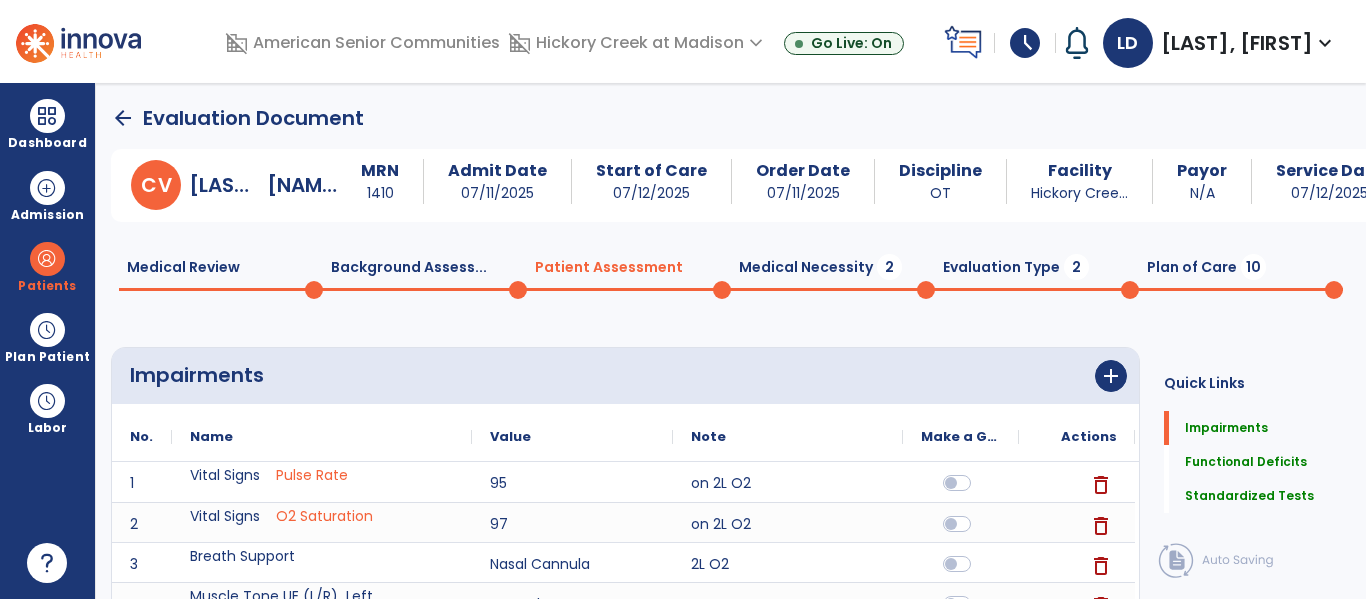 click on "Medical Necessity  2" 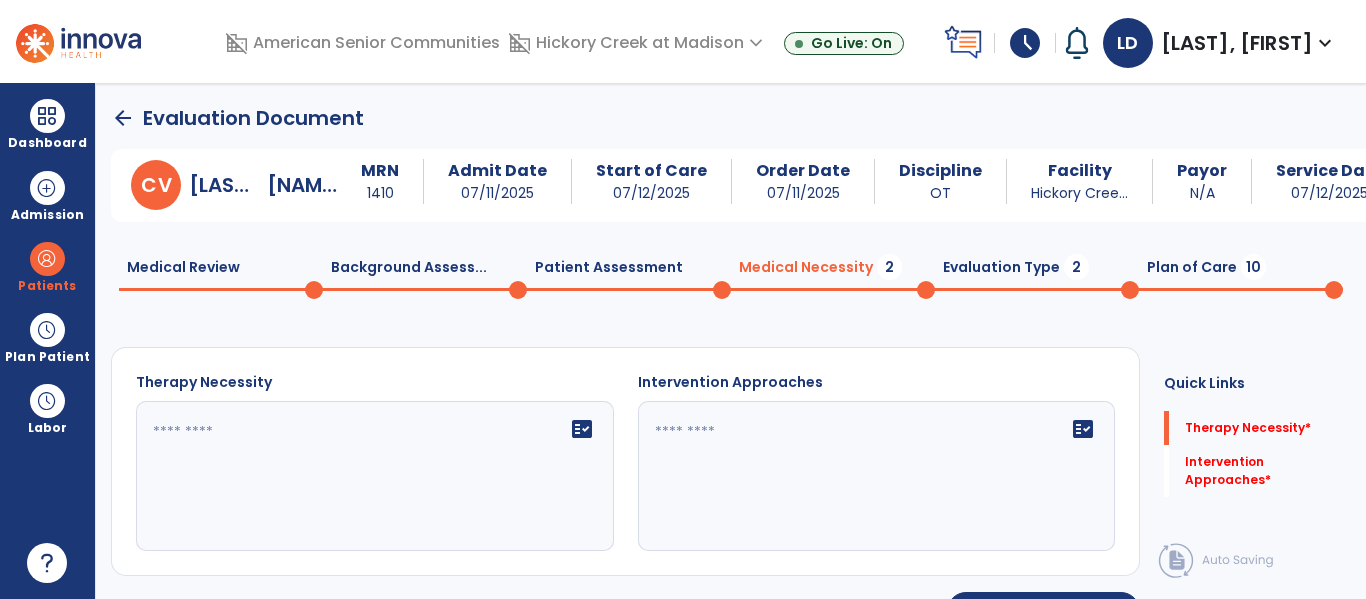click on "fact_check" 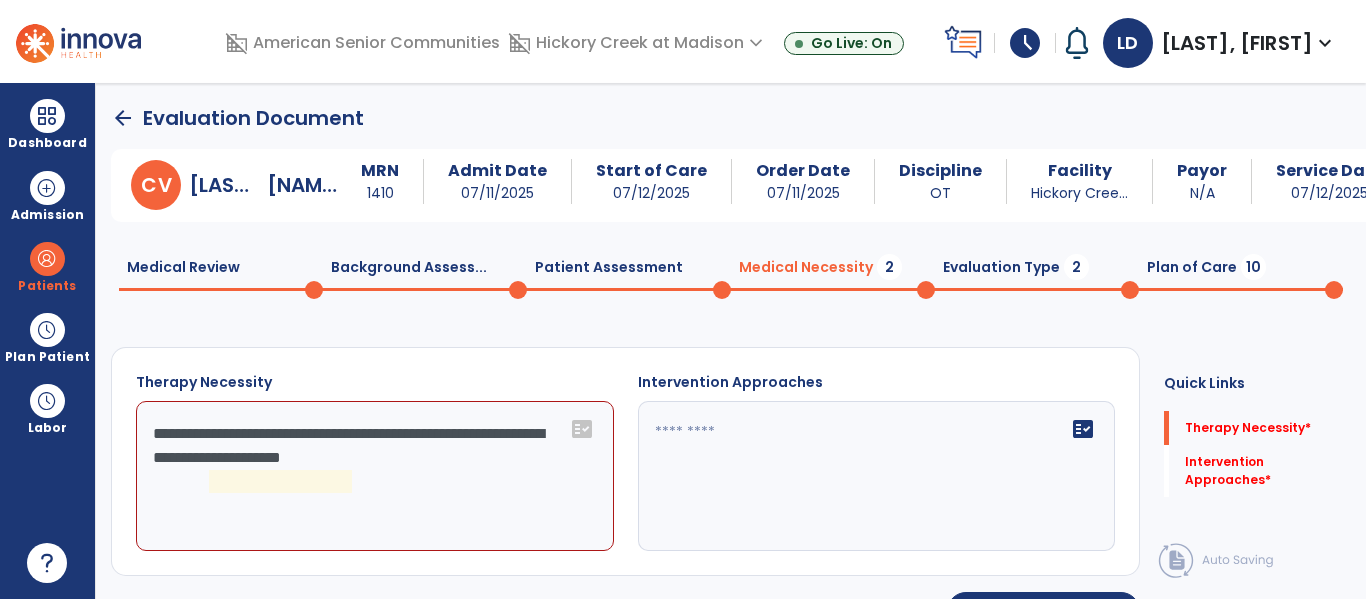 click on "**********" 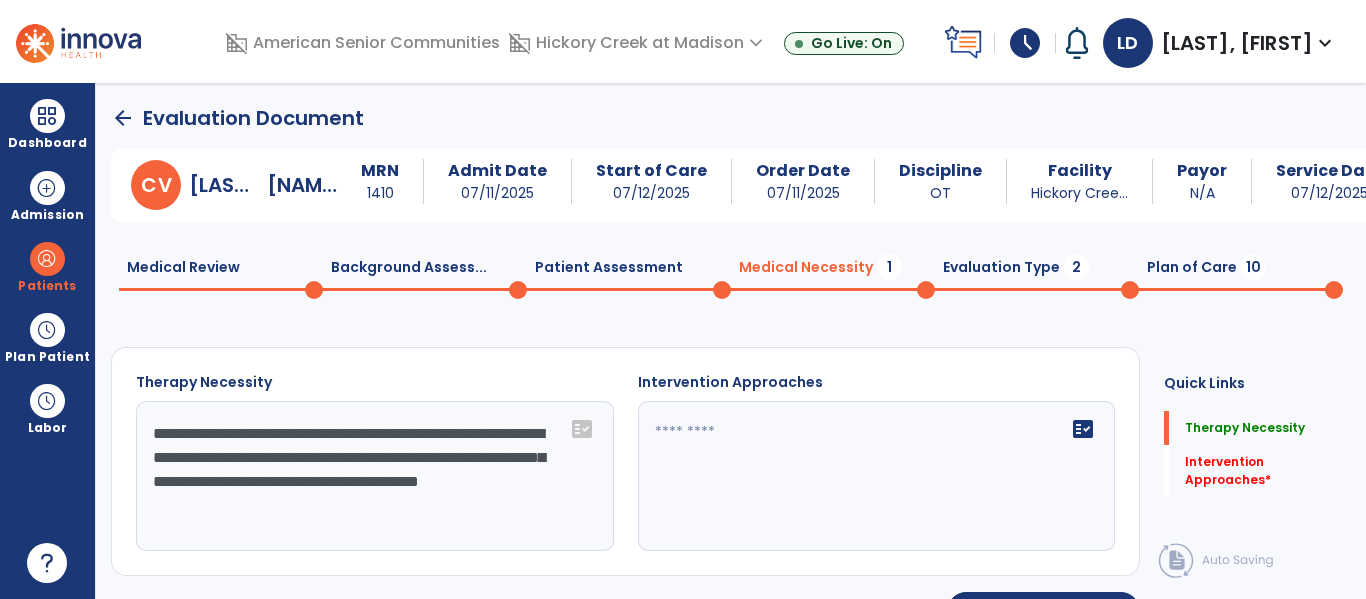 type on "**********" 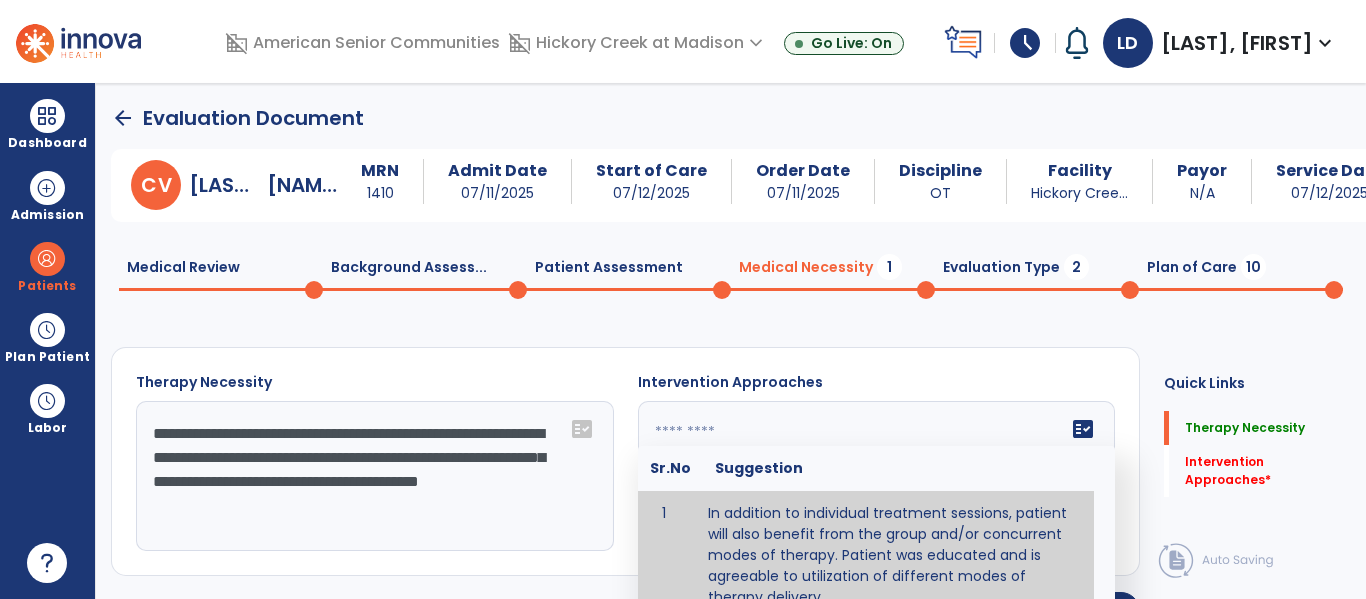 type on "**********" 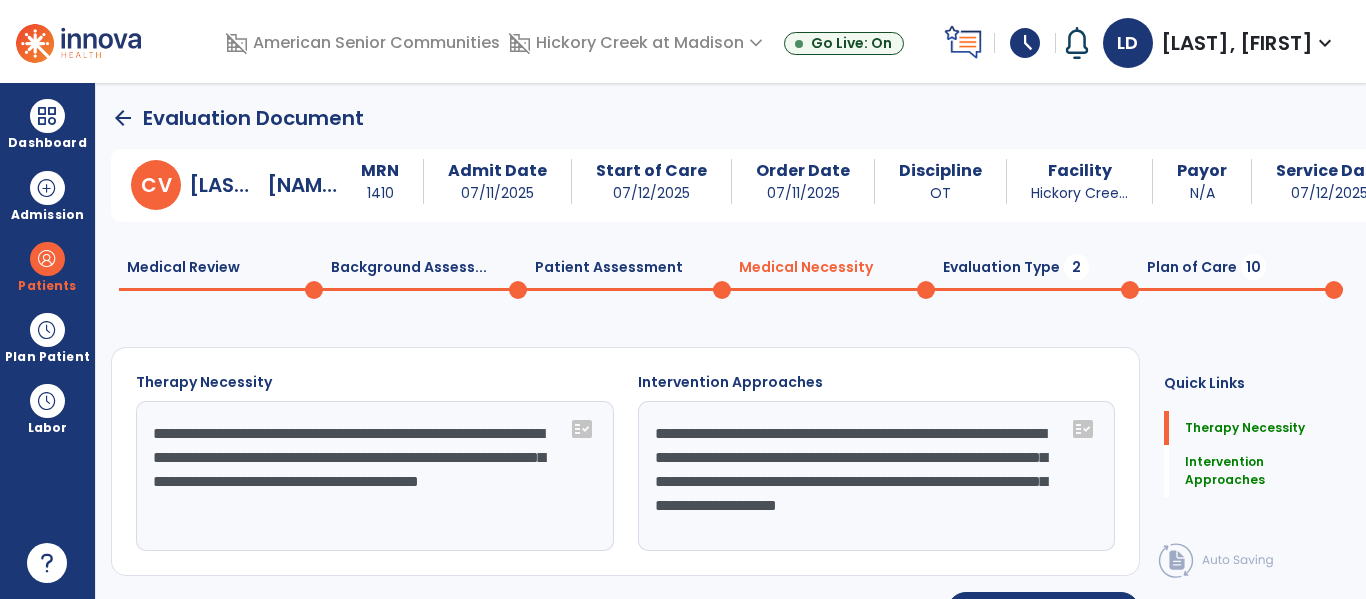 click on "Evaluation Type  2" 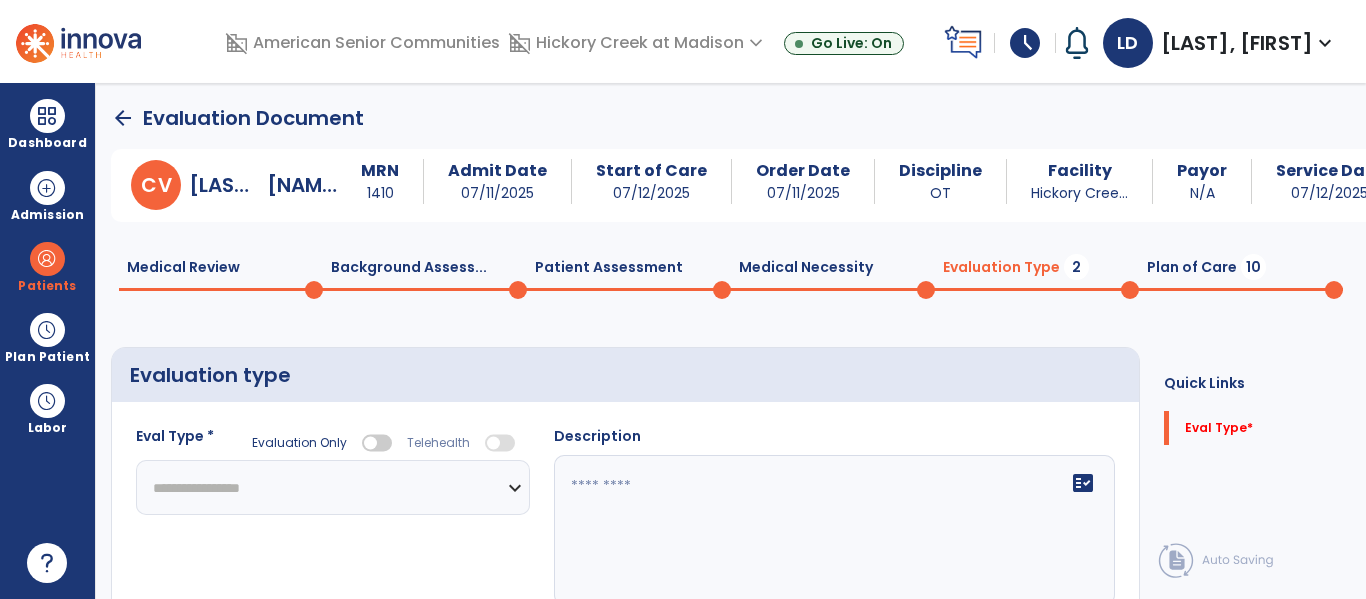 click on "**********" 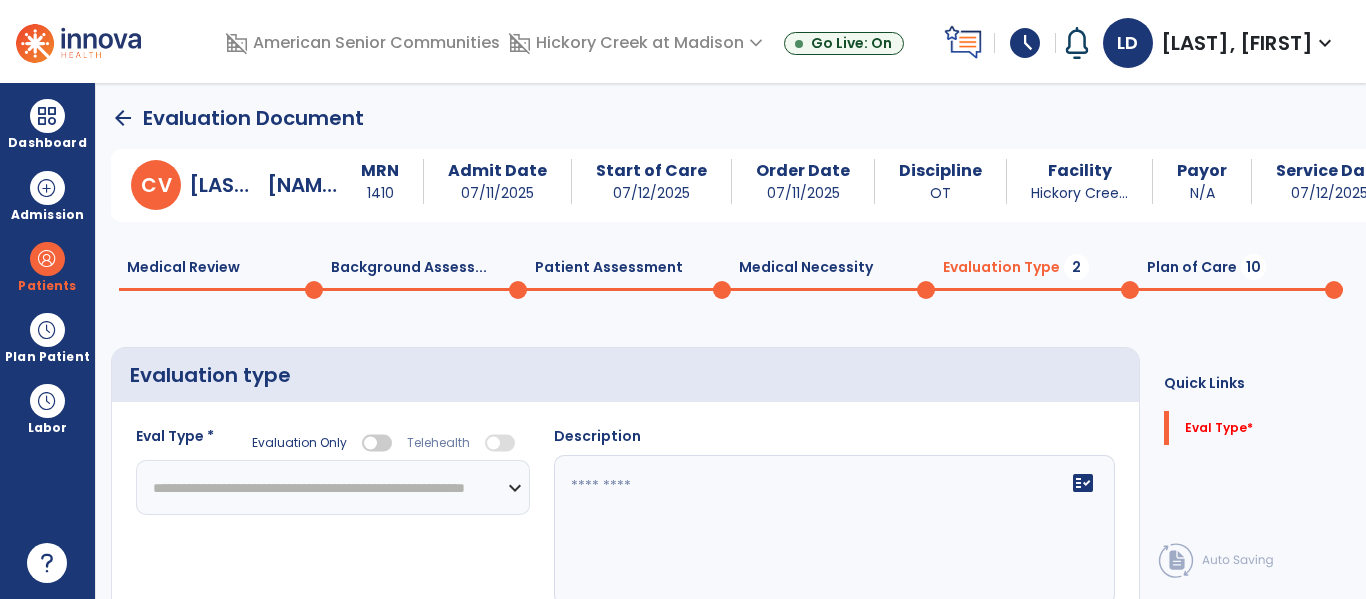 click on "**********" 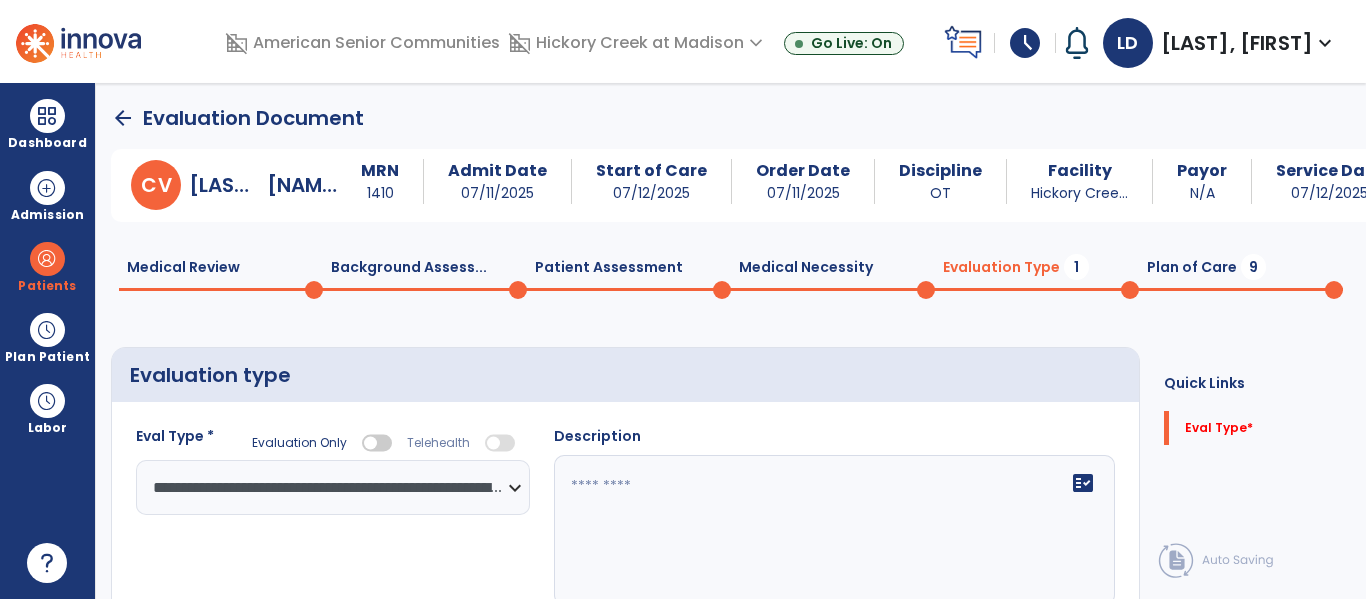 click on "fact_check" 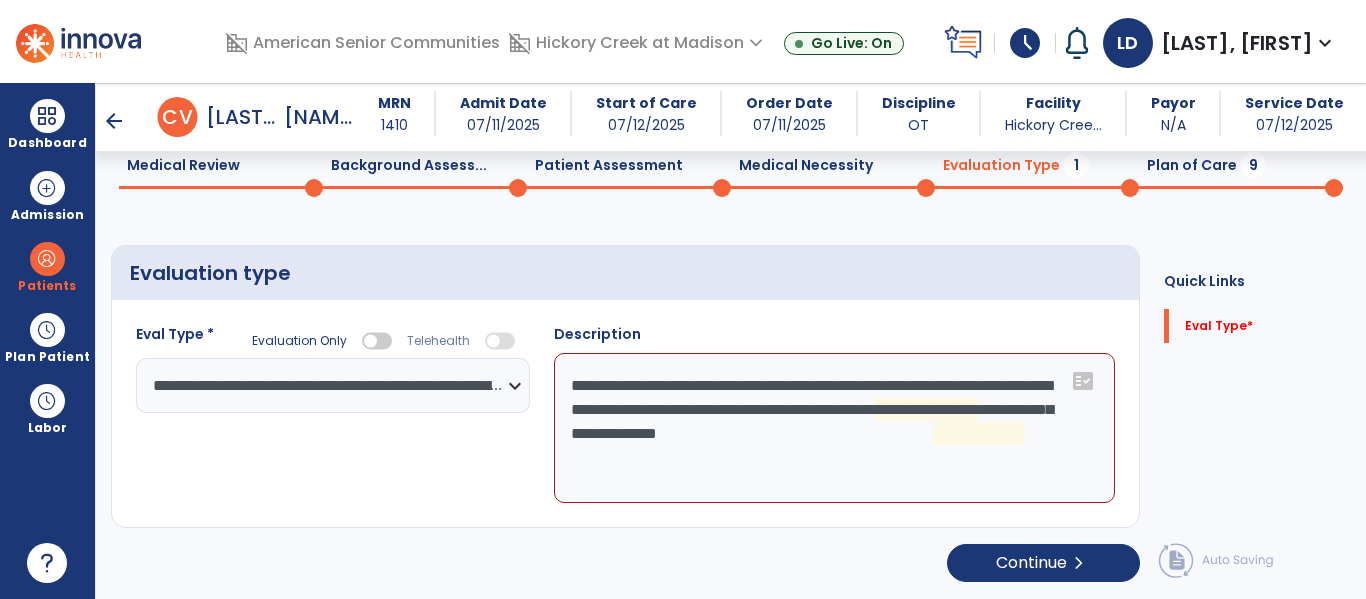 scroll, scrollTop: 83, scrollLeft: 0, axis: vertical 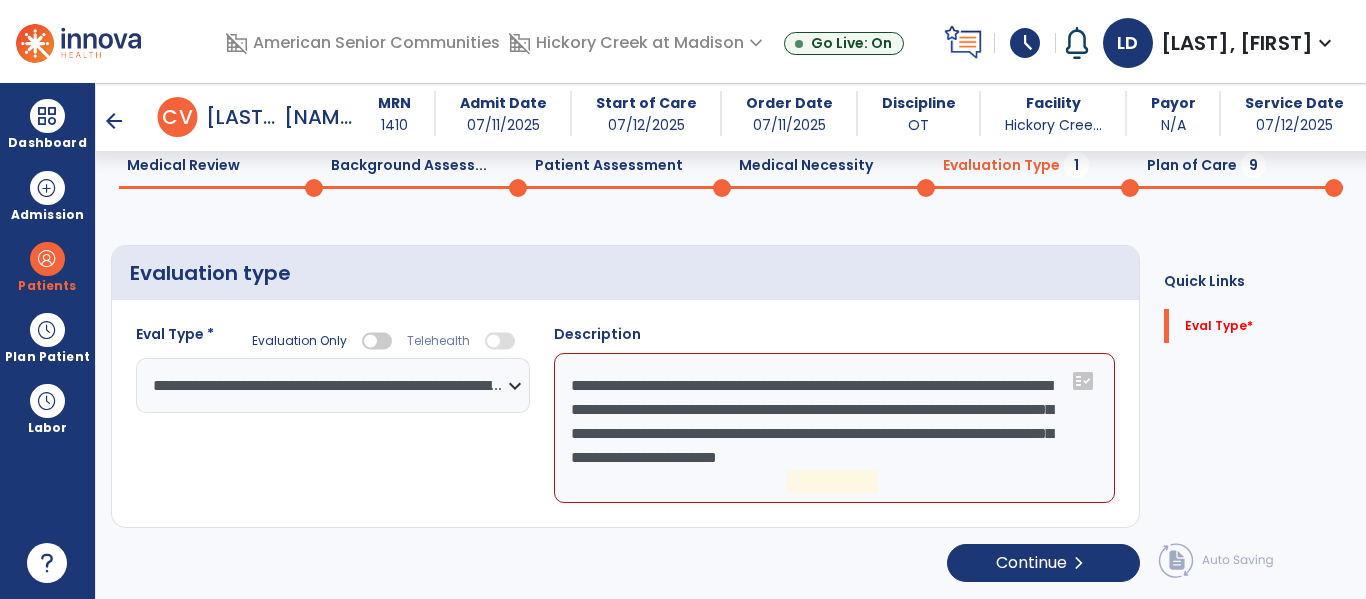 click on "**********" 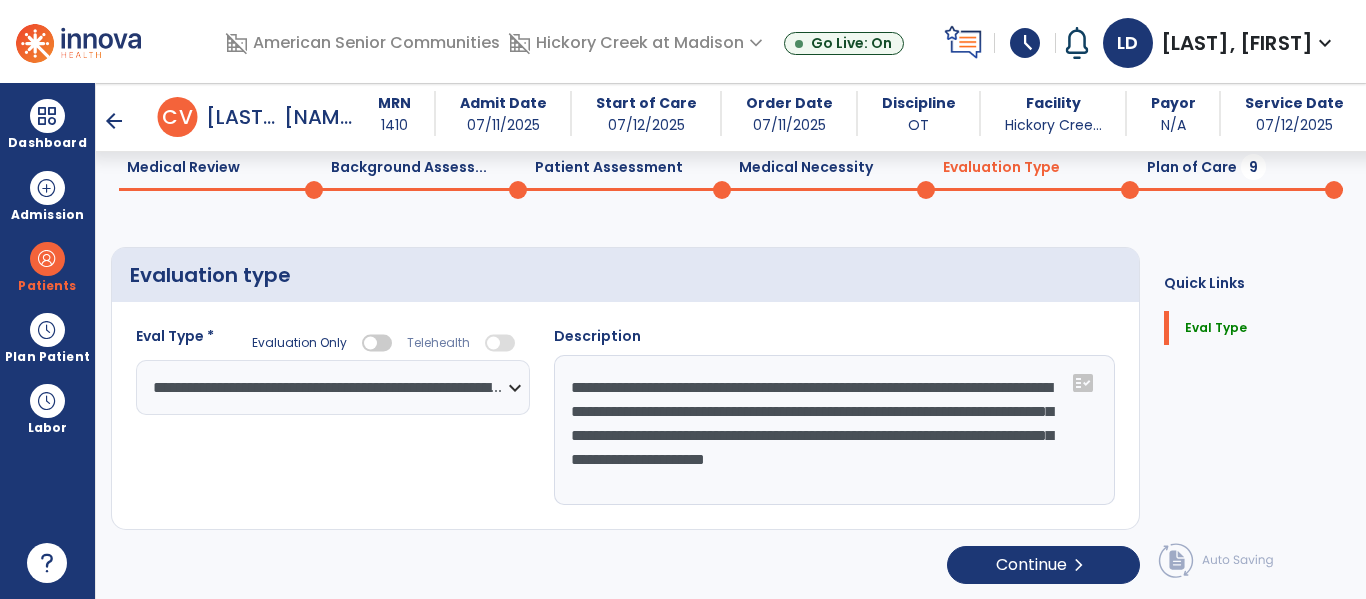scroll, scrollTop: 83, scrollLeft: 0, axis: vertical 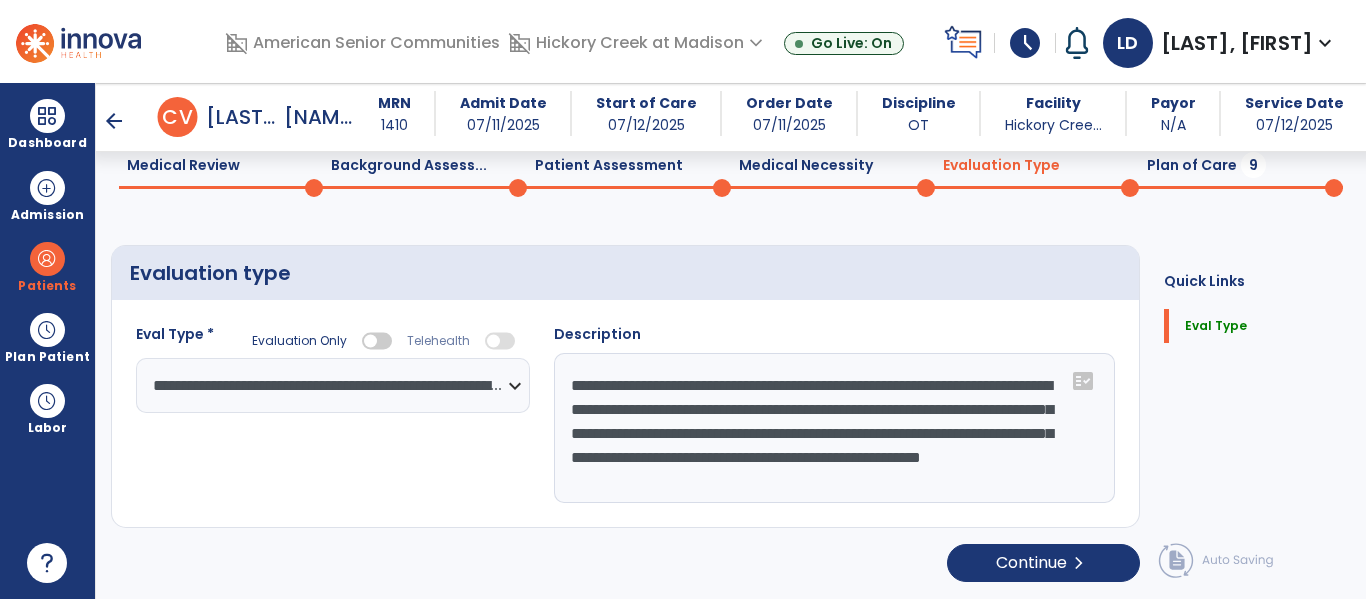 type on "**********" 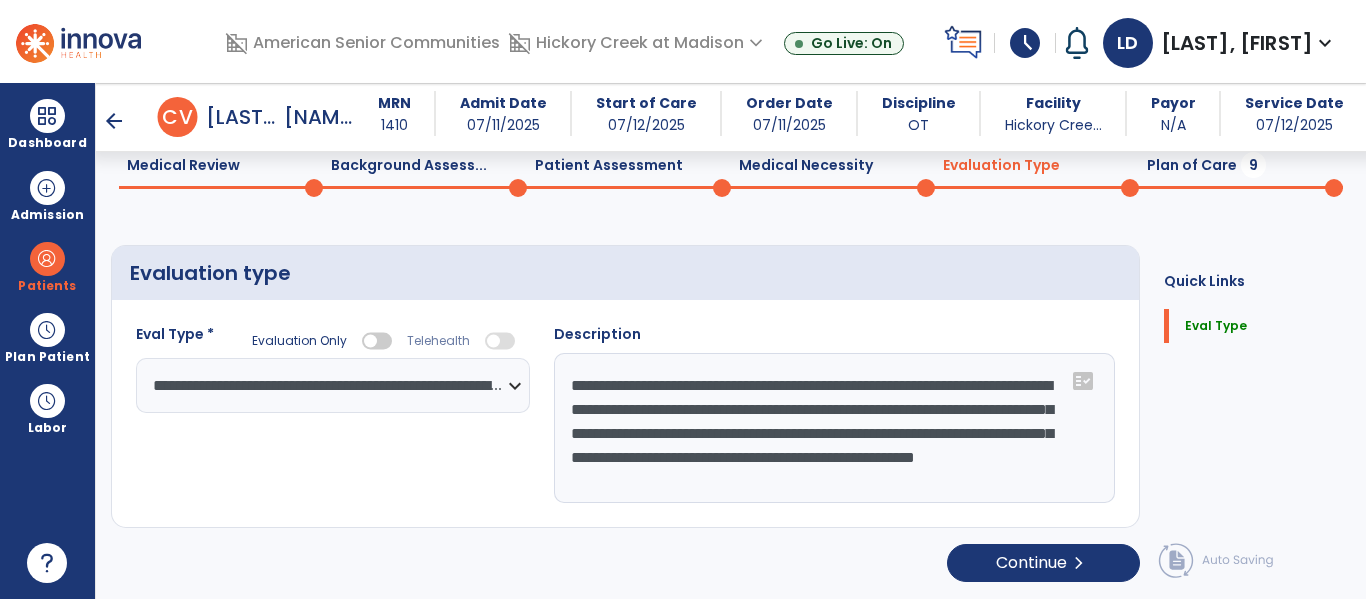 click on "**********" 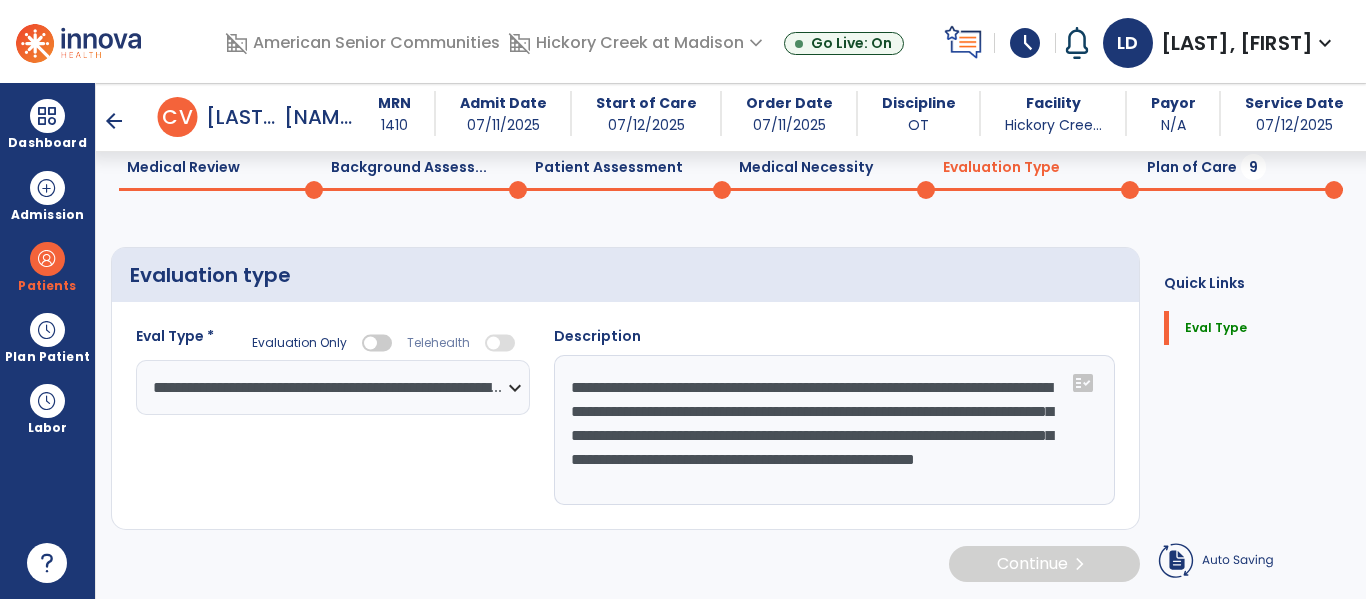 scroll, scrollTop: 83, scrollLeft: 0, axis: vertical 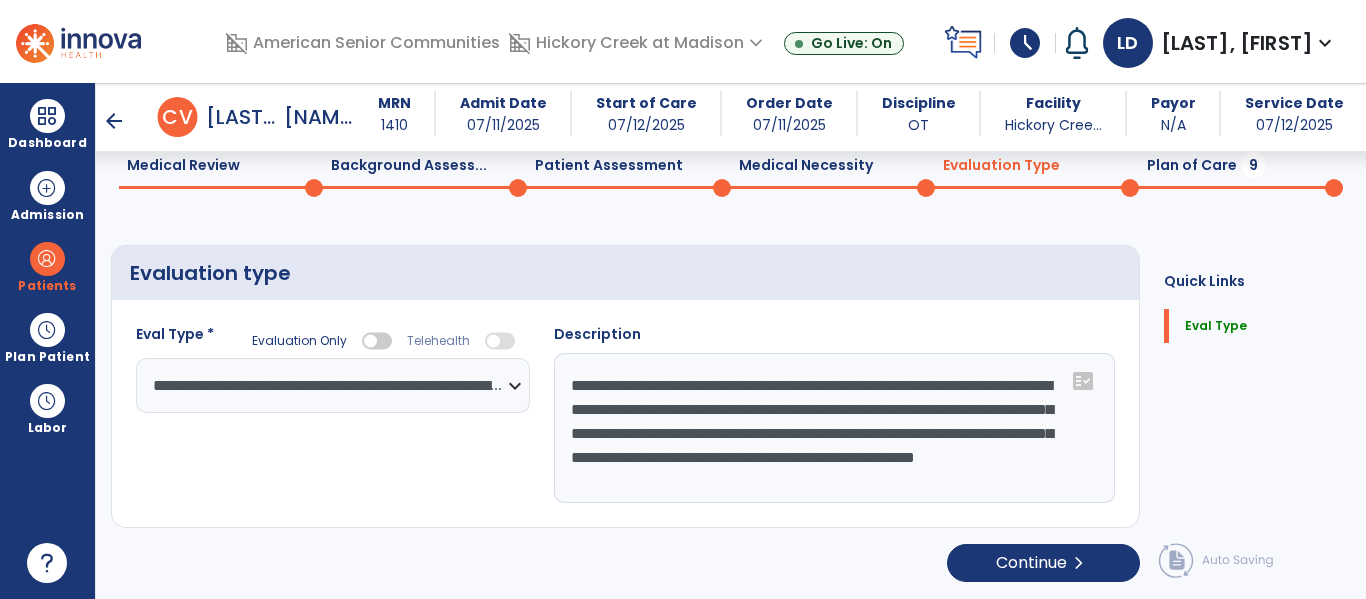 click on "Patient Assessment  0" 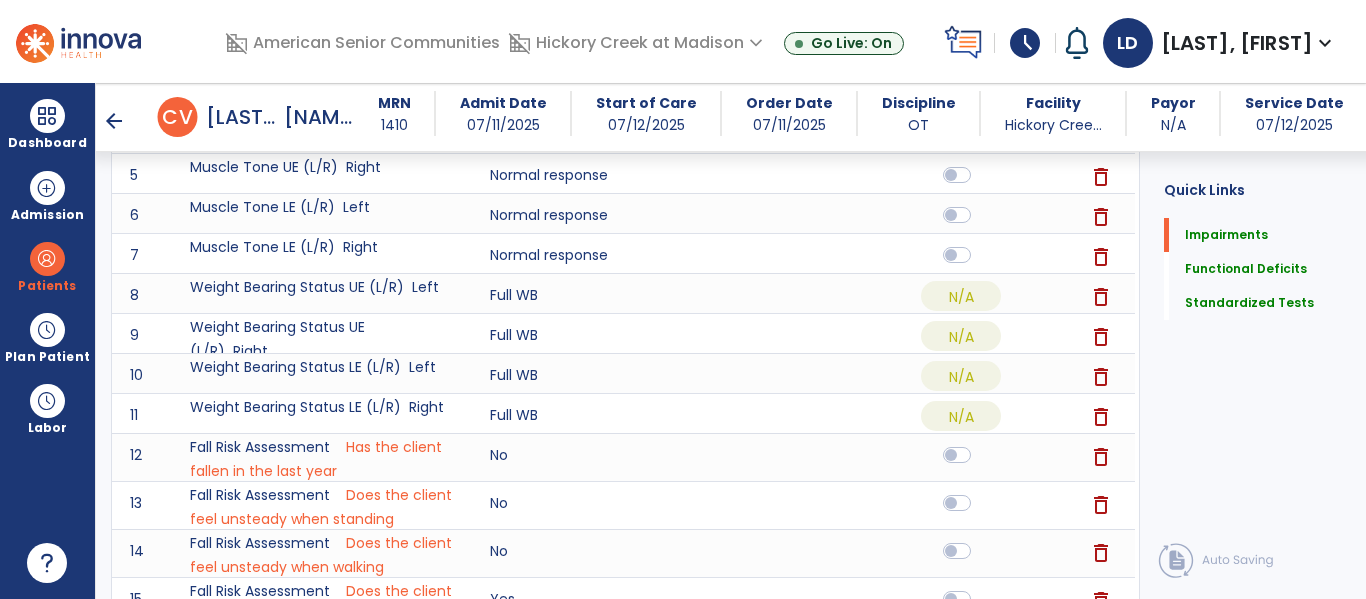 scroll, scrollTop: 0, scrollLeft: 0, axis: both 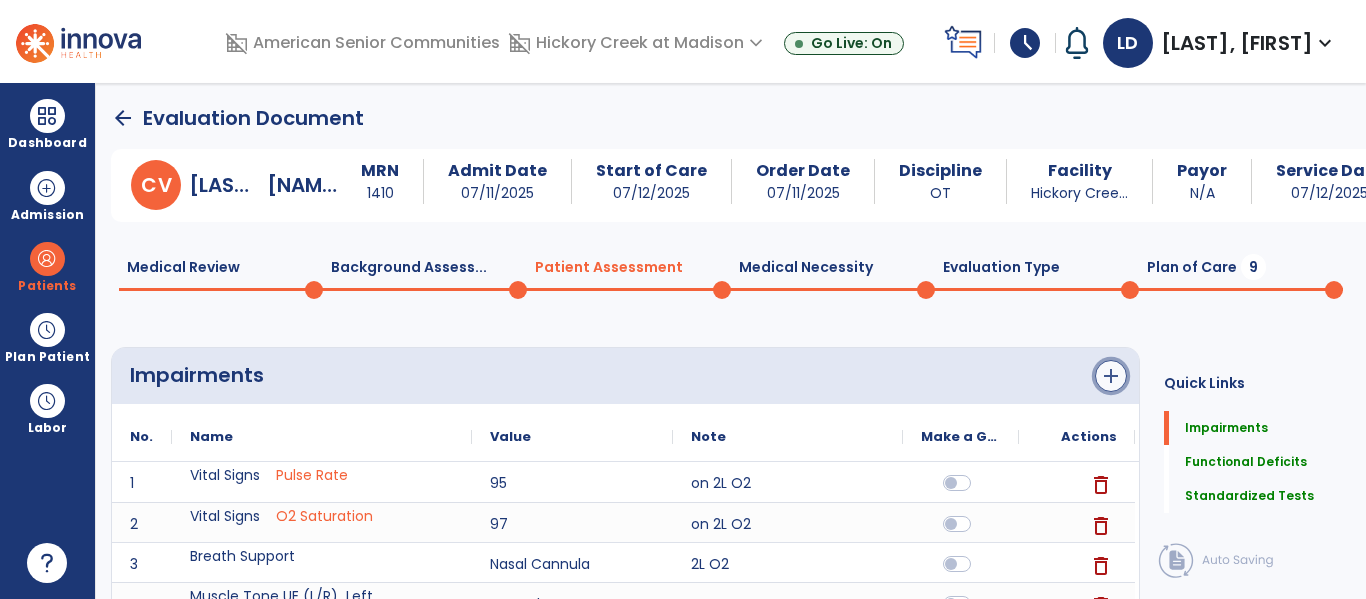 click on "add" 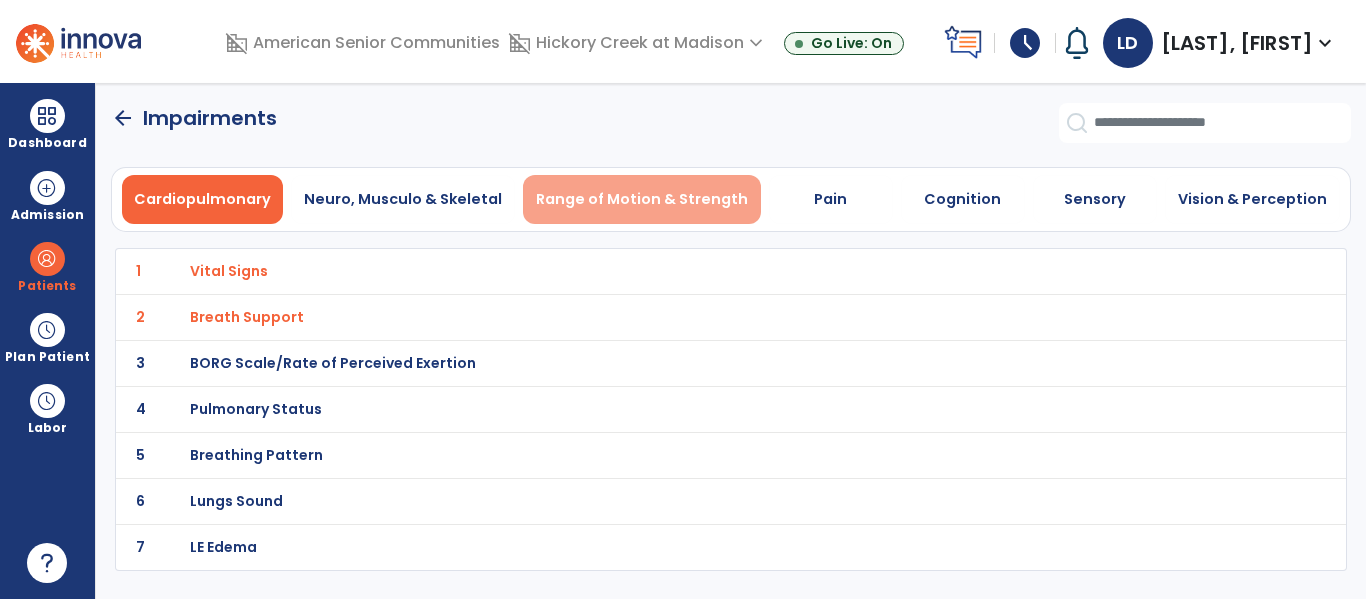 click on "Range of Motion & Strength" at bounding box center [642, 199] 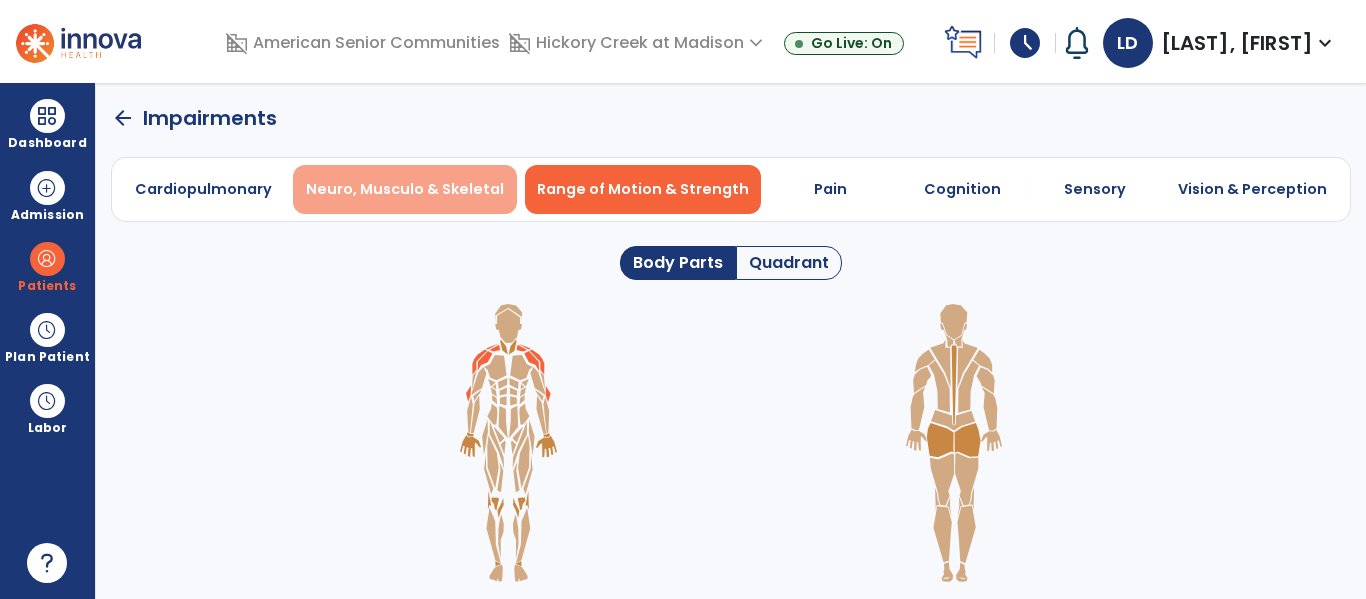 click on "Neuro, Musculo & Skeletal" at bounding box center (405, 189) 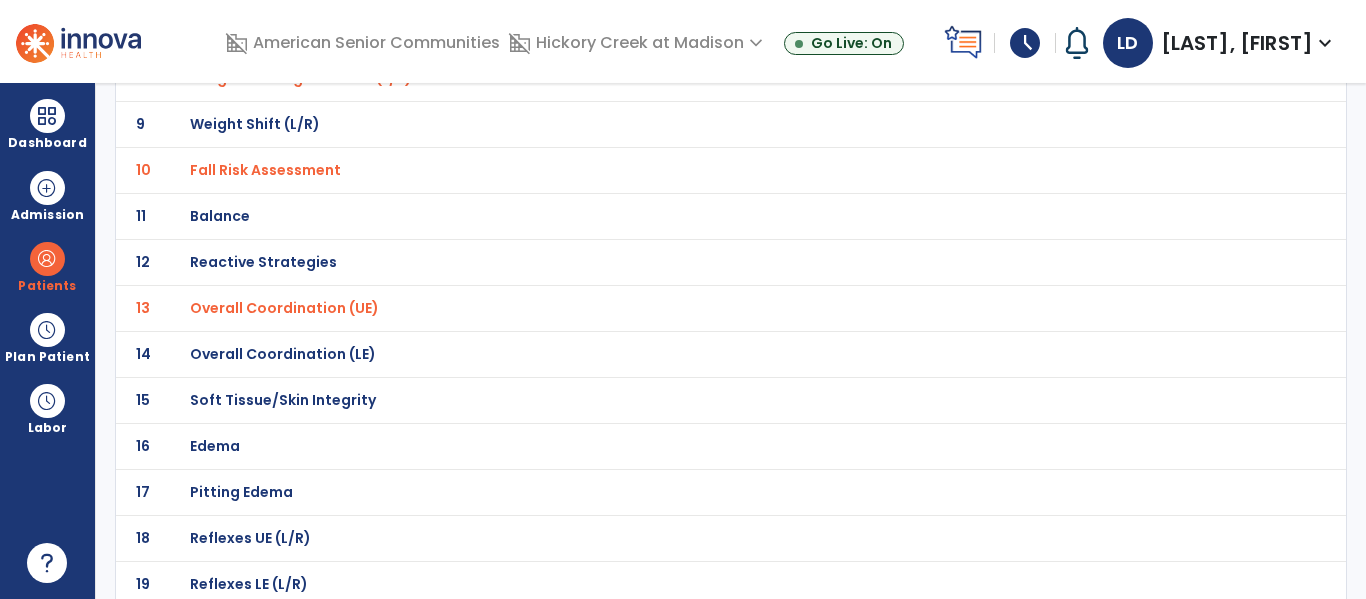 scroll, scrollTop: 708, scrollLeft: 0, axis: vertical 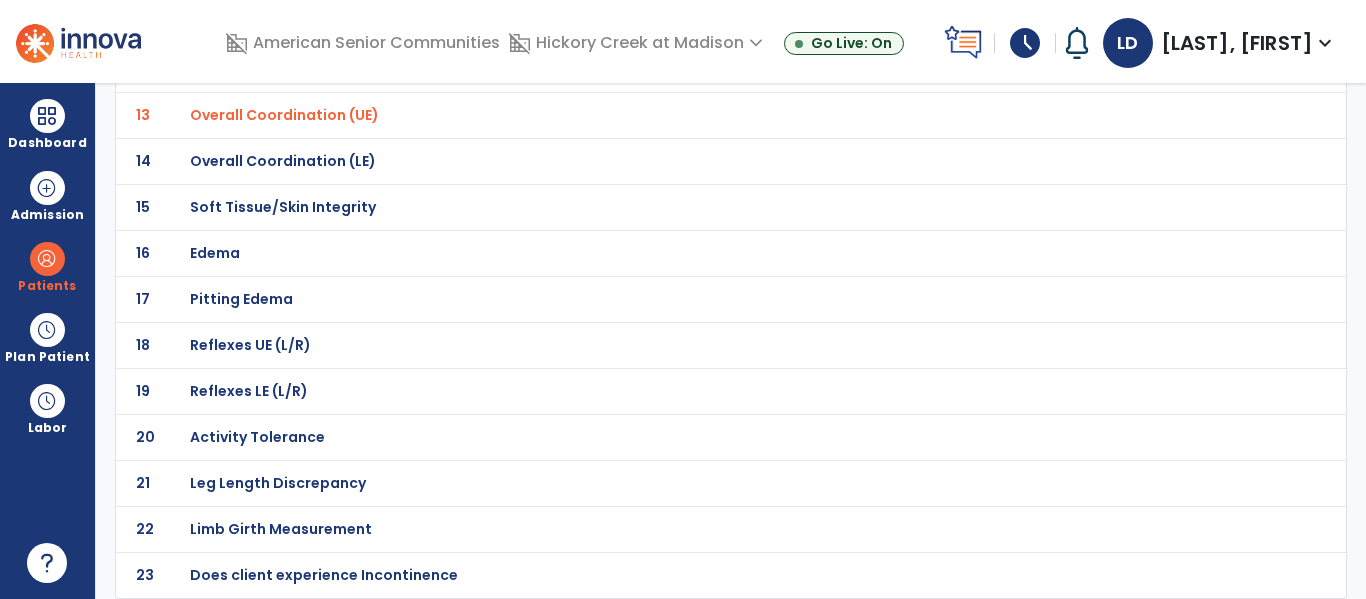 click on "Leg Length Discrepancy" at bounding box center [261, -437] 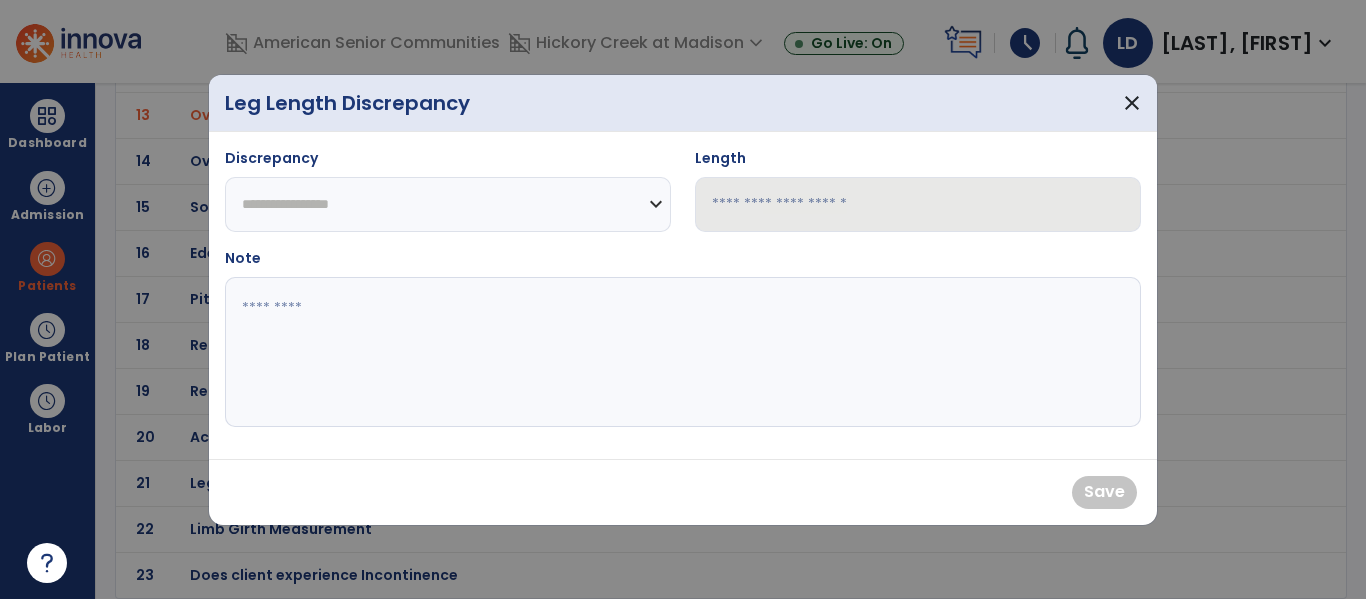click on "**********" at bounding box center [448, 204] 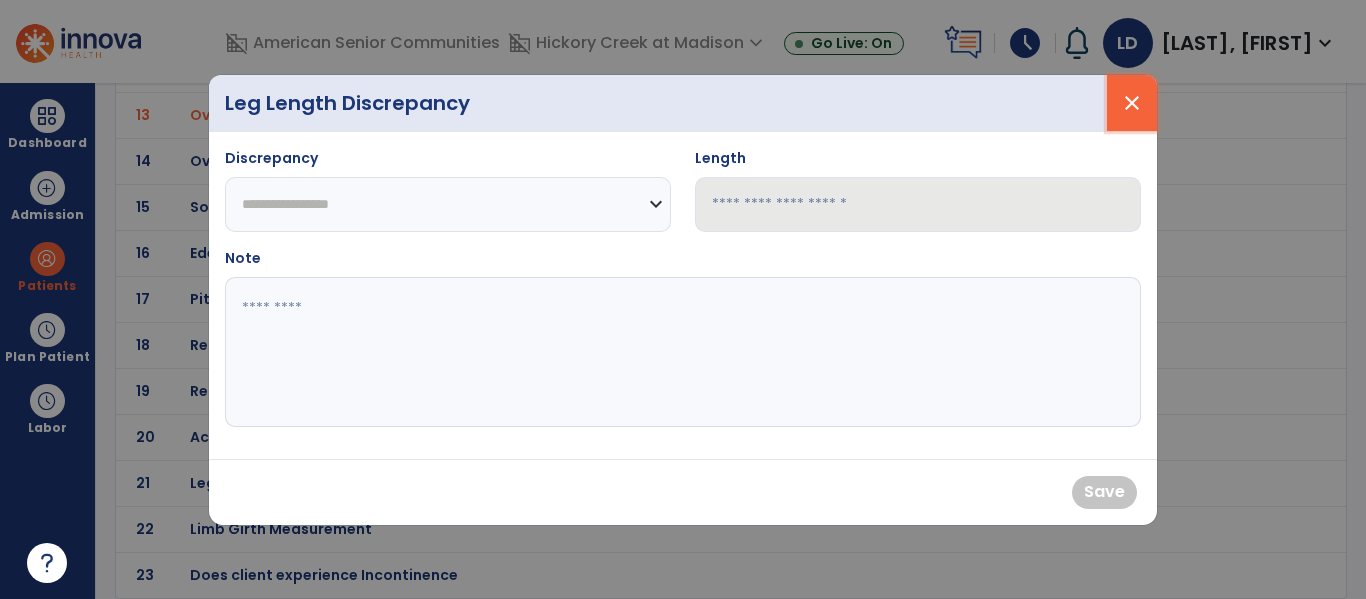 click on "close" at bounding box center (1132, 103) 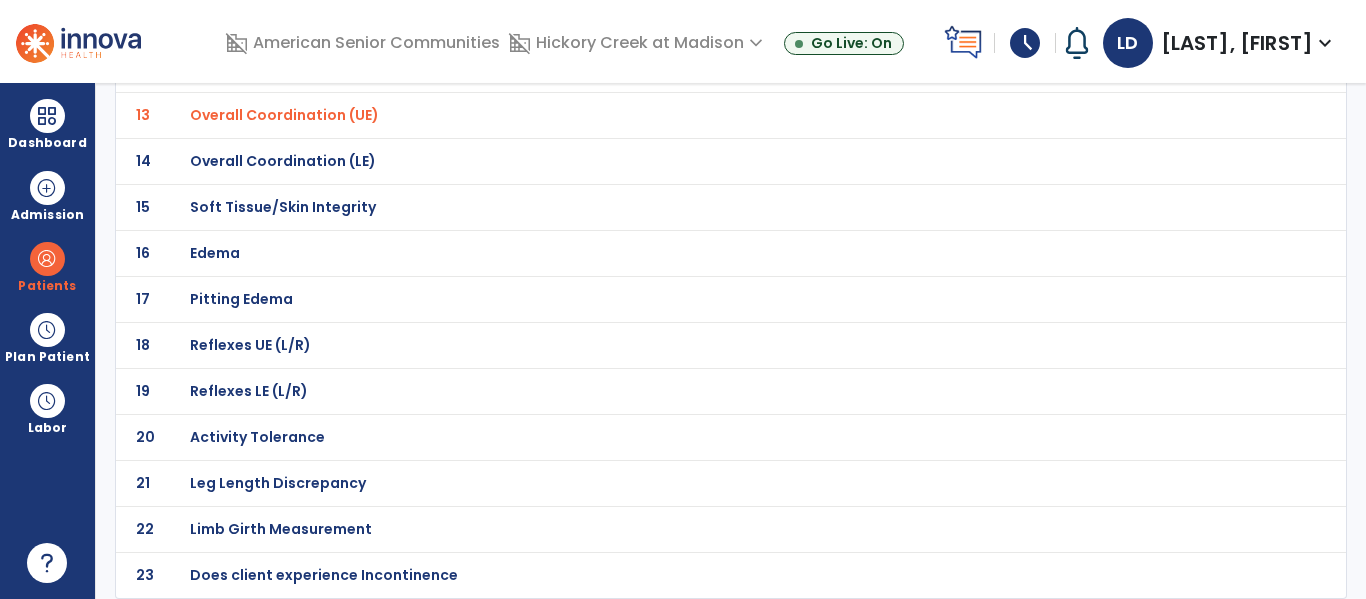 click on "Activity Tolerance" at bounding box center [261, -437] 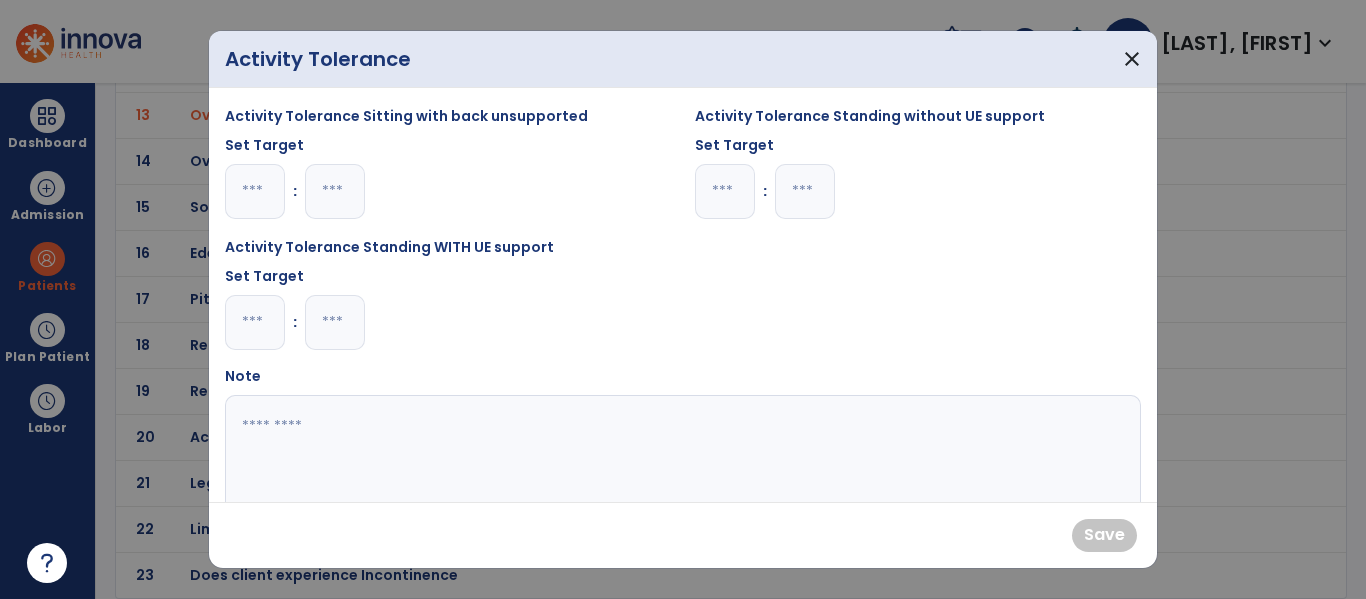 click at bounding box center (335, 322) 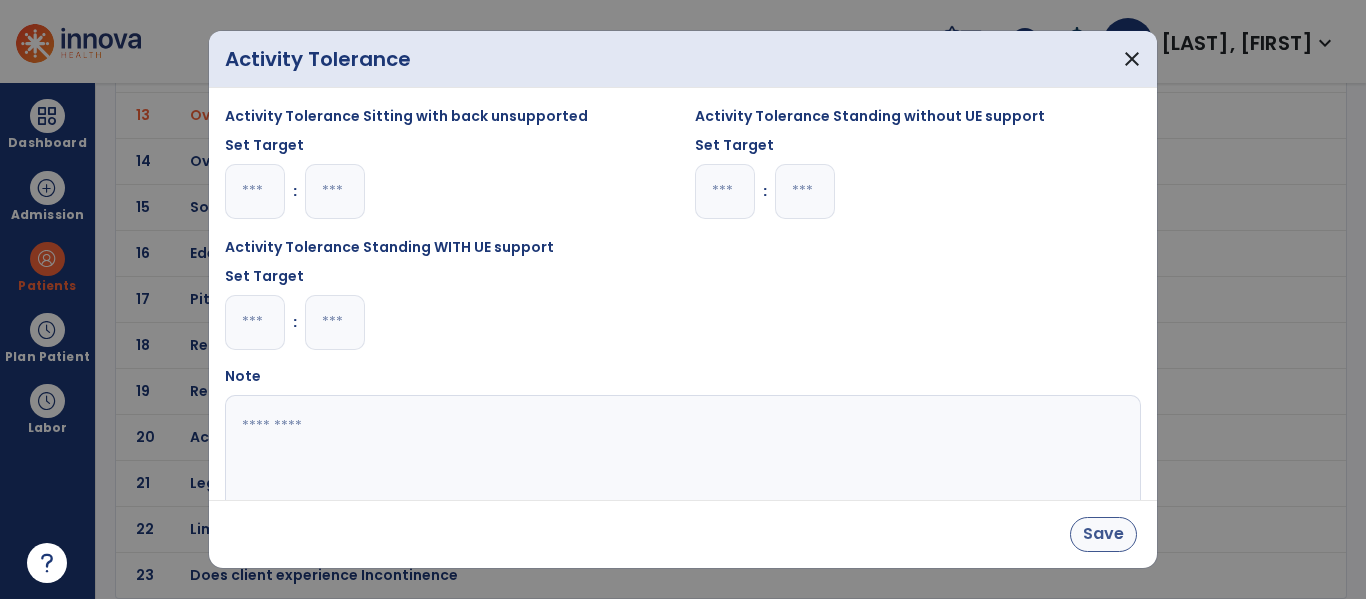 type on "**" 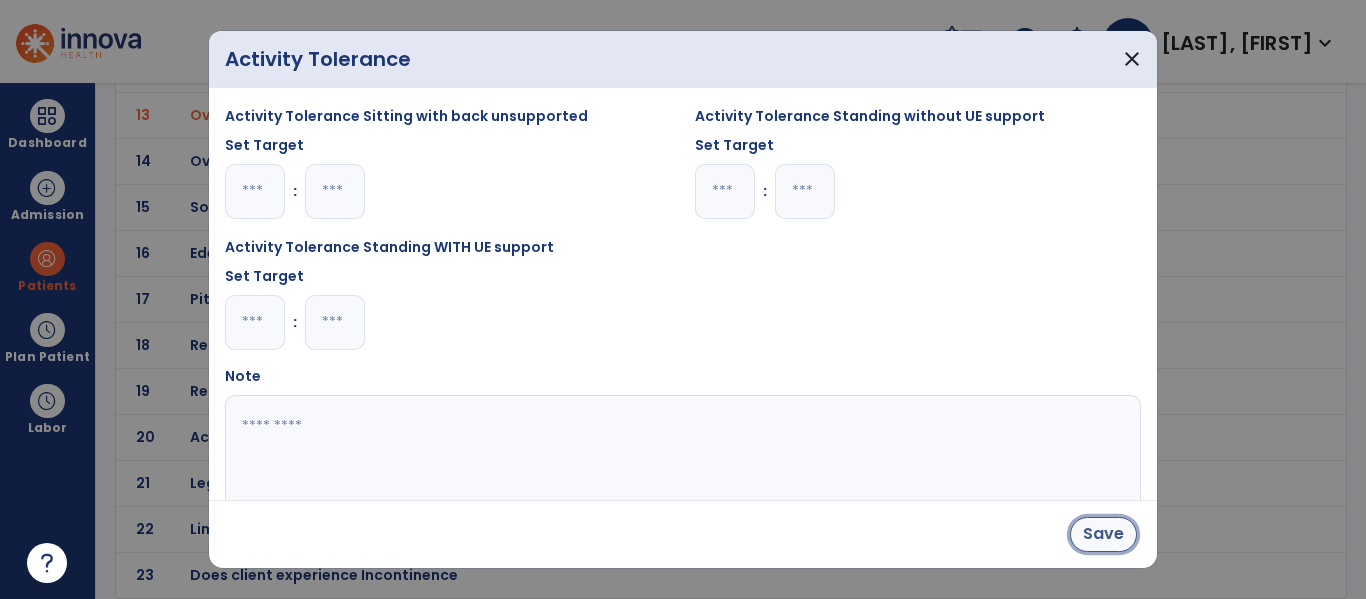 click on "Save" at bounding box center (1103, 534) 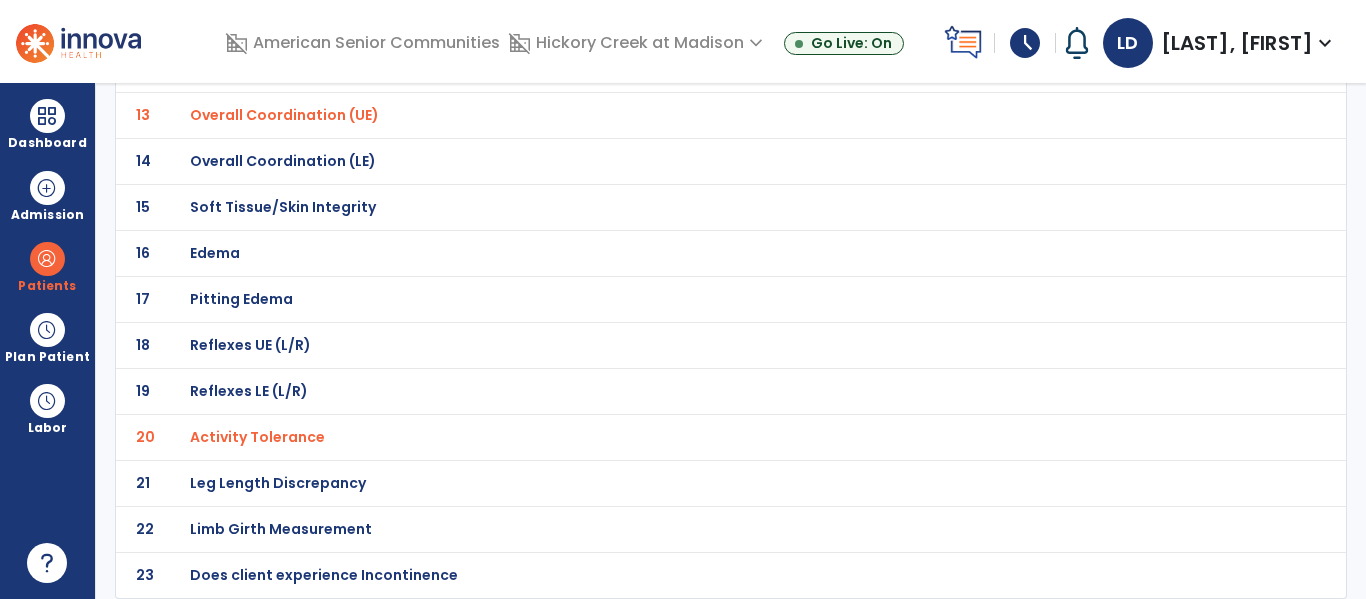 scroll, scrollTop: 0, scrollLeft: 0, axis: both 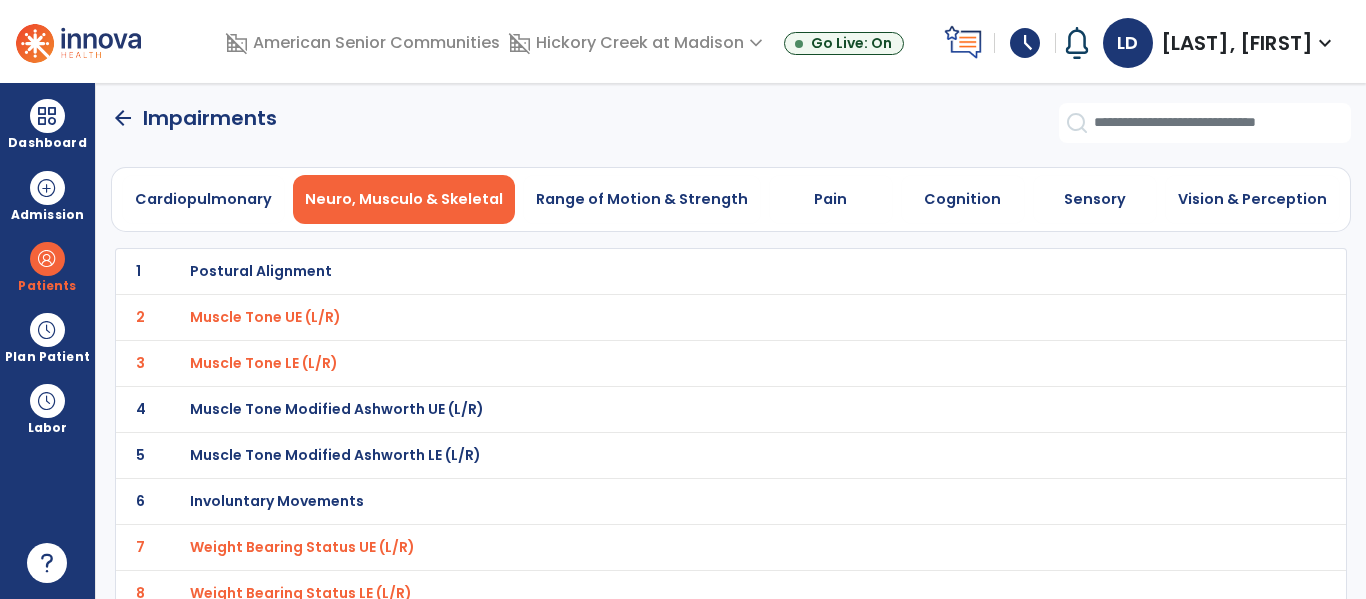 click on "arrow_back" 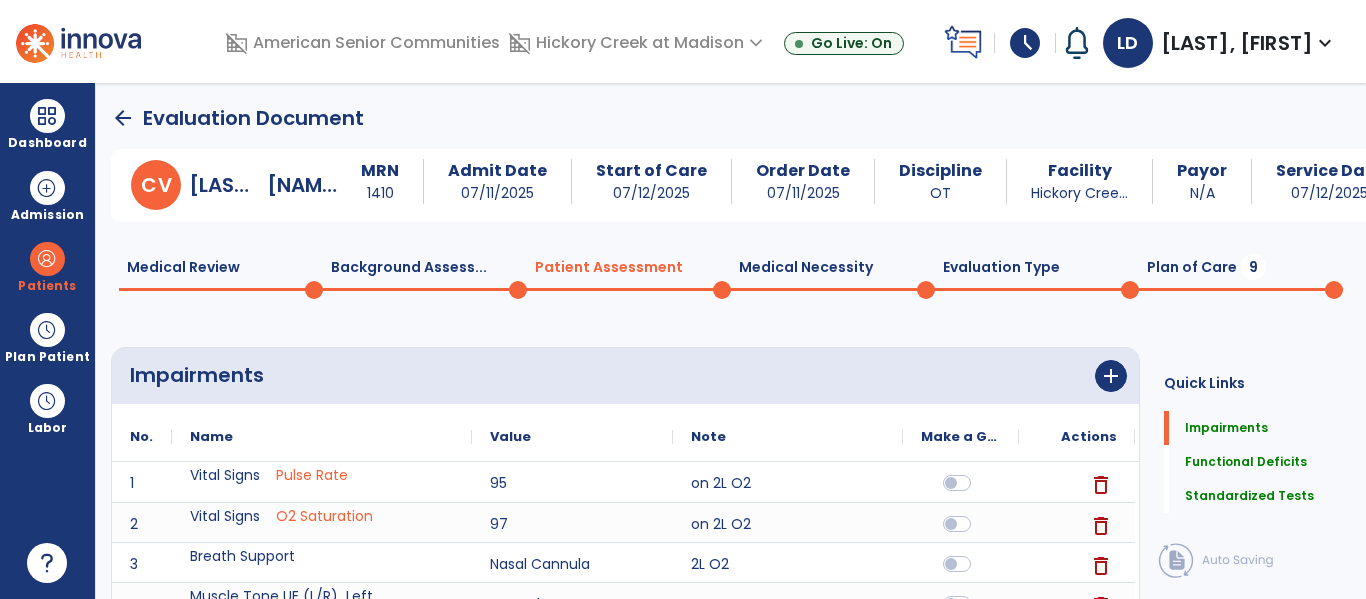 click on "Plan of Care  9" 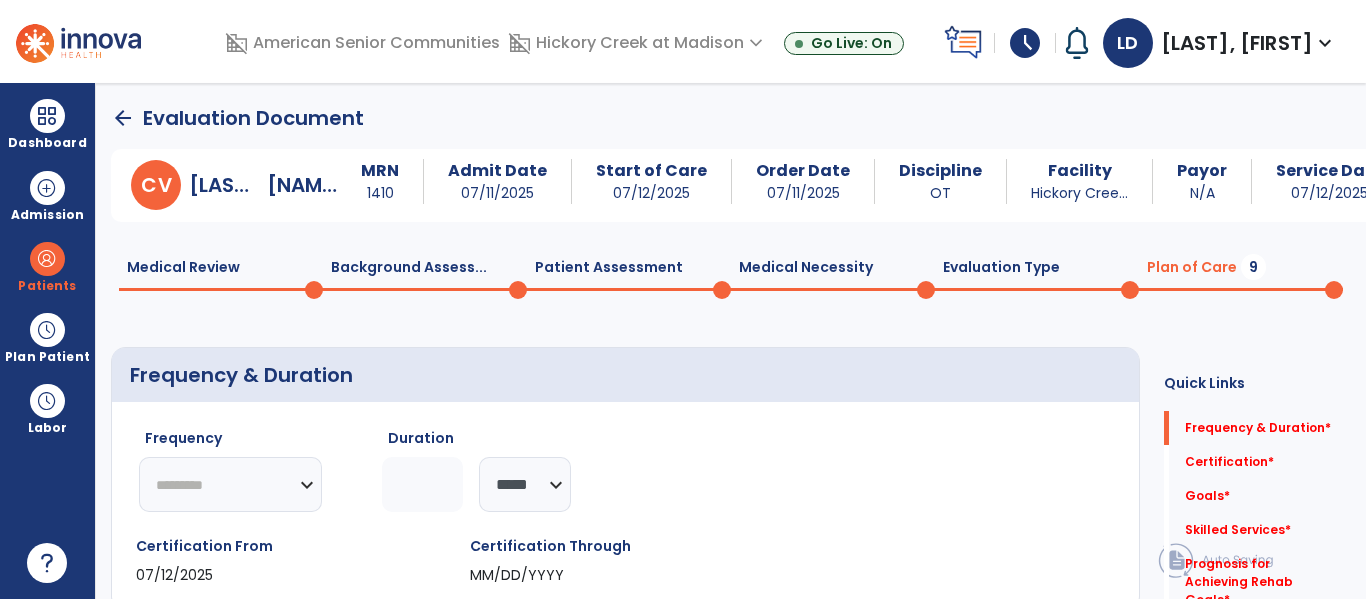 select on "**" 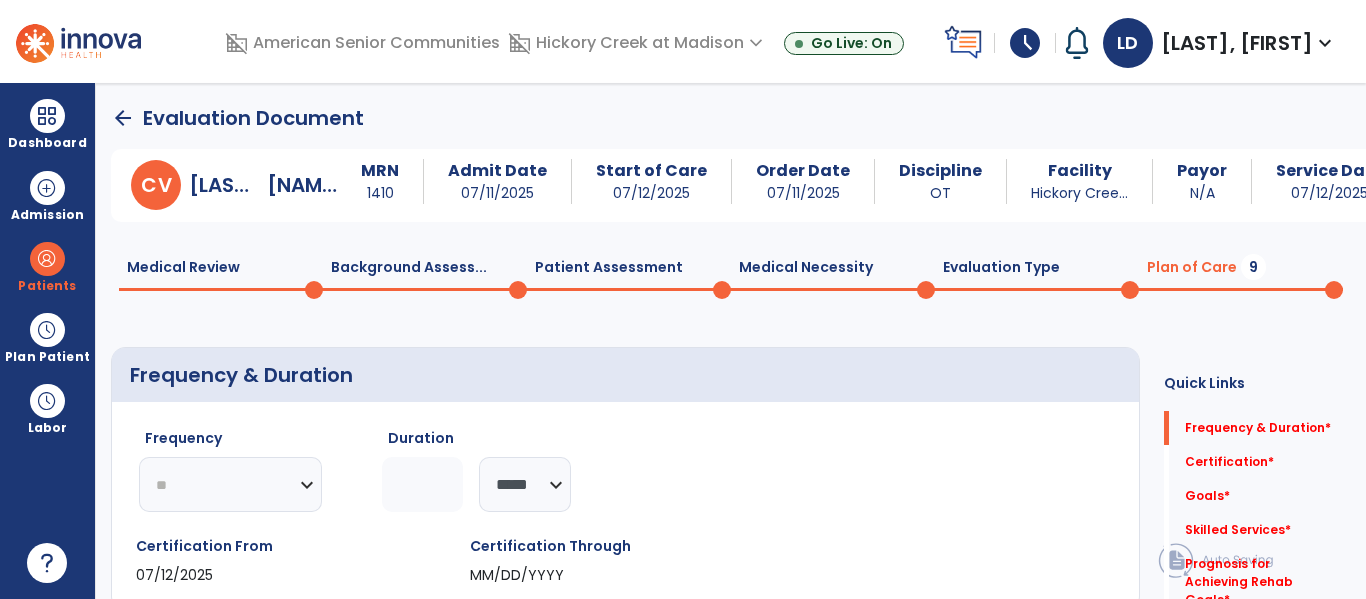 click on "********* ** ** ** ** ** ** **" 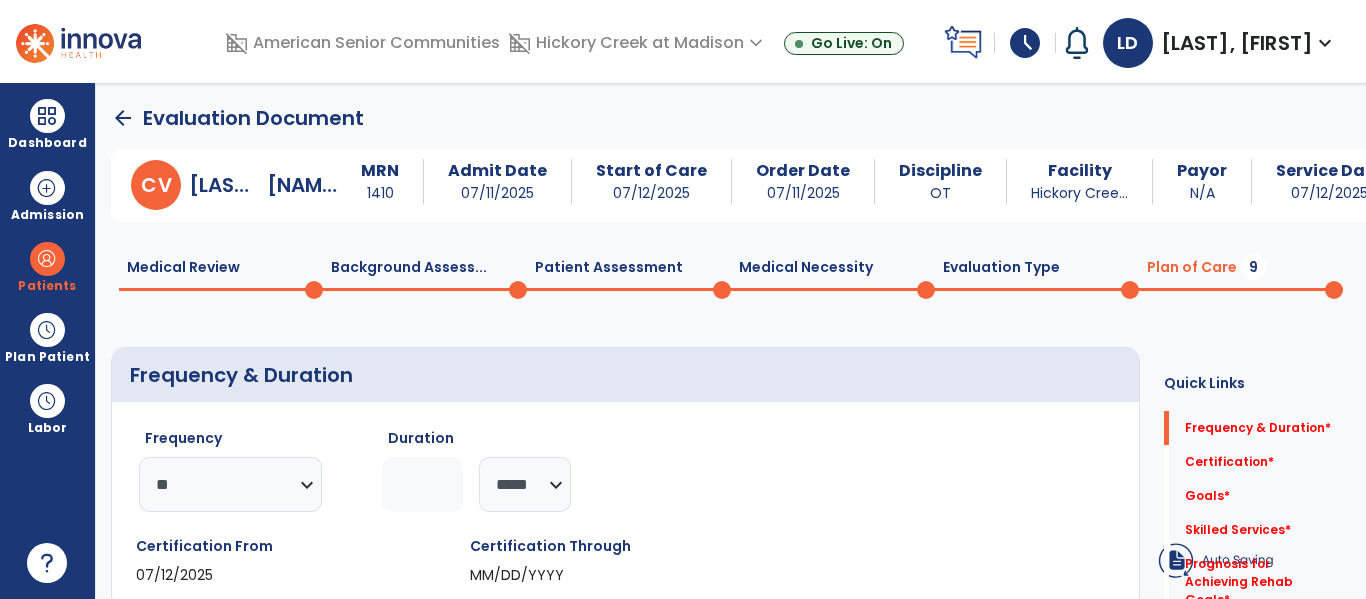 click 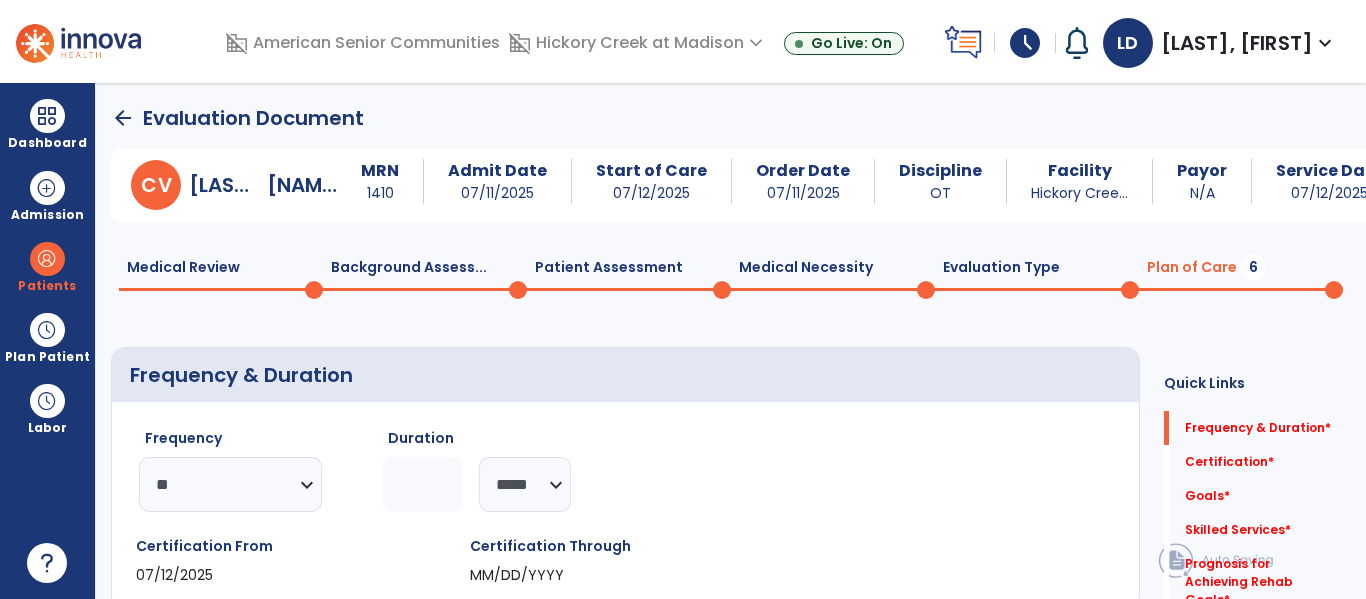 type on "*" 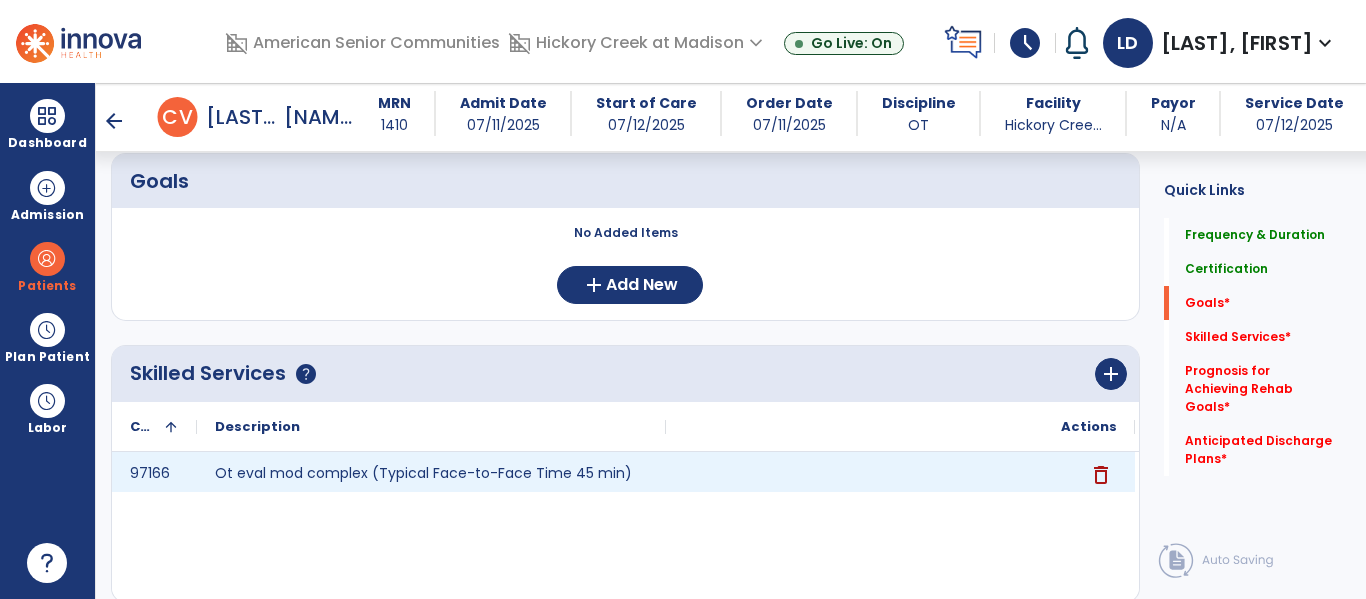 scroll, scrollTop: 466, scrollLeft: 0, axis: vertical 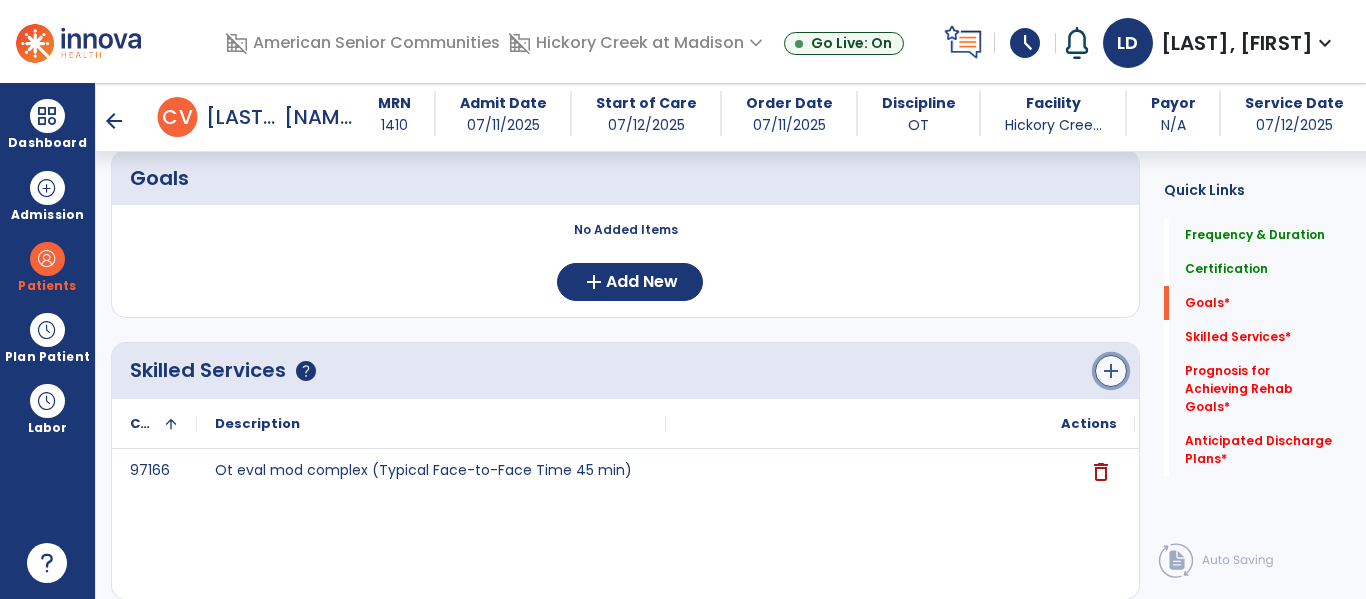 click on "add" 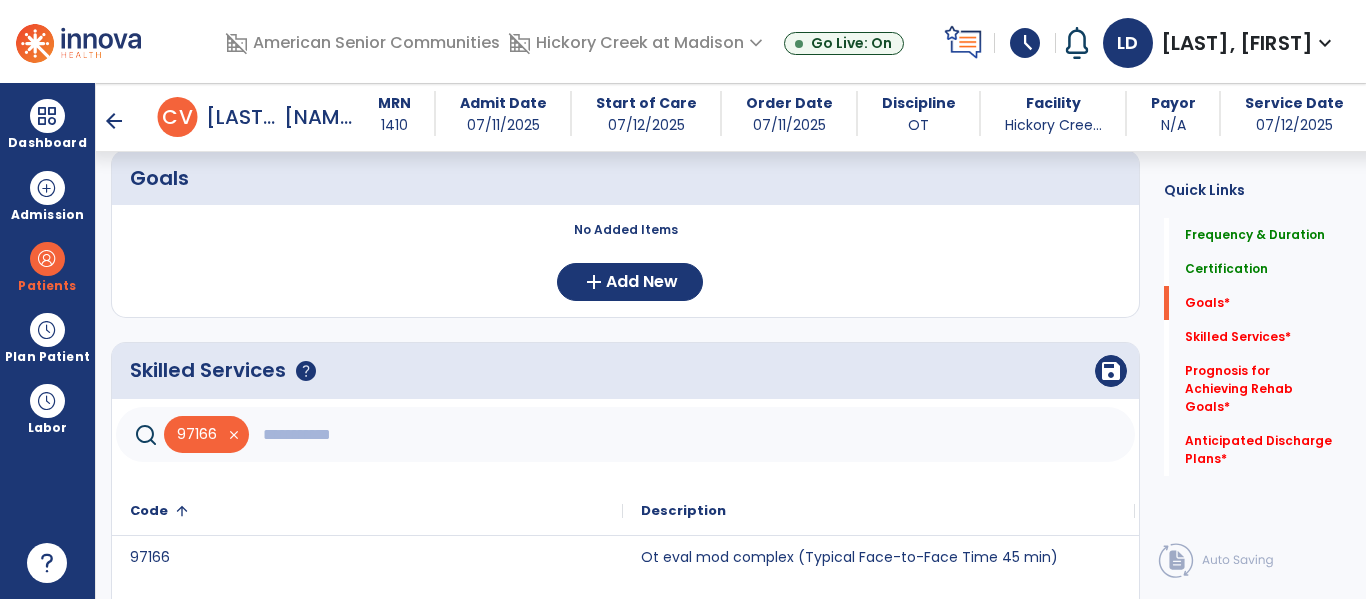 click 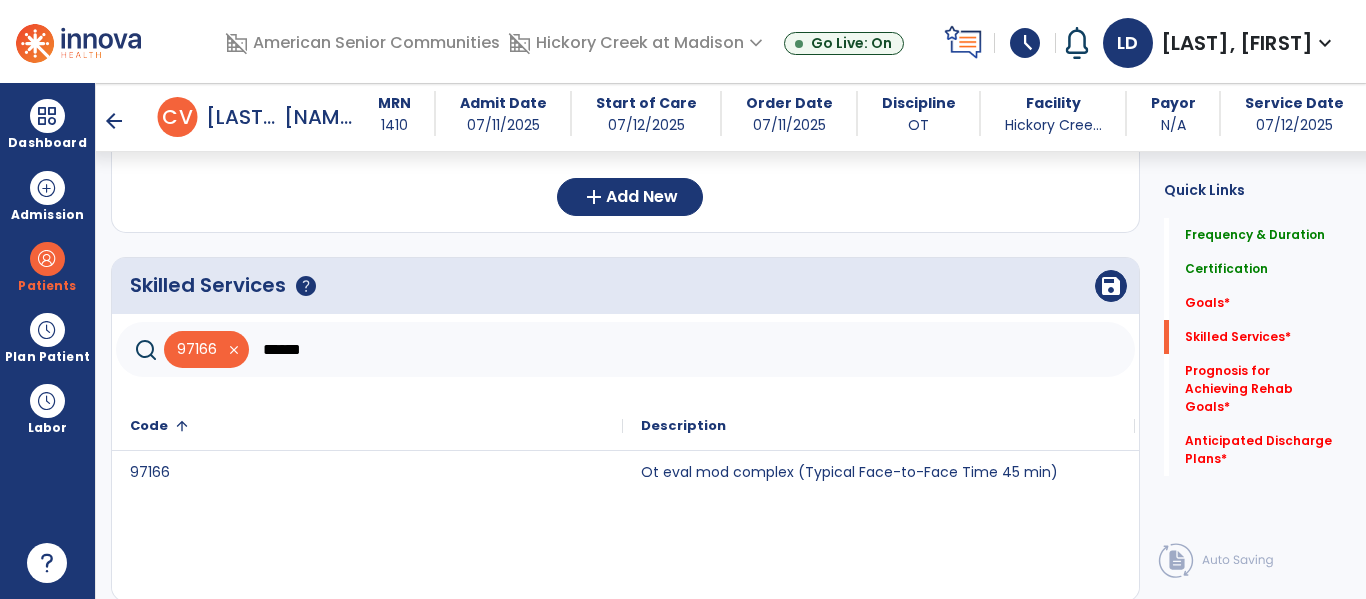 scroll, scrollTop: 571, scrollLeft: 0, axis: vertical 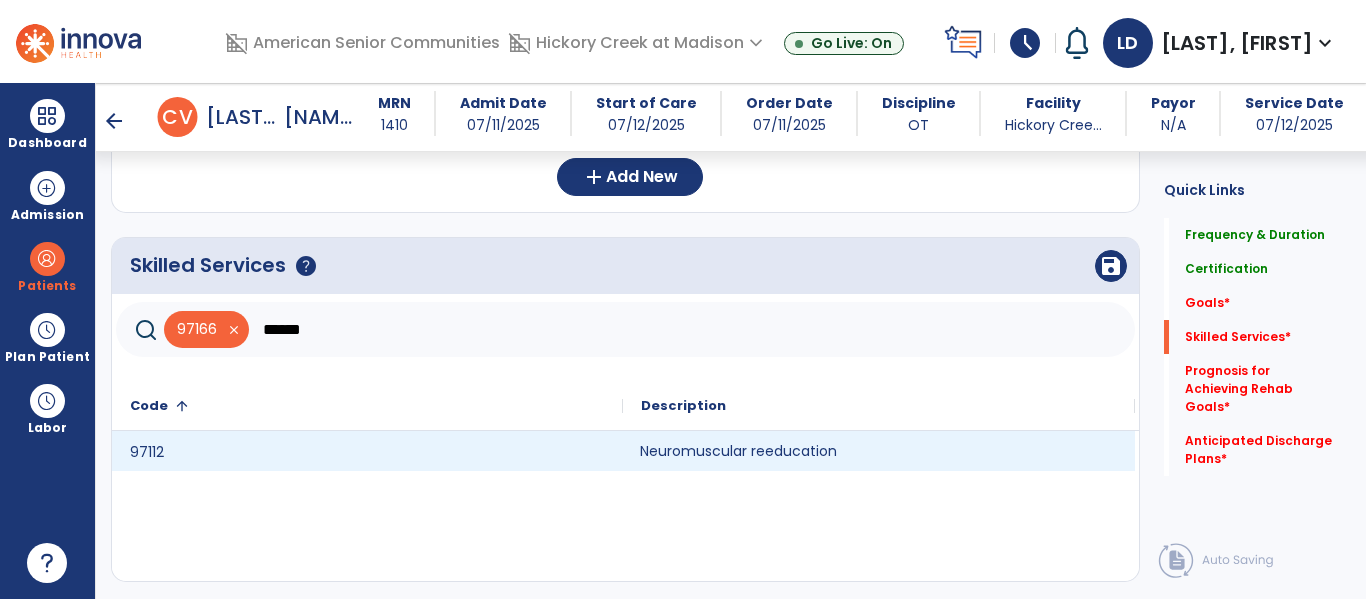 click on "Neuromuscular reeducation" 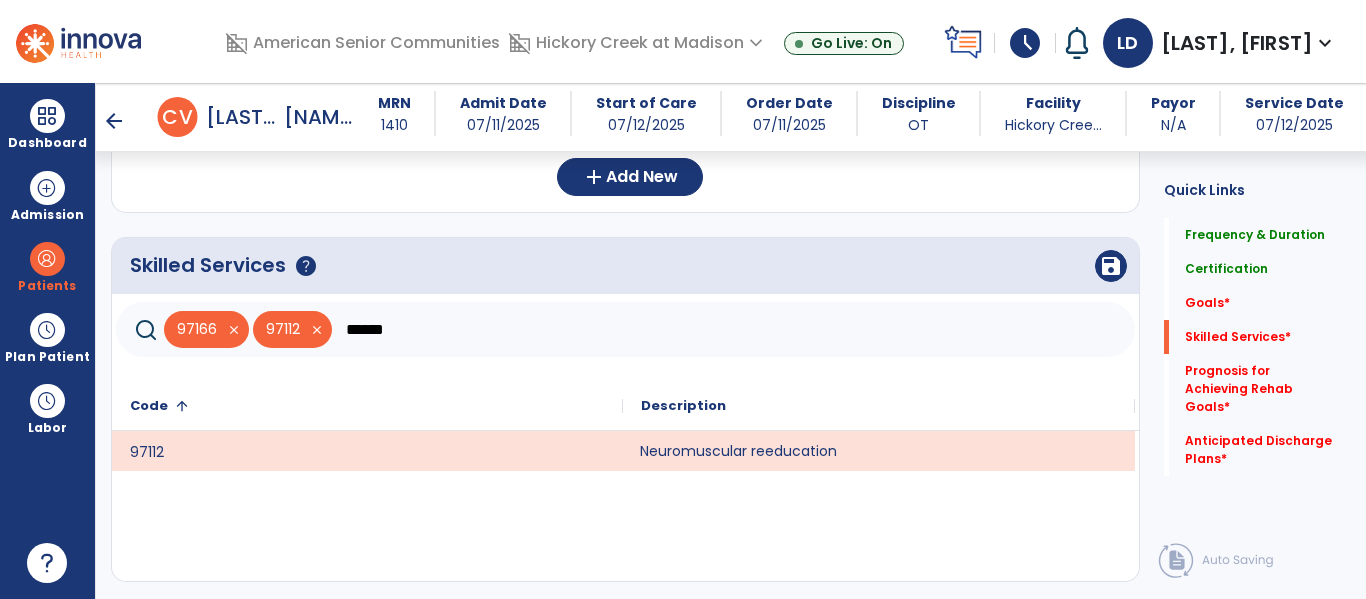 click on "******" 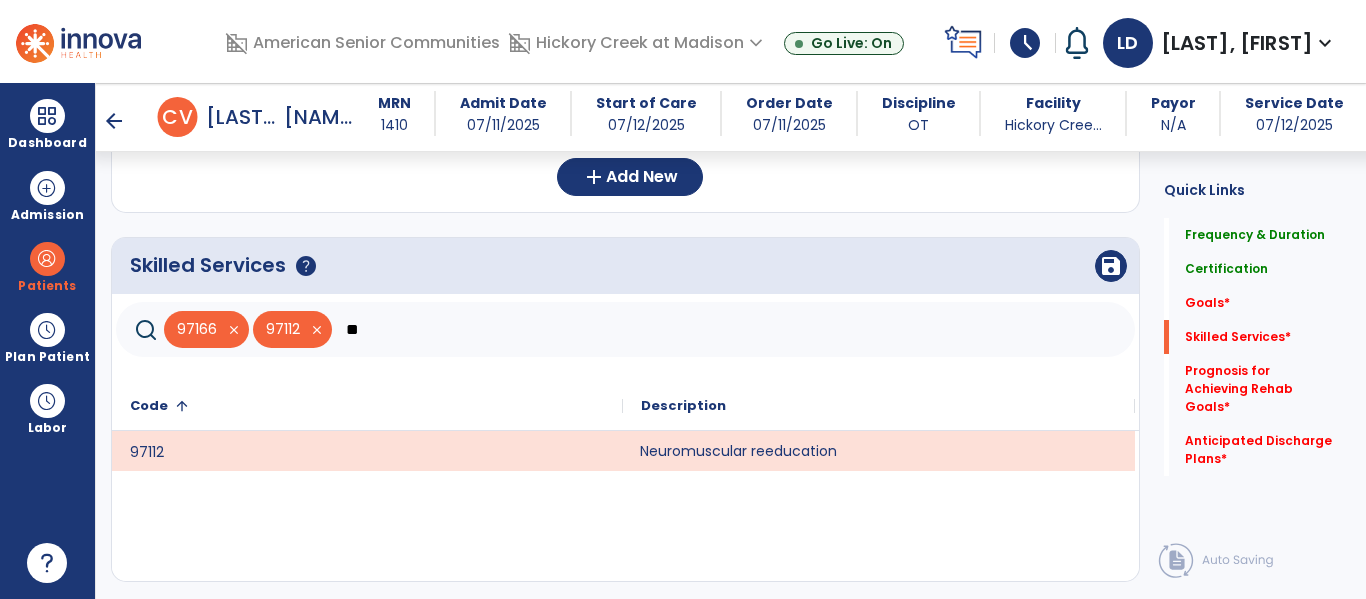 type on "*" 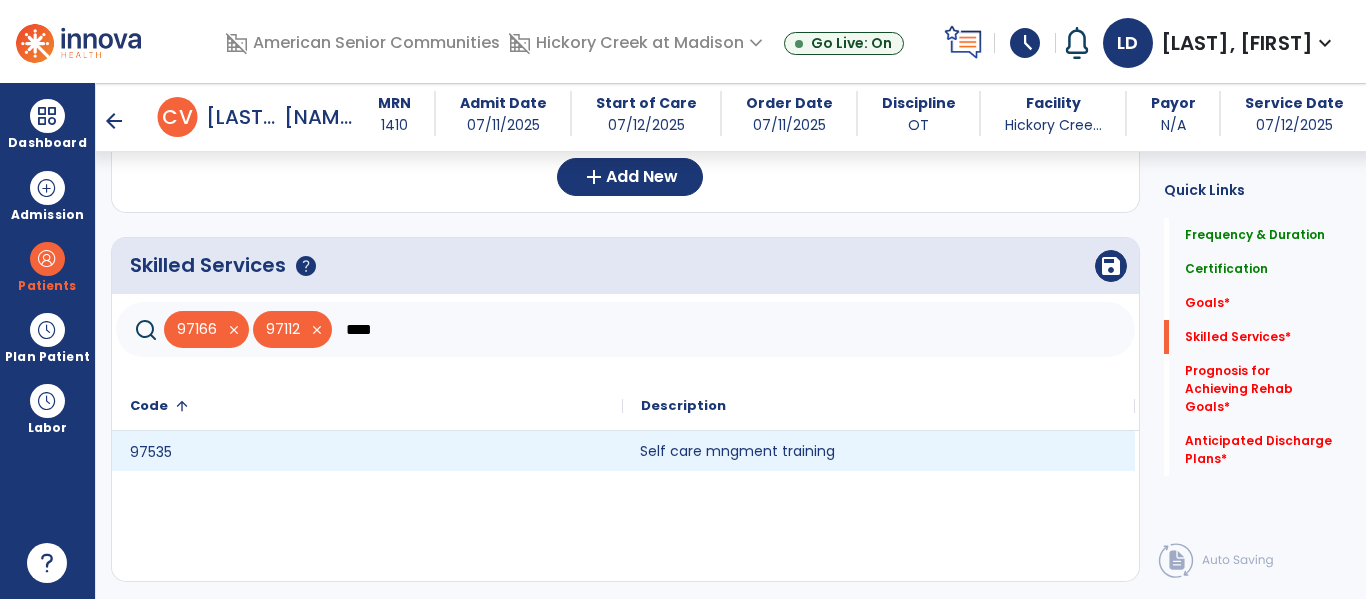 click on "Self care mngment training" 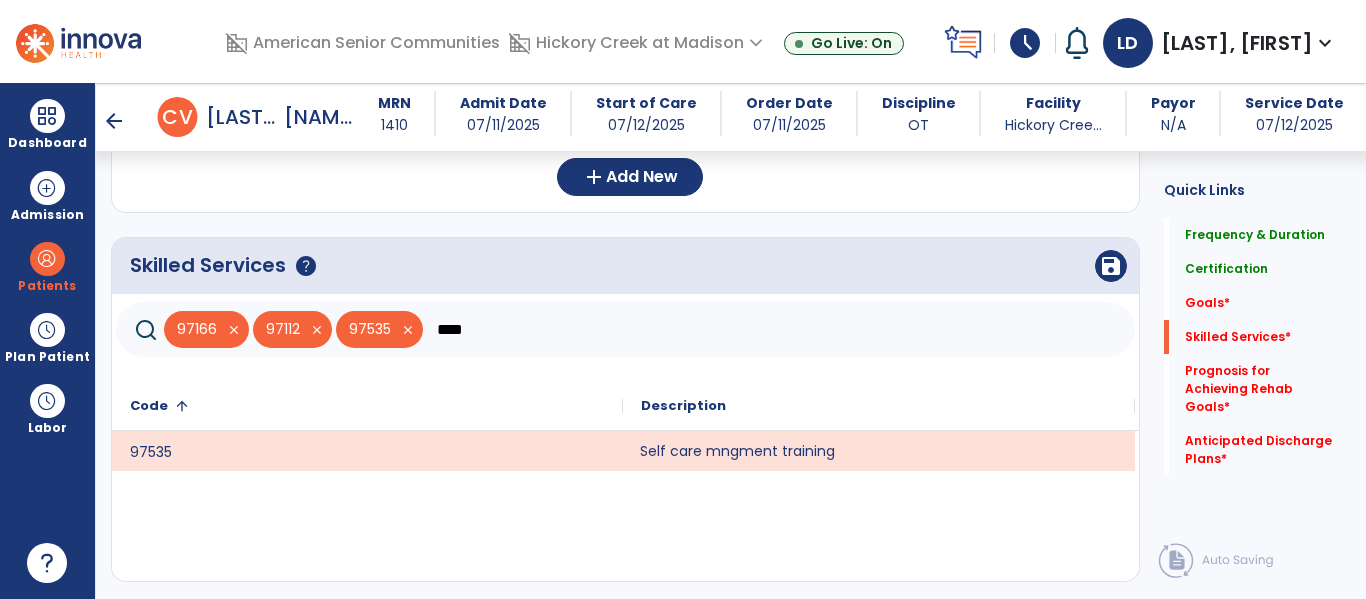 click on "****" 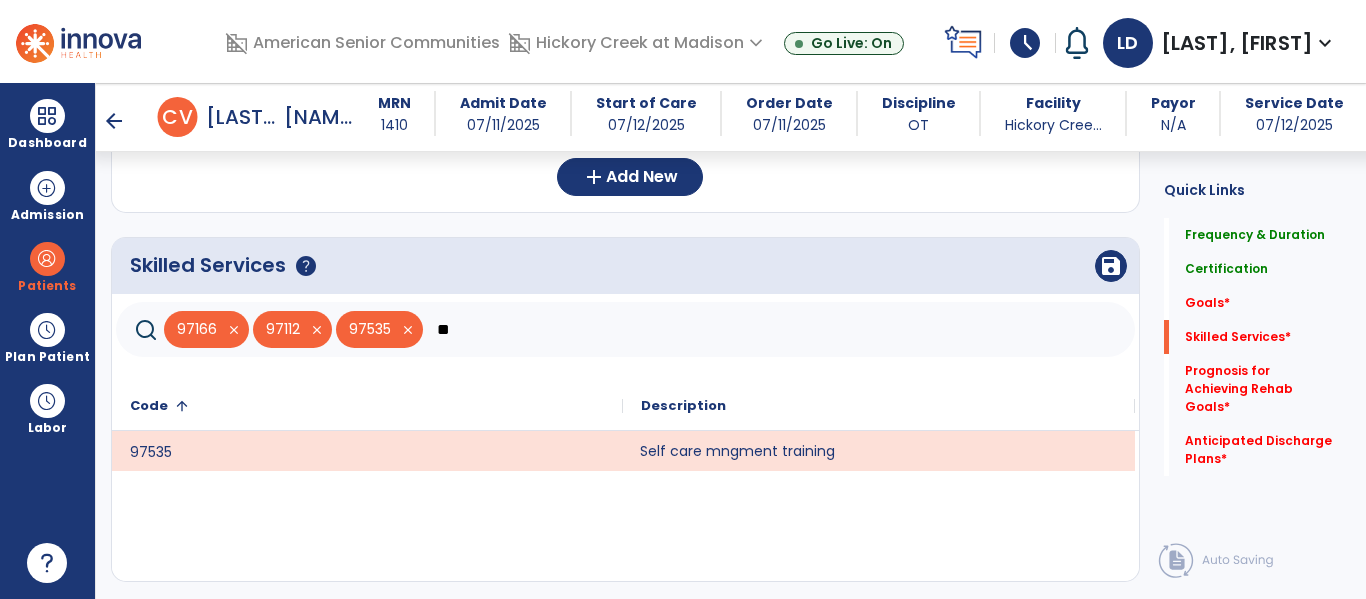 type on "*" 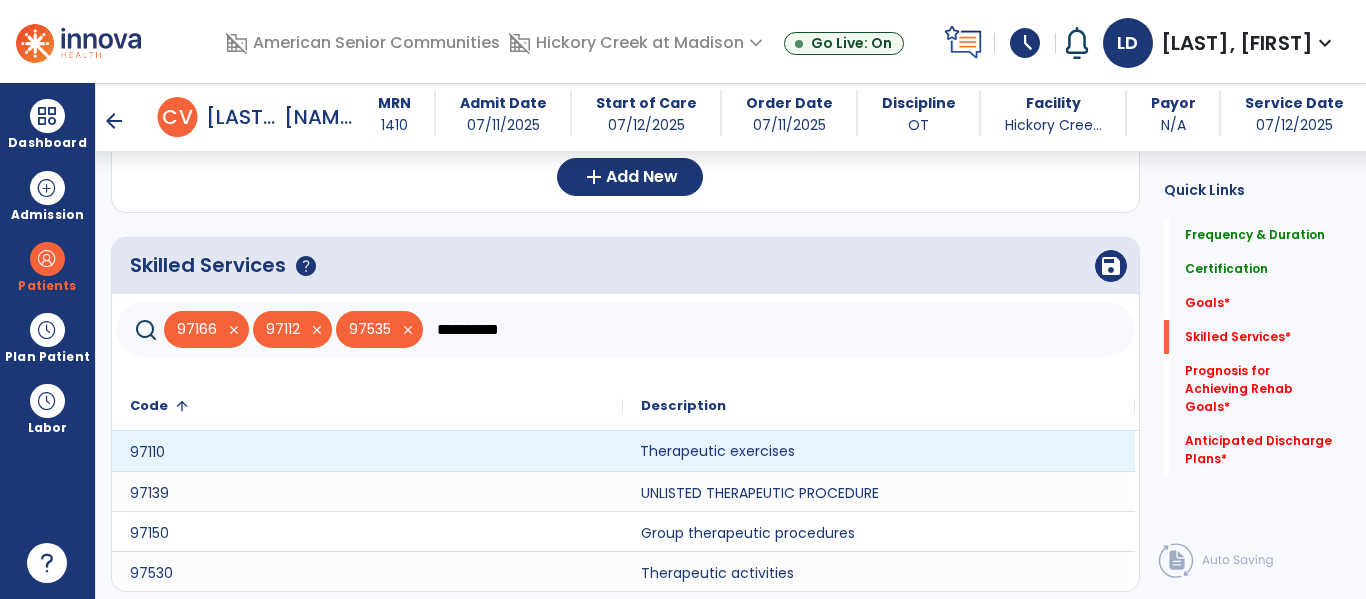 type on "**********" 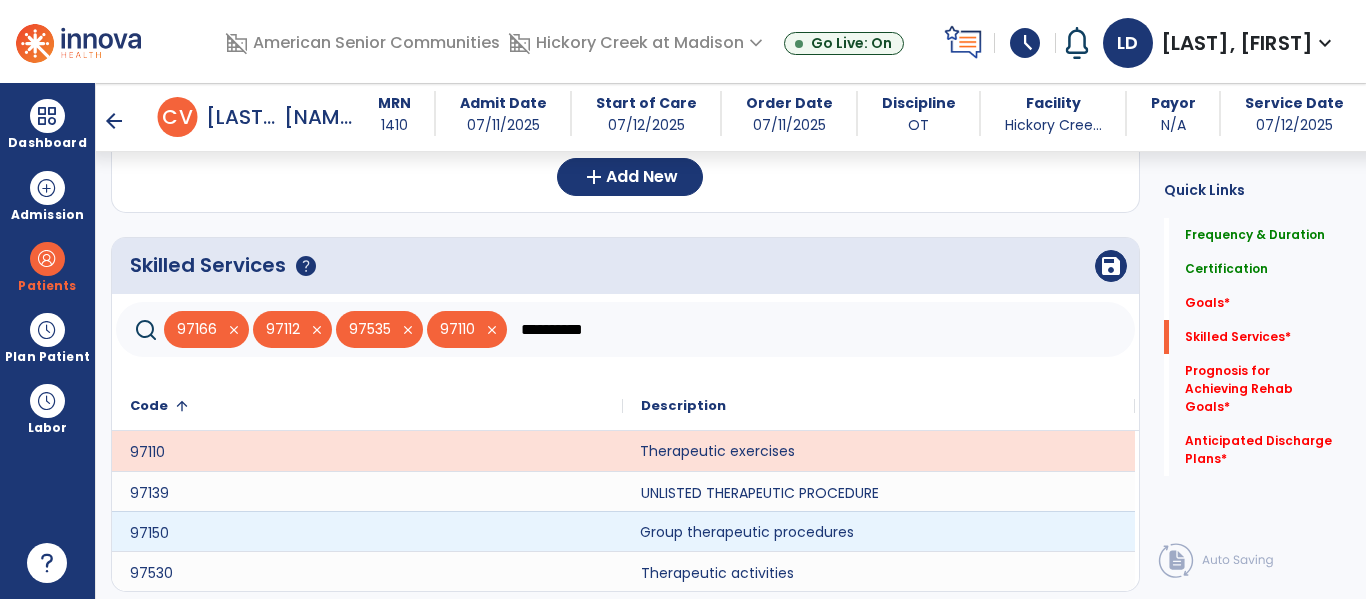 click on "Group therapeutic procedures" 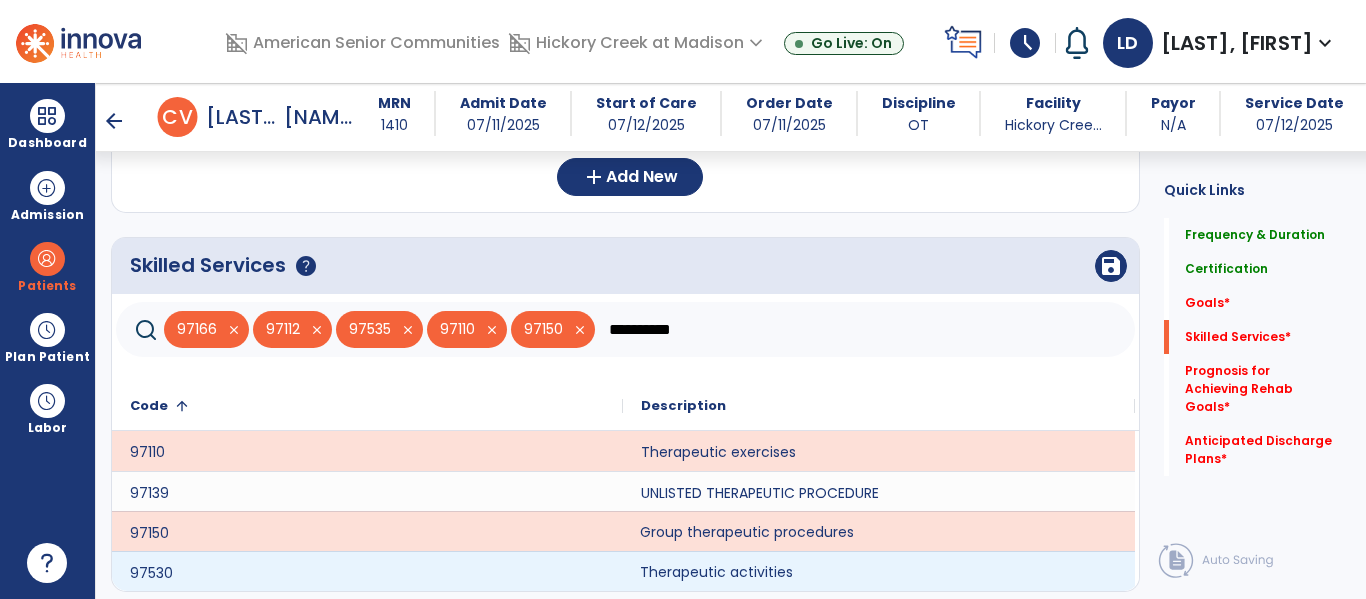 click on "Therapeutic activities" 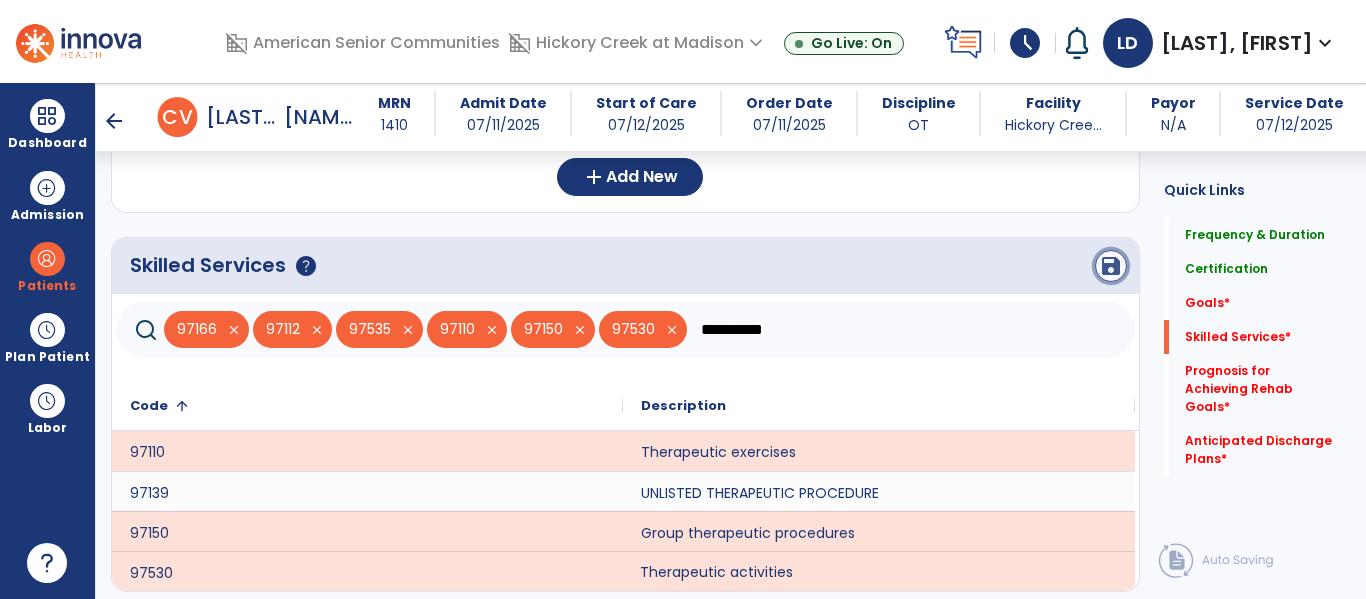 click on "save" 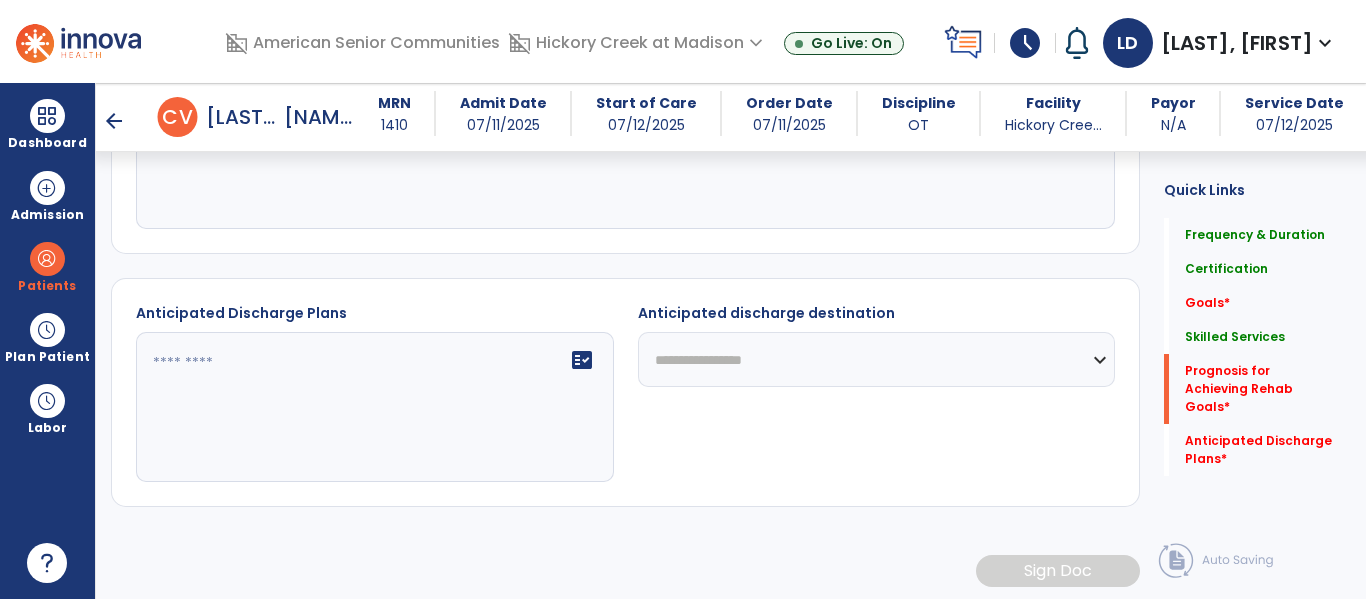 scroll, scrollTop: 1051, scrollLeft: 0, axis: vertical 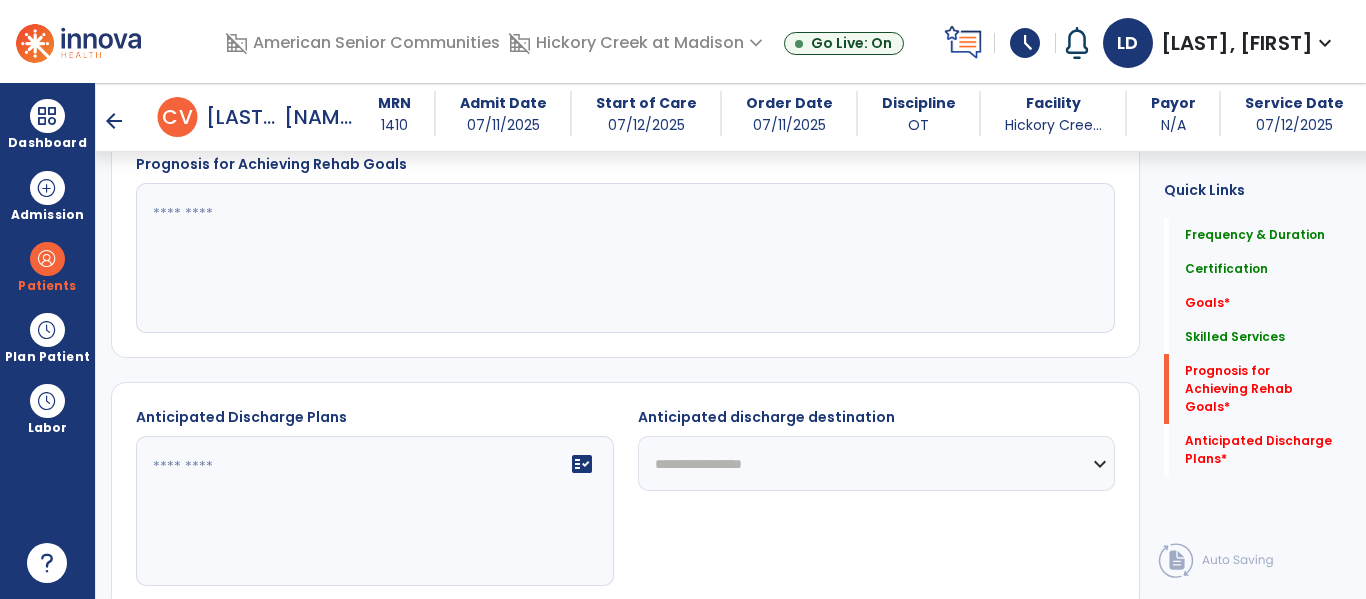 click 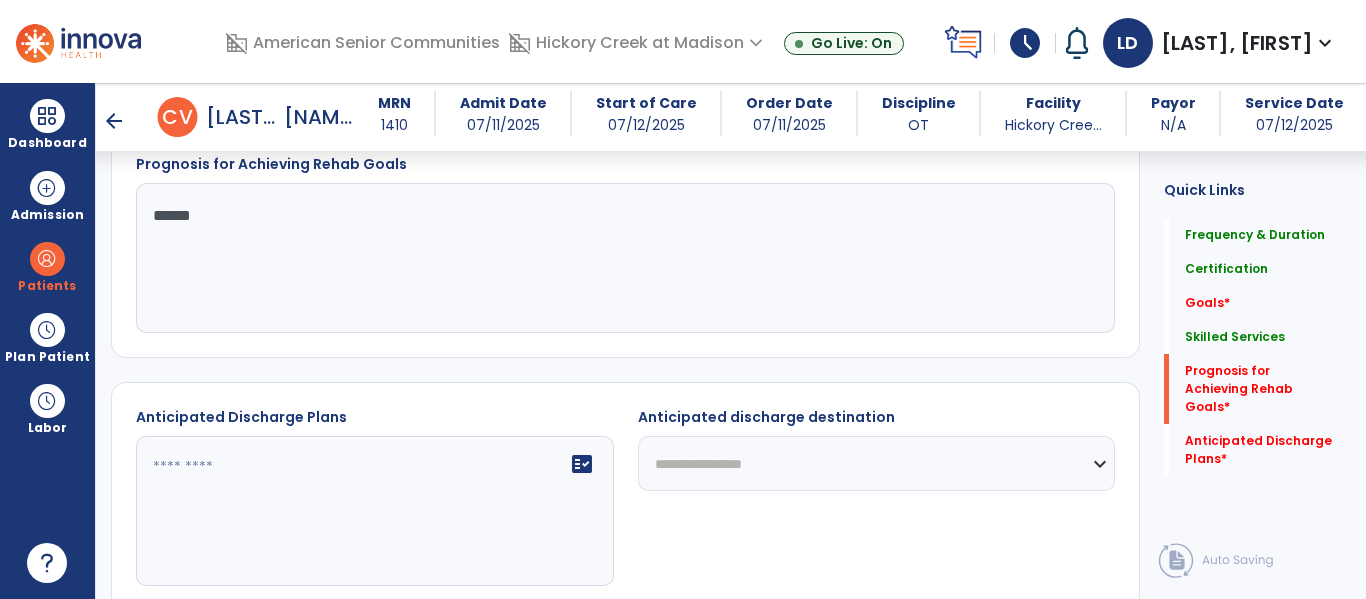 type on "*******" 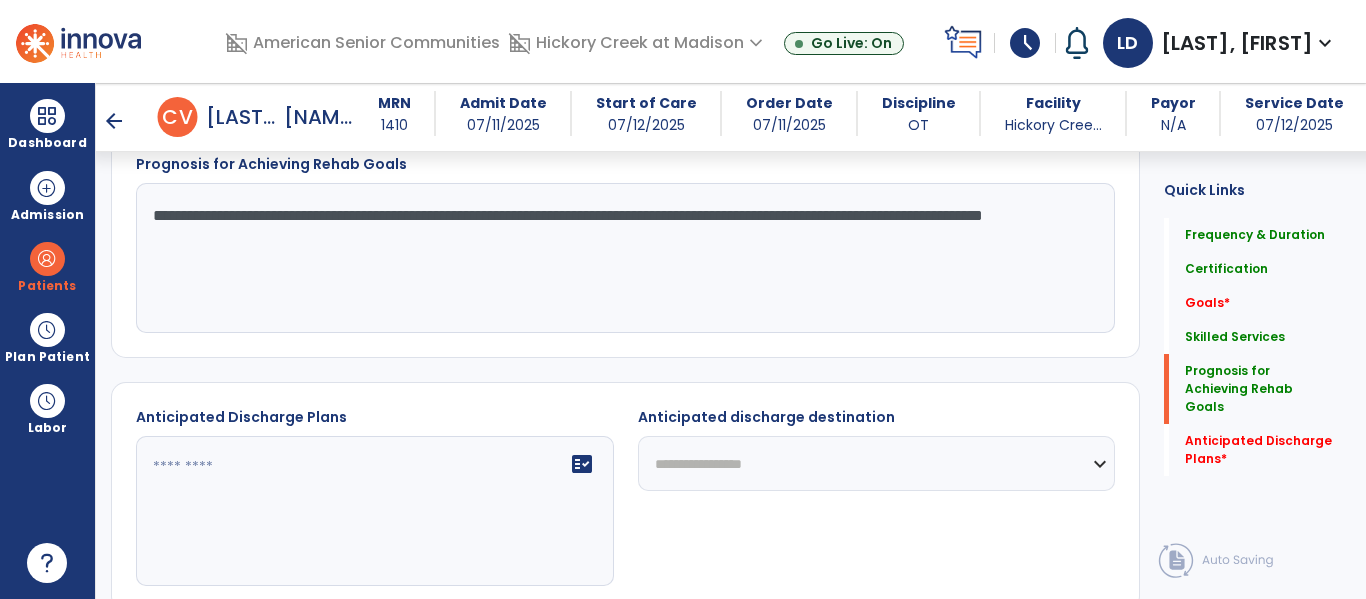 scroll, scrollTop: 1159, scrollLeft: 0, axis: vertical 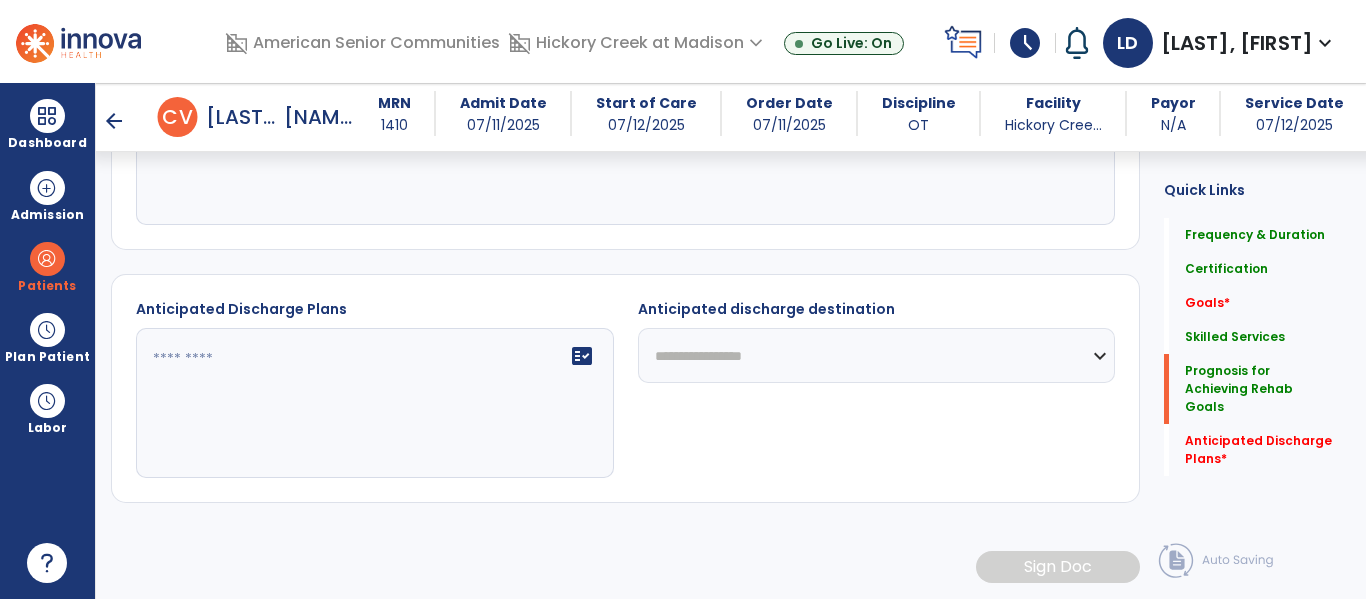 type on "**********" 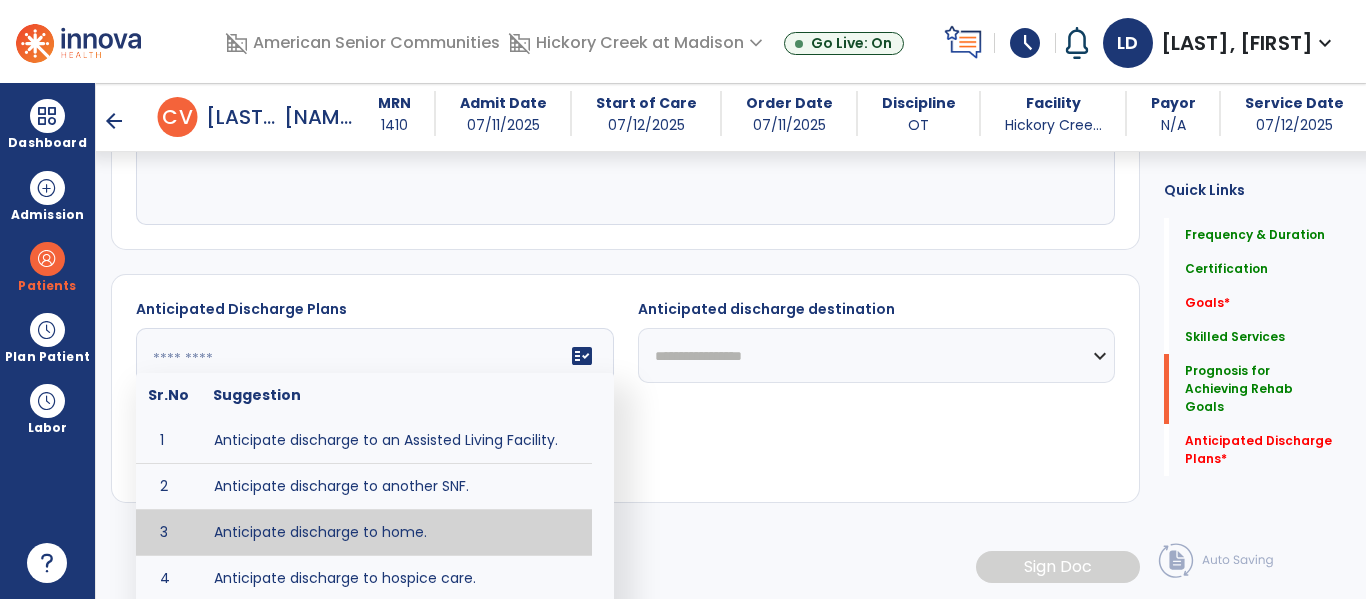 type on "**********" 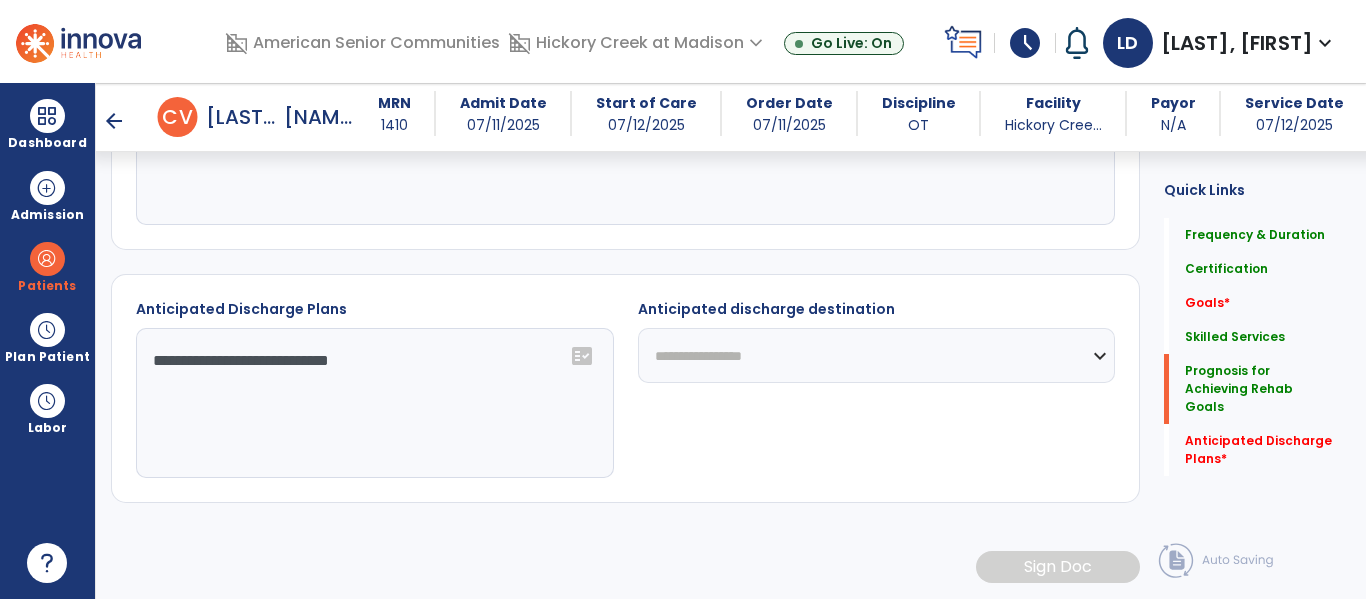 click on "**********" 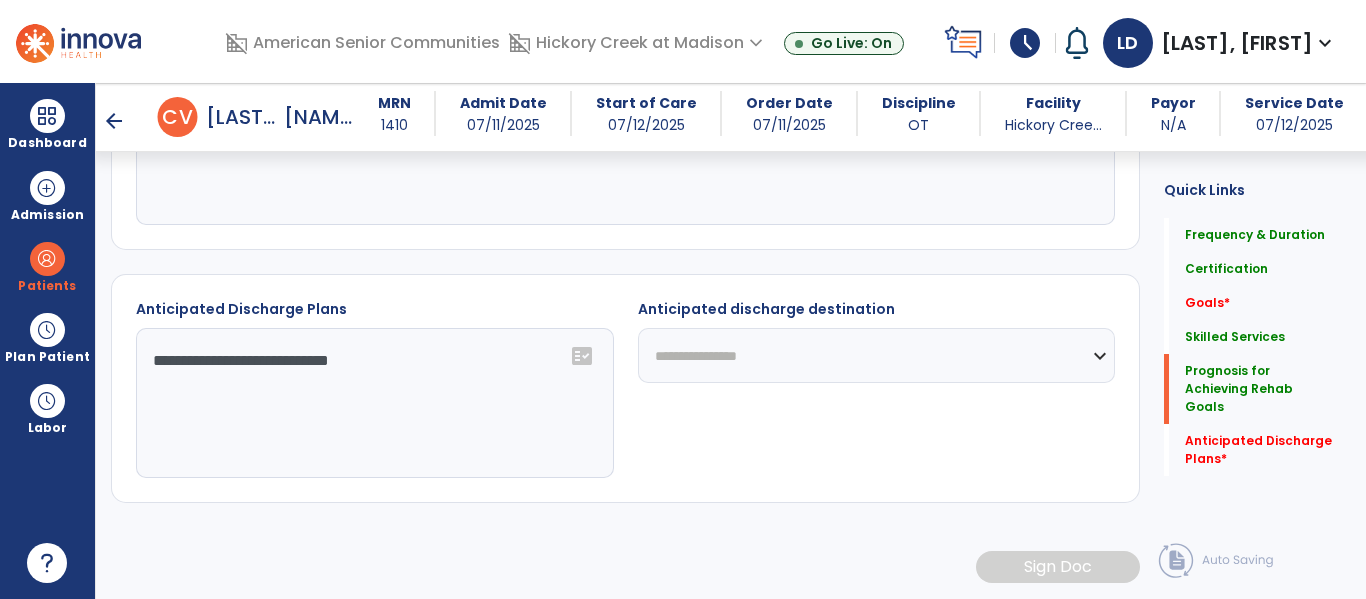 click on "**********" 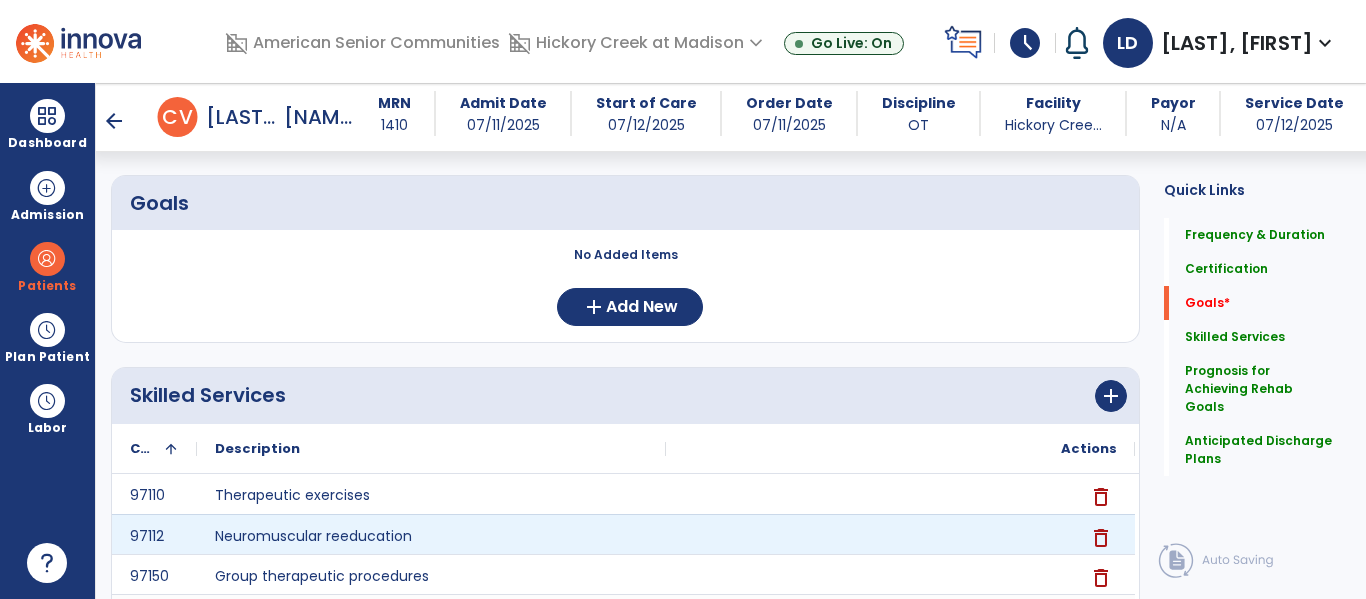 scroll, scrollTop: 439, scrollLeft: 0, axis: vertical 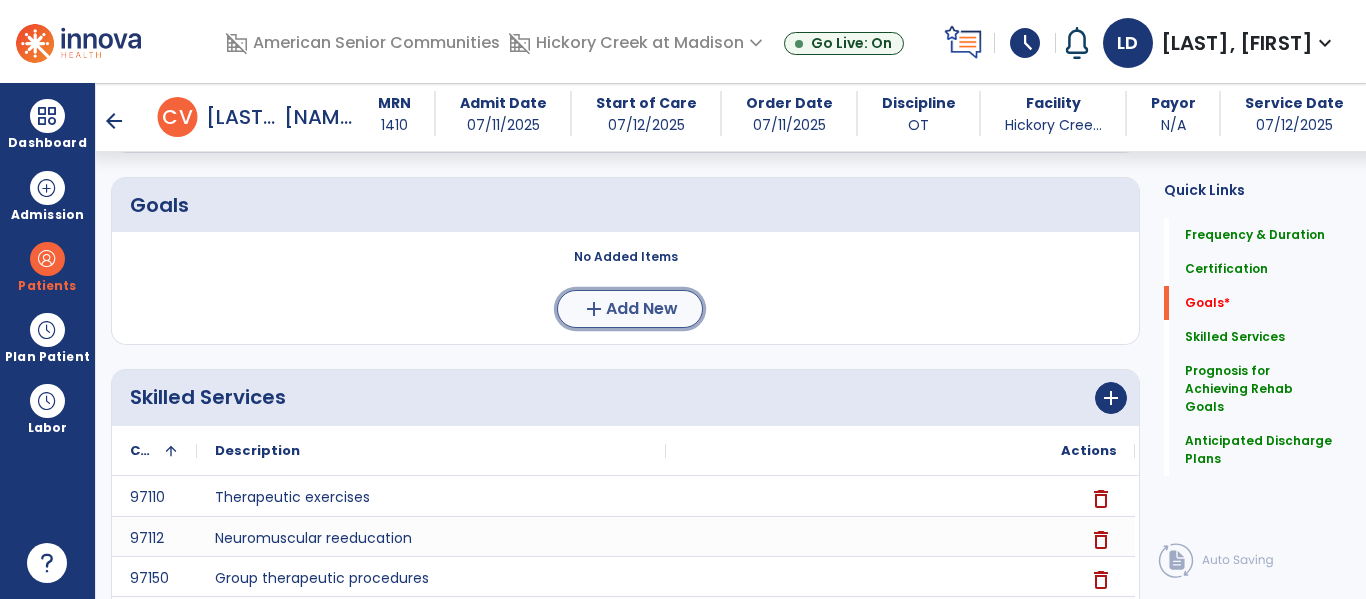click on "add  Add New" at bounding box center [630, 309] 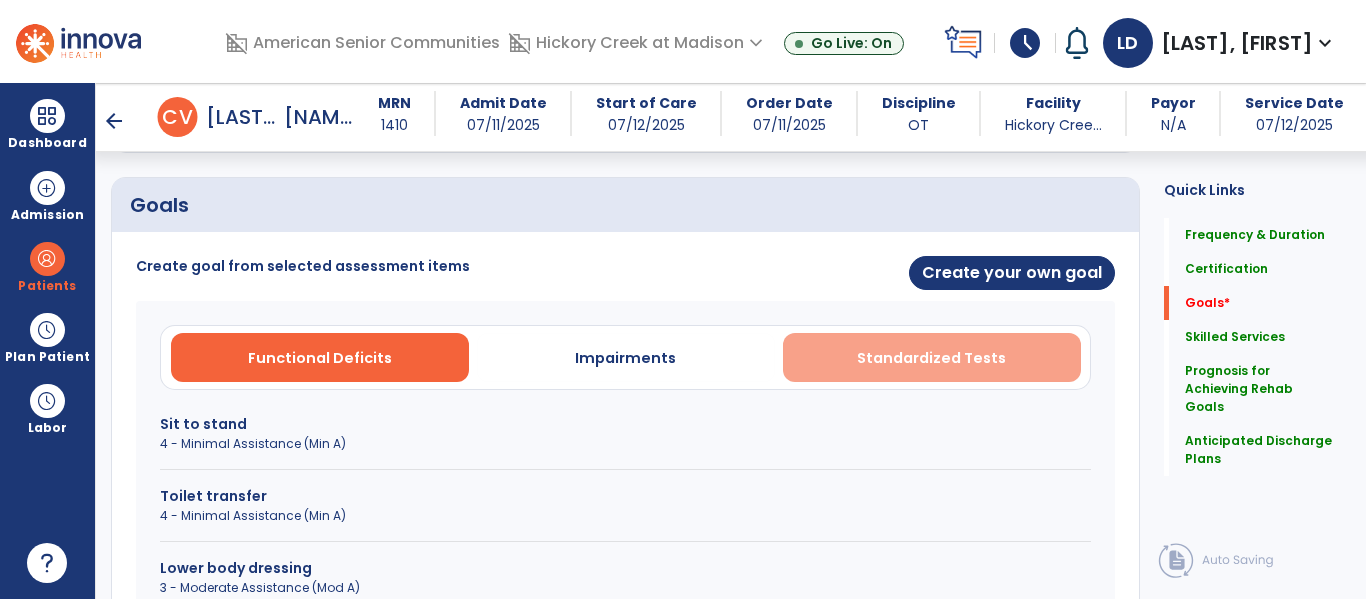 click on "Standardized Tests" at bounding box center (931, 358) 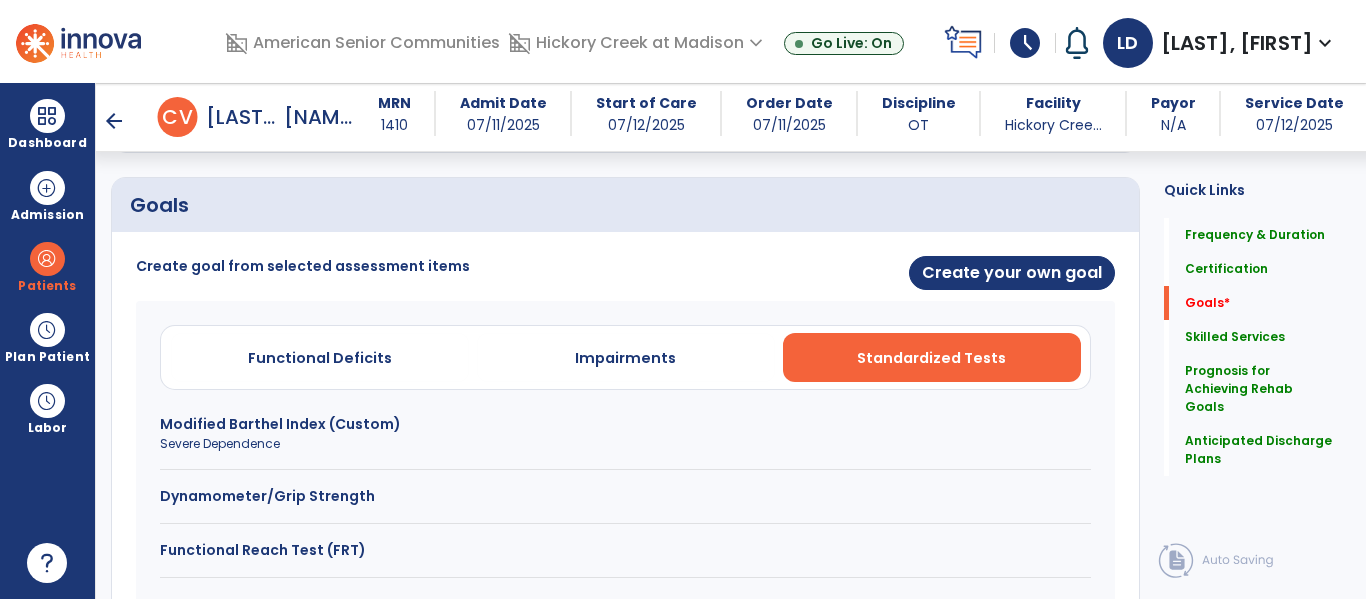 click on "Modified Barthel Index (Custom)" at bounding box center (625, 424) 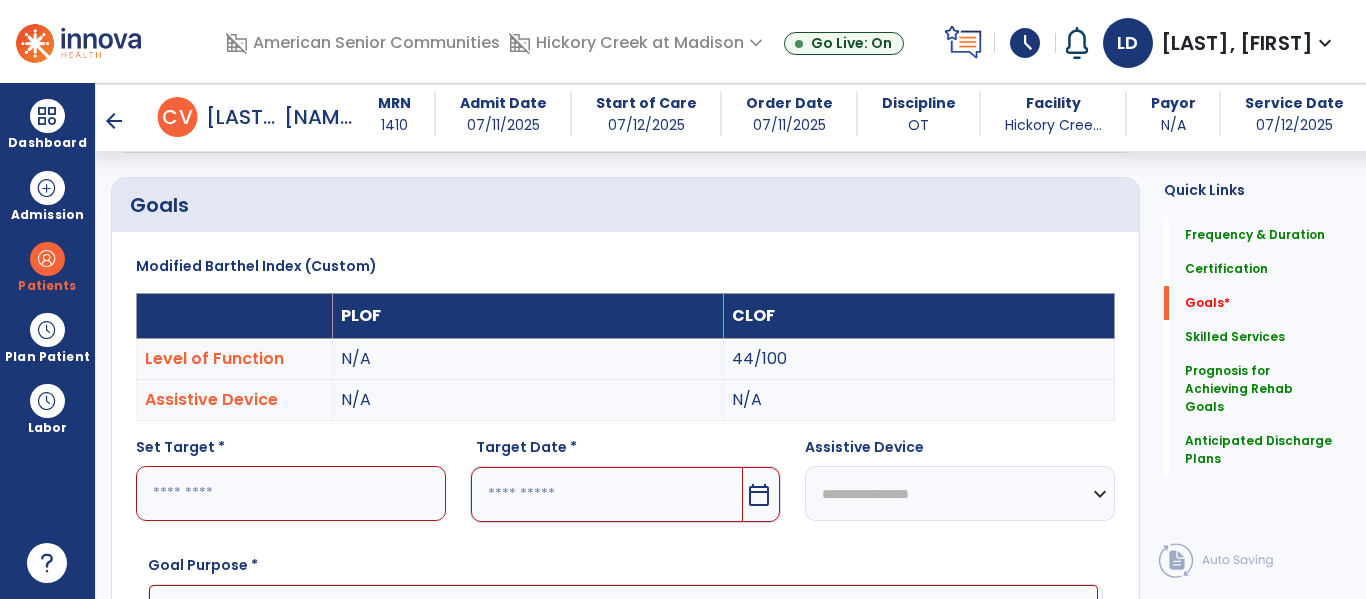 click at bounding box center [291, 493] 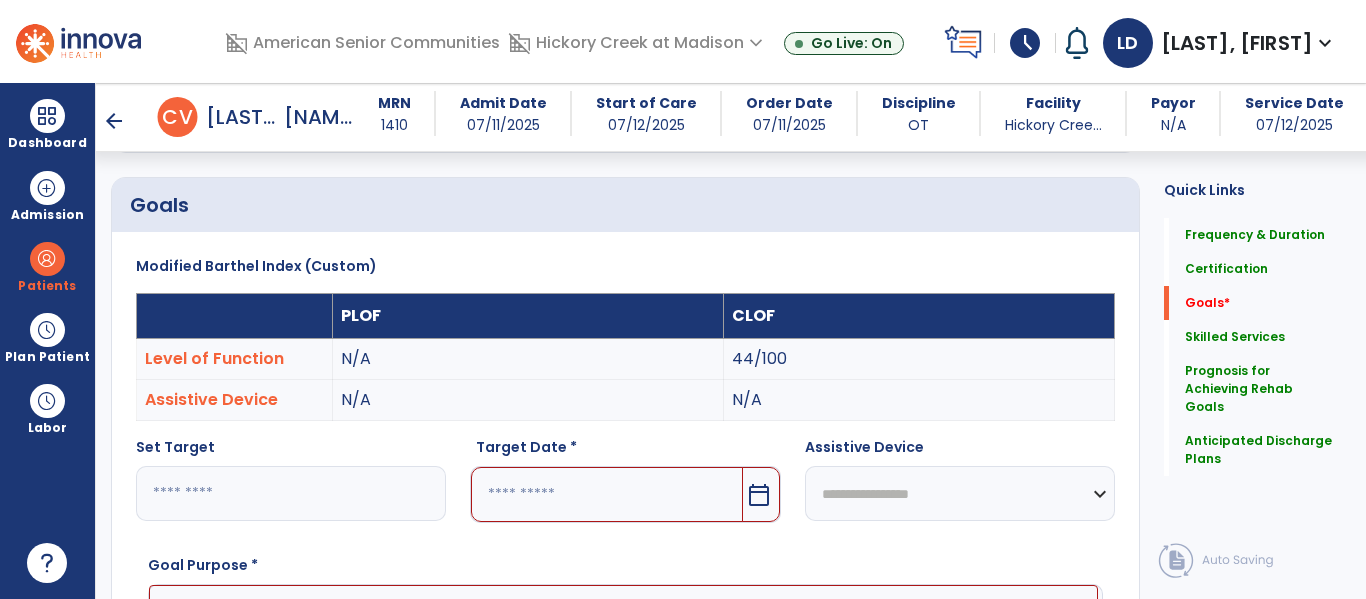 scroll, scrollTop: 623, scrollLeft: 0, axis: vertical 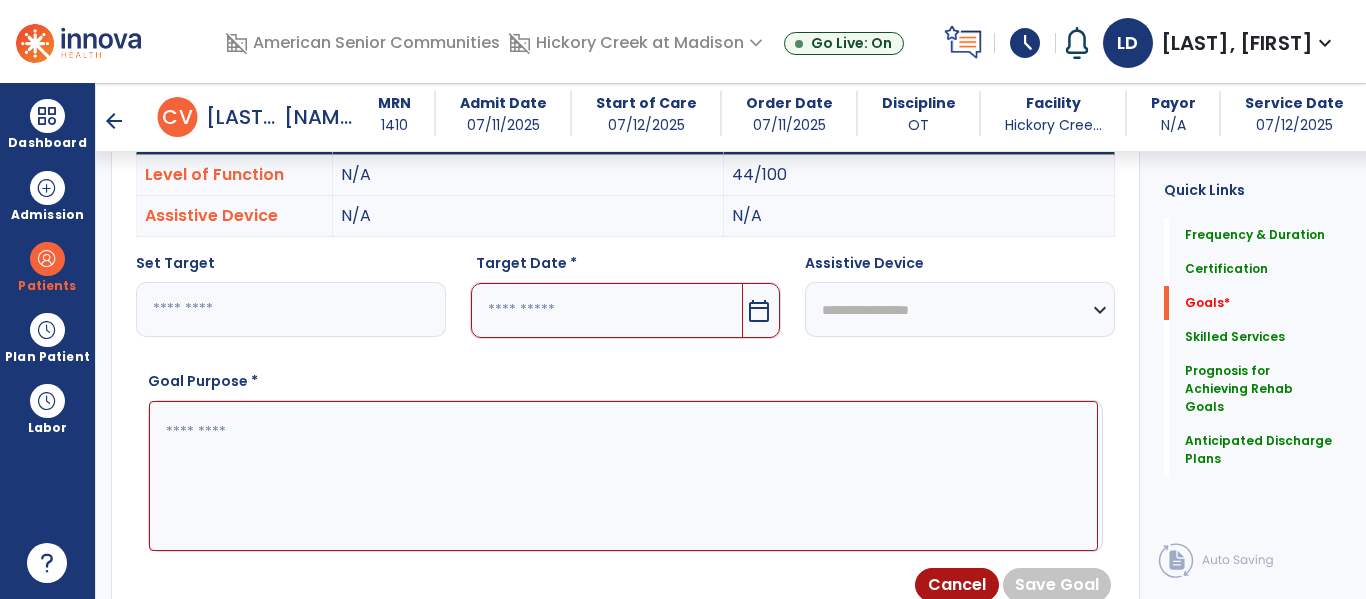 type on "**" 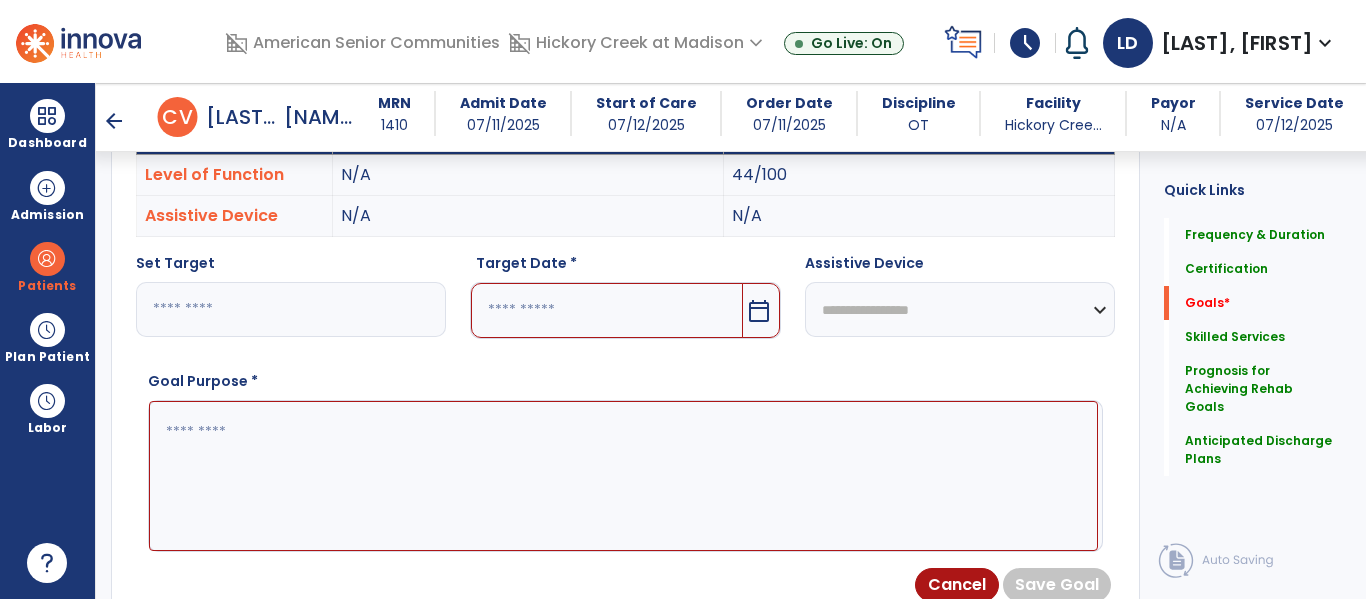 click at bounding box center [623, 476] 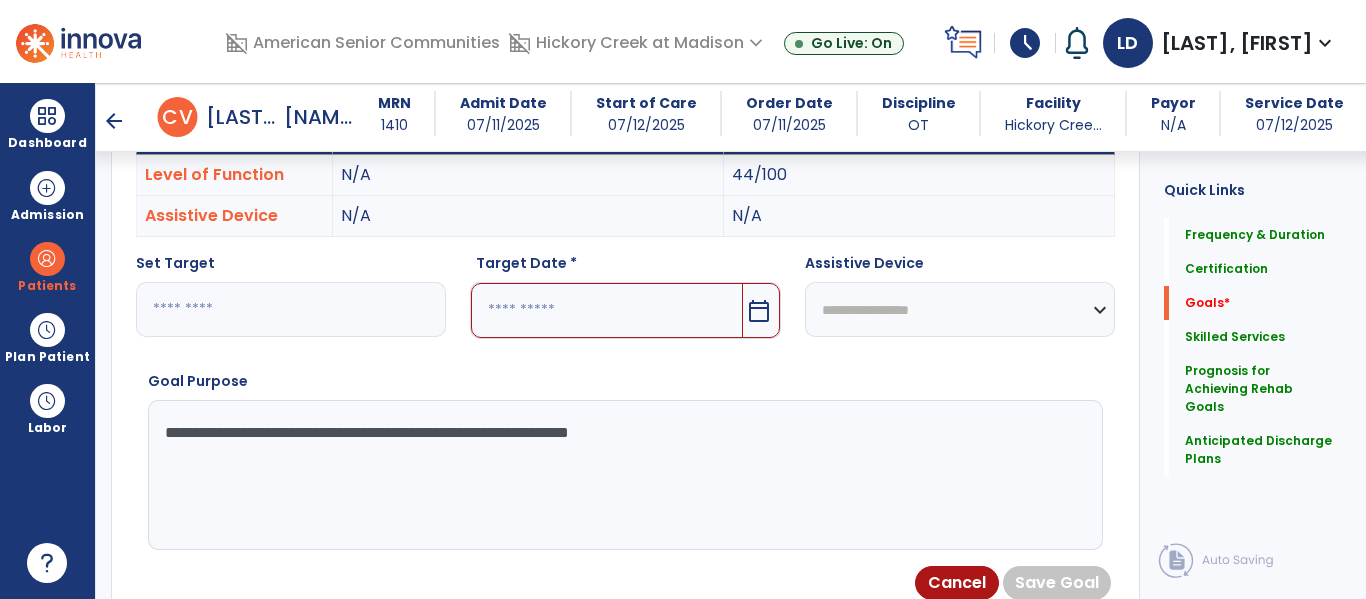 drag, startPoint x: 712, startPoint y: 438, endPoint x: 139, endPoint y: 430, distance: 573.05585 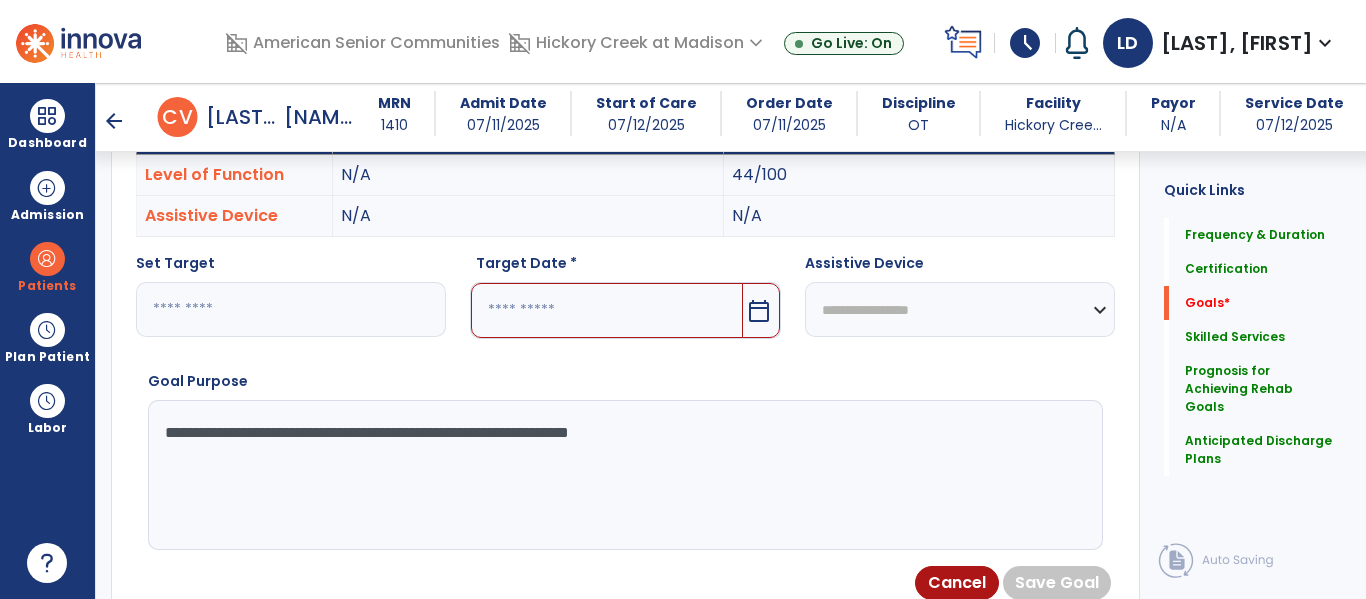 type on "**********" 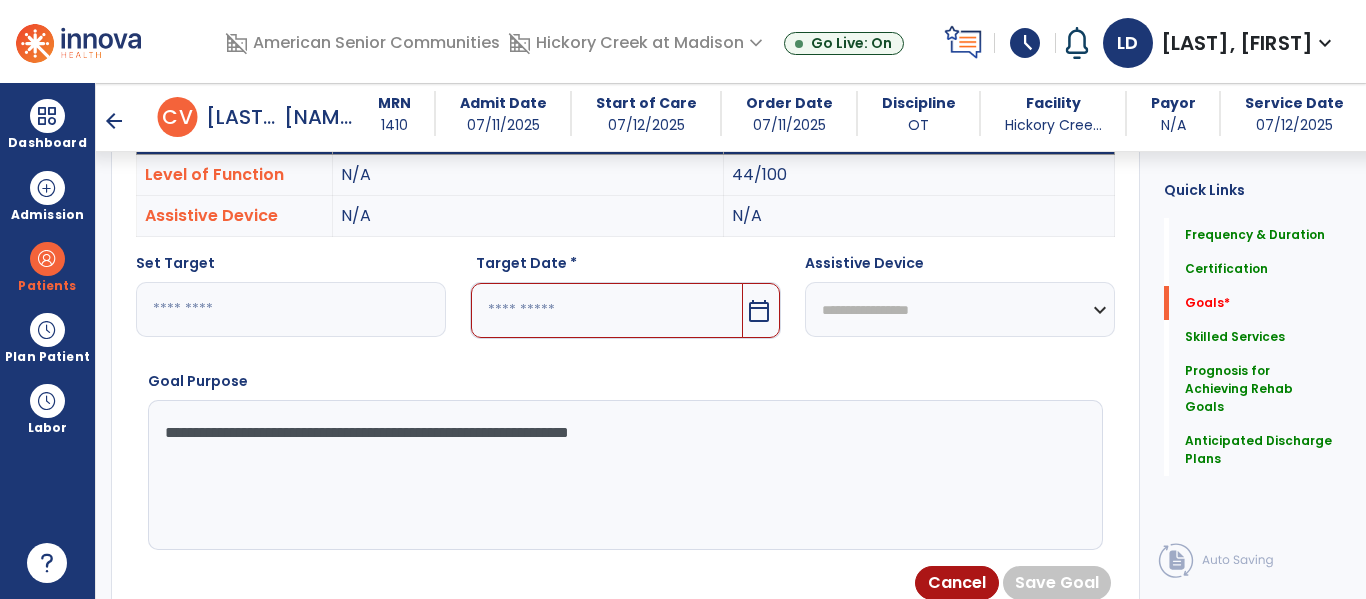 click on "calendar_today" at bounding box center (759, 311) 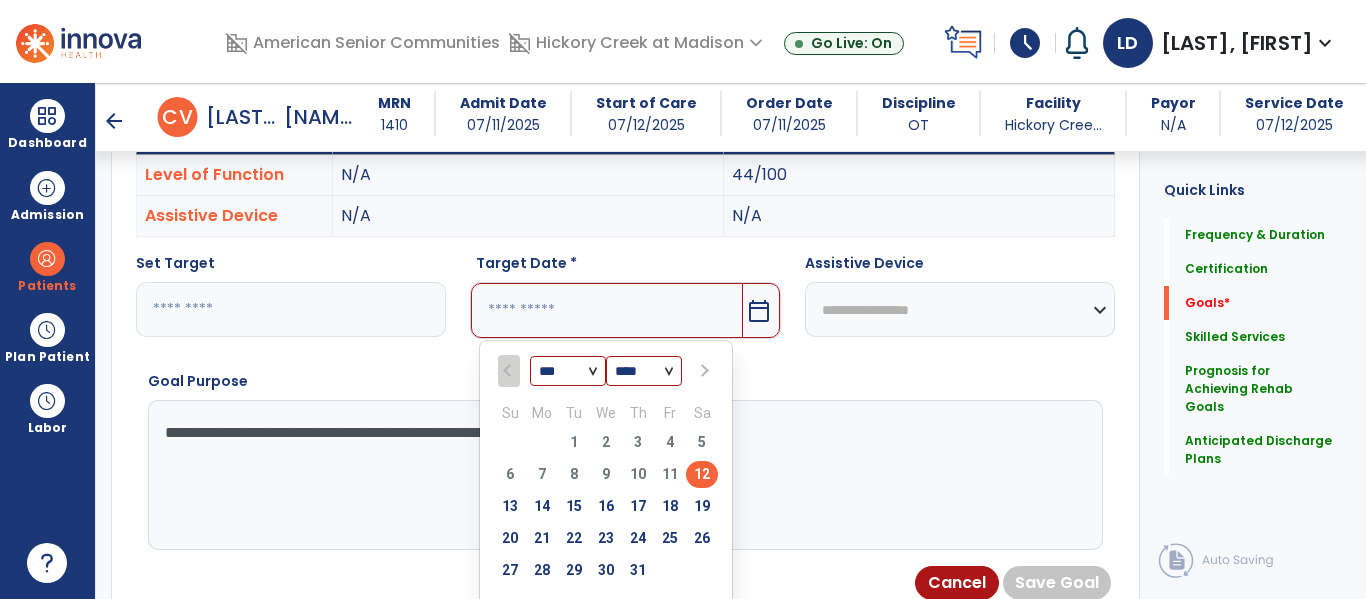 click at bounding box center (704, 371) 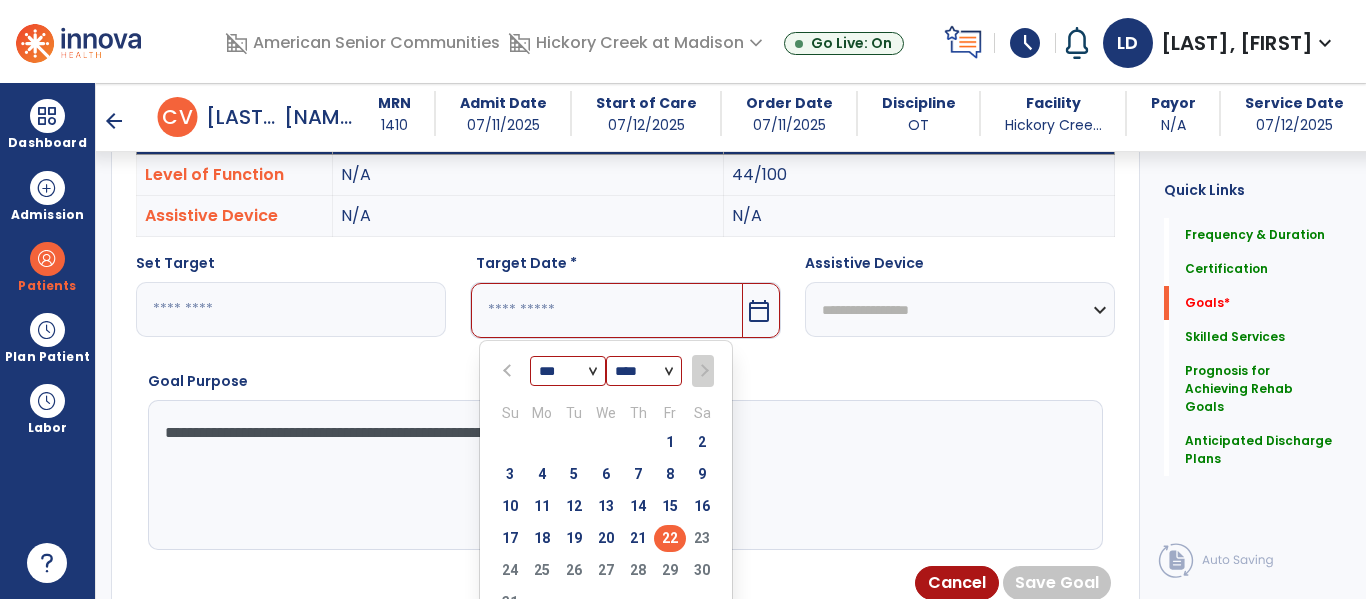 click on "22" at bounding box center [670, 538] 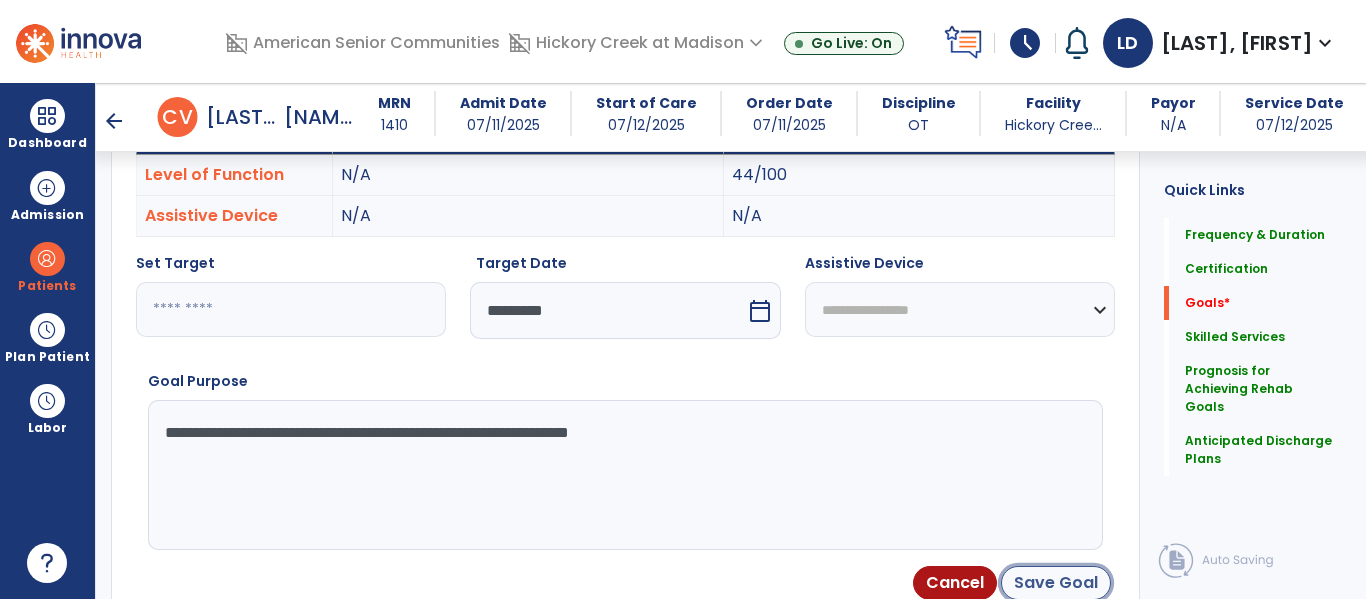 click on "Save Goal" at bounding box center [1056, 583] 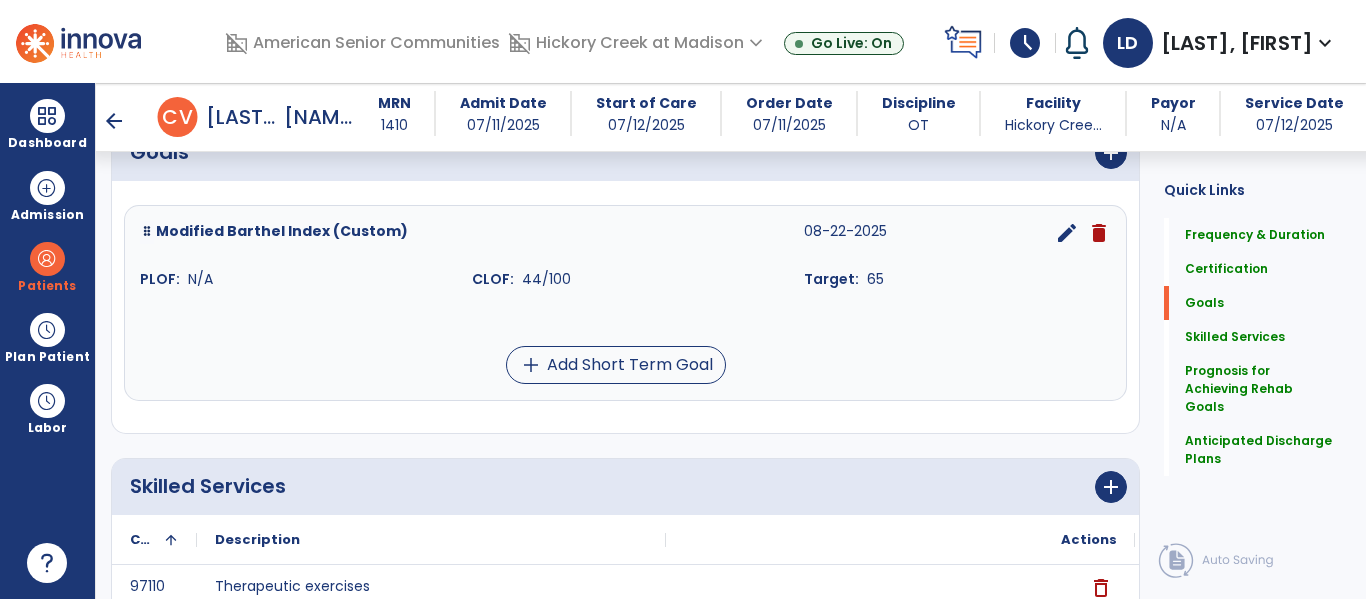 scroll, scrollTop: 491, scrollLeft: 0, axis: vertical 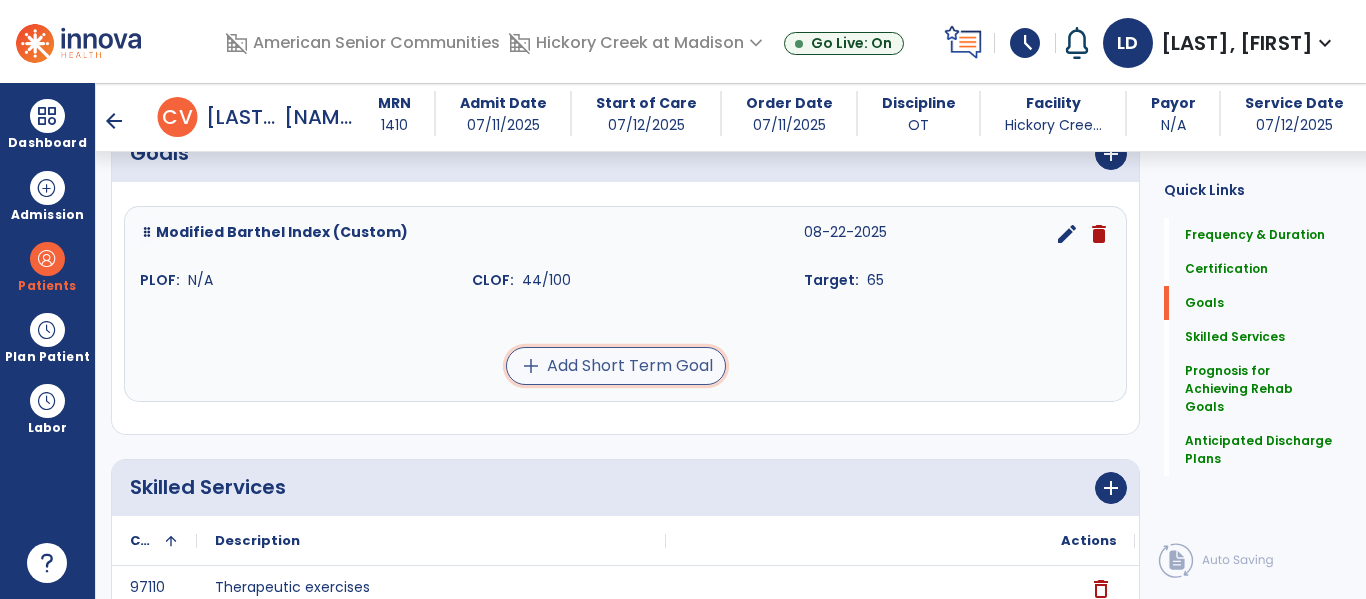 click on "add  Add Short Term Goal" at bounding box center (616, 366) 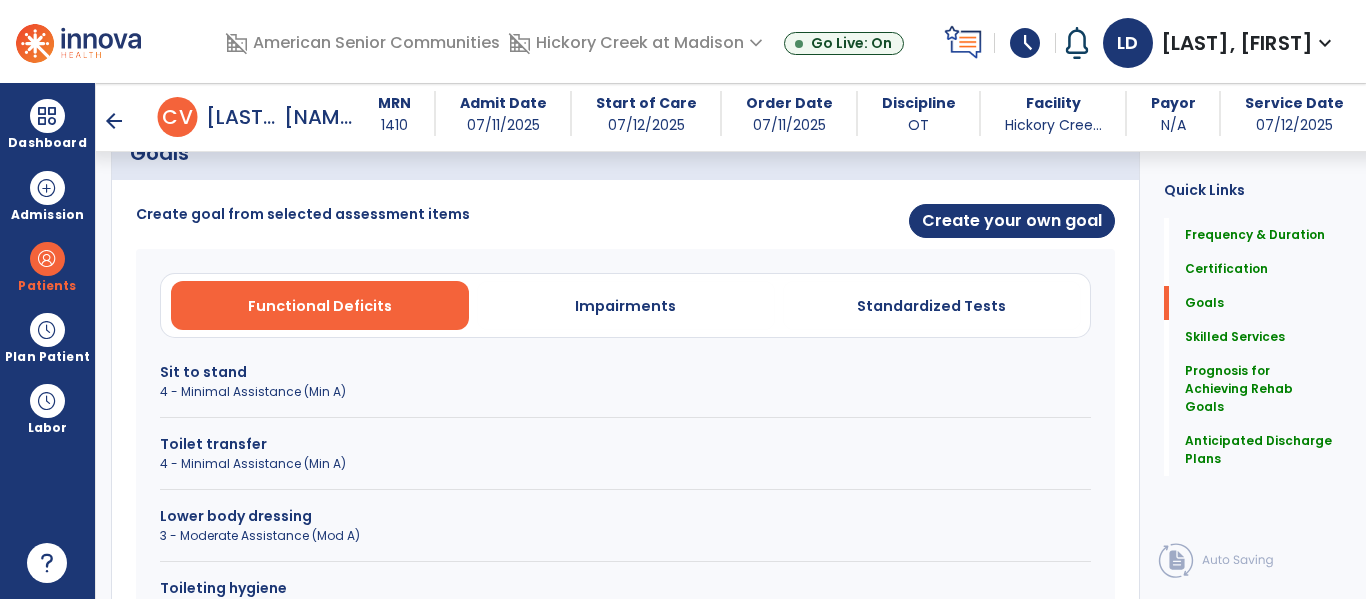 click at bounding box center [625, 489] 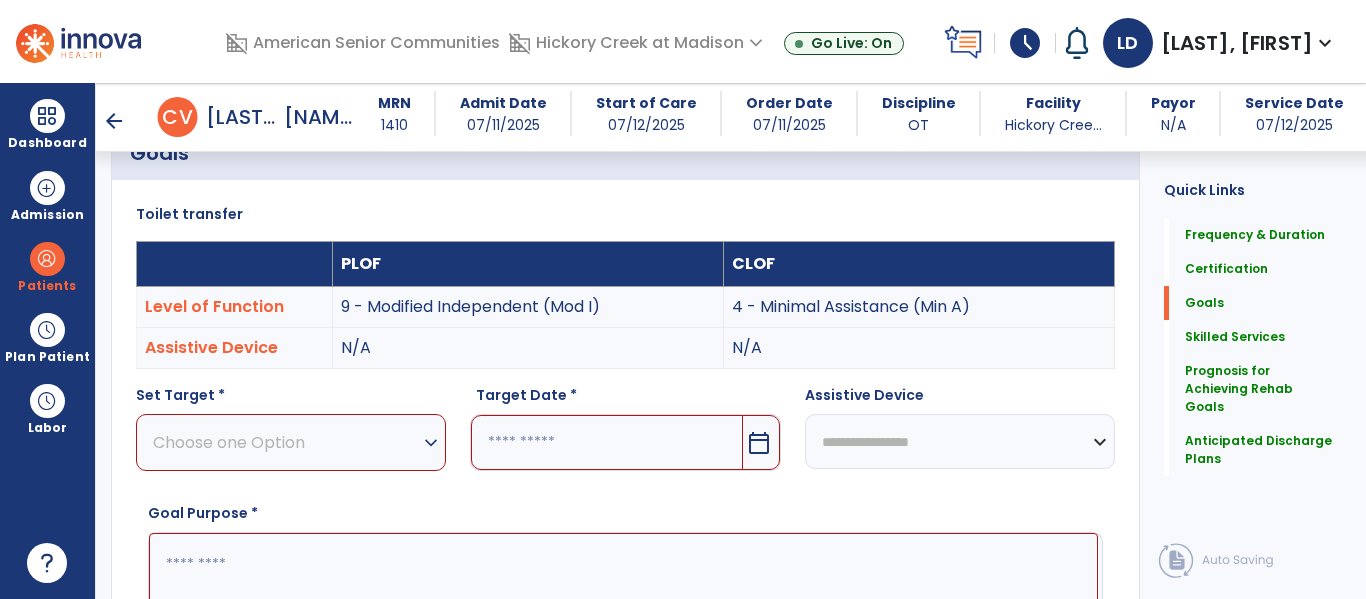 click on "Choose one Option" at bounding box center (286, 442) 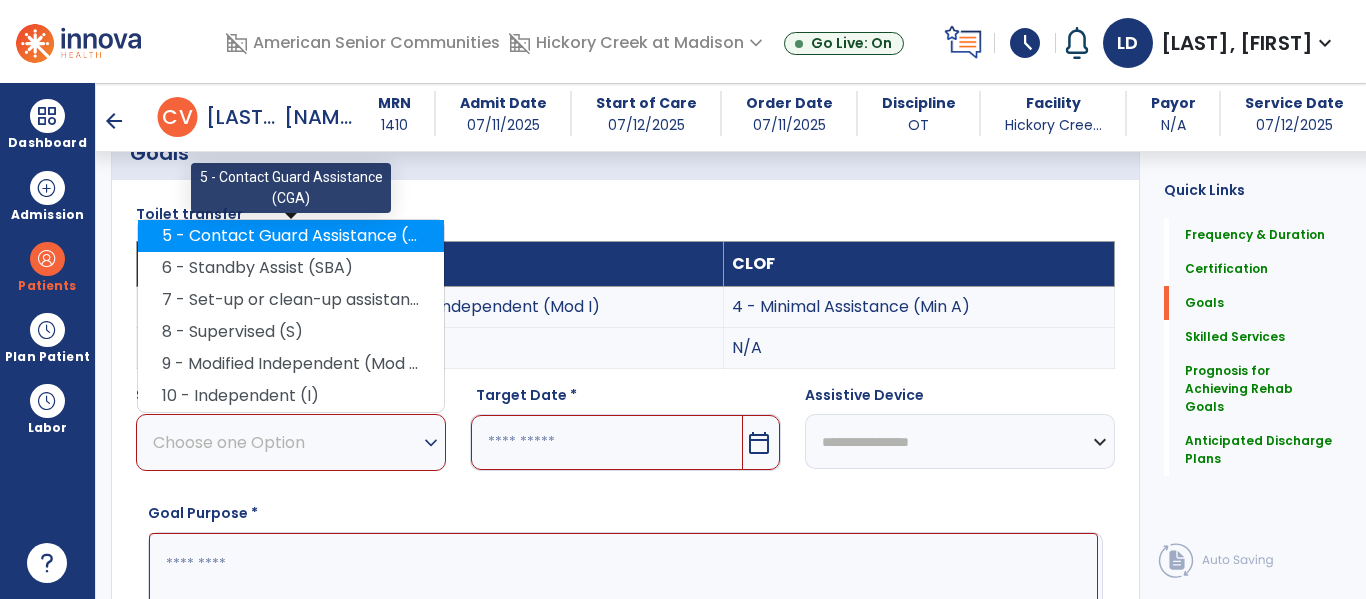 click on "5 - Contact Guard Assistance (CGA)" at bounding box center [291, 236] 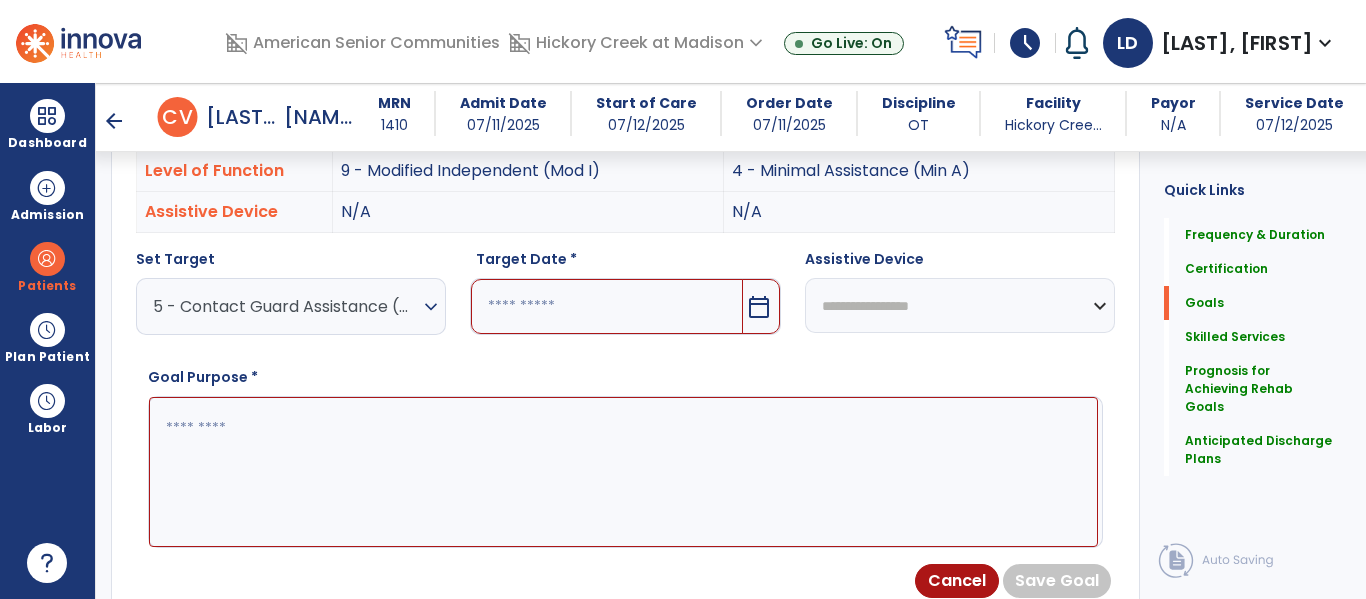 scroll, scrollTop: 662, scrollLeft: 0, axis: vertical 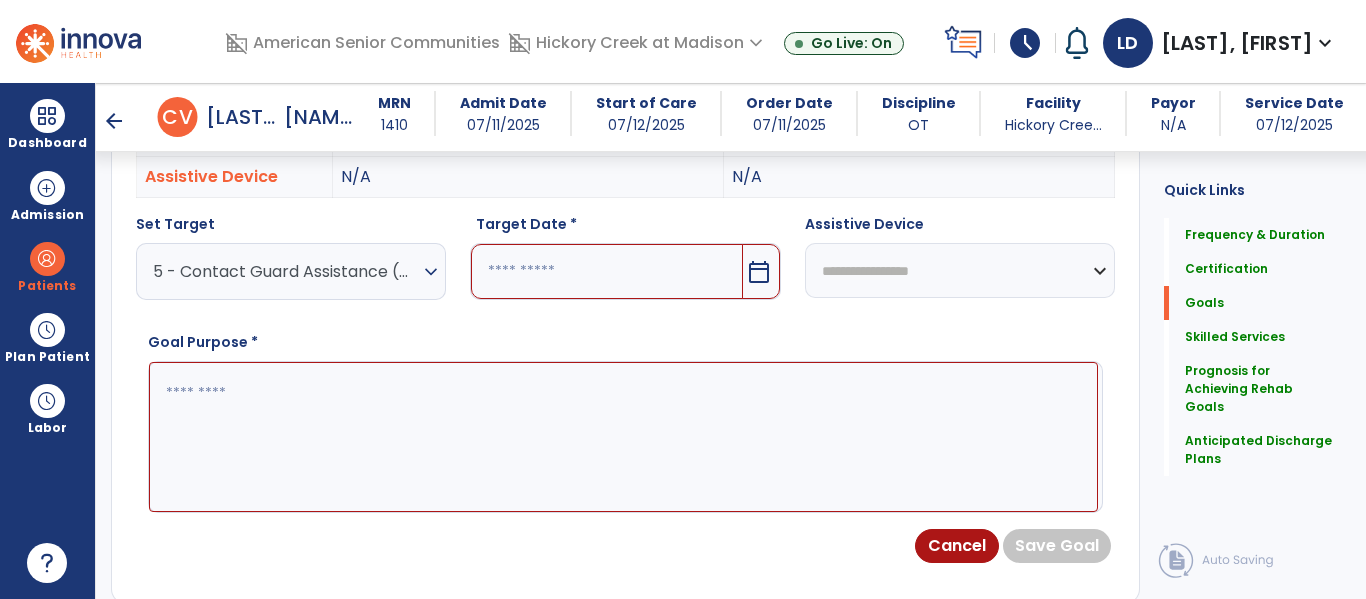 click at bounding box center (623, 437) 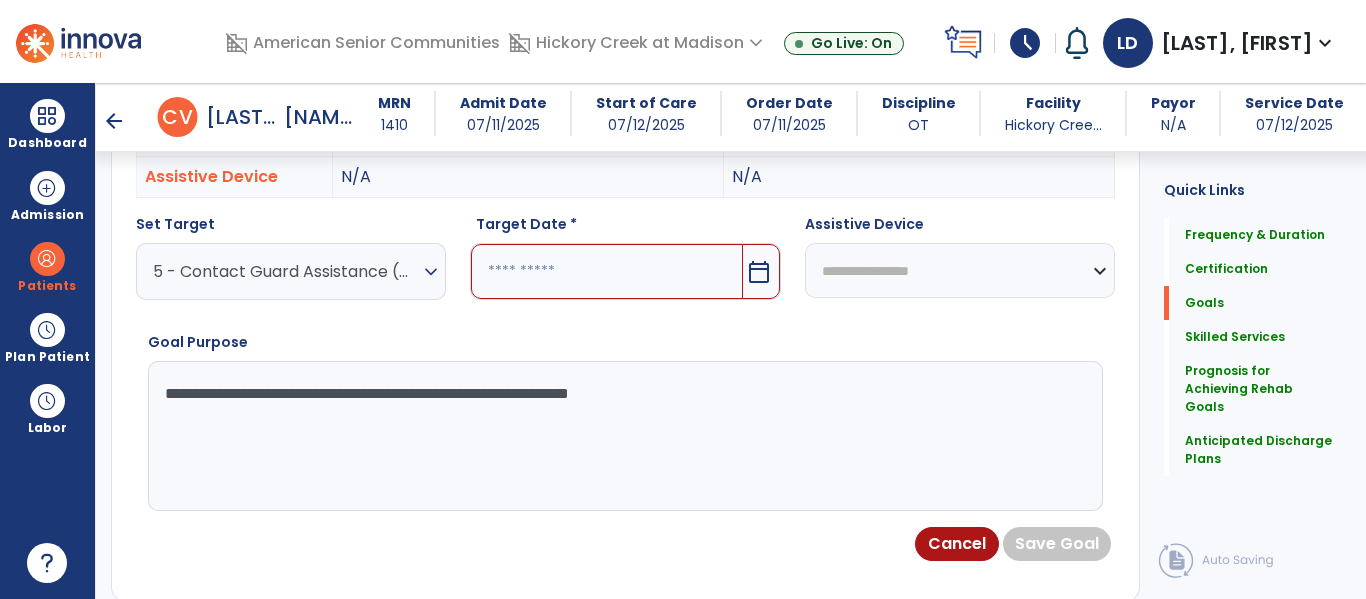 type on "**********" 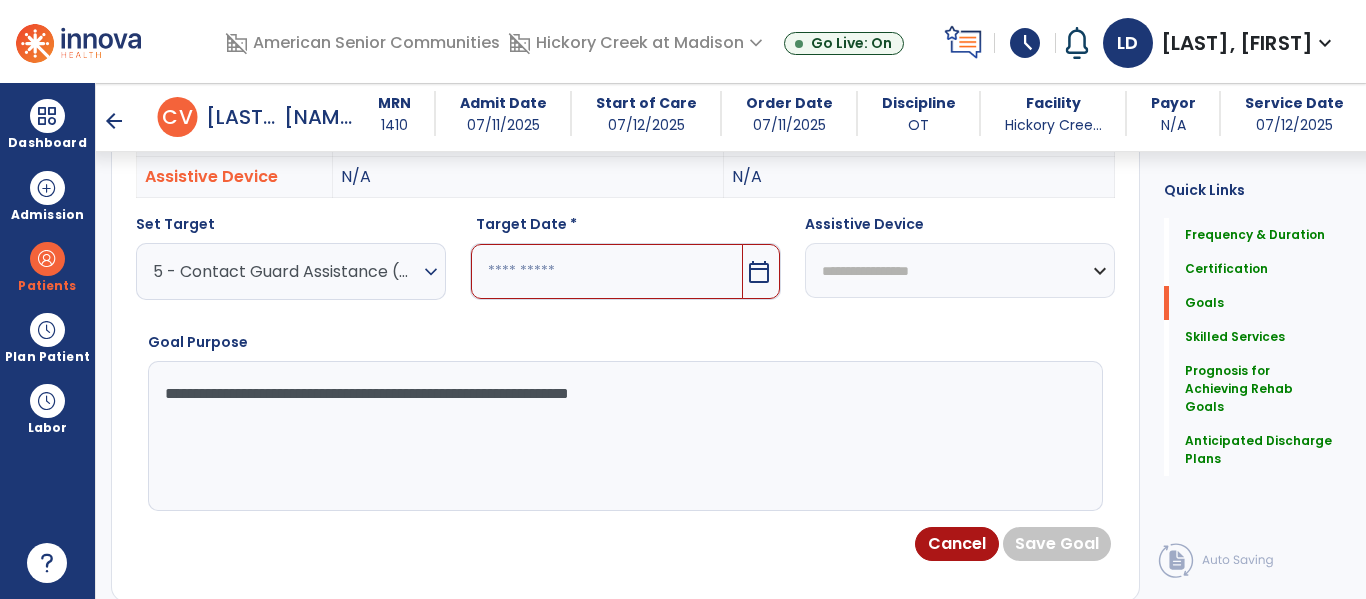 click on "calendar_today" at bounding box center [761, 271] 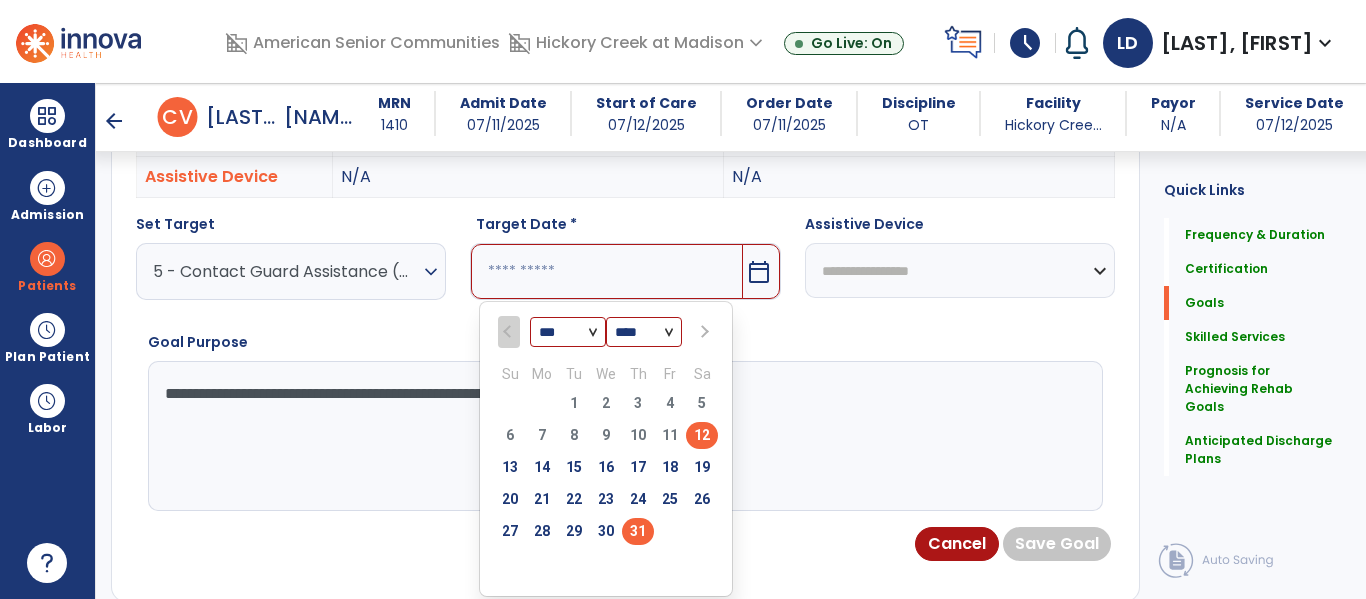 click on "31" at bounding box center (638, 531) 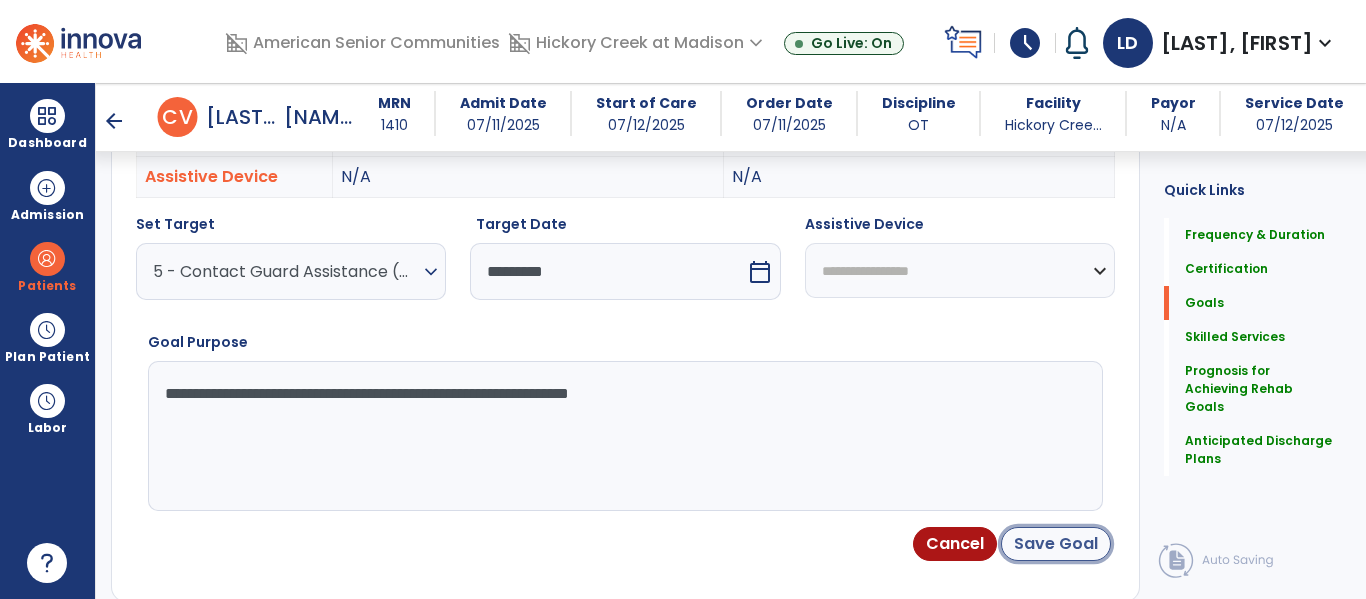 click on "Save Goal" at bounding box center (1056, 544) 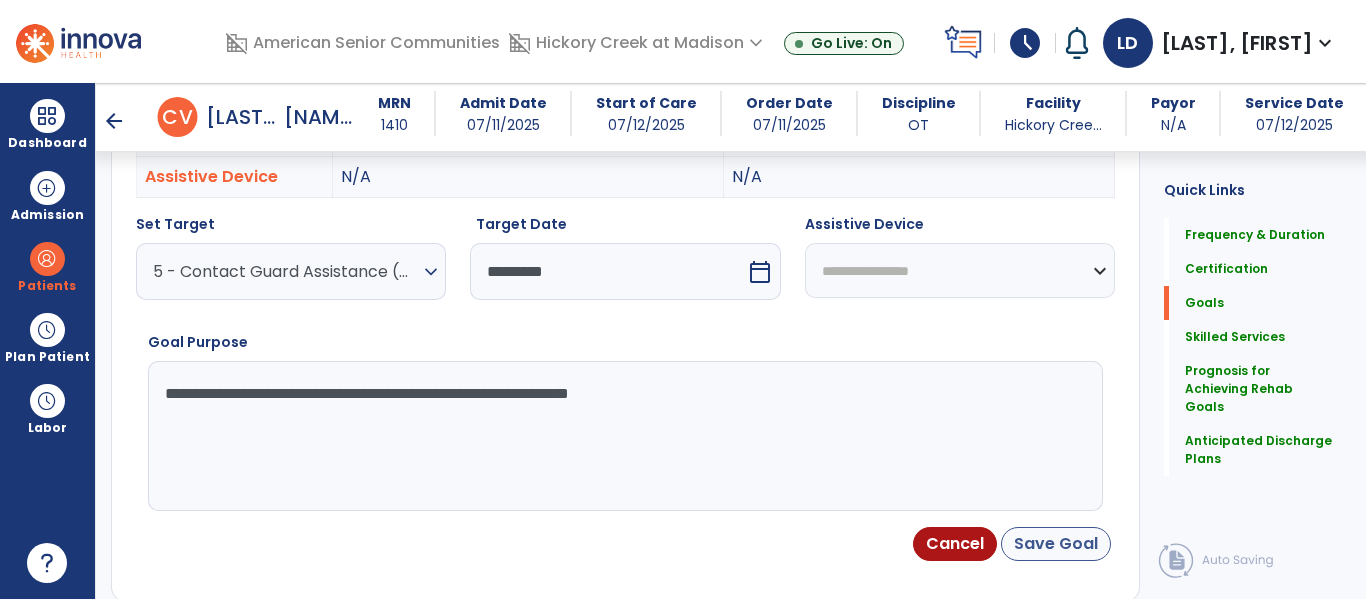 scroll, scrollTop: 664, scrollLeft: 0, axis: vertical 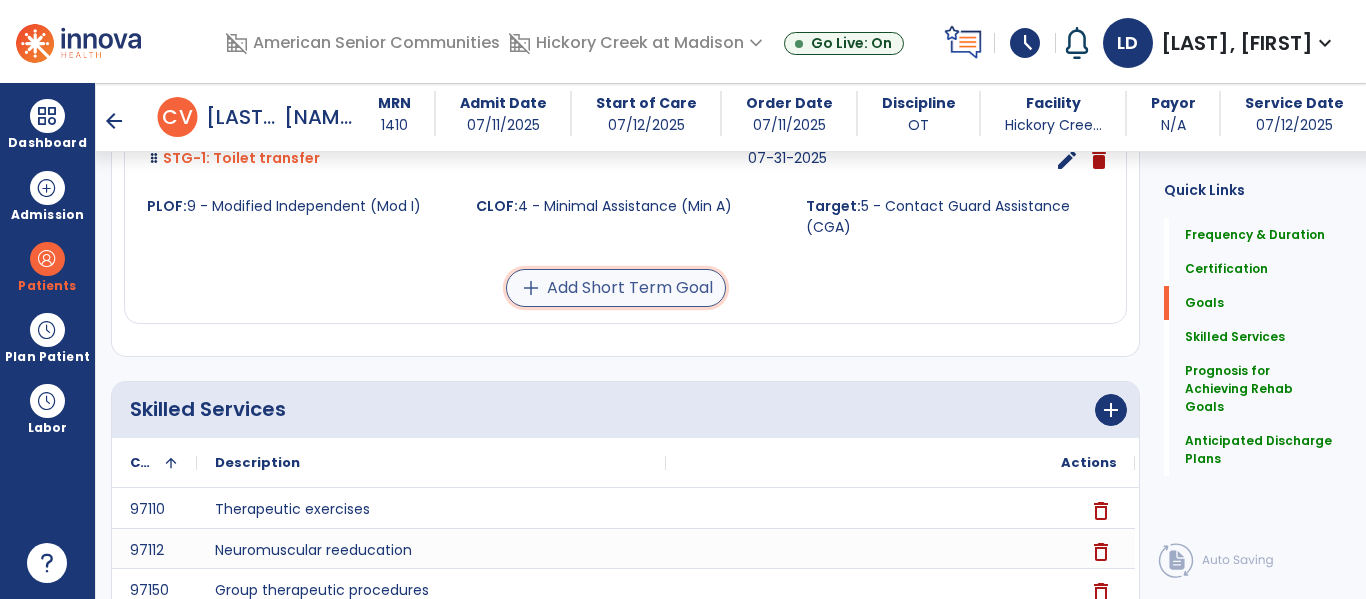 click on "add  Add Short Term Goal" at bounding box center (616, 288) 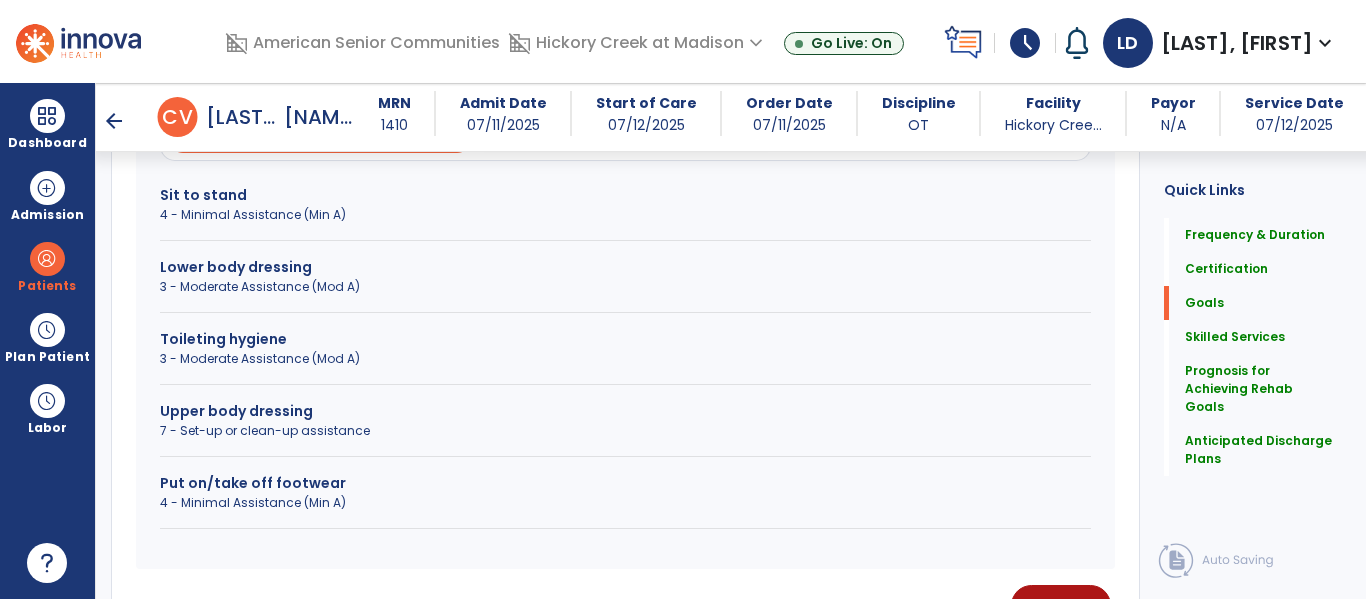scroll, scrollTop: 645, scrollLeft: 0, axis: vertical 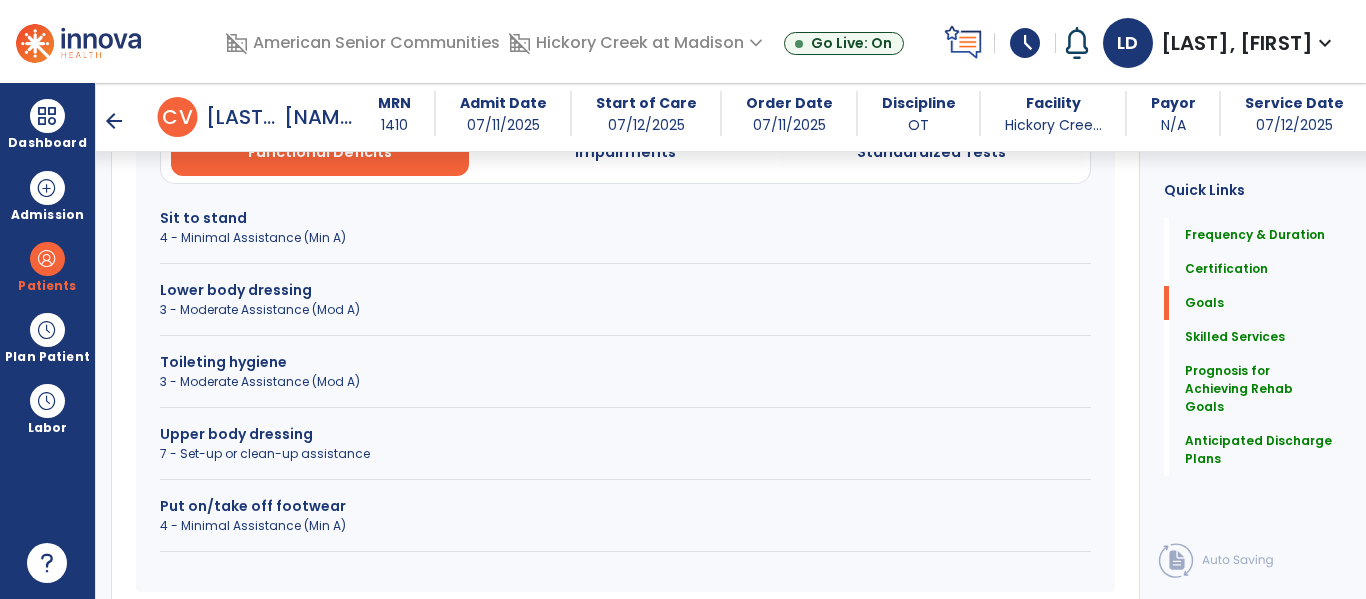 click on "Lower body dressing" at bounding box center [625, 290] 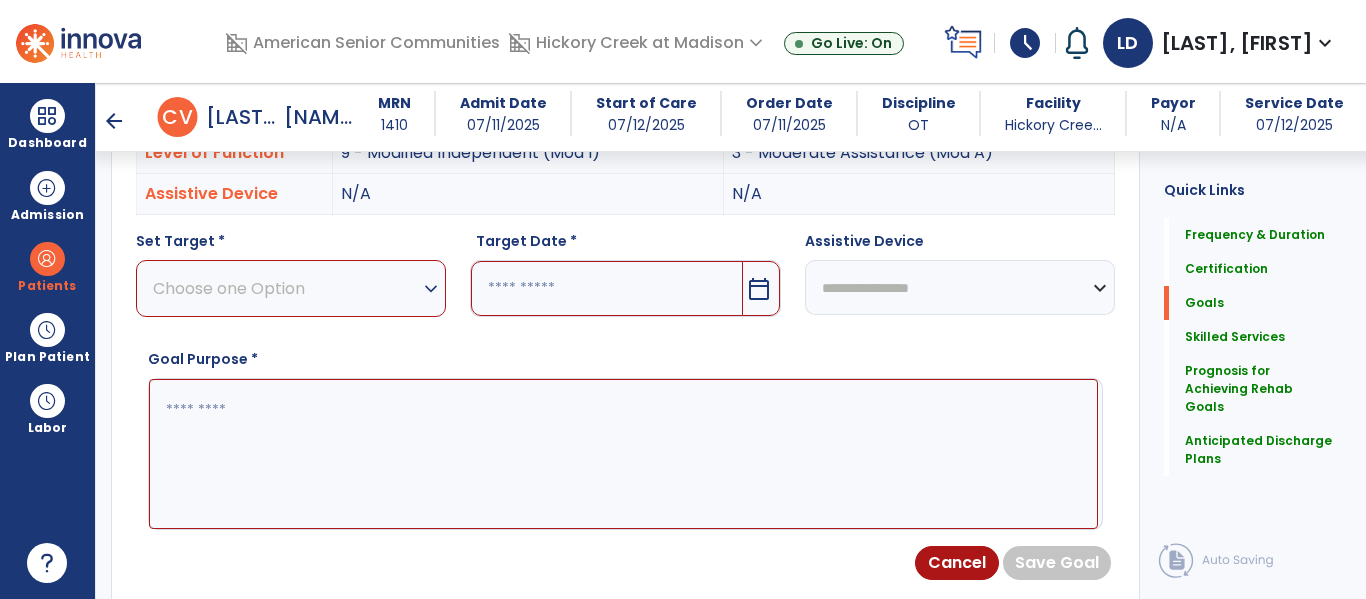 click on "Choose one Option" at bounding box center (286, 288) 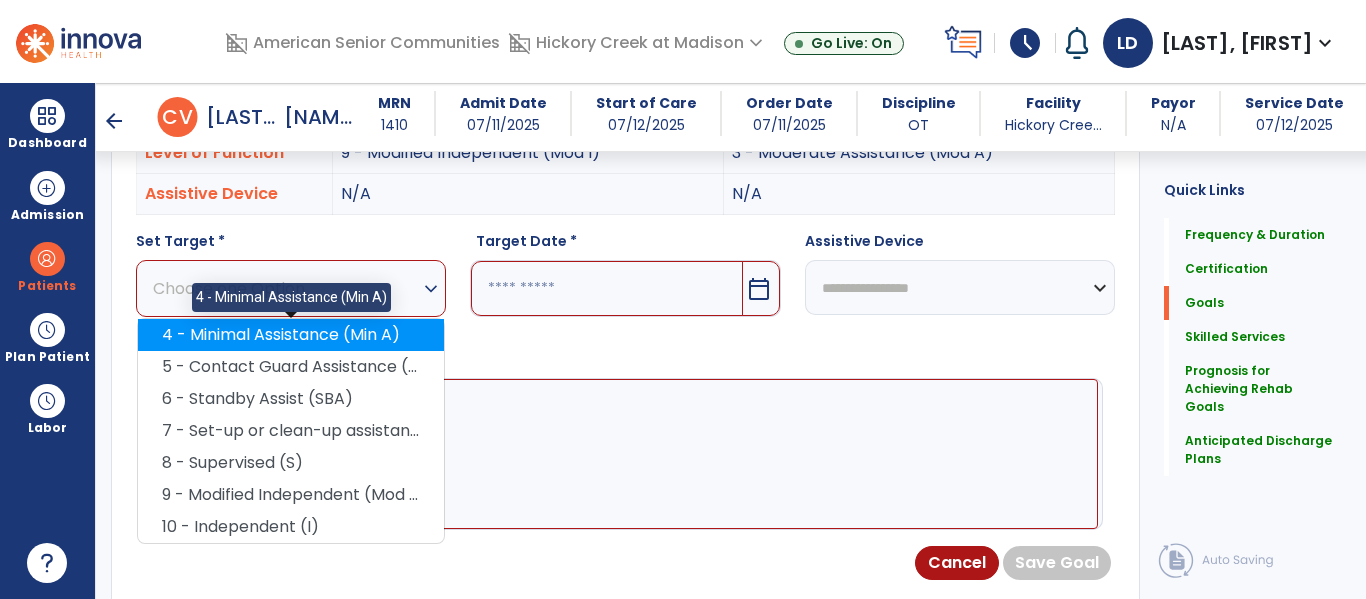 click on "4 - Minimal Assistance (Min A)" at bounding box center [291, 335] 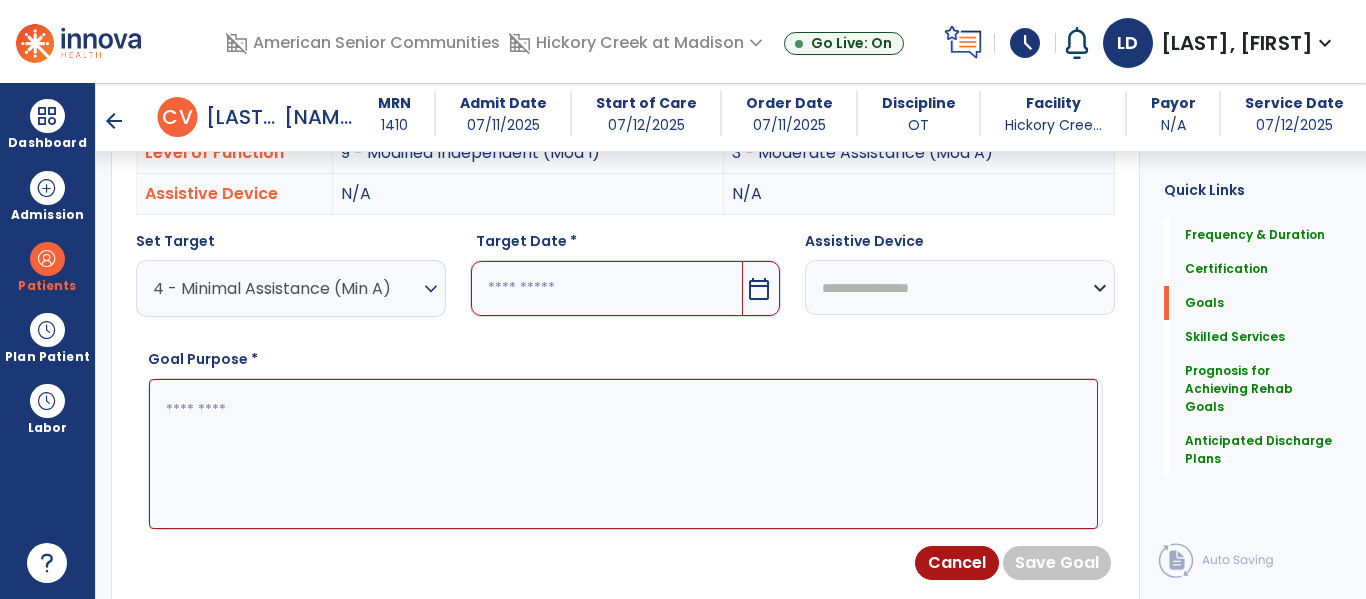 click at bounding box center [623, 454] 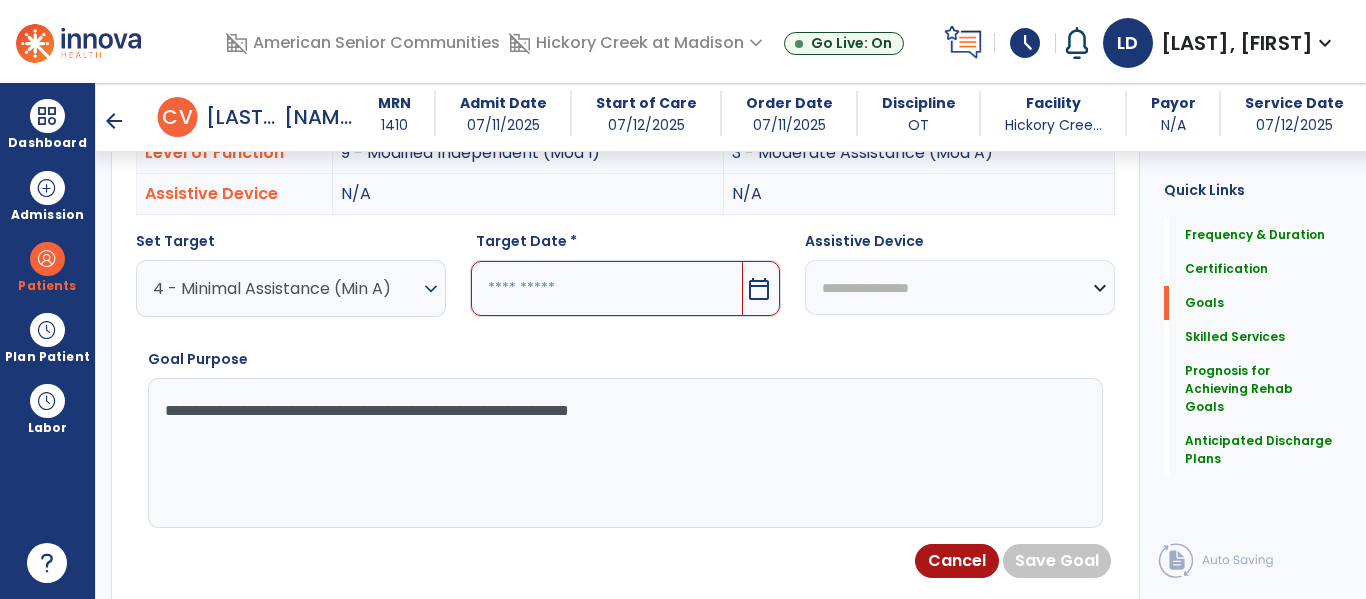type on "**********" 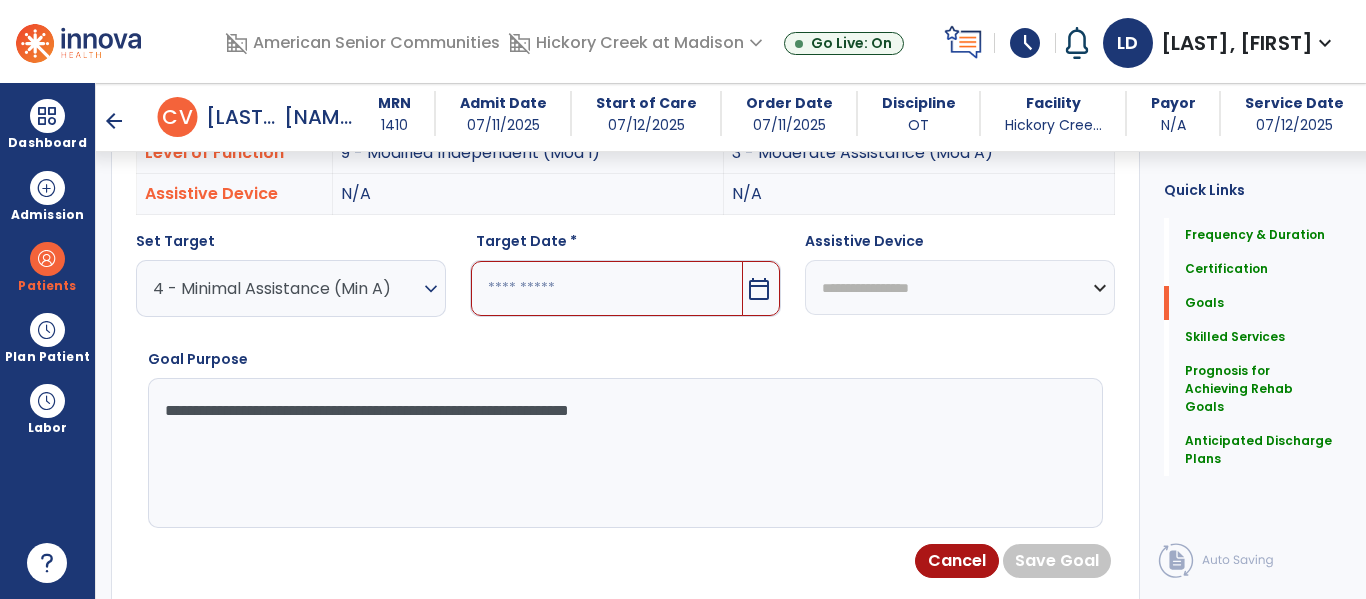 click on "calendar_today" at bounding box center [759, 289] 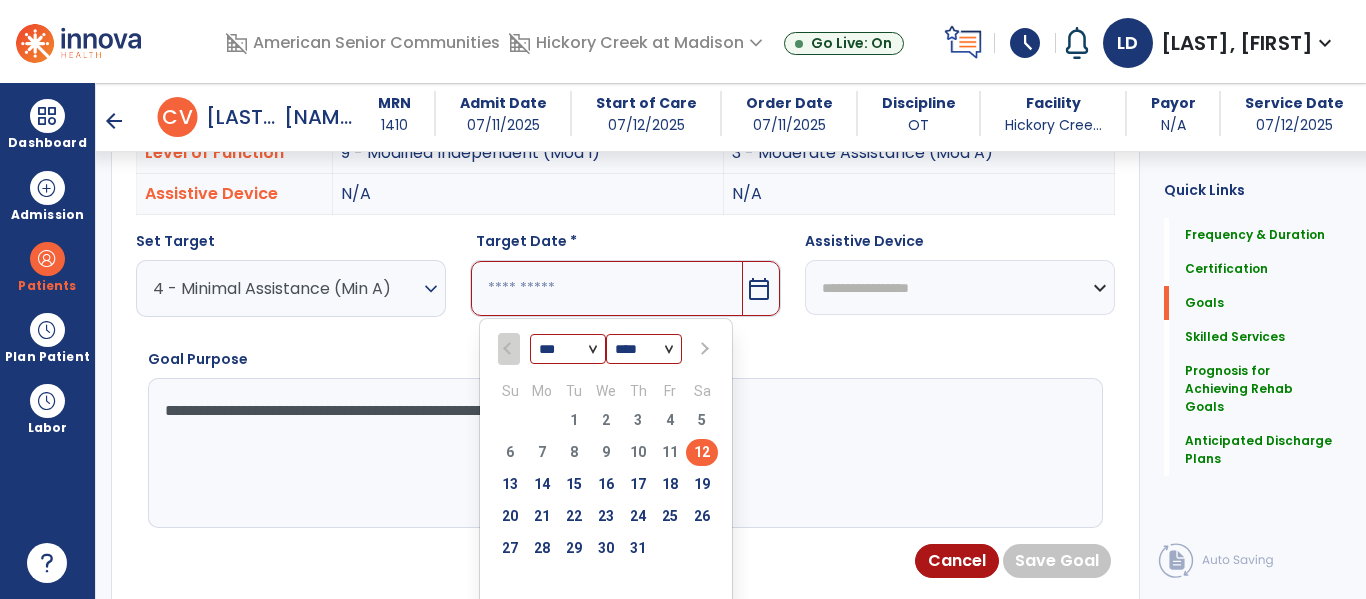 click on "24" at bounding box center (638, 519) 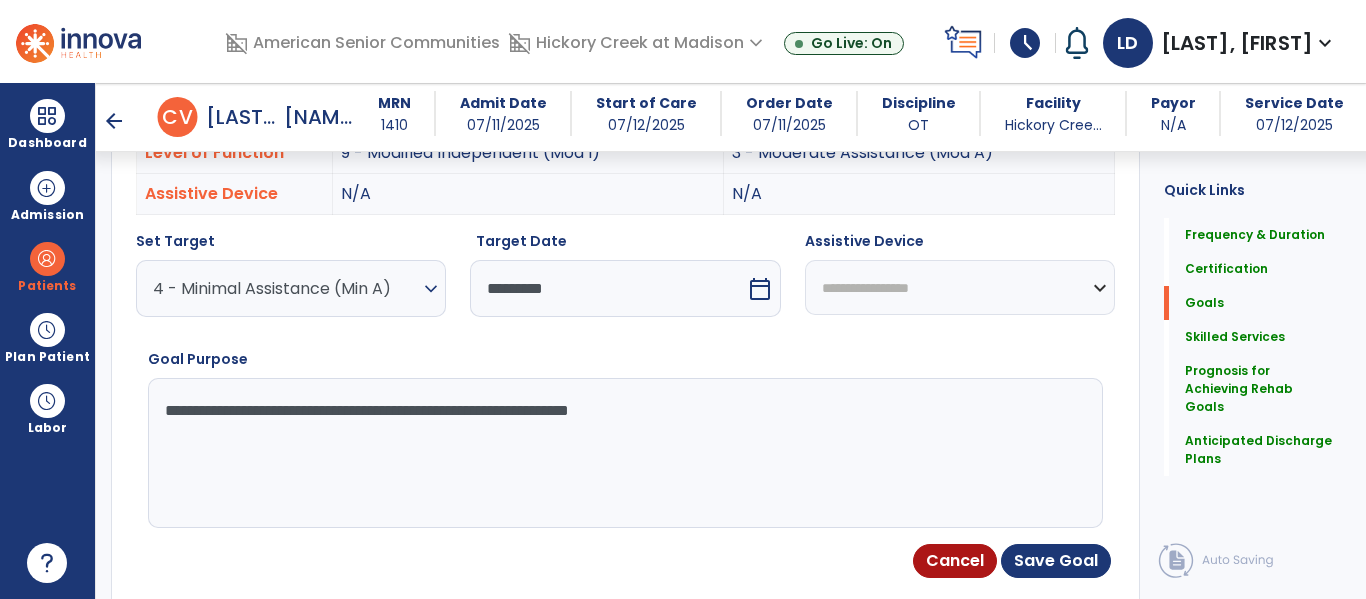 click on "calendar_today" at bounding box center [762, 288] 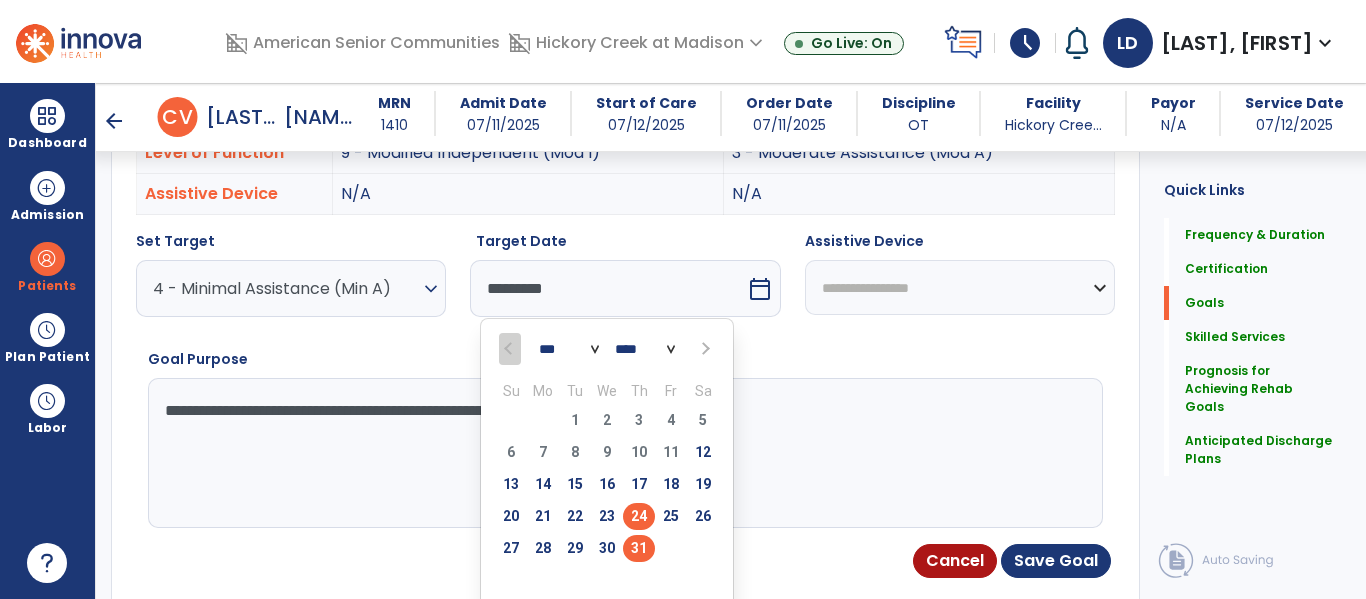 click on "31" at bounding box center (639, 548) 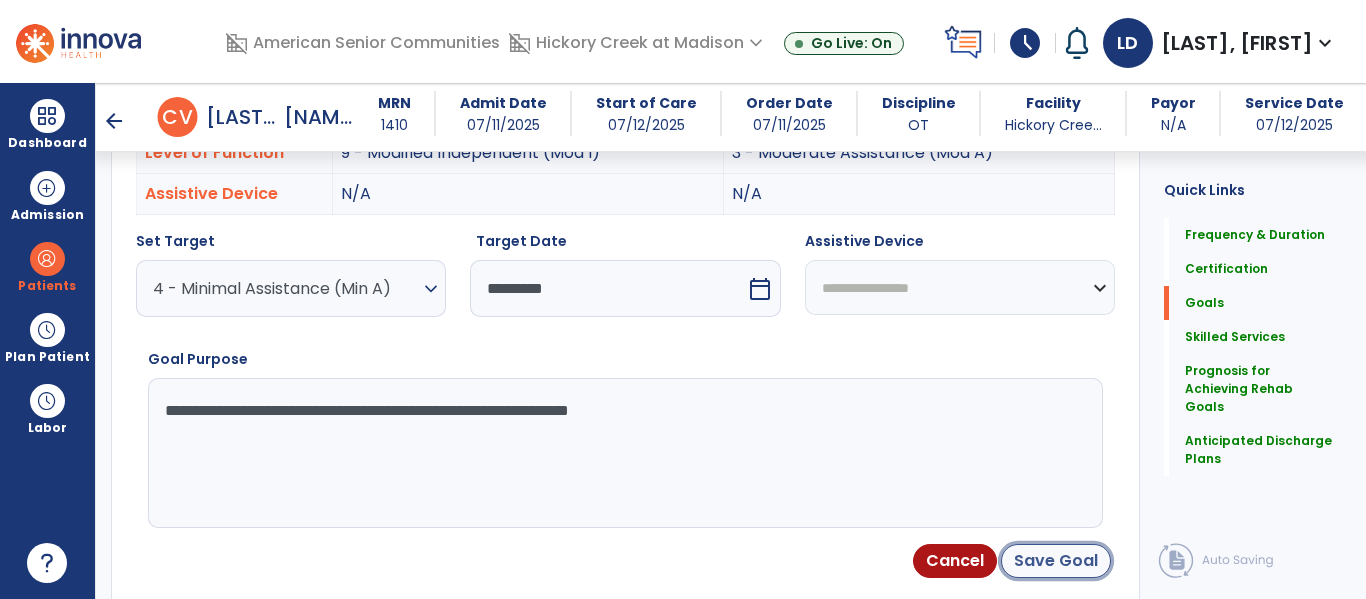 click on "Save Goal" at bounding box center (1056, 561) 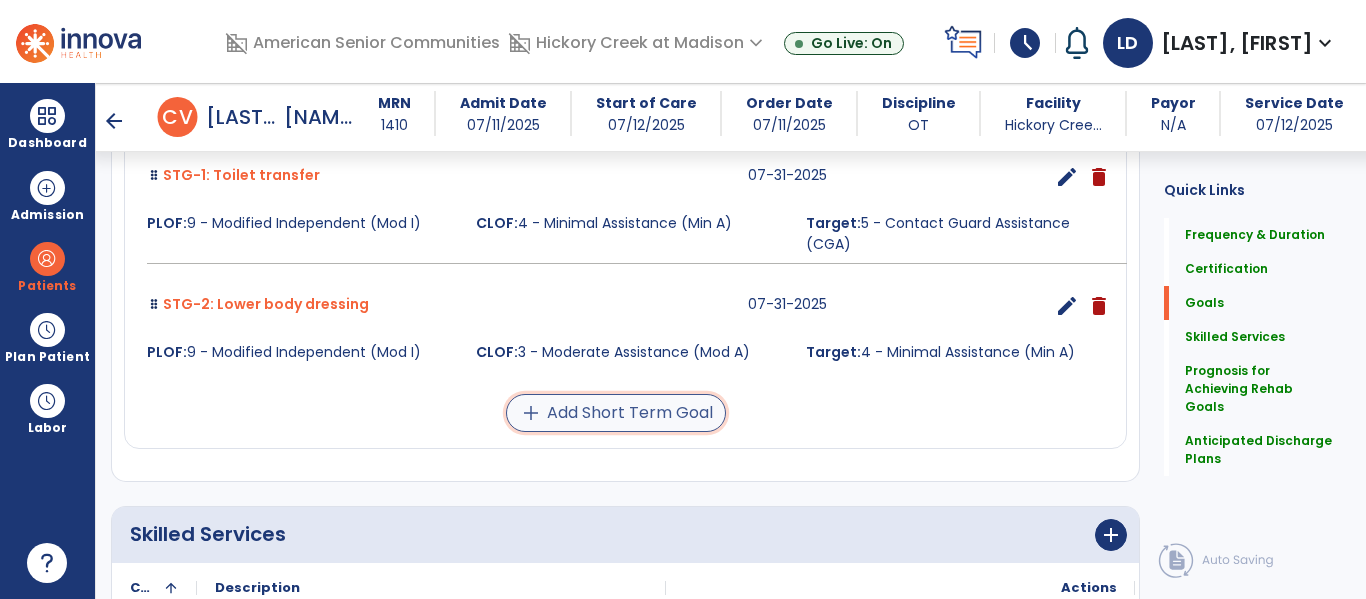 click on "add  Add Short Term Goal" at bounding box center (616, 413) 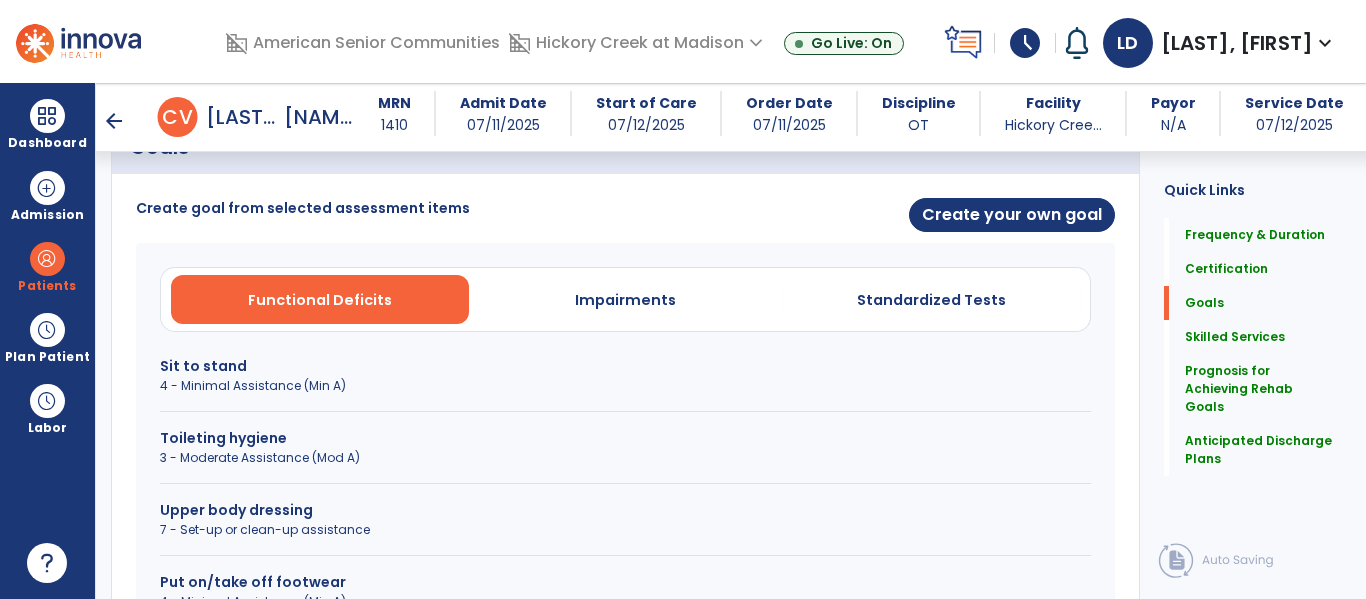scroll, scrollTop: 487, scrollLeft: 0, axis: vertical 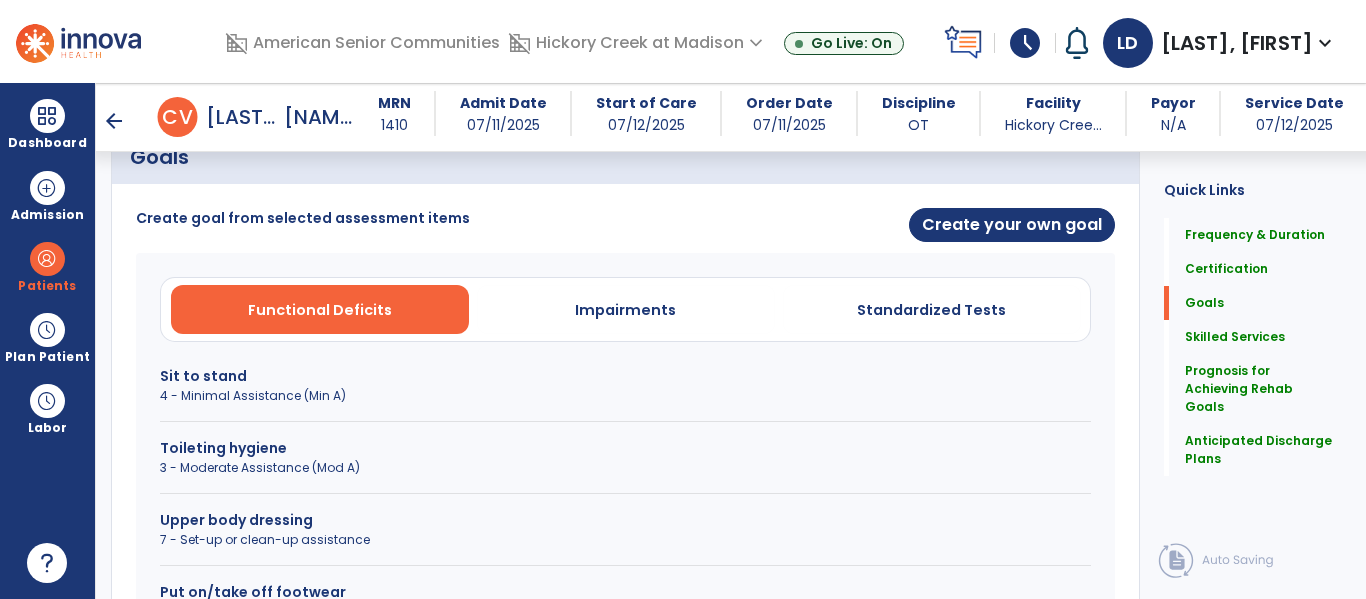 click on "3 - Moderate Assistance (Mod A)" at bounding box center (625, 468) 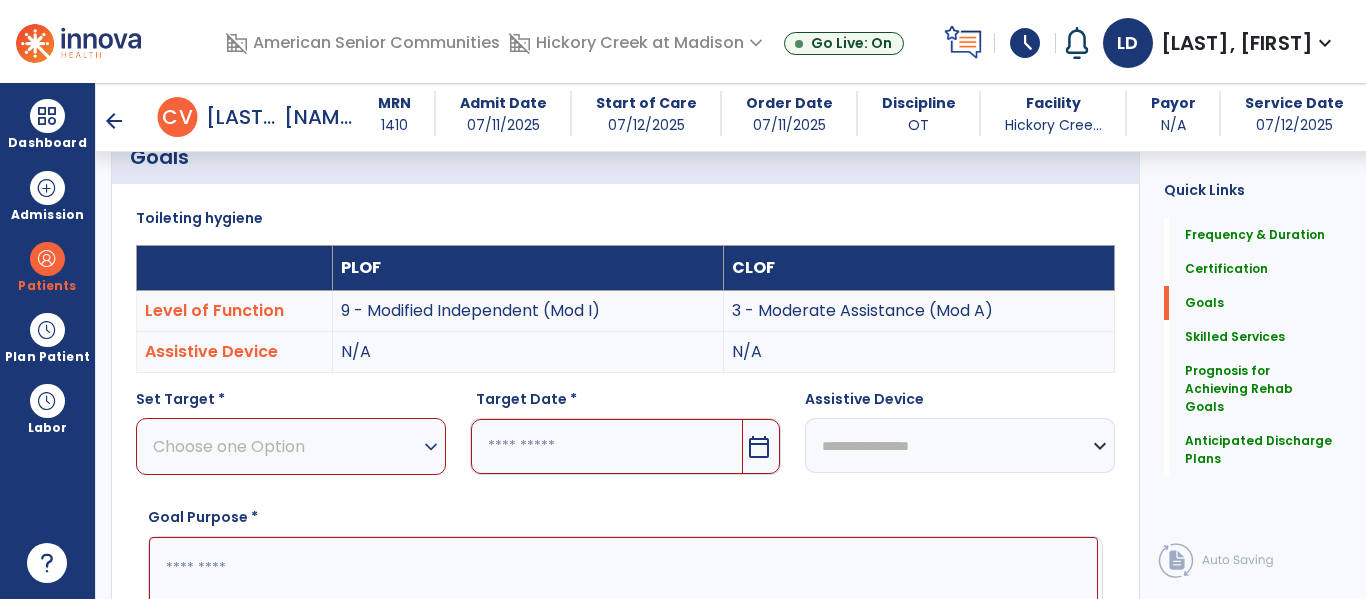 click on "Choose one Option" at bounding box center [286, 446] 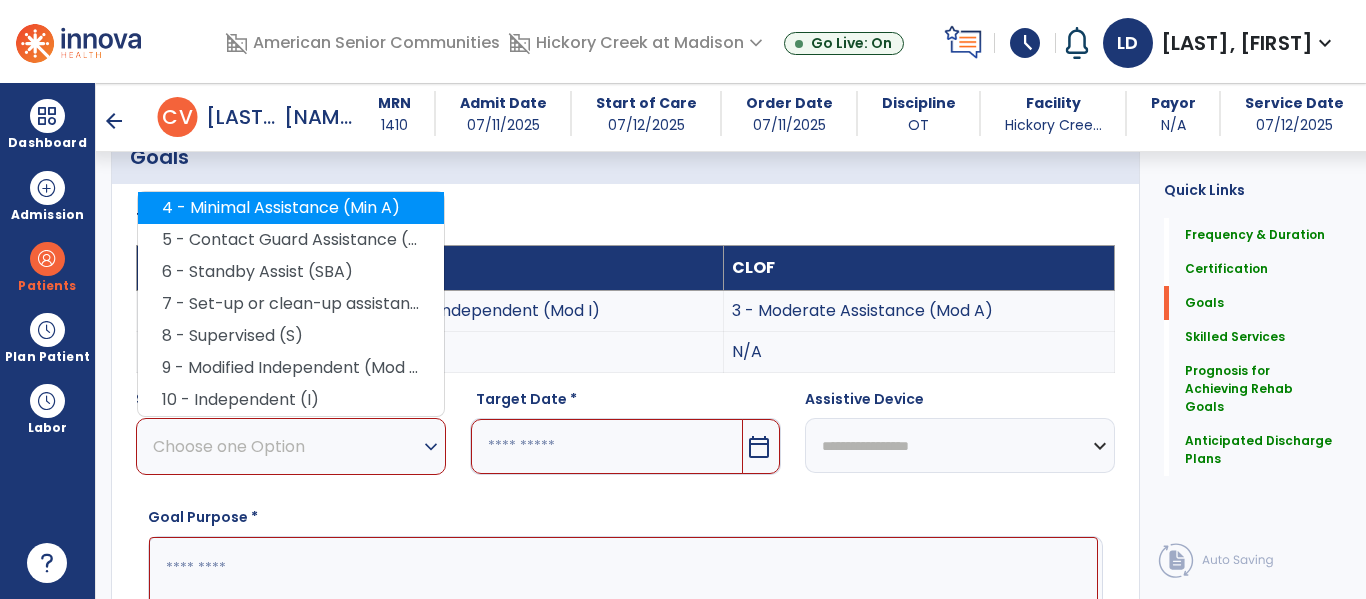 click on "4 - Minimal Assistance (Min A)" at bounding box center (291, 208) 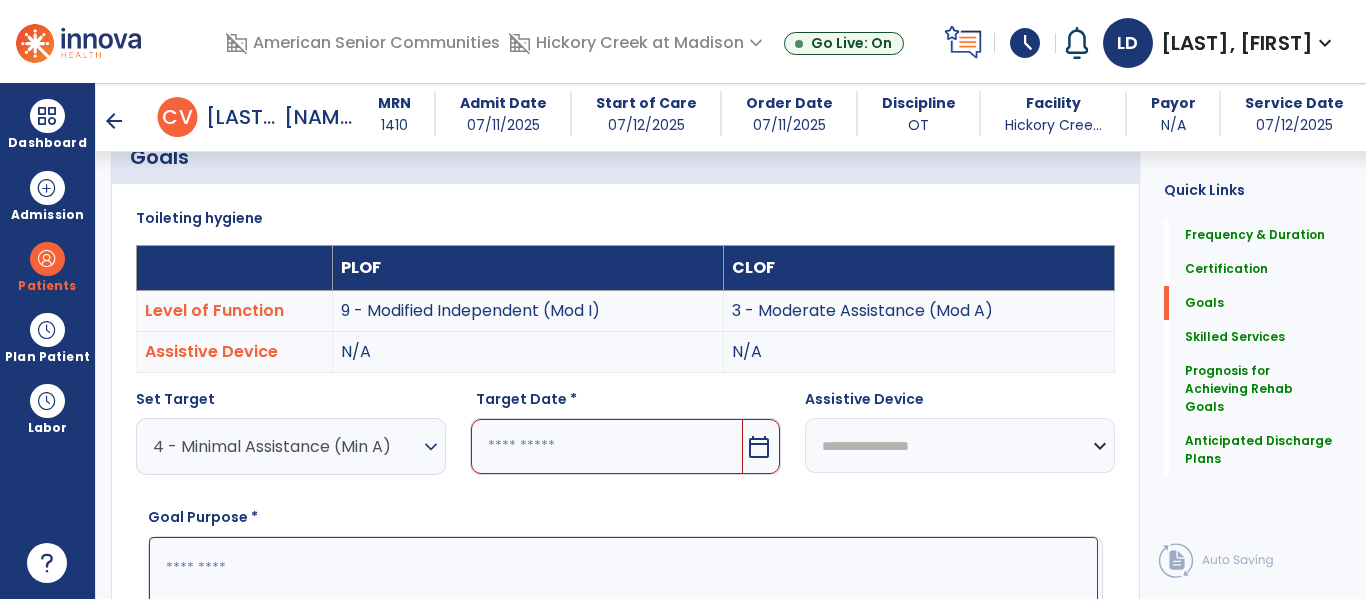 click at bounding box center [623, 612] 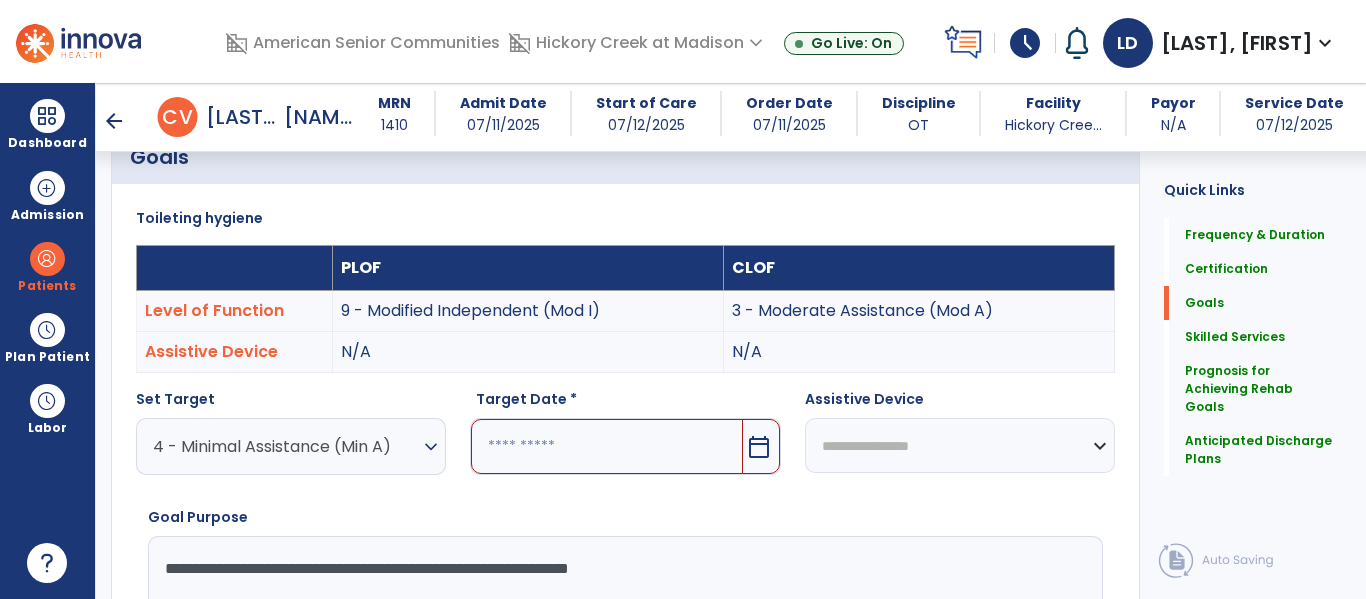 type on "**********" 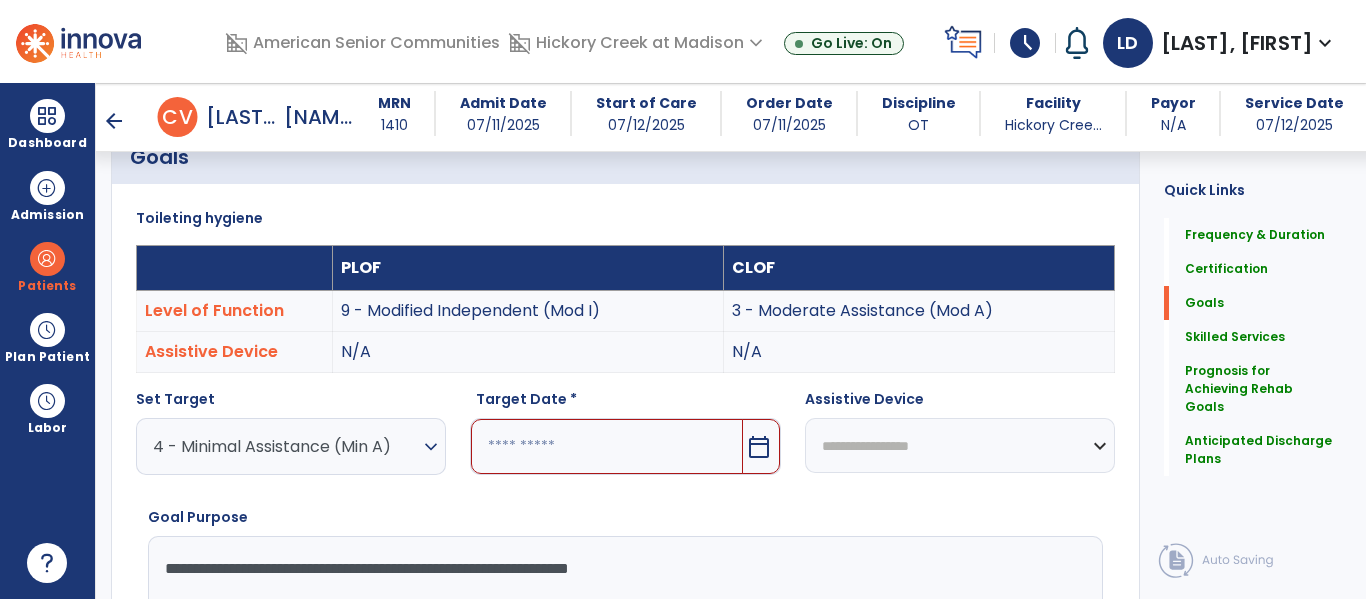 click on "calendar_today" at bounding box center (759, 447) 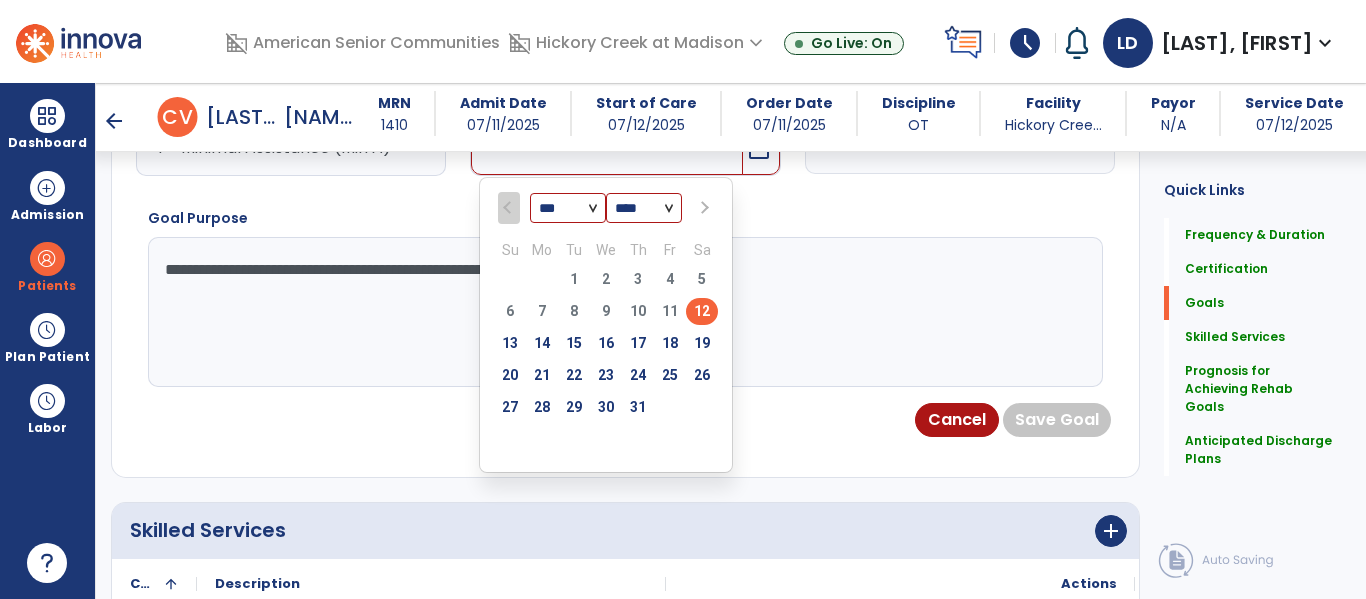 scroll, scrollTop: 791, scrollLeft: 0, axis: vertical 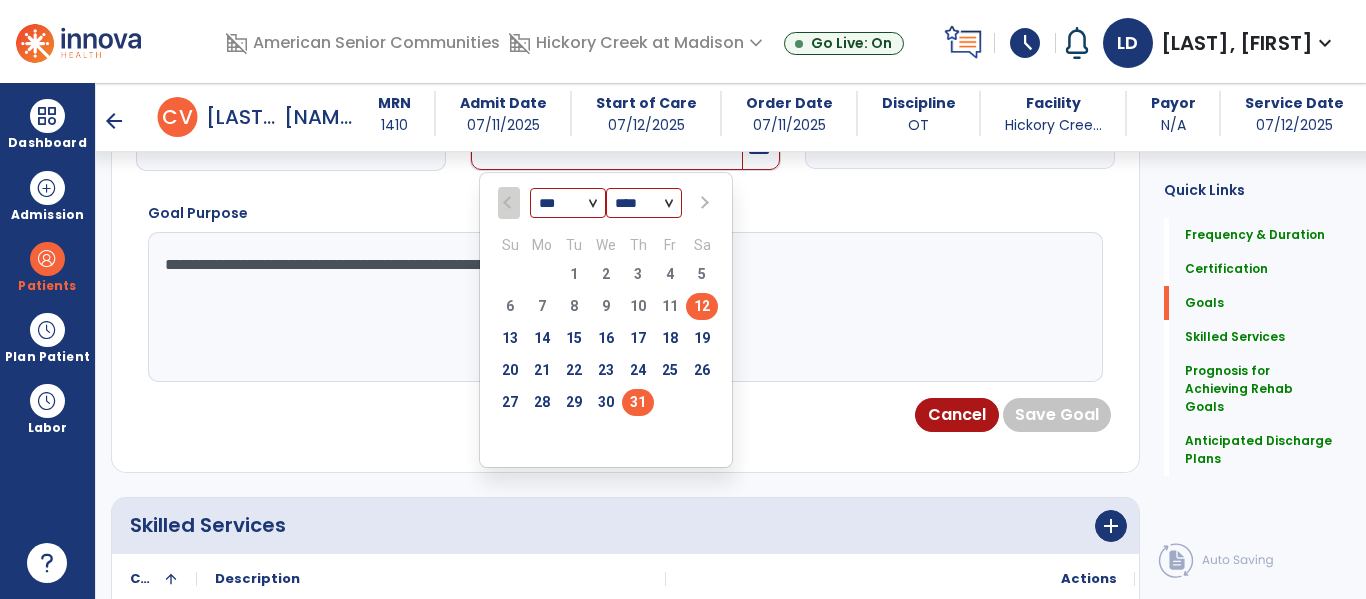 click on "31" at bounding box center (638, 402) 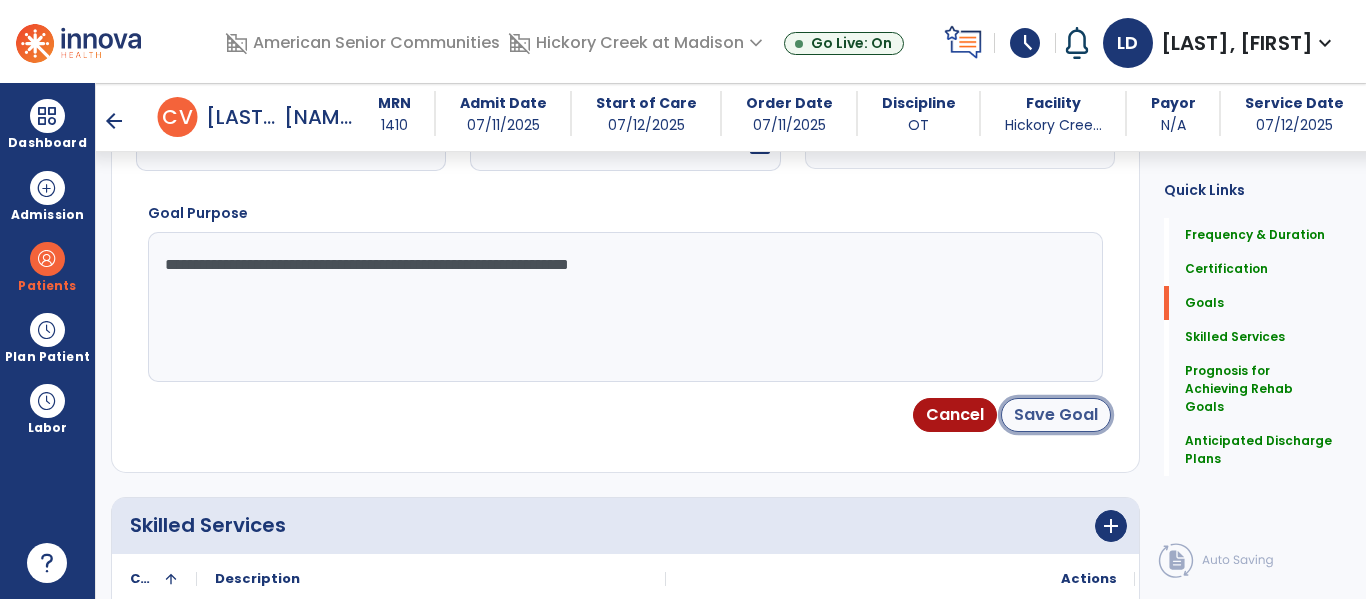 click on "Save Goal" at bounding box center [1056, 415] 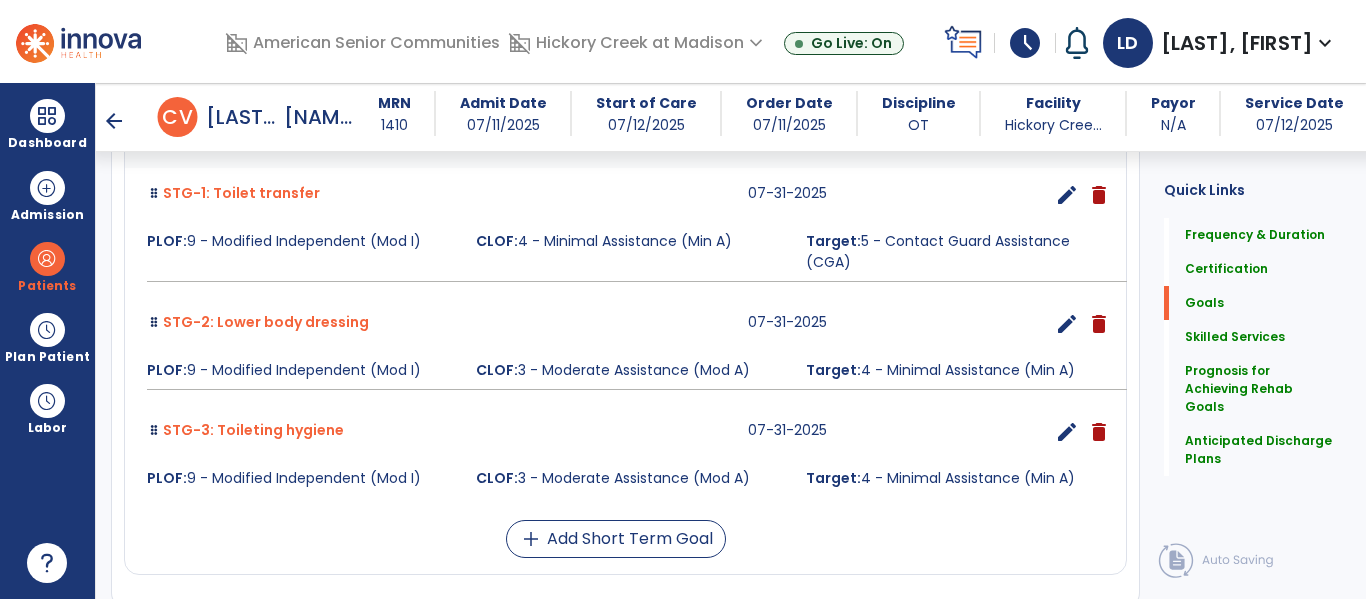 scroll, scrollTop: 732, scrollLeft: 0, axis: vertical 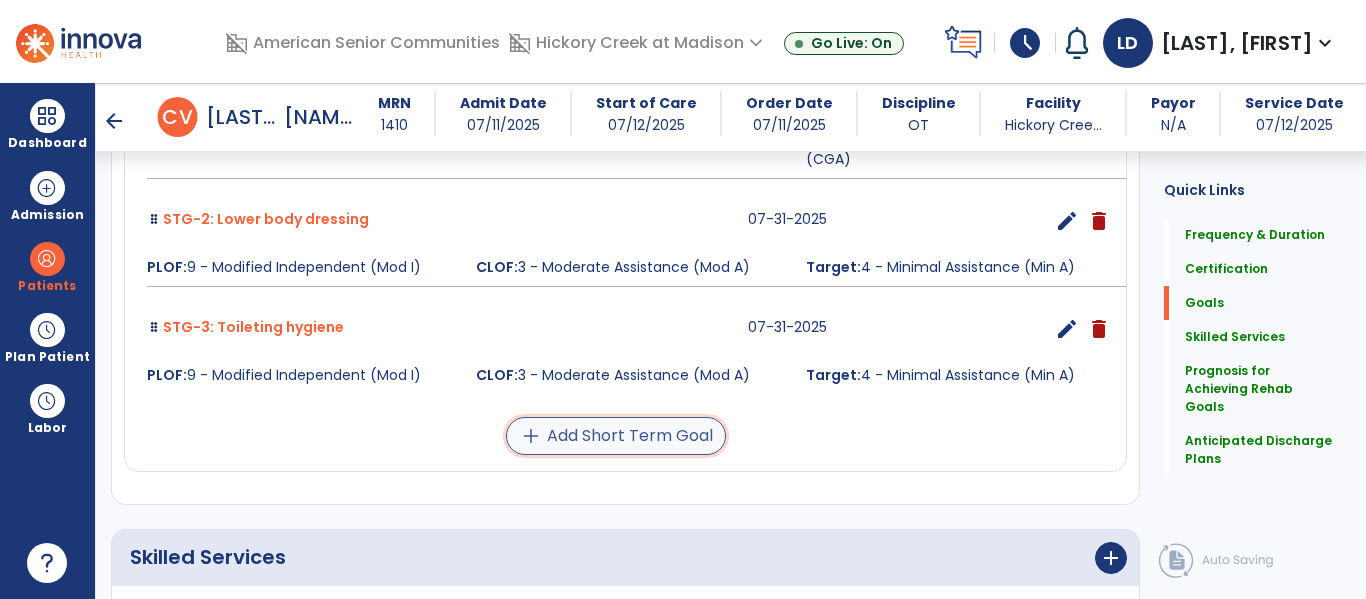 click on "add  Add Short Term Goal" at bounding box center [616, 436] 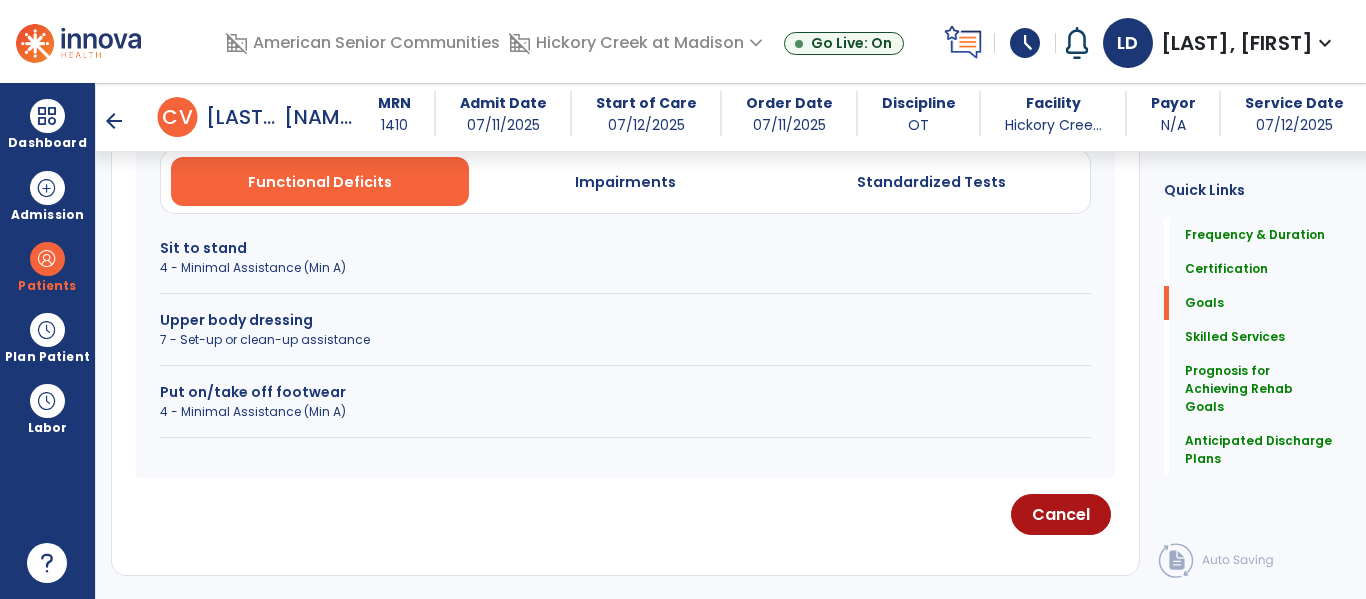 scroll, scrollTop: 619, scrollLeft: 0, axis: vertical 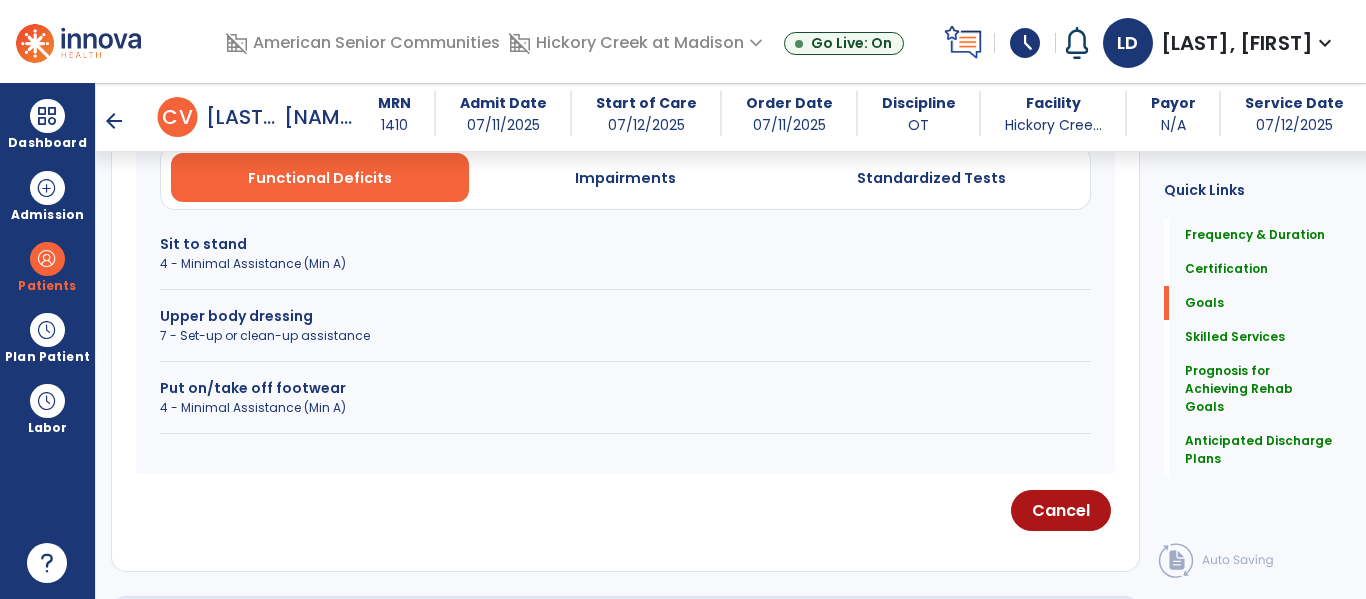 click on "Put on/take off footwear" at bounding box center (625, 388) 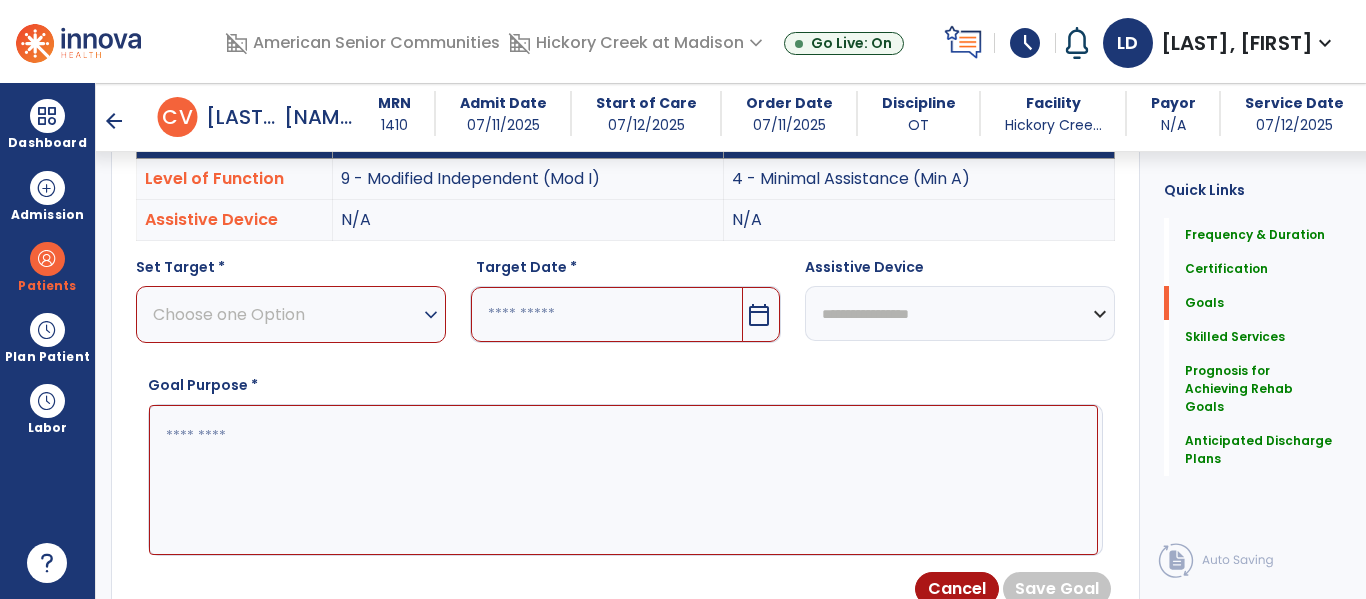 click on "Choose one Option" at bounding box center (286, 314) 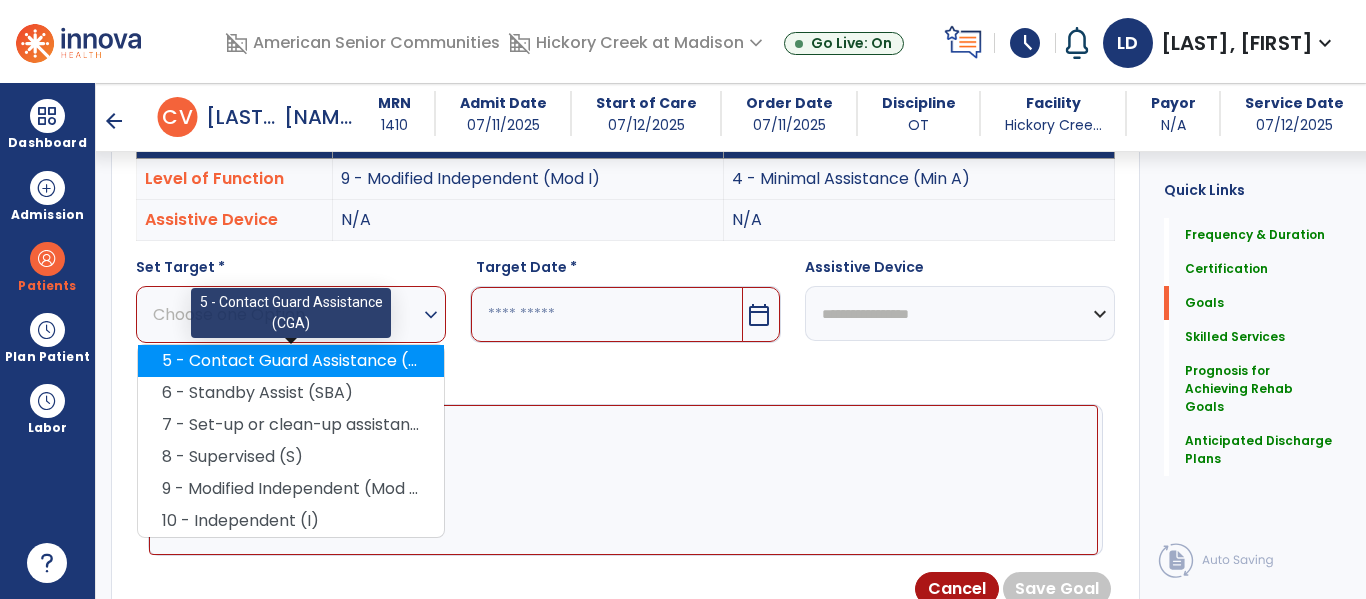 click on "5 - Contact Guard Assistance (CGA)" at bounding box center (291, 361) 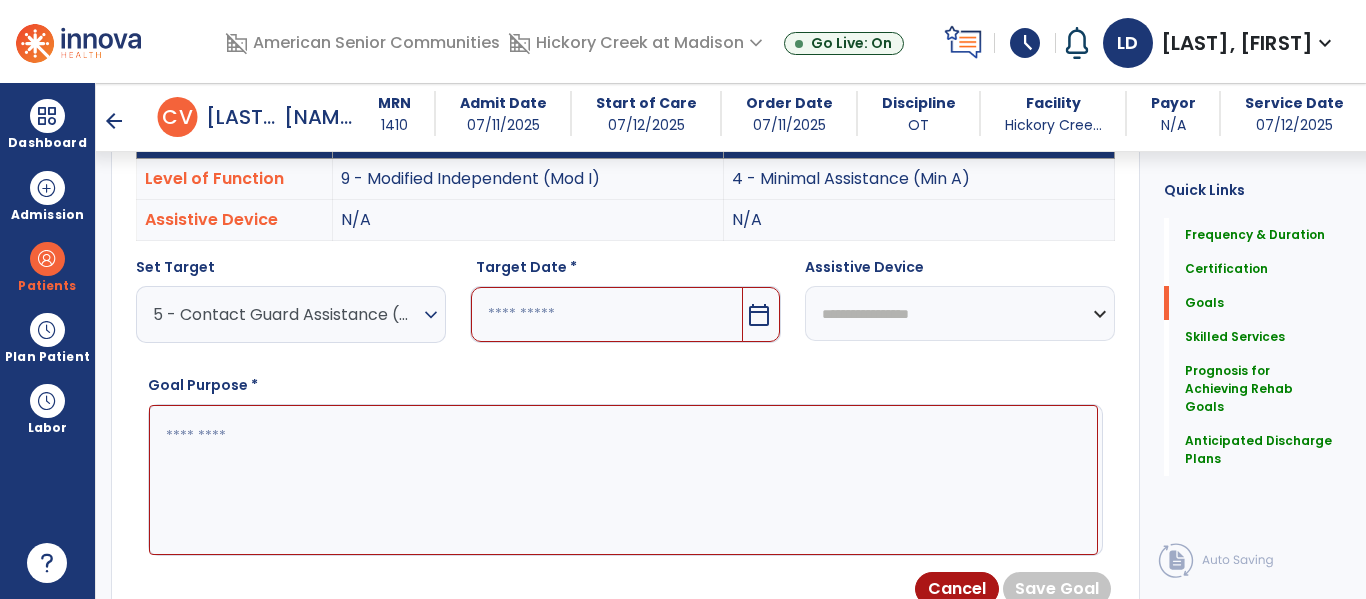click at bounding box center [623, 480] 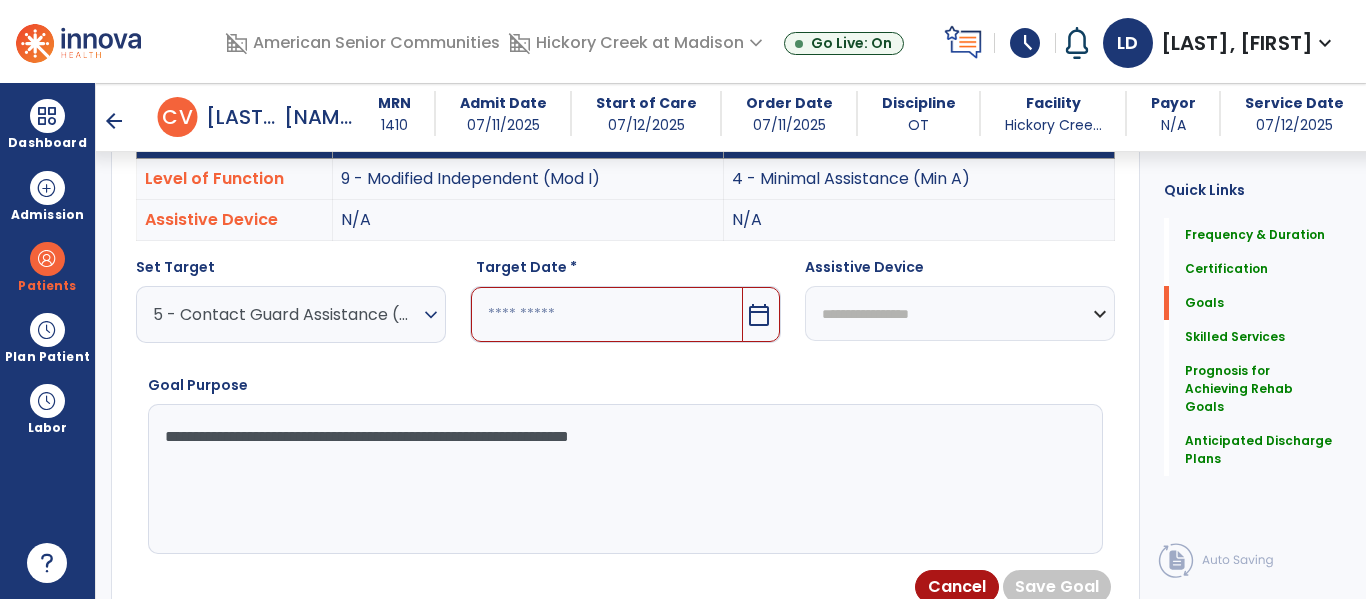 type on "**********" 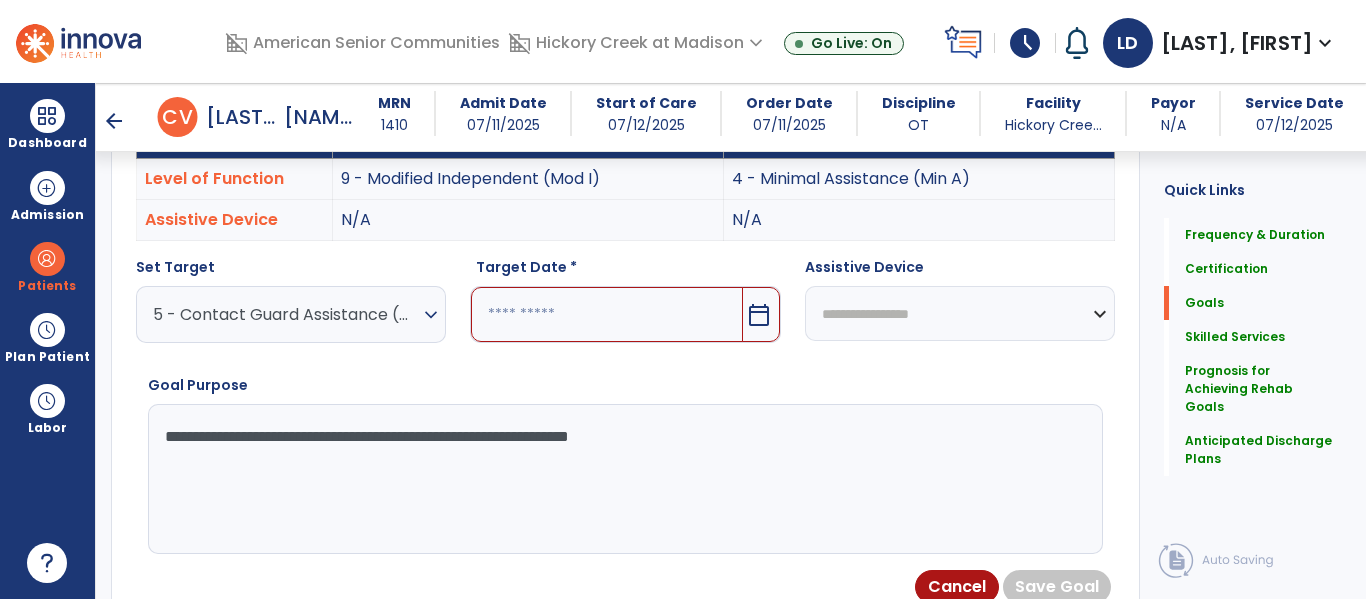 click on "calendar_today" at bounding box center (759, 315) 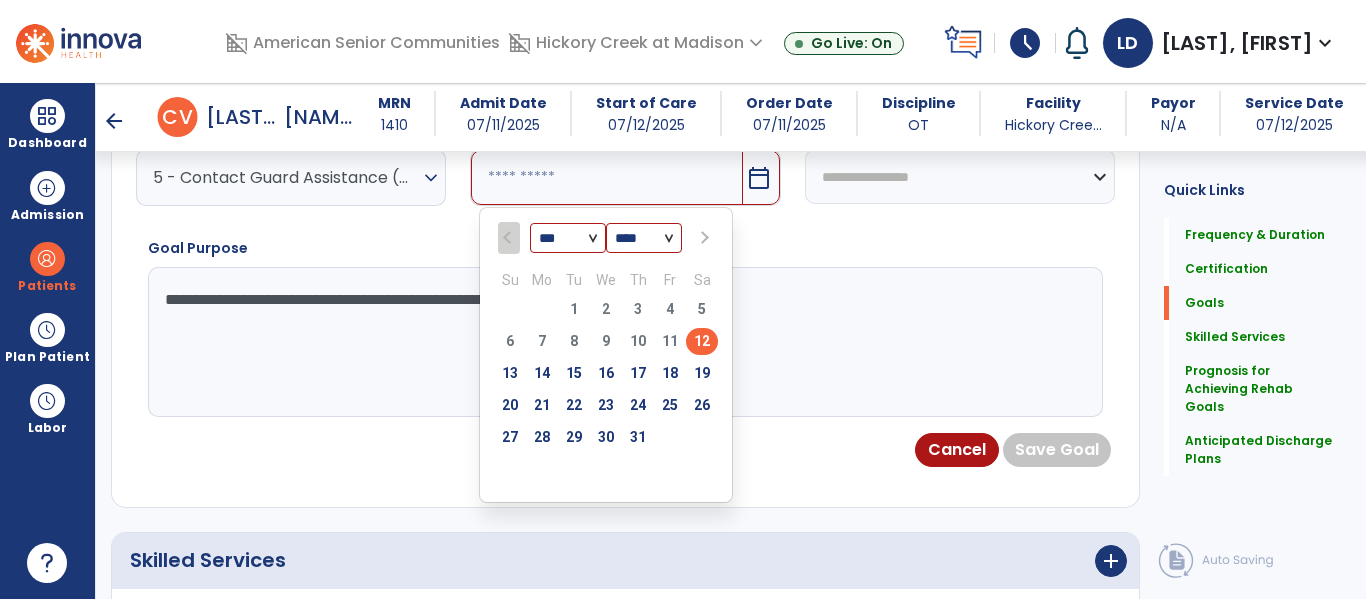 scroll, scrollTop: 767, scrollLeft: 0, axis: vertical 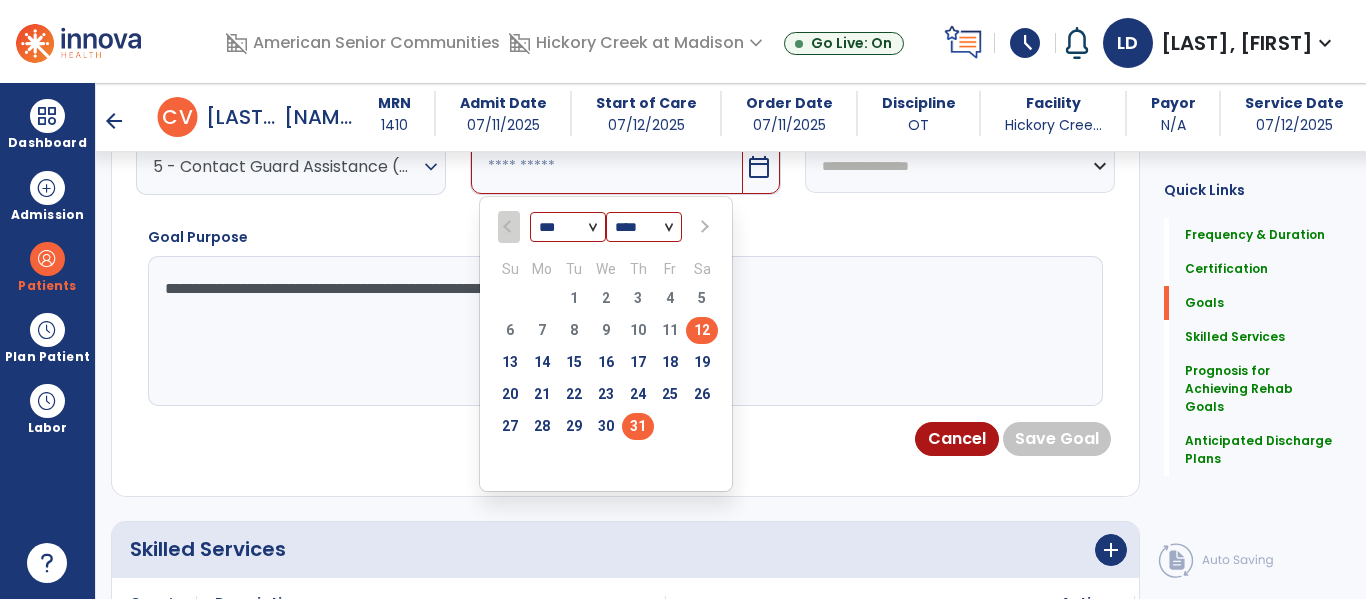 click on "31" at bounding box center (638, 426) 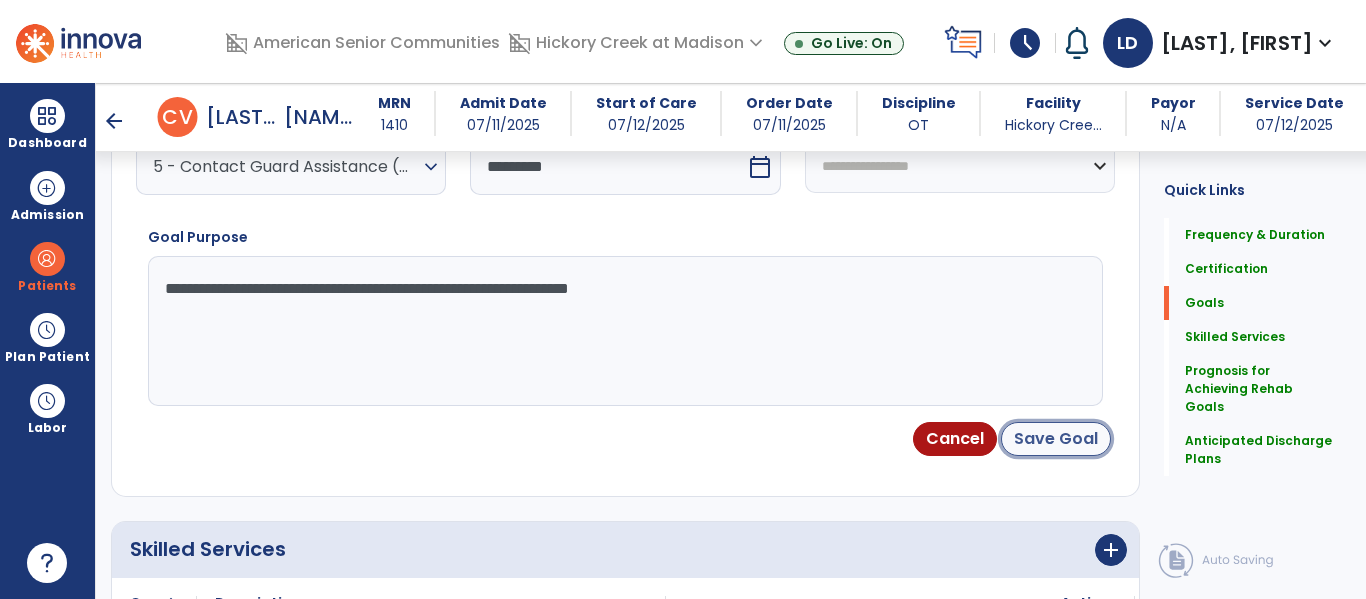 click on "Save Goal" at bounding box center [1056, 439] 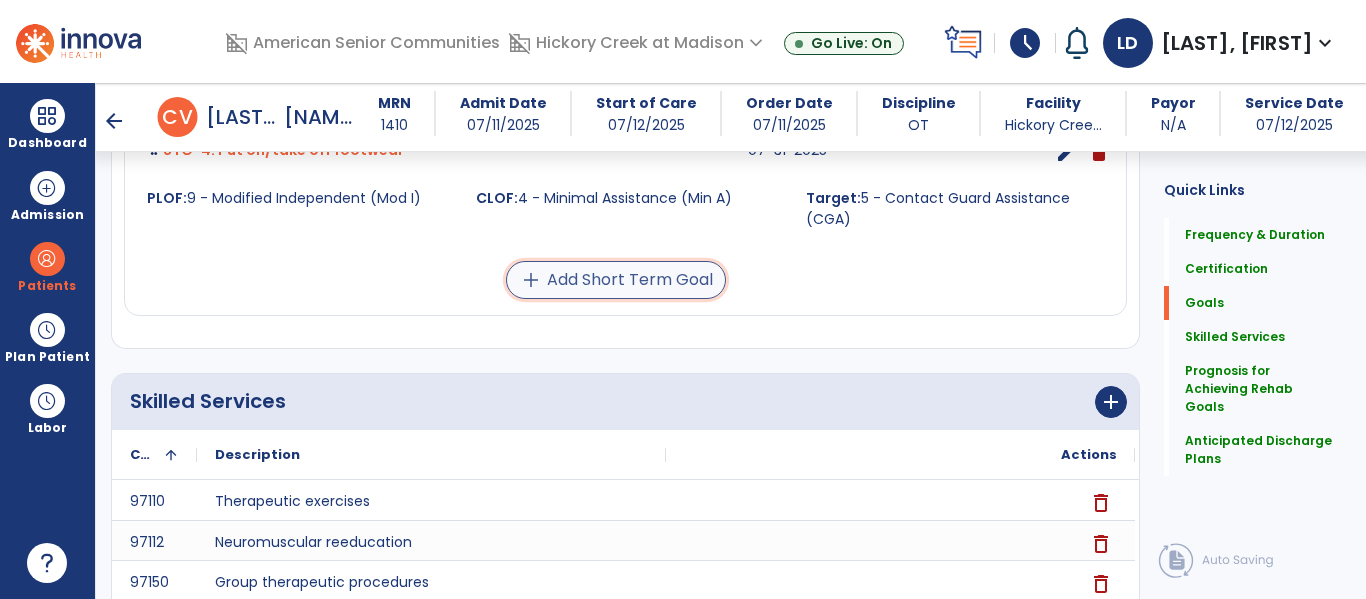 click on "add  Add Short Term Goal" at bounding box center (616, 280) 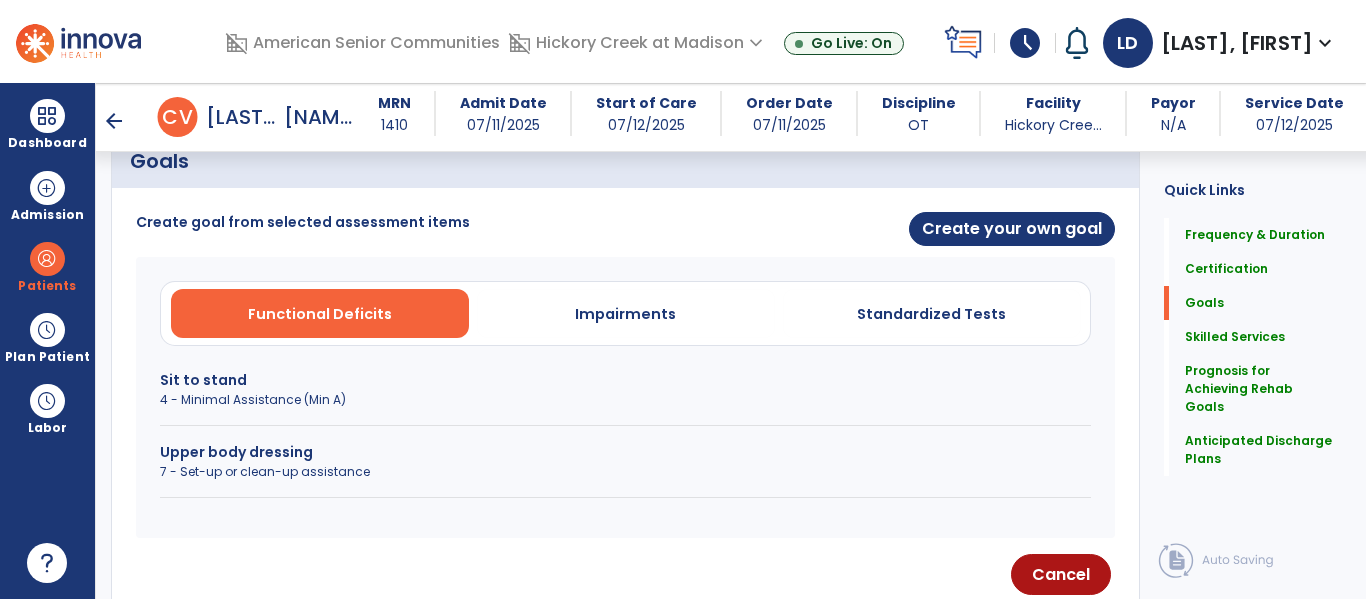 scroll, scrollTop: 477, scrollLeft: 0, axis: vertical 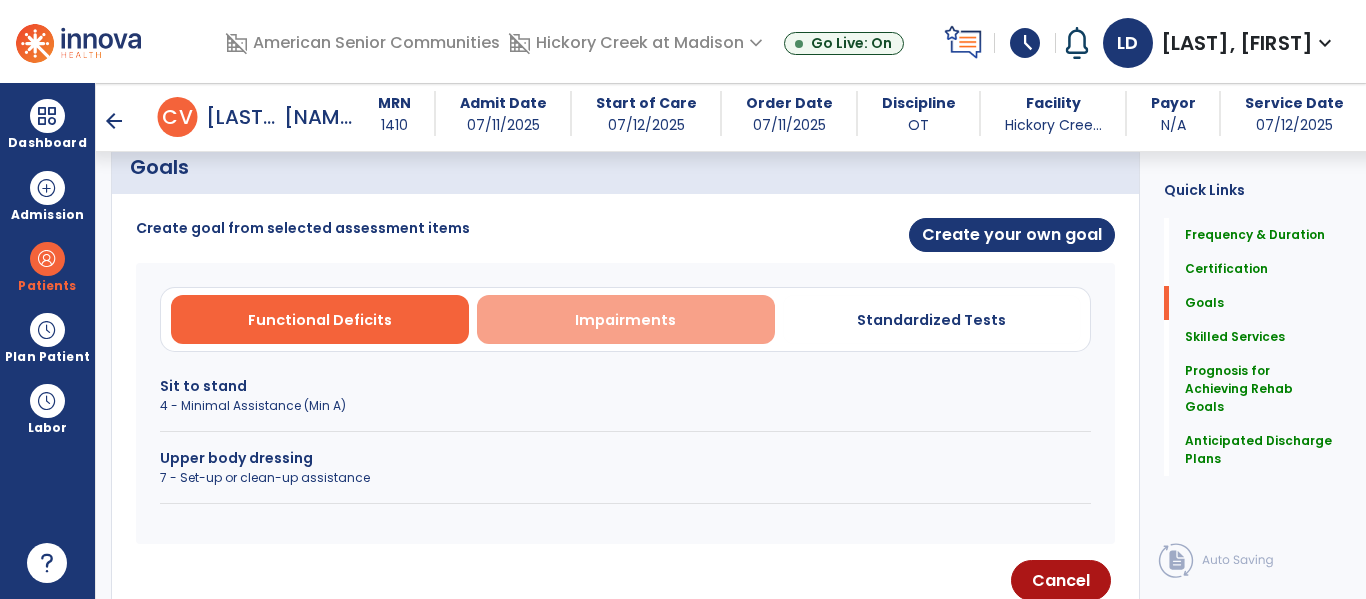click on "Impairments" at bounding box center [625, 320] 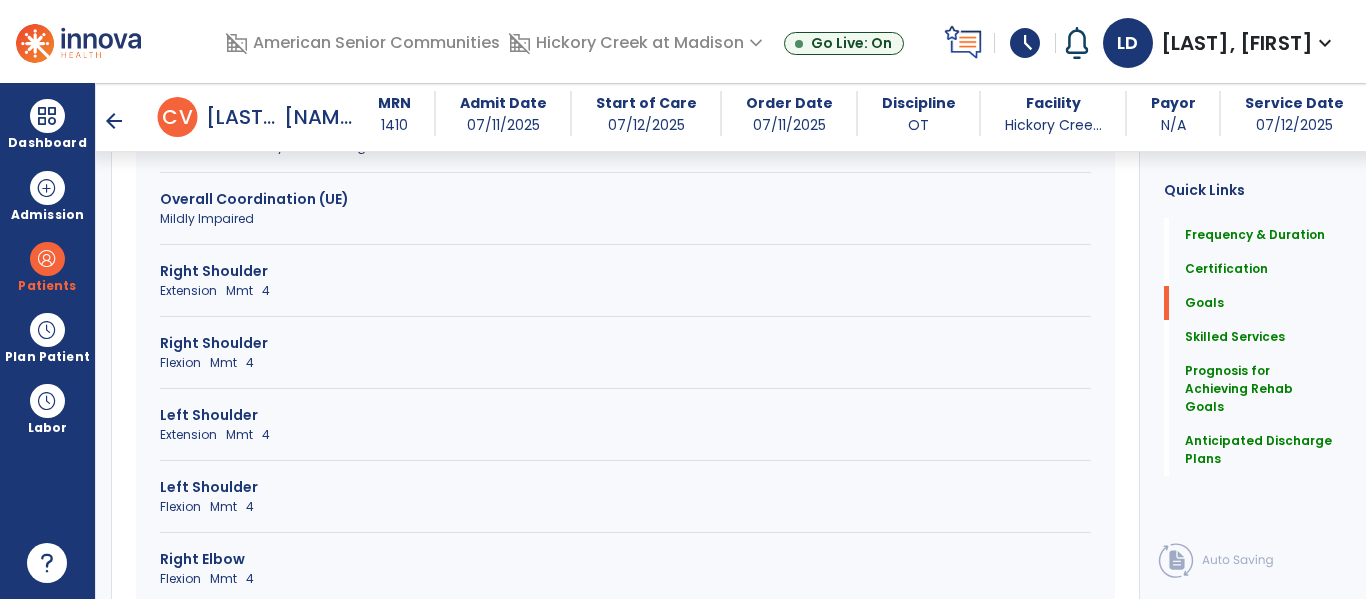 scroll, scrollTop: 1466, scrollLeft: 0, axis: vertical 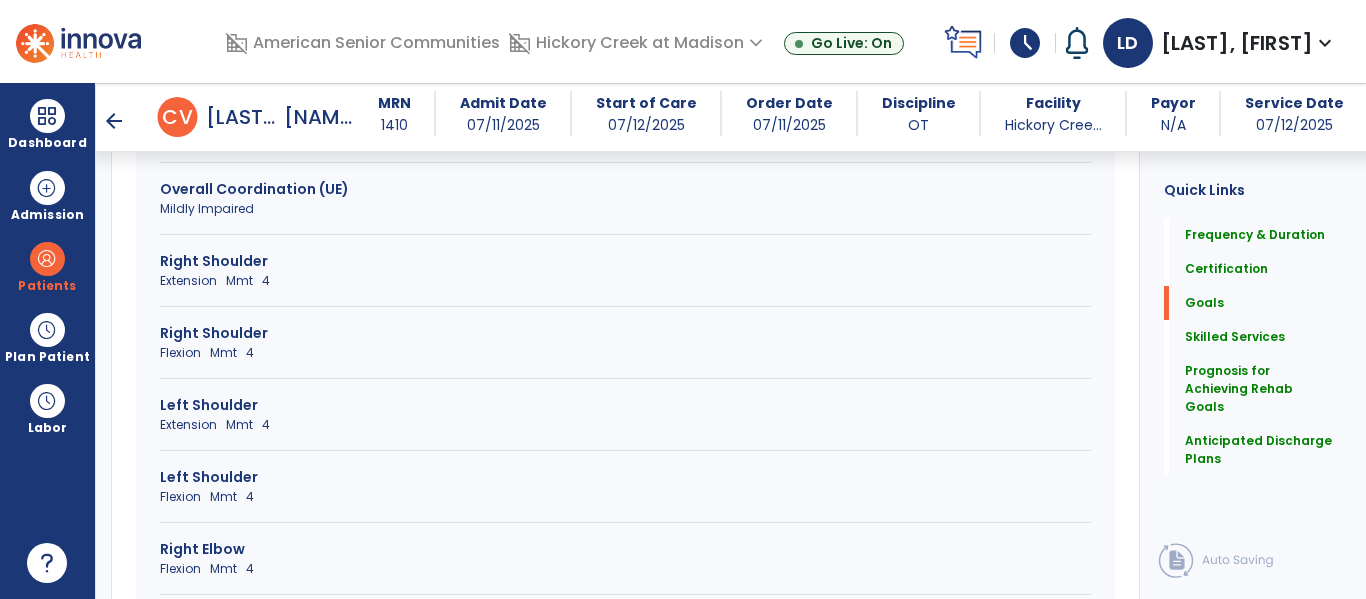 click on "Extension   Mmt   4" at bounding box center (625, 281) 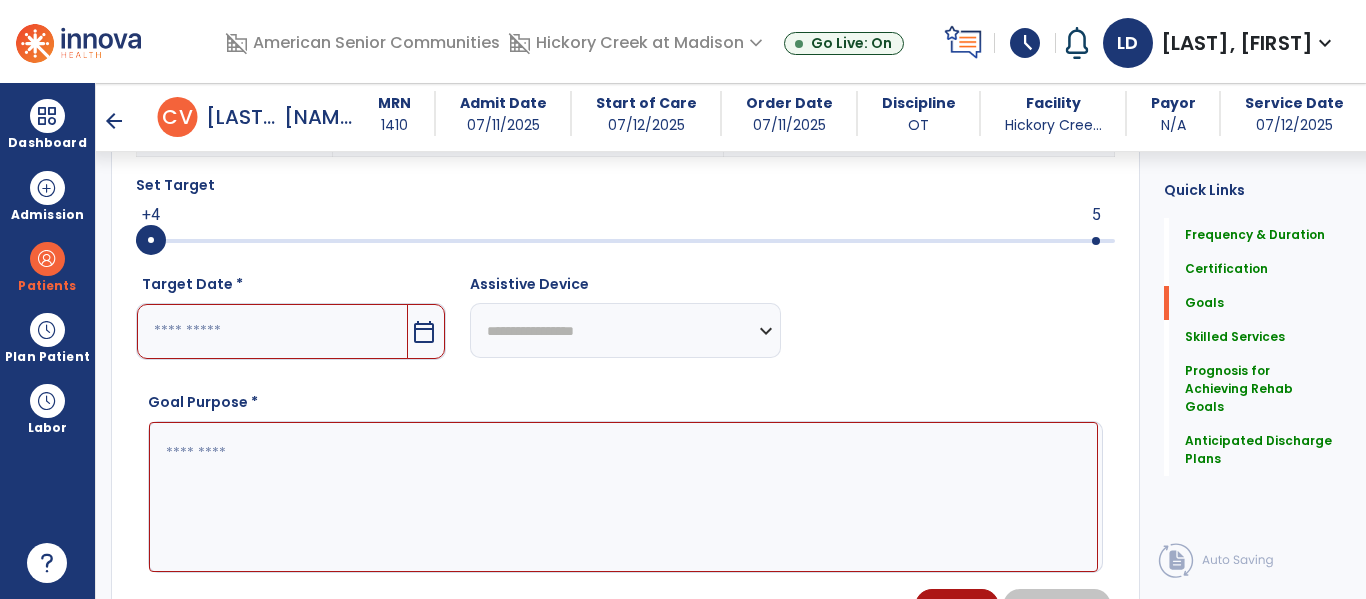 scroll, scrollTop: 707, scrollLeft: 0, axis: vertical 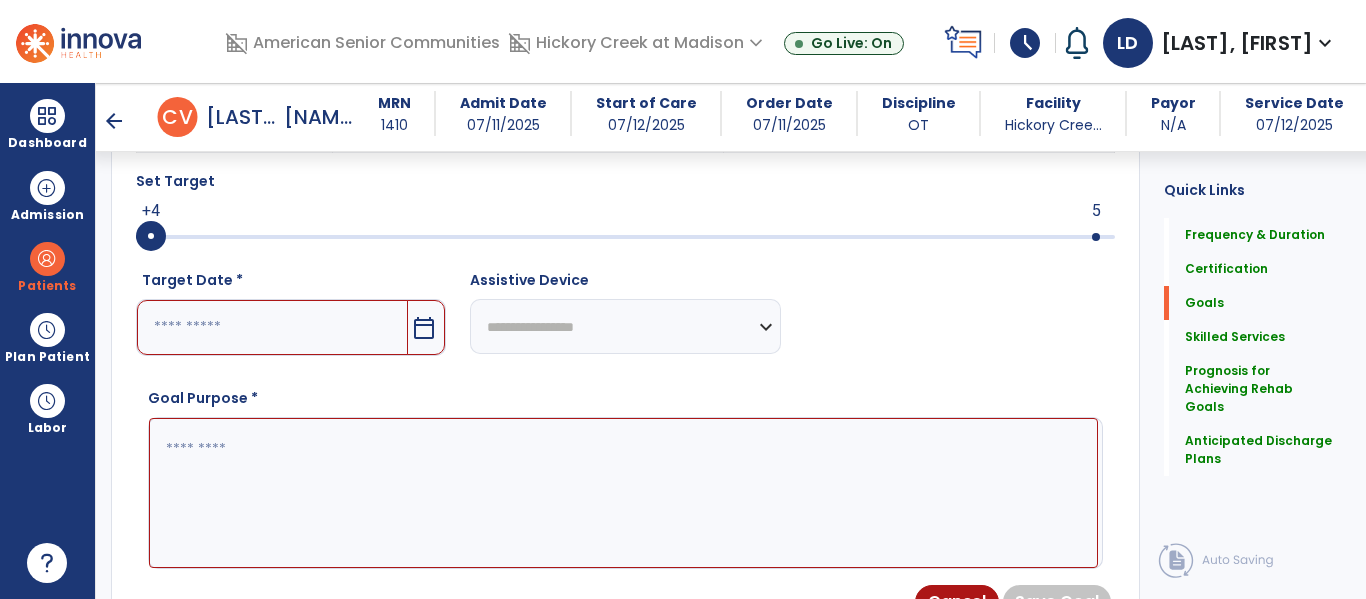 click on "calendar_today" at bounding box center (424, 328) 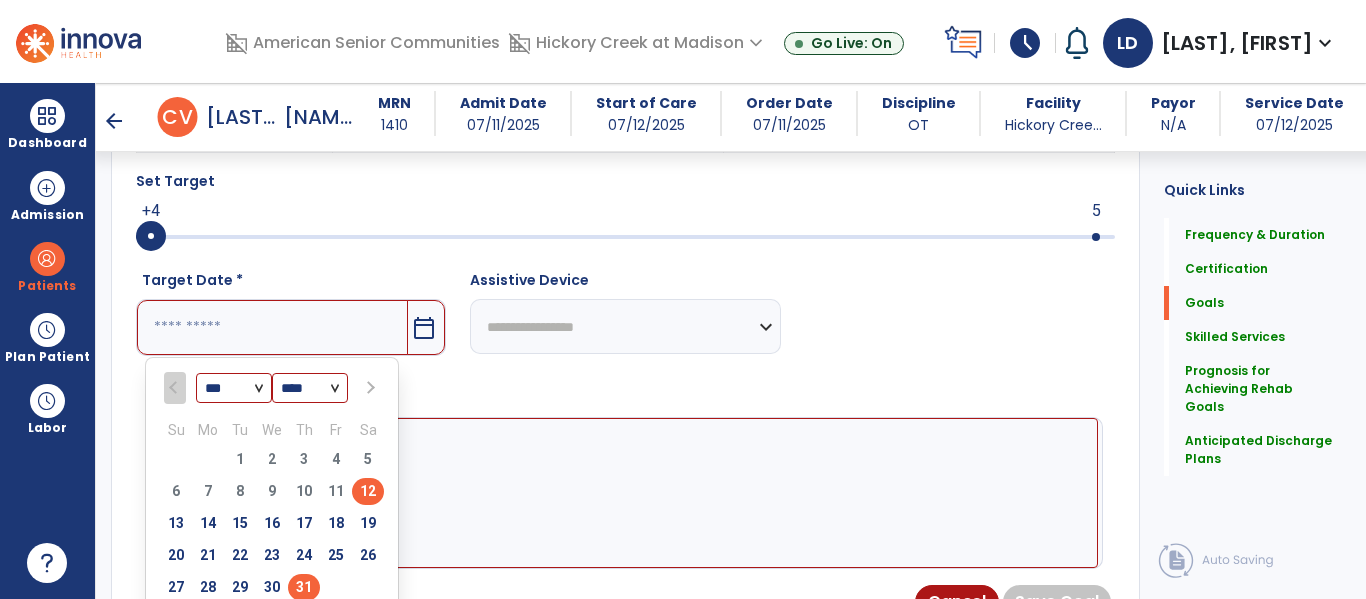 click on "31" at bounding box center (304, 587) 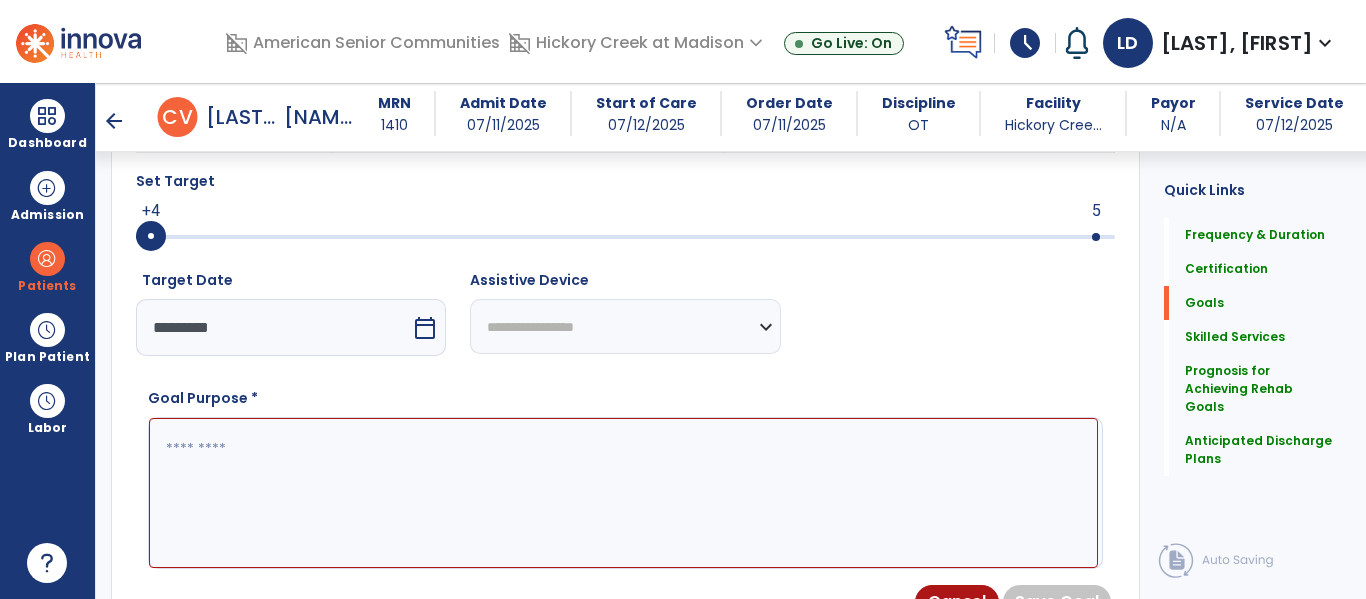 click at bounding box center (623, 493) 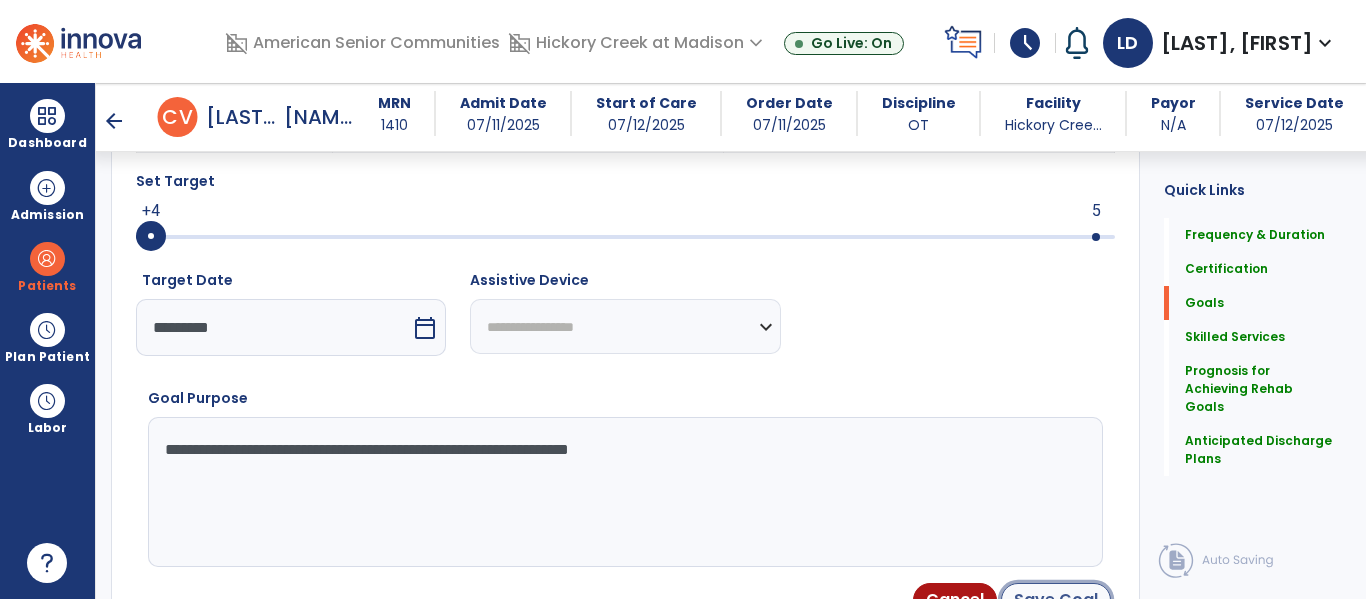 click on "Save Goal" at bounding box center (1056, 600) 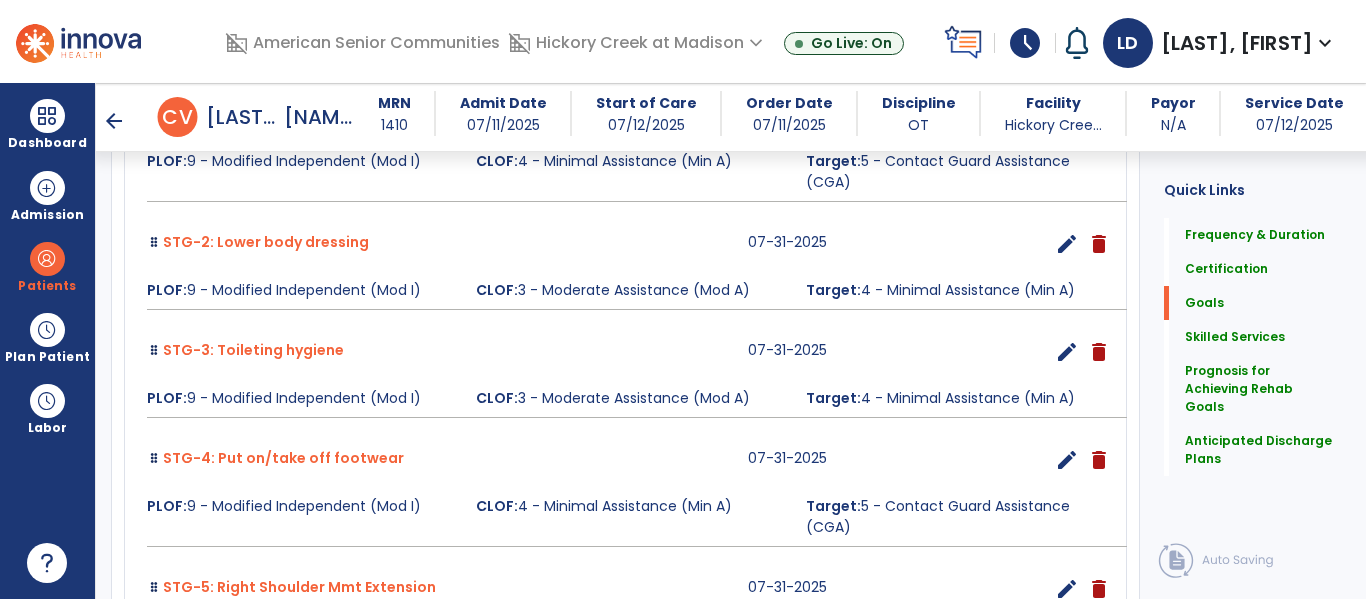 scroll, scrollTop: 881, scrollLeft: 0, axis: vertical 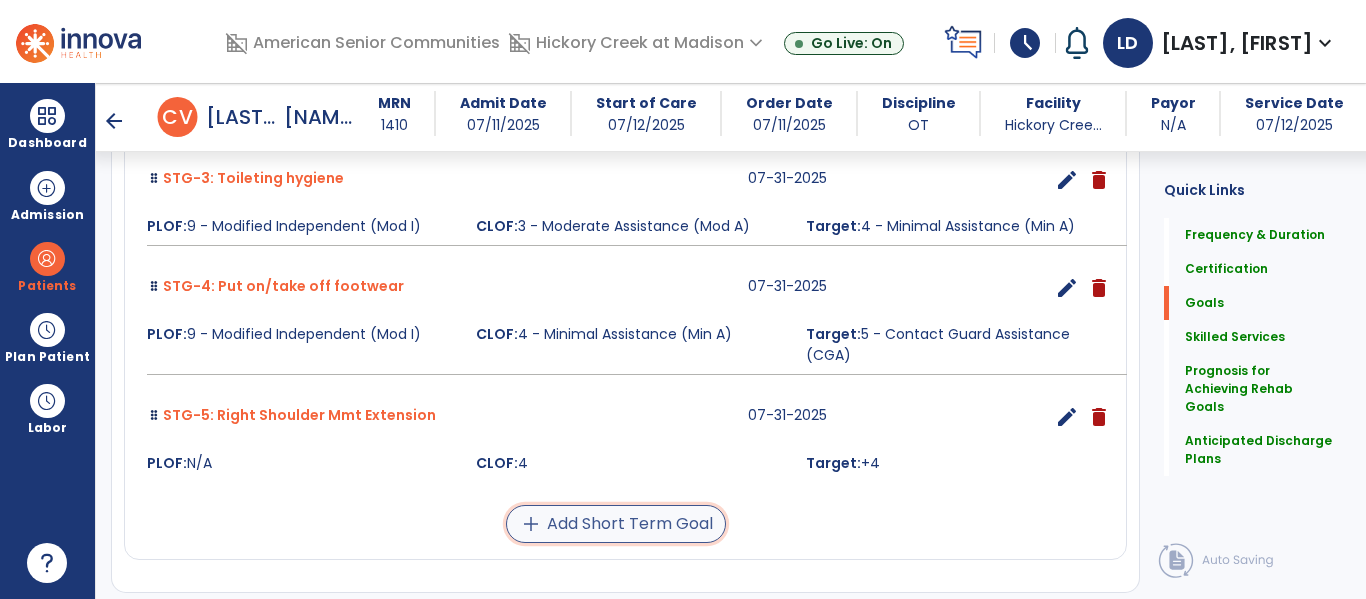 click on "add  Add Short Term Goal" at bounding box center (616, 524) 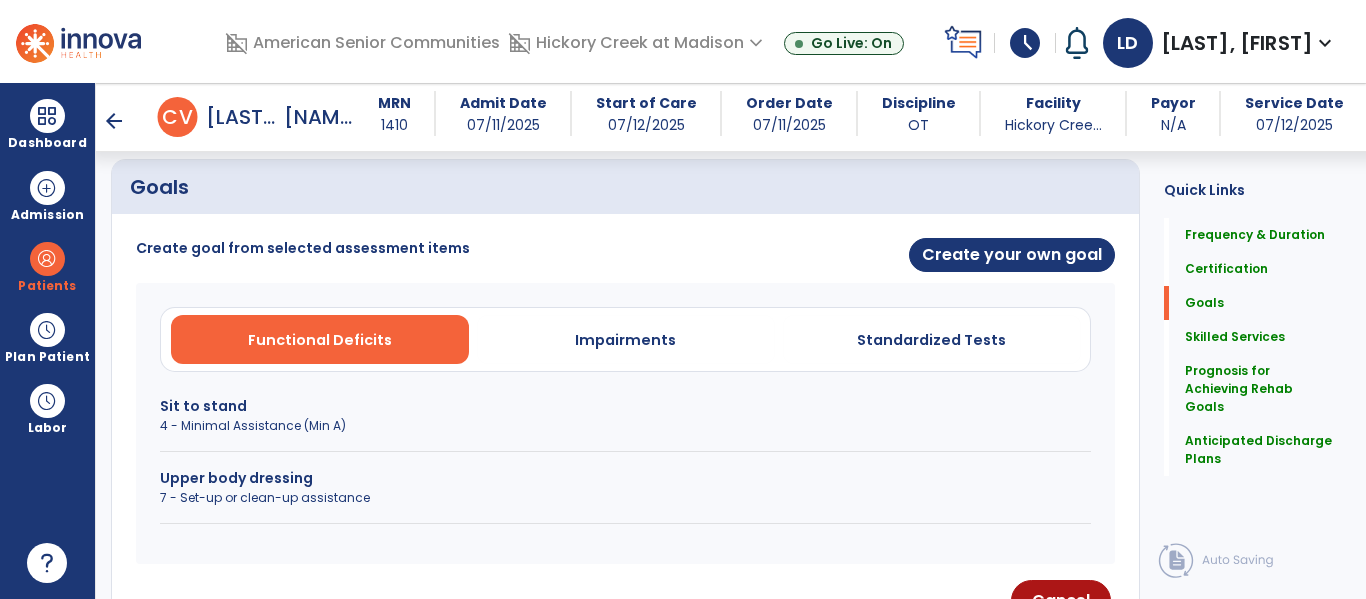 scroll, scrollTop: 451, scrollLeft: 0, axis: vertical 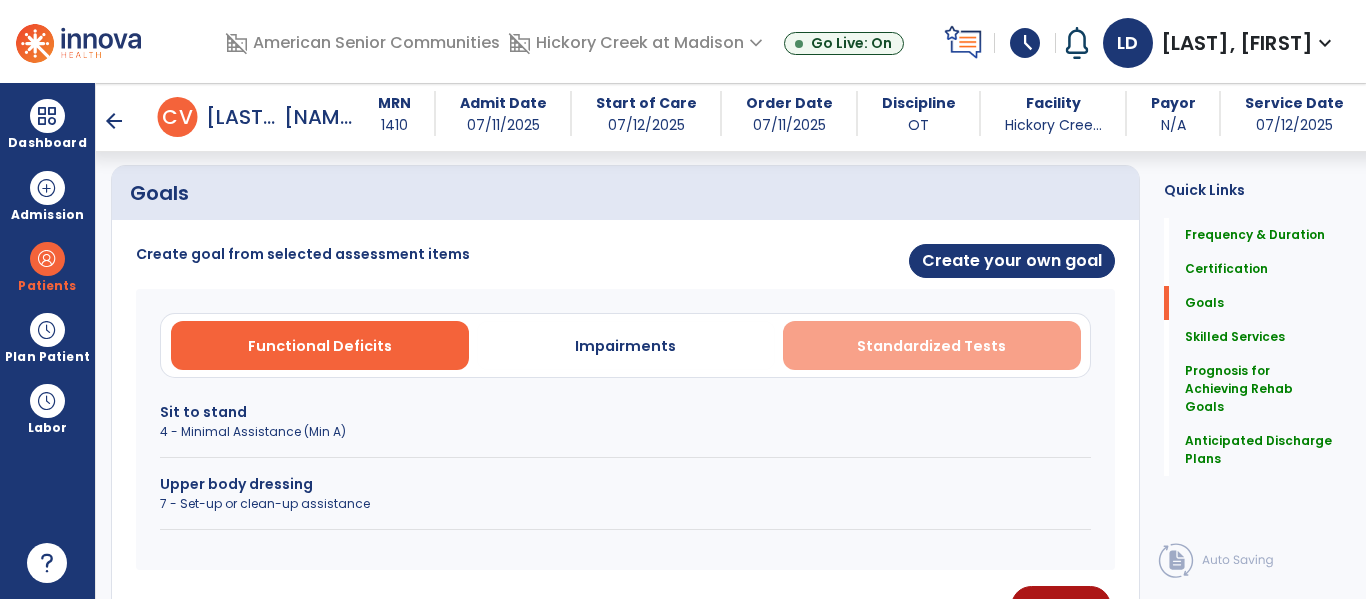 click on "Standardized Tests" at bounding box center (932, 345) 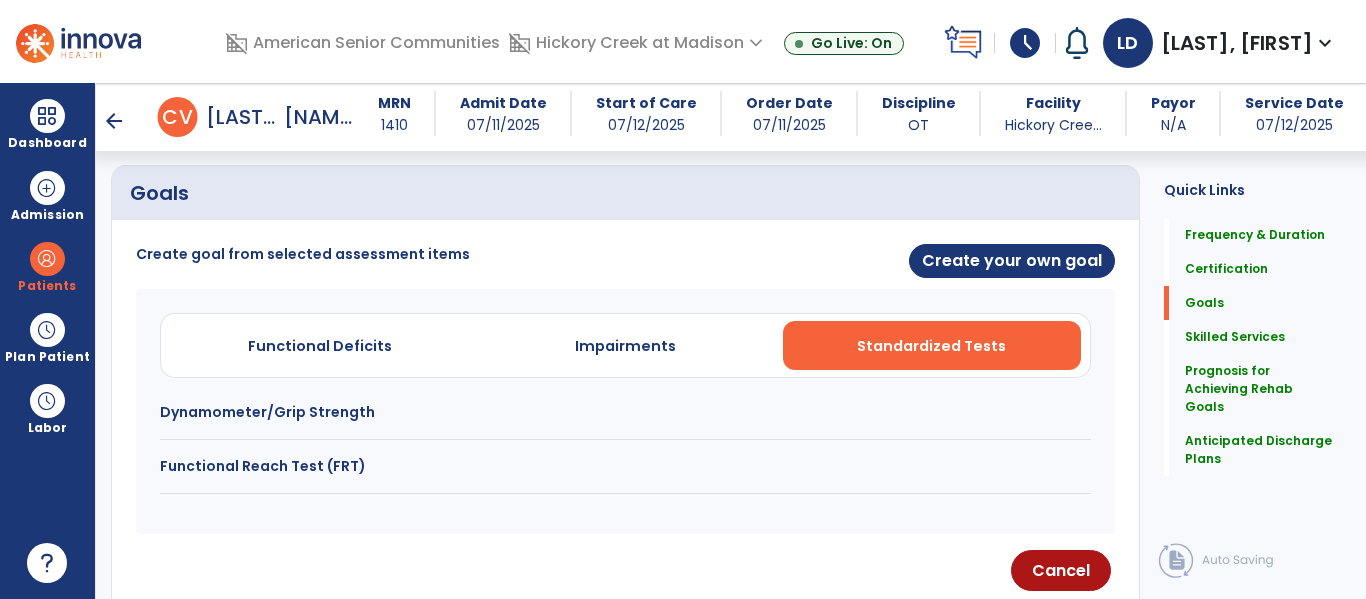 click on "Functional Deficits   Impairments   Standardized Tests  Dynamometer/Grip Strength    Functional Reach Test (FRT)" at bounding box center (625, 411) 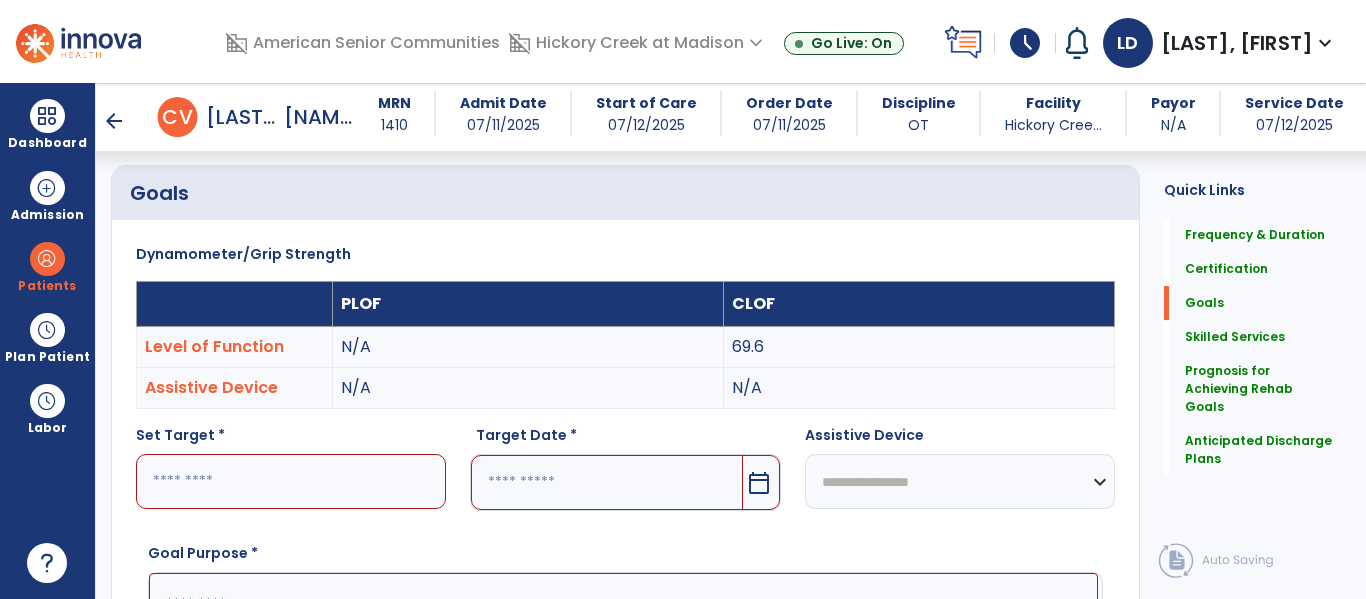 click at bounding box center (291, 481) 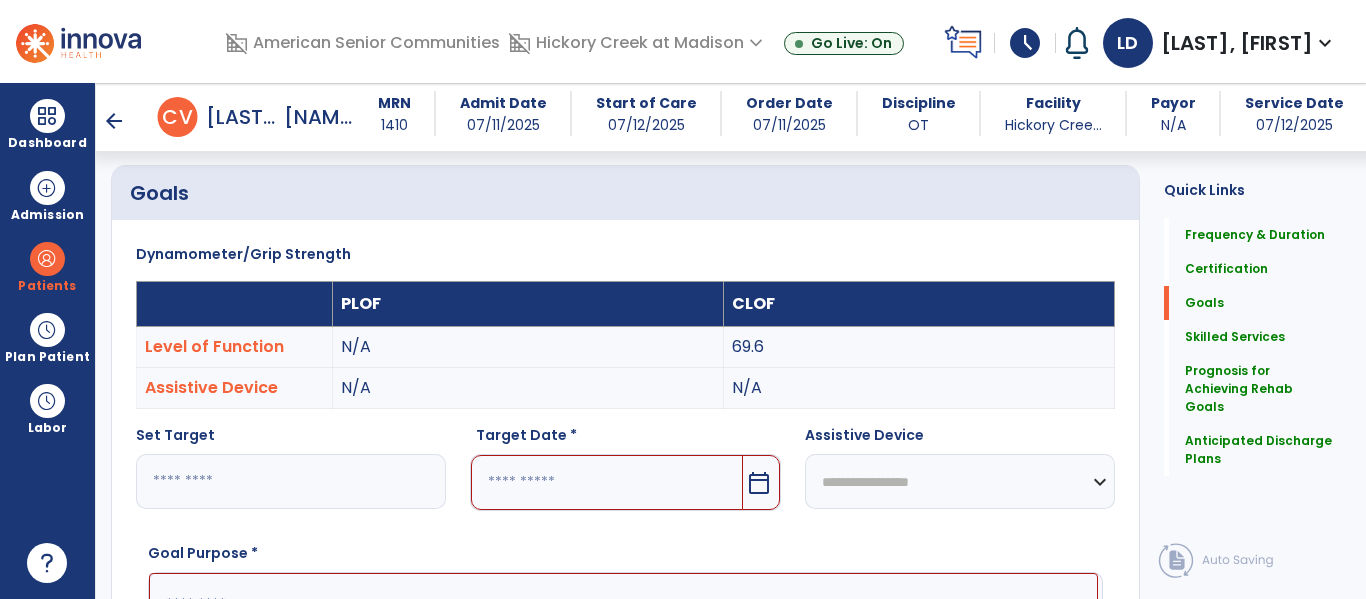 scroll, scrollTop: 537, scrollLeft: 0, axis: vertical 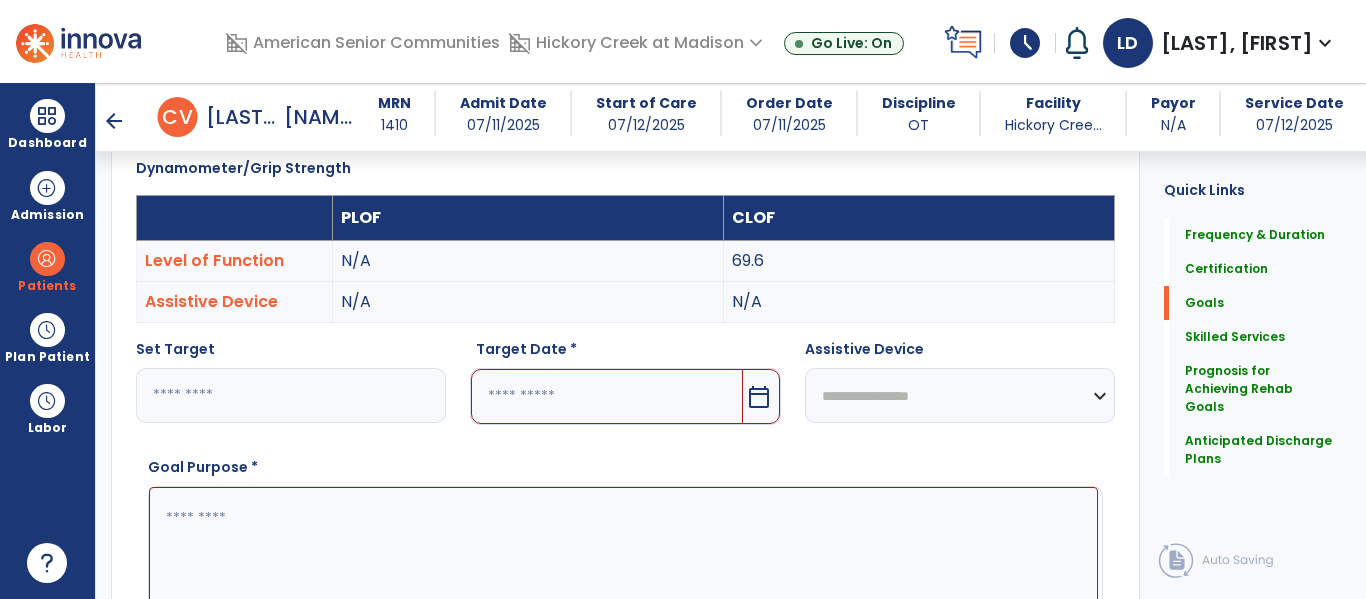 type on "**" 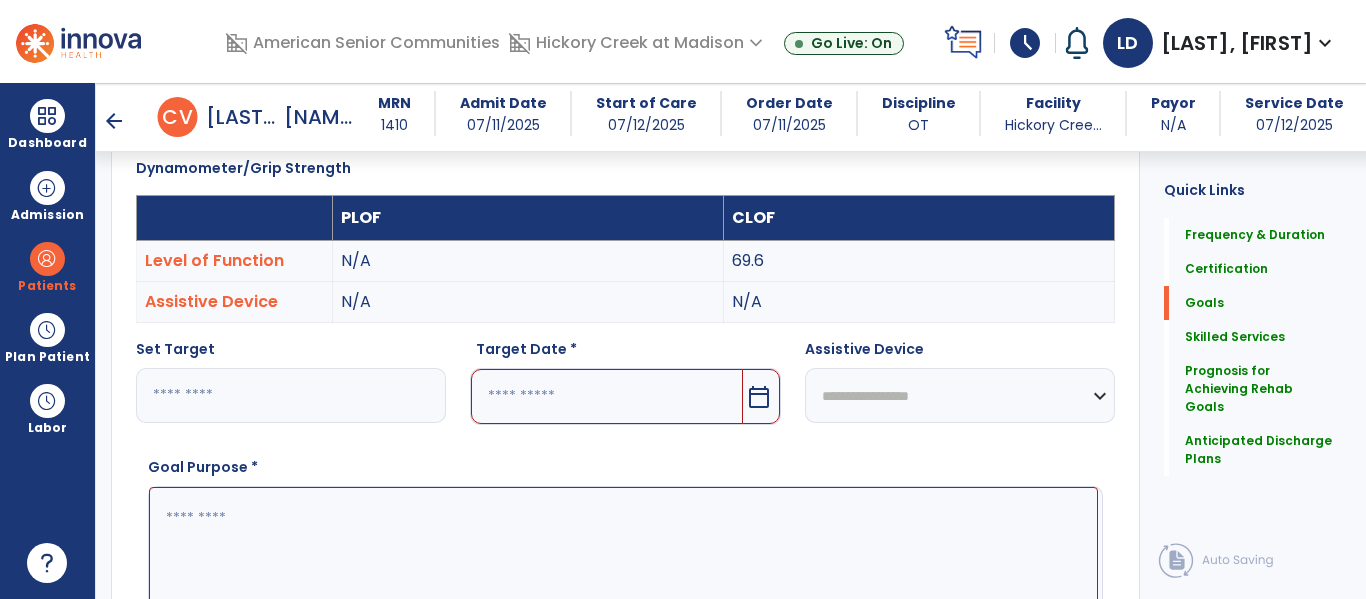 click at bounding box center (623, 562) 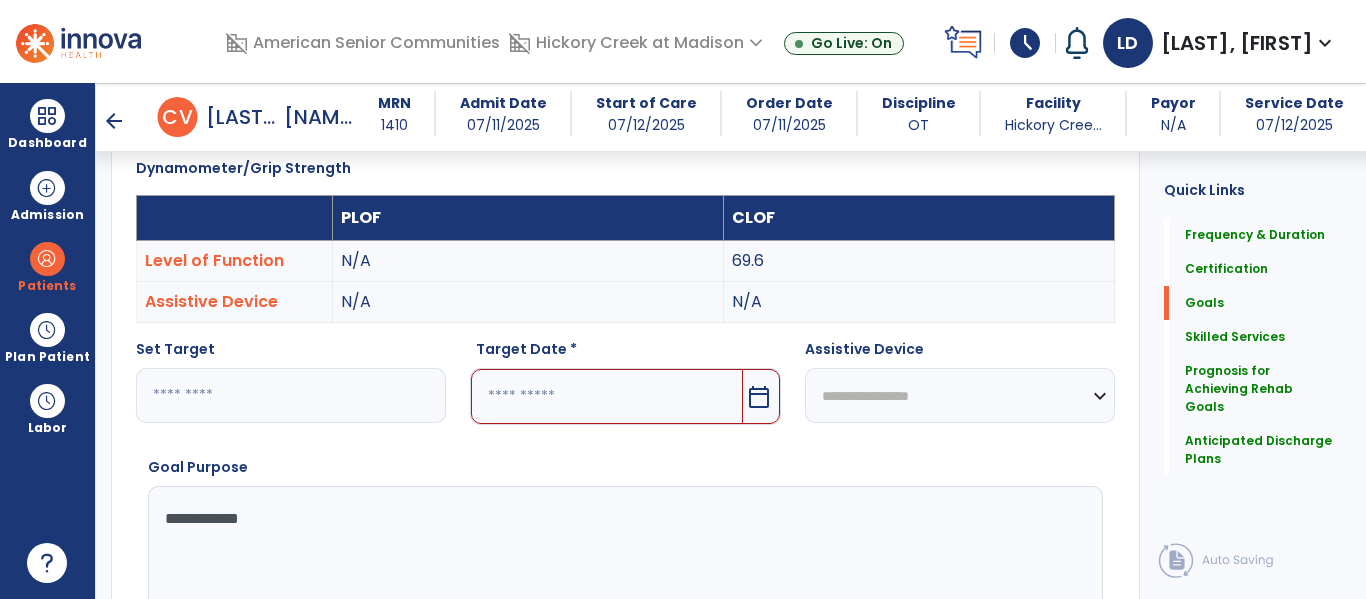paste on "**********" 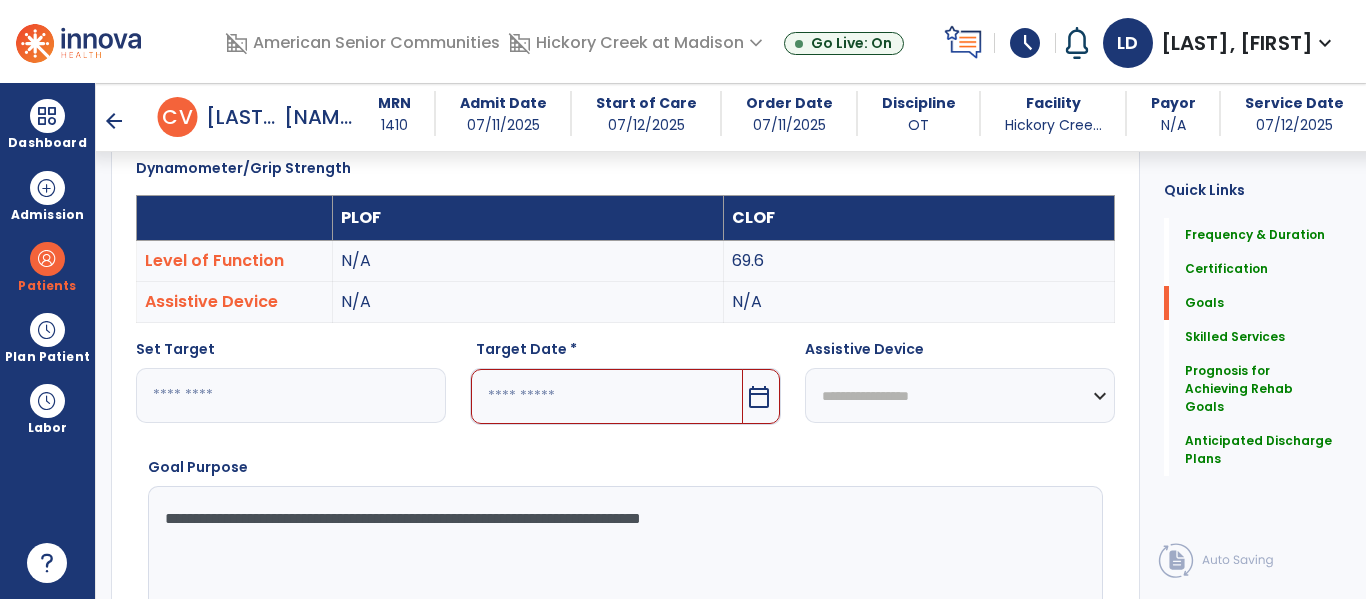 type on "**********" 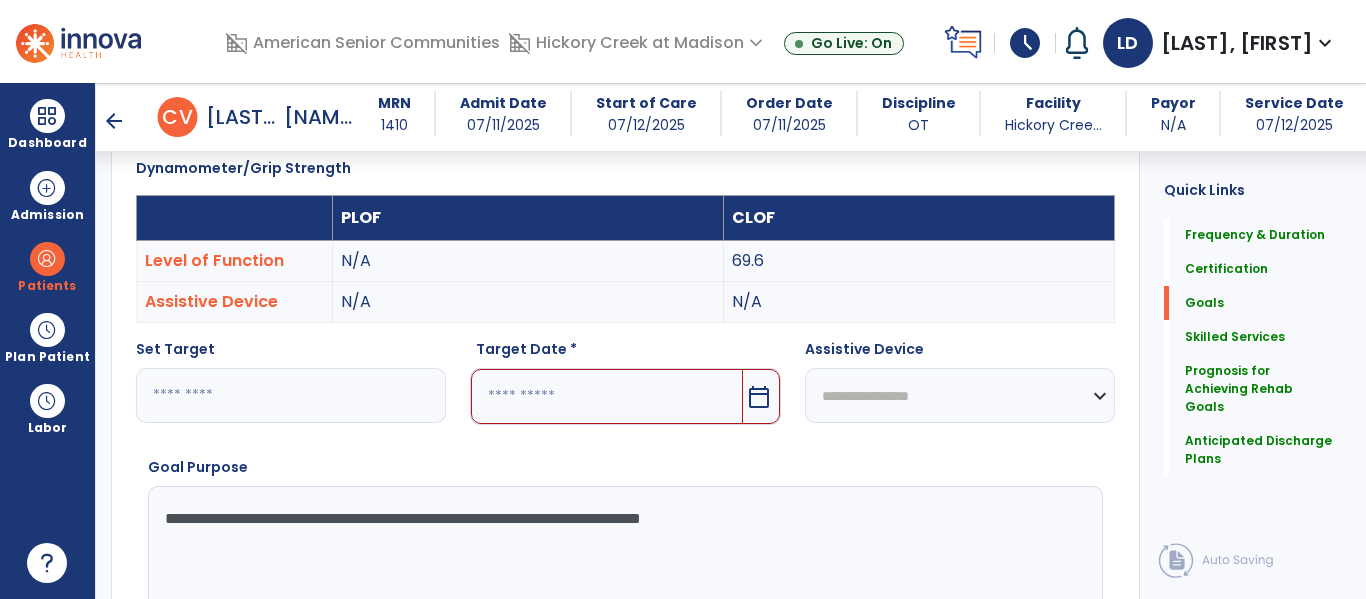 click on "calendar_today" at bounding box center (761, 396) 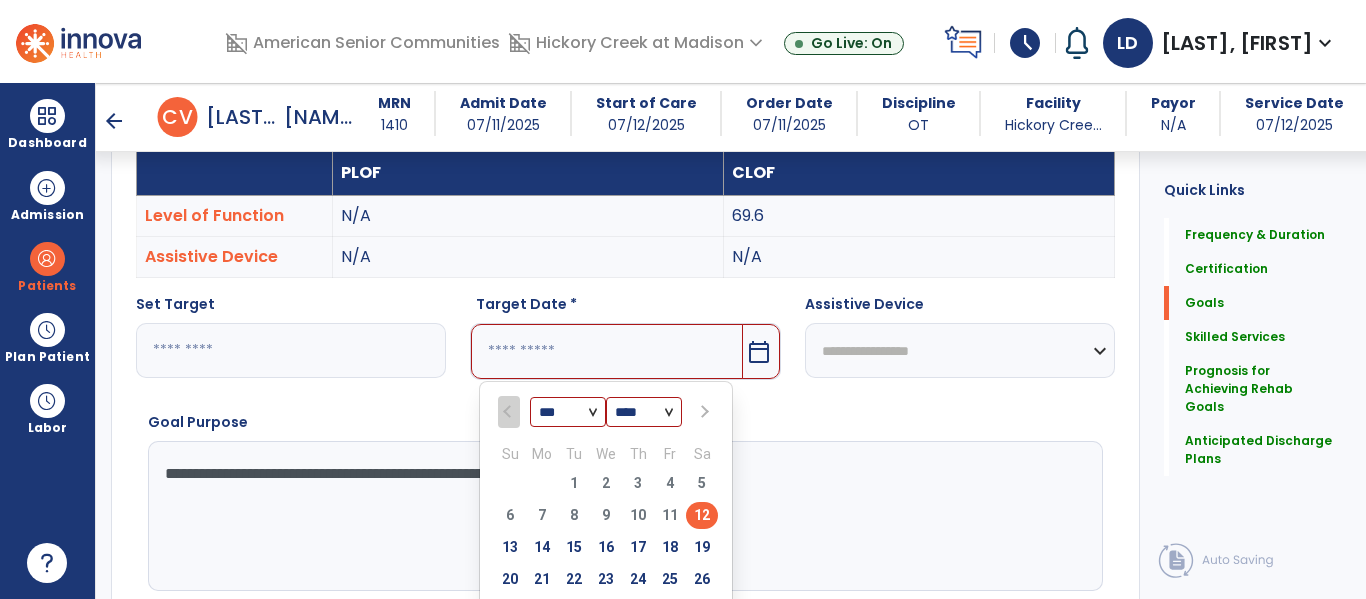 scroll, scrollTop: 665, scrollLeft: 0, axis: vertical 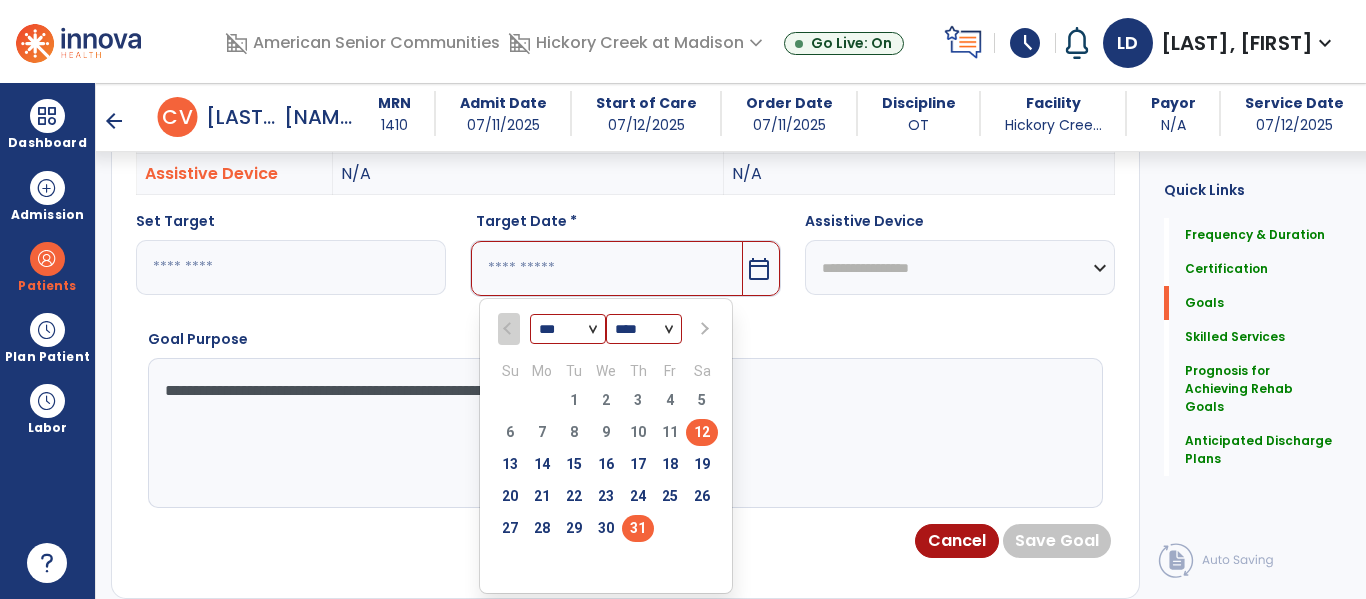 click on "31" at bounding box center (638, 528) 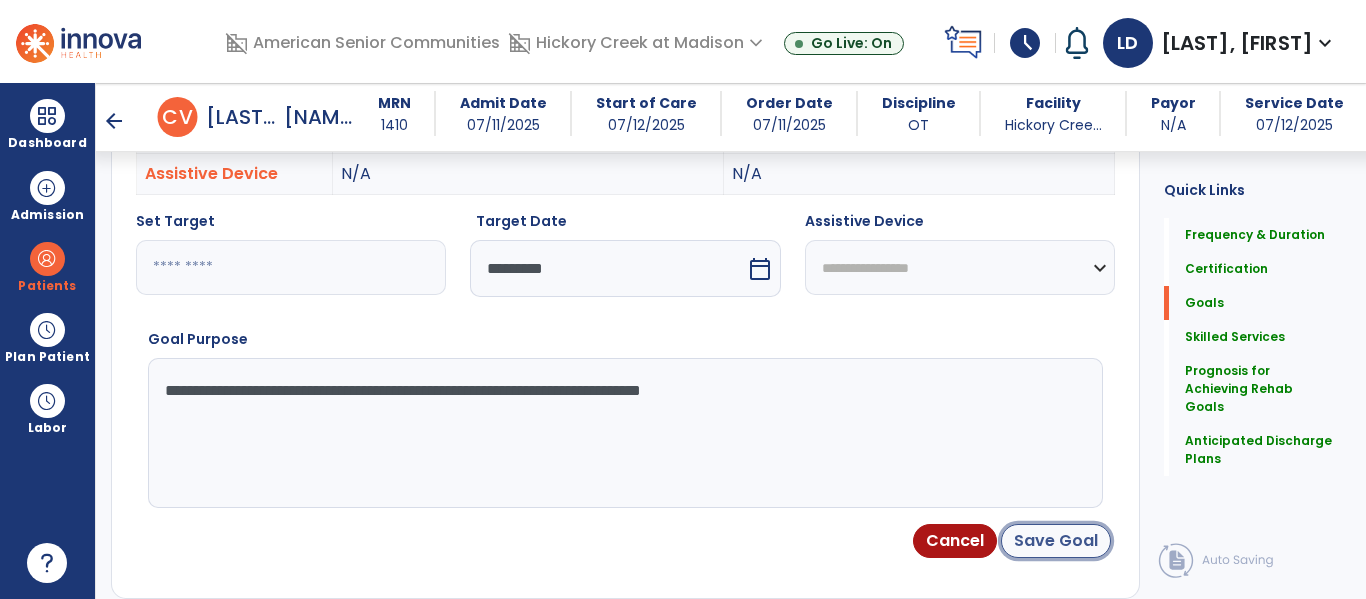 click on "Save Goal" at bounding box center [1056, 541] 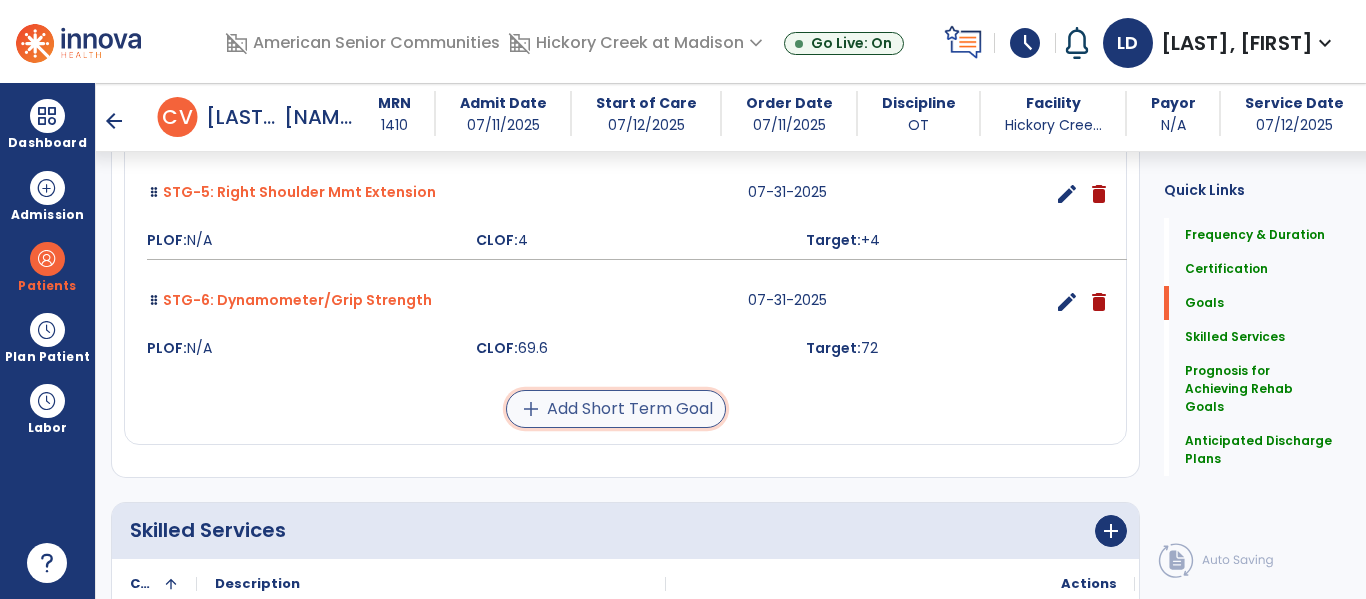 click on "add  Add Short Term Goal" at bounding box center (616, 409) 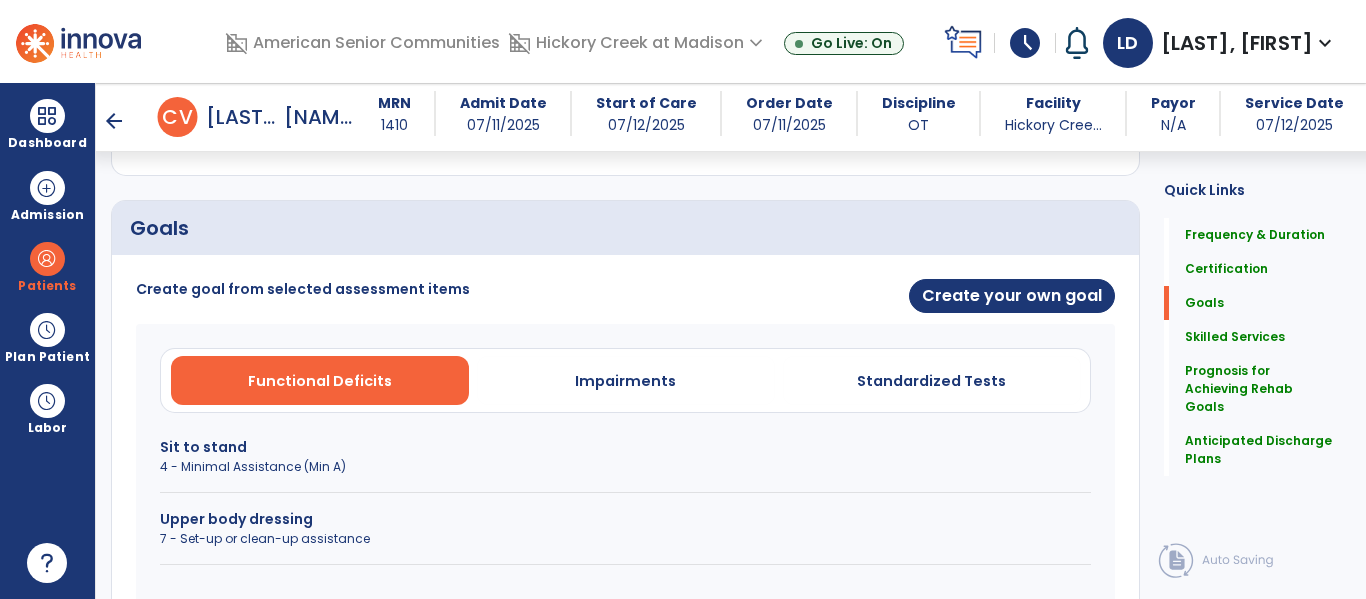 scroll, scrollTop: 408, scrollLeft: 0, axis: vertical 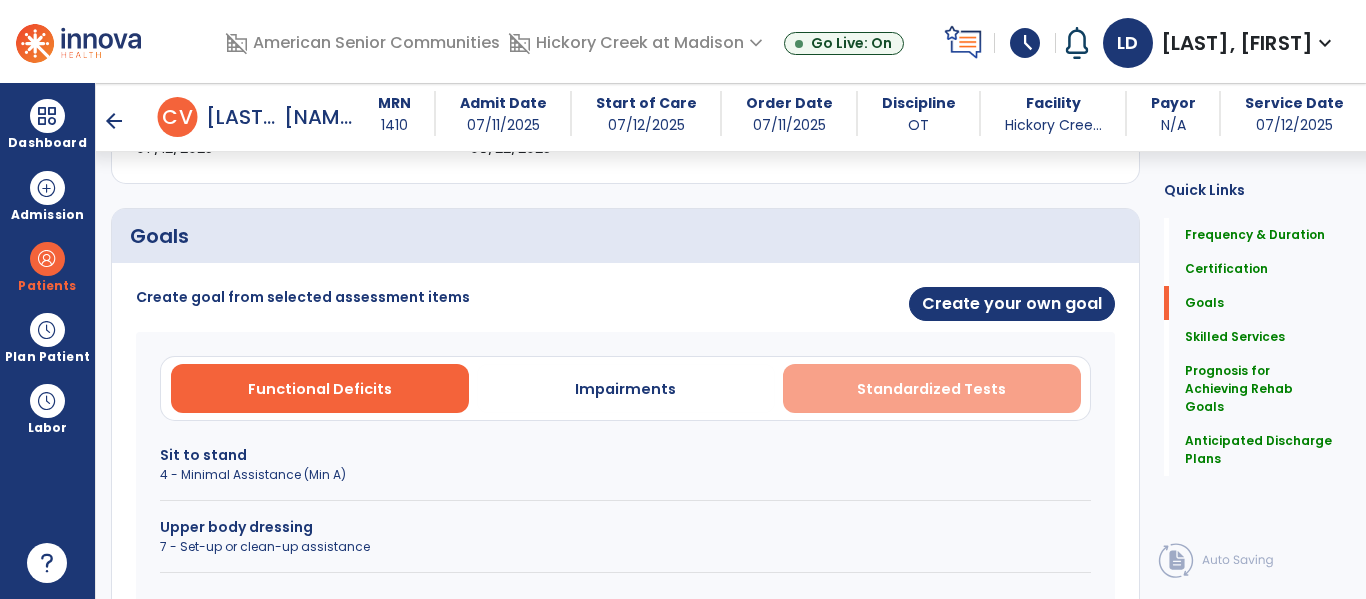 click on "Standardized Tests" at bounding box center [931, 389] 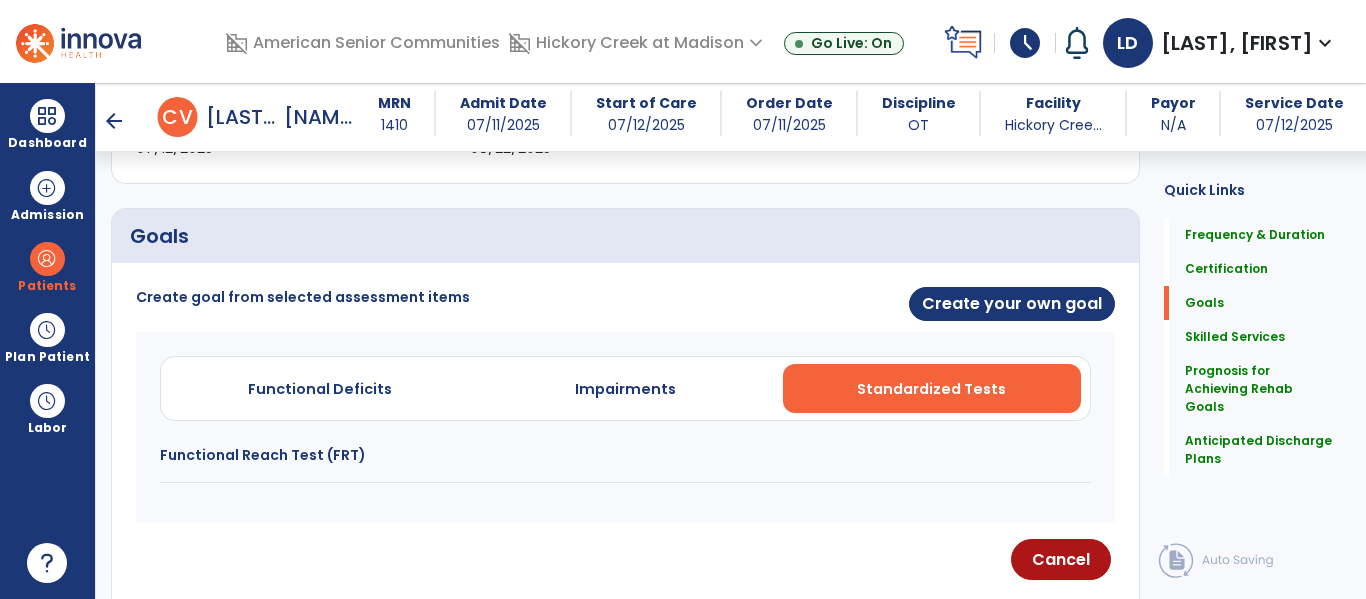 click on "Functional Reach Test (FRT)" at bounding box center [625, 464] 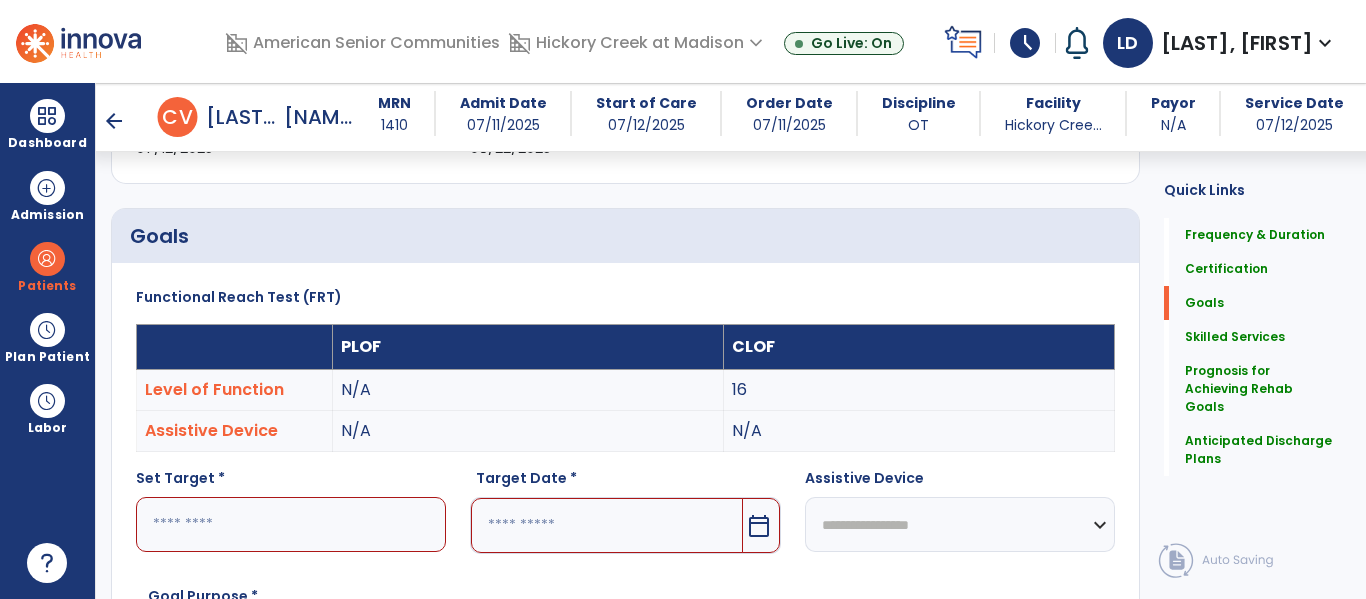 click at bounding box center [291, 524] 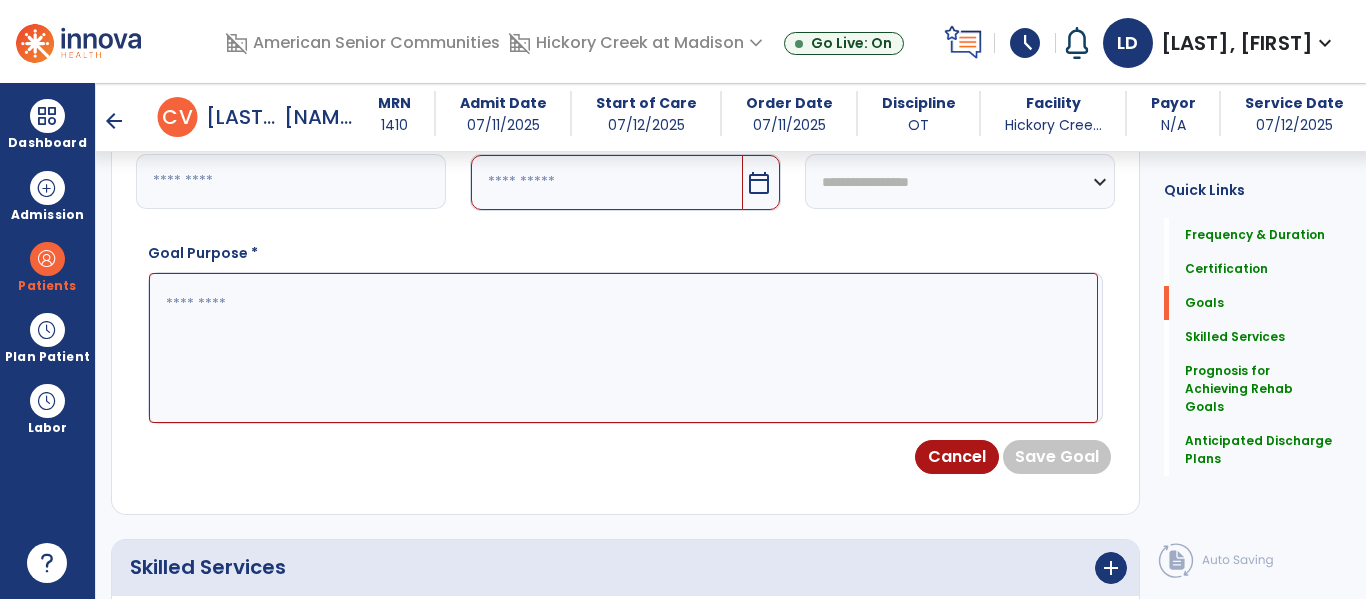 scroll, scrollTop: 758, scrollLeft: 0, axis: vertical 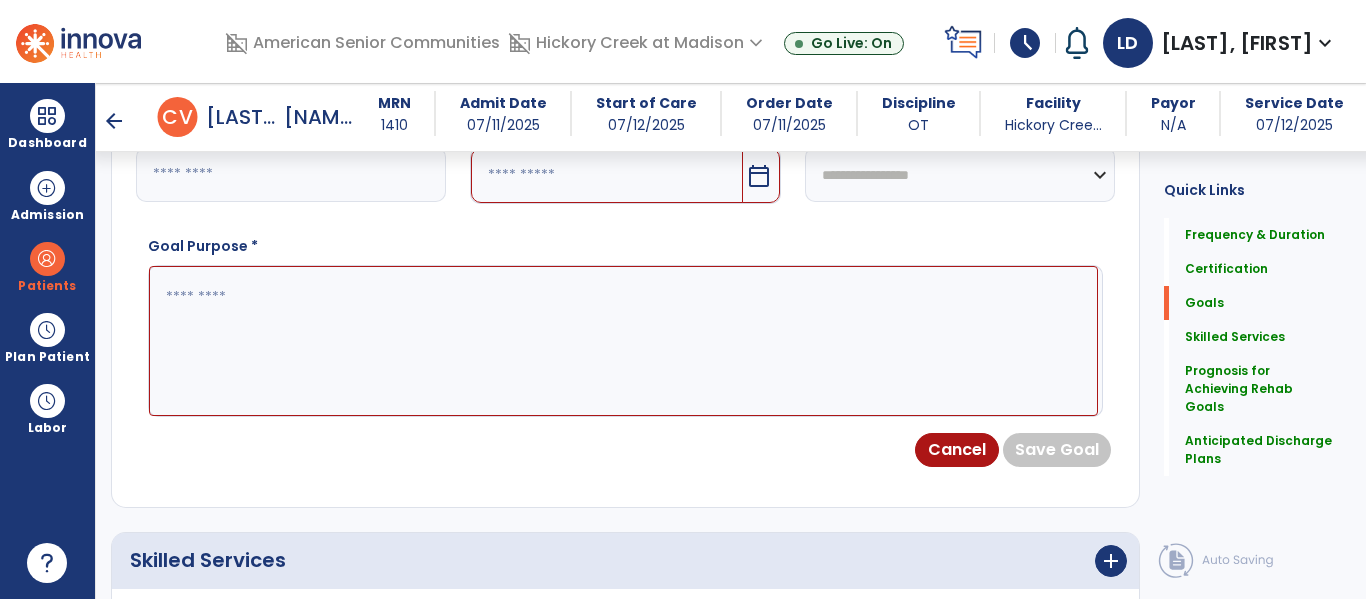 type on "**" 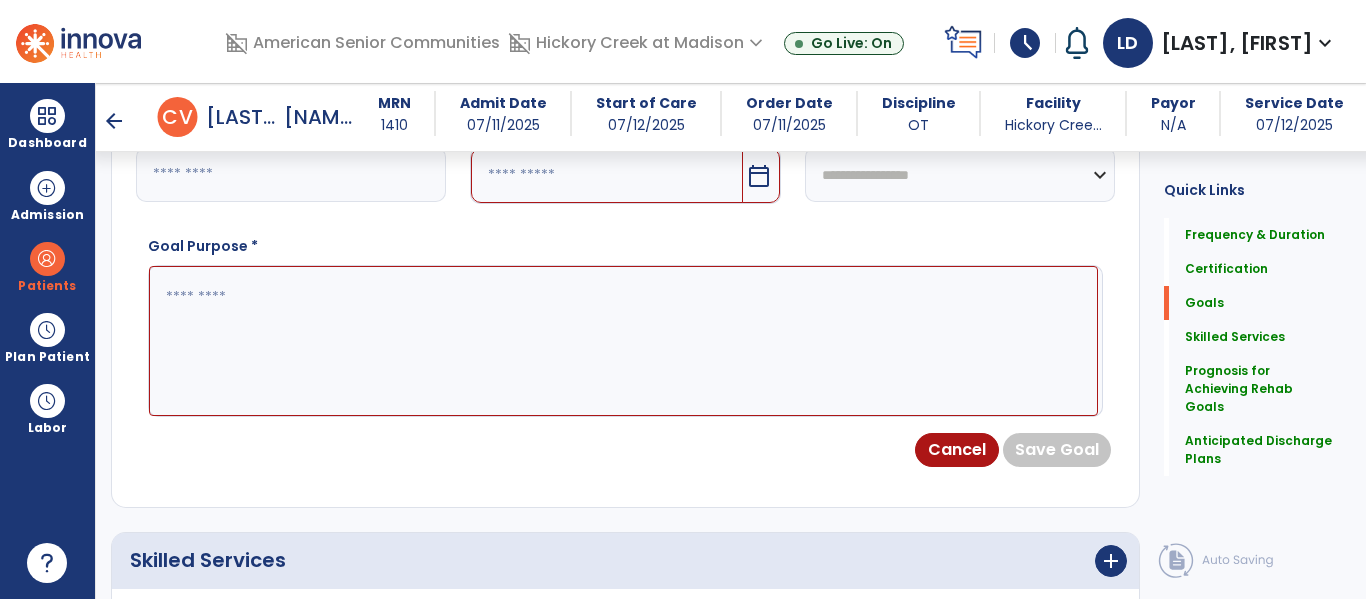 click at bounding box center (623, 341) 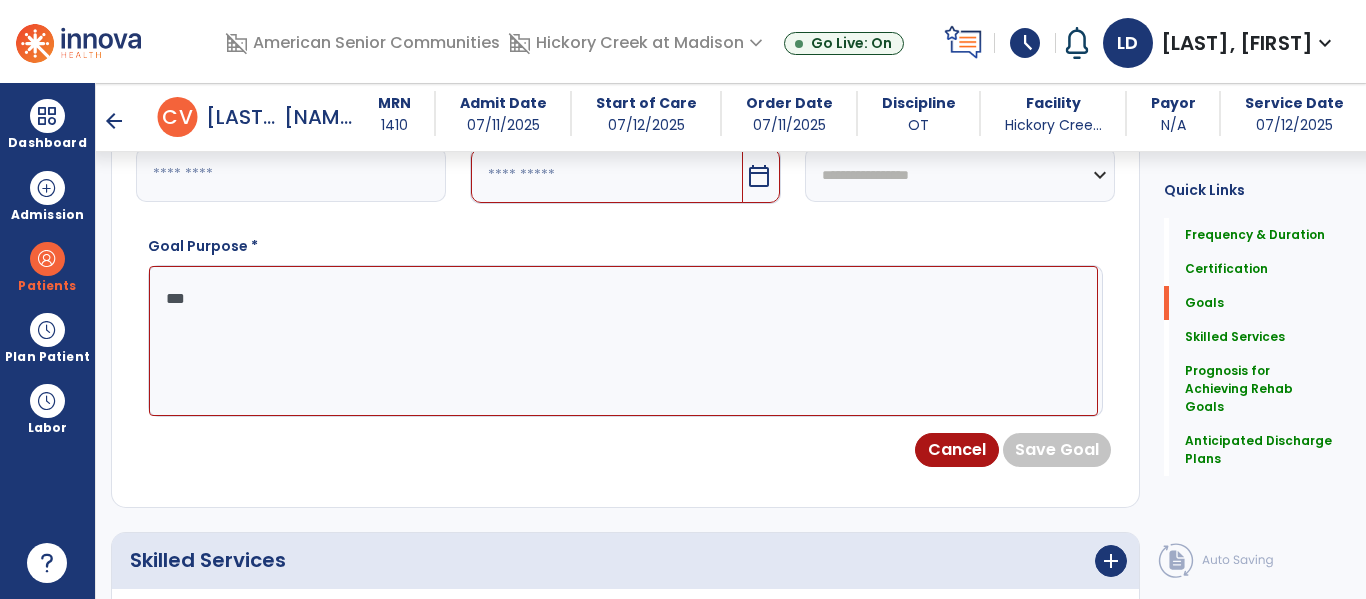 type on "****" 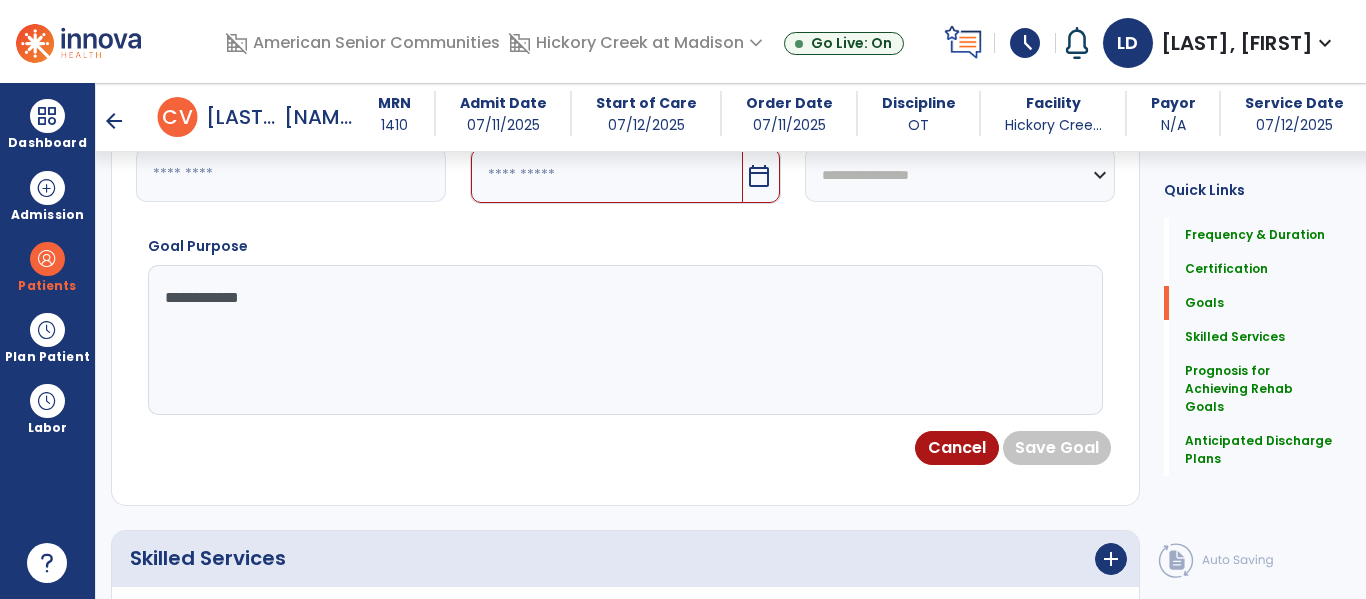 paste on "**********" 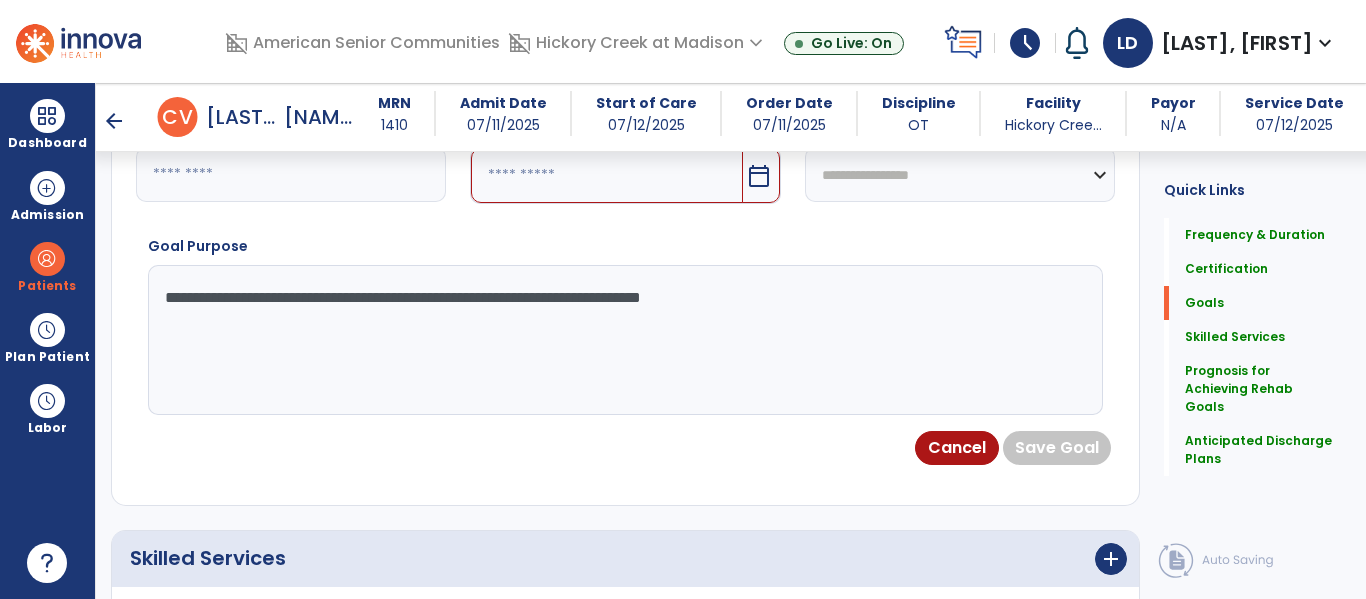 type on "**********" 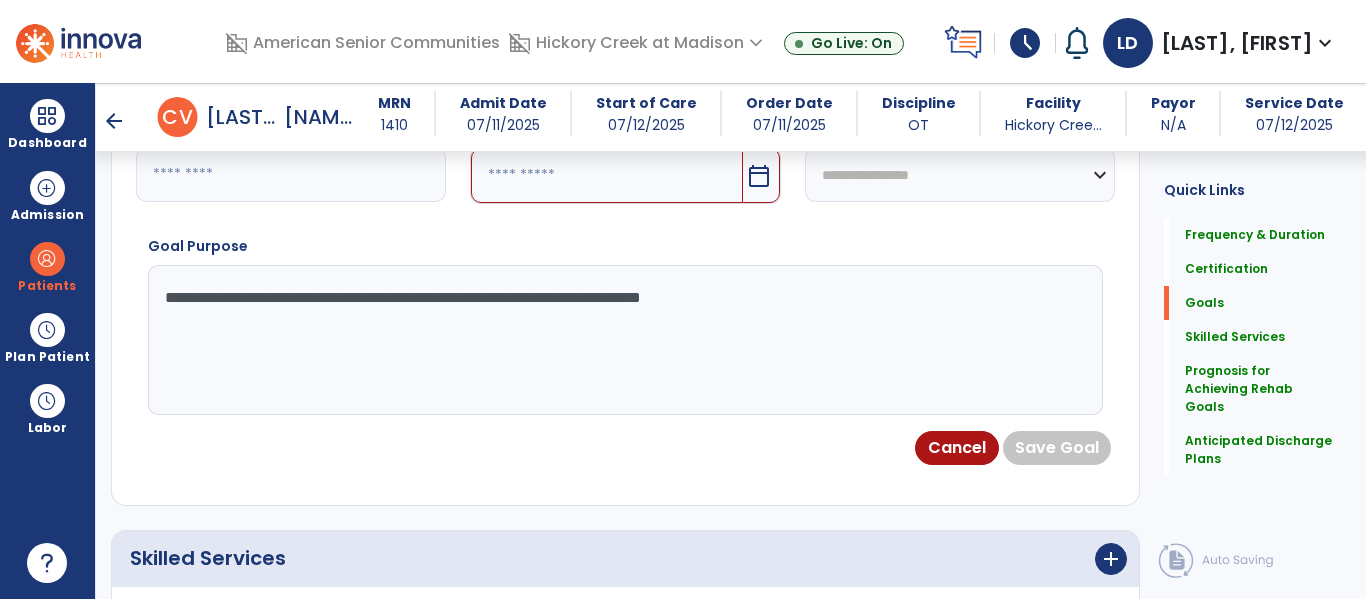 click on "calendar_today" at bounding box center [761, 175] 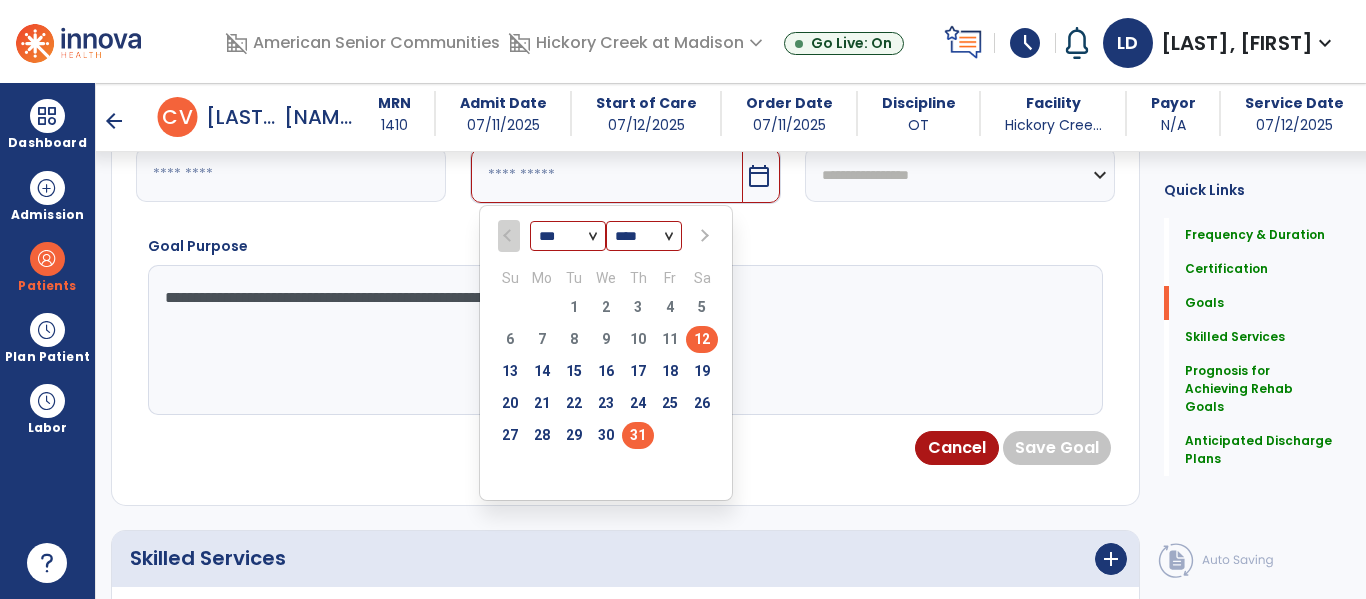 click on "31" at bounding box center (638, 435) 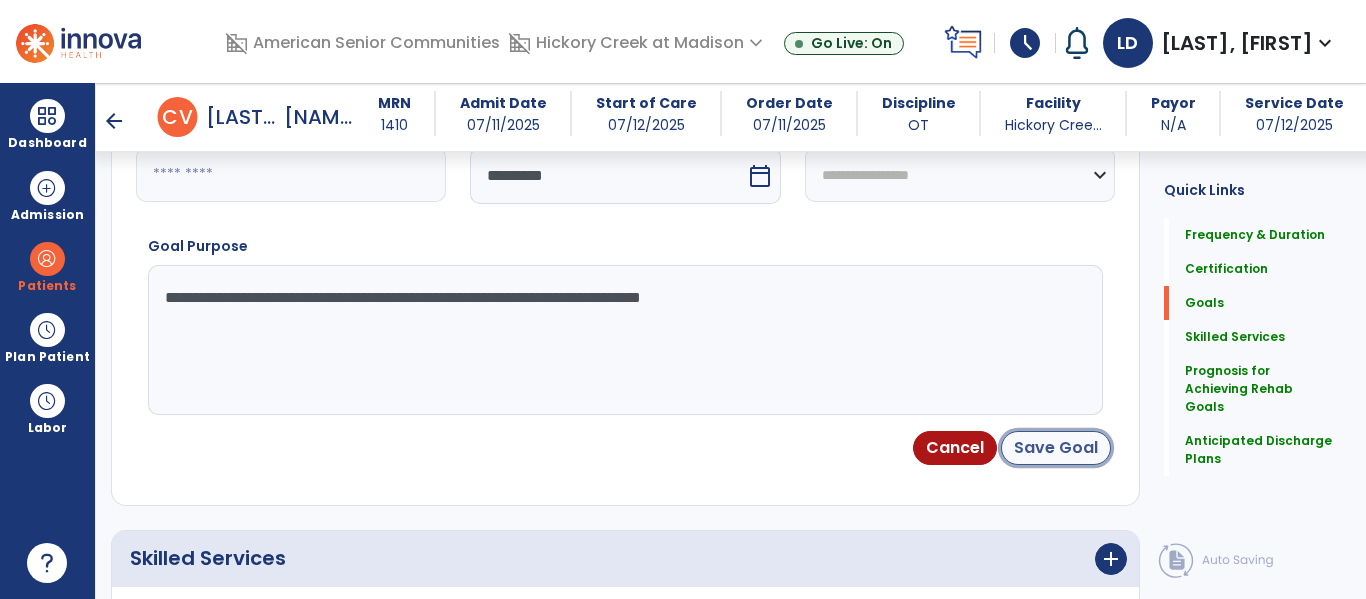 click on "Save Goal" at bounding box center (1056, 448) 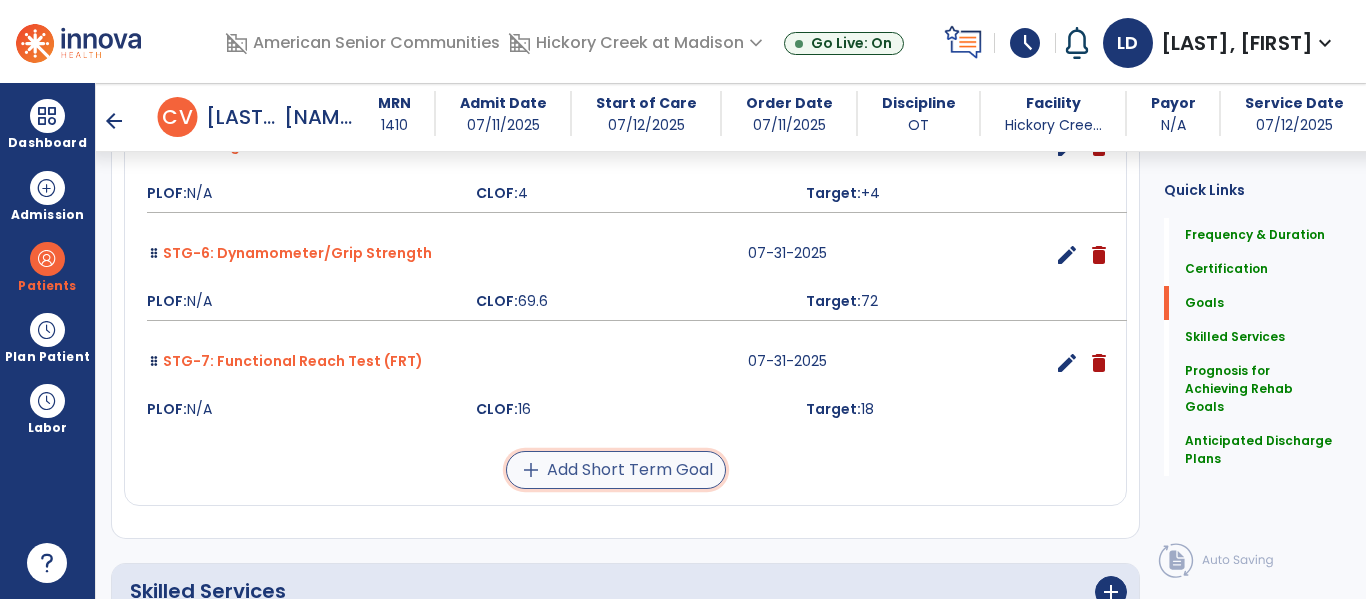 click on "add  Add Short Term Goal" at bounding box center [616, 470] 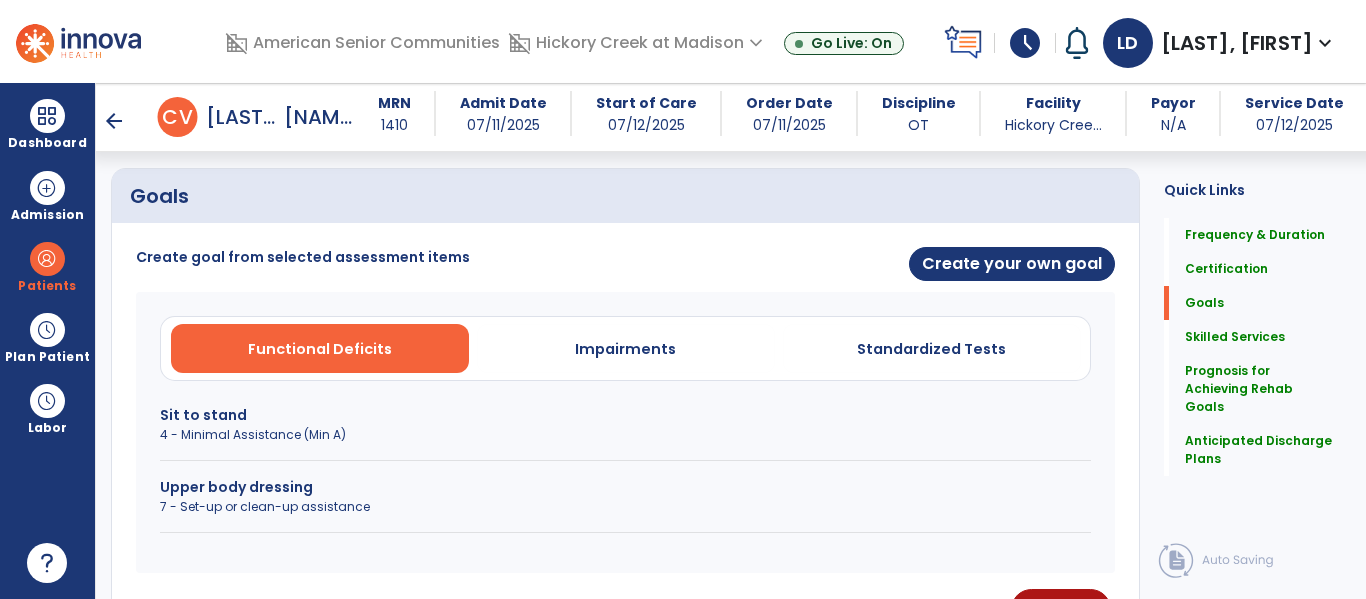 scroll, scrollTop: 427, scrollLeft: 0, axis: vertical 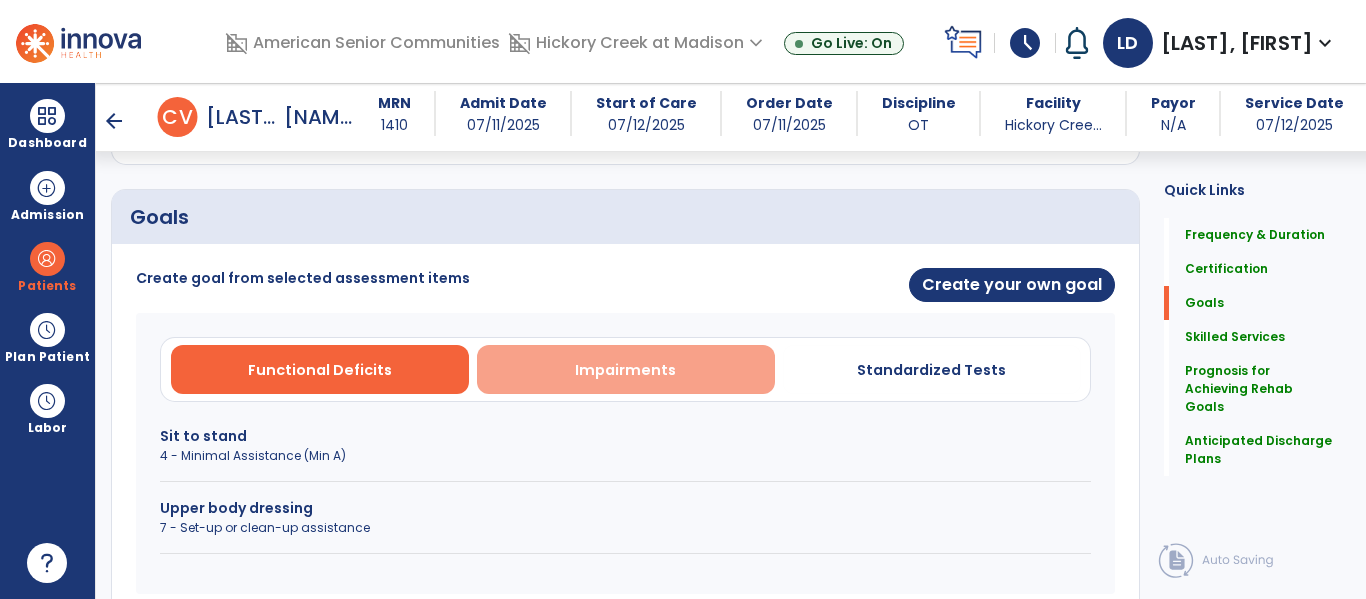 click on "Impairments" at bounding box center [625, 370] 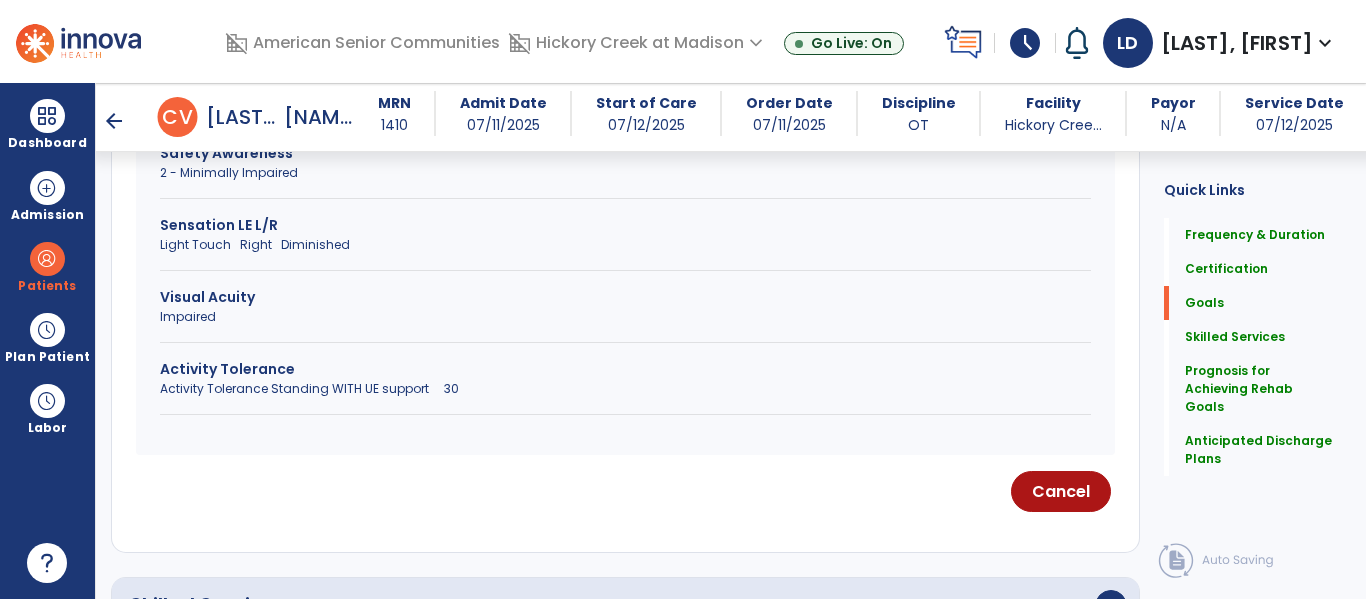 click on "Activity Tolerance Standing WITH UE support      30" at bounding box center [625, 389] 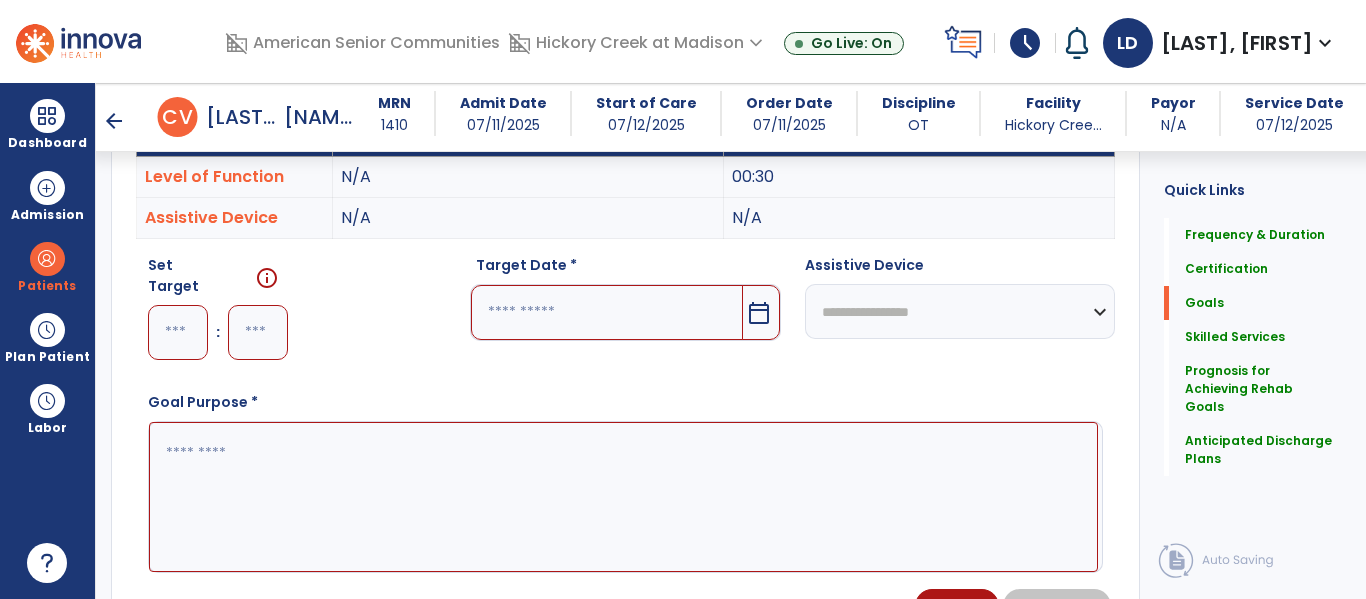 scroll, scrollTop: 620, scrollLeft: 0, axis: vertical 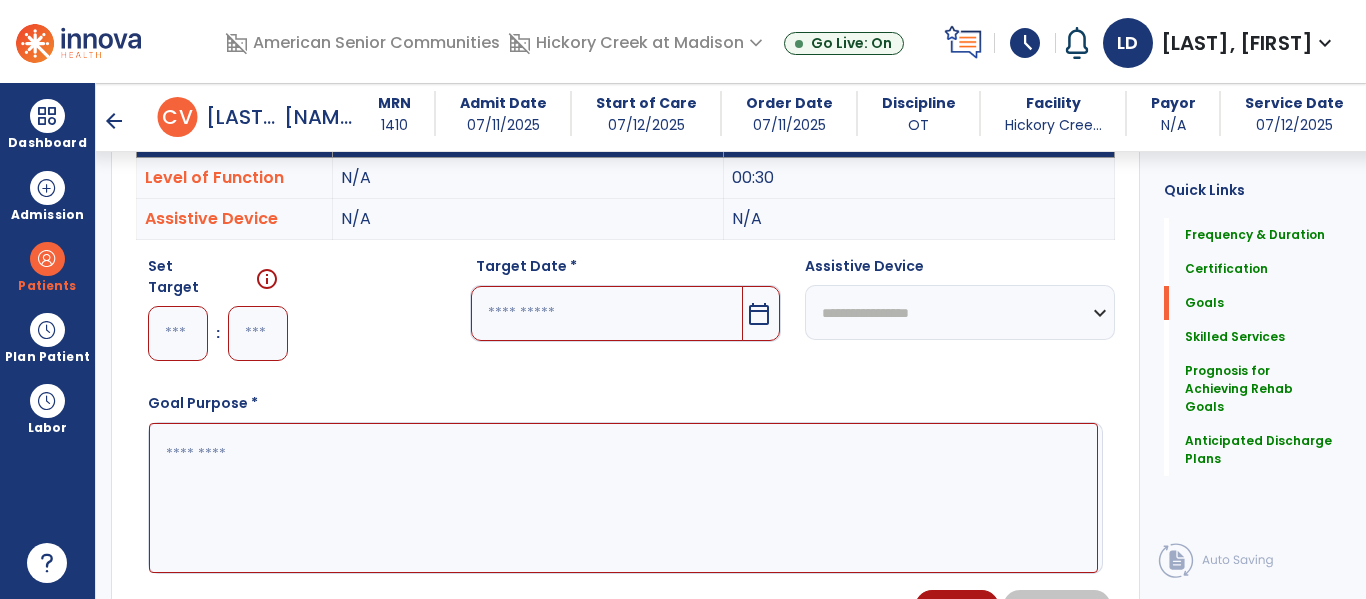 click at bounding box center [178, 333] 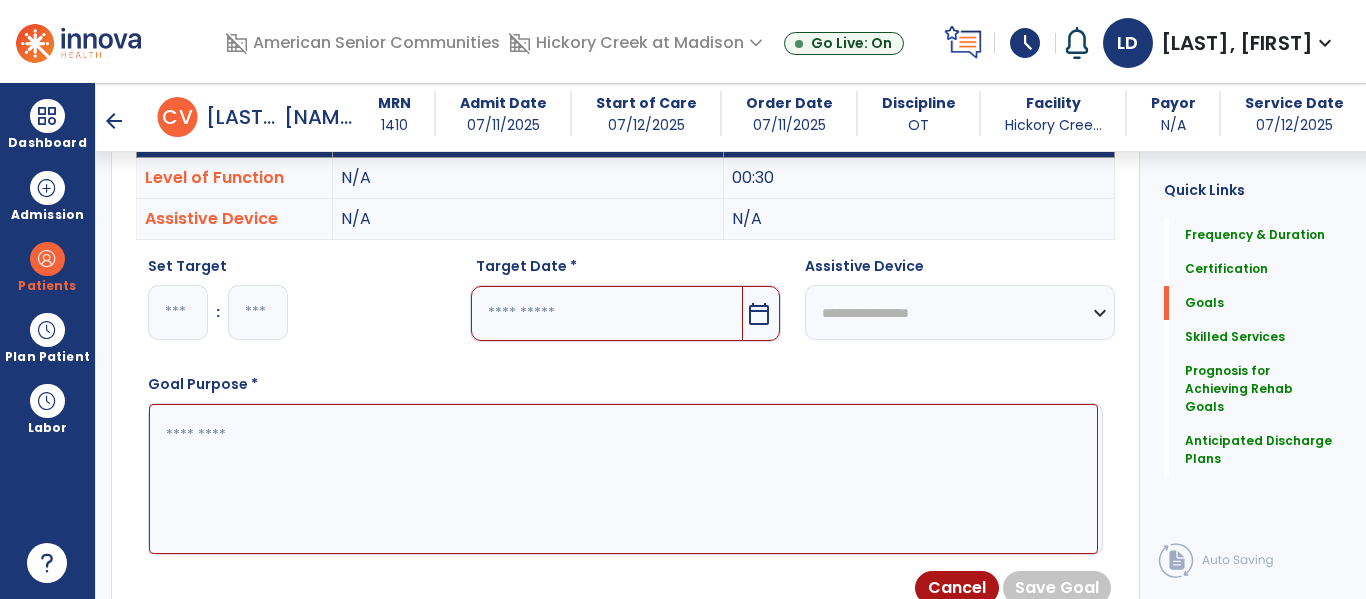 type on "*" 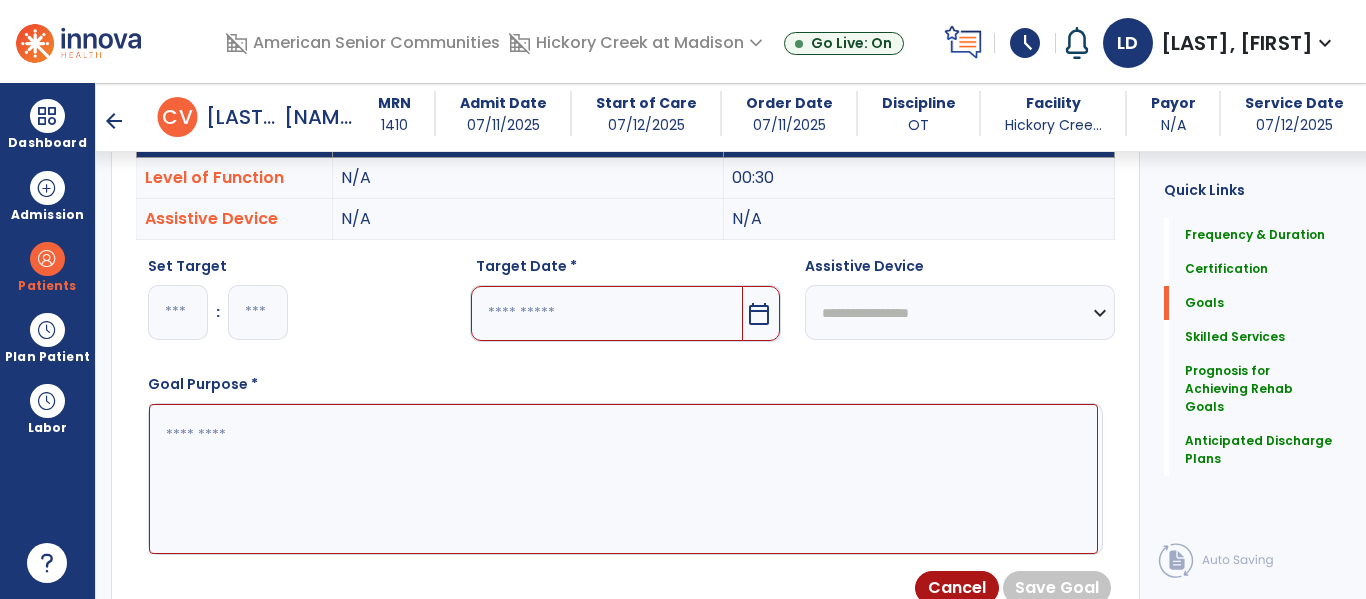 click at bounding box center [258, 312] 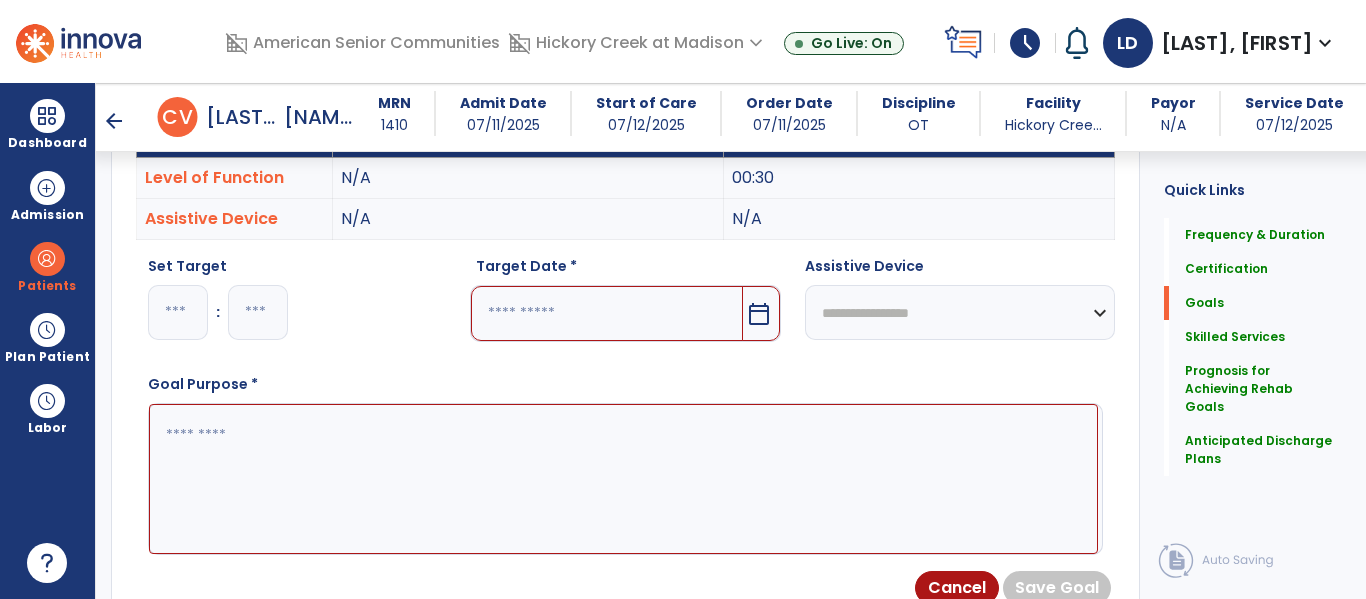 type on "**" 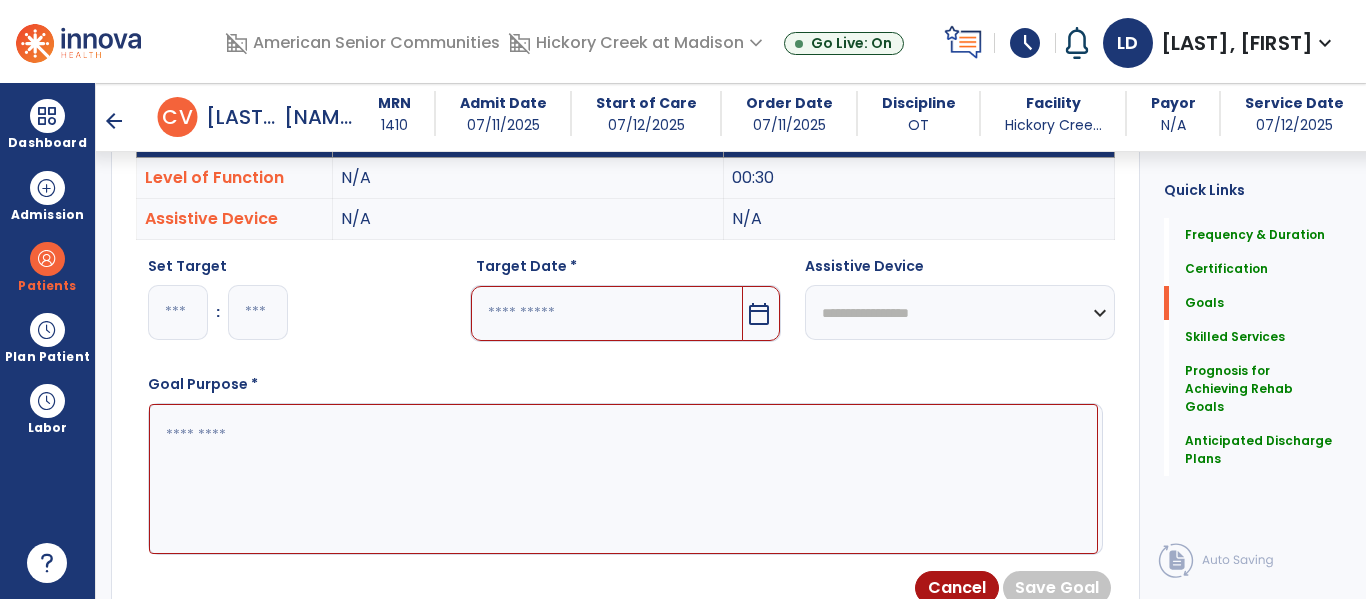 click at bounding box center (623, 479) 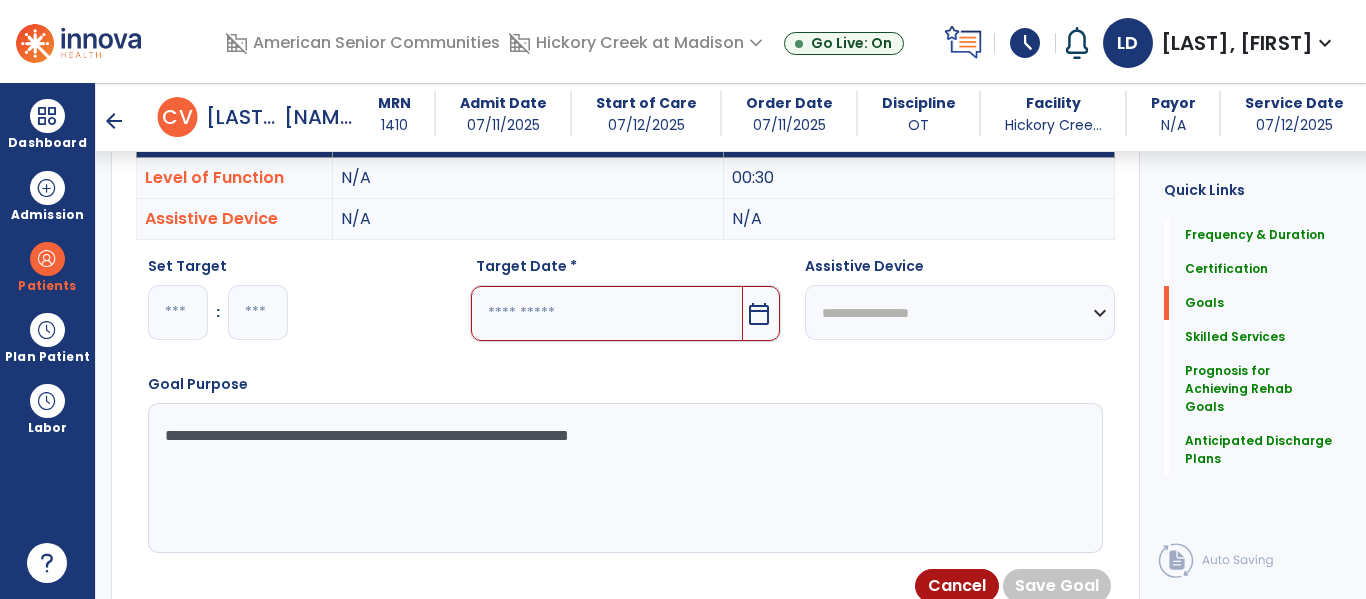type on "**********" 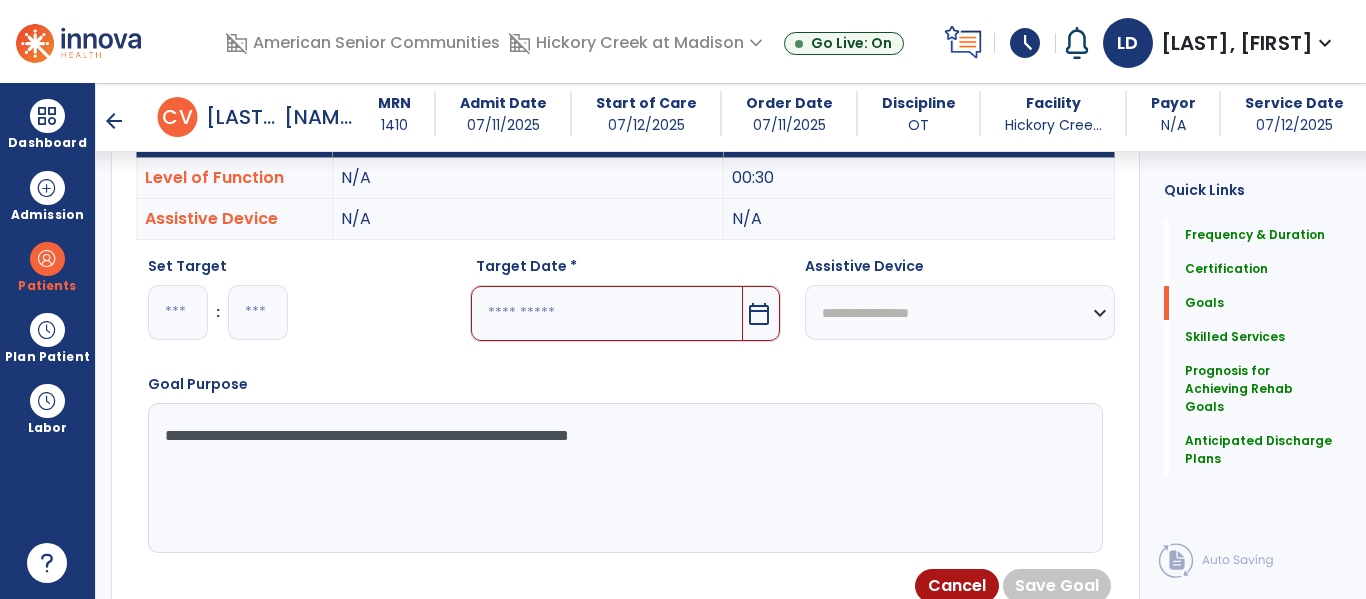 click on "calendar_today" at bounding box center (761, 313) 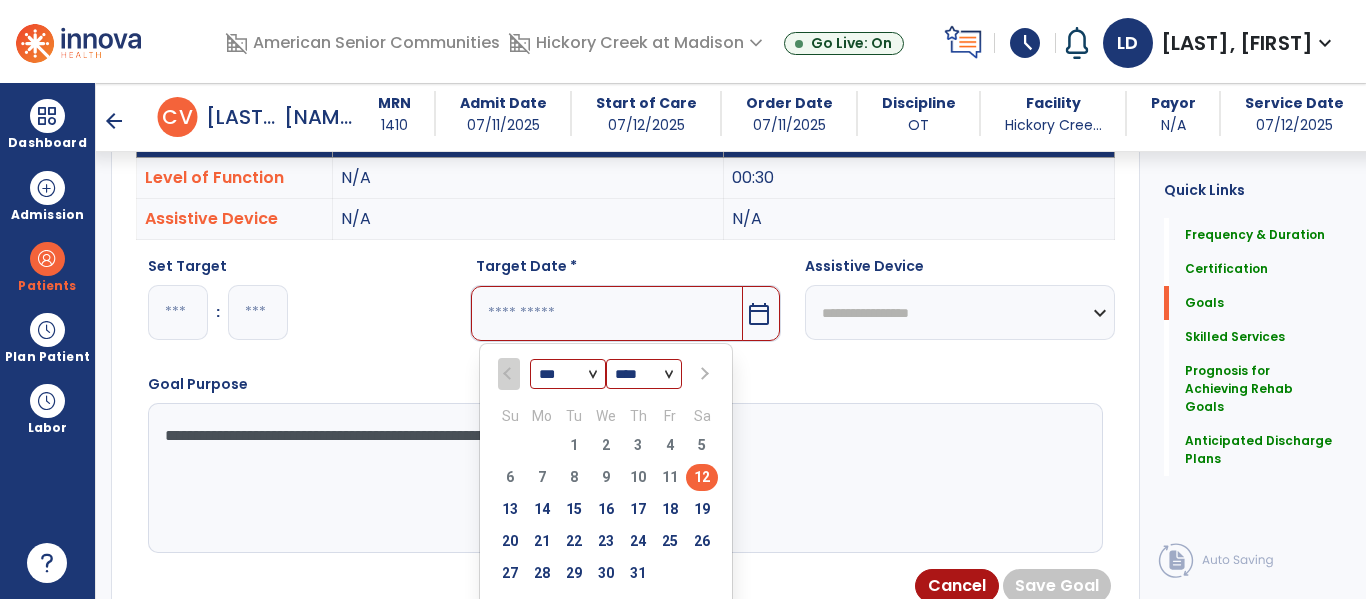 scroll, scrollTop: 710, scrollLeft: 0, axis: vertical 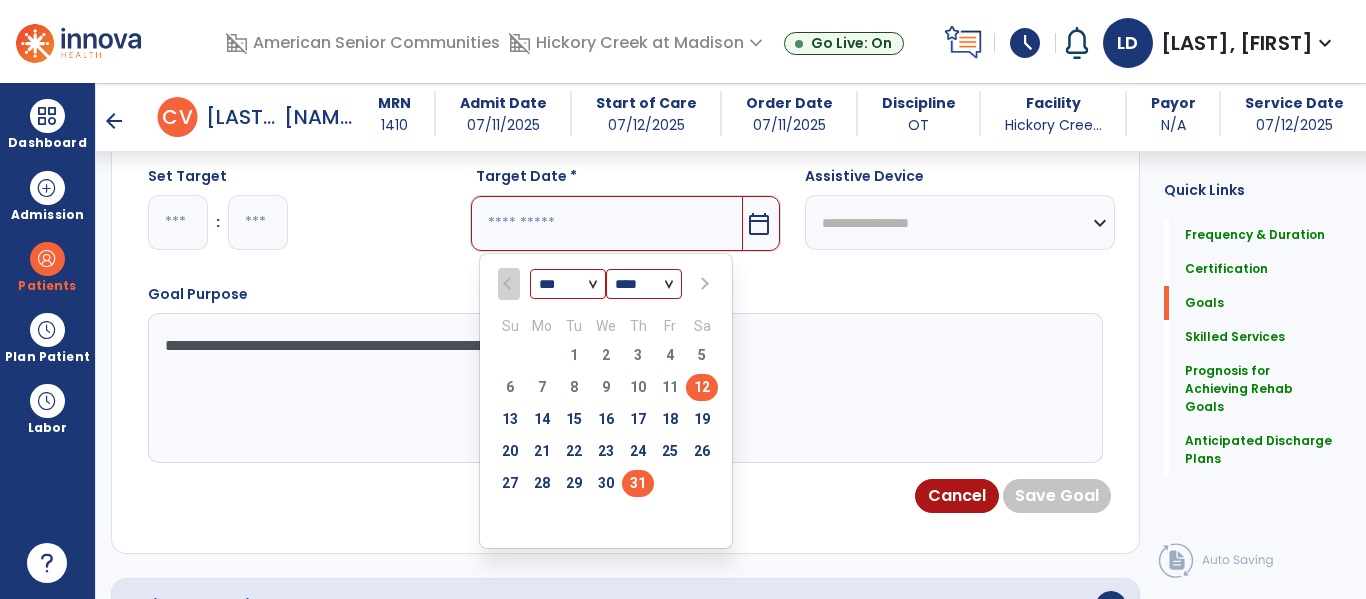 click on "31" at bounding box center (638, 483) 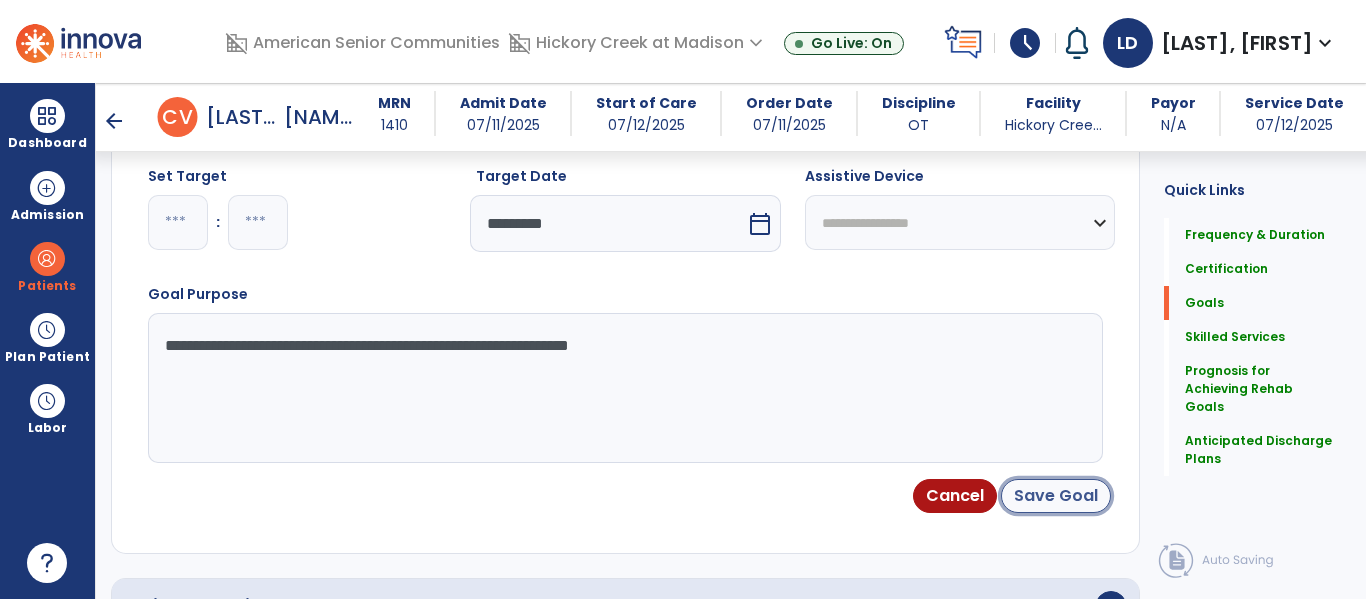 click on "Save Goal" at bounding box center [1056, 496] 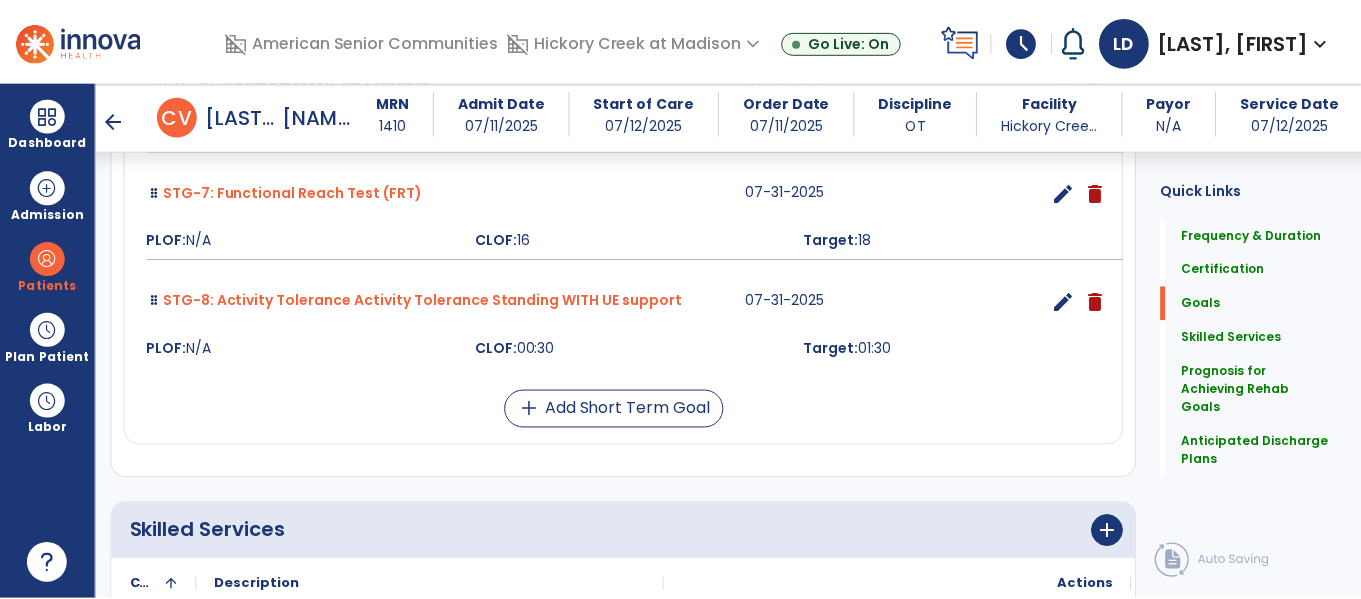 scroll, scrollTop: 2175, scrollLeft: 0, axis: vertical 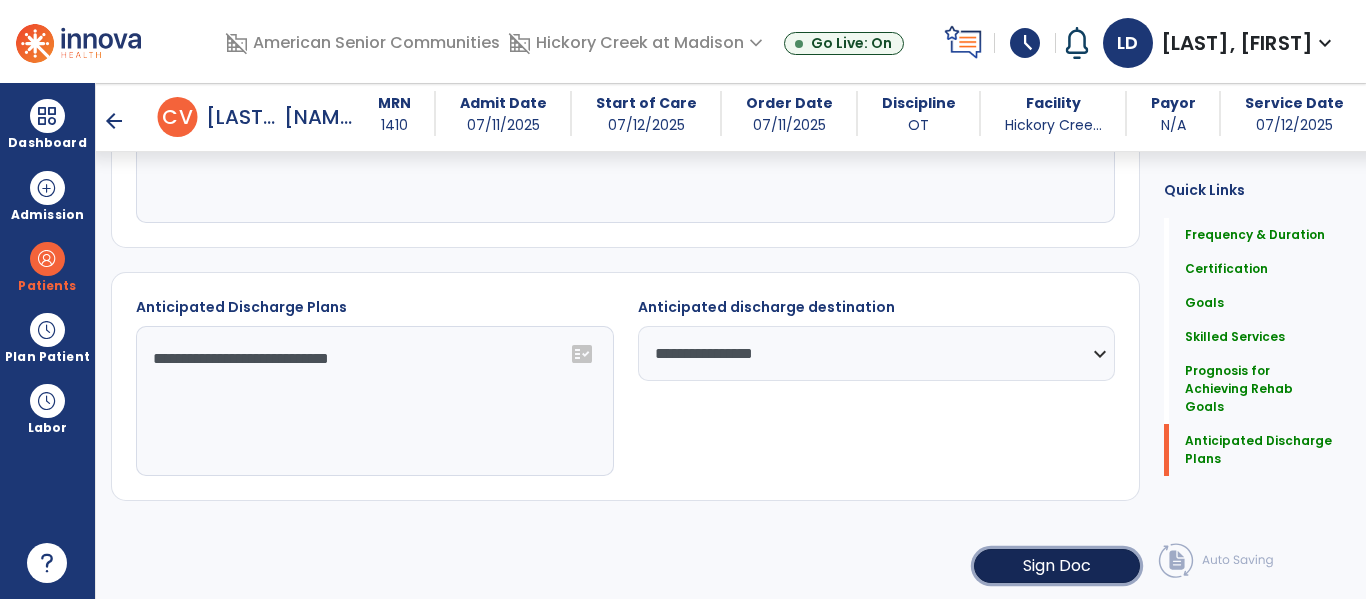 click on "Sign Doc" 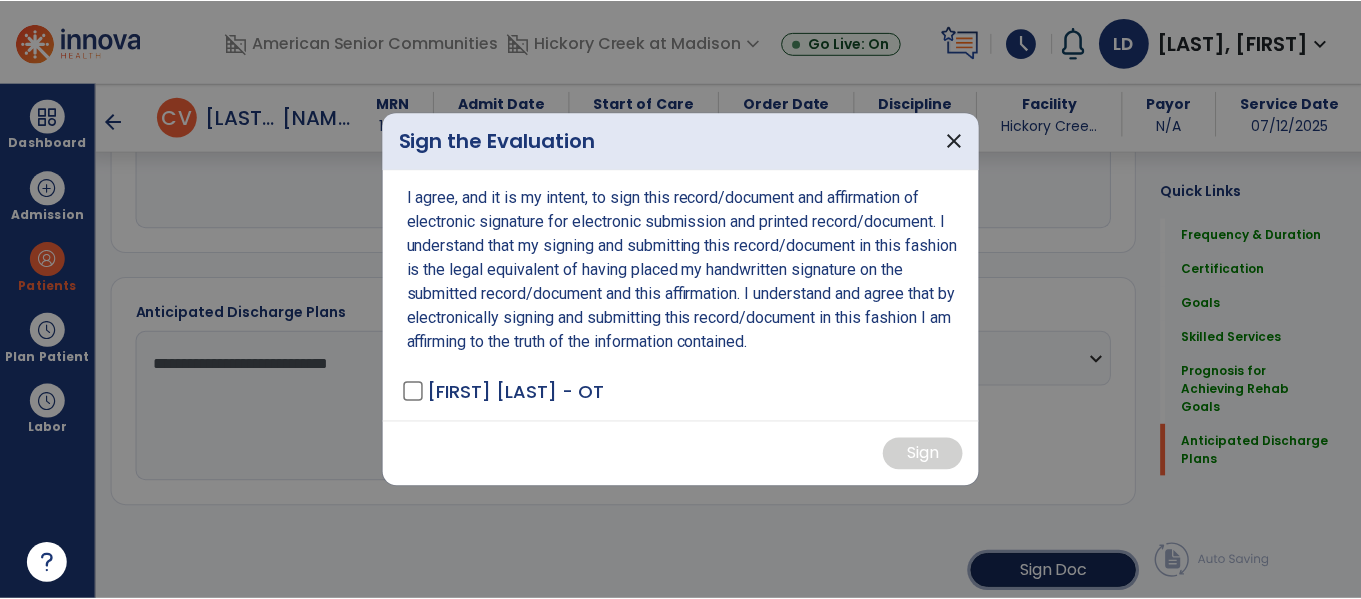 scroll, scrollTop: 2175, scrollLeft: 0, axis: vertical 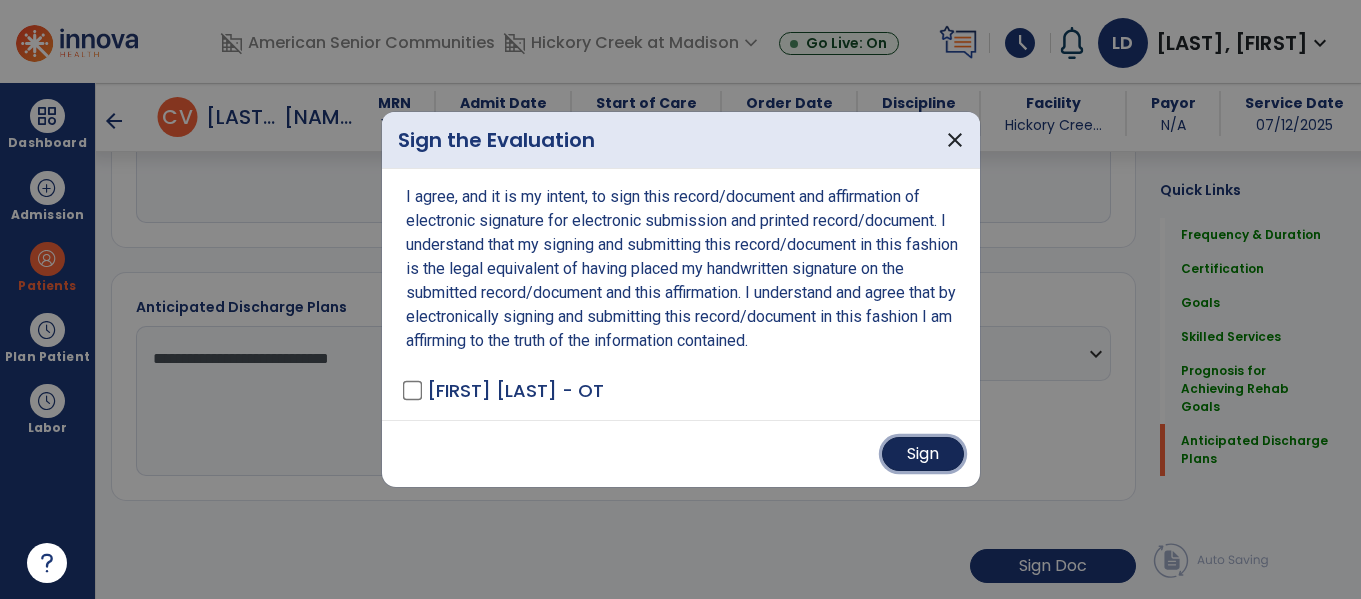 click on "Sign" at bounding box center [923, 454] 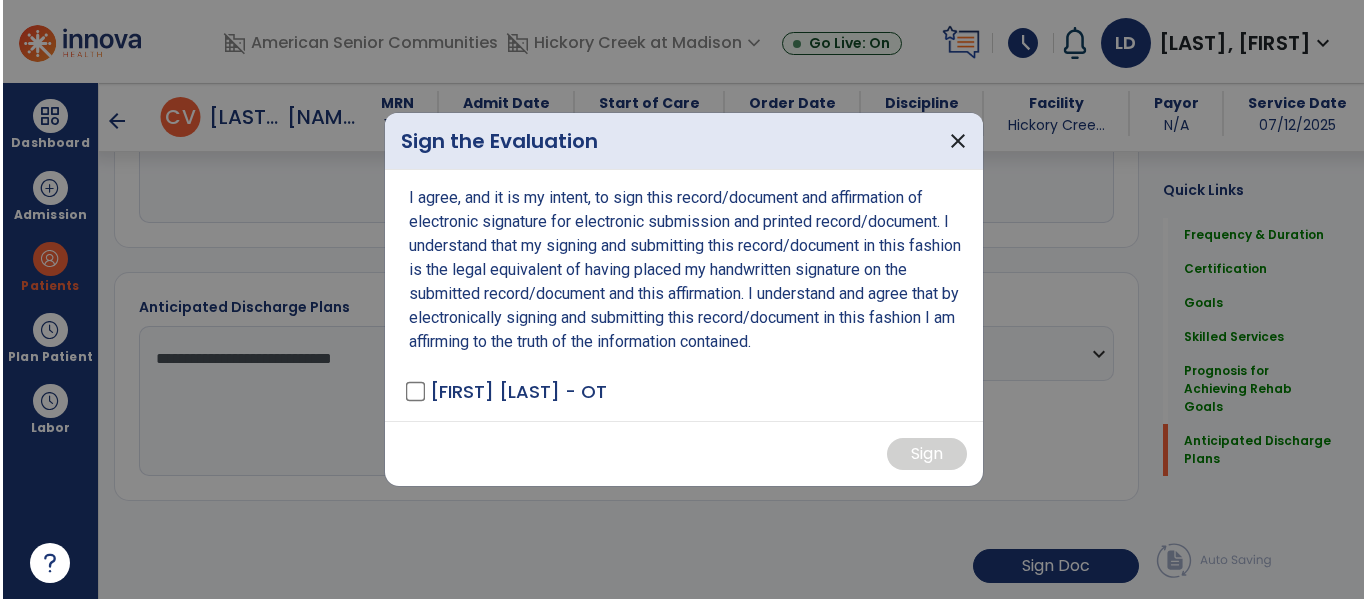 scroll, scrollTop: 2174, scrollLeft: 0, axis: vertical 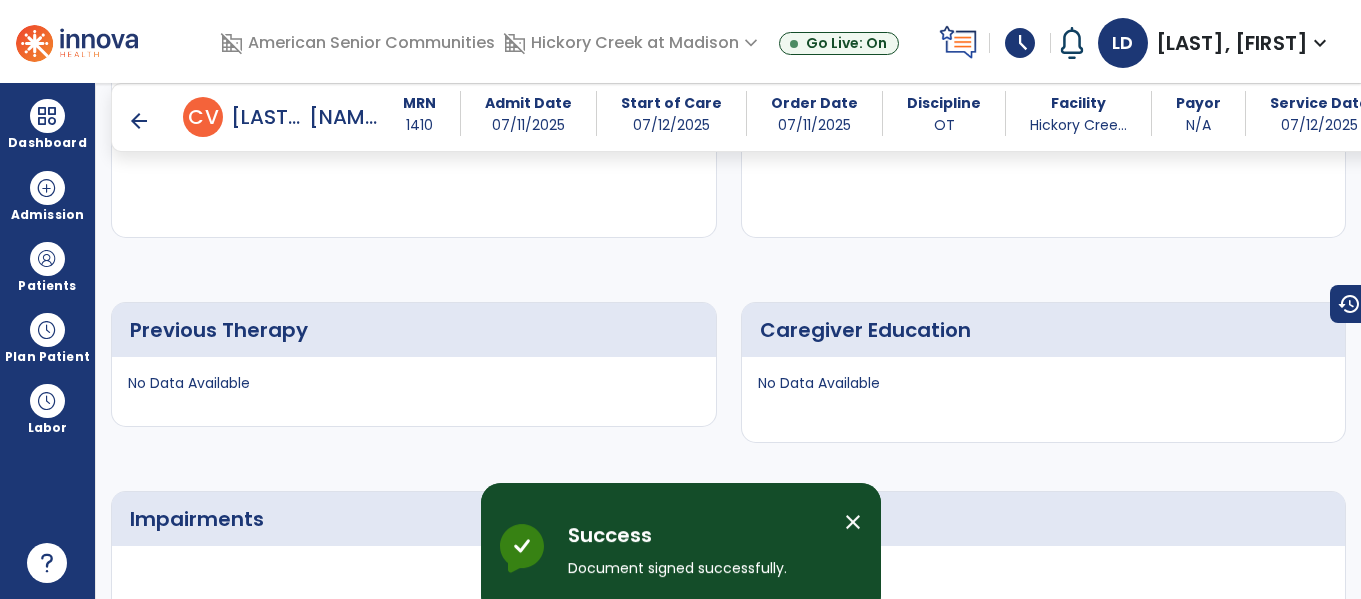 click on "Dashboard" at bounding box center (47, 124) 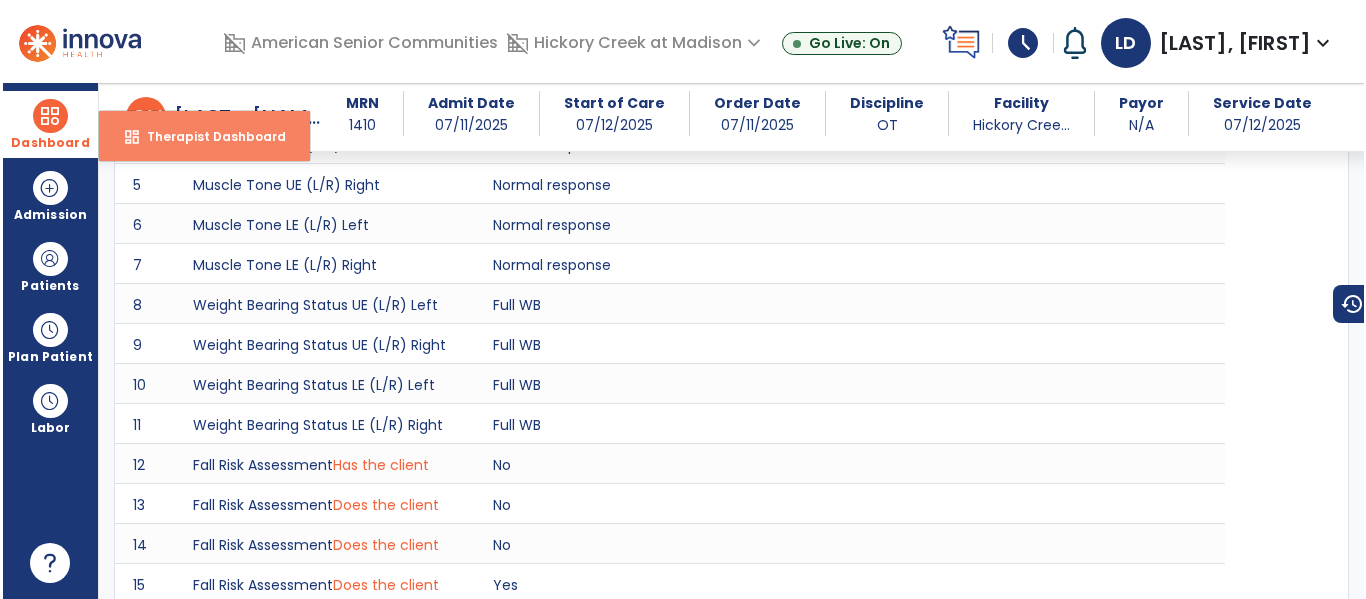 scroll, scrollTop: 1544, scrollLeft: 0, axis: vertical 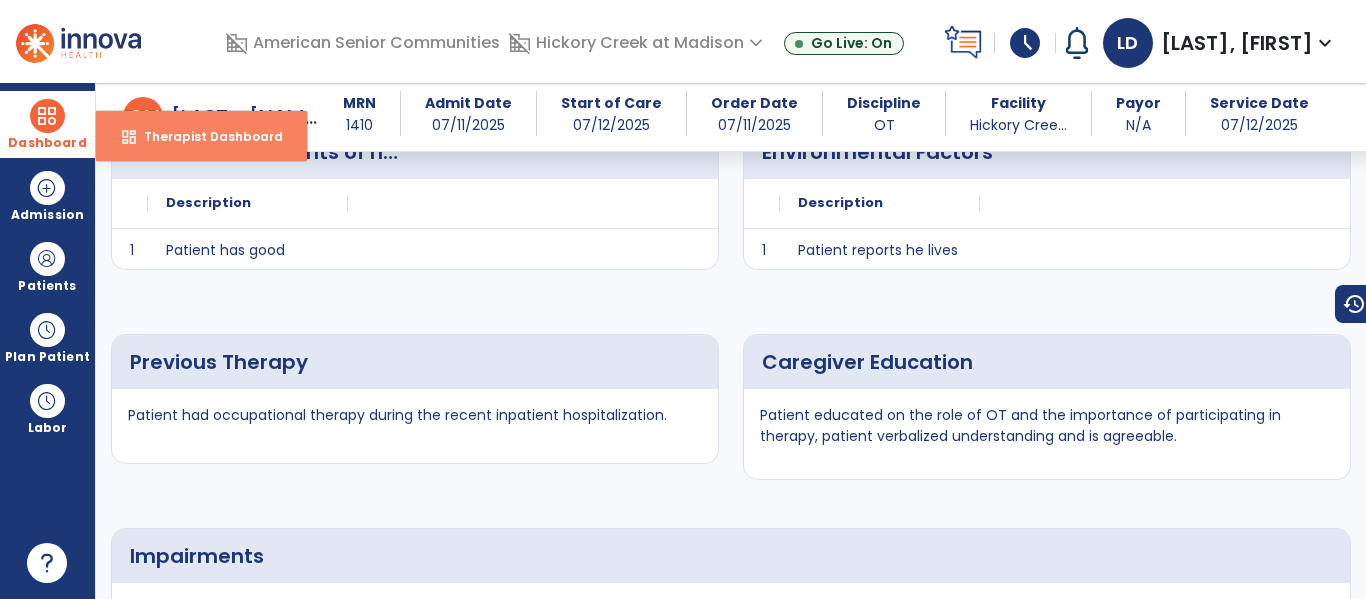 click on "Therapist Dashboard" at bounding box center (205, 136) 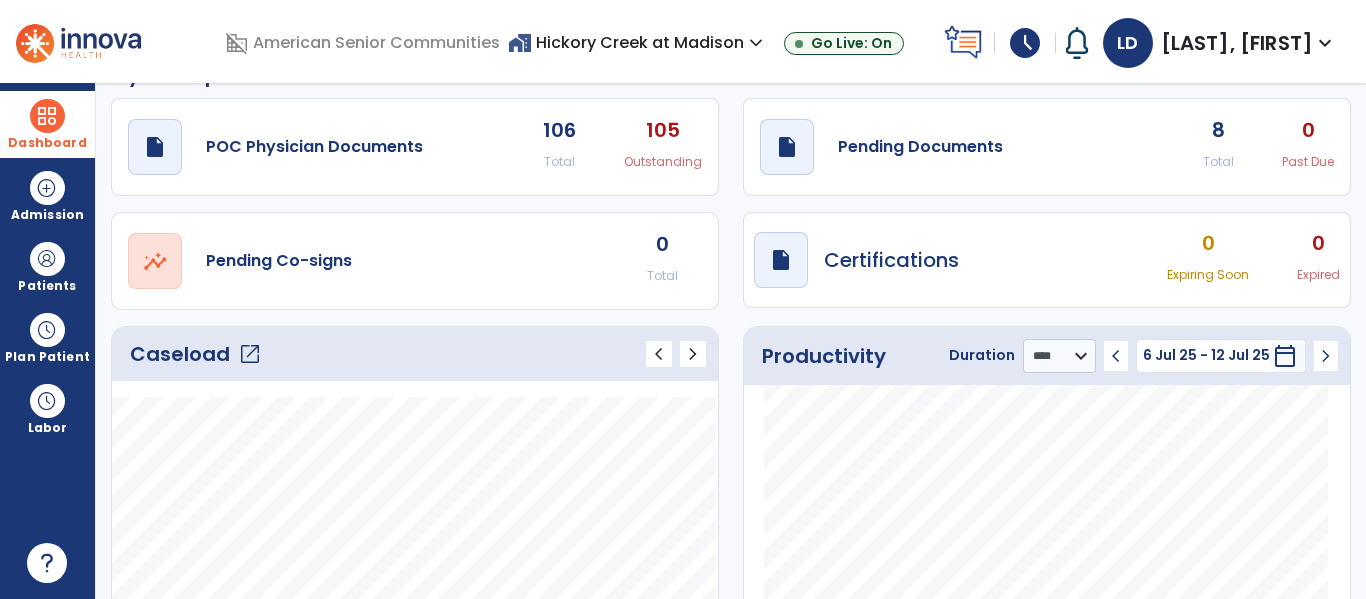 scroll, scrollTop: 0, scrollLeft: 0, axis: both 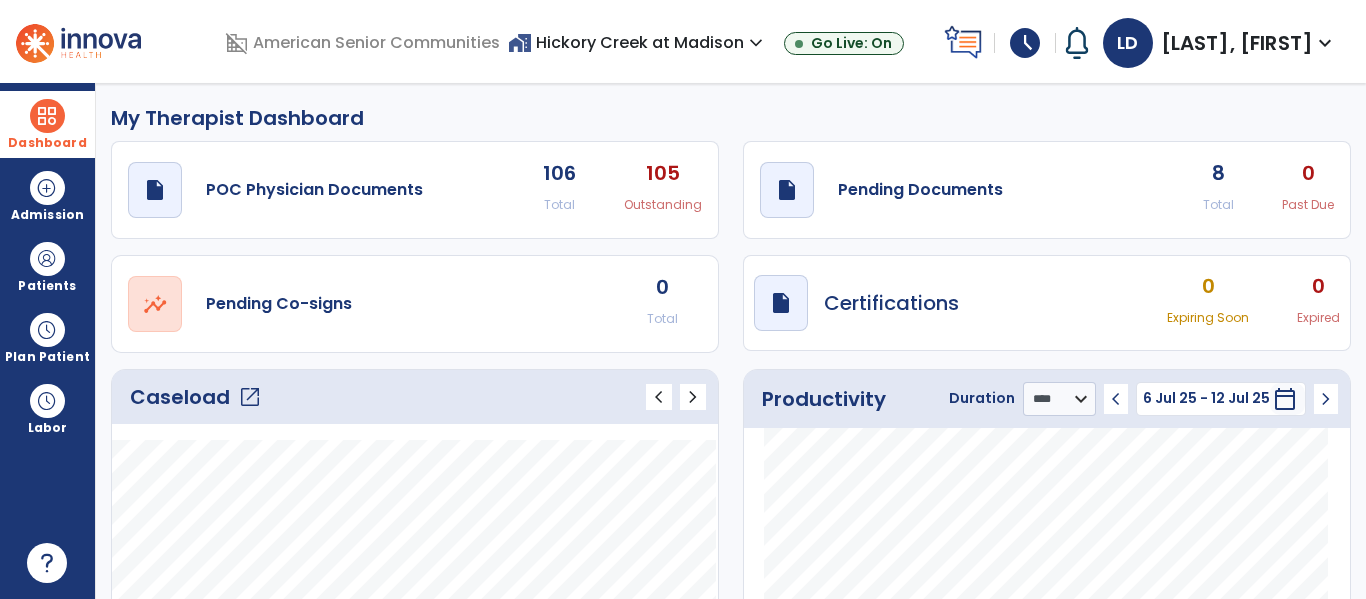 click on "open_in_new" 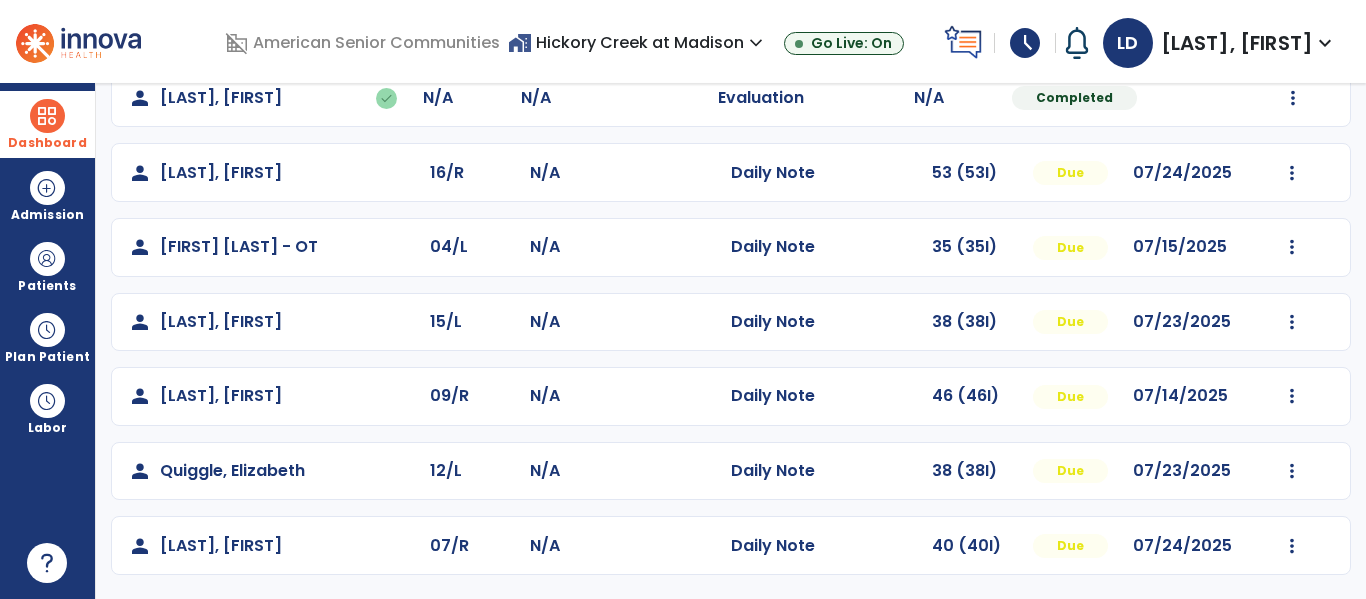 scroll, scrollTop: 0, scrollLeft: 0, axis: both 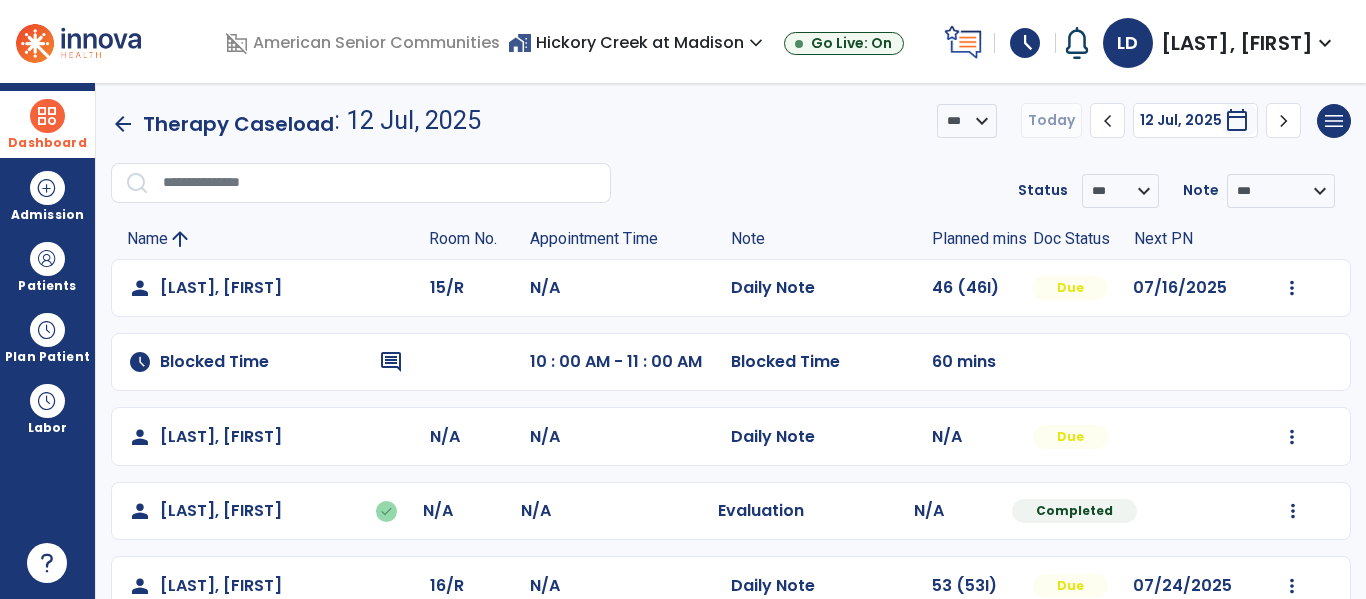 click on "Dashboard  dashboard  Therapist Dashboard" at bounding box center [47, 124] 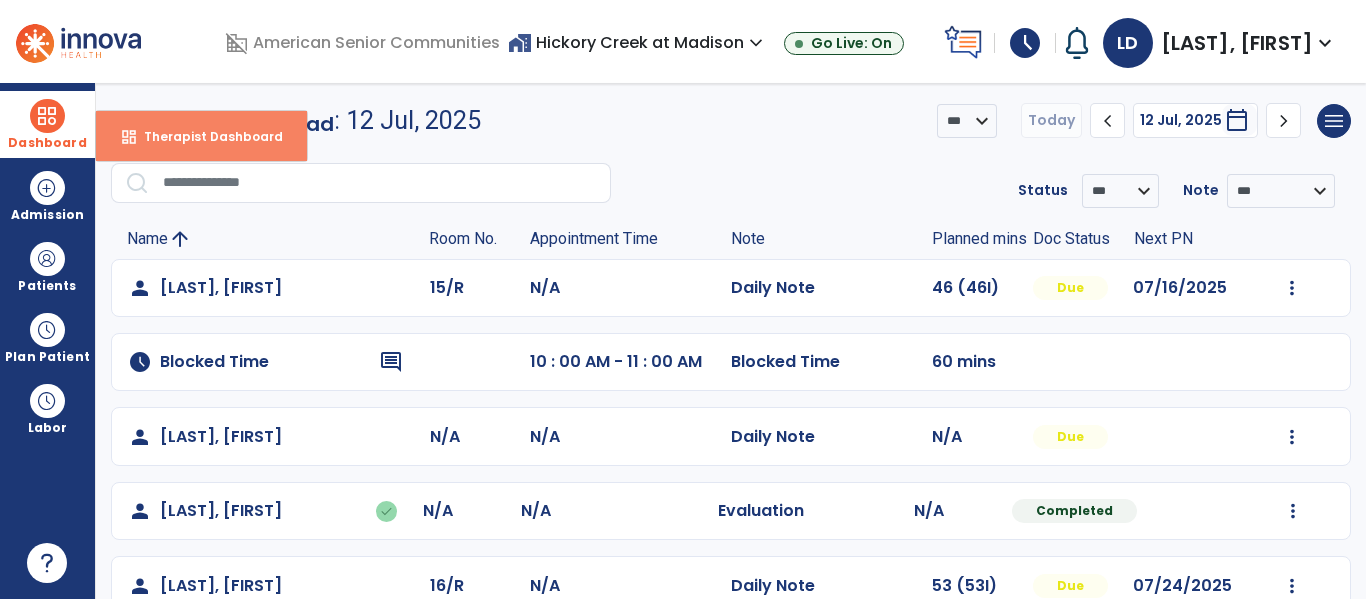 click on "dashboard  Therapist Dashboard" at bounding box center (201, 136) 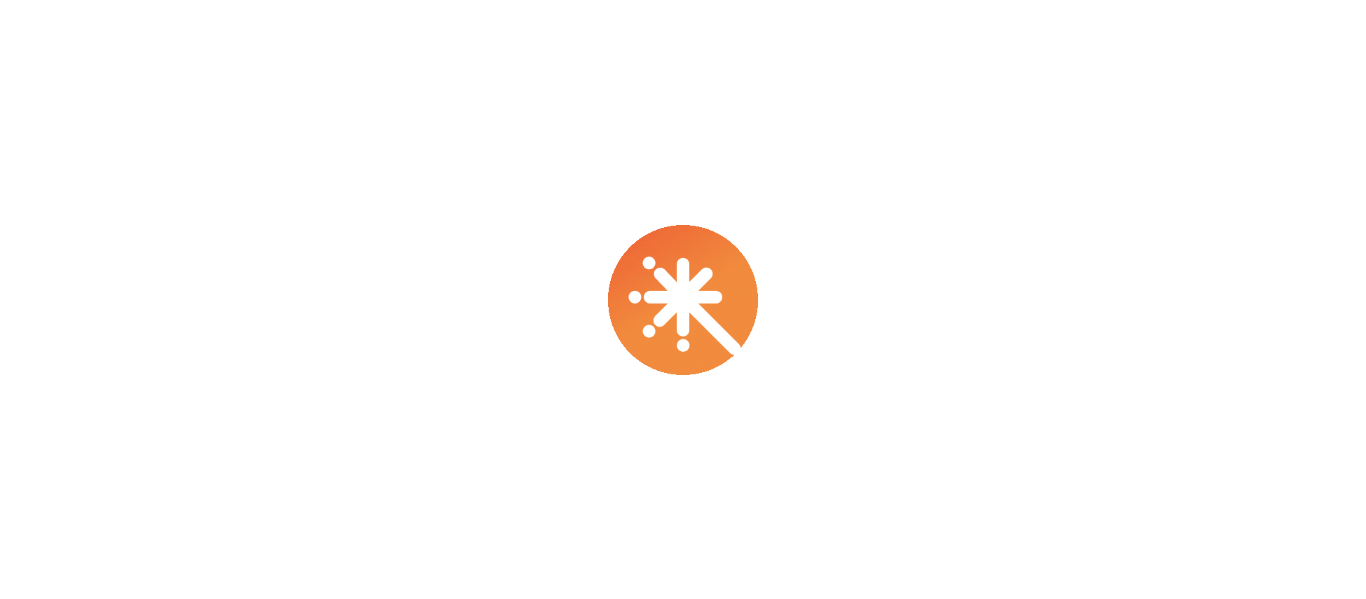 scroll, scrollTop: 0, scrollLeft: 0, axis: both 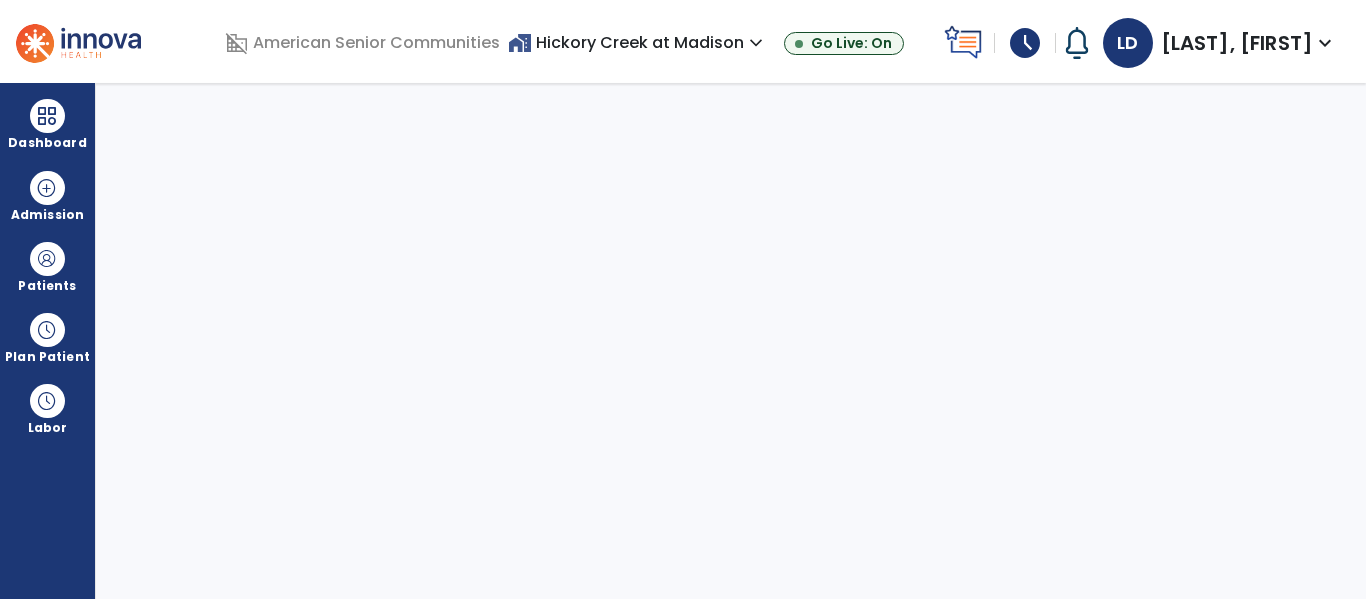 select on "****" 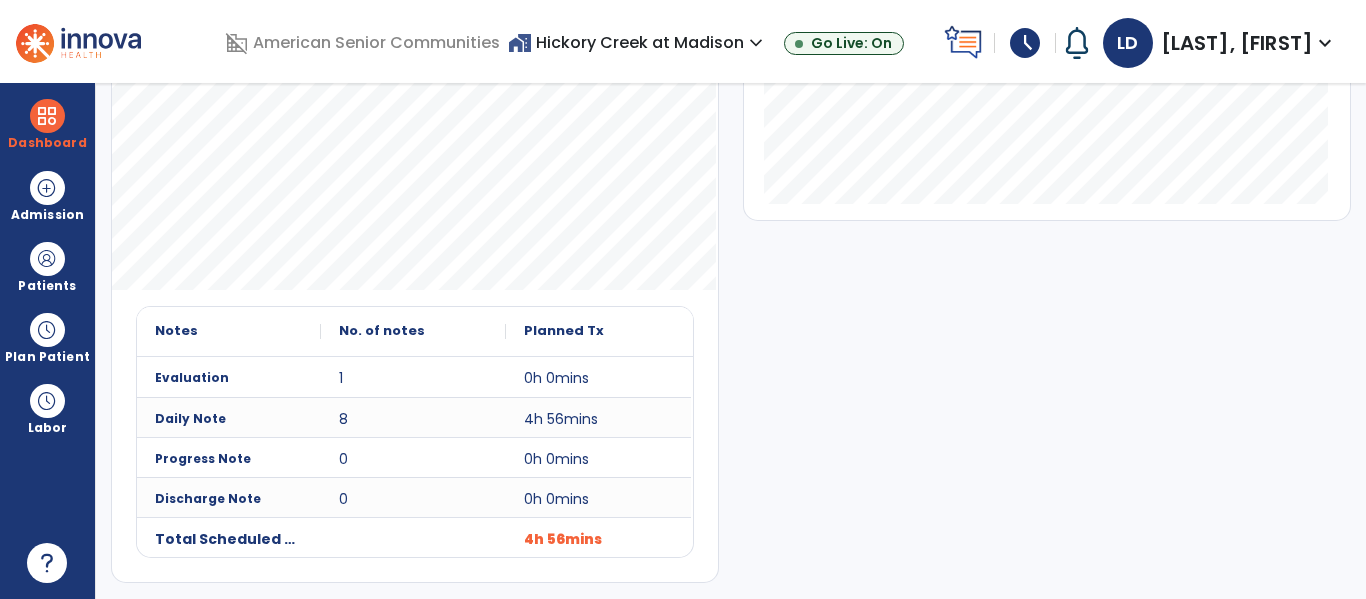 scroll, scrollTop: 0, scrollLeft: 0, axis: both 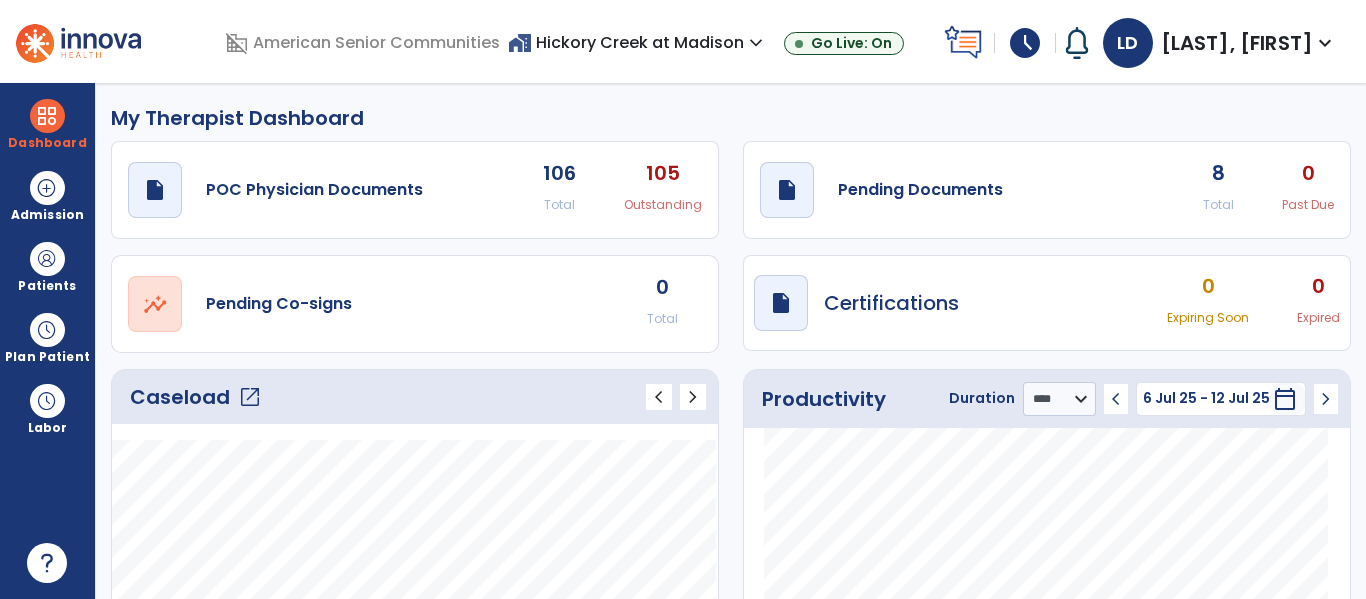 click on "open_in_new" 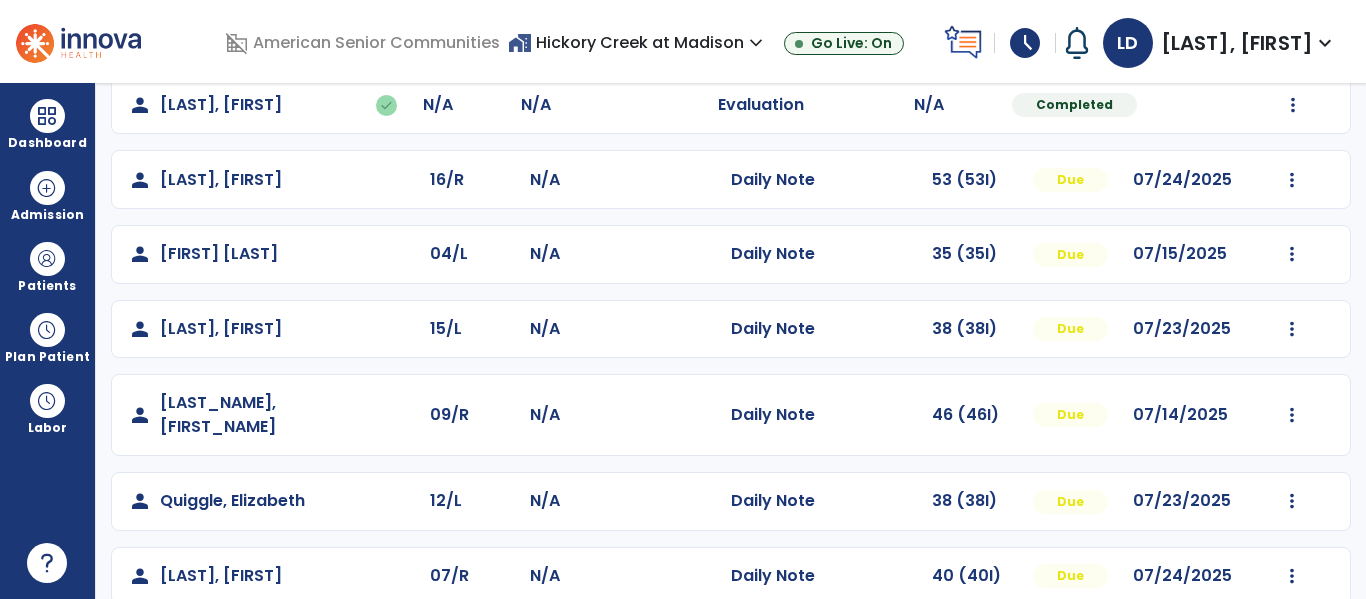 scroll, scrollTop: 413, scrollLeft: 0, axis: vertical 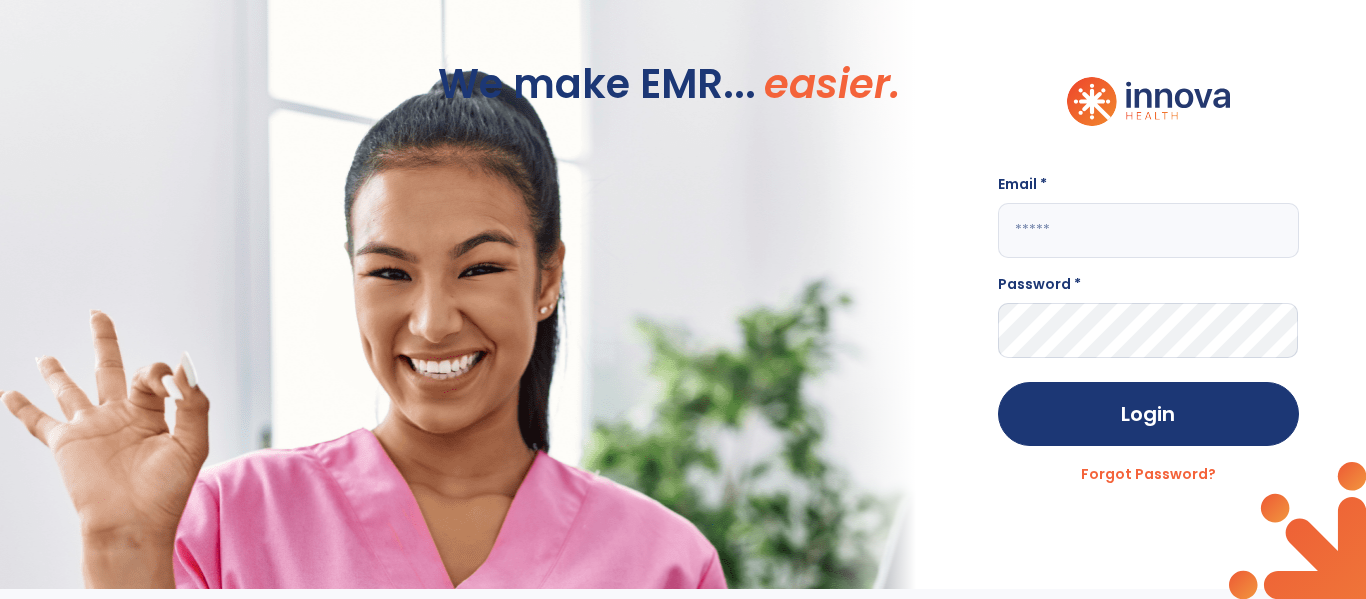 click 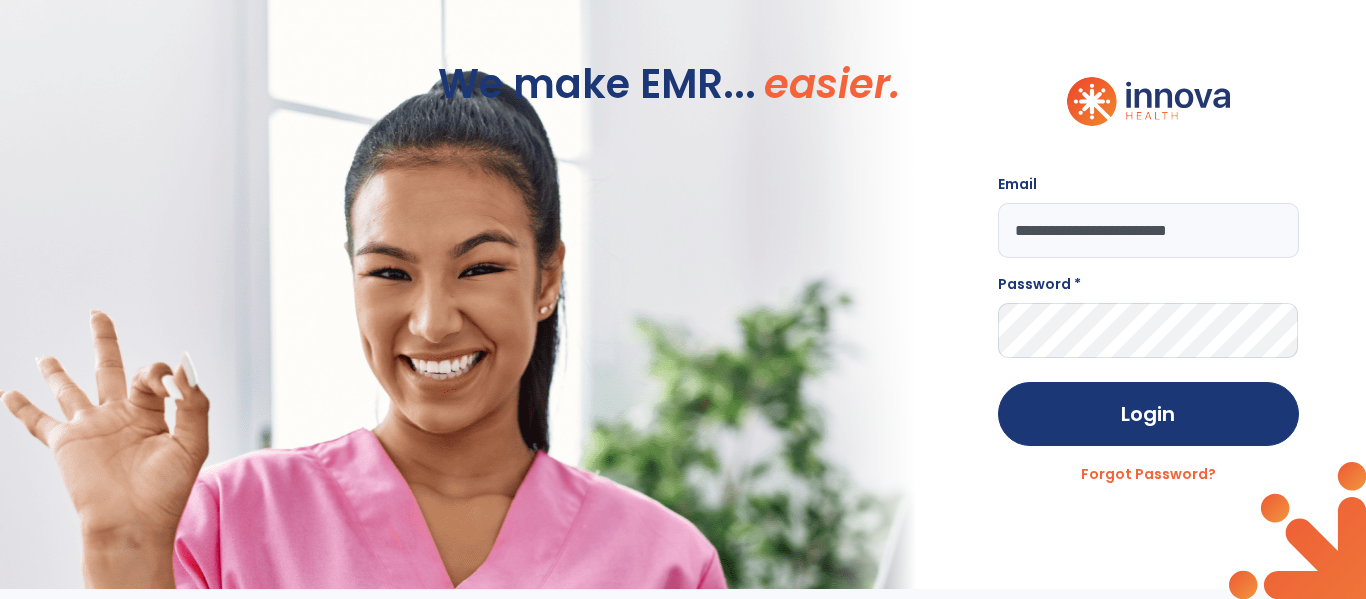 type on "**********" 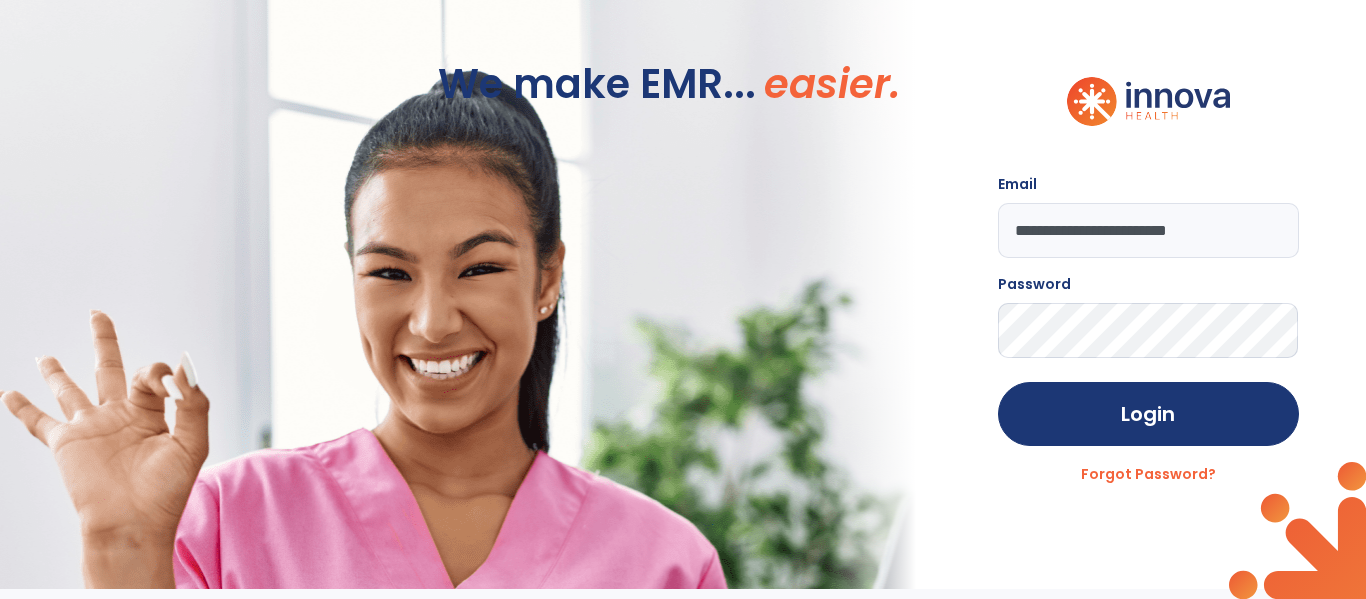 click on "Login" 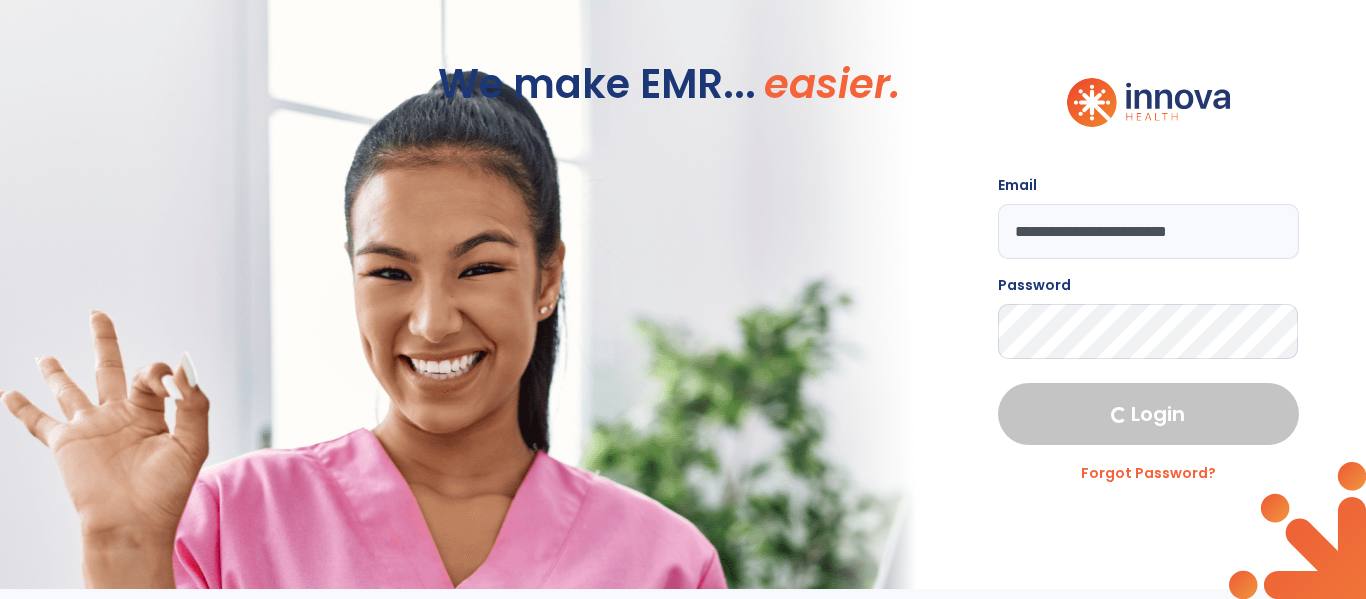 select on "****" 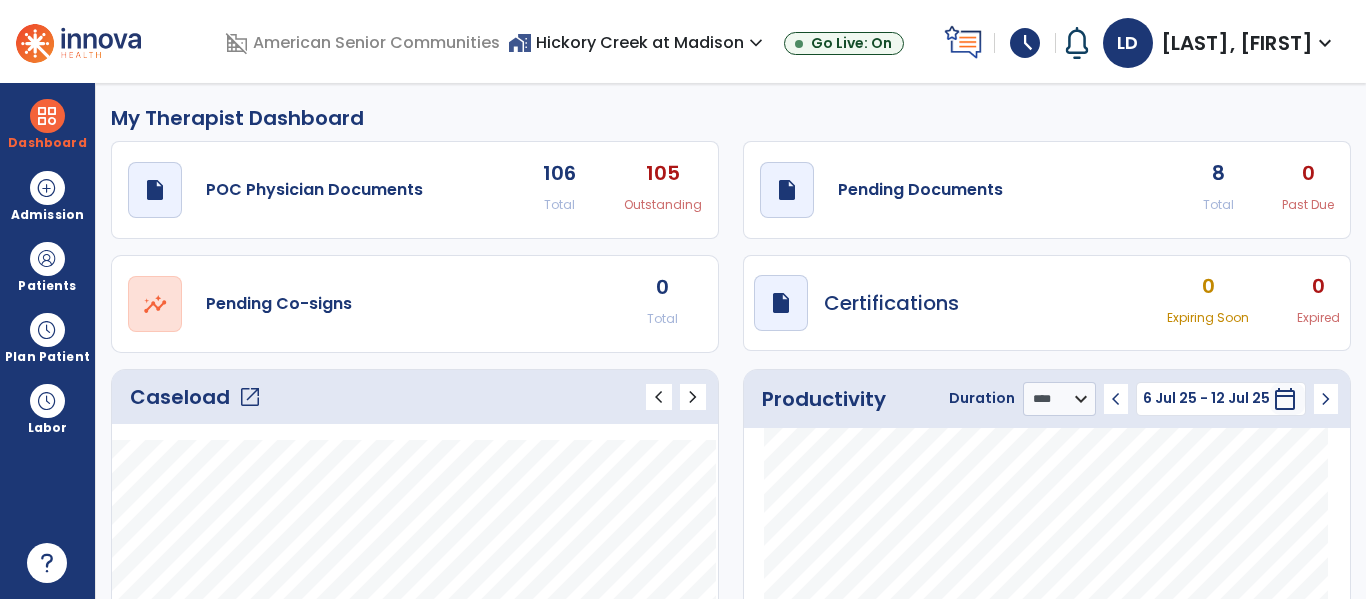 click on "open_in_new" 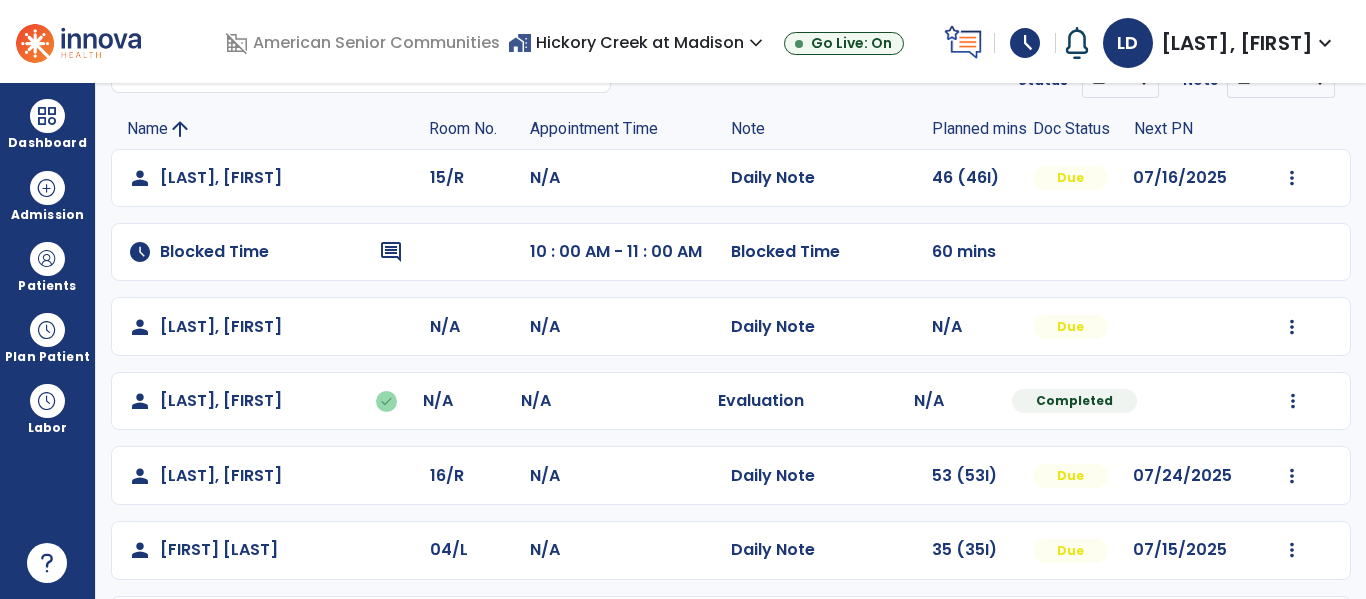 scroll, scrollTop: 111, scrollLeft: 0, axis: vertical 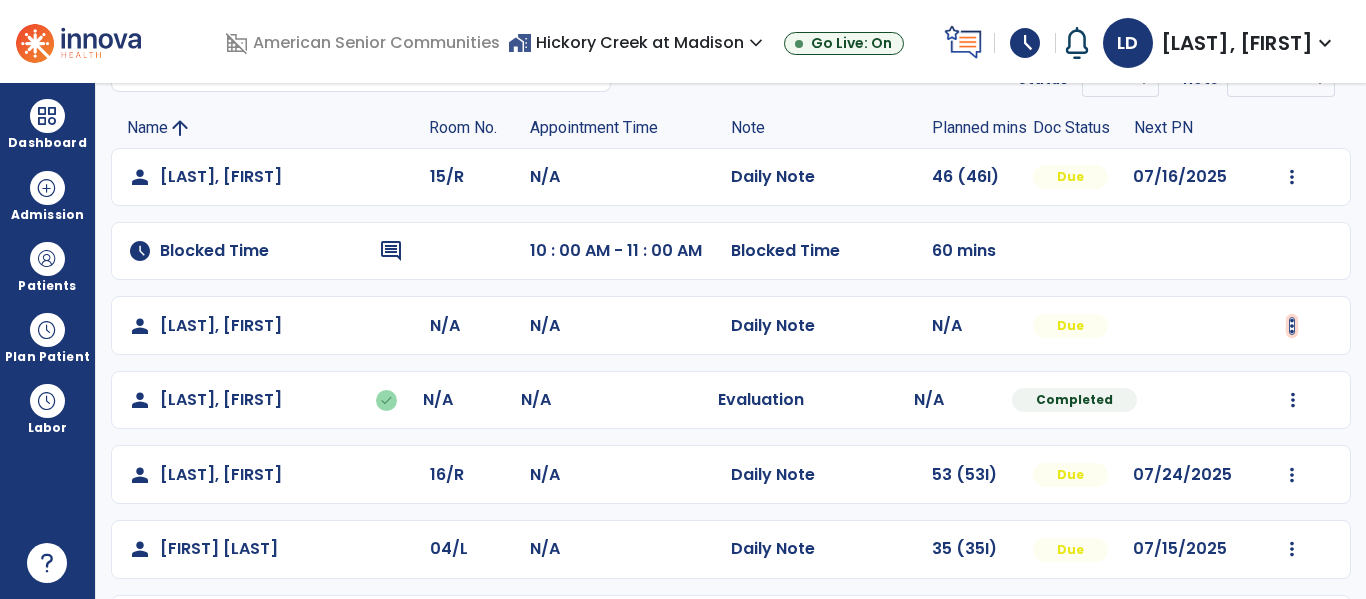 click at bounding box center [1292, 177] 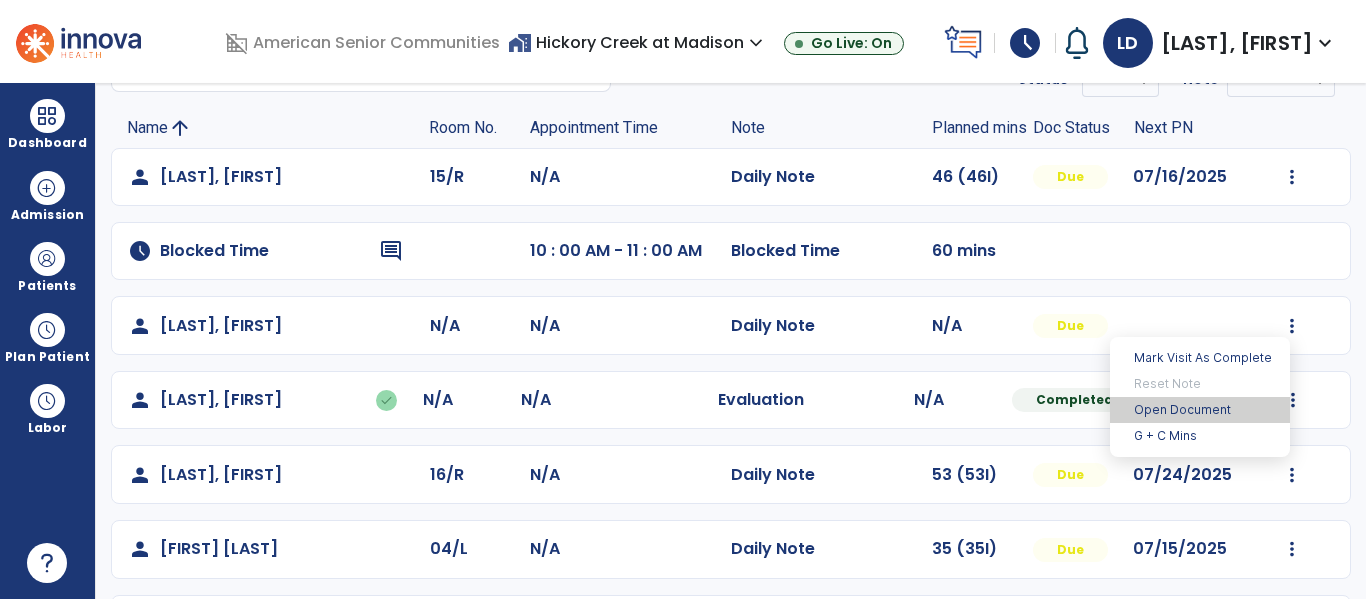 click on "Open Document" at bounding box center (1200, 410) 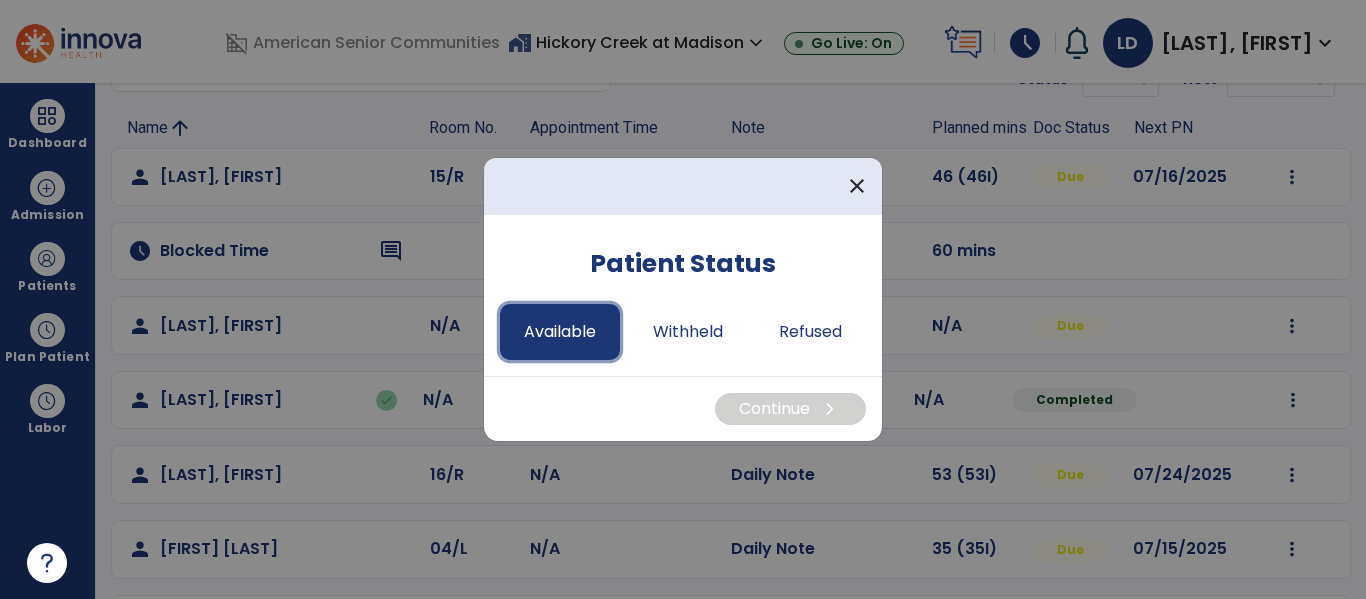 click on "Available" at bounding box center (560, 332) 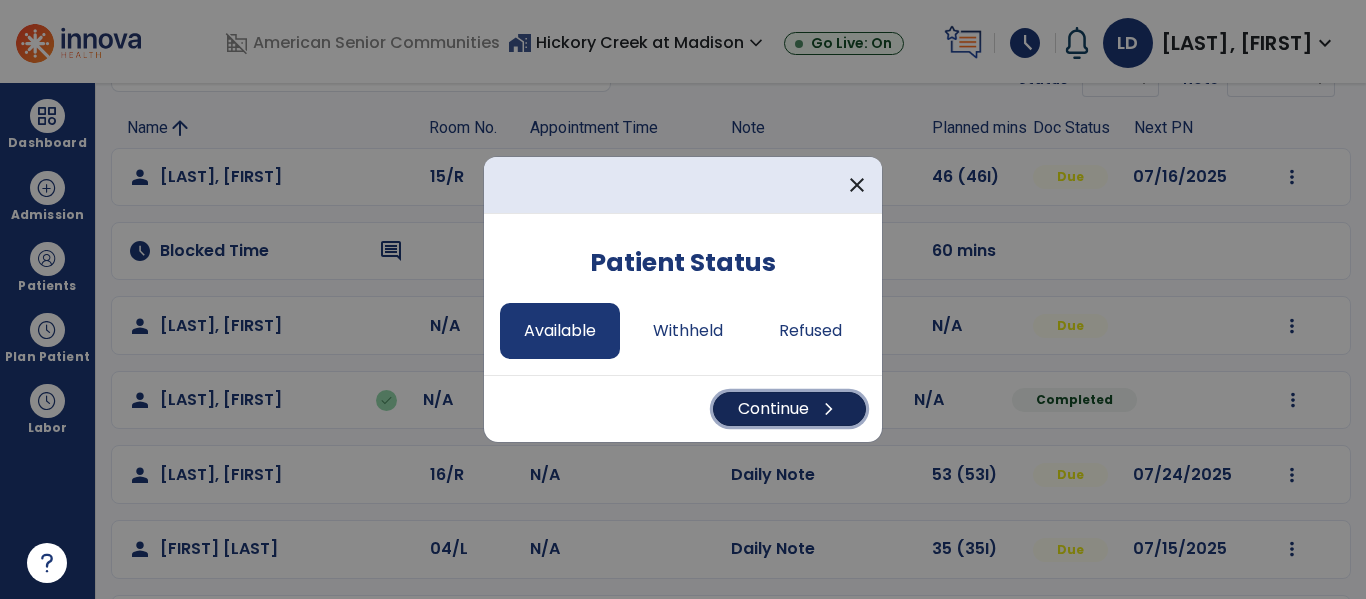 click on "Continue   chevron_right" at bounding box center (789, 409) 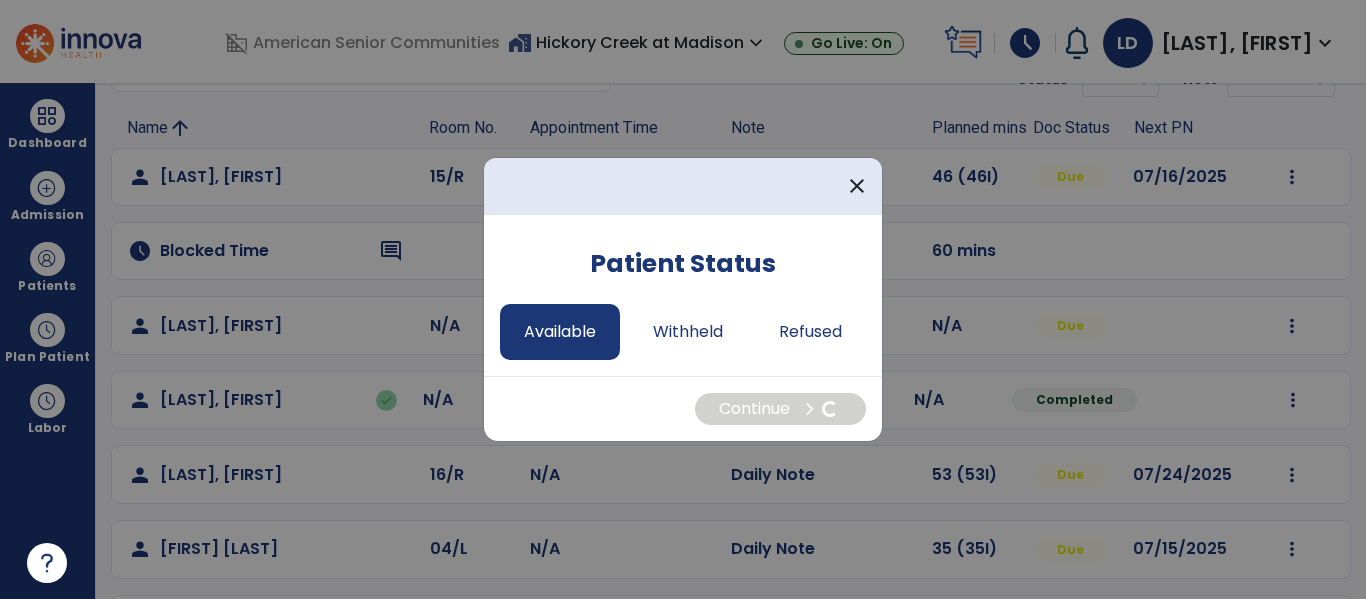 select on "*" 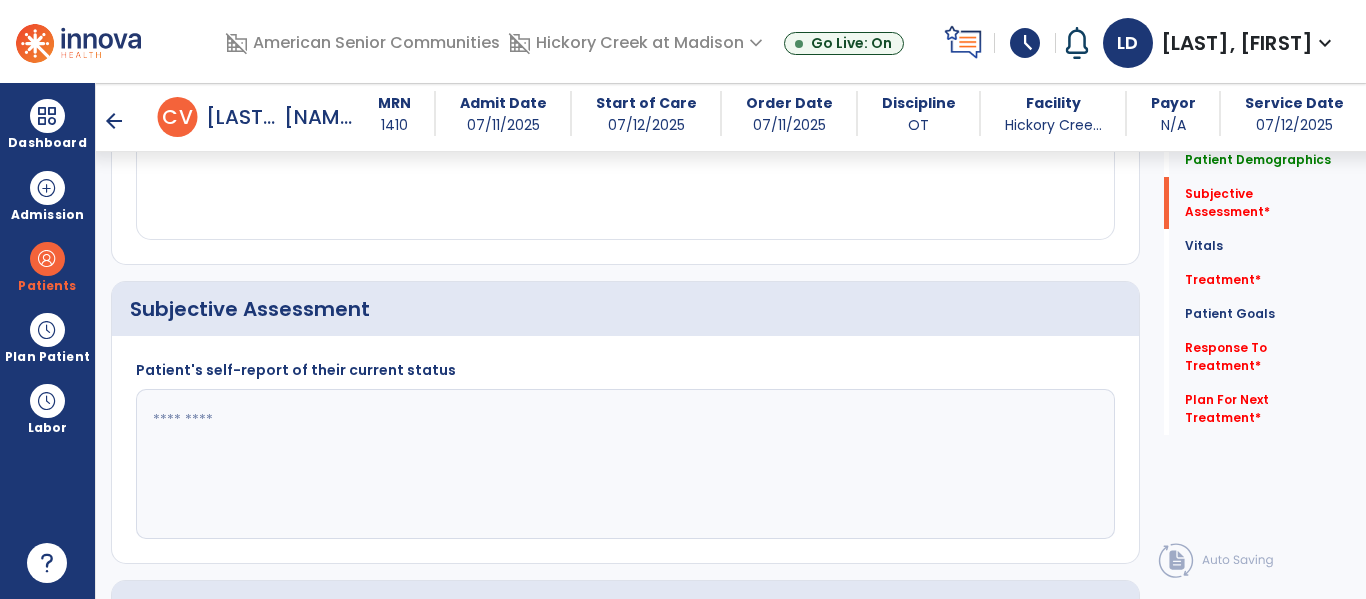 scroll, scrollTop: 358, scrollLeft: 0, axis: vertical 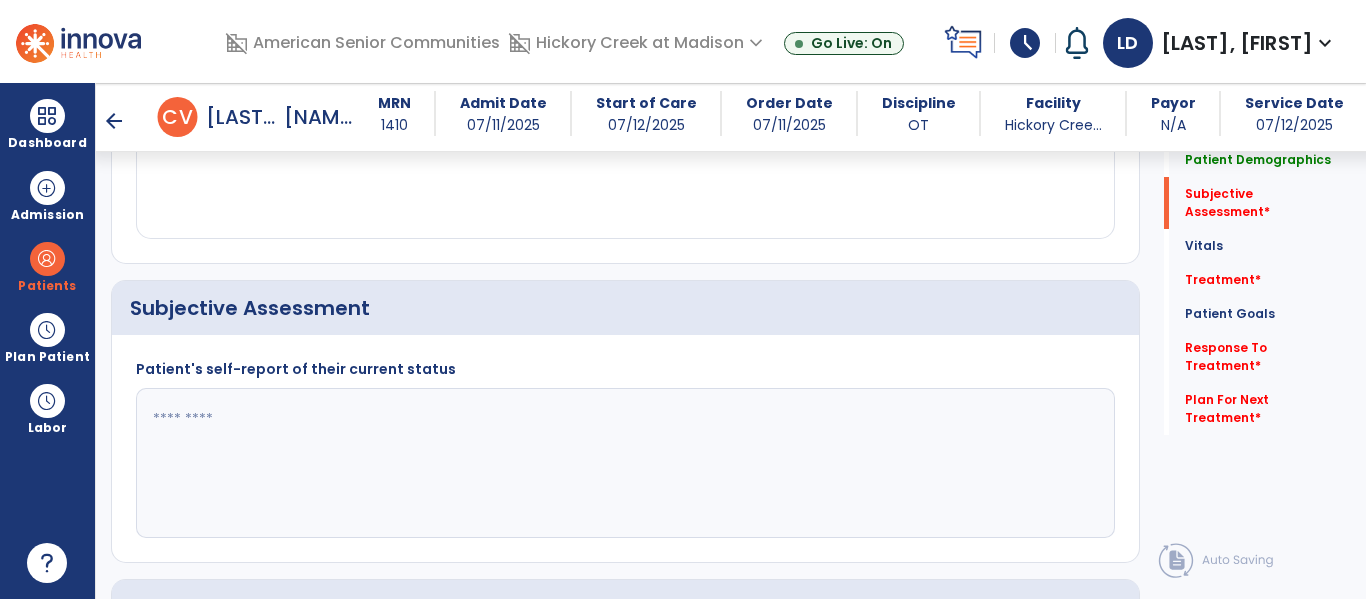 click 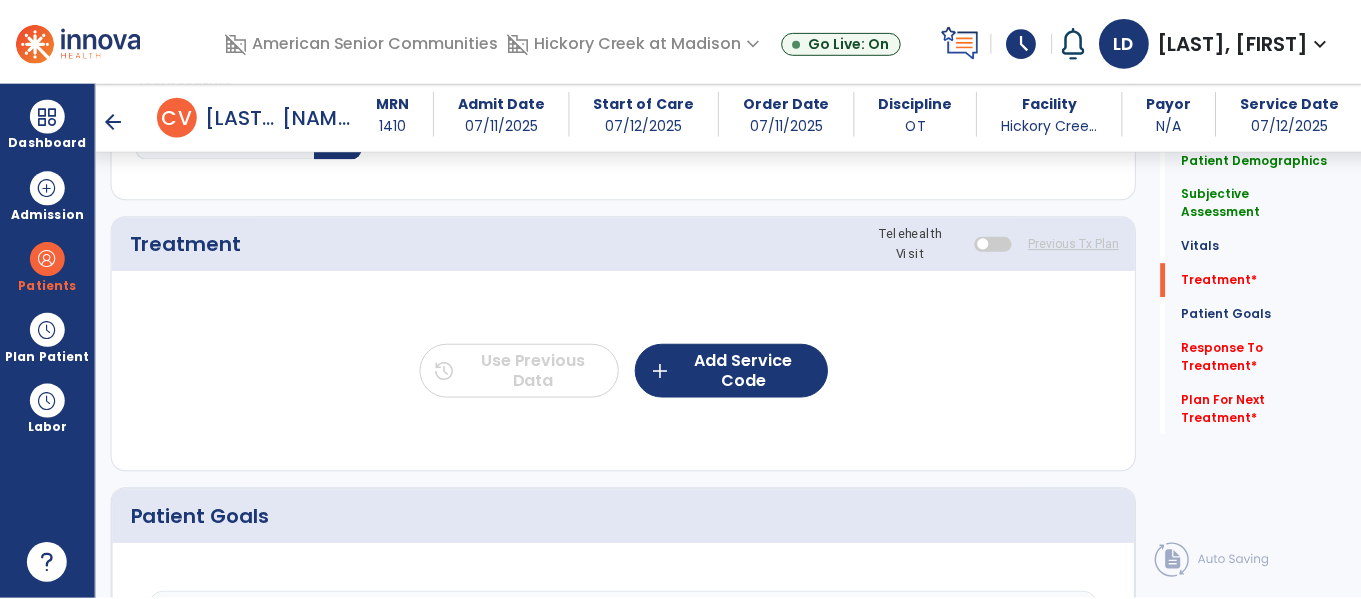scroll, scrollTop: 1150, scrollLeft: 0, axis: vertical 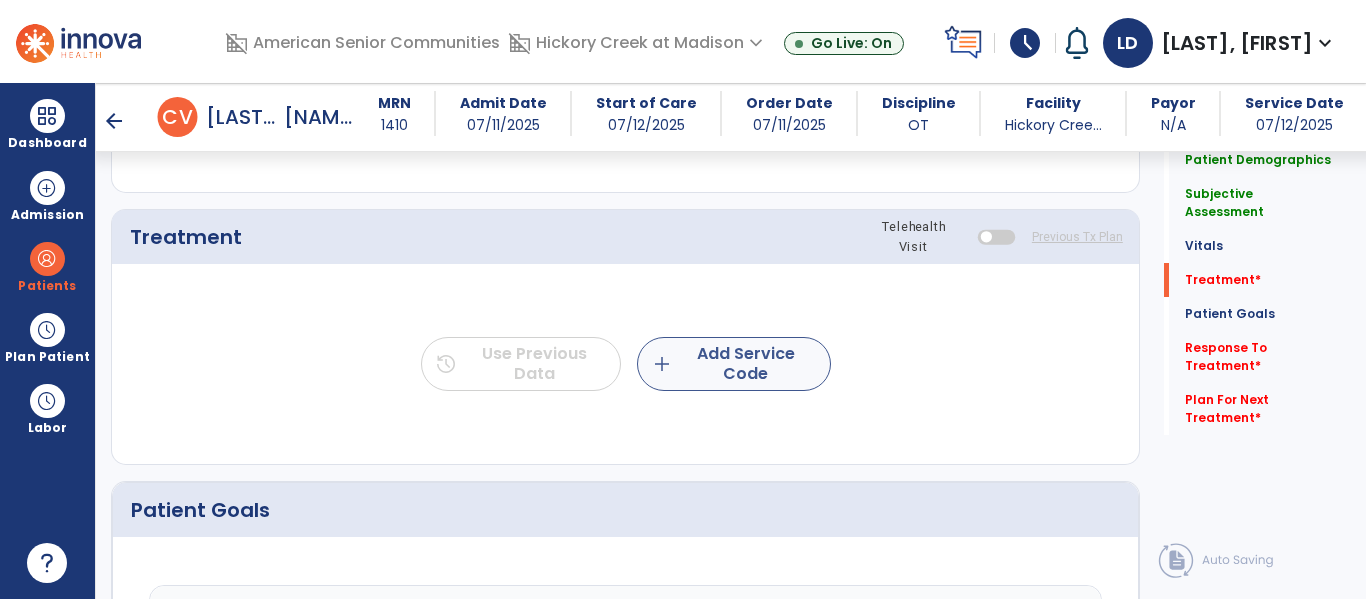type on "**********" 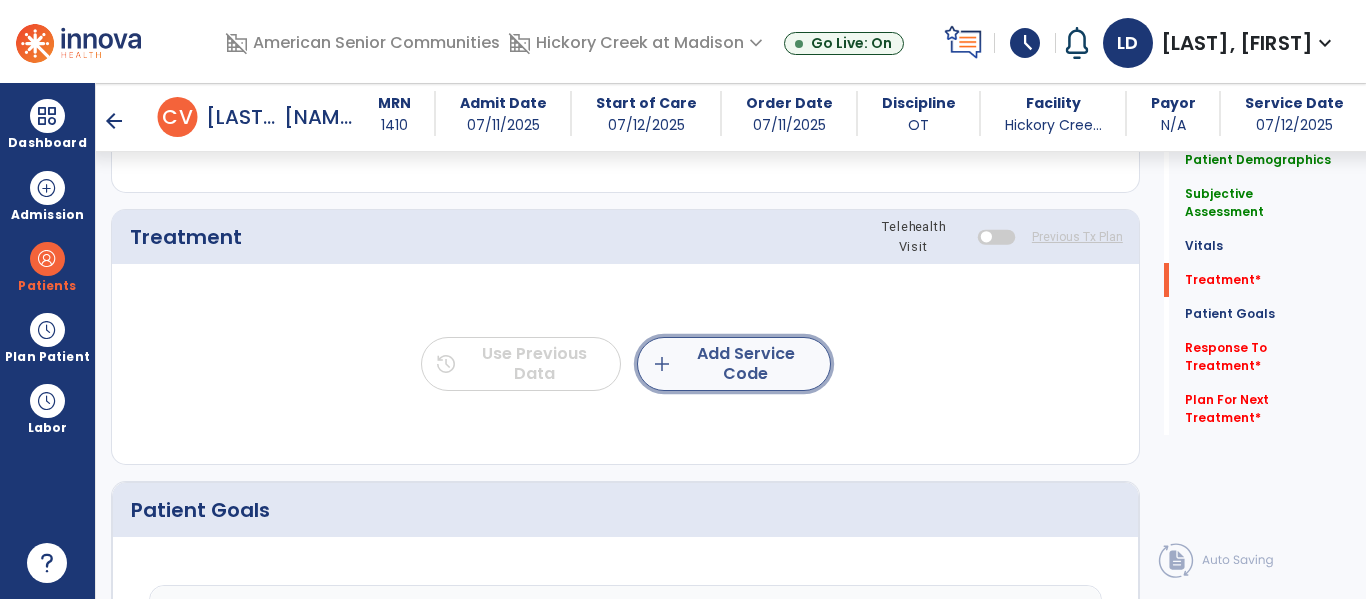 click on "add  Add Service Code" 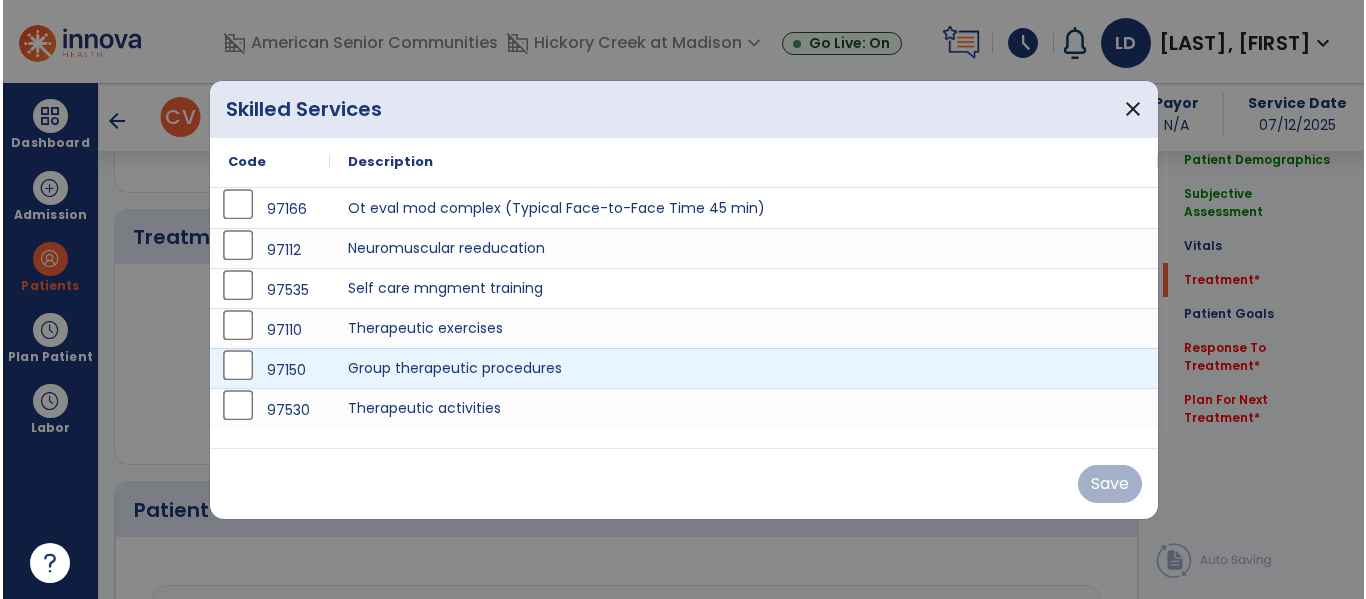 scroll, scrollTop: 1150, scrollLeft: 0, axis: vertical 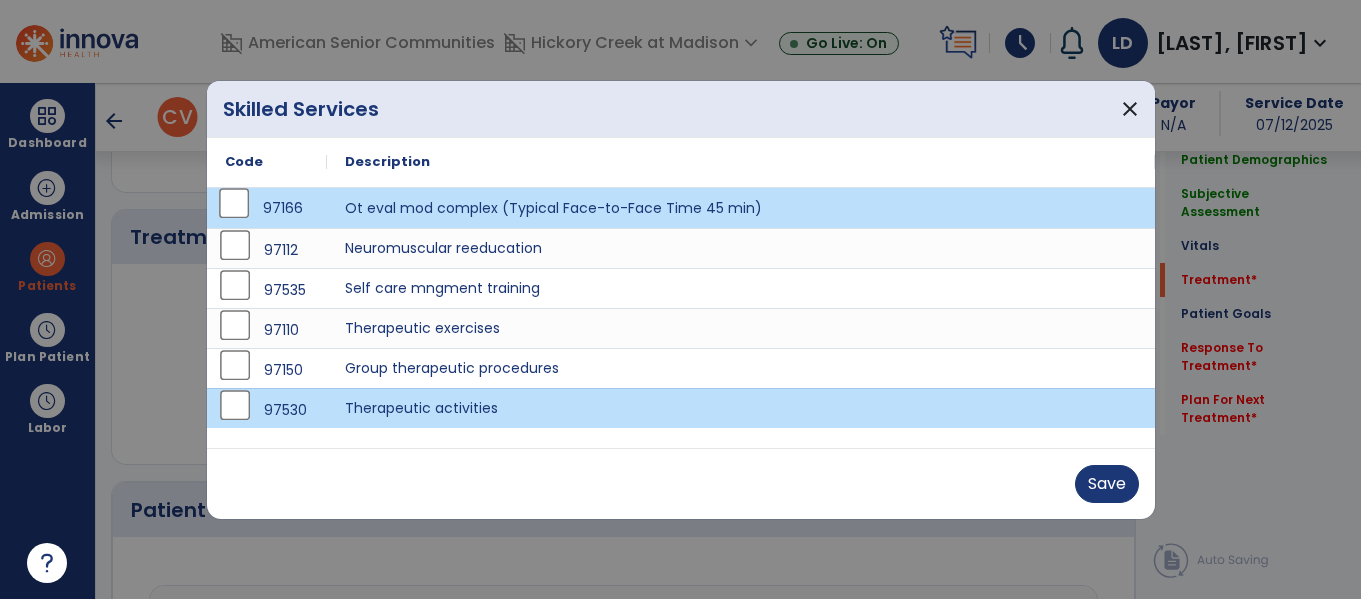 click on "Save" at bounding box center (681, 483) 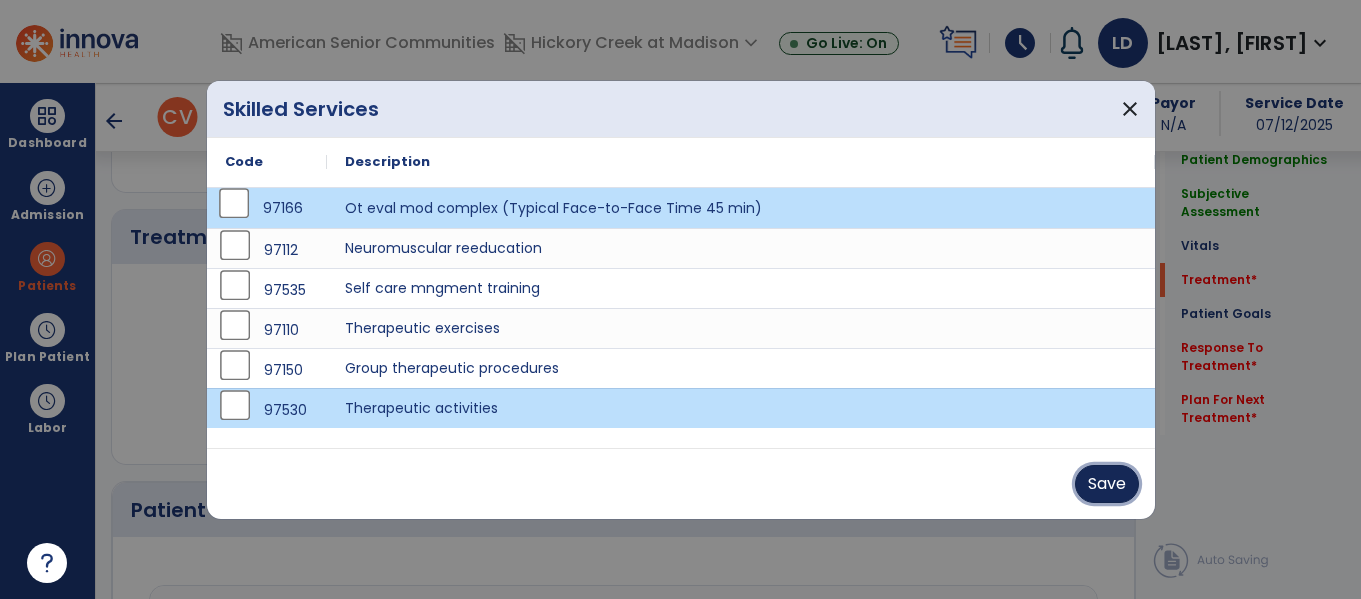 click on "Save" at bounding box center (1107, 484) 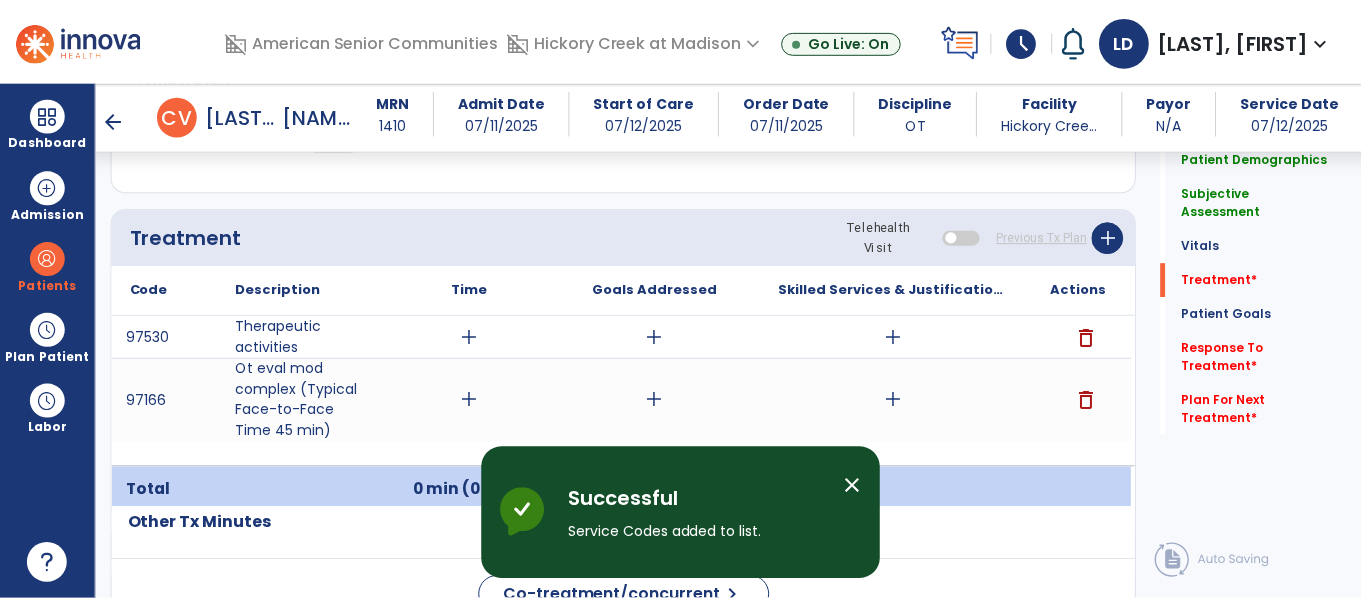 scroll, scrollTop: 1175, scrollLeft: 0, axis: vertical 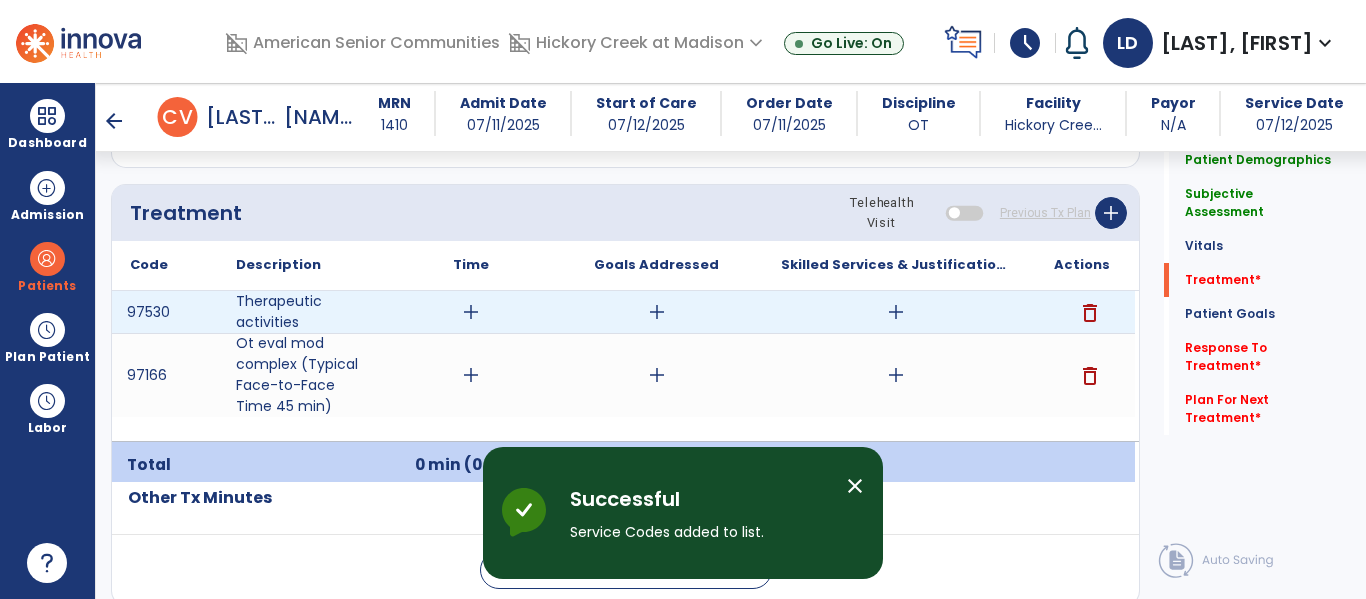 click on "add" at bounding box center (471, 312) 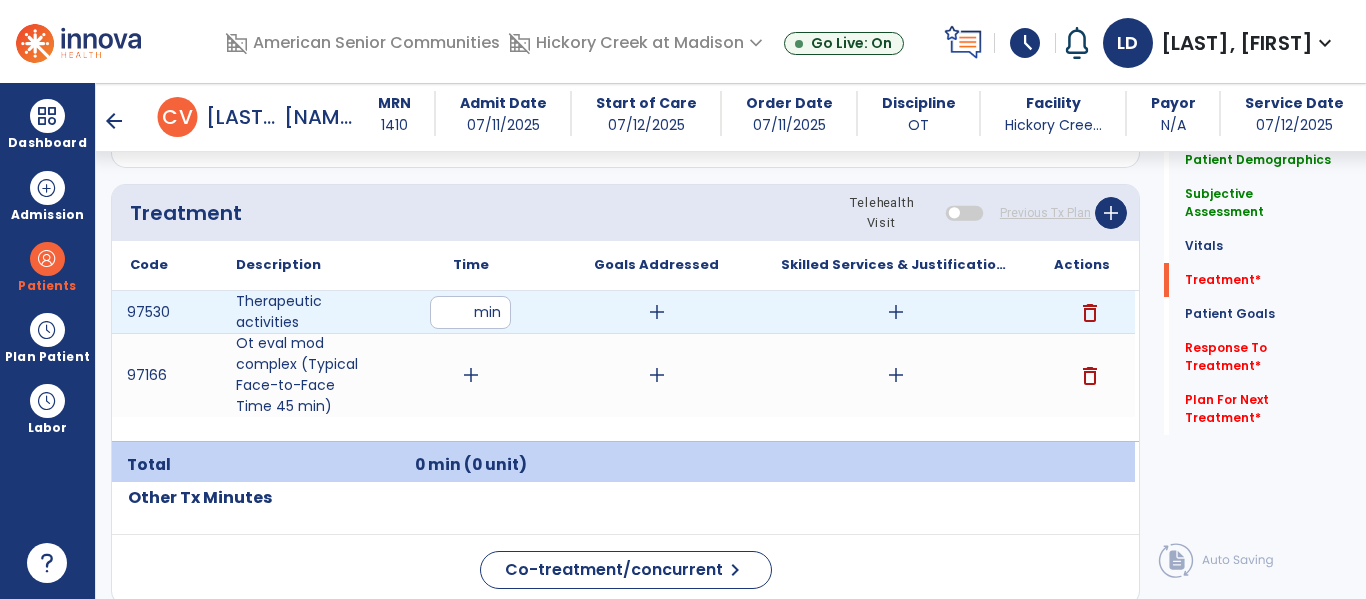type on "**" 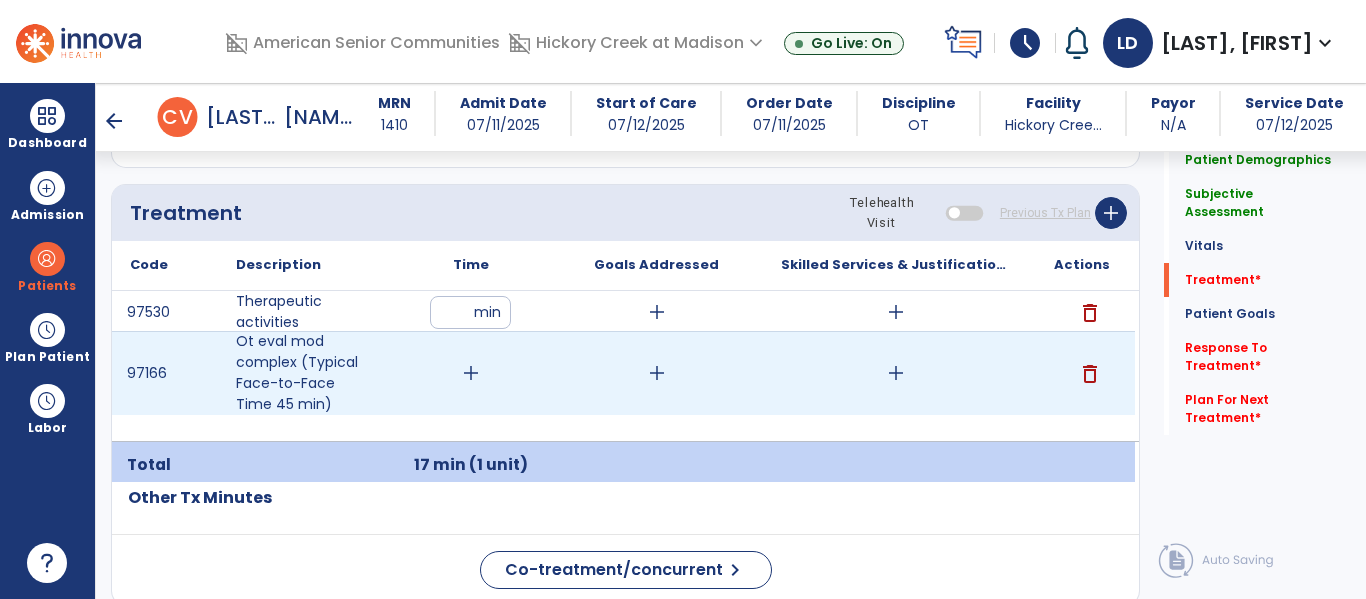 click on "add" at bounding box center (471, 373) 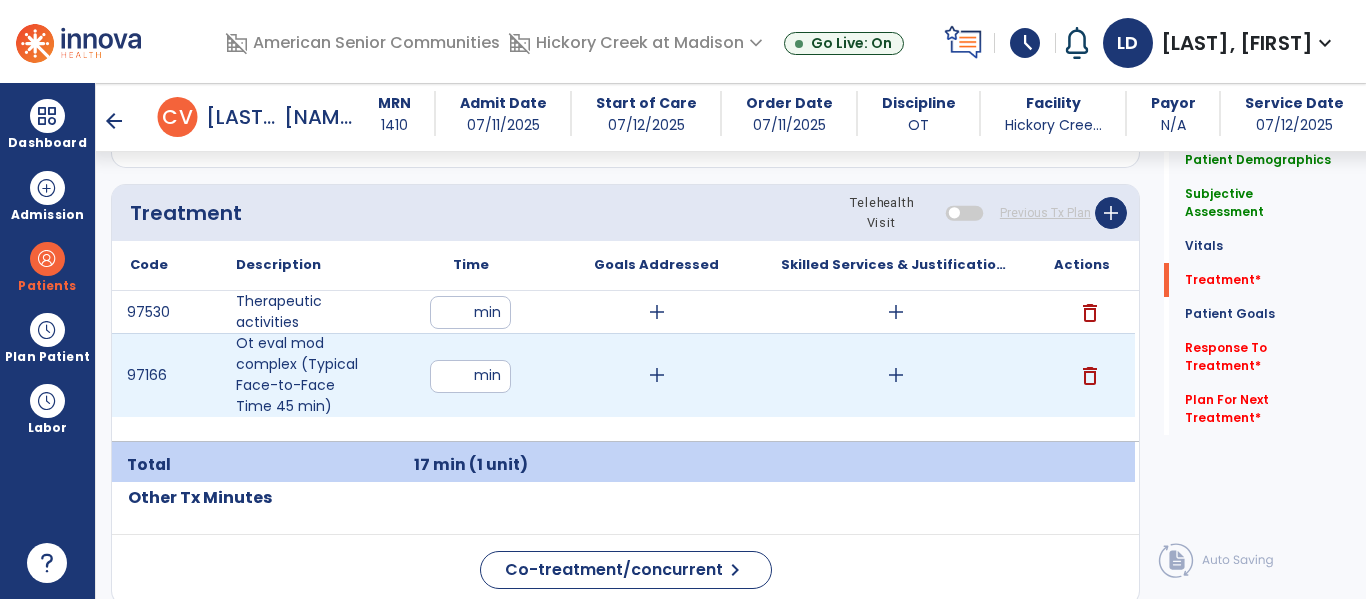 type on "**" 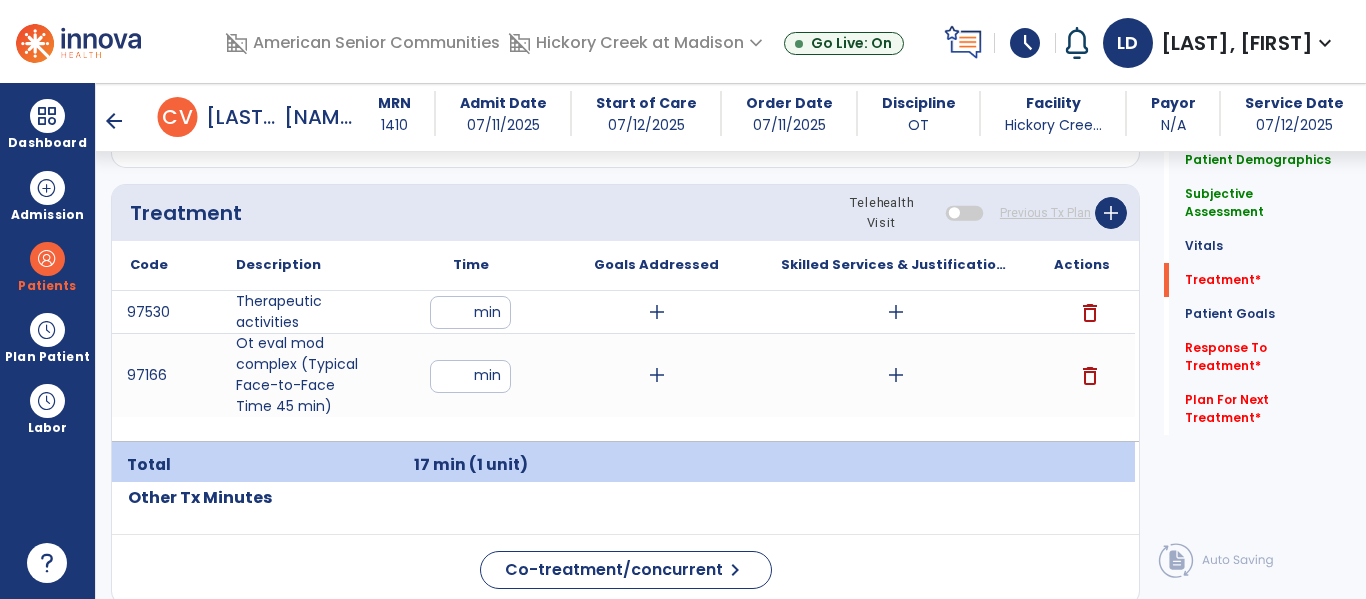 click 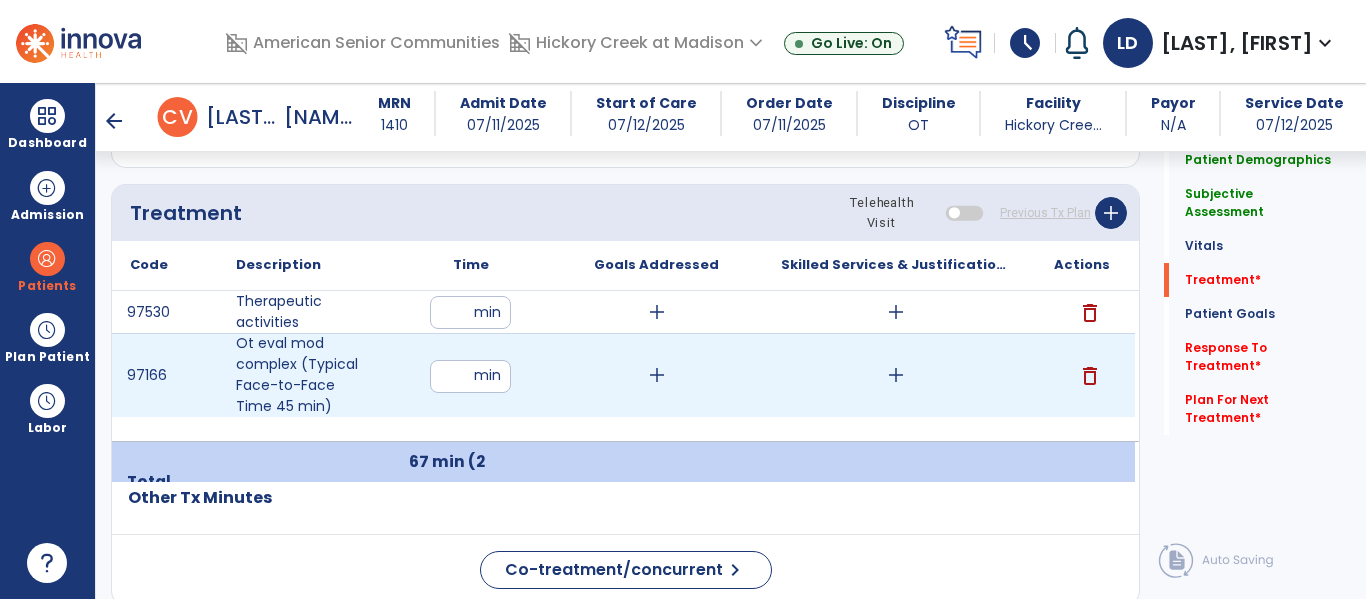 click on "add" at bounding box center [896, 375] 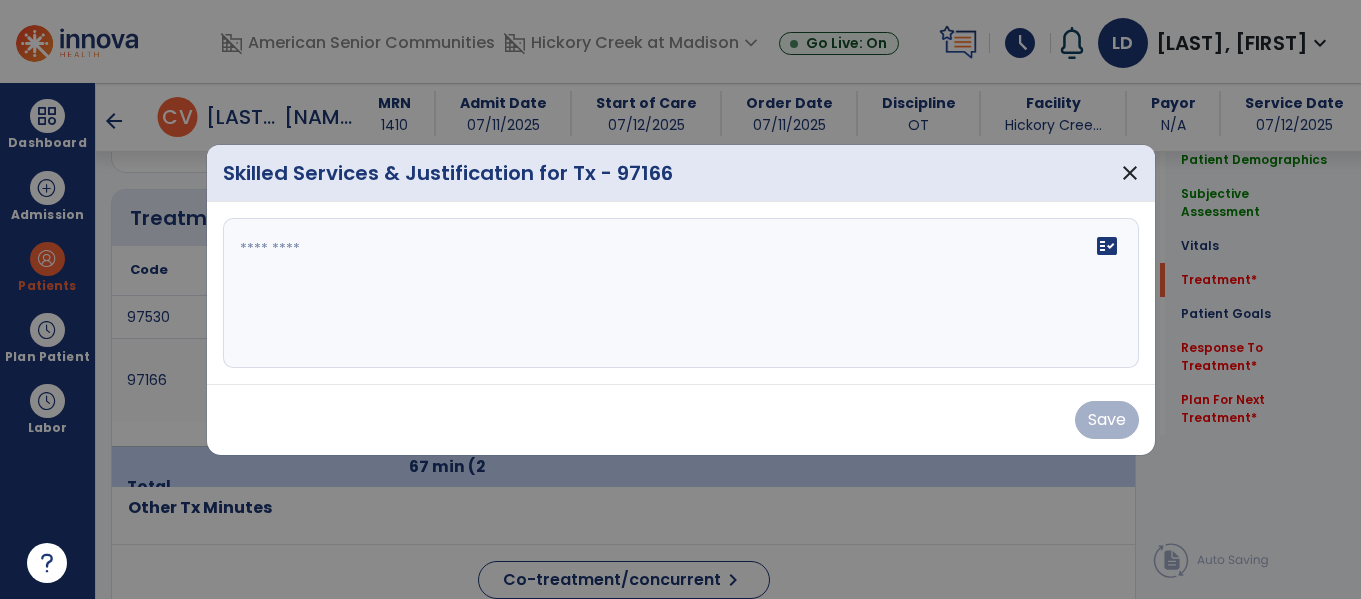click on "fact_check" at bounding box center [681, 293] 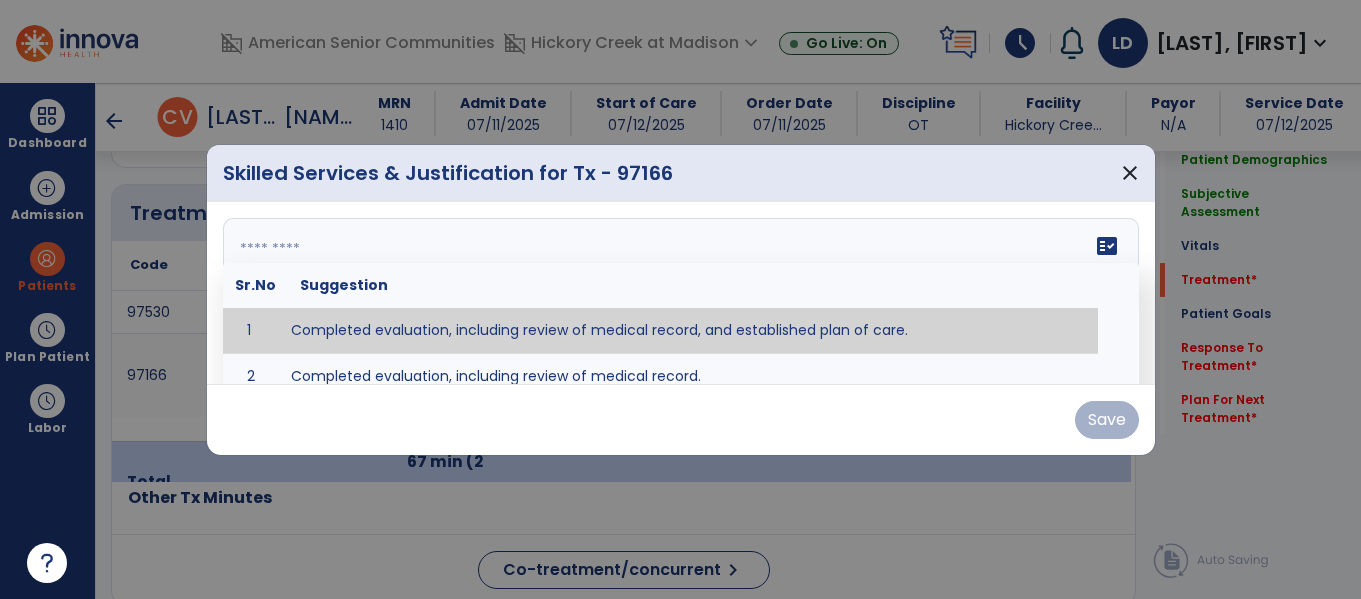type on "**********" 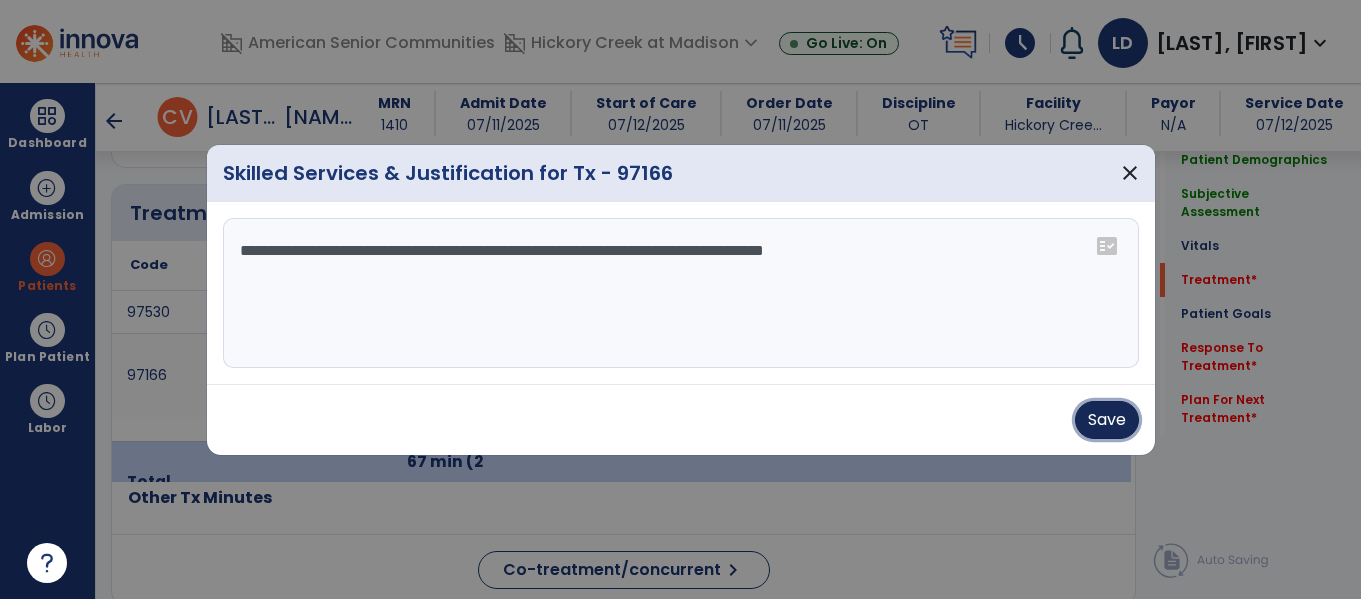click on "Save" at bounding box center (1107, 420) 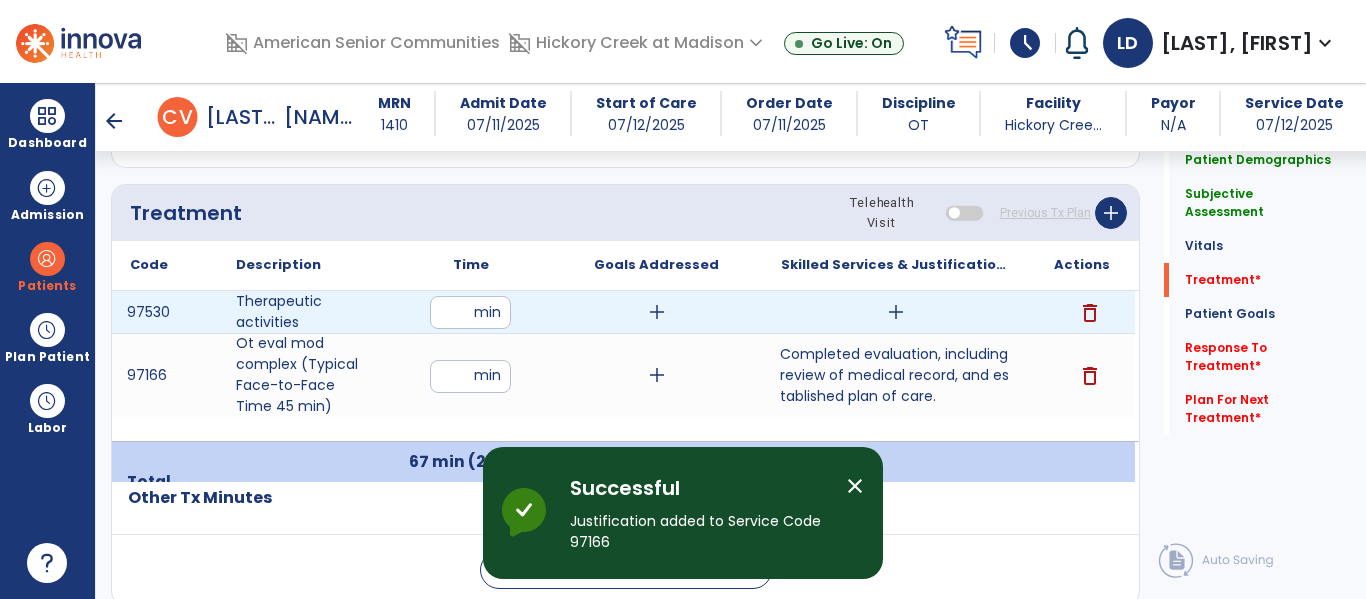 click on "add" at bounding box center [896, 312] 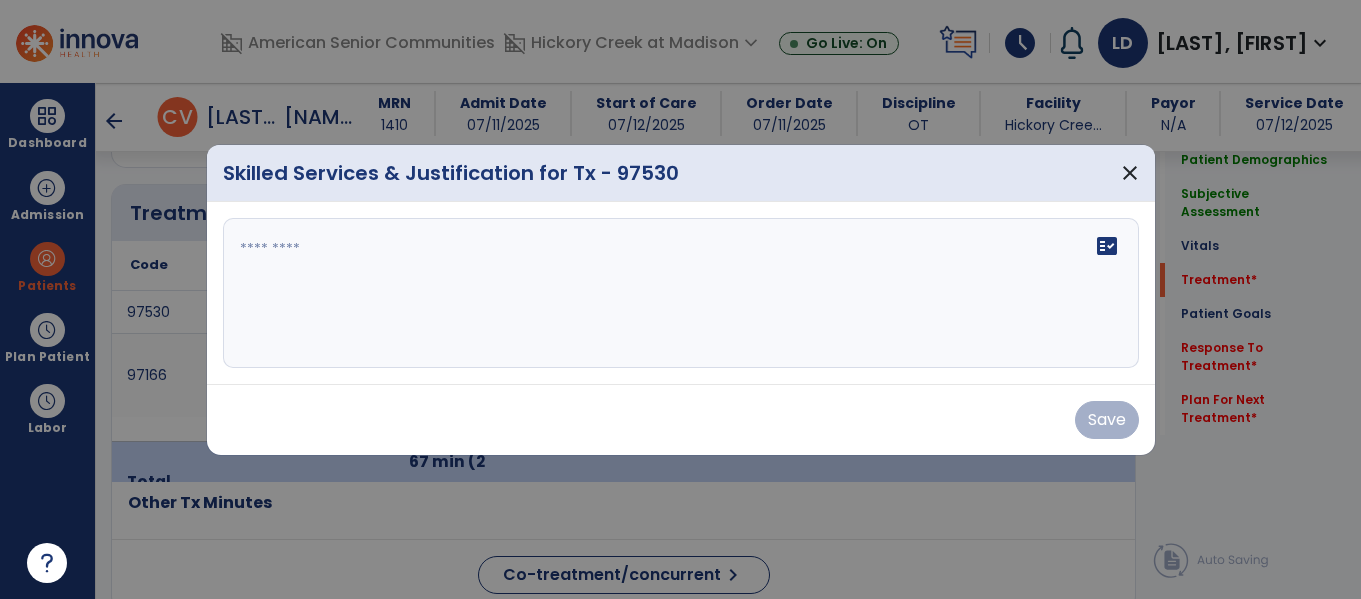 click on "fact_check" at bounding box center [681, 293] 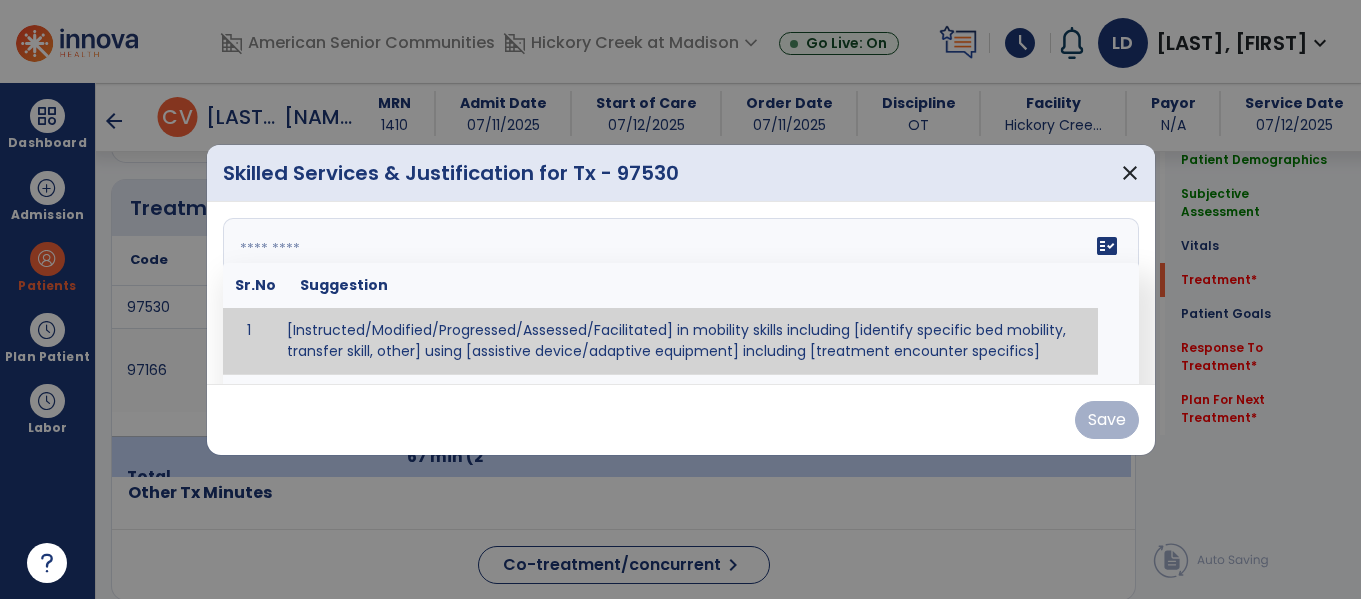 scroll, scrollTop: 1175, scrollLeft: 0, axis: vertical 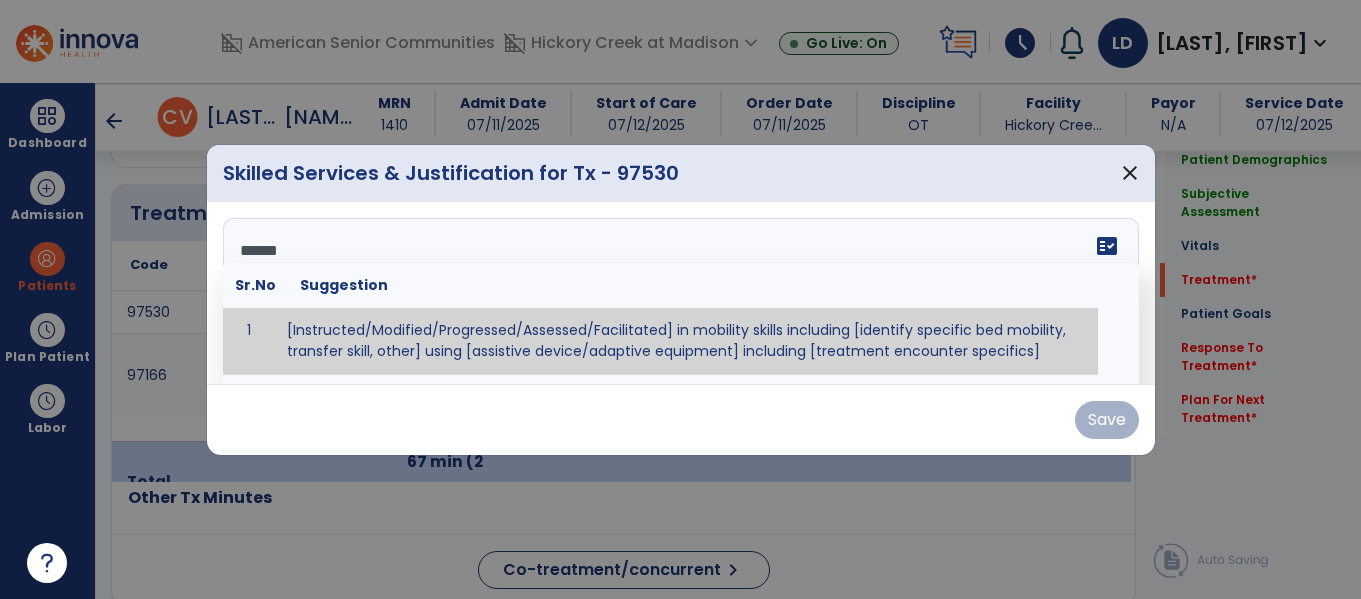 type on "*******" 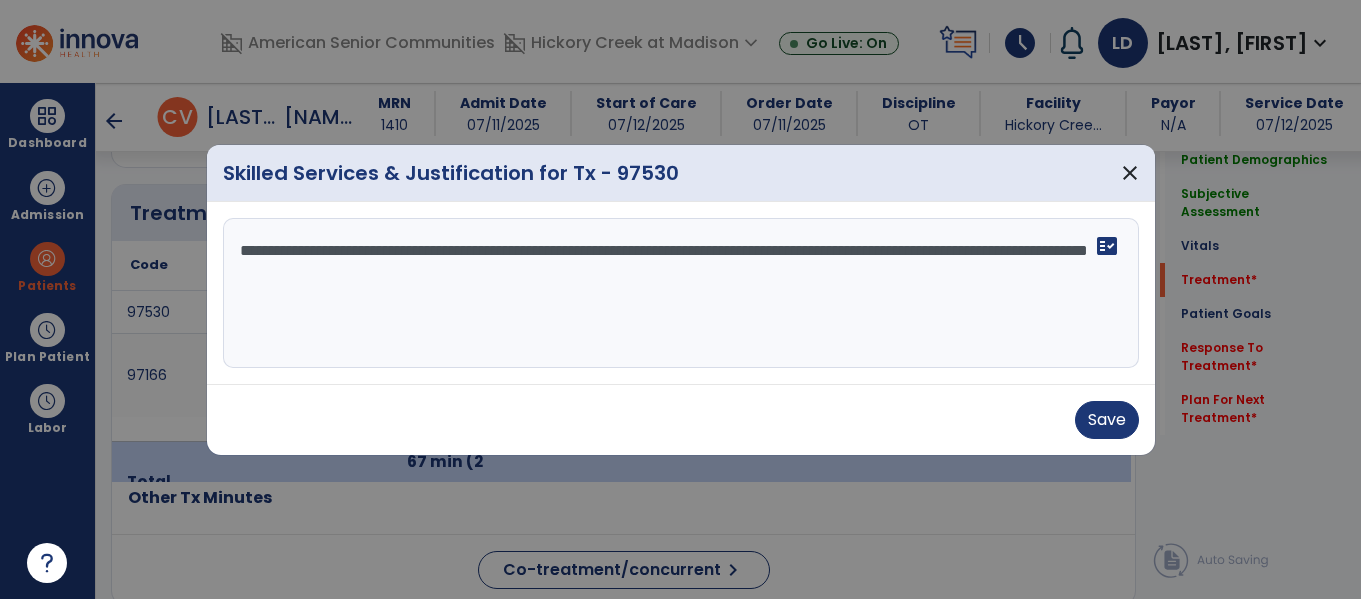 click on "**********" at bounding box center [681, 293] 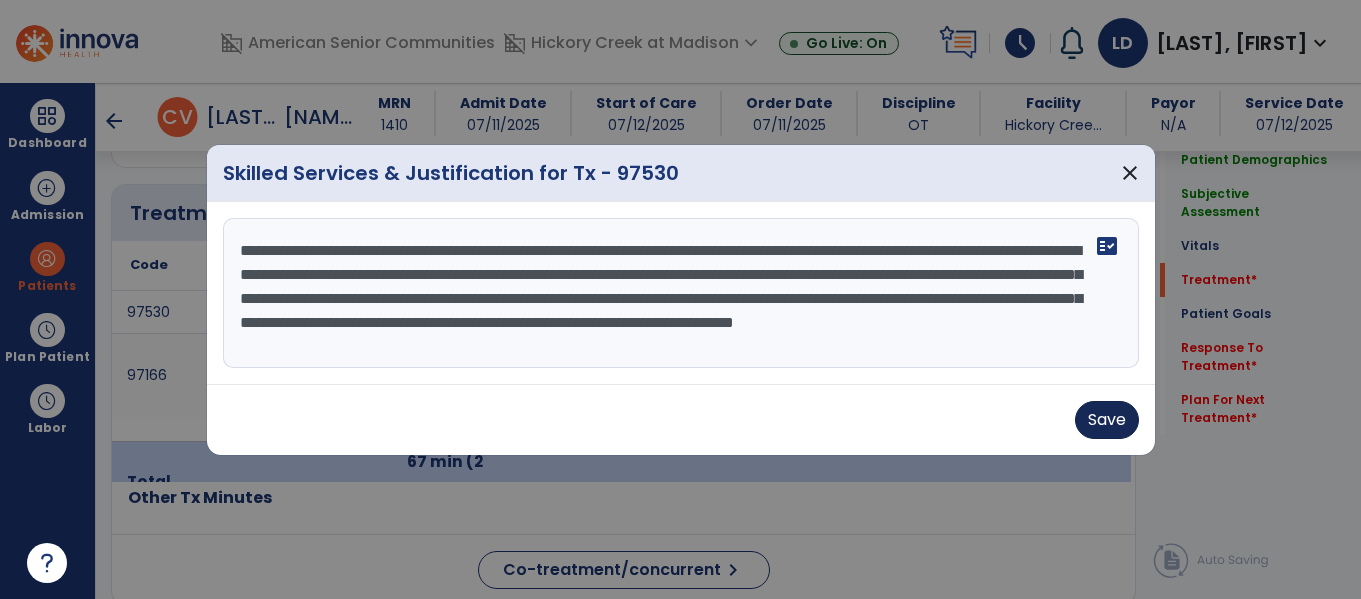 type on "**********" 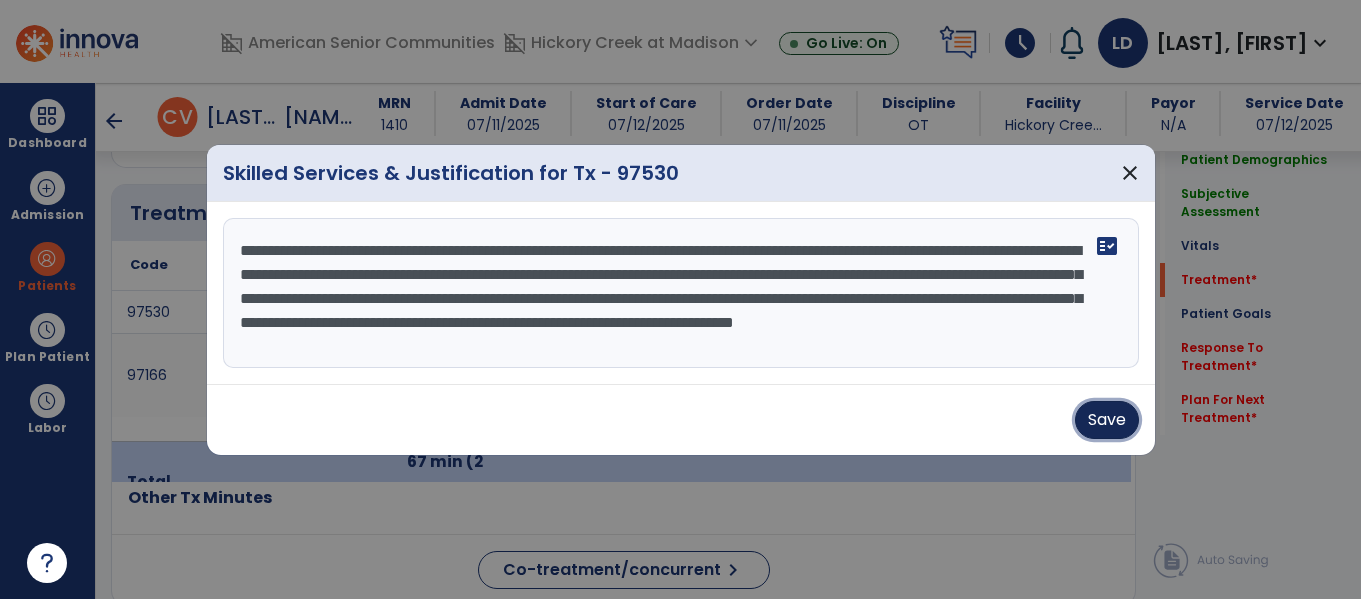 click on "Save" at bounding box center [1107, 420] 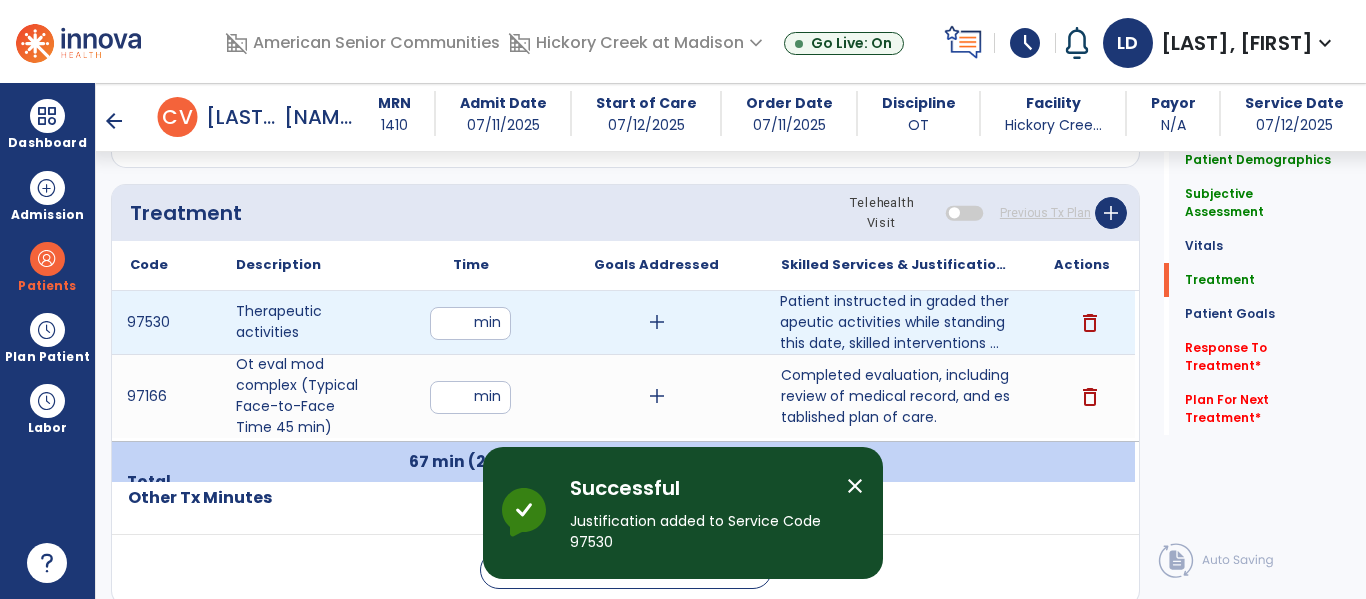 click on "add" at bounding box center [657, 322] 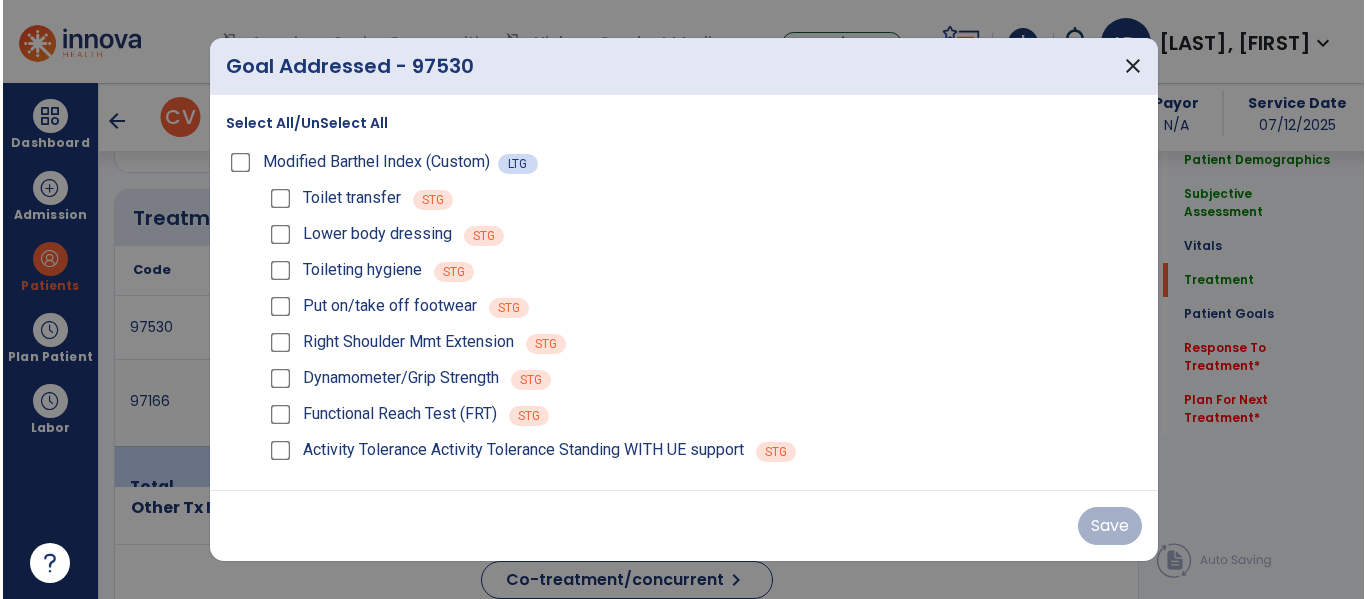 scroll, scrollTop: 1175, scrollLeft: 0, axis: vertical 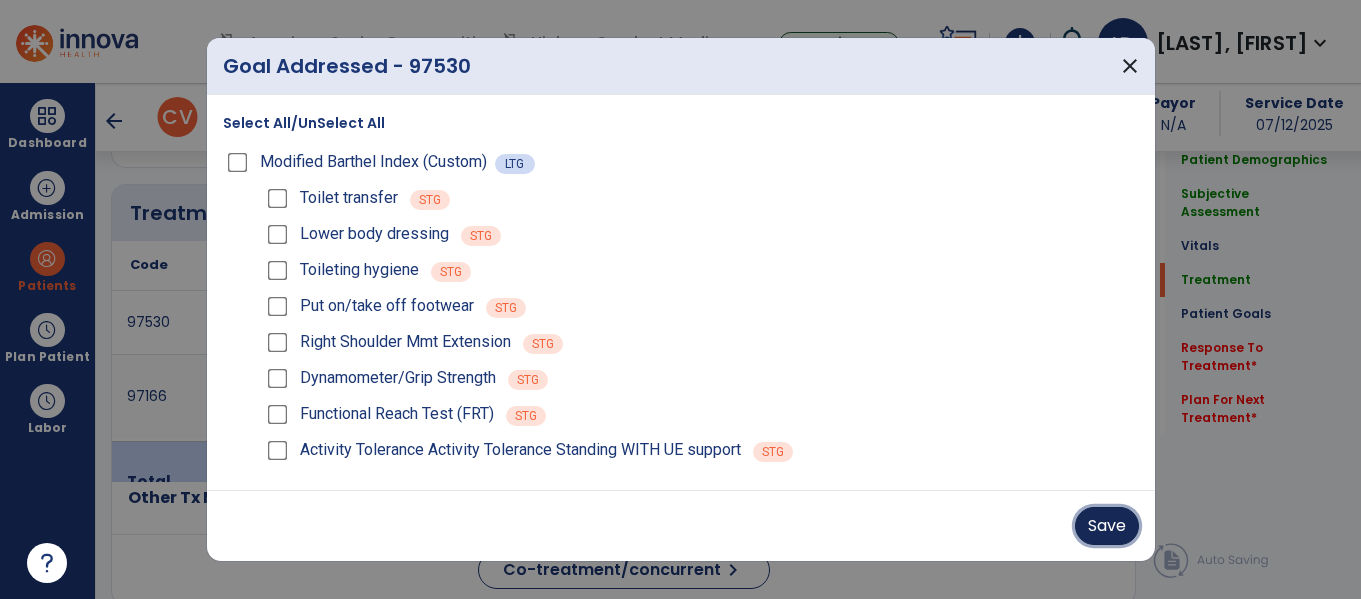 click on "Save" at bounding box center [1107, 526] 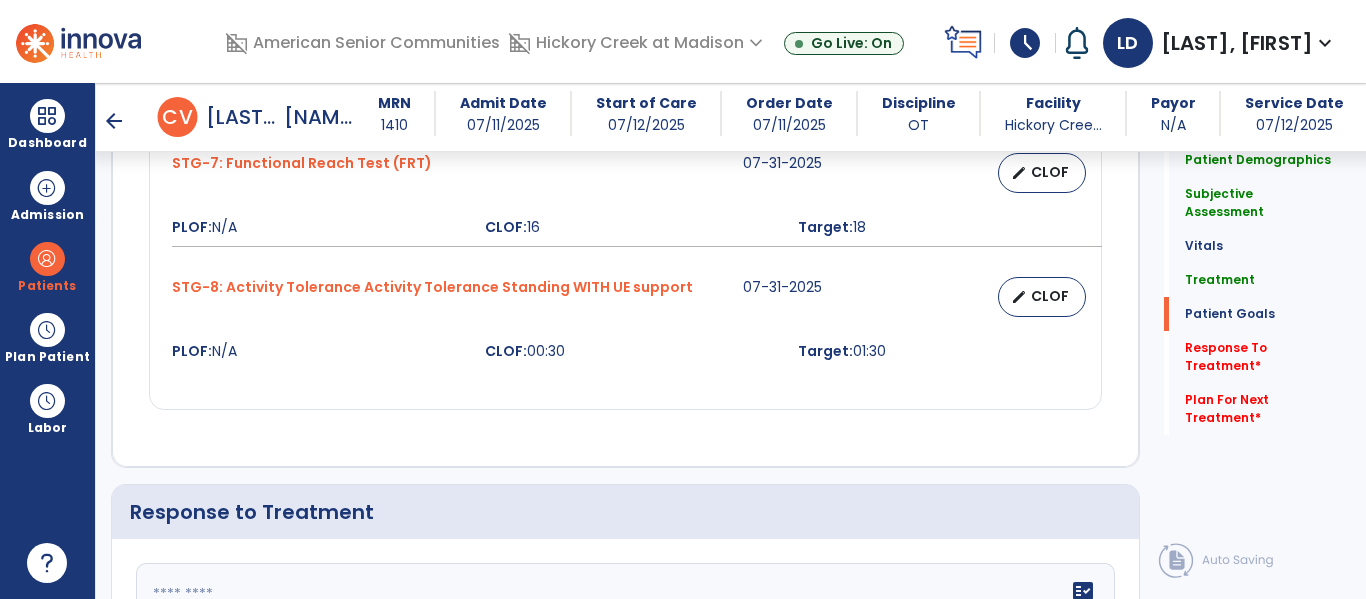 scroll, scrollTop: 2861, scrollLeft: 0, axis: vertical 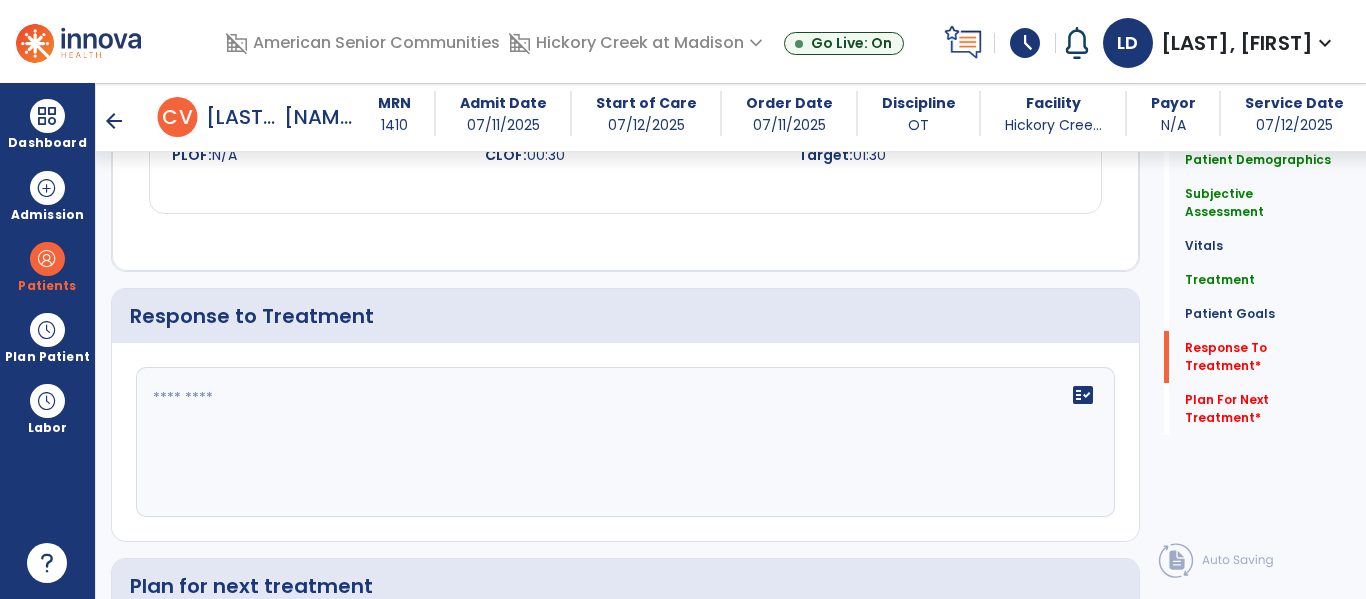 click on "fact_check" 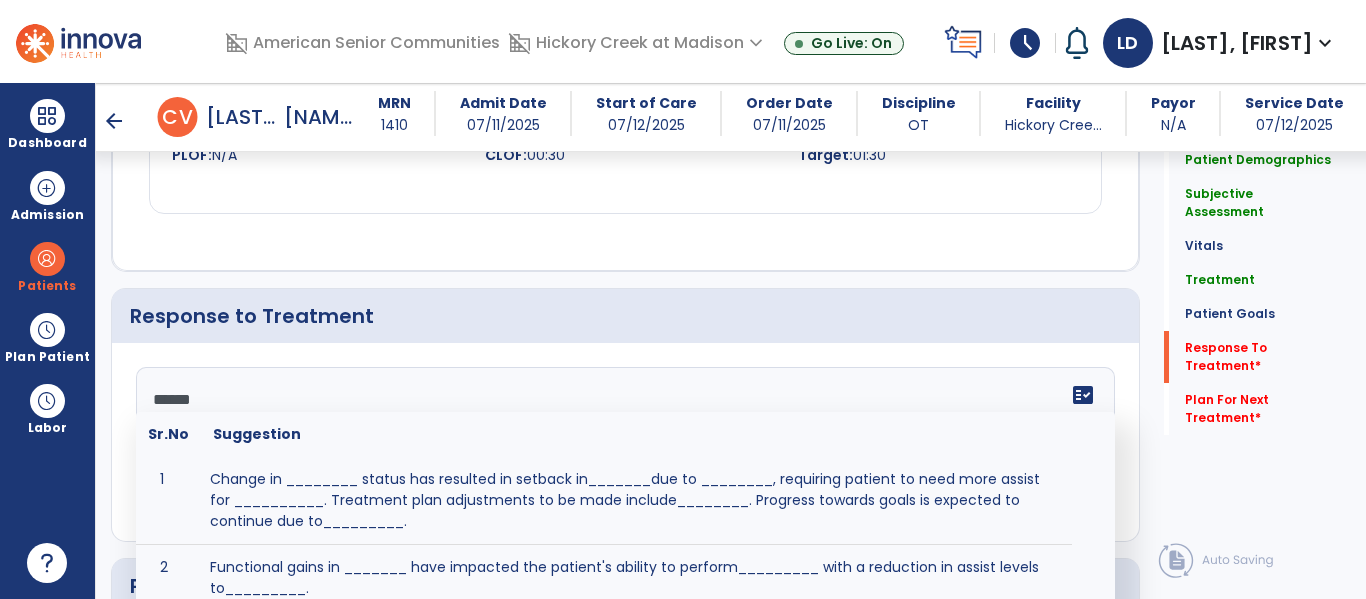 type on "*******" 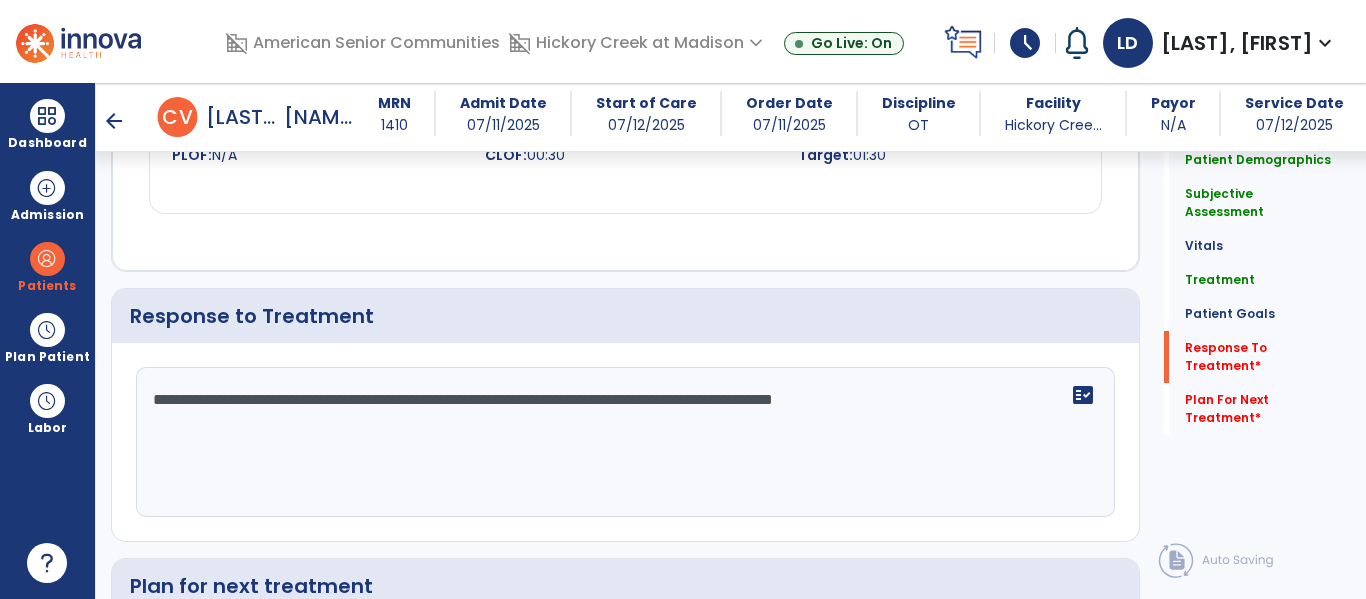 scroll, scrollTop: 3140, scrollLeft: 0, axis: vertical 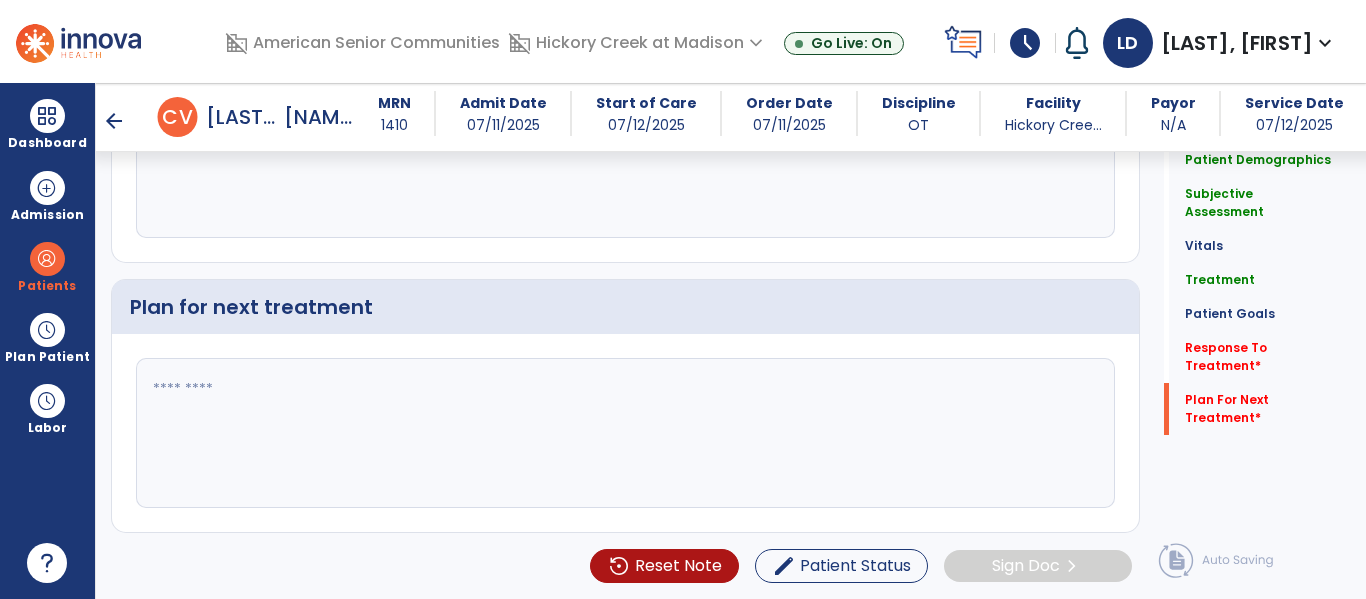 type on "**********" 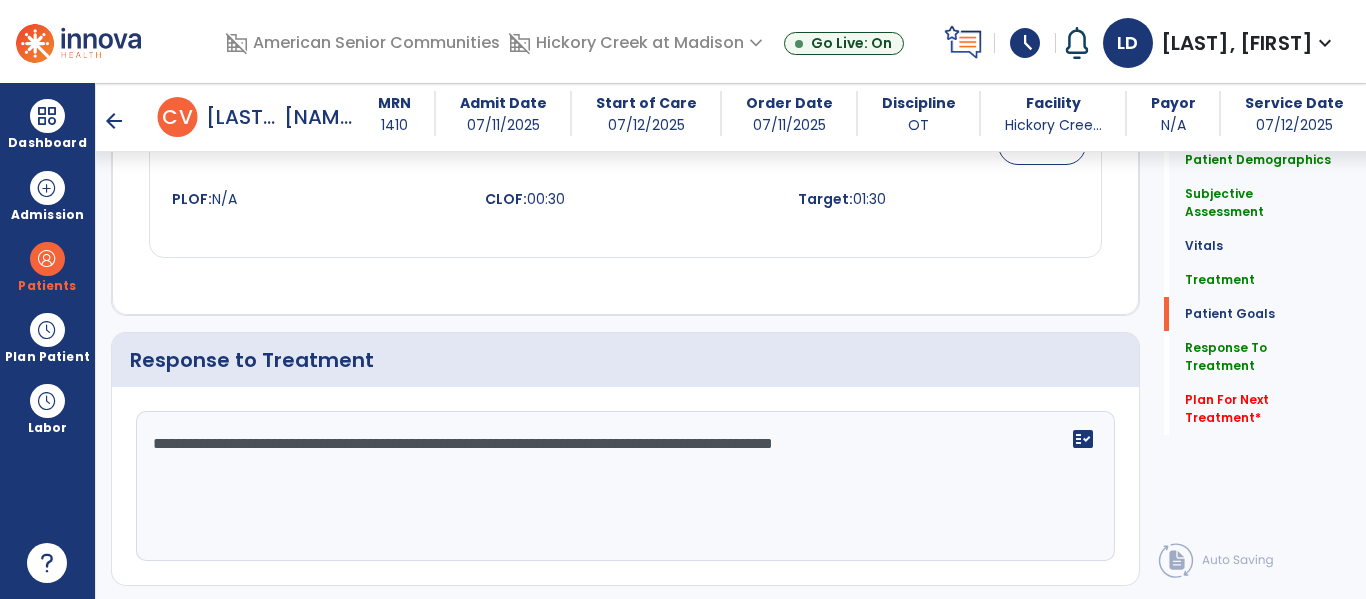 scroll, scrollTop: 2777, scrollLeft: 0, axis: vertical 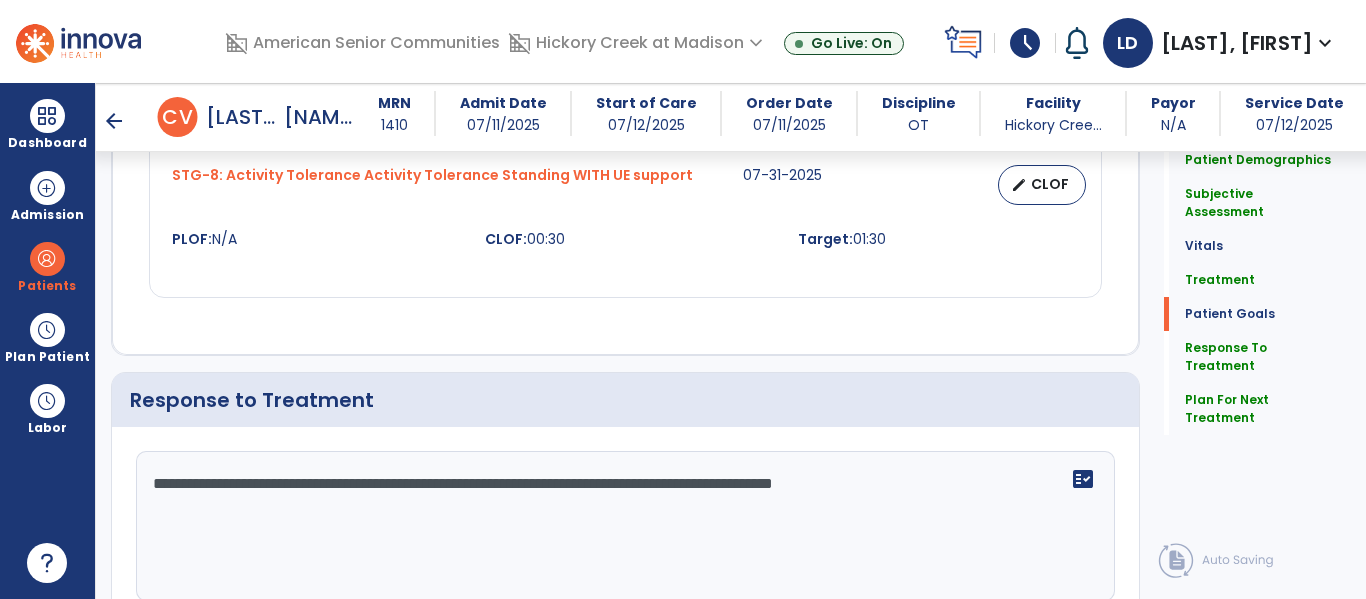 type on "**********" 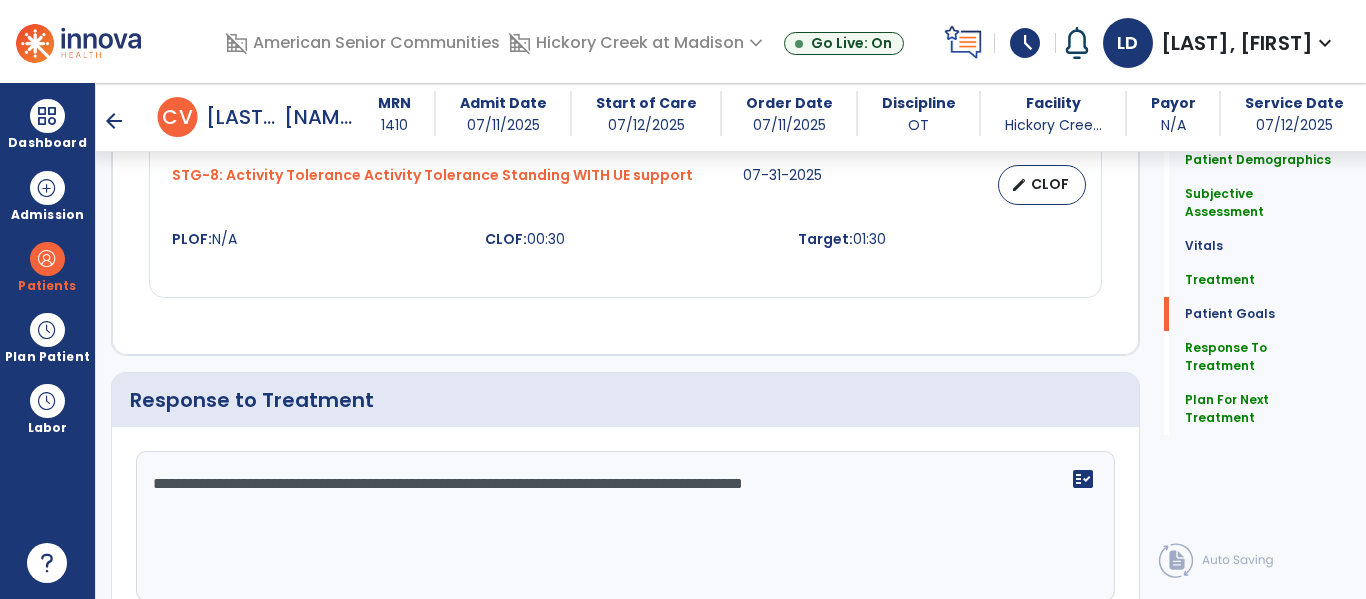 click on "**********" 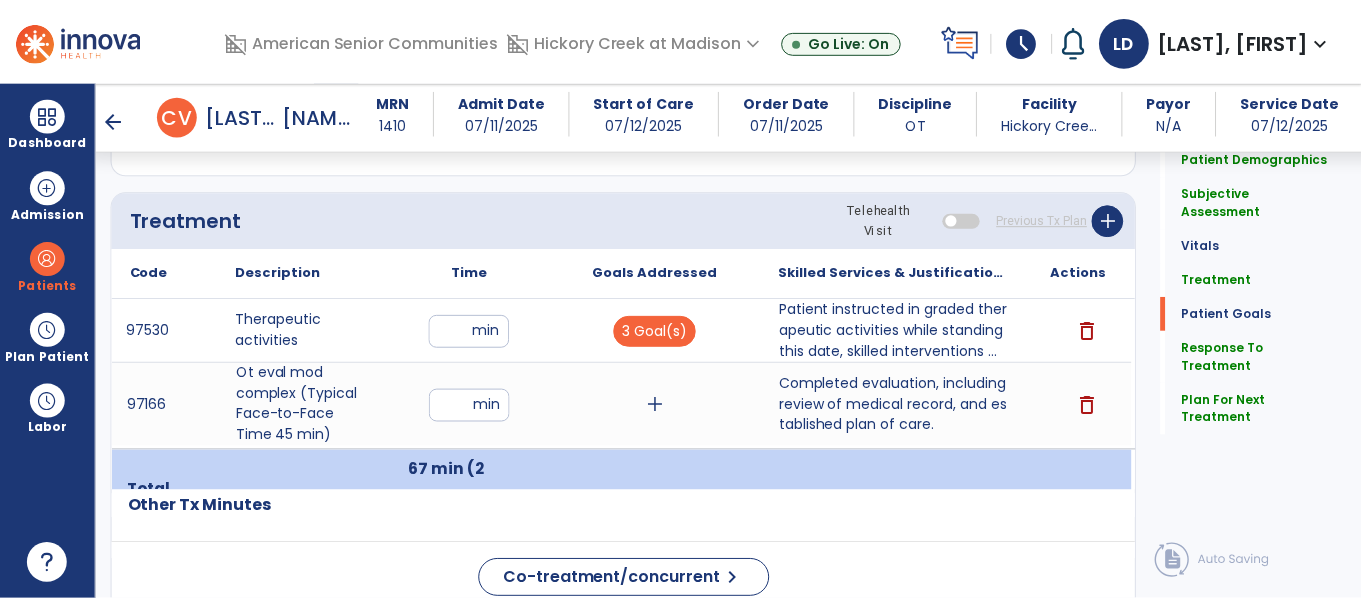 scroll, scrollTop: 3140, scrollLeft: 0, axis: vertical 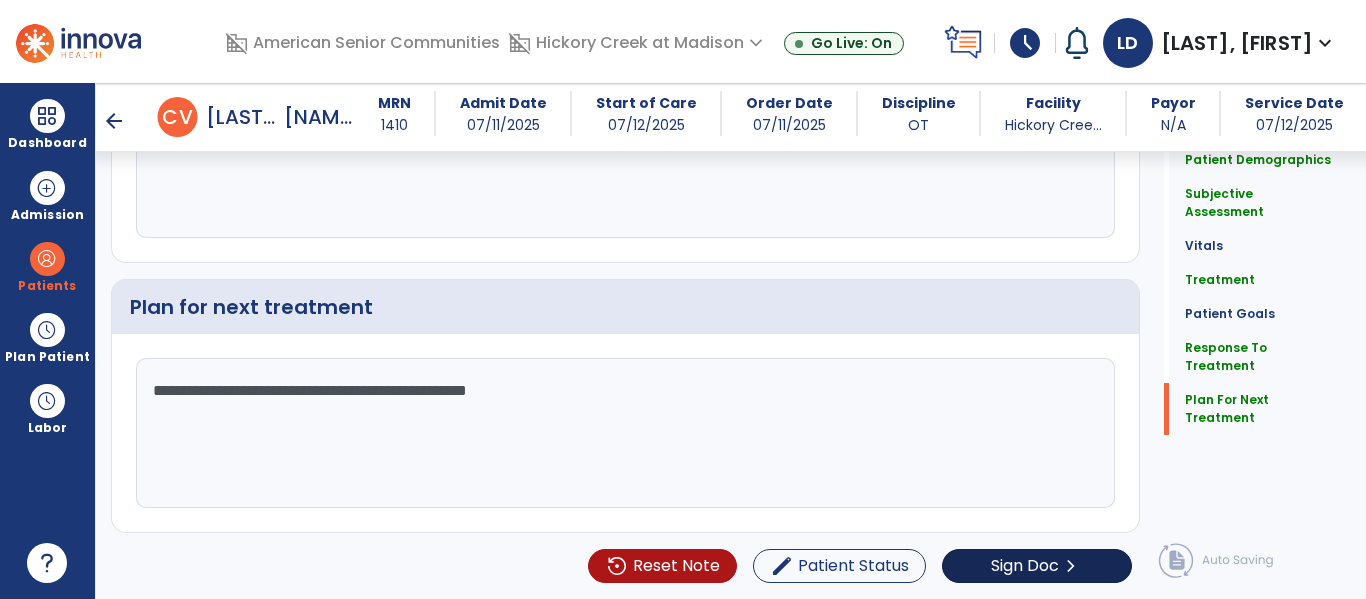 type on "**********" 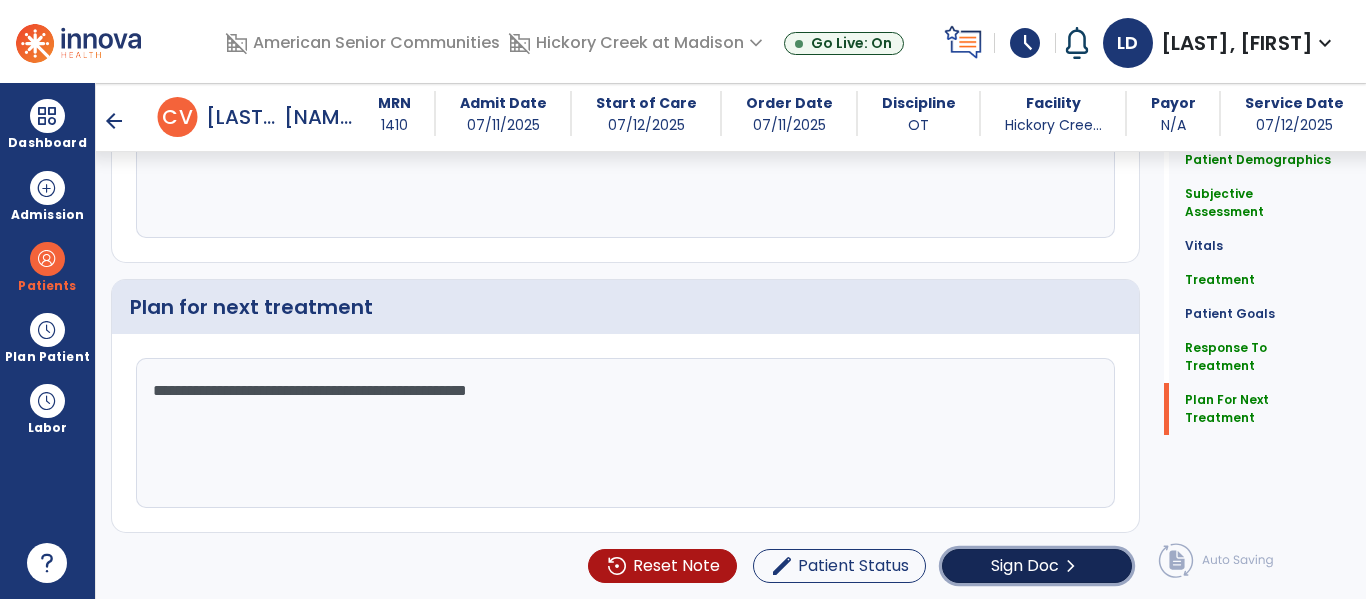 click on "Sign Doc  chevron_right" 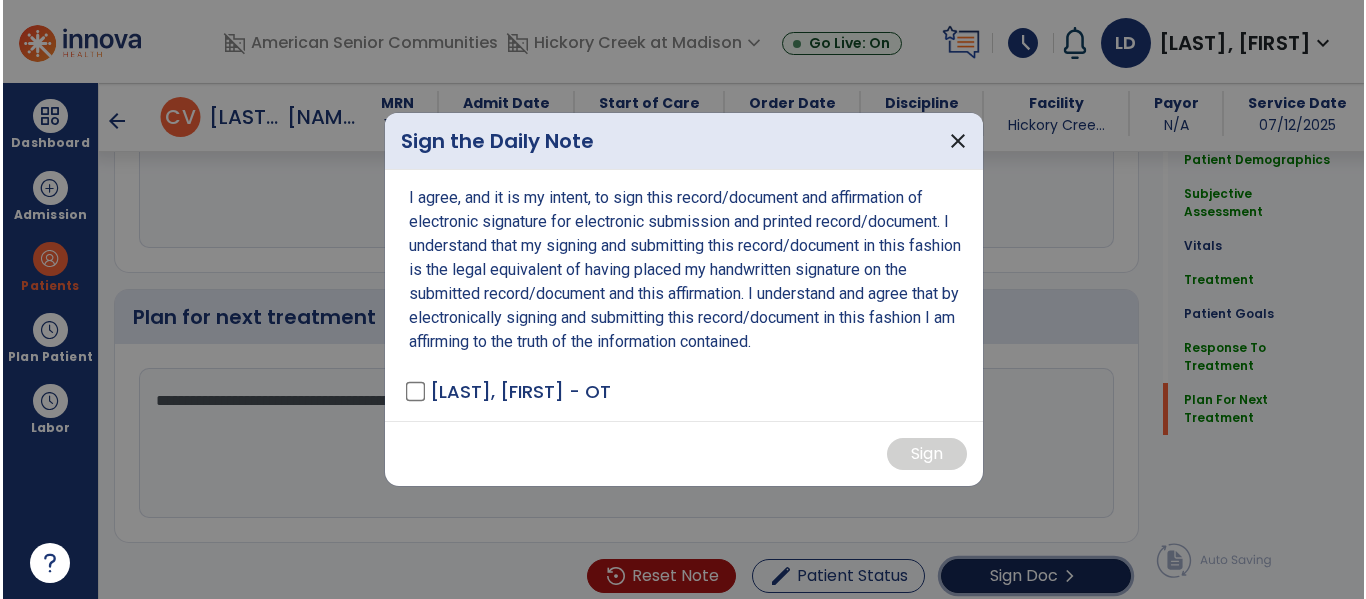 scroll, scrollTop: 3140, scrollLeft: 0, axis: vertical 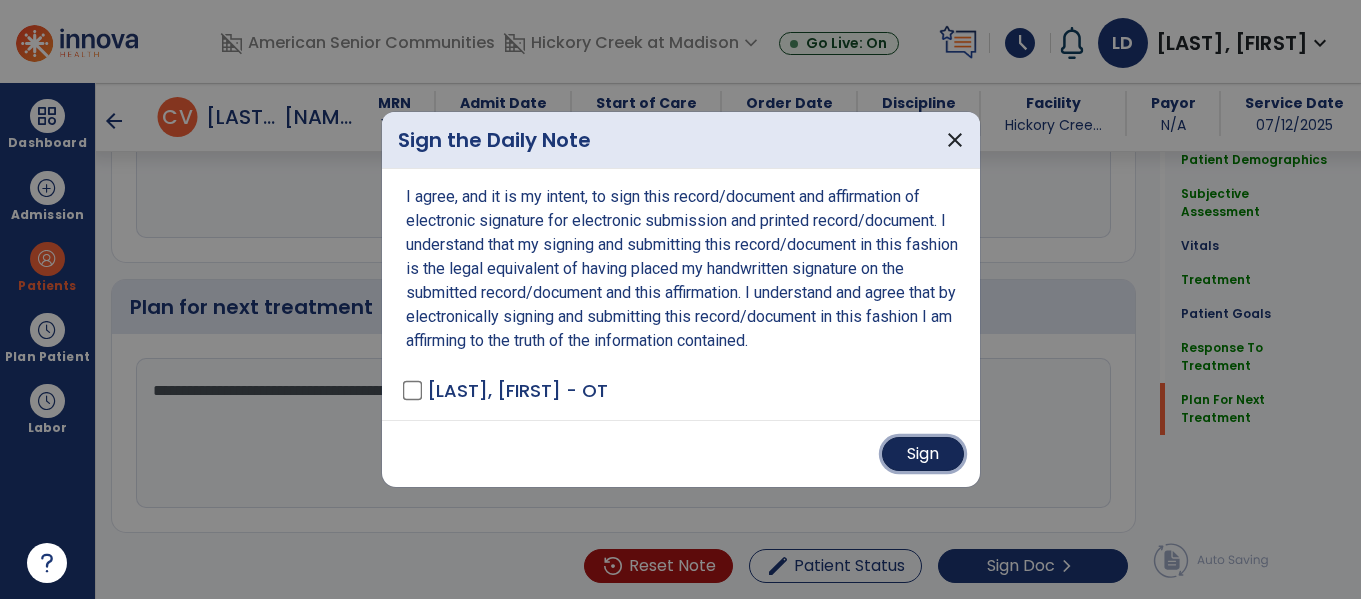 click on "Sign" at bounding box center [923, 454] 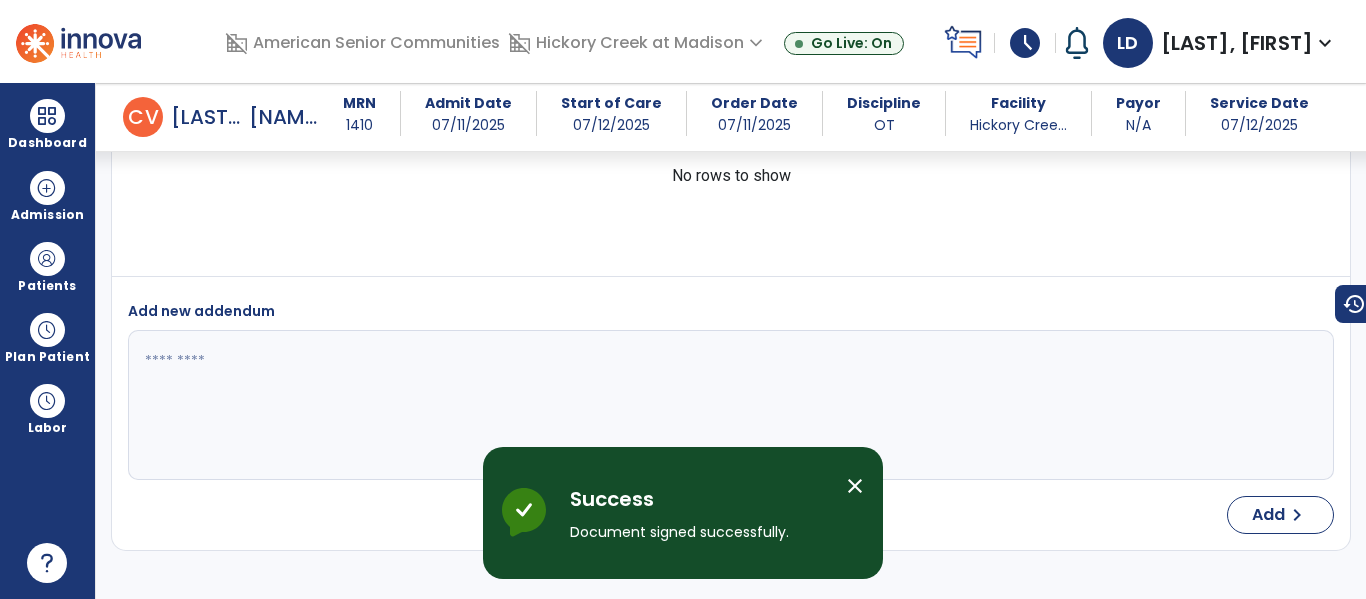 scroll, scrollTop: 4438, scrollLeft: 0, axis: vertical 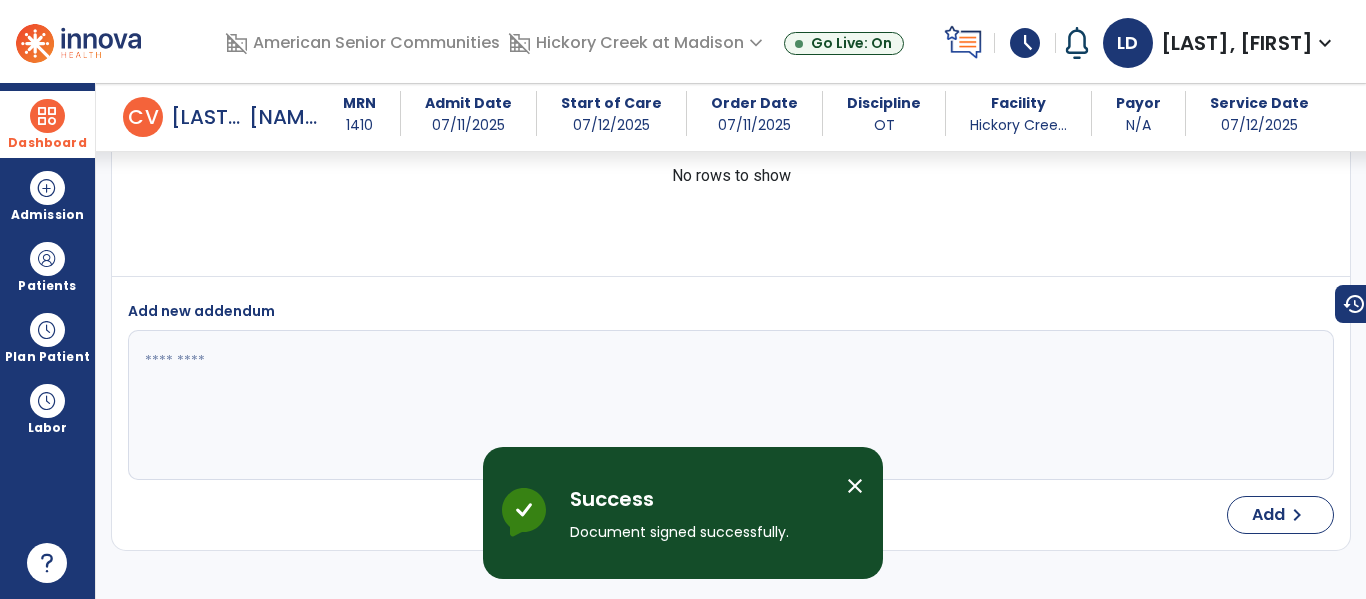 click at bounding box center [47, 116] 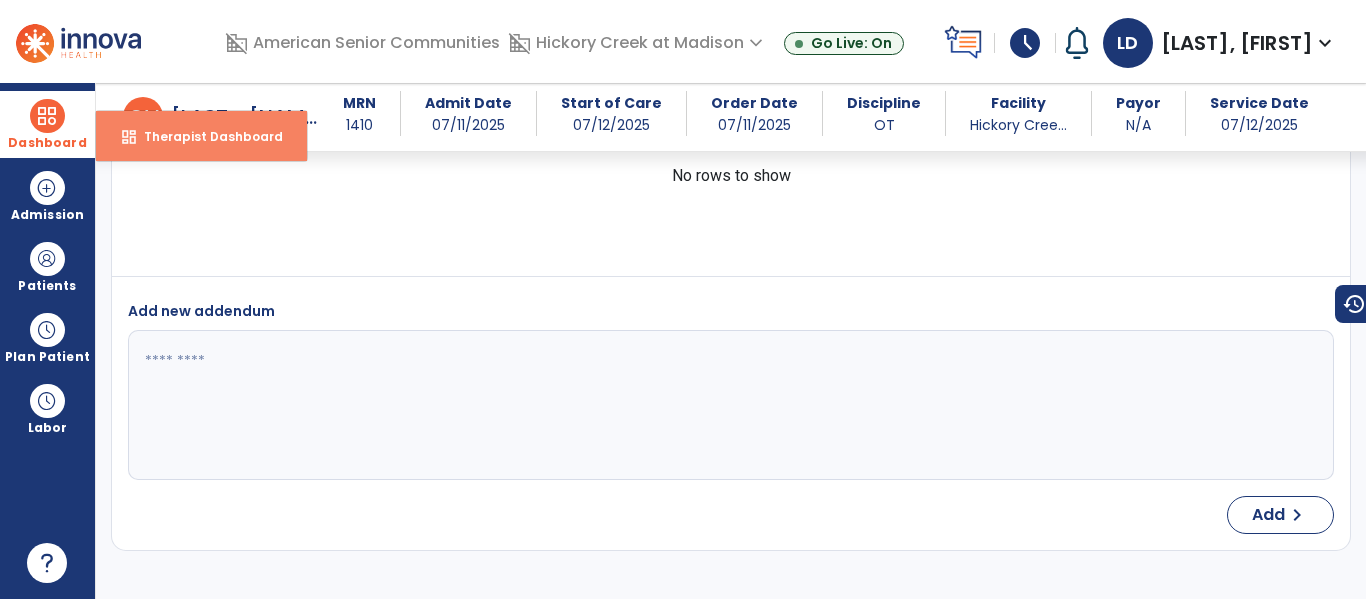 click on "Therapist Dashboard" at bounding box center [205, 136] 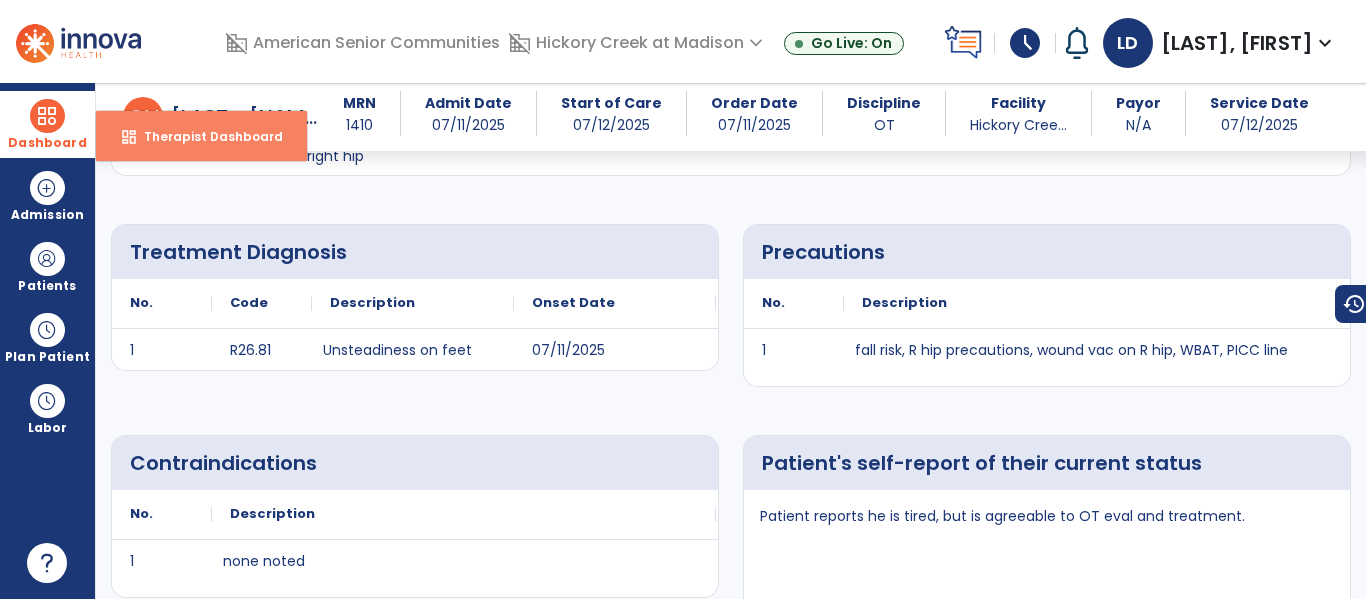select on "****" 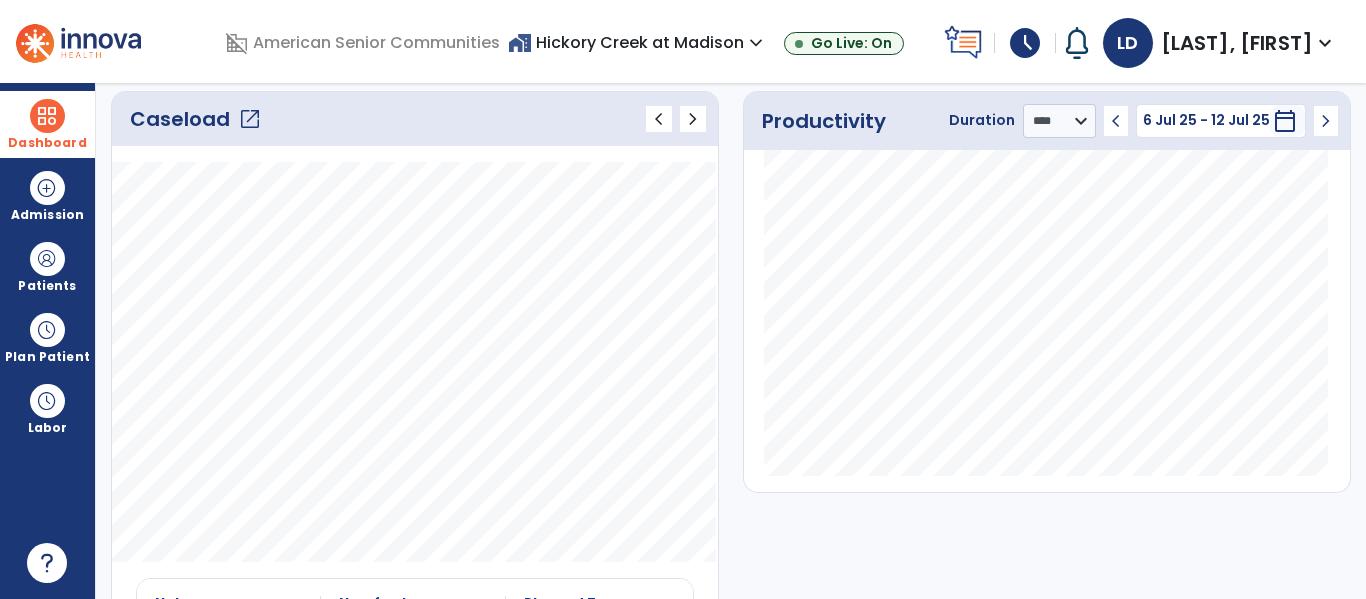 click on "open_in_new" 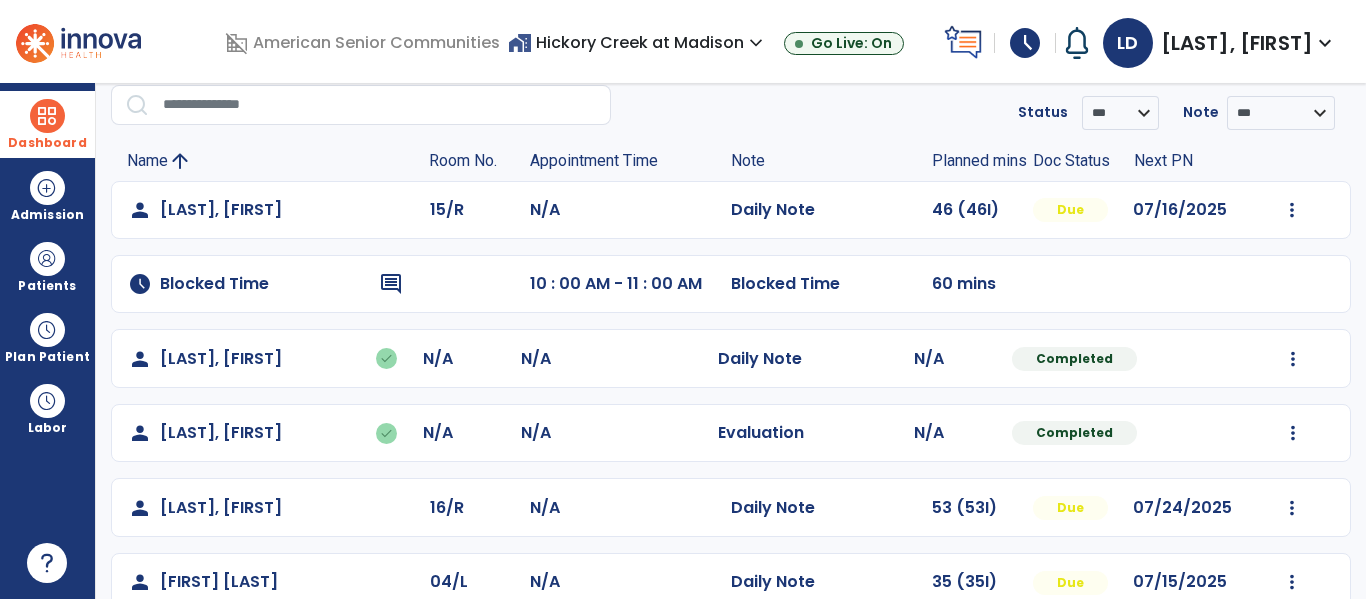 scroll, scrollTop: 413, scrollLeft: 0, axis: vertical 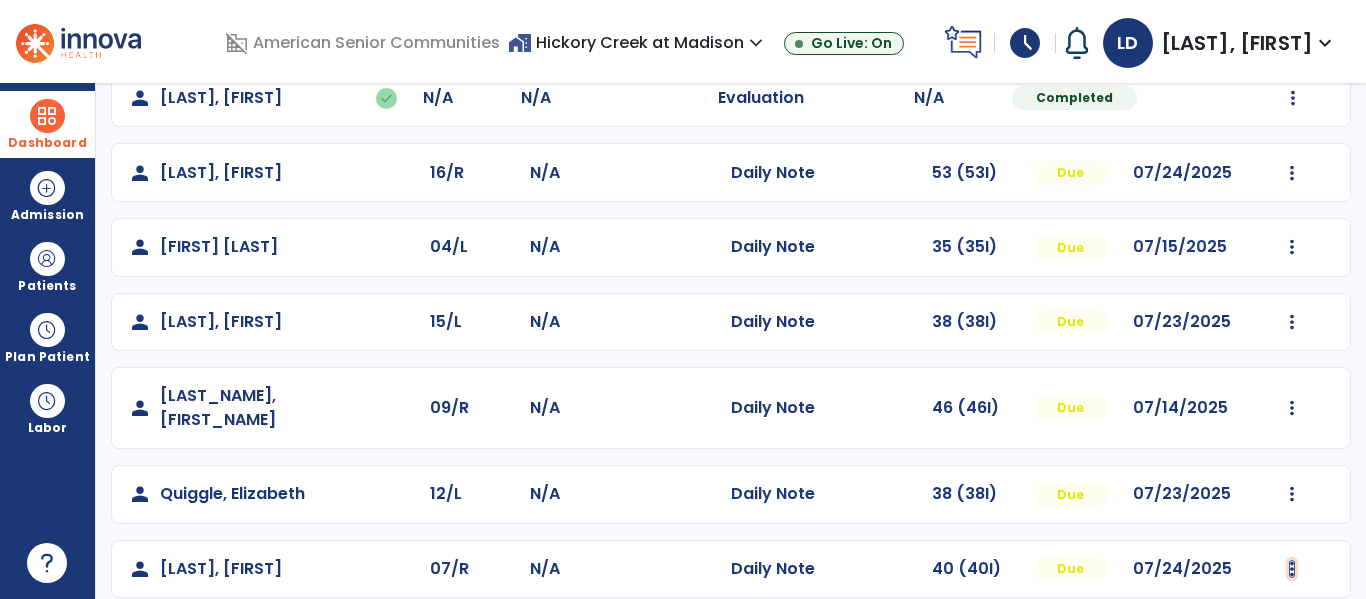 click at bounding box center [1292, -125] 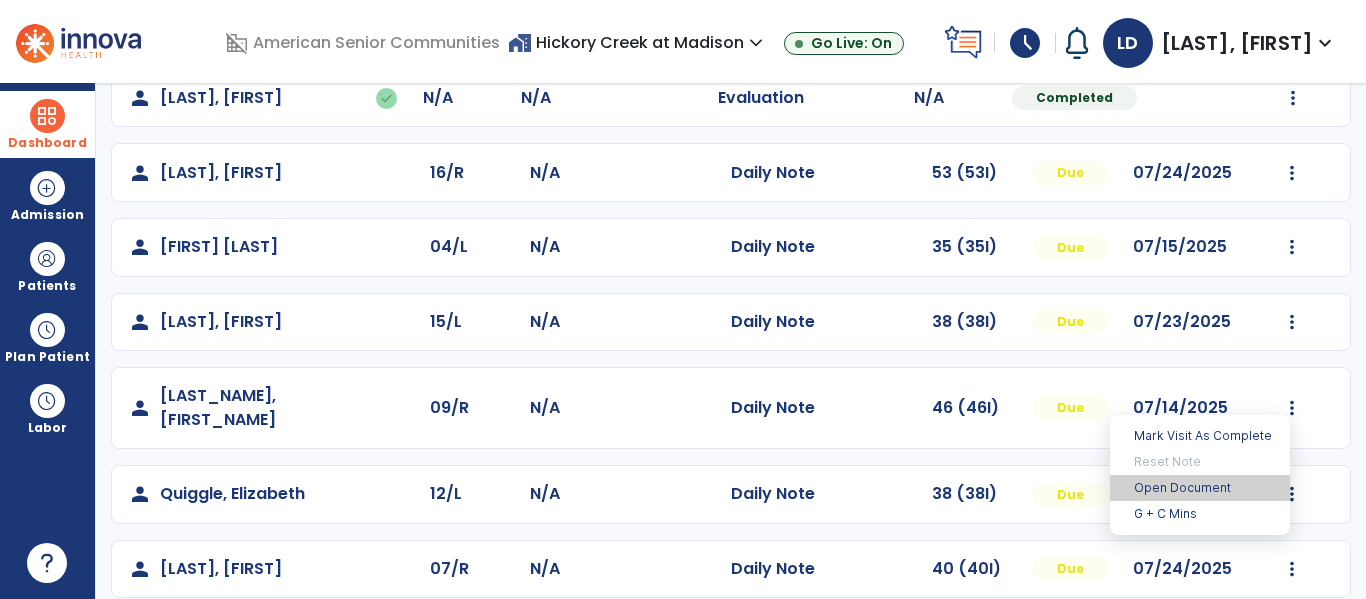 click on "Open Document" at bounding box center [1200, 488] 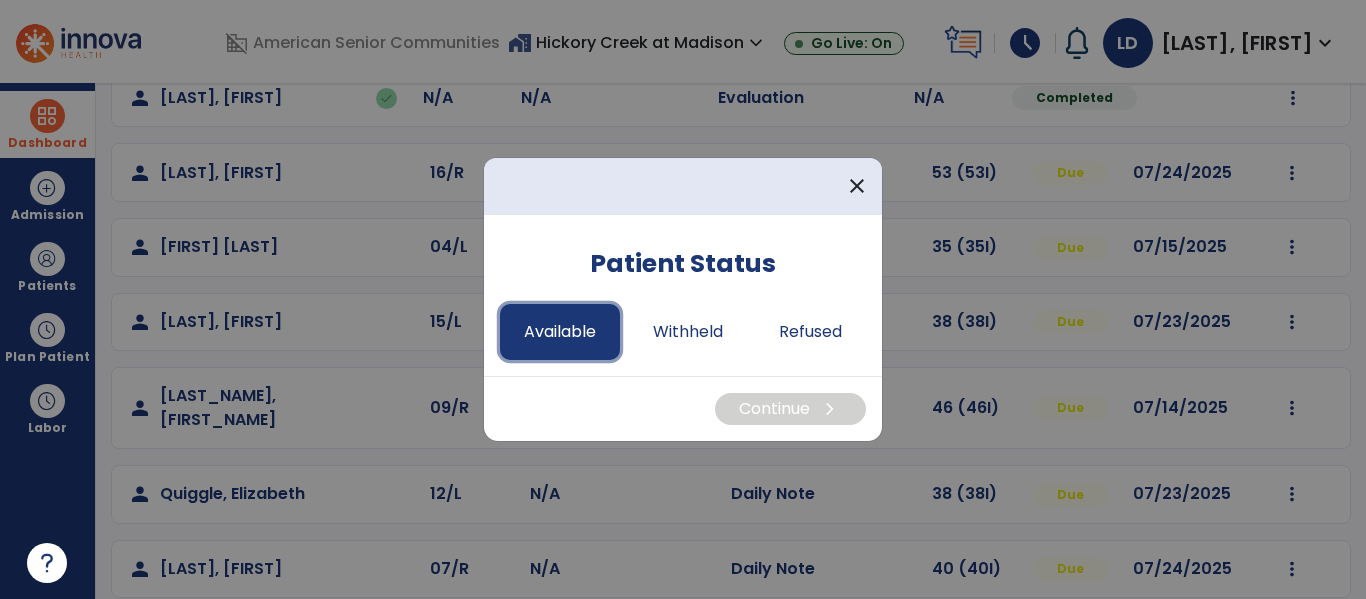 click on "Available" at bounding box center [560, 332] 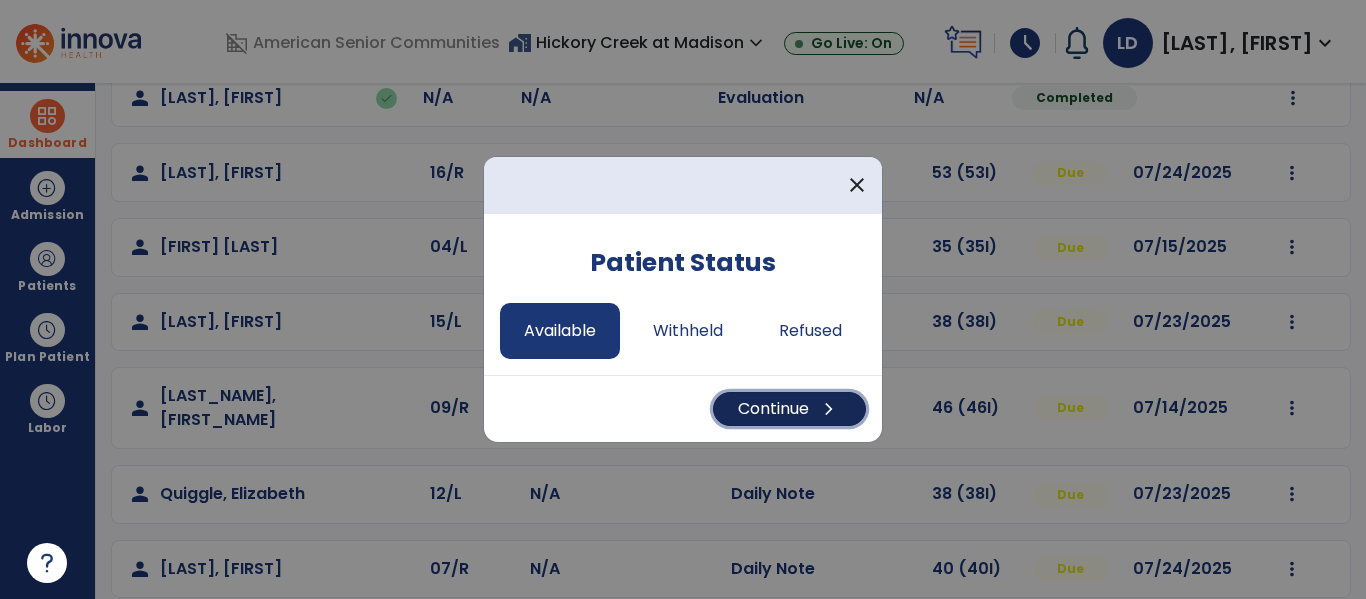 click on "chevron_right" at bounding box center [829, 409] 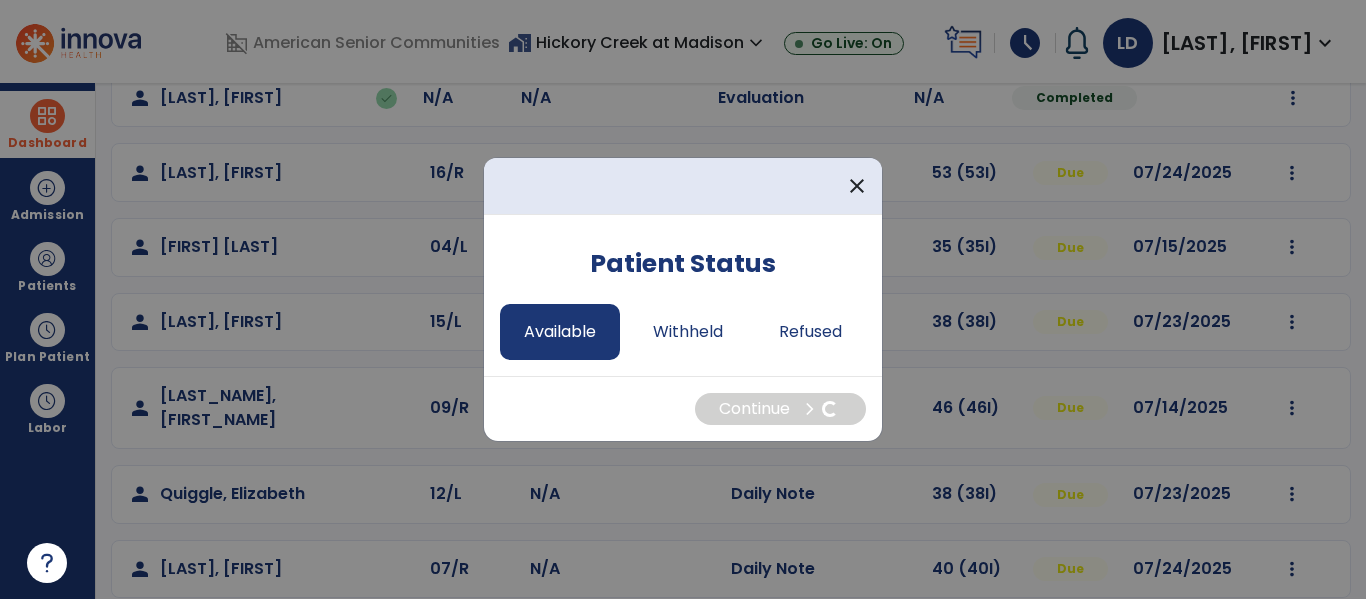 select on "*" 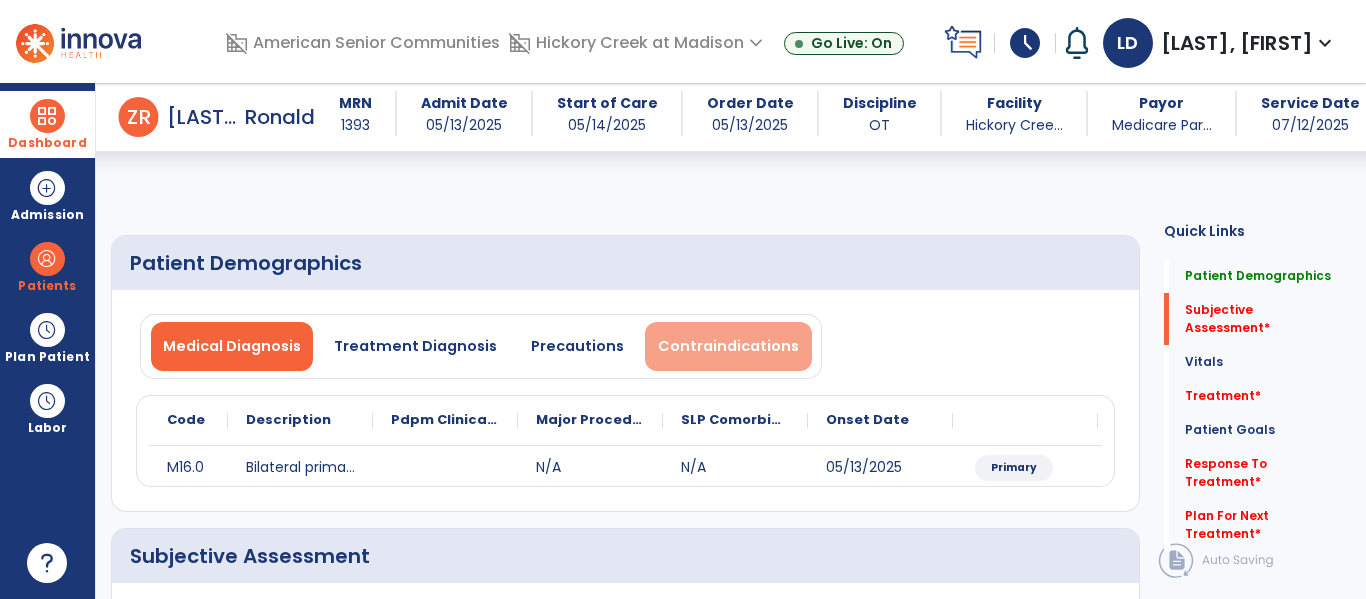 scroll, scrollTop: 448, scrollLeft: 0, axis: vertical 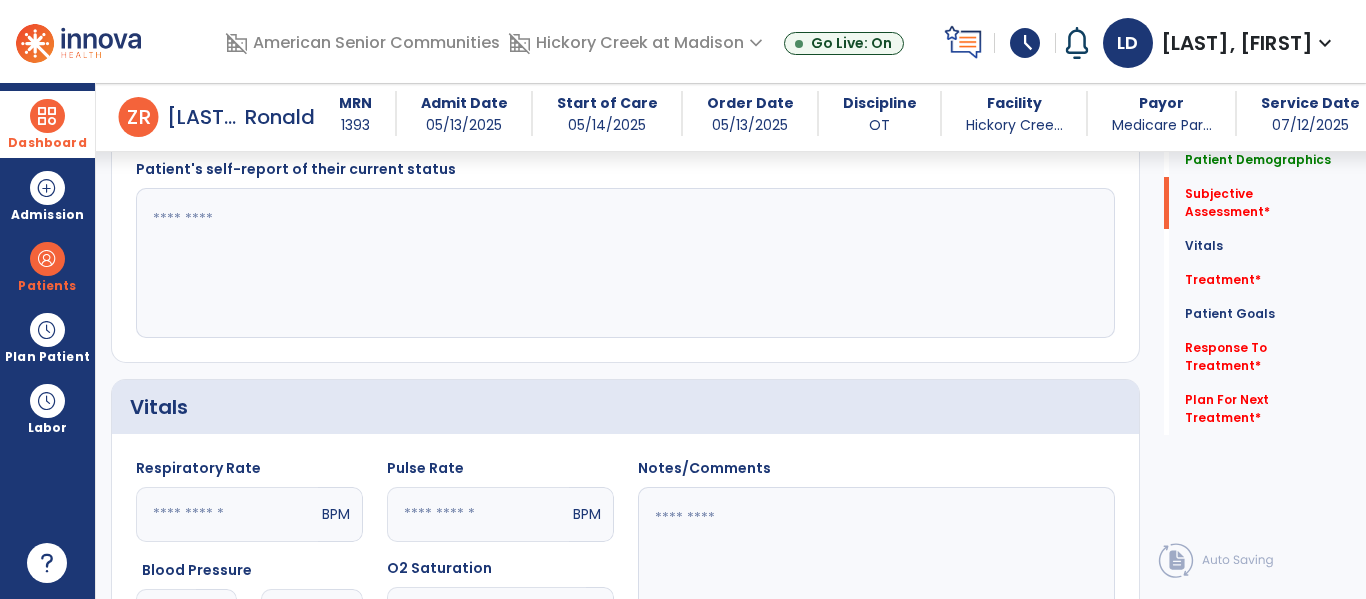 click 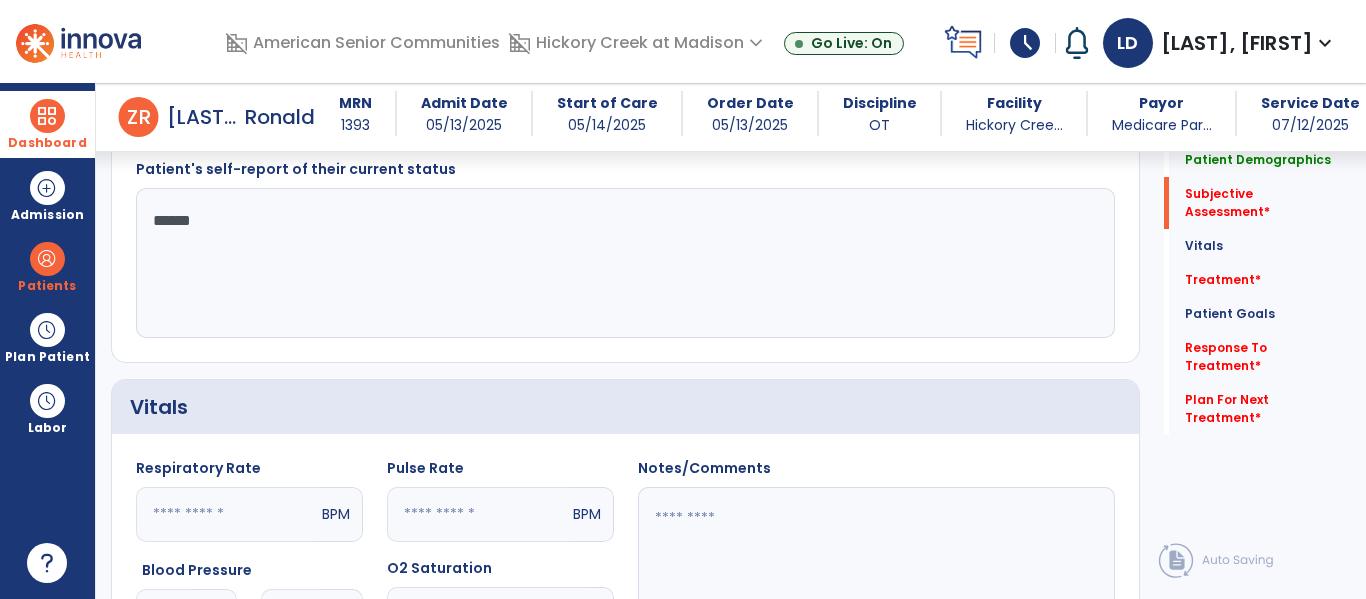 type on "*******" 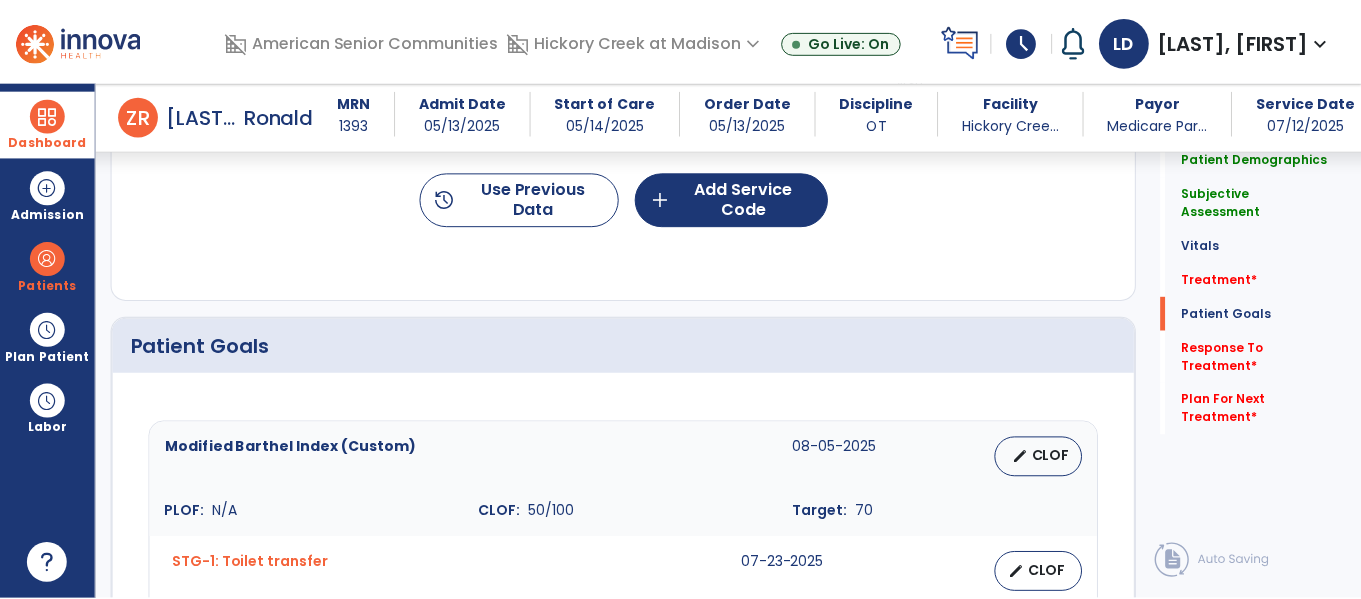 scroll, scrollTop: 1181, scrollLeft: 0, axis: vertical 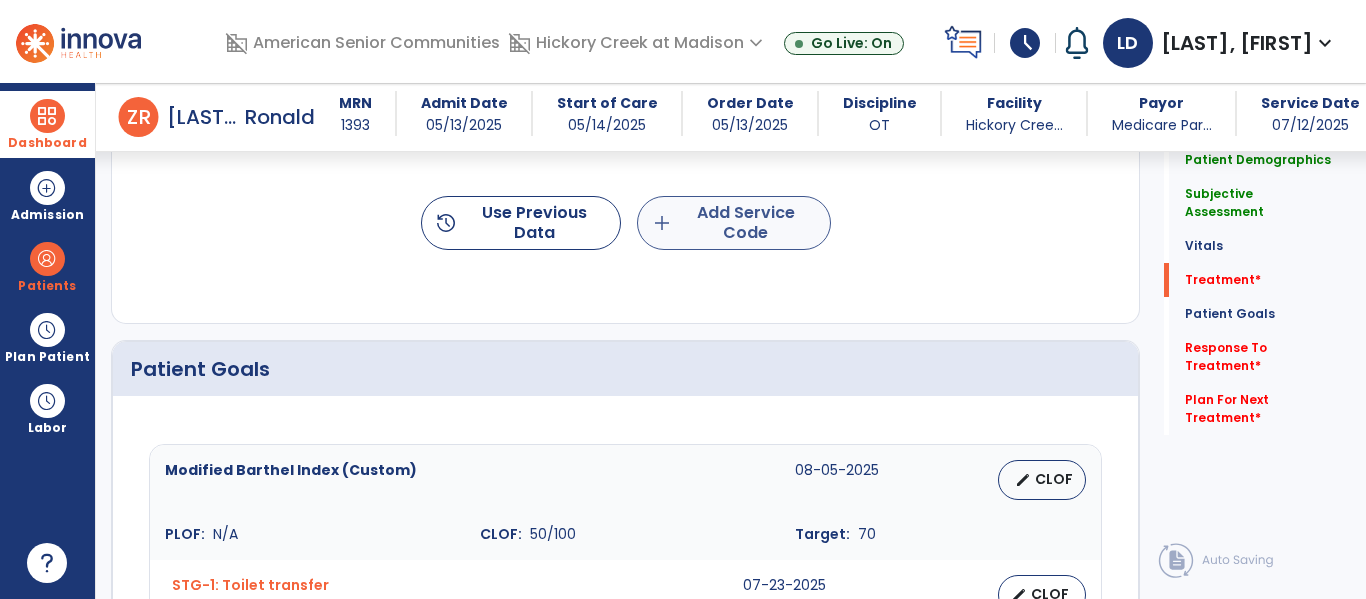 type on "**********" 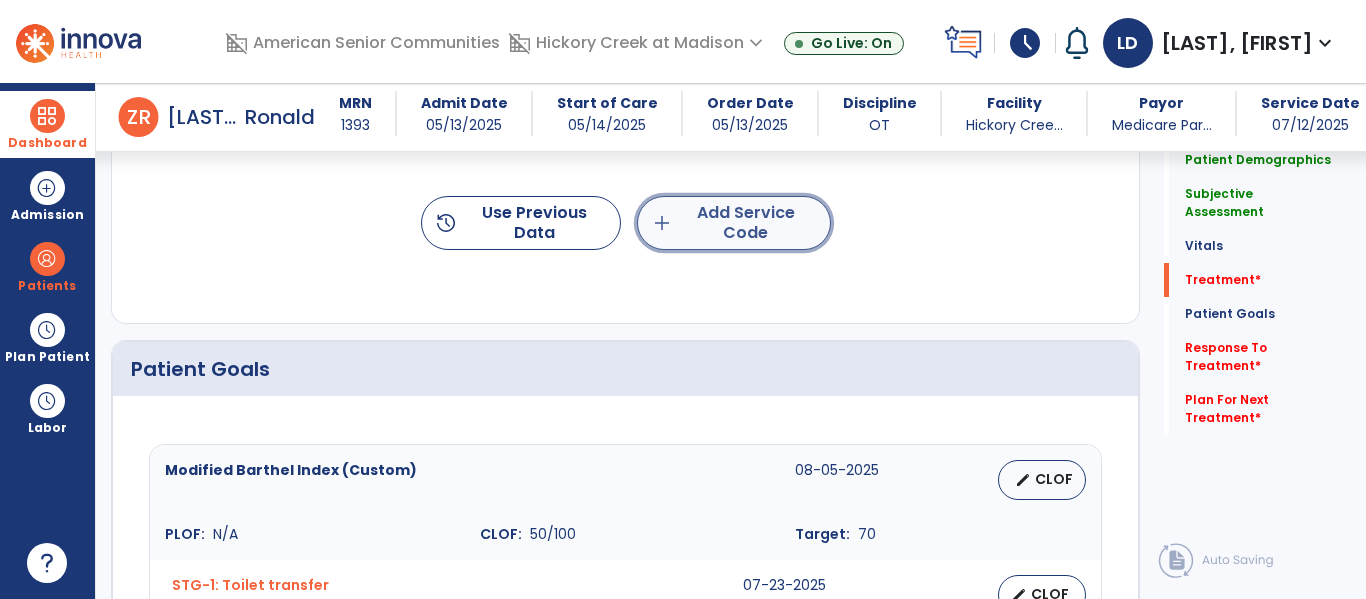click on "add  Add Service Code" 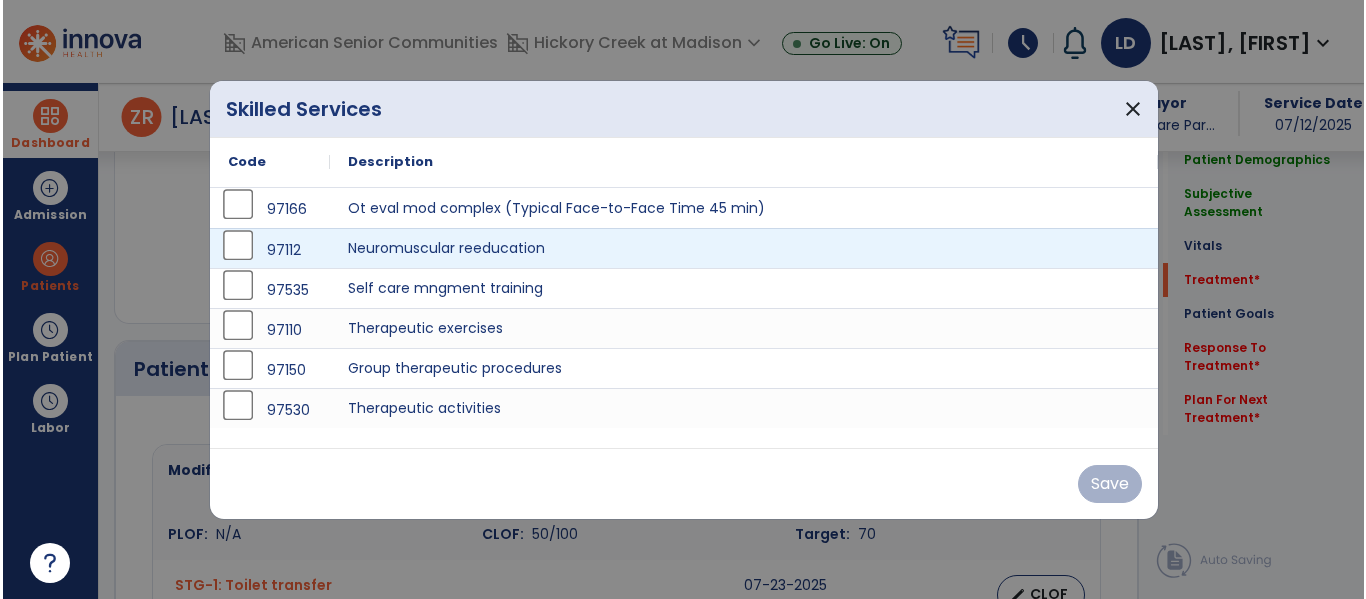 scroll, scrollTop: 1181, scrollLeft: 0, axis: vertical 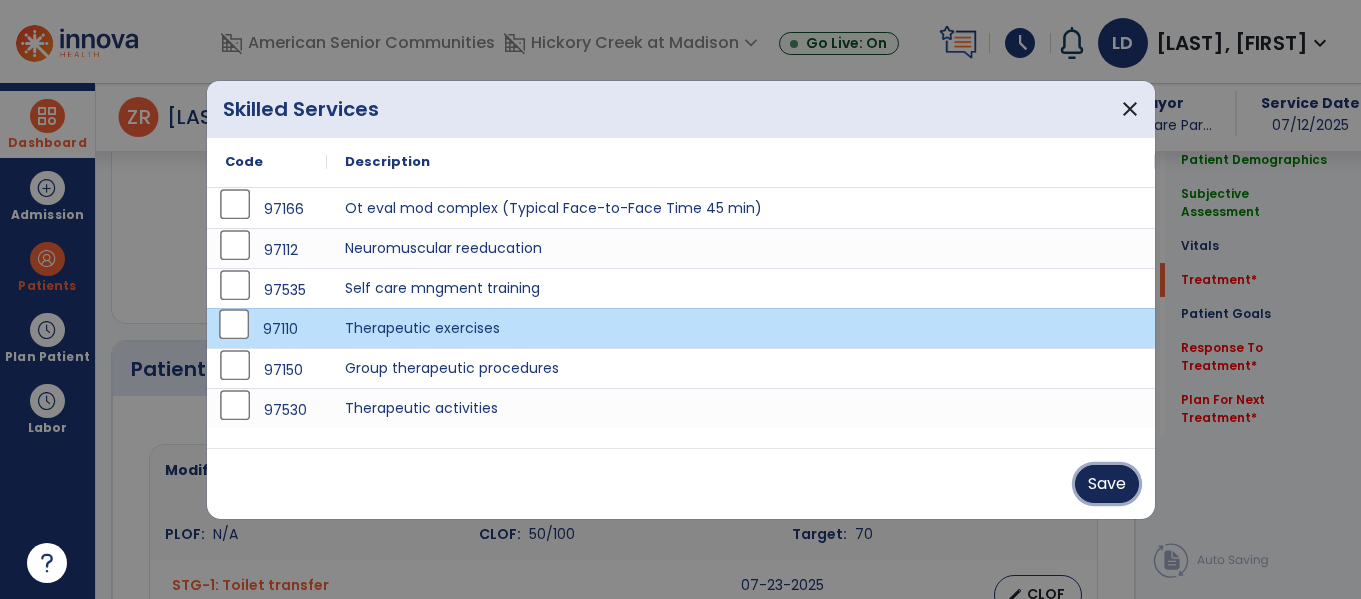 click on "Save" at bounding box center (1107, 484) 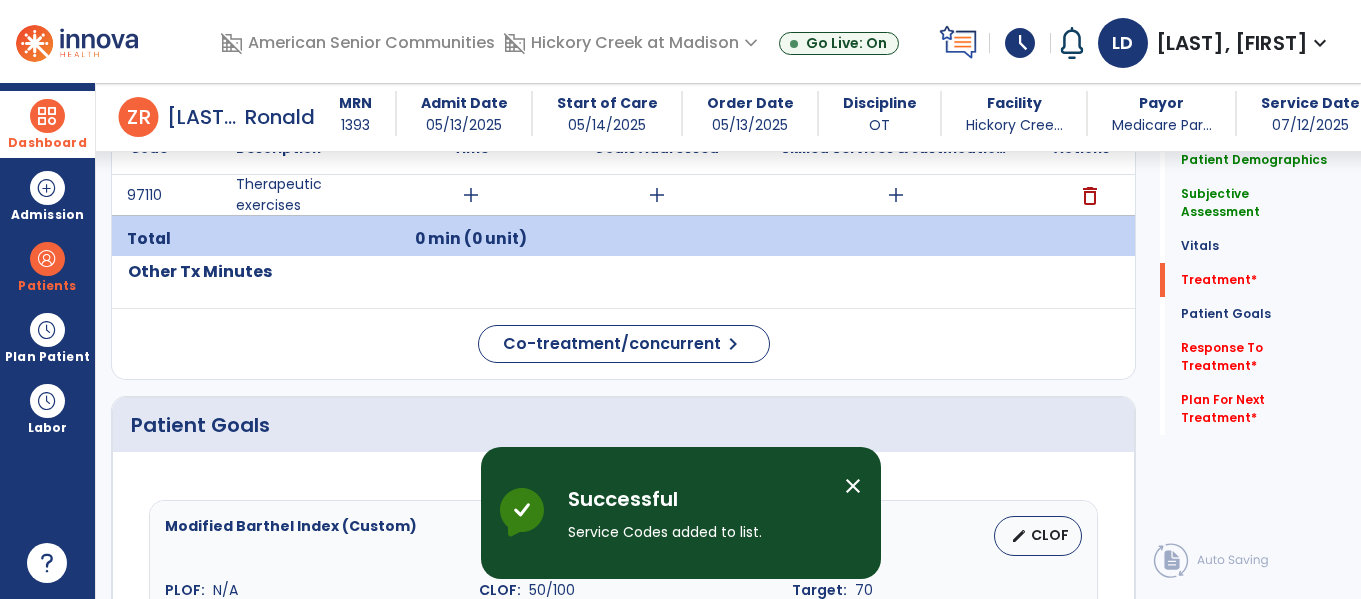 scroll, scrollTop: 1182, scrollLeft: 0, axis: vertical 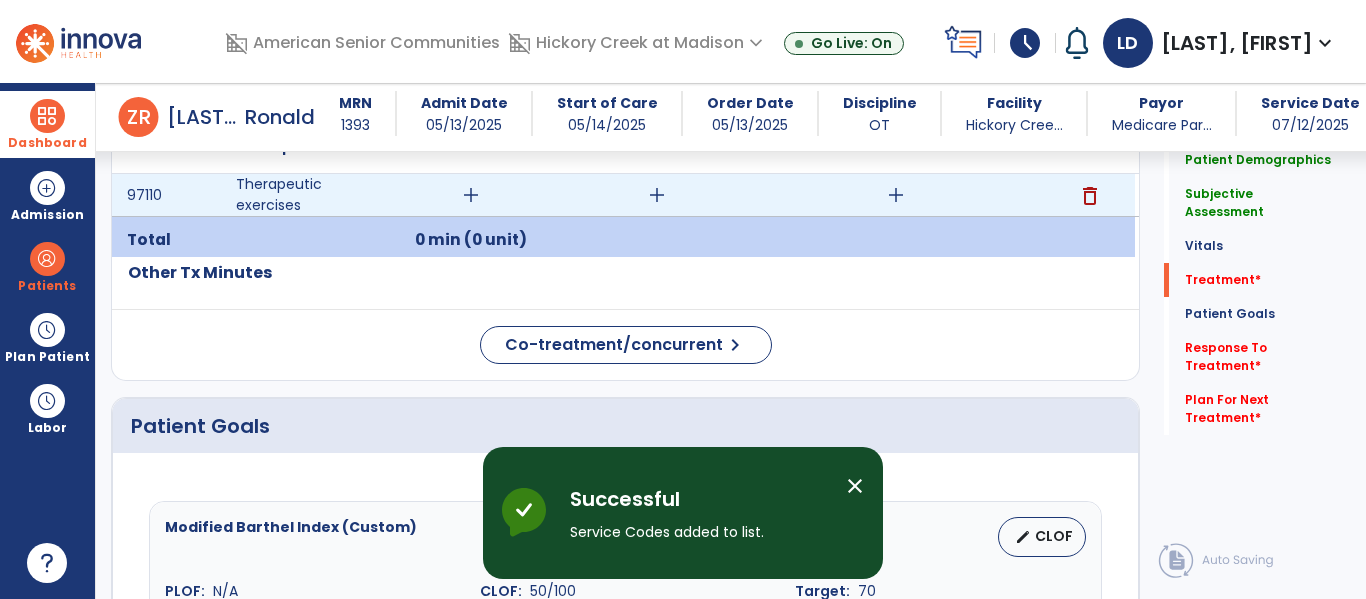 click on "add" at bounding box center [896, 195] 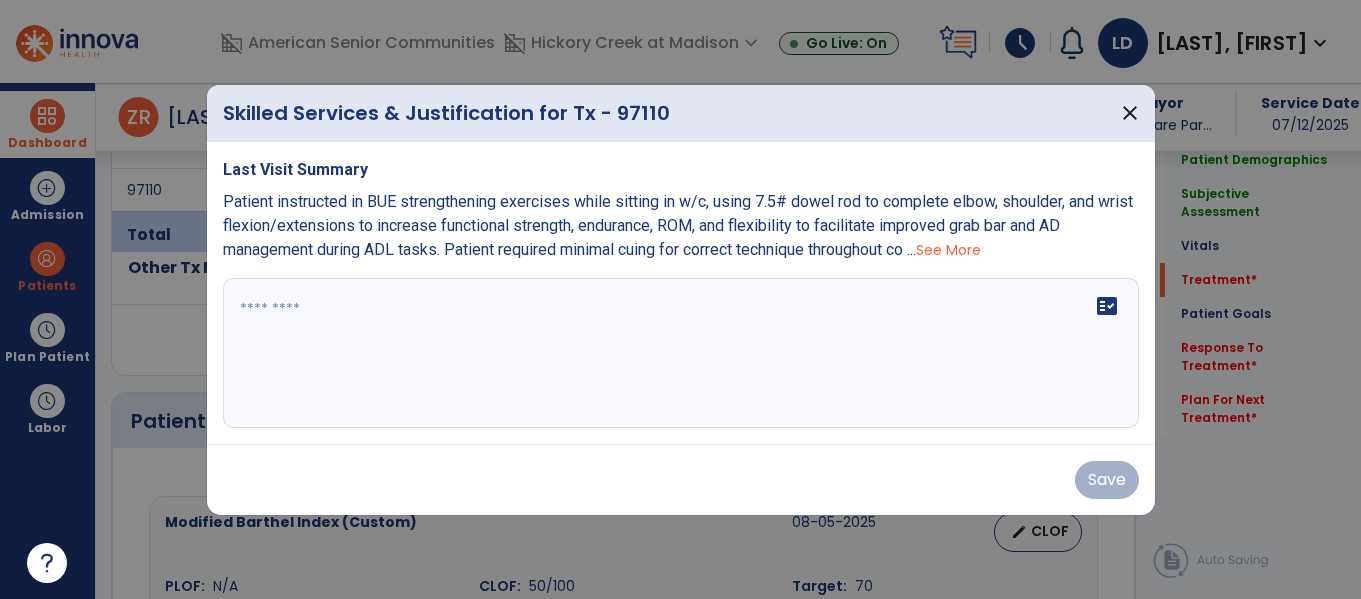 scroll, scrollTop: 1182, scrollLeft: 0, axis: vertical 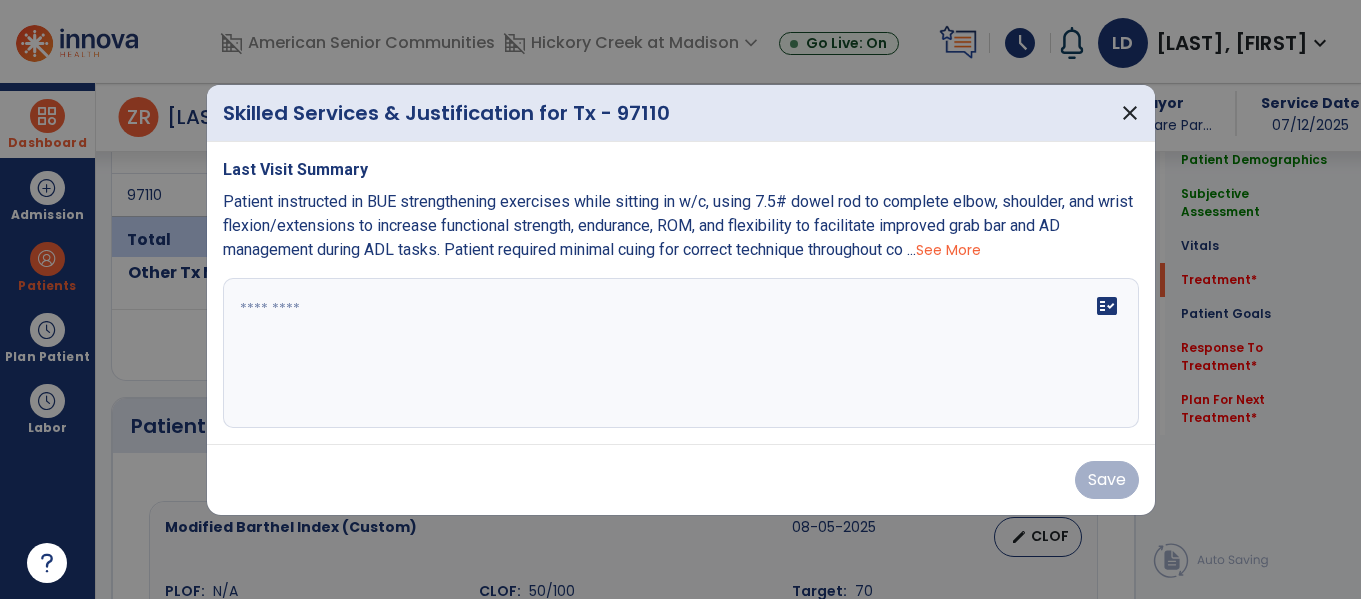 click on "See More" at bounding box center (948, 250) 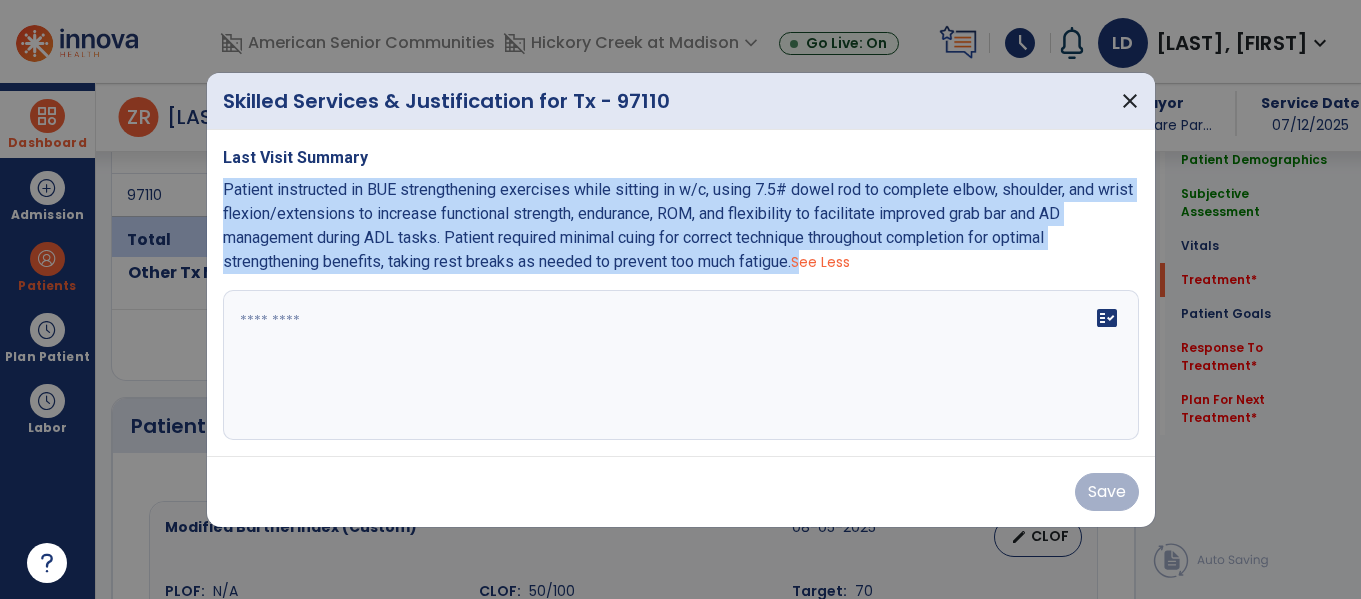 drag, startPoint x: 214, startPoint y: 184, endPoint x: 802, endPoint y: 267, distance: 593.8291 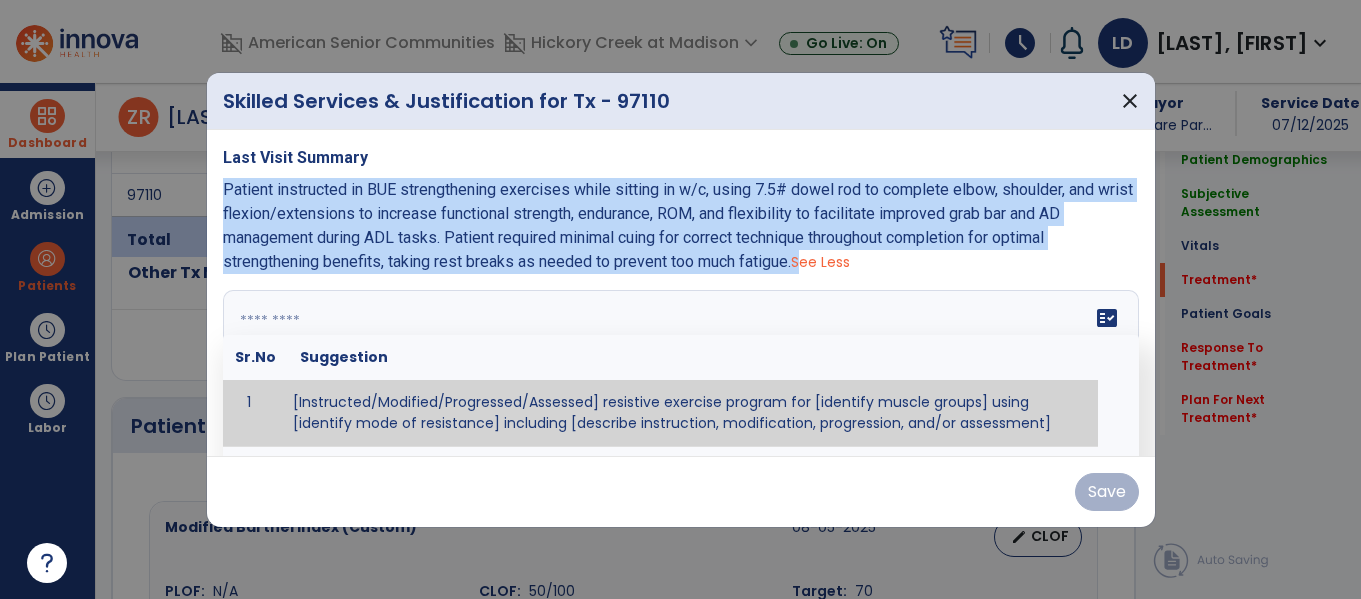 click on "fact_check  Sr.No Suggestion 1 [Instructed/Modified/Progressed/Assessed] resistive exercise program for [identify muscle groups] using [identify mode of resistance] including [describe instruction, modification, progression, and/or assessment] 2 [Instructed/Modified/Progressed/Assessed] aerobic exercise program using [identify equipment/mode] including [describe instruction, modification,progression, and/or assessment] 3 [Instructed/Modified/Progressed/Assessed] [PROM/A/AROM/AROM] program for [identify joint movements] using [contract-relax, over-pressure, inhibitory techniques, other] 4 [Assessed/Tested] aerobic capacity with administration of [aerobic capacity test]" at bounding box center (681, 365) 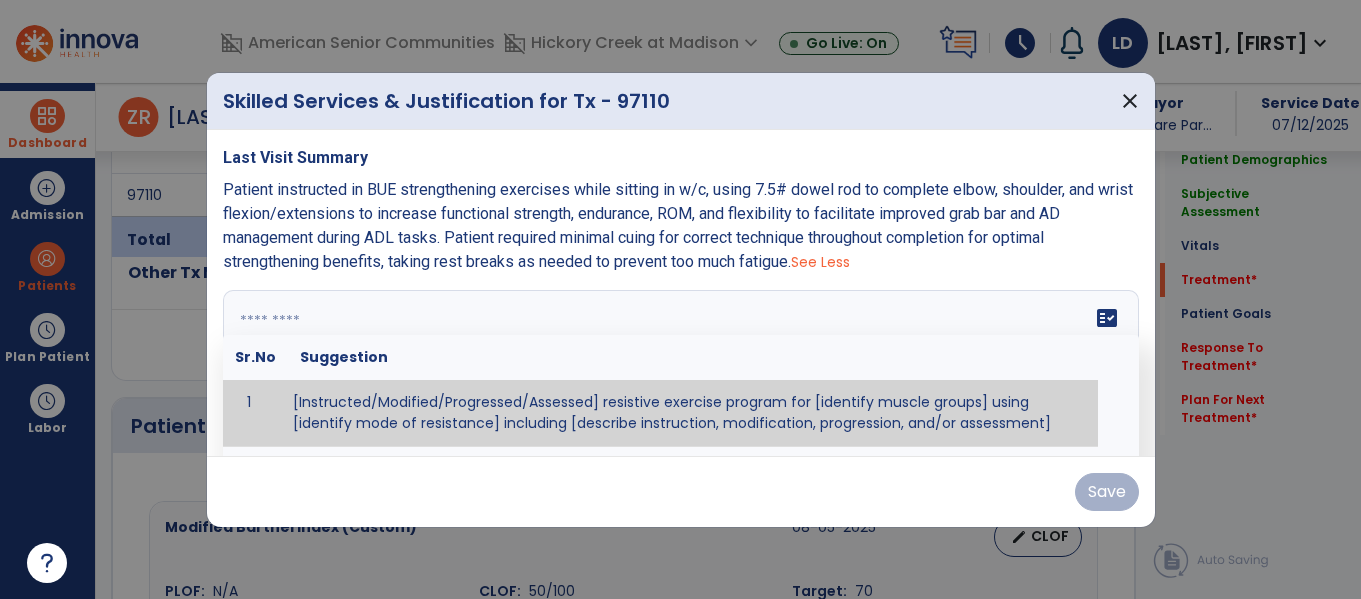 paste on "**********" 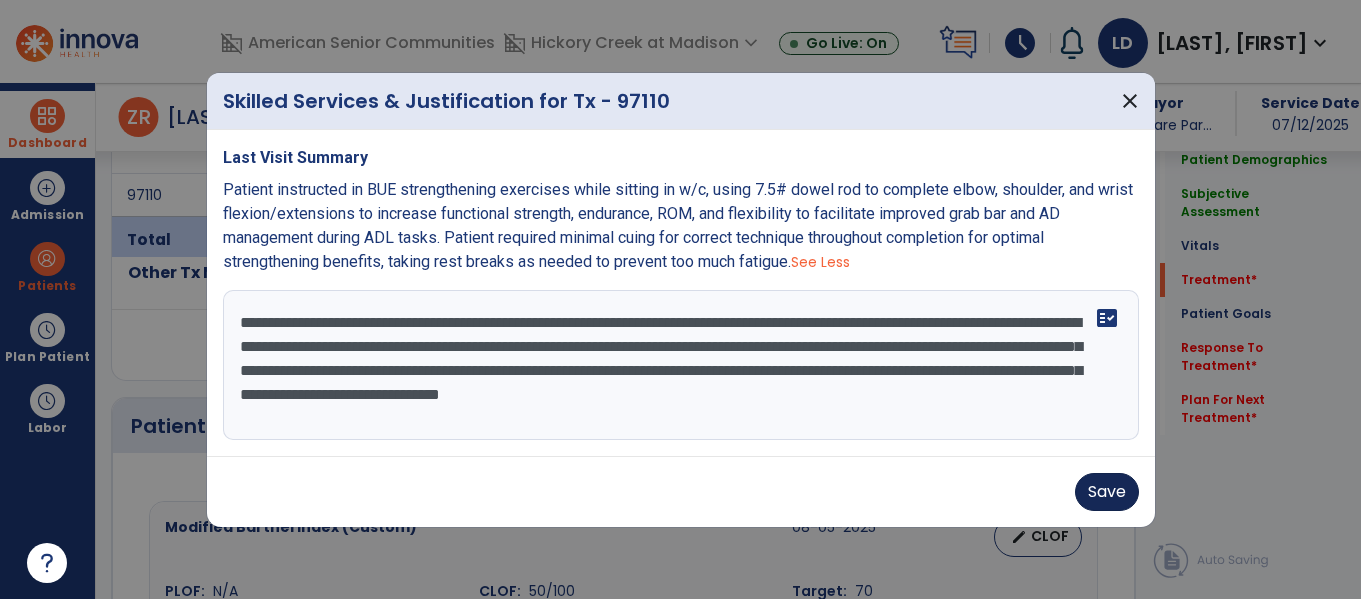 type on "**********" 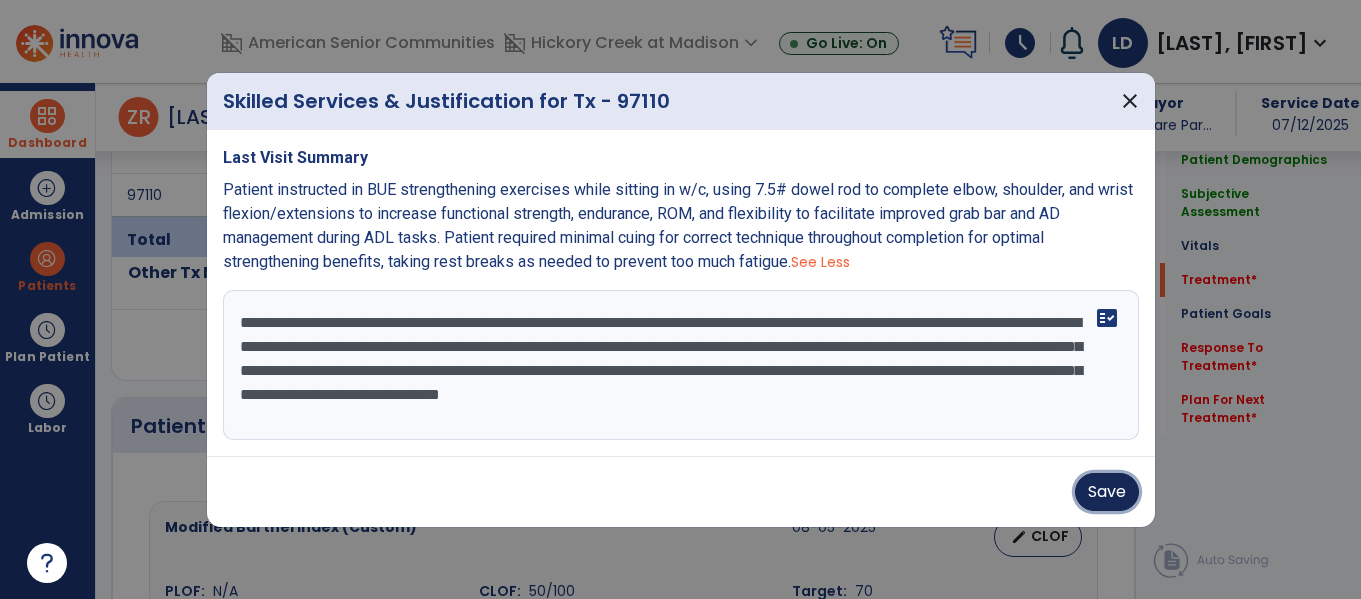 click on "Save" at bounding box center (1107, 492) 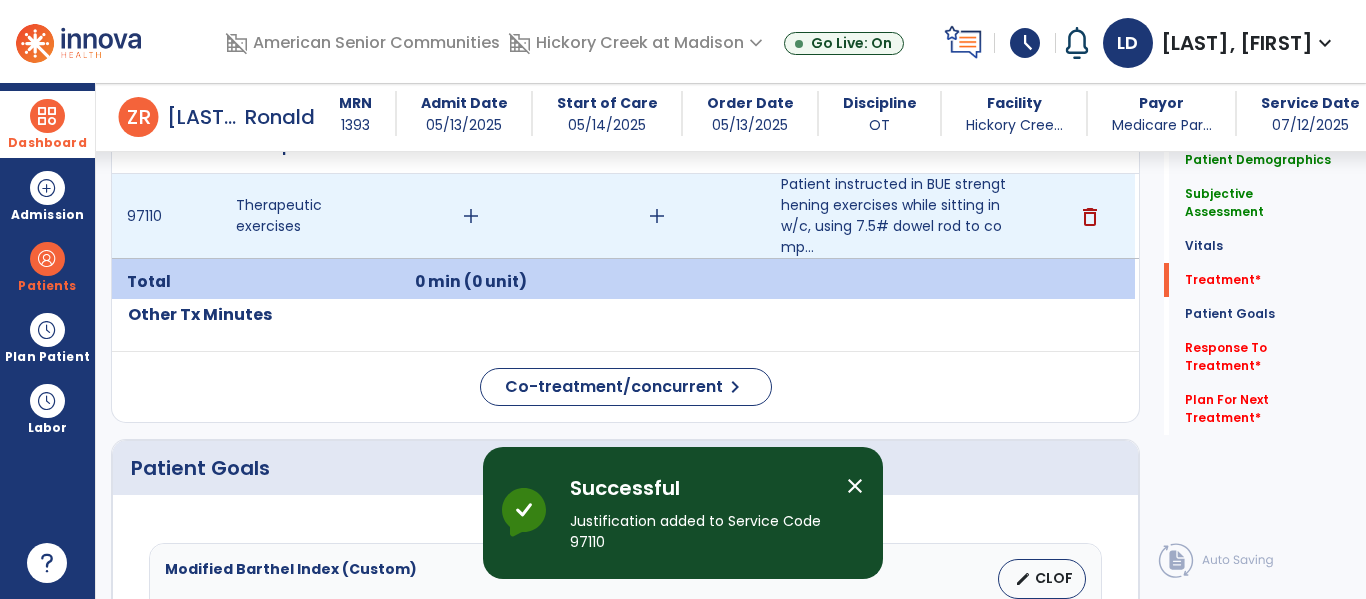 click on "add" at bounding box center (471, 216) 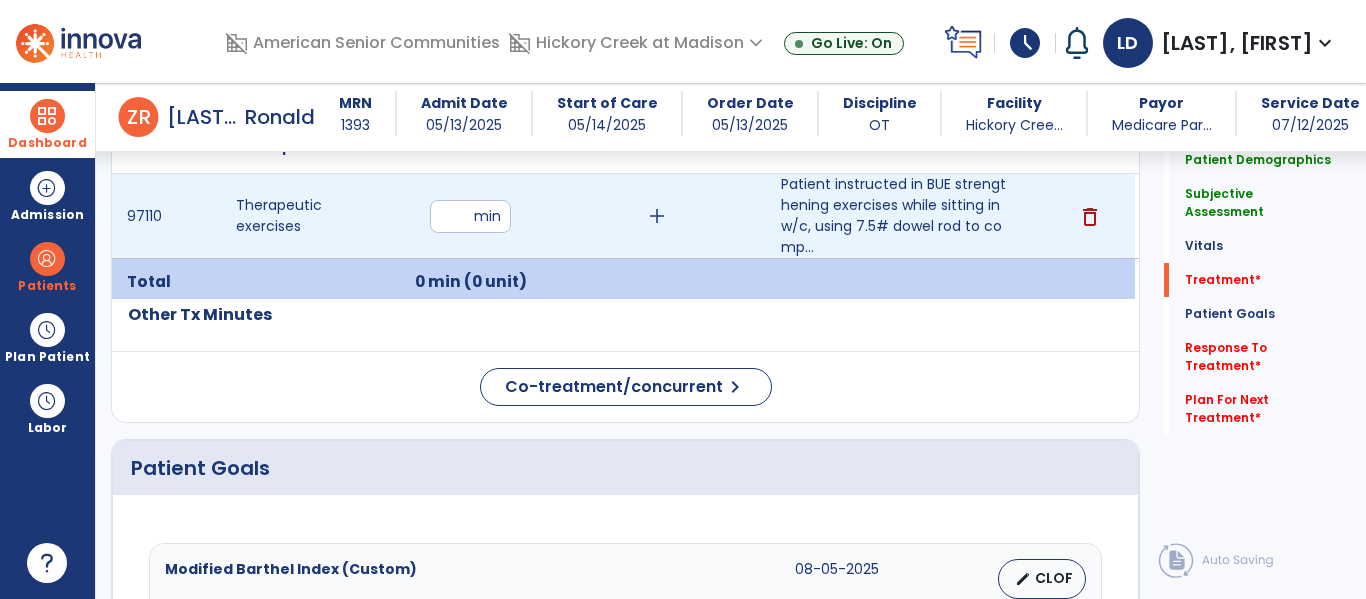 type on "**" 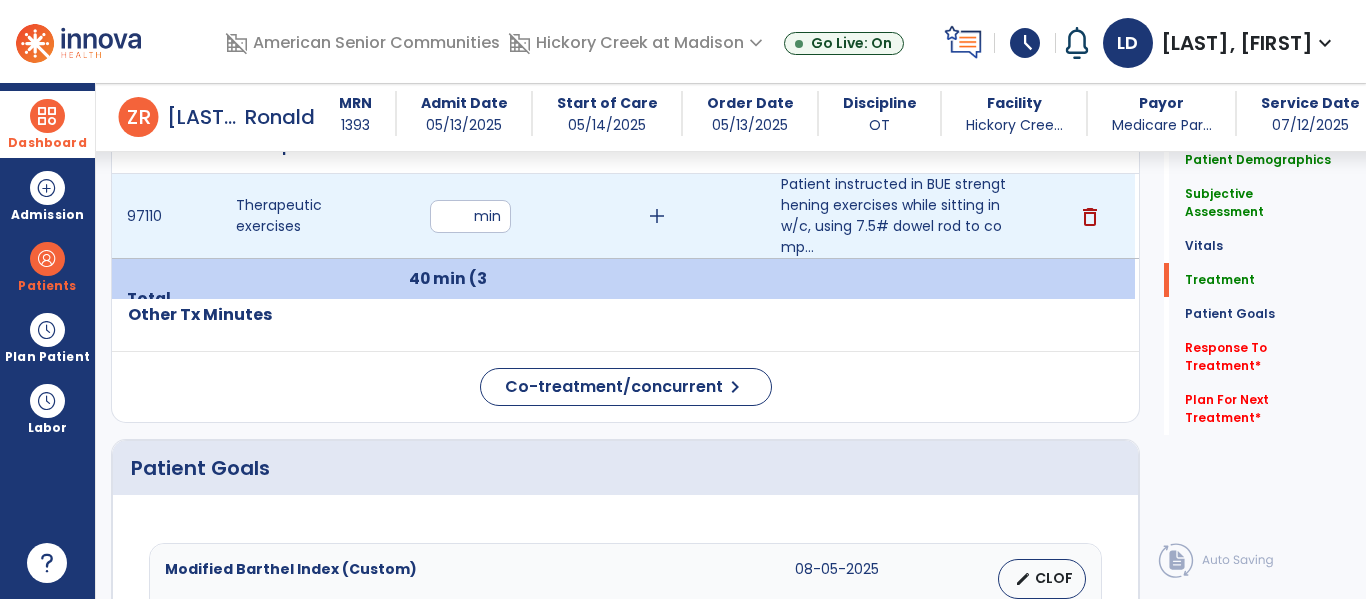 click on "add" at bounding box center (657, 216) 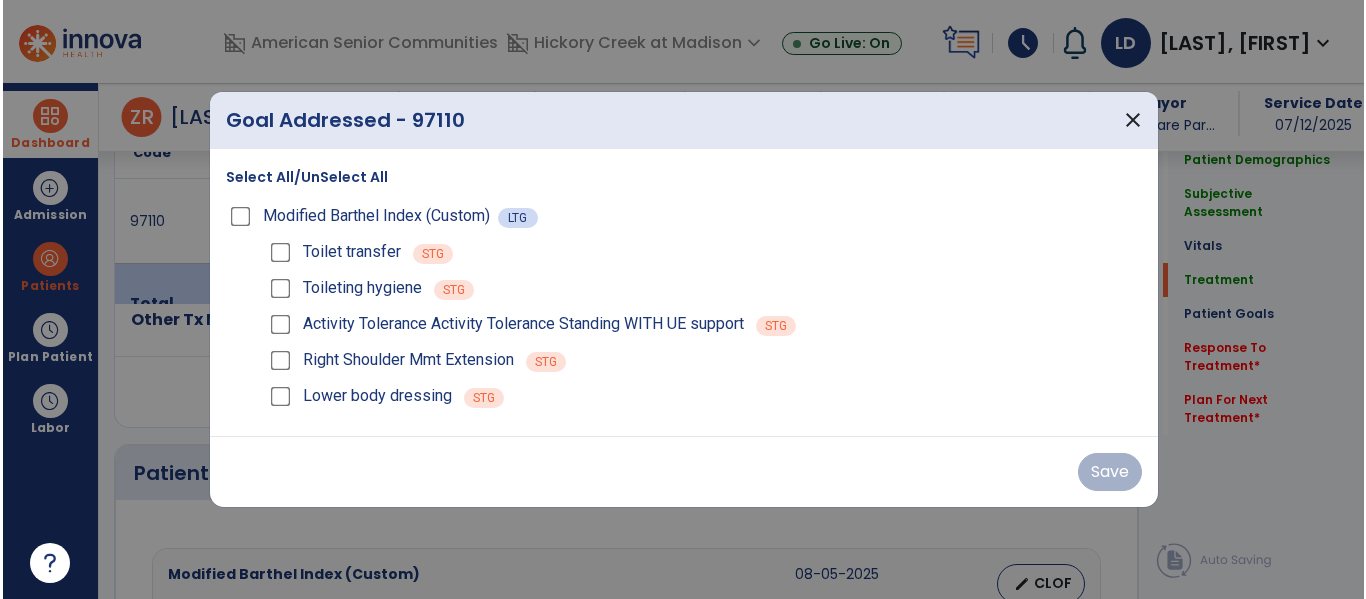 scroll, scrollTop: 1182, scrollLeft: 0, axis: vertical 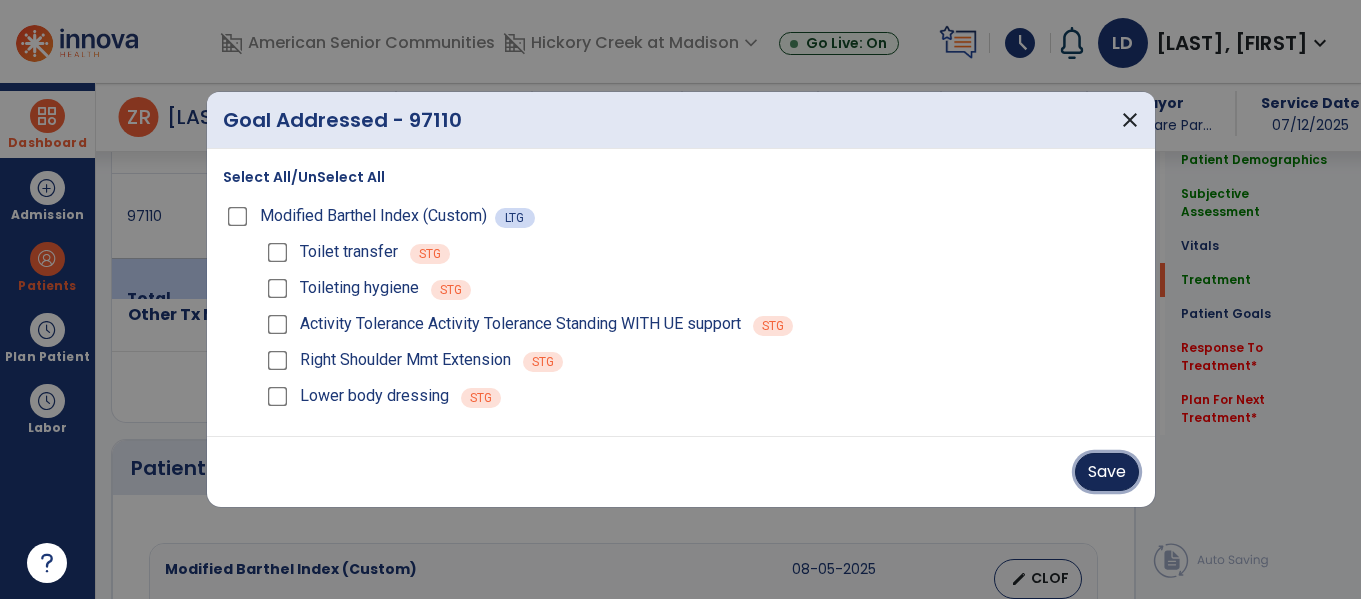 click on "Save" at bounding box center [1107, 472] 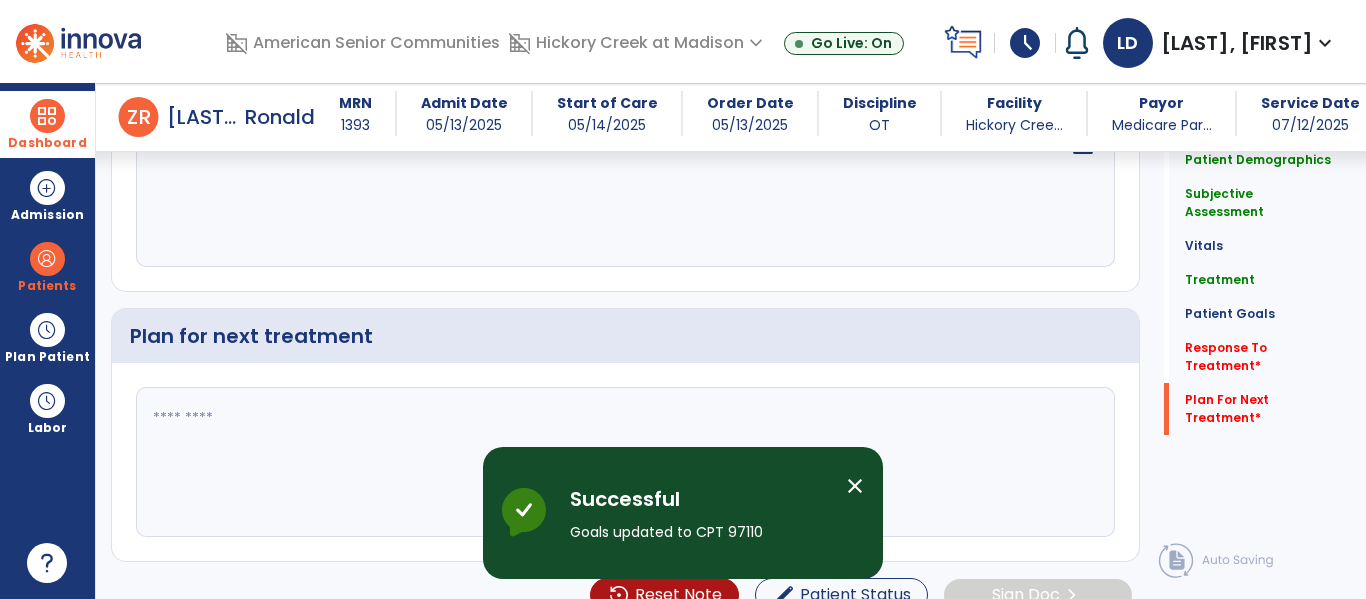scroll, scrollTop: 2802, scrollLeft: 0, axis: vertical 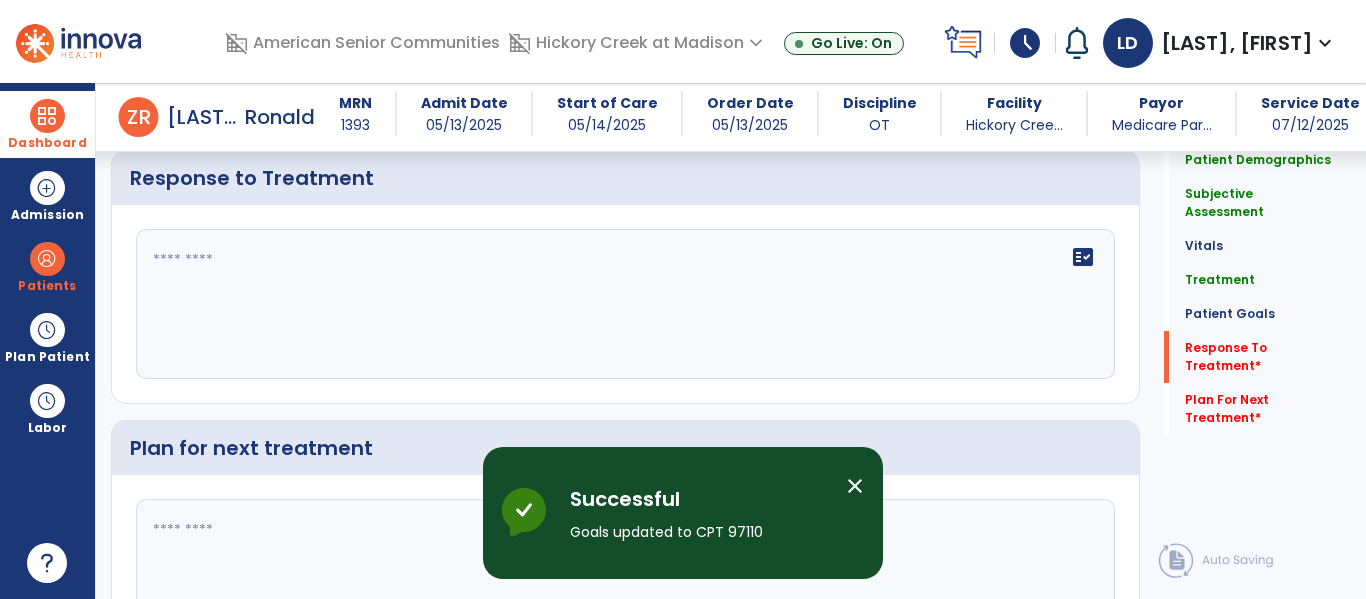 click 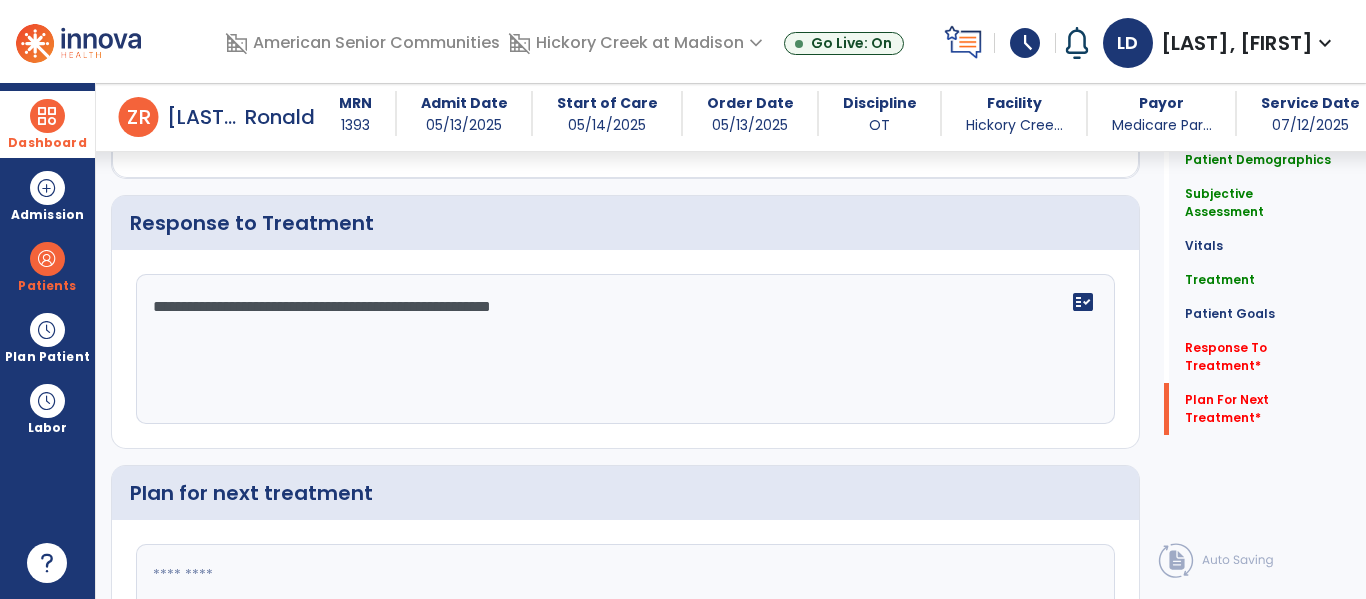 scroll, scrollTop: 2943, scrollLeft: 0, axis: vertical 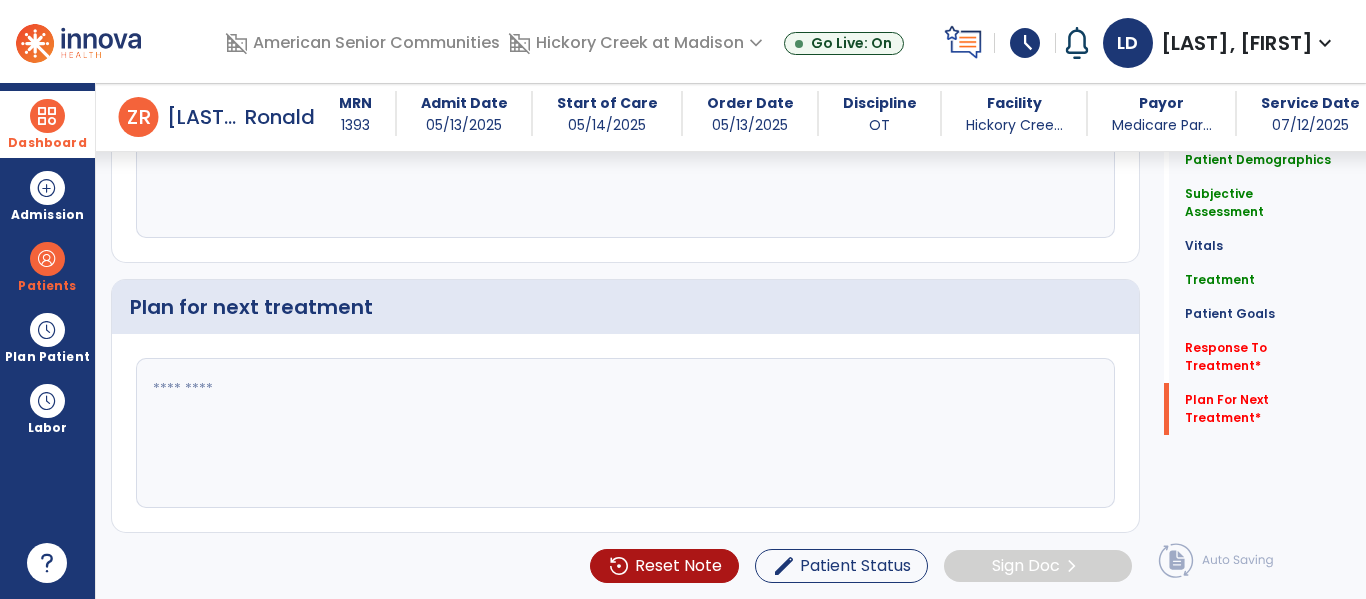 type on "**********" 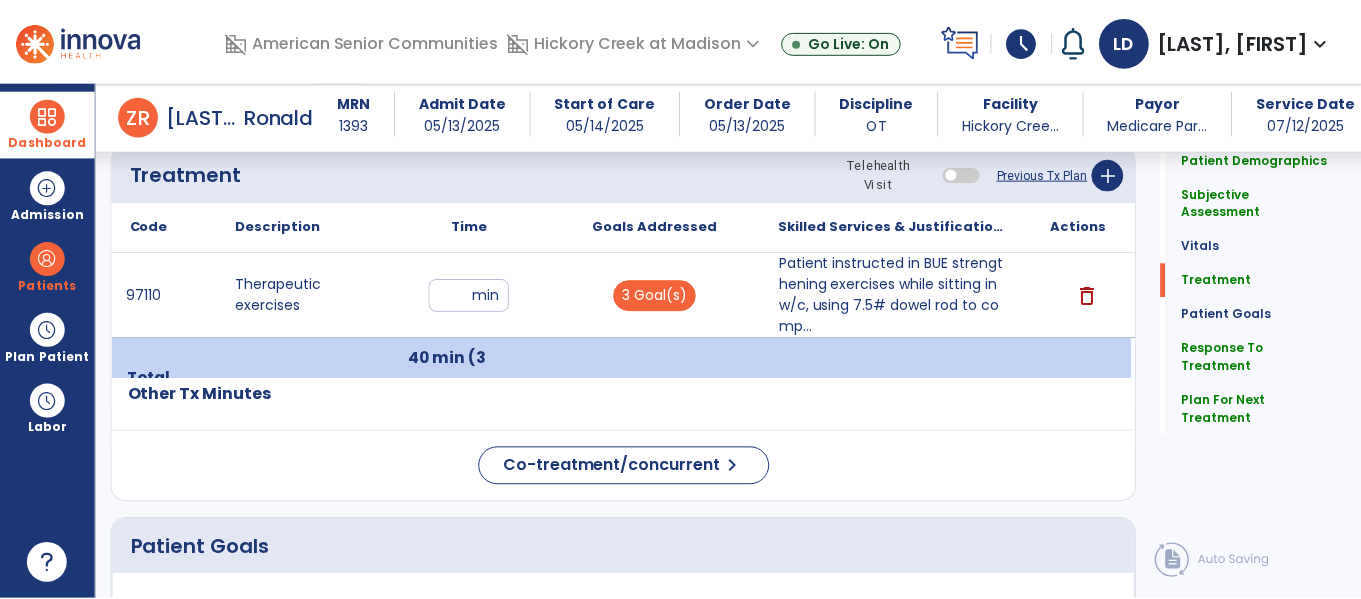 scroll, scrollTop: 2943, scrollLeft: 0, axis: vertical 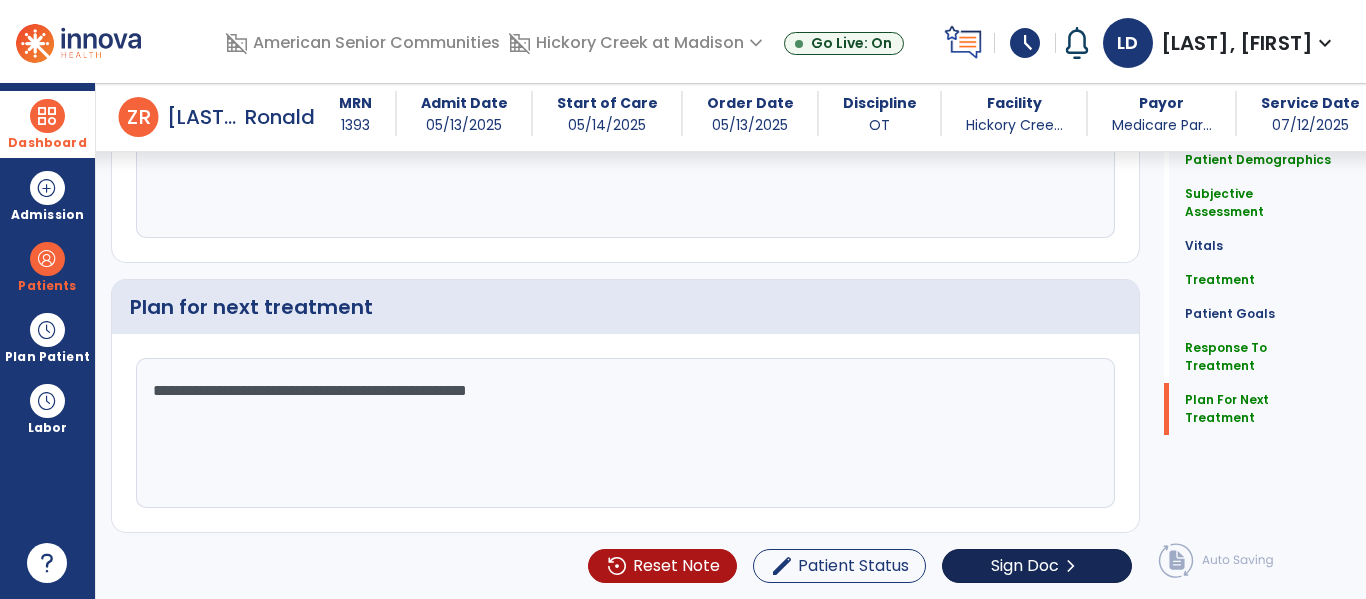 type on "**********" 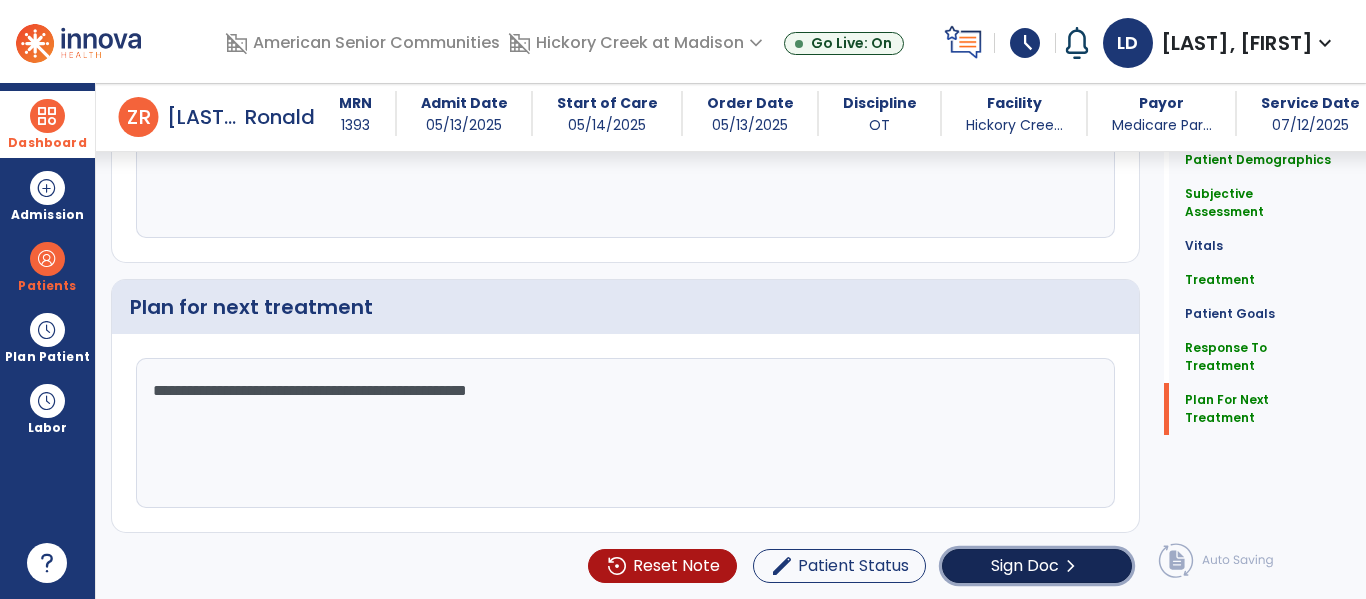 click on "Sign Doc  chevron_right" 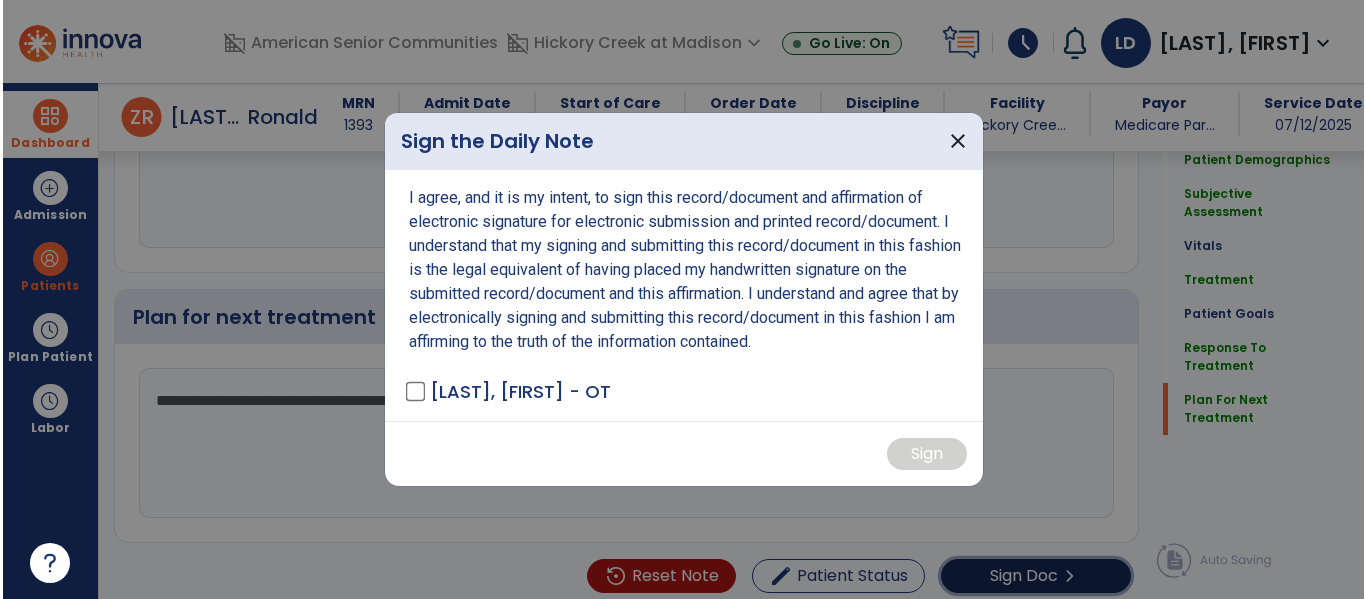 scroll, scrollTop: 2943, scrollLeft: 0, axis: vertical 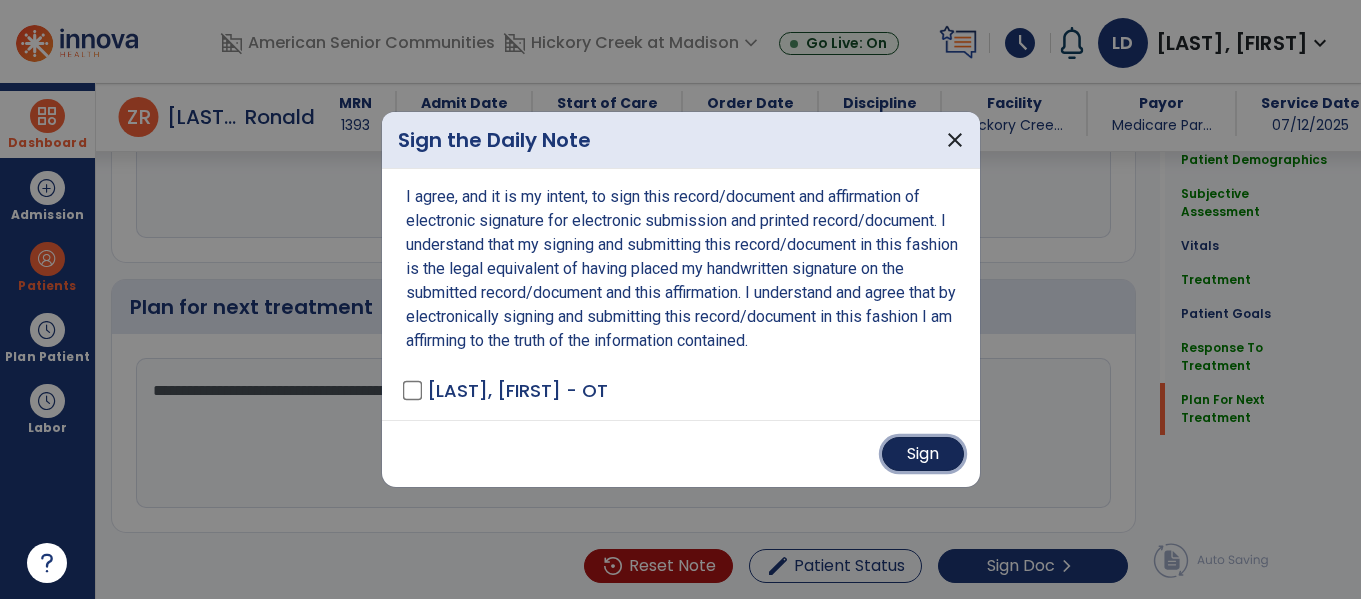 click on "Sign" at bounding box center (923, 454) 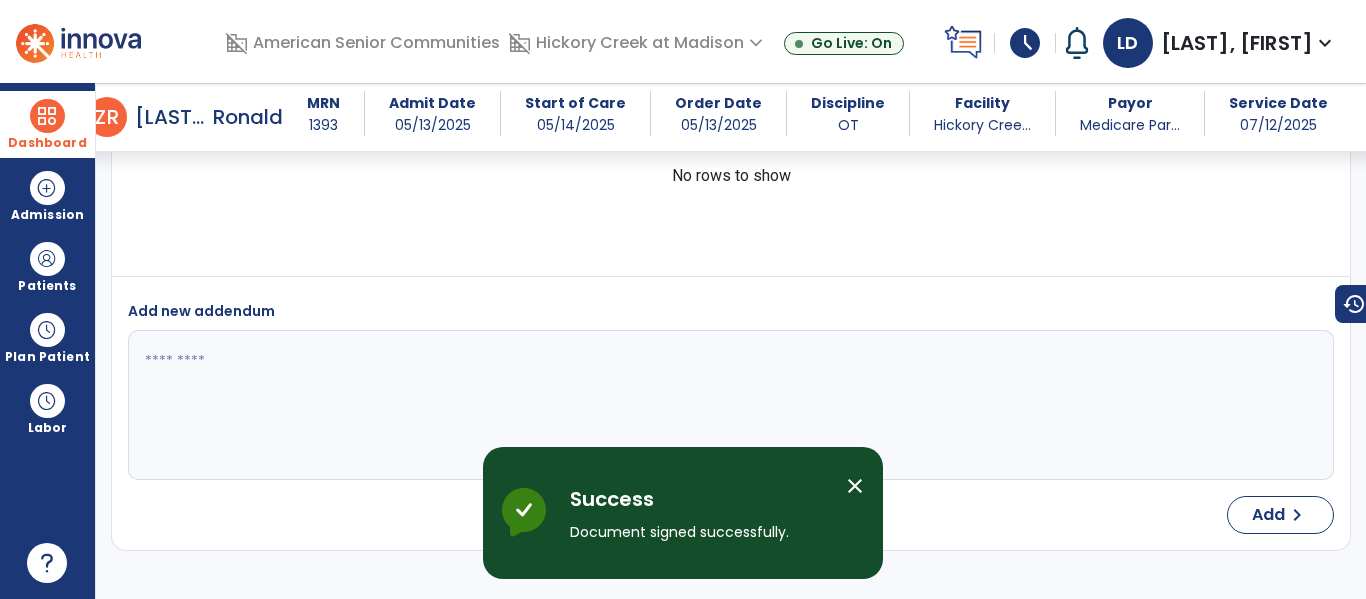 scroll, scrollTop: 4500, scrollLeft: 0, axis: vertical 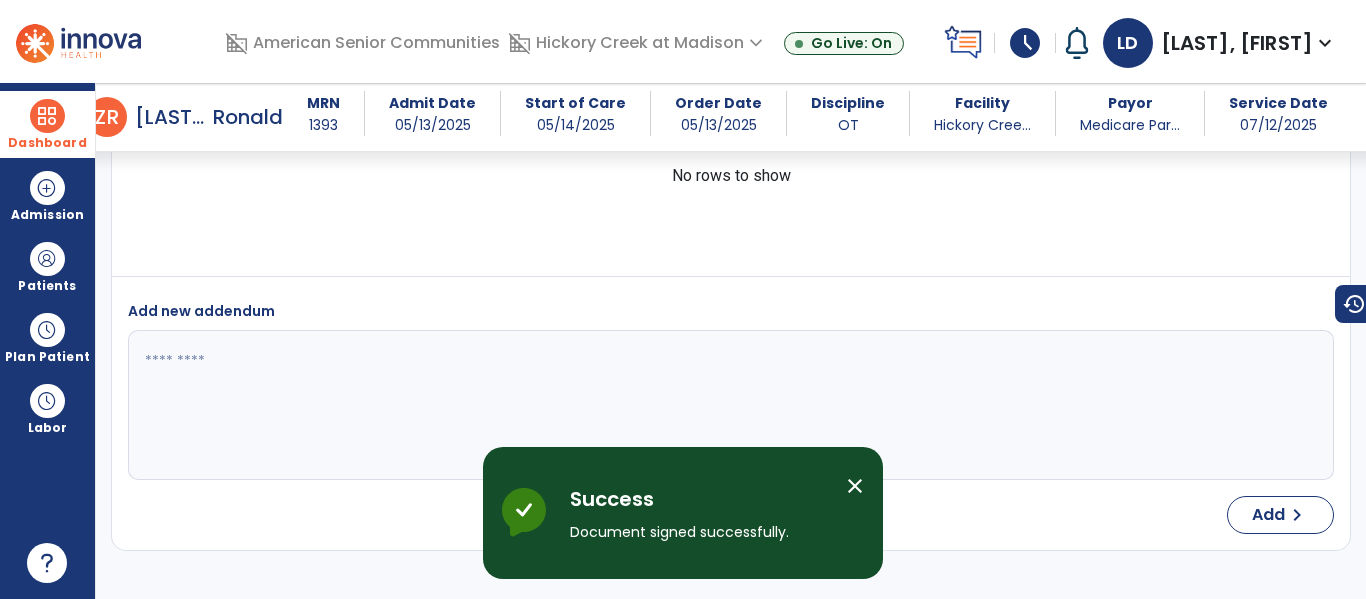 click on "Dashboard" at bounding box center (47, 143) 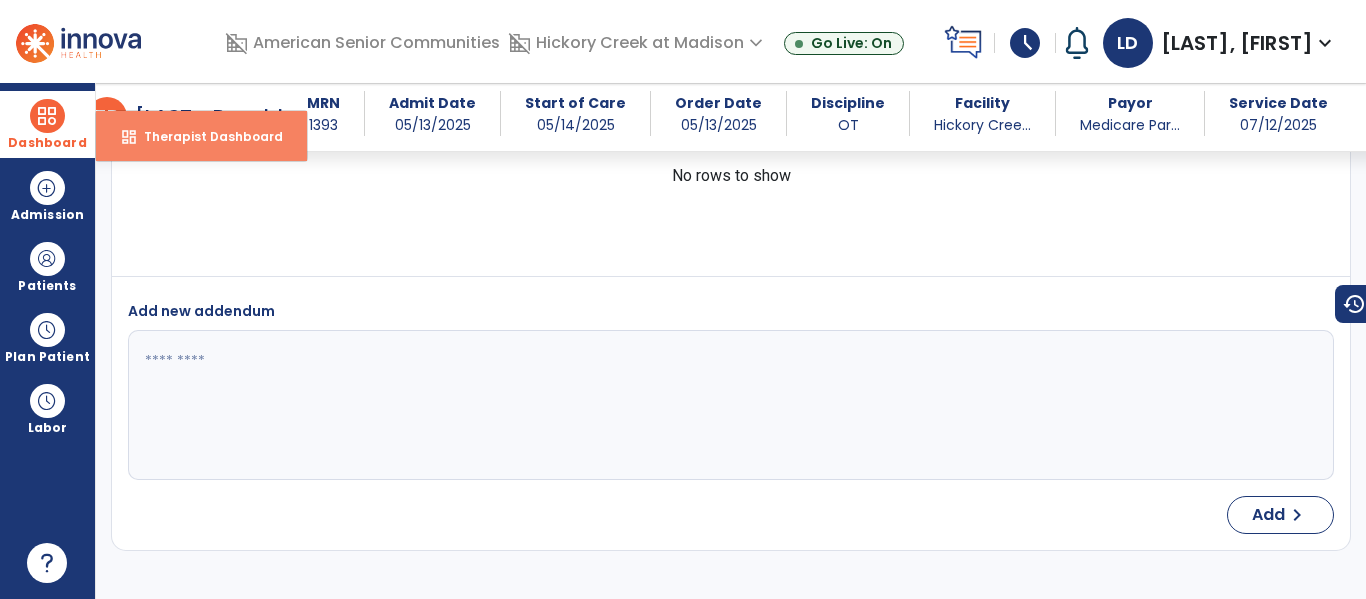 click on "dashboard" at bounding box center [129, 137] 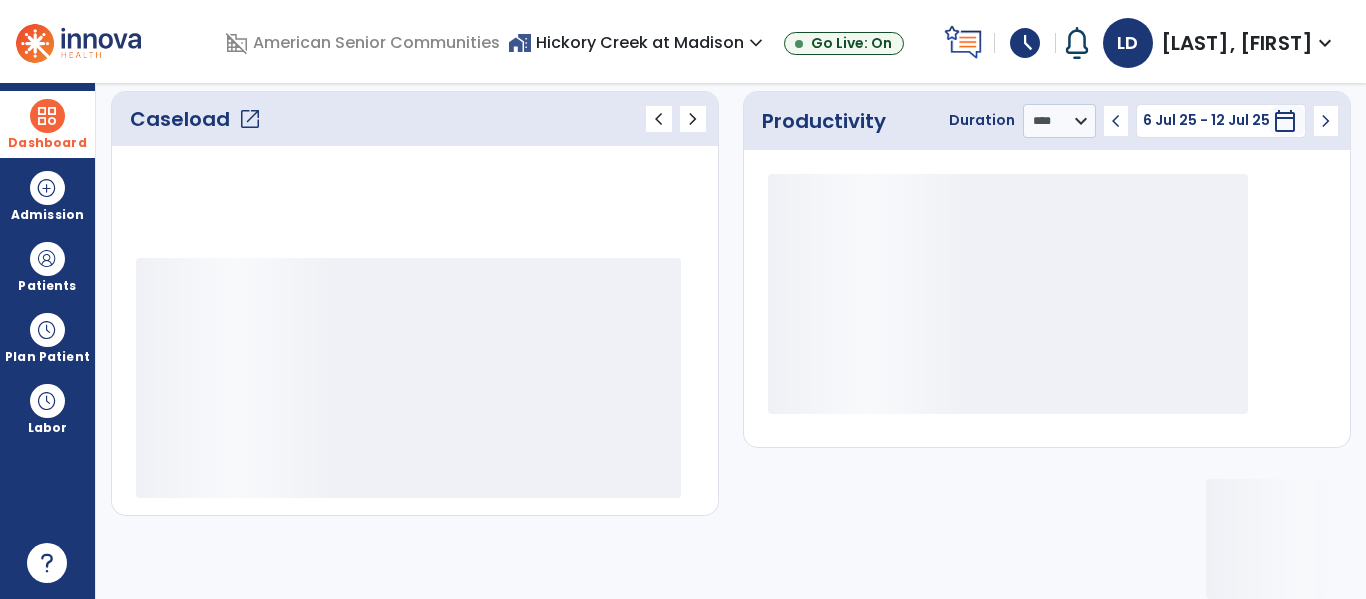 scroll, scrollTop: 278, scrollLeft: 0, axis: vertical 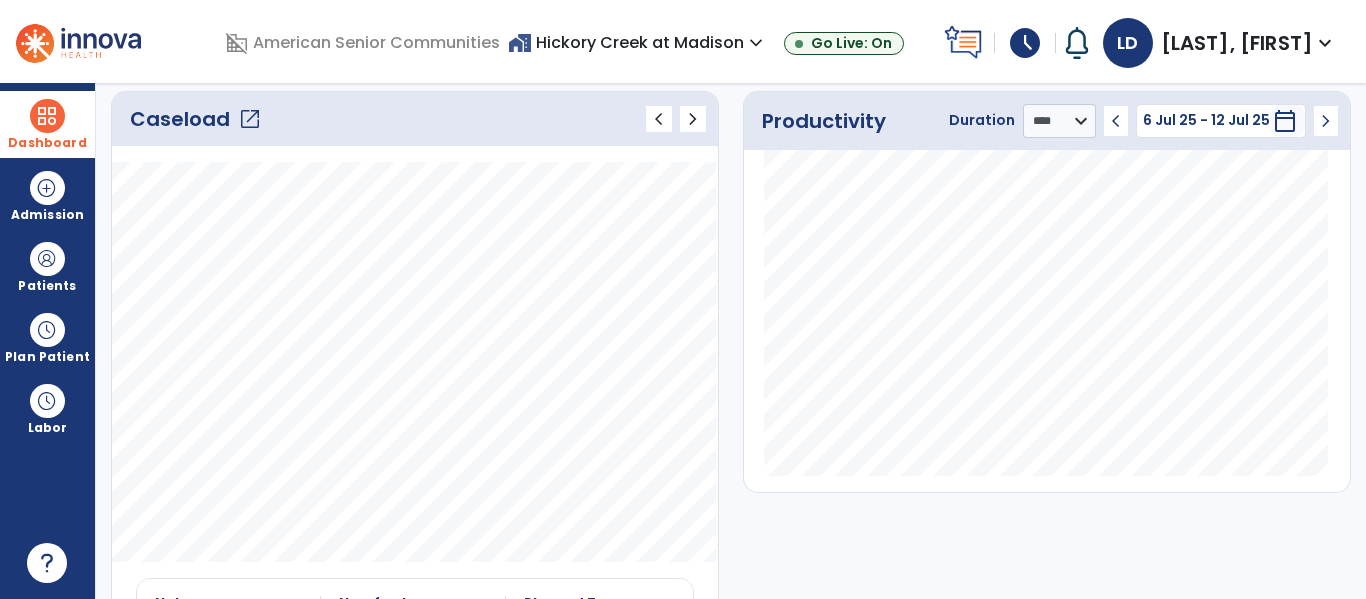 click on "open_in_new" 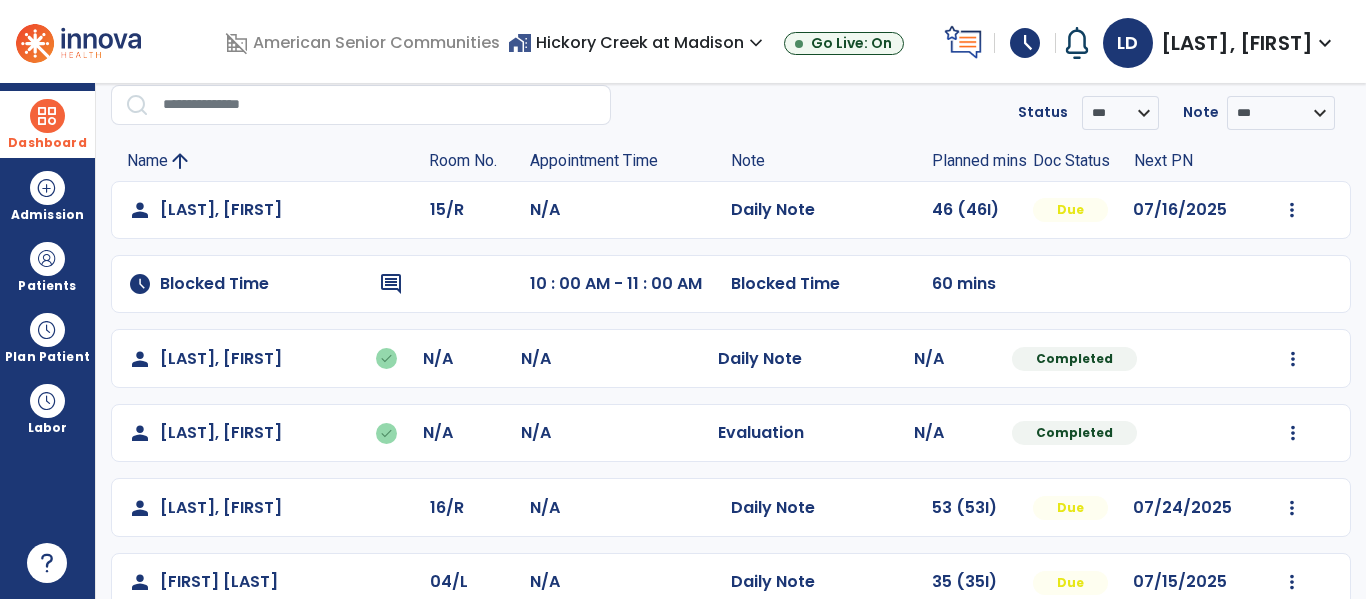 scroll, scrollTop: 0, scrollLeft: 0, axis: both 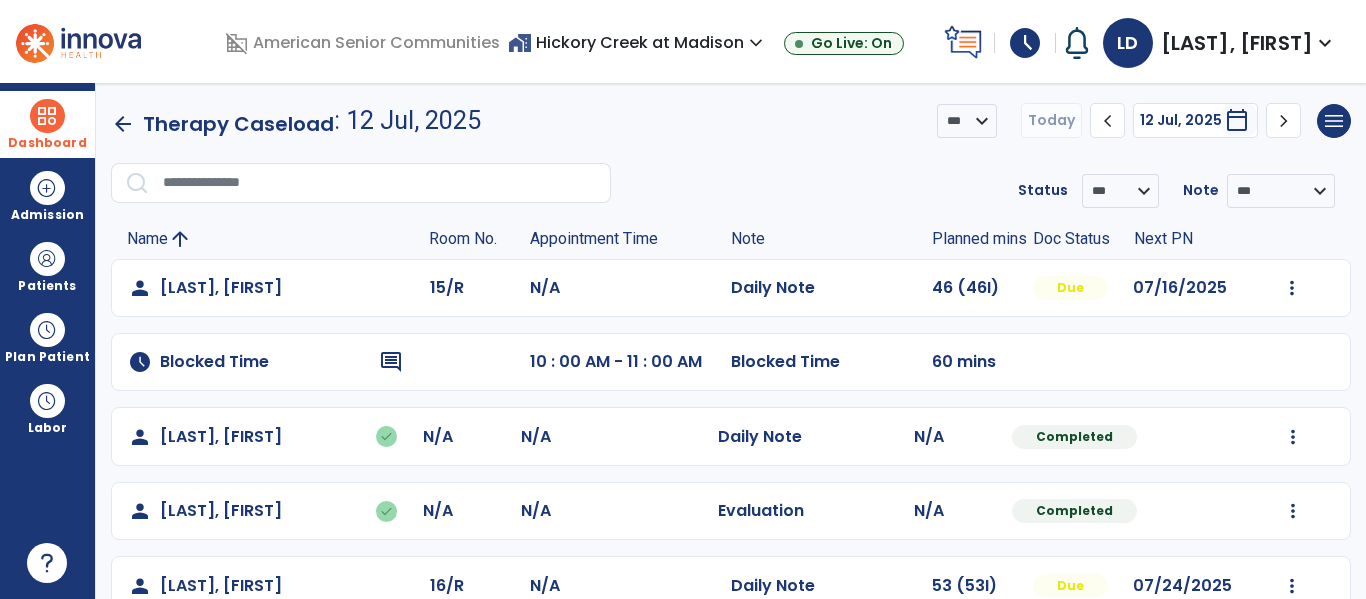 click at bounding box center [47, 116] 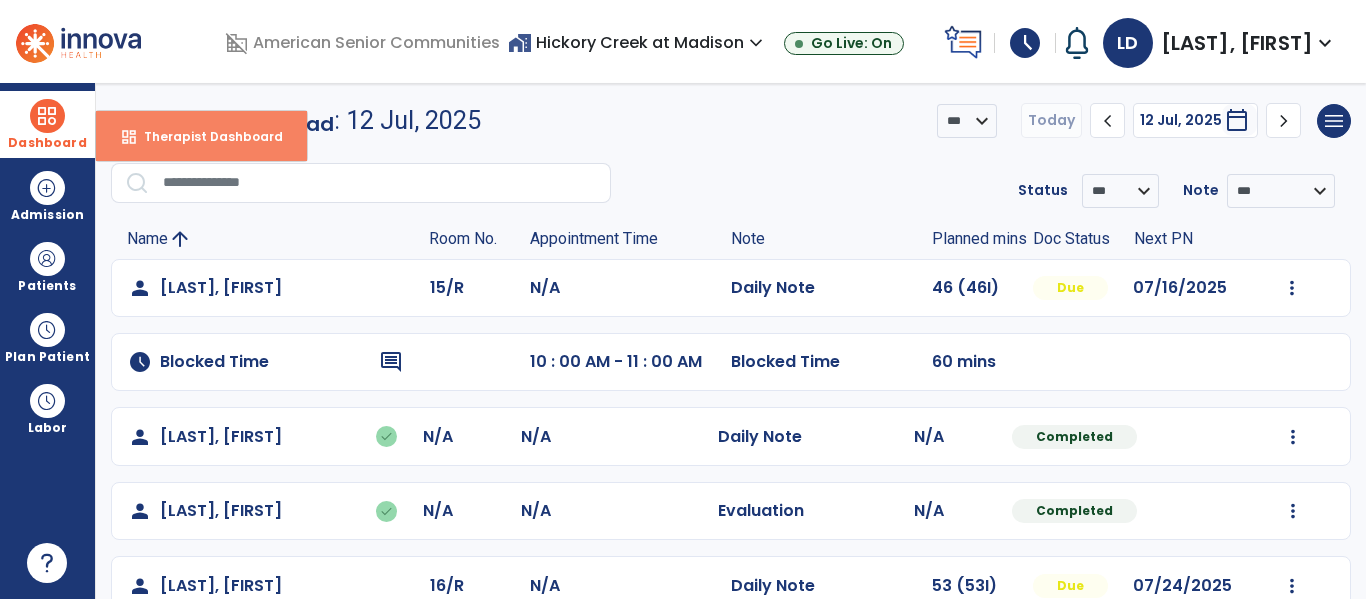 click on "Therapist Dashboard" at bounding box center [205, 136] 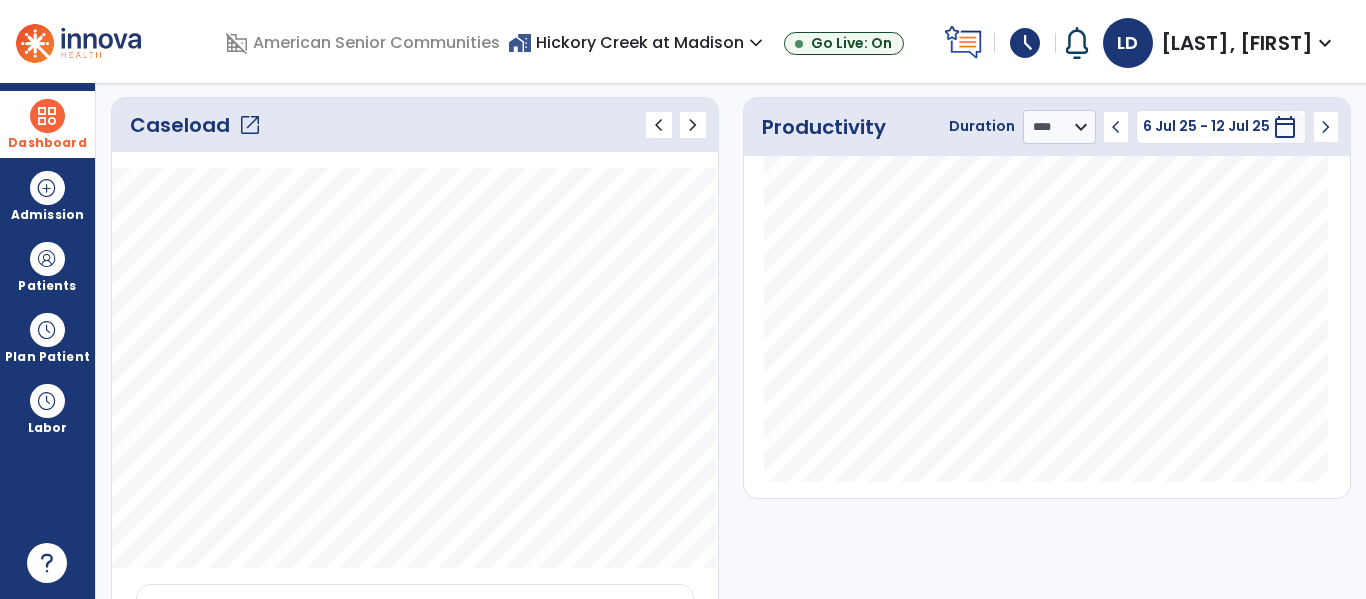 scroll, scrollTop: 289, scrollLeft: 0, axis: vertical 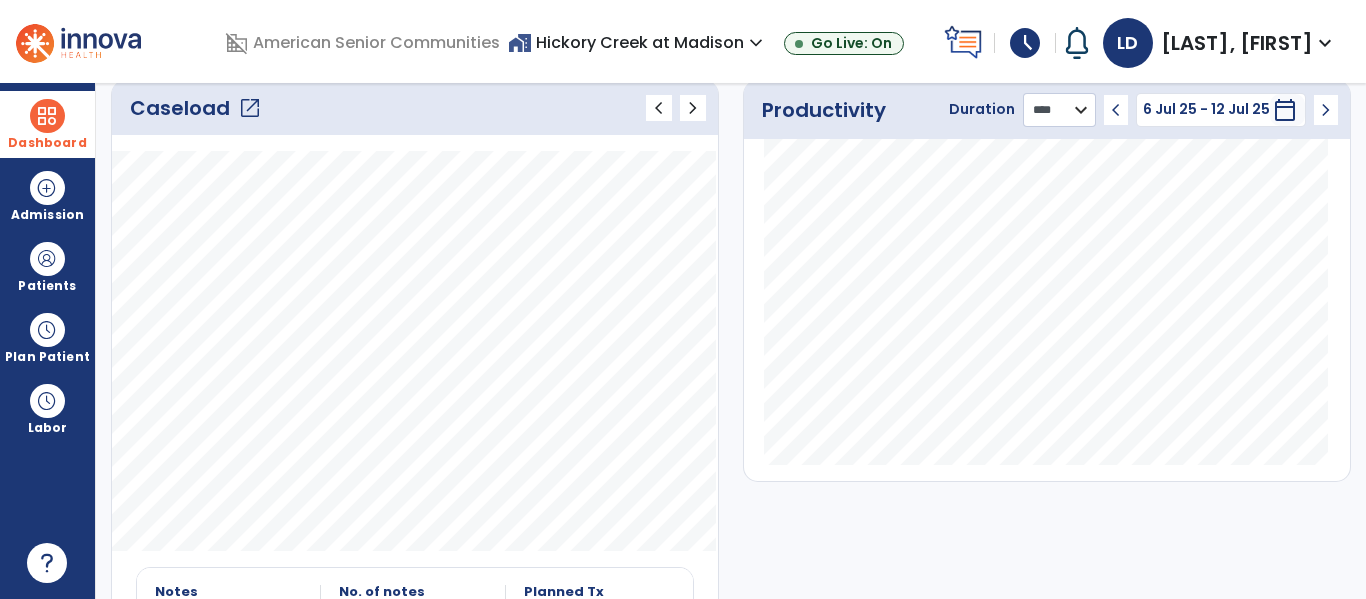 click on "******** **** ***" 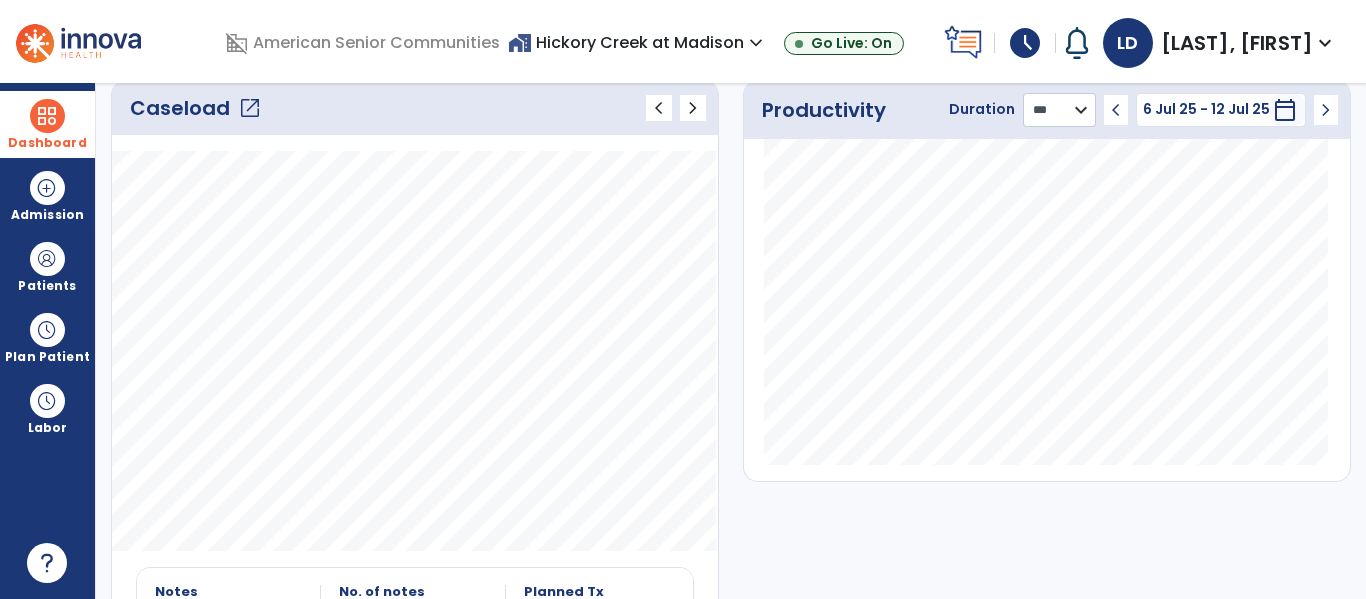 click on "******** **** ***" 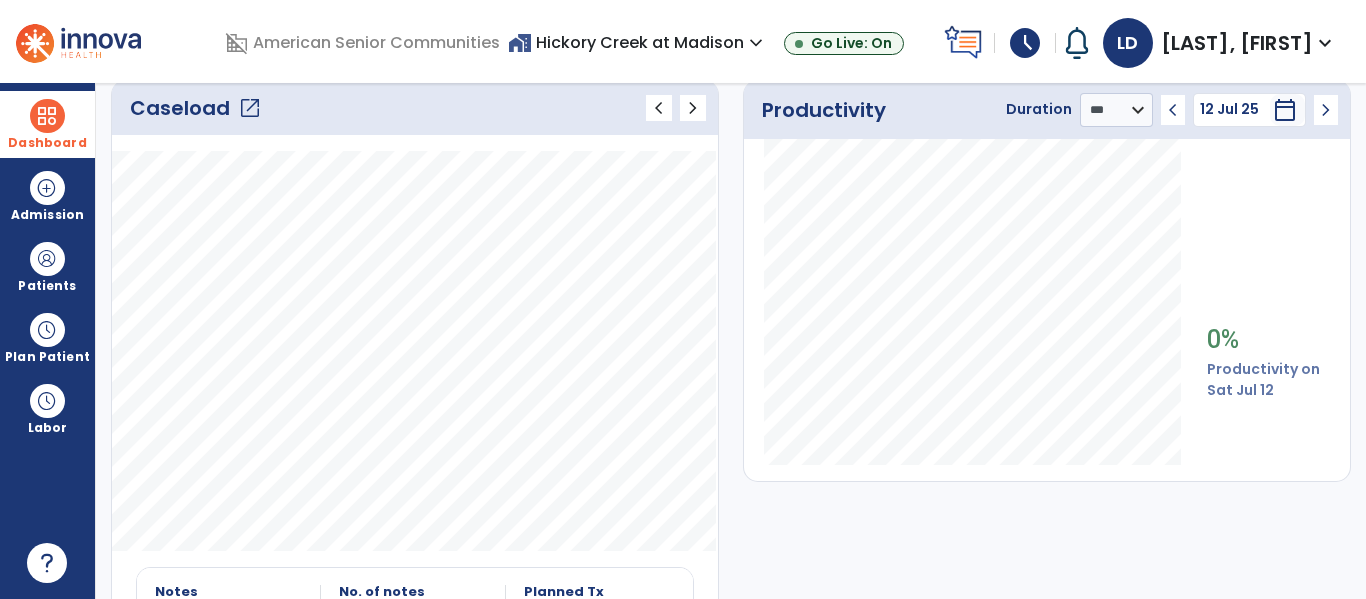click on "chevron_left" 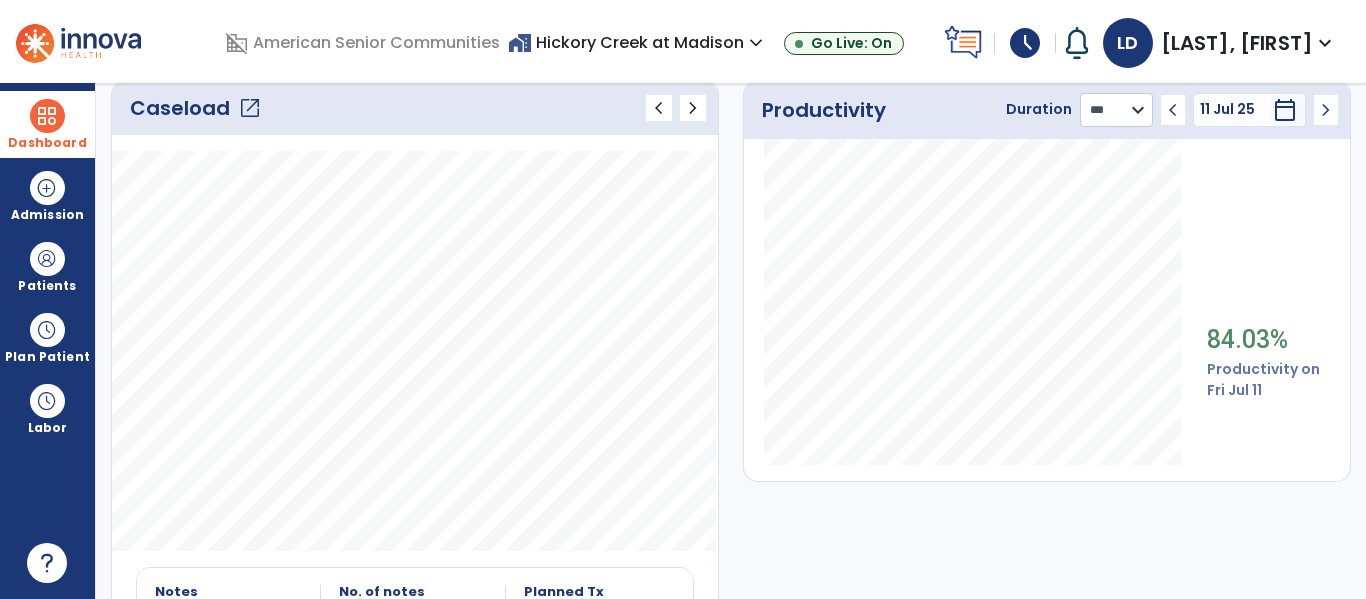 click on "******** **** ***" 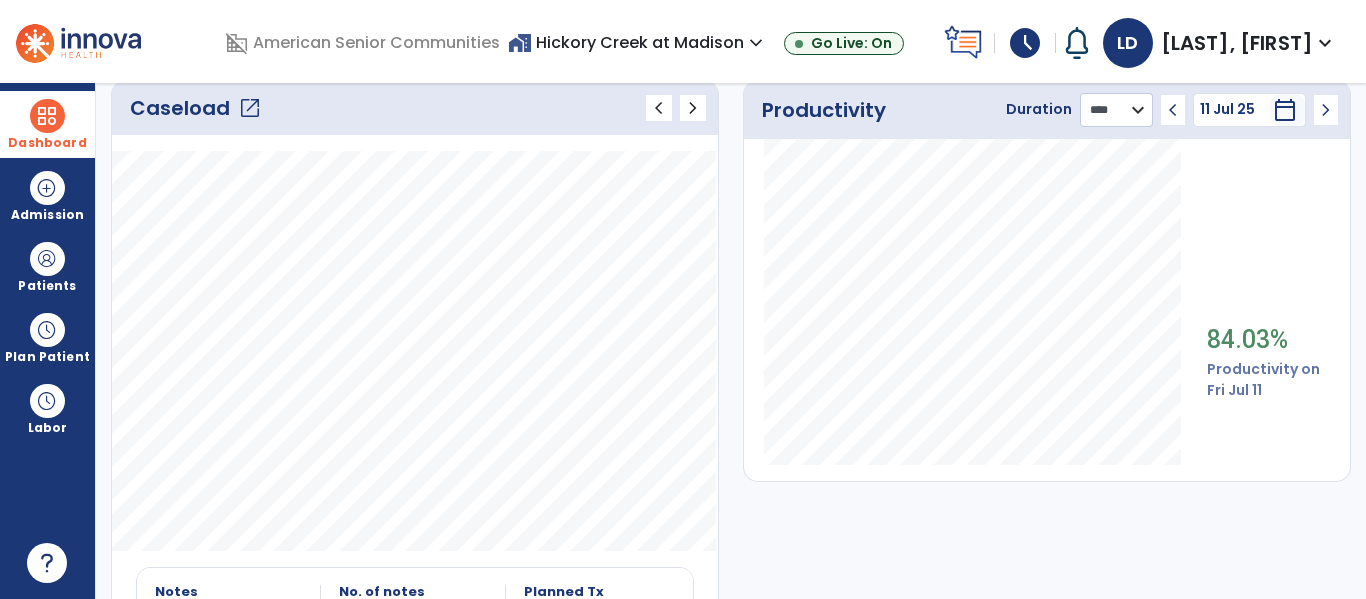 click on "******** **** ***" 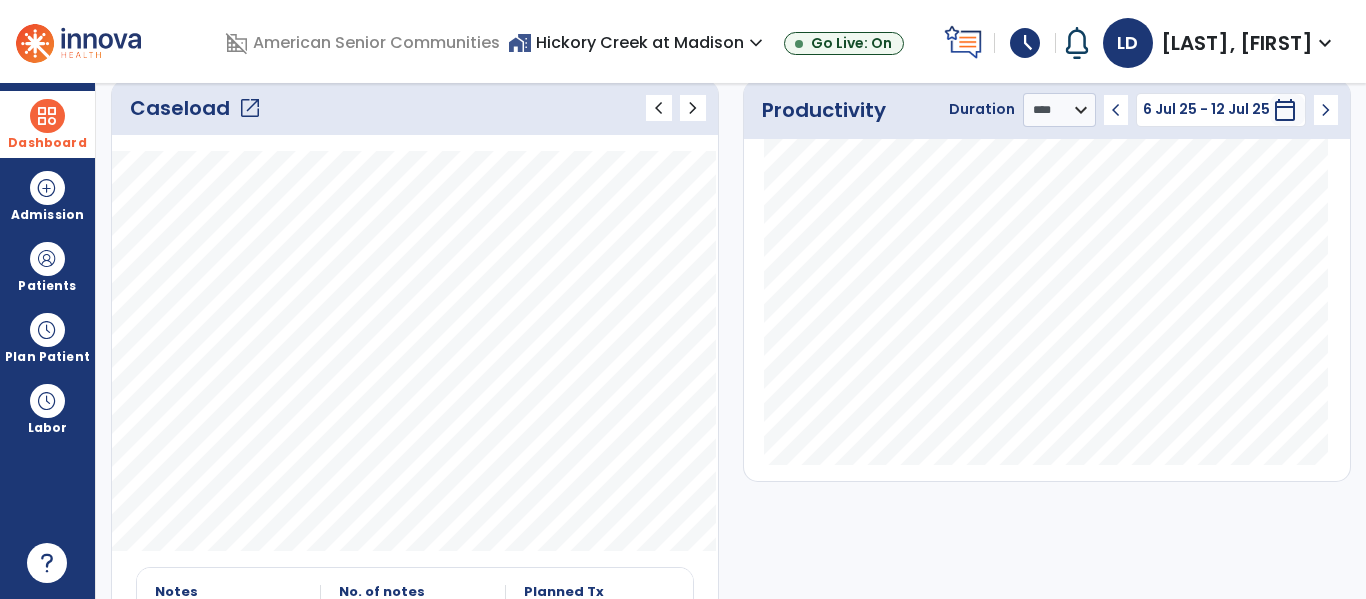 click on "open_in_new" 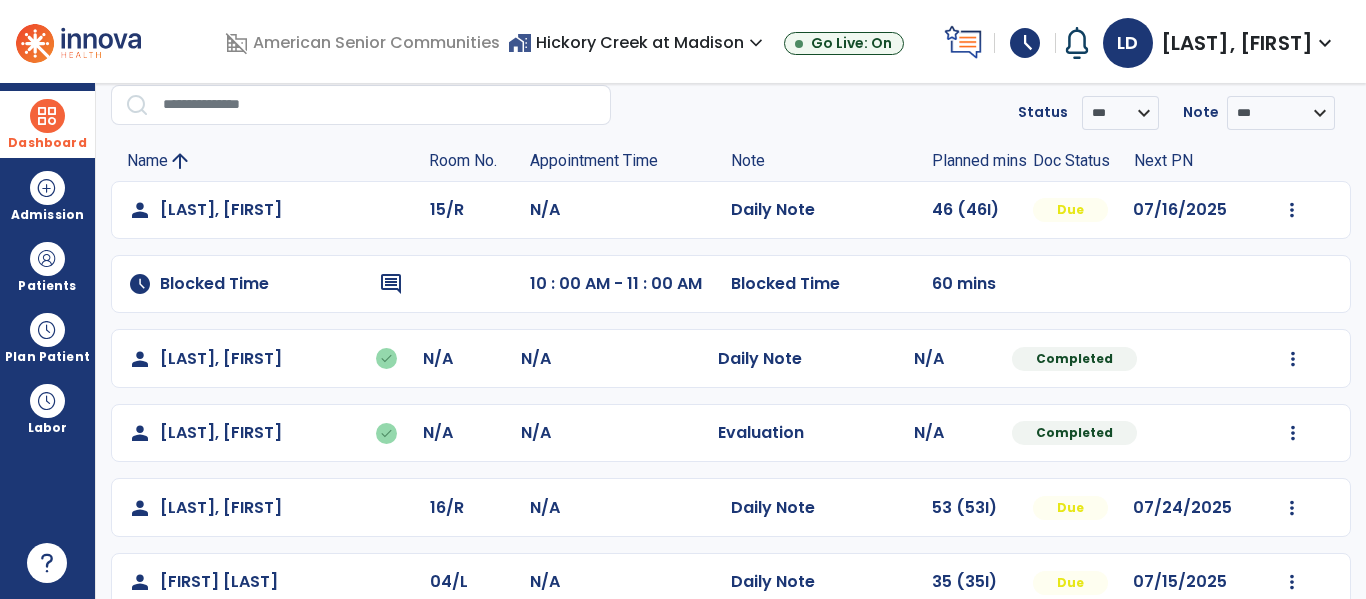 scroll, scrollTop: 413, scrollLeft: 0, axis: vertical 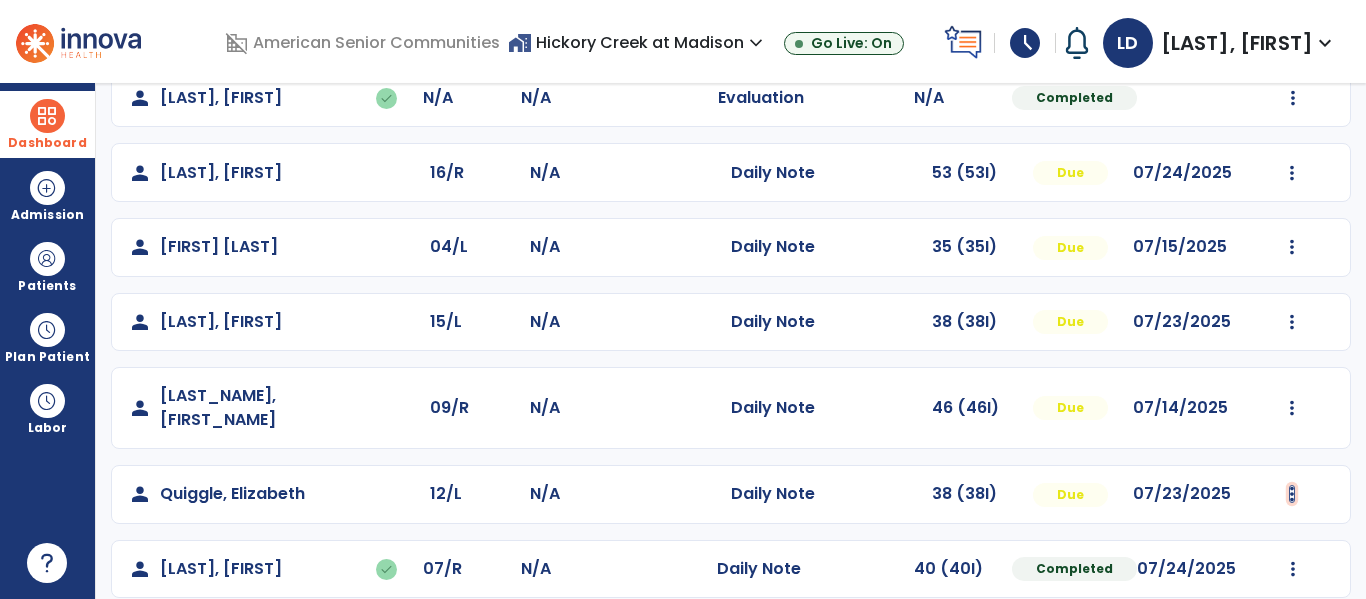 click at bounding box center [1292, -125] 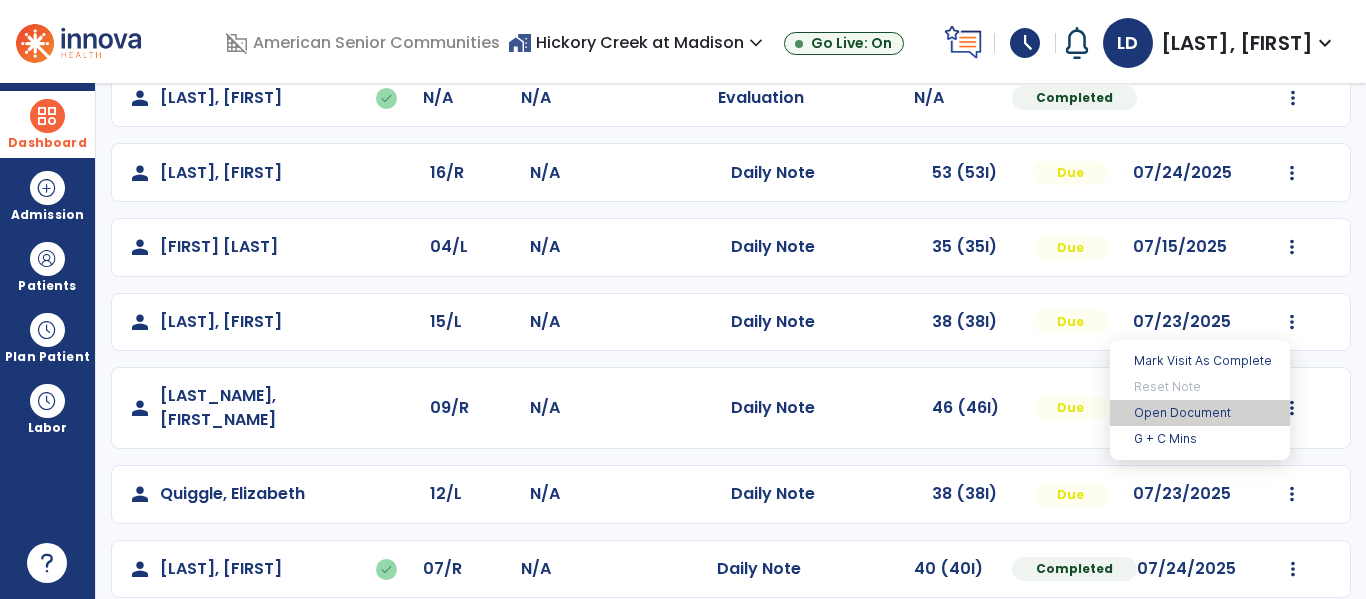 click on "Open Document" at bounding box center (1200, 413) 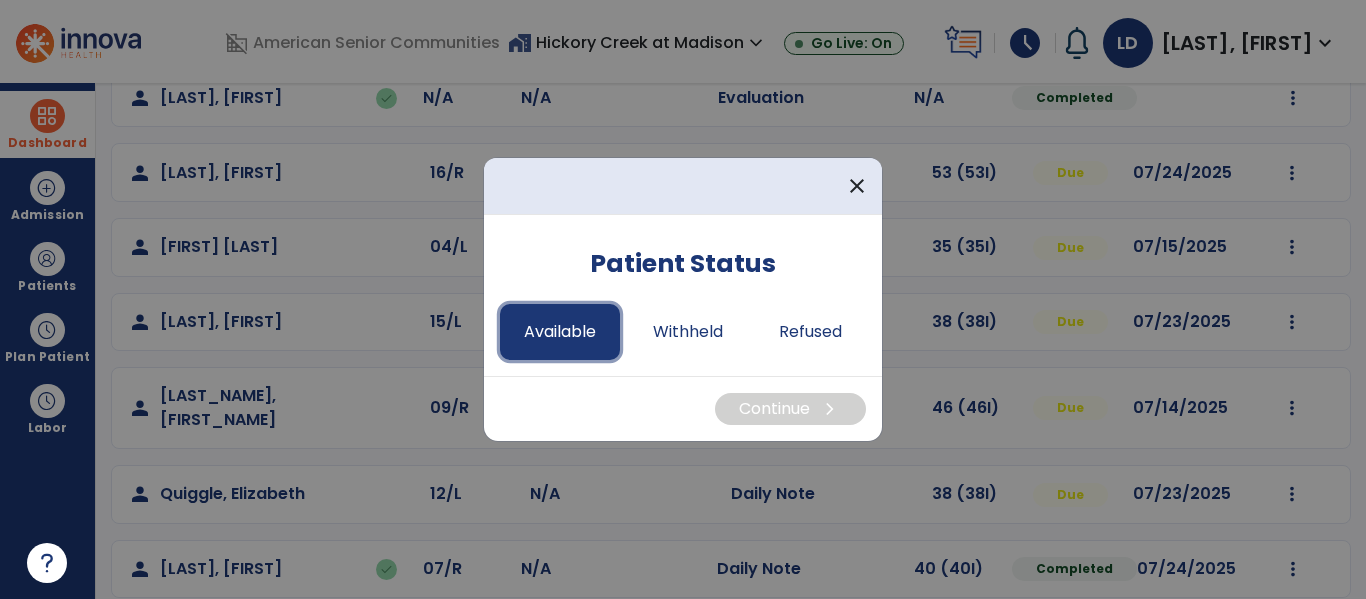 click on "Available" at bounding box center (560, 332) 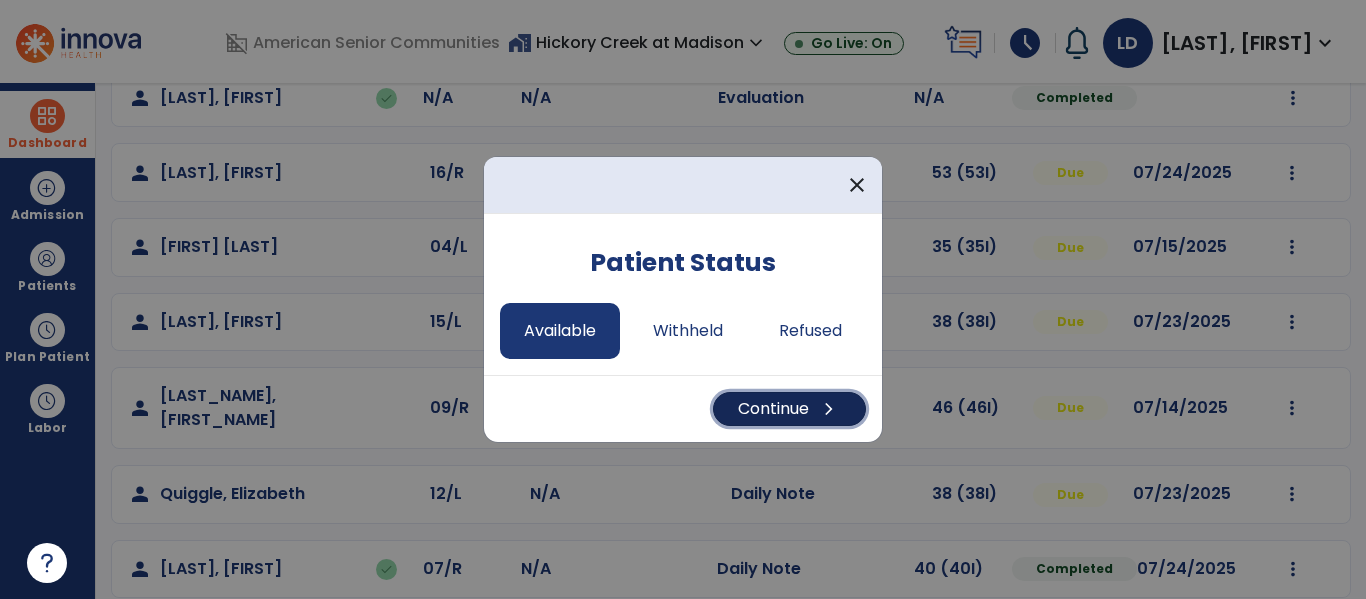 click on "Continue   chevron_right" at bounding box center [789, 409] 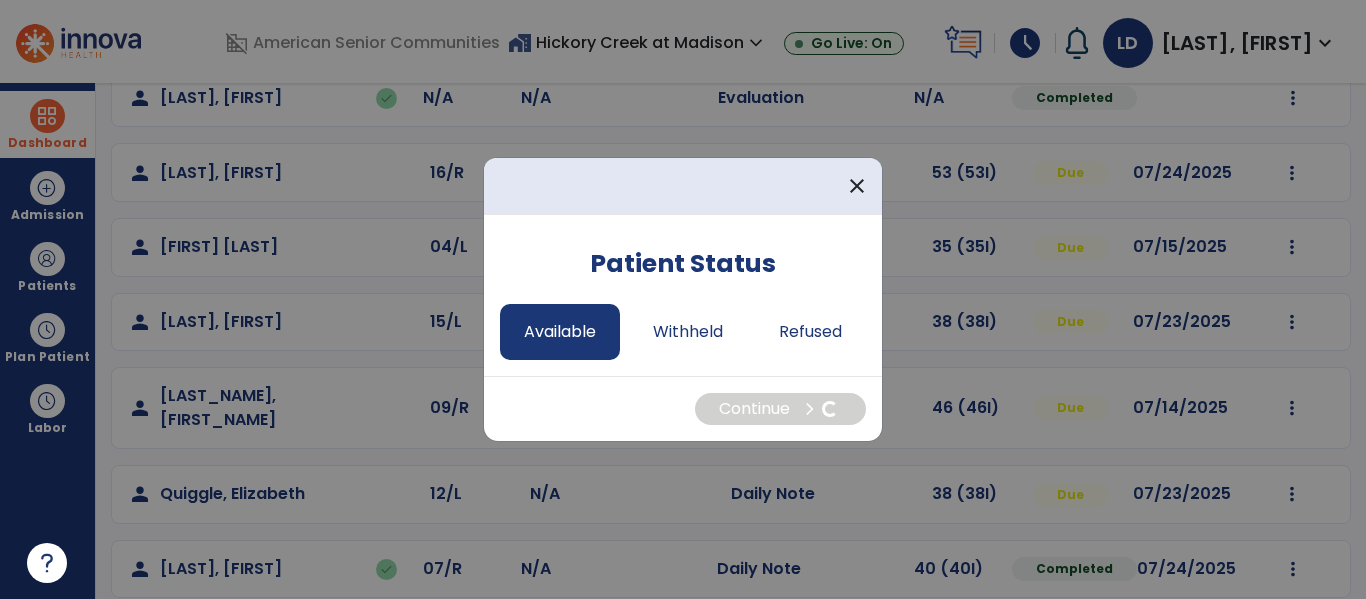 select on "*" 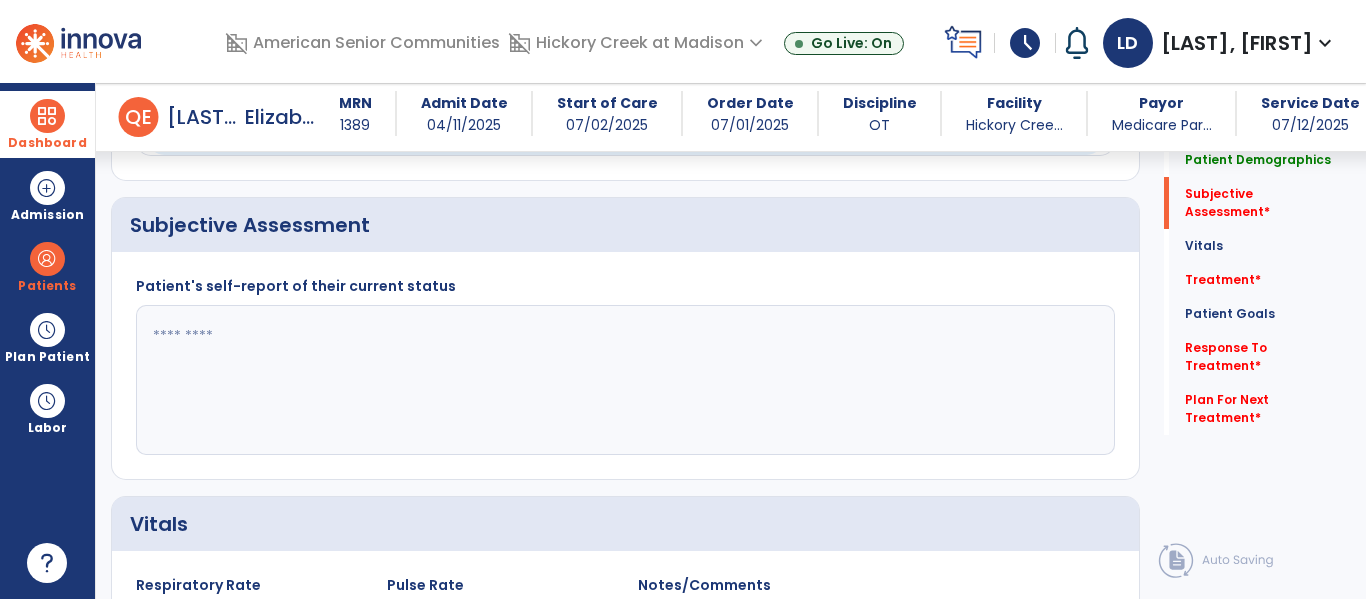 scroll, scrollTop: 346, scrollLeft: 0, axis: vertical 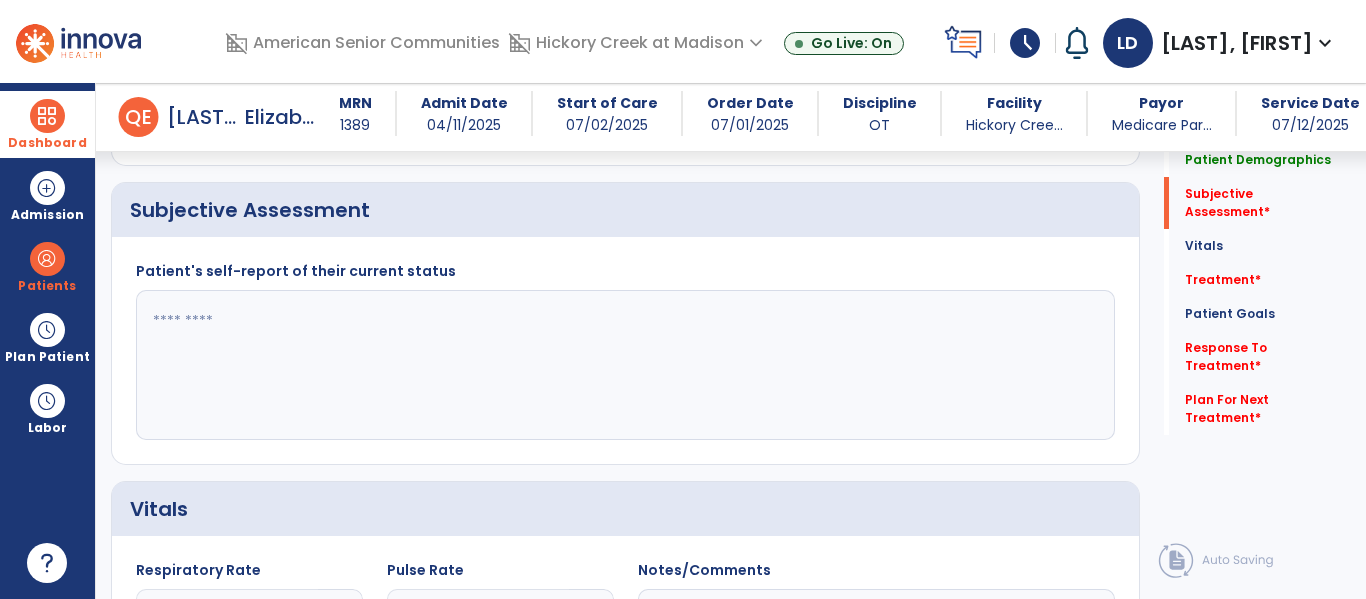 click 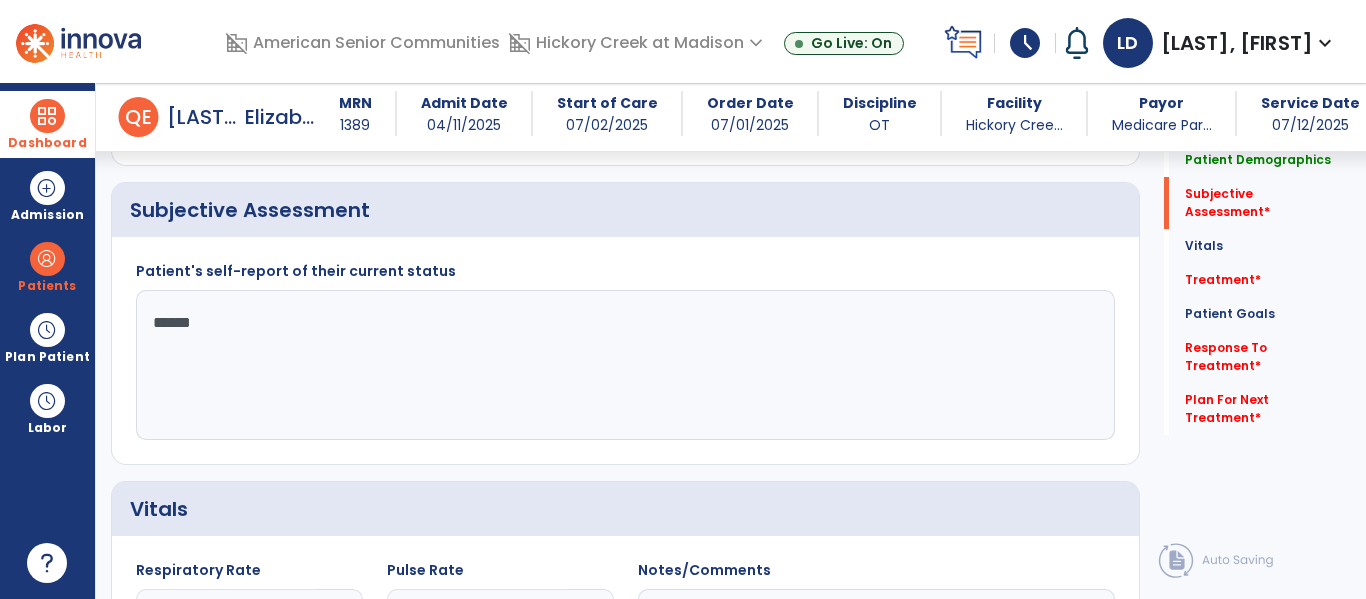 type on "*******" 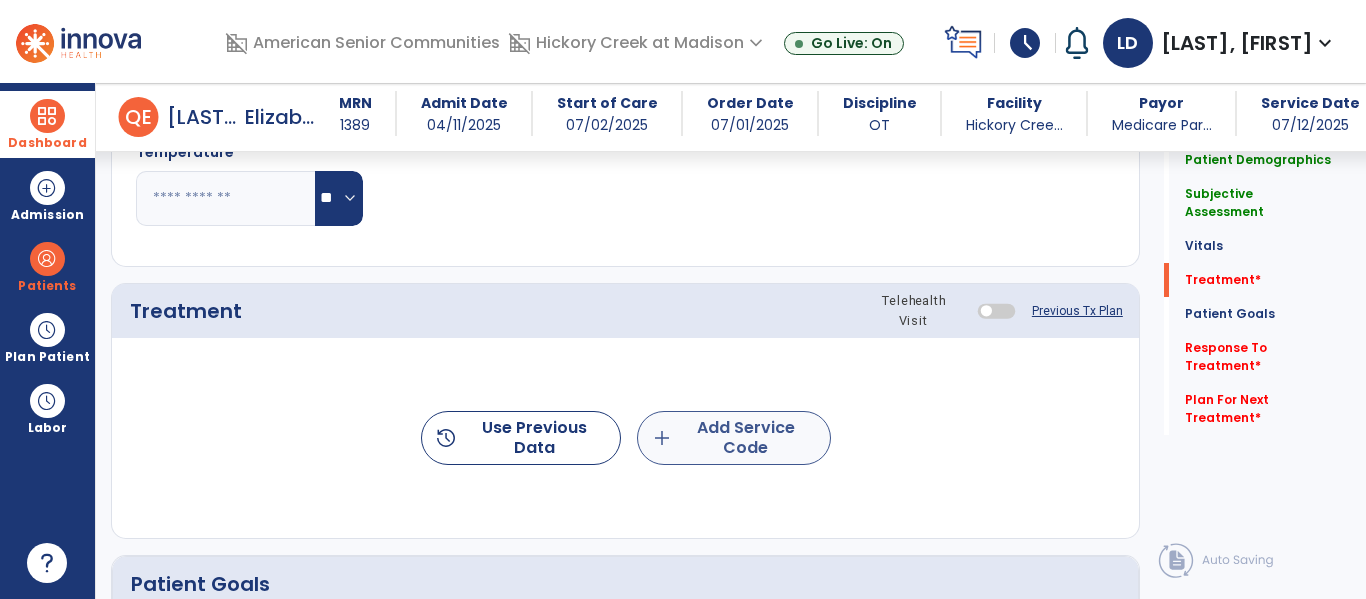 type on "**********" 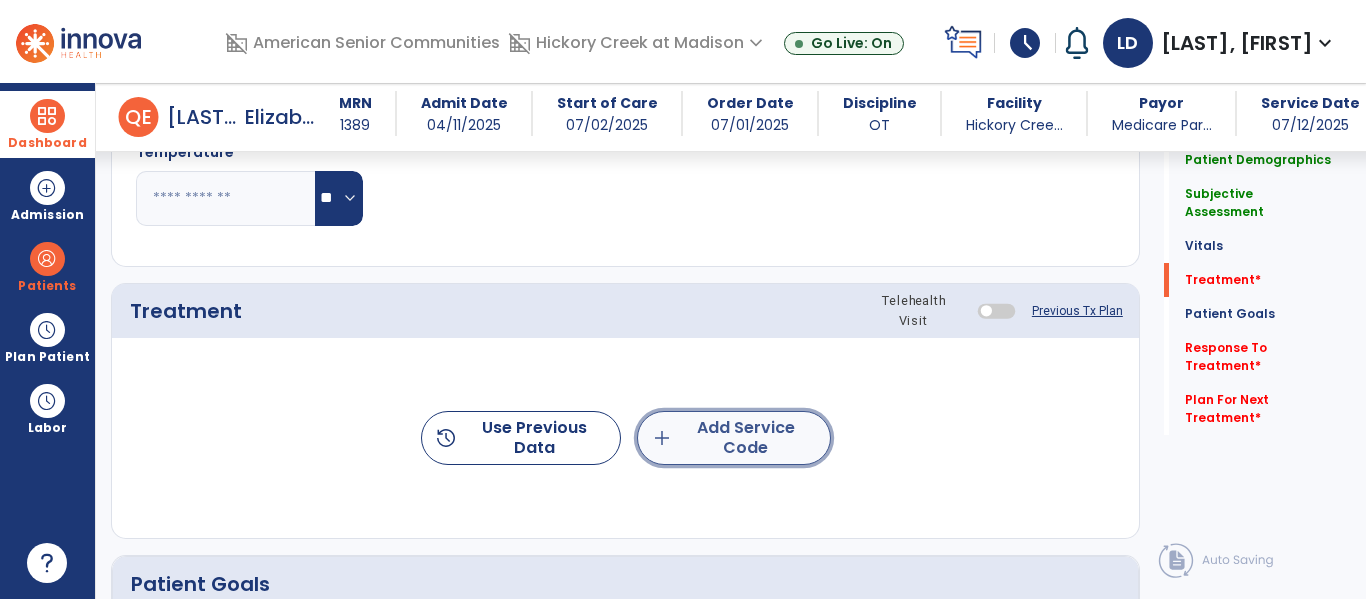 click on "add  Add Service Code" 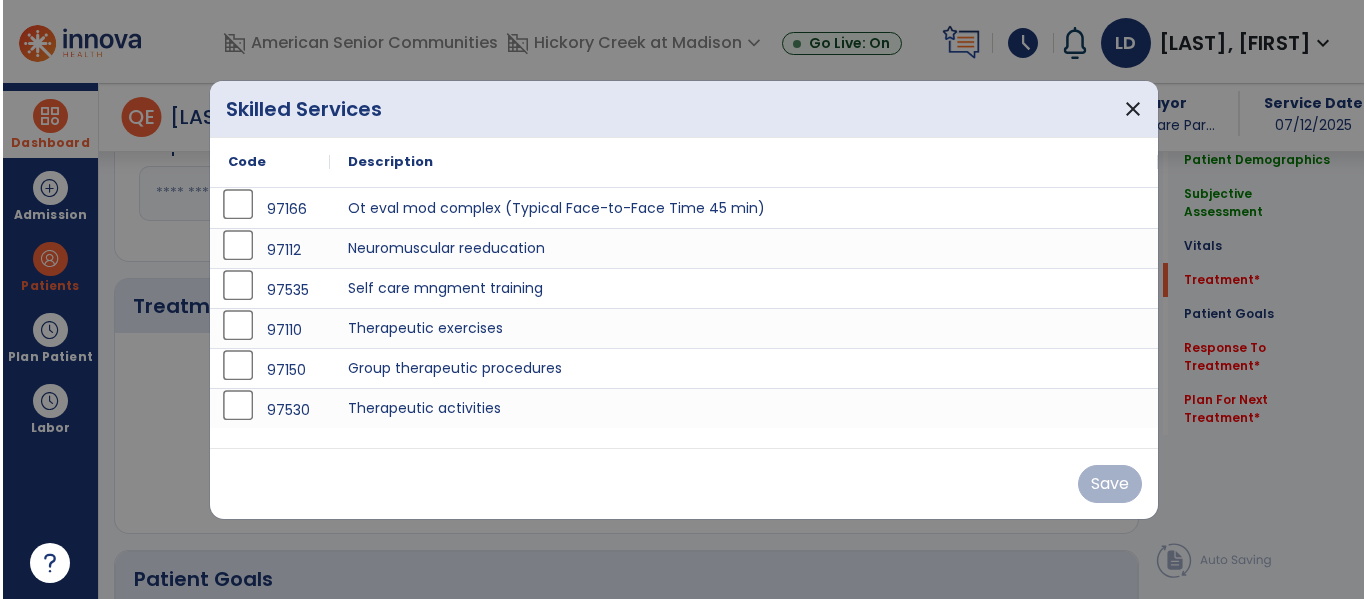 scroll, scrollTop: 966, scrollLeft: 0, axis: vertical 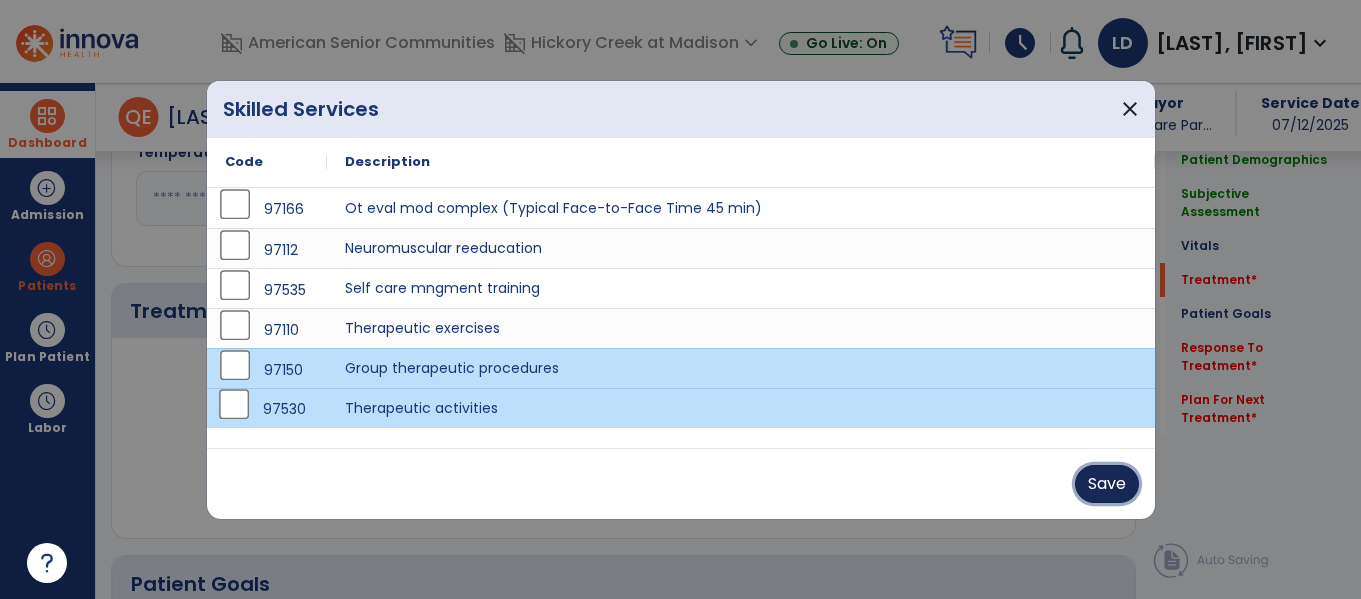 click on "Save" at bounding box center (1107, 484) 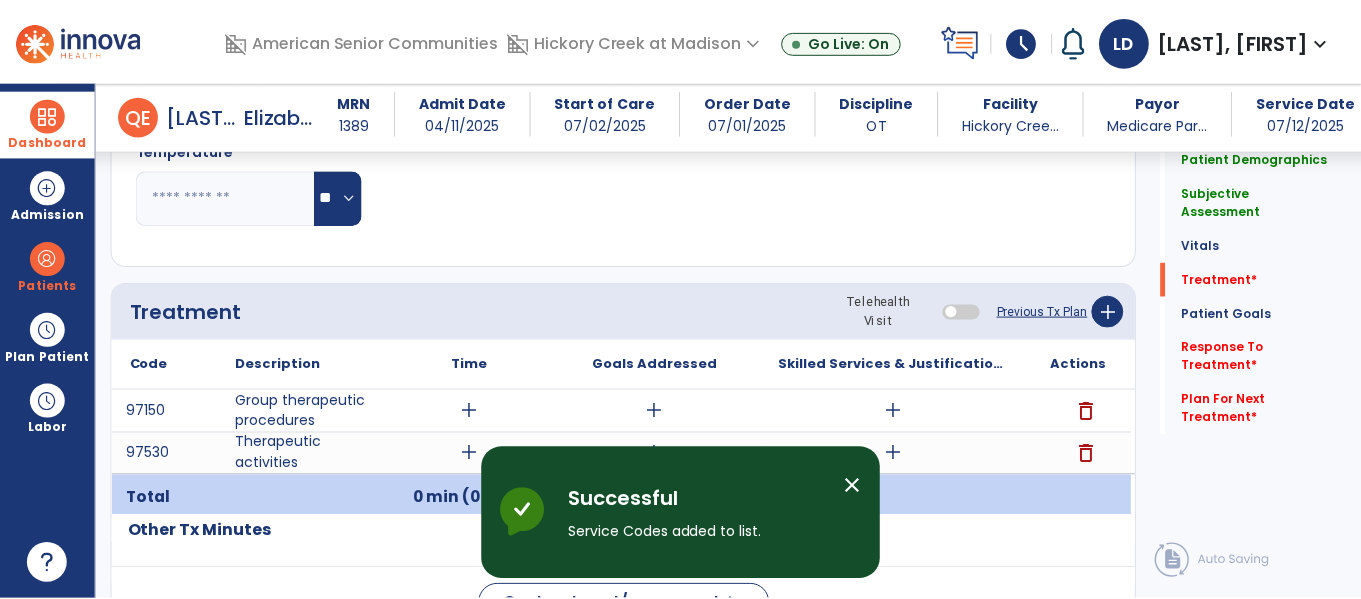 scroll, scrollTop: 1009, scrollLeft: 0, axis: vertical 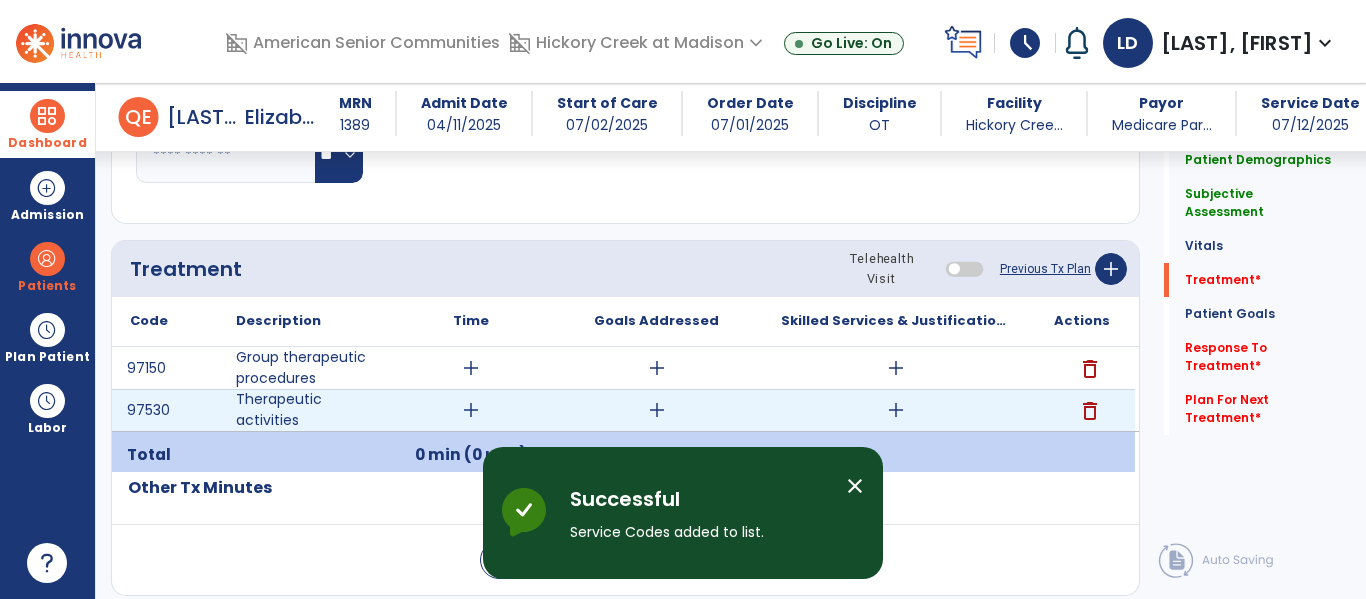 click on "add" at bounding box center (896, 410) 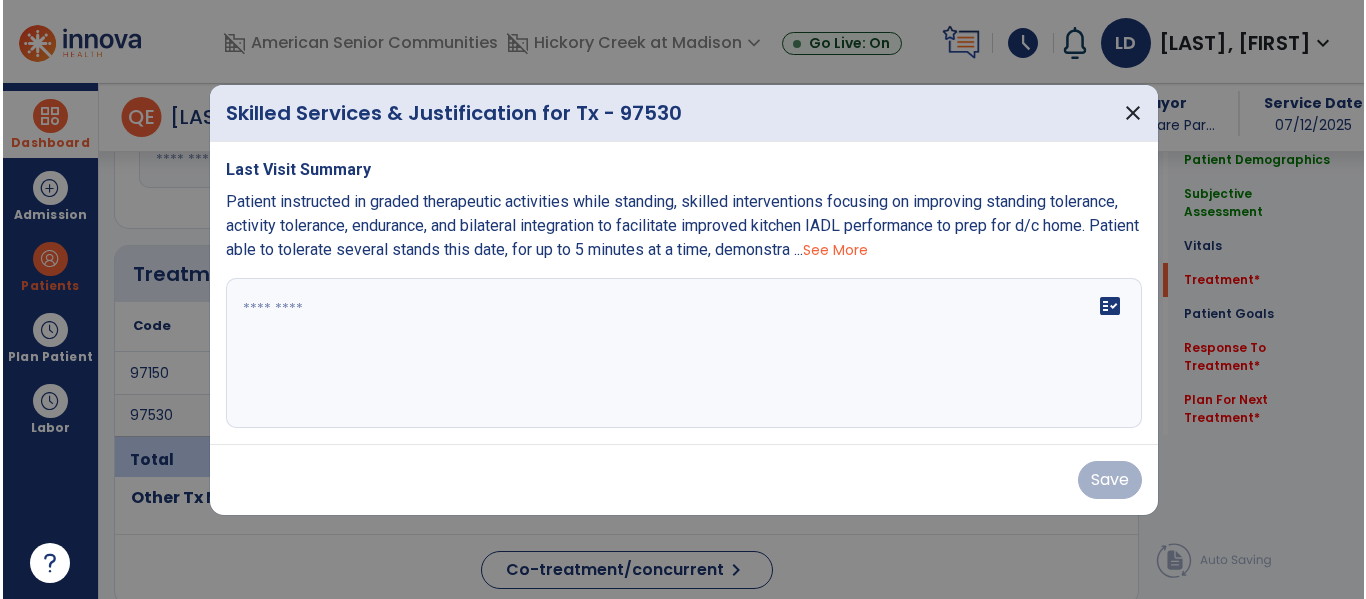scroll, scrollTop: 1009, scrollLeft: 0, axis: vertical 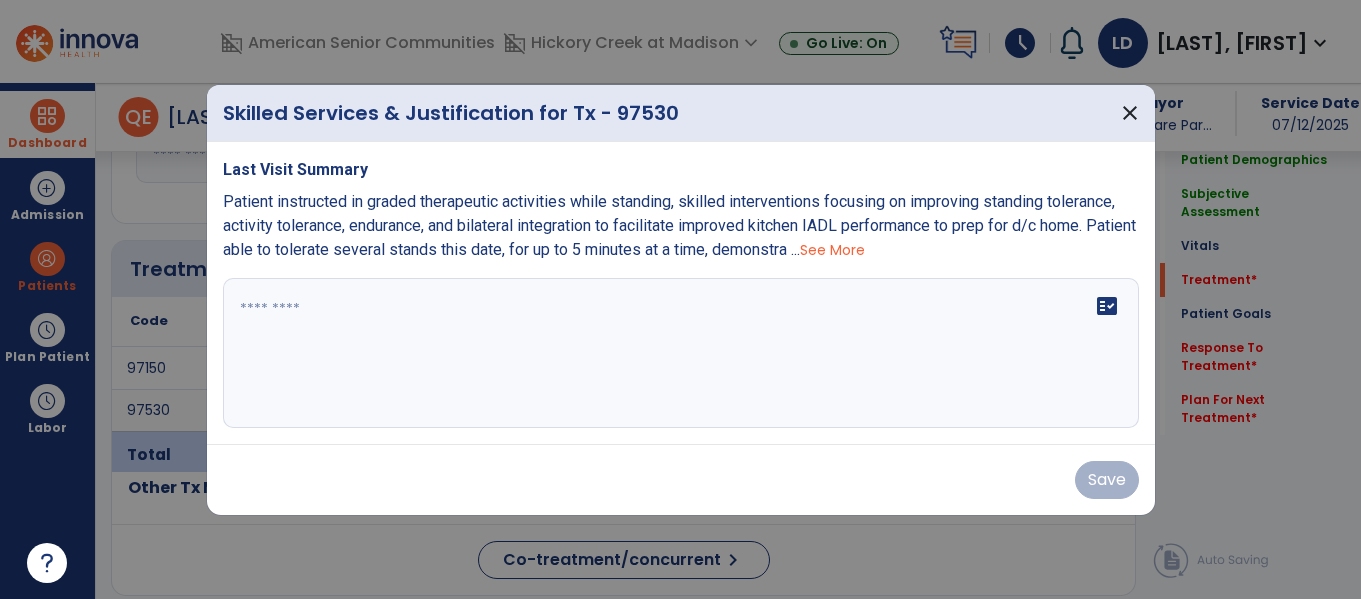 click on "See More" at bounding box center (832, 250) 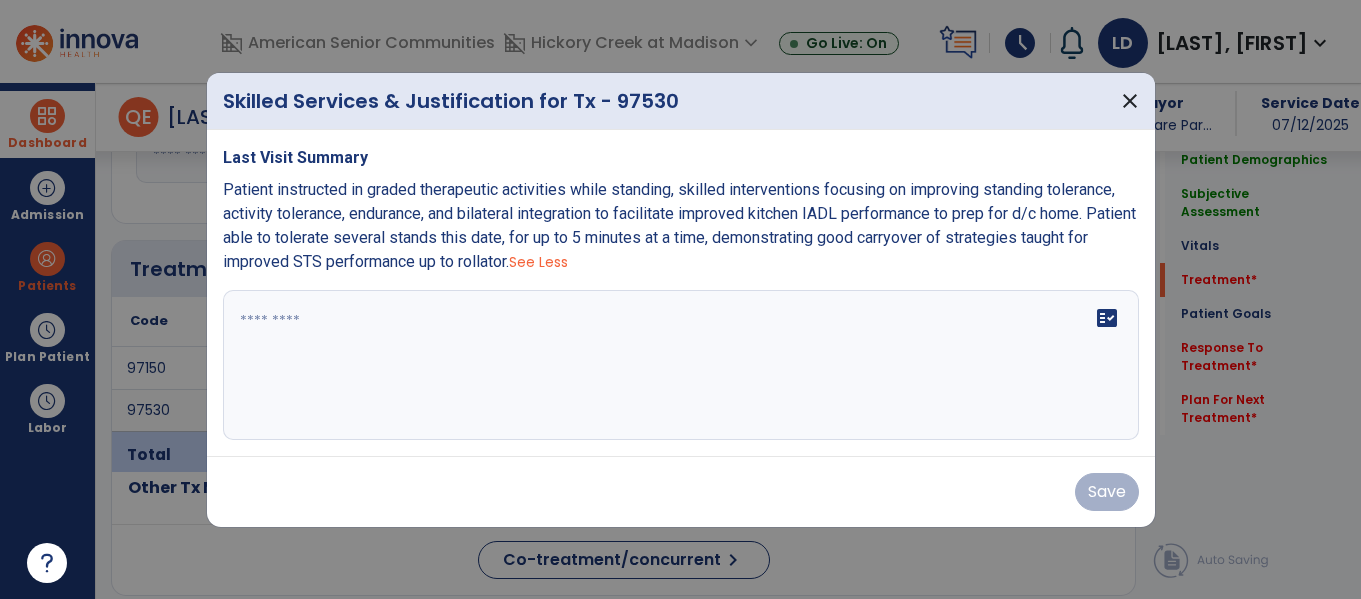 click on "fact_check" at bounding box center (681, 365) 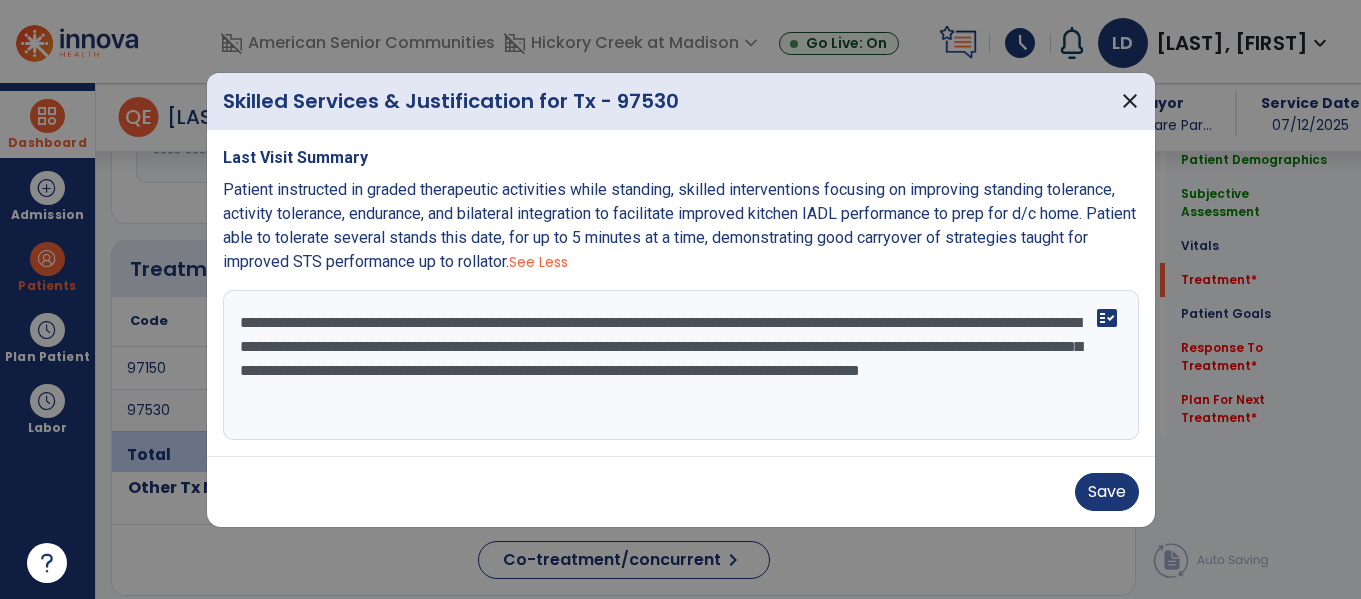 click on "**********" at bounding box center (681, 365) 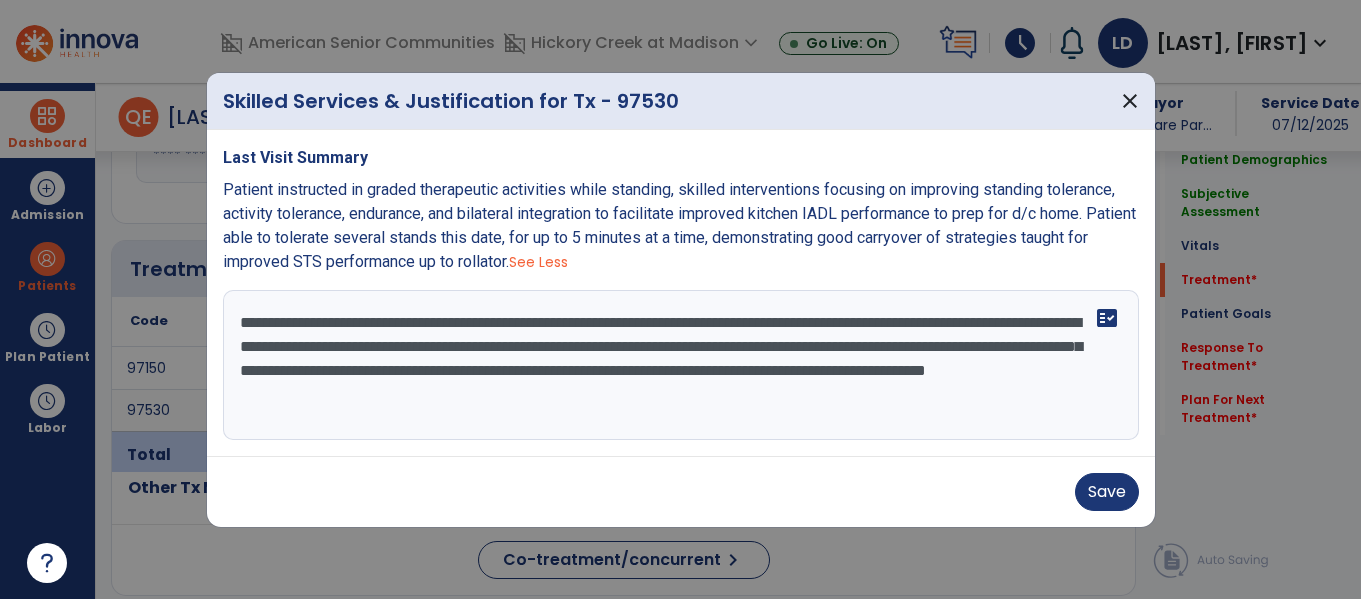 click on "**********" at bounding box center [681, 365] 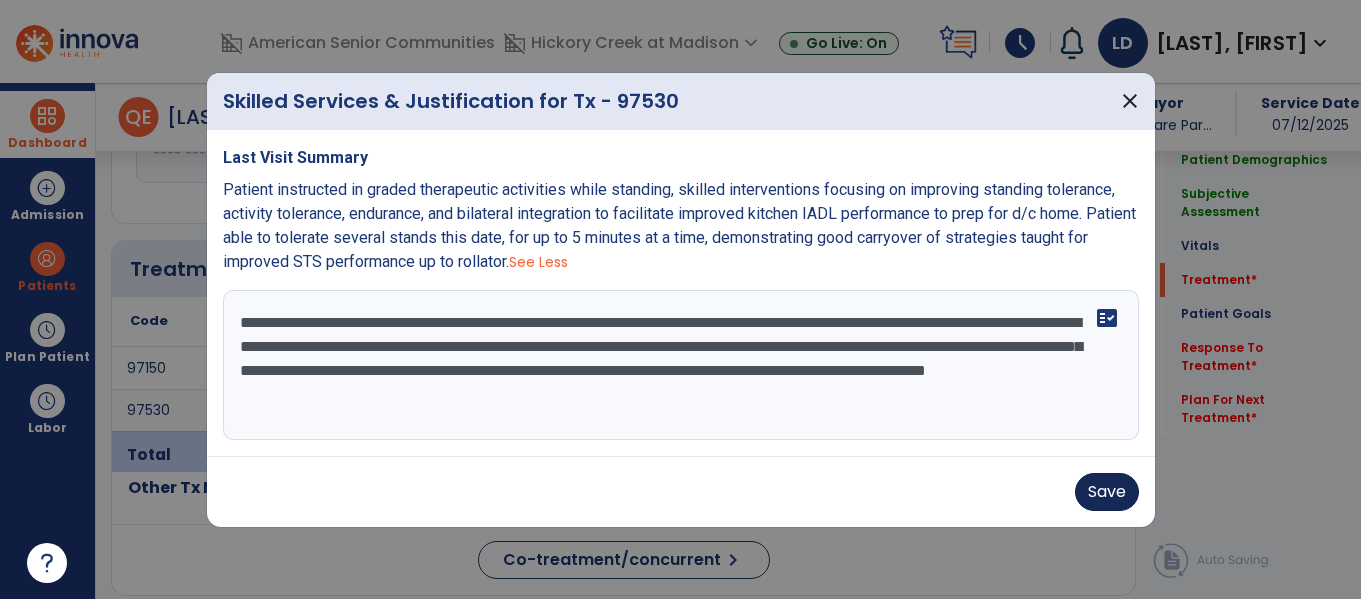 type on "**********" 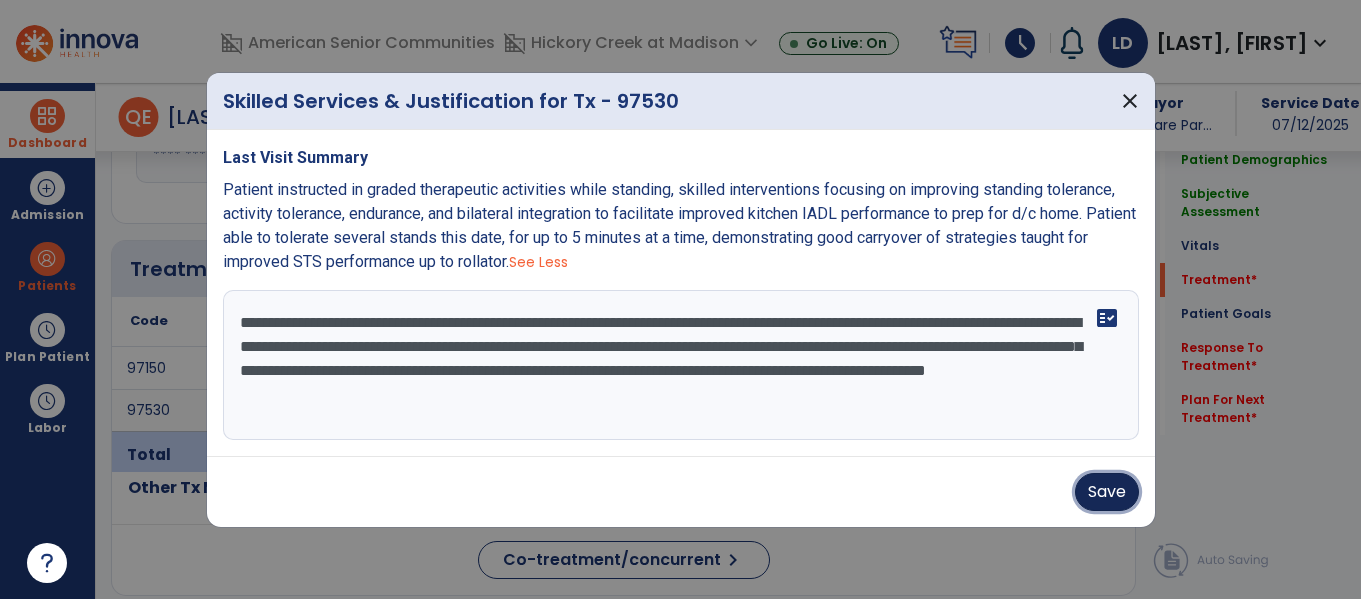click on "Save" at bounding box center [1107, 492] 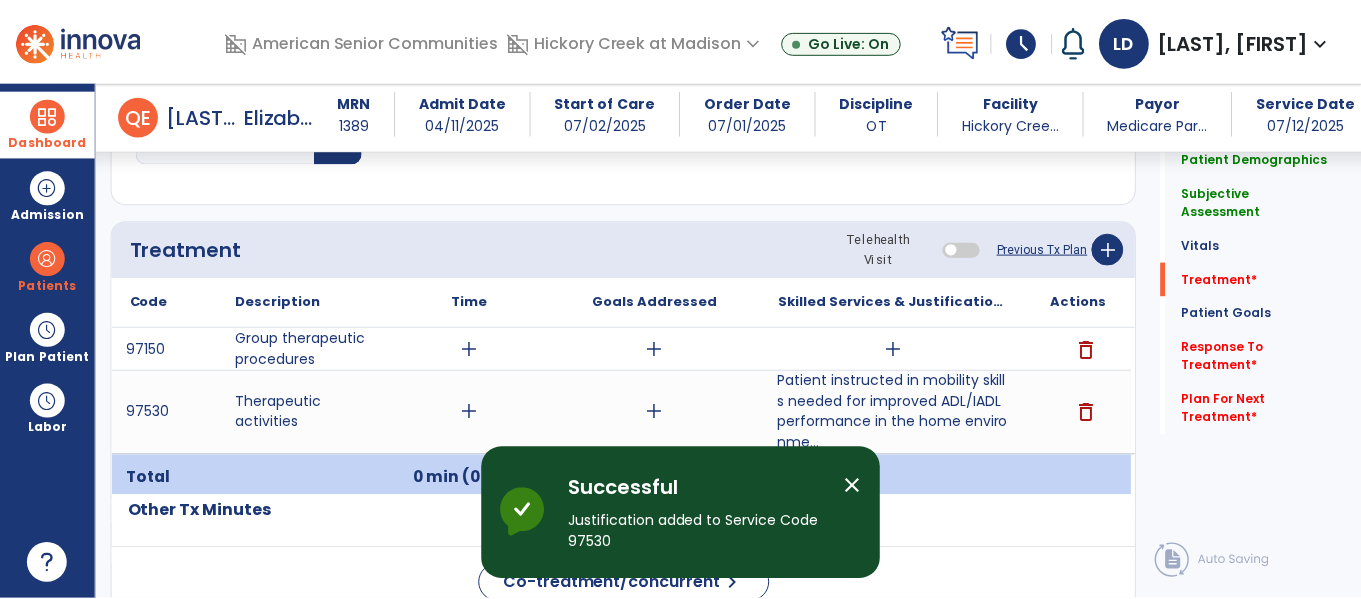 scroll, scrollTop: 1031, scrollLeft: 0, axis: vertical 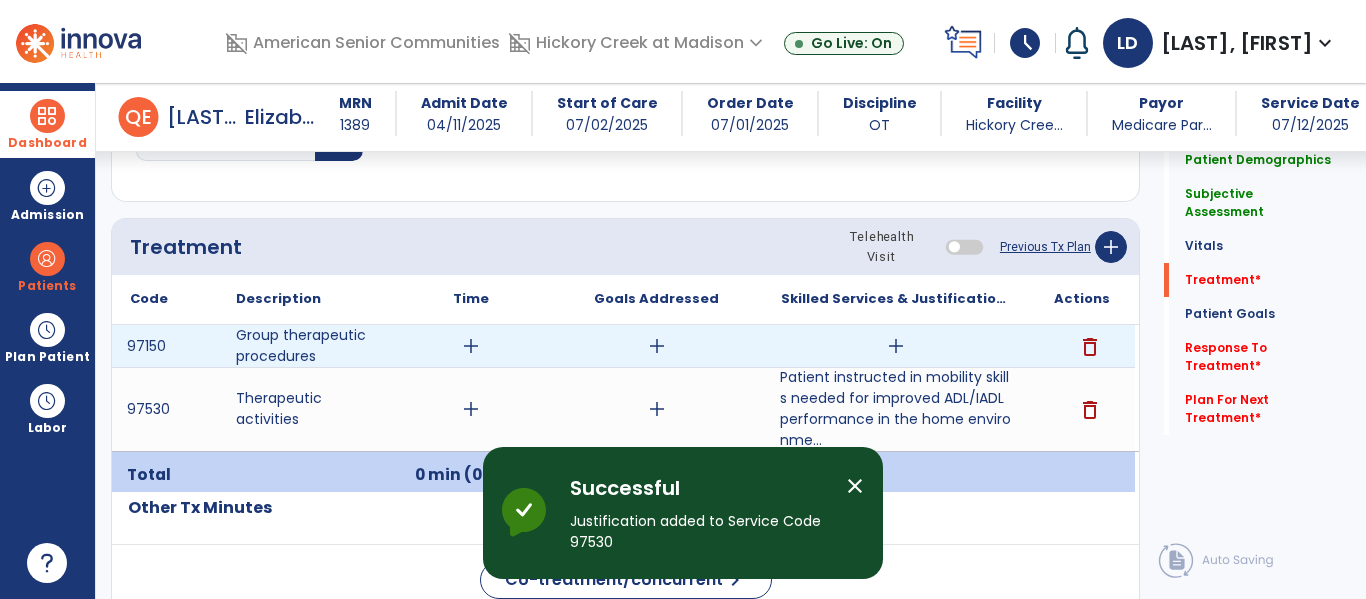 click on "add" at bounding box center (896, 346) 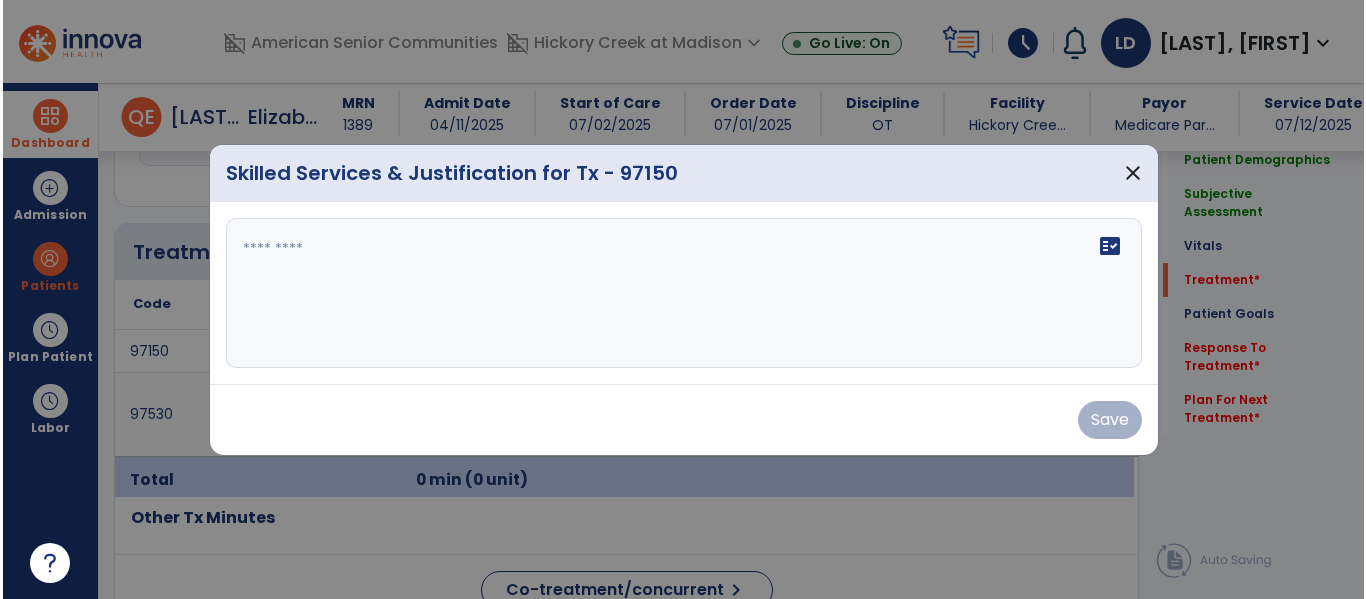scroll, scrollTop: 1031, scrollLeft: 0, axis: vertical 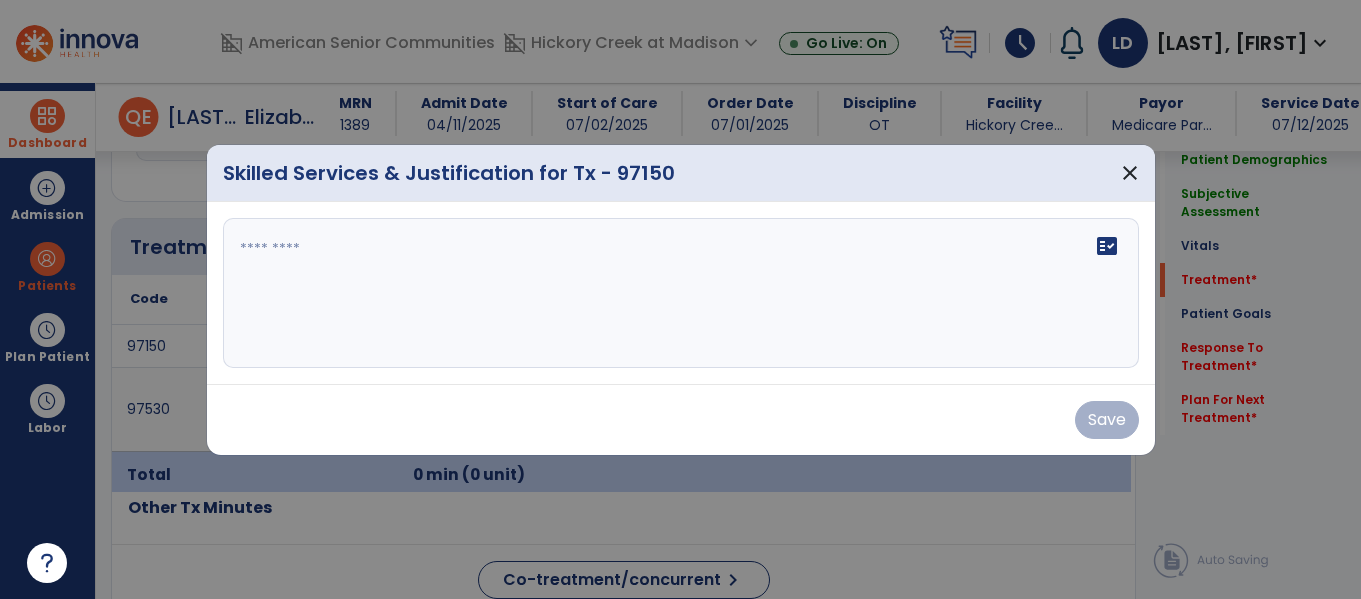click on "fact_check" at bounding box center [681, 293] 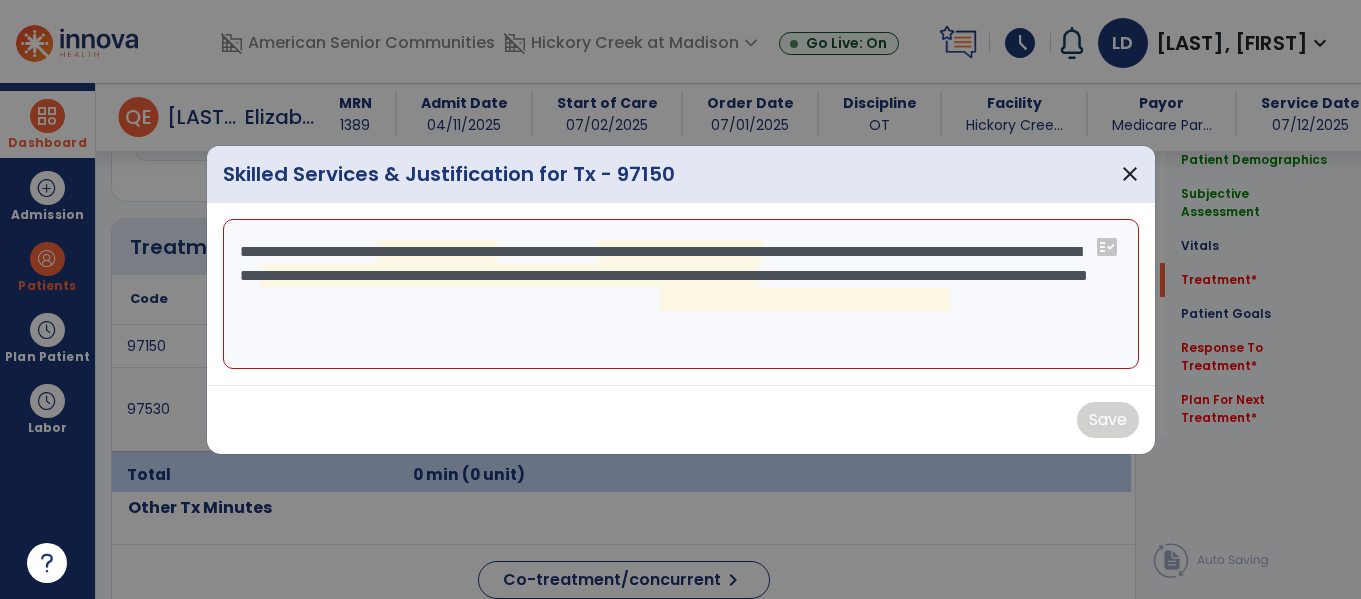 click on "**********" at bounding box center (681, 294) 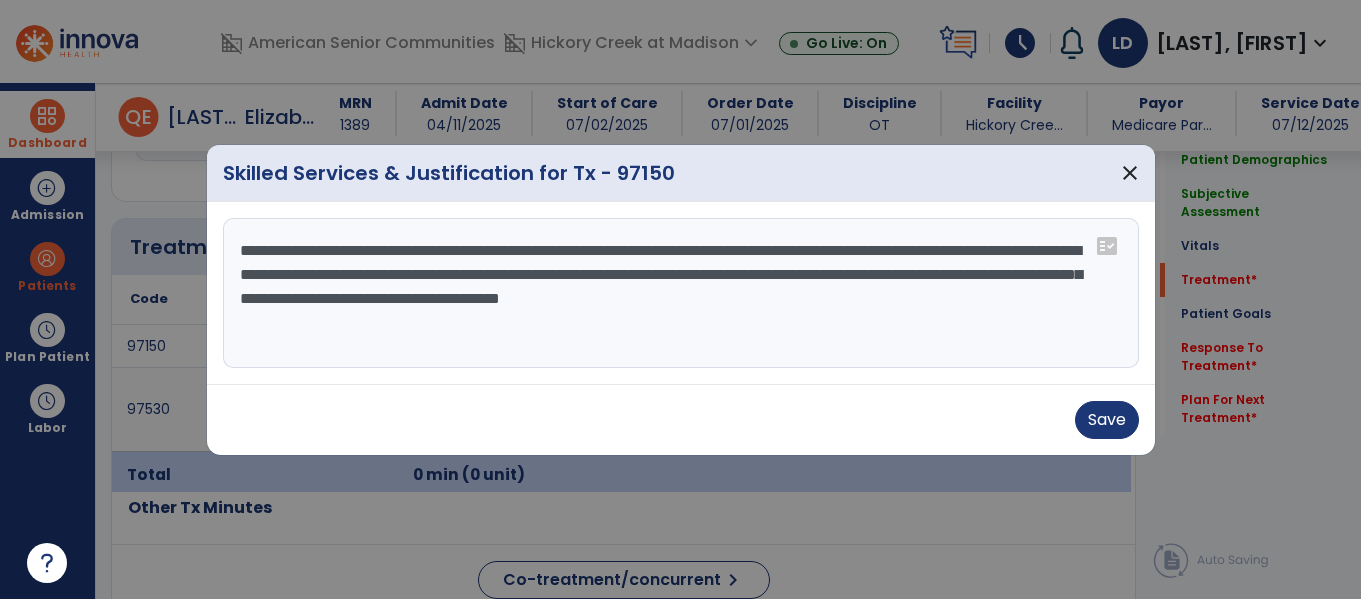 drag, startPoint x: 721, startPoint y: 307, endPoint x: 980, endPoint y: 273, distance: 261.22214 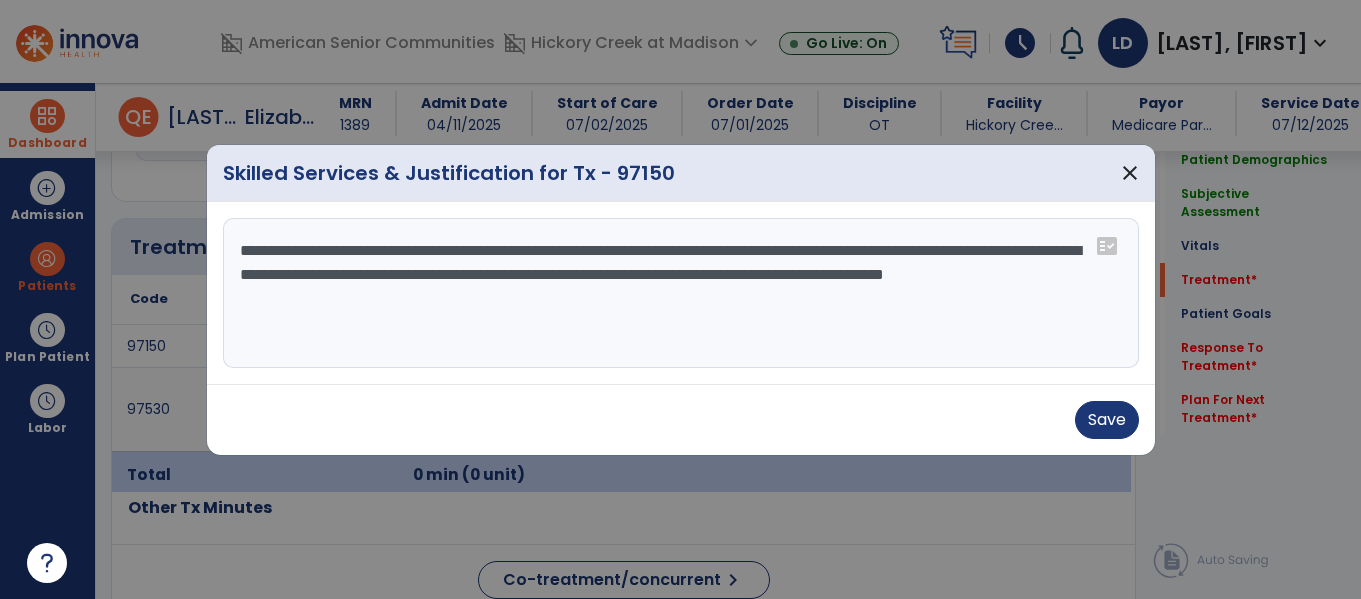 click on "**********" at bounding box center [681, 293] 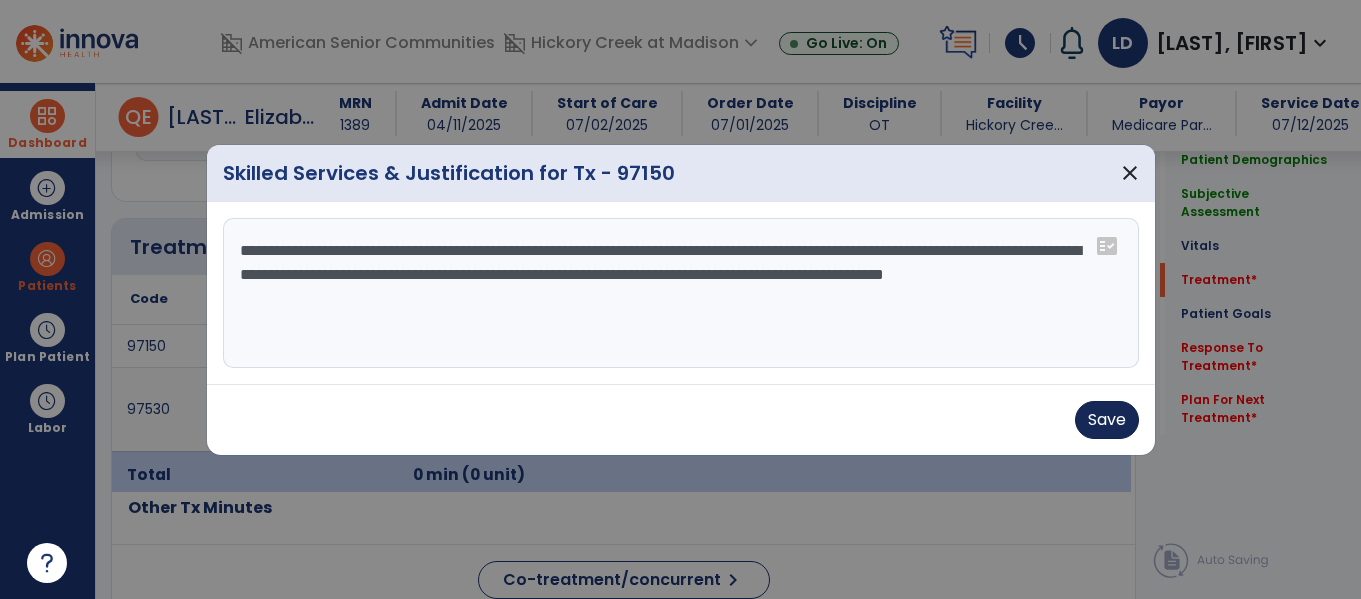 type on "**********" 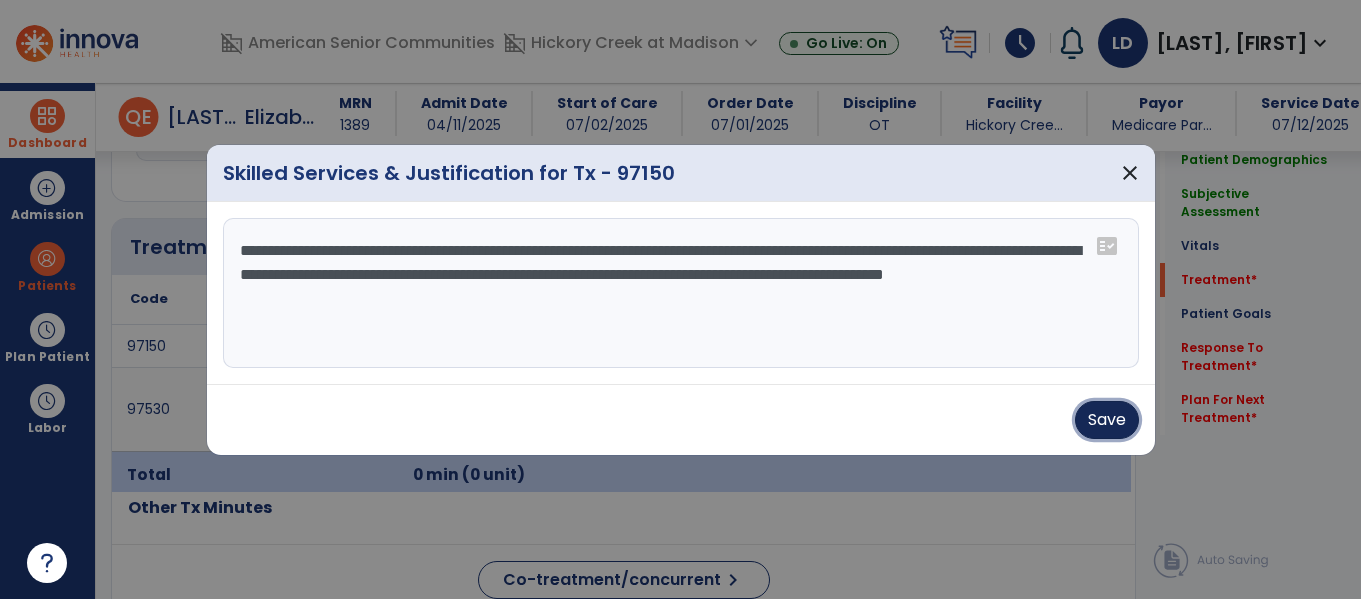 click on "Save" at bounding box center [1107, 420] 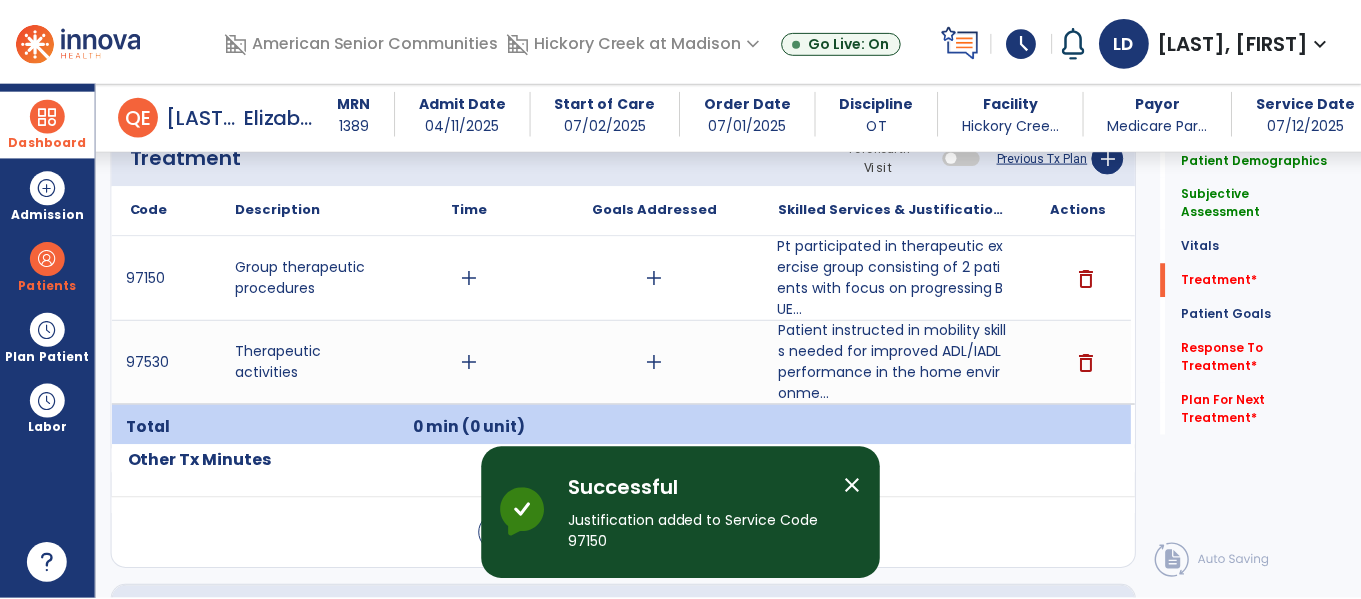 scroll, scrollTop: 1128, scrollLeft: 0, axis: vertical 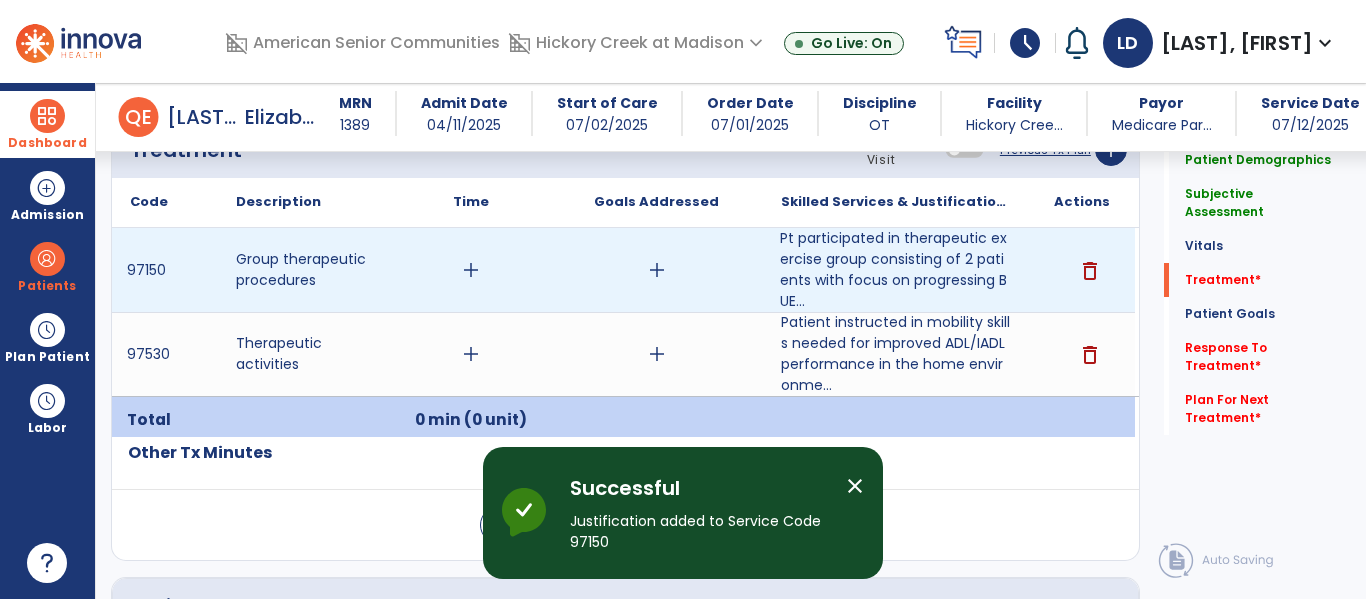 click on "add" at bounding box center [471, 270] 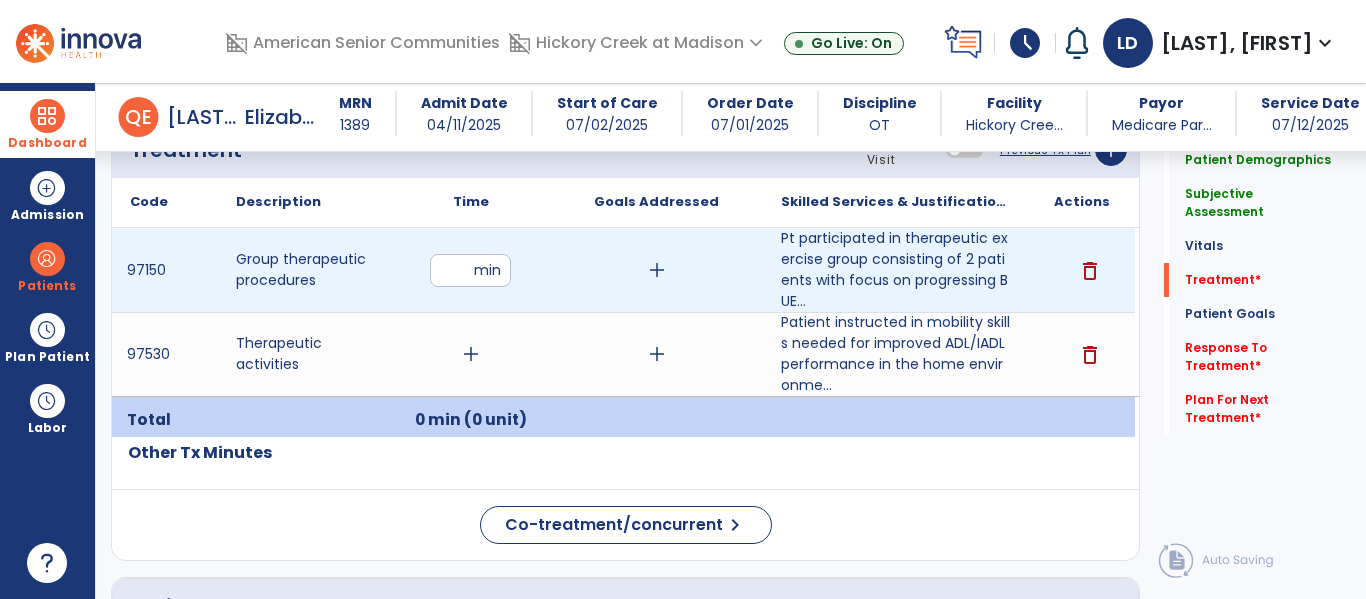 type on "**" 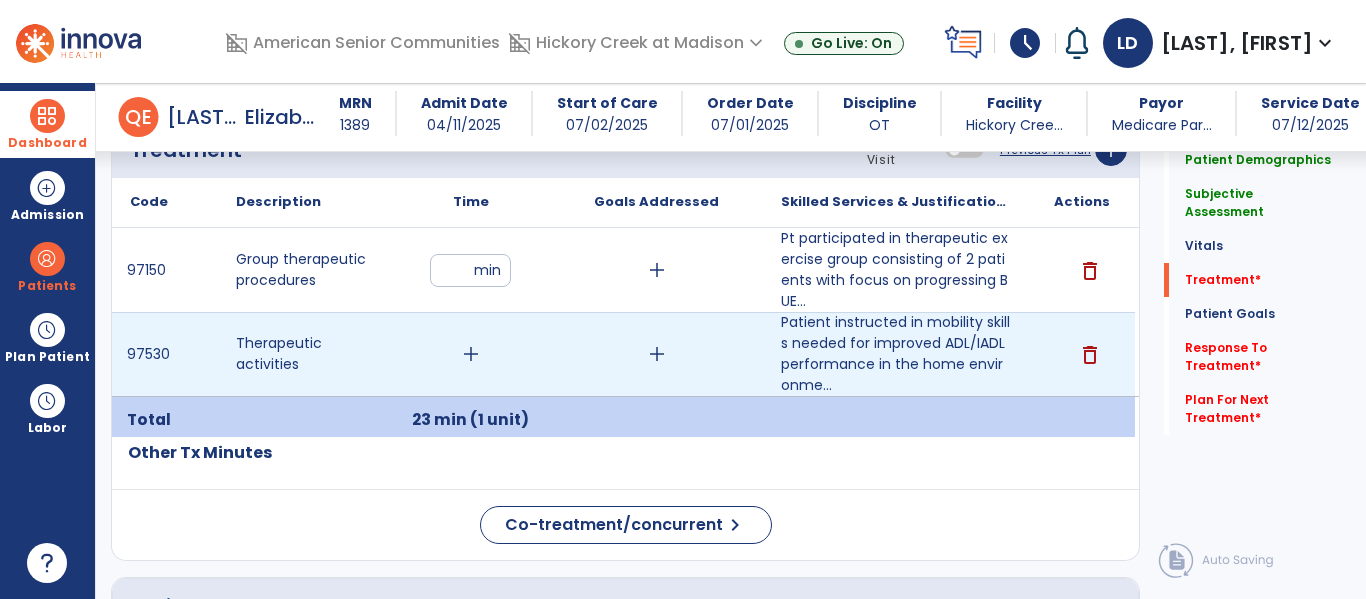 click on "add" at bounding box center (471, 354) 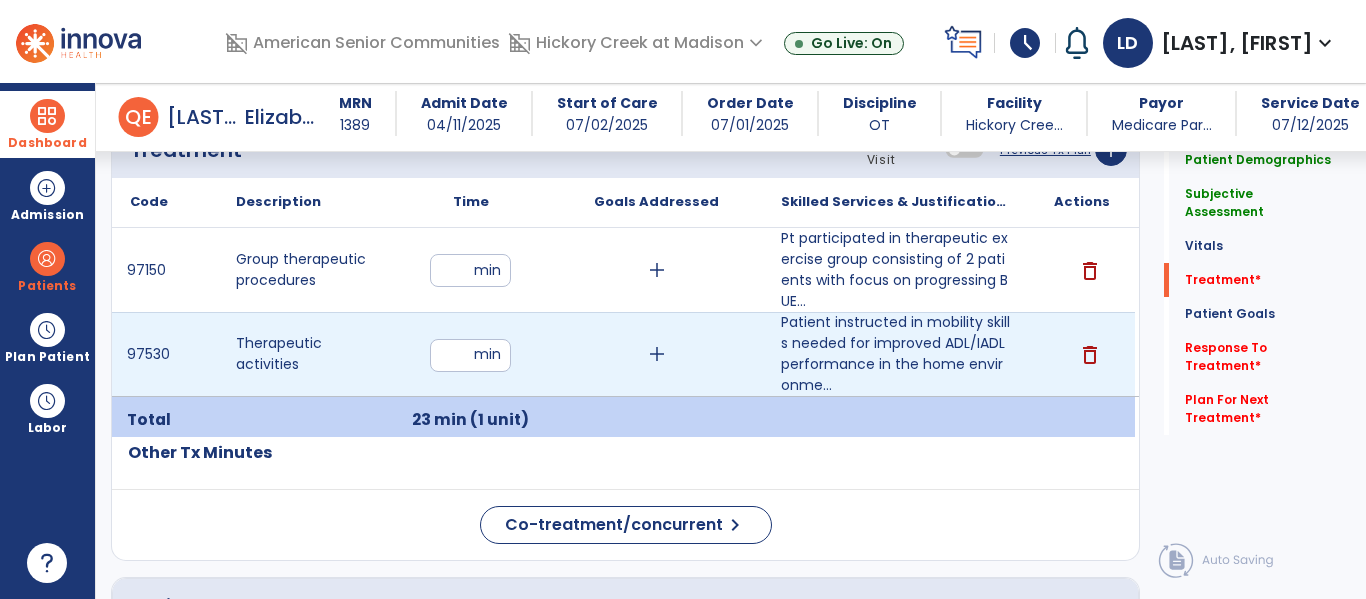 type on "**" 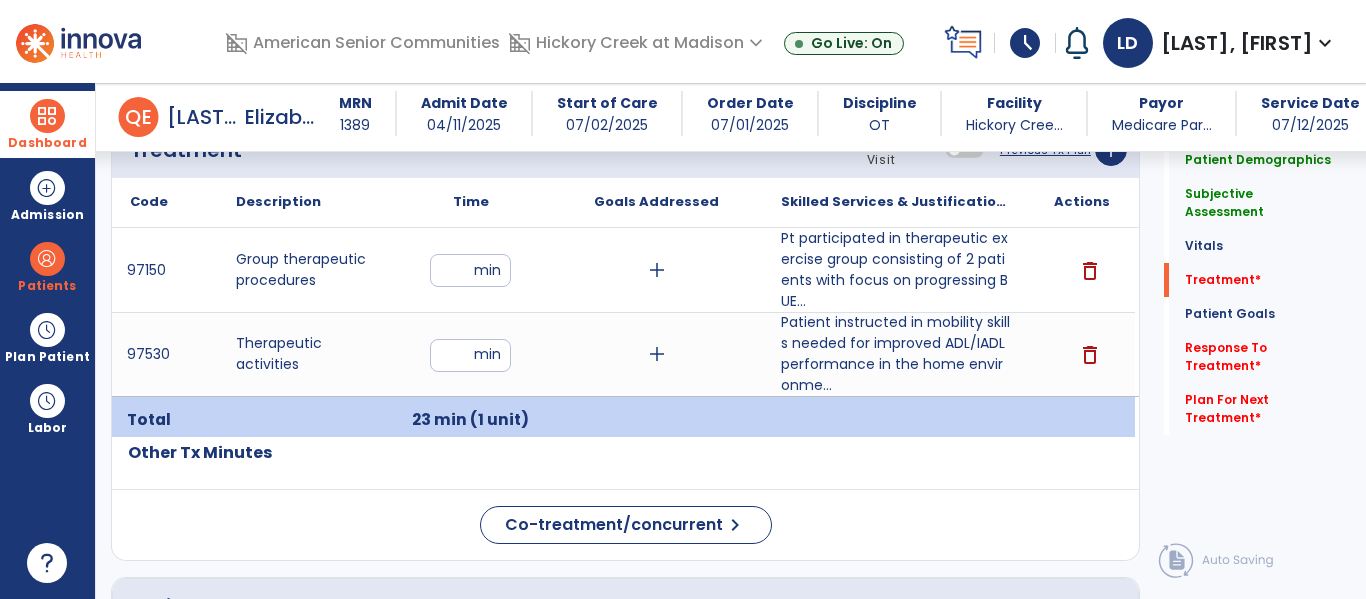 click on "Patient Demographics  Medical Diagnosis   Treatment Diagnosis   Precautions   Contraindications
Code
Description
Pdpm Clinical Category
R55 N/A" 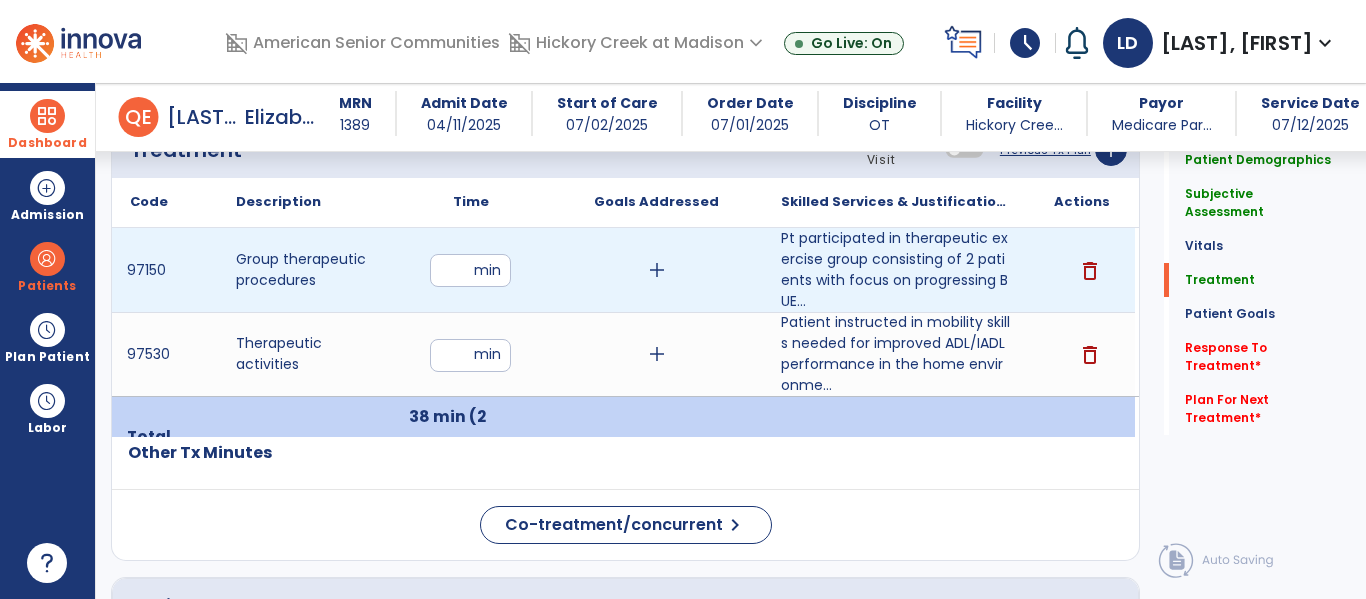 click on "add" at bounding box center (657, 270) 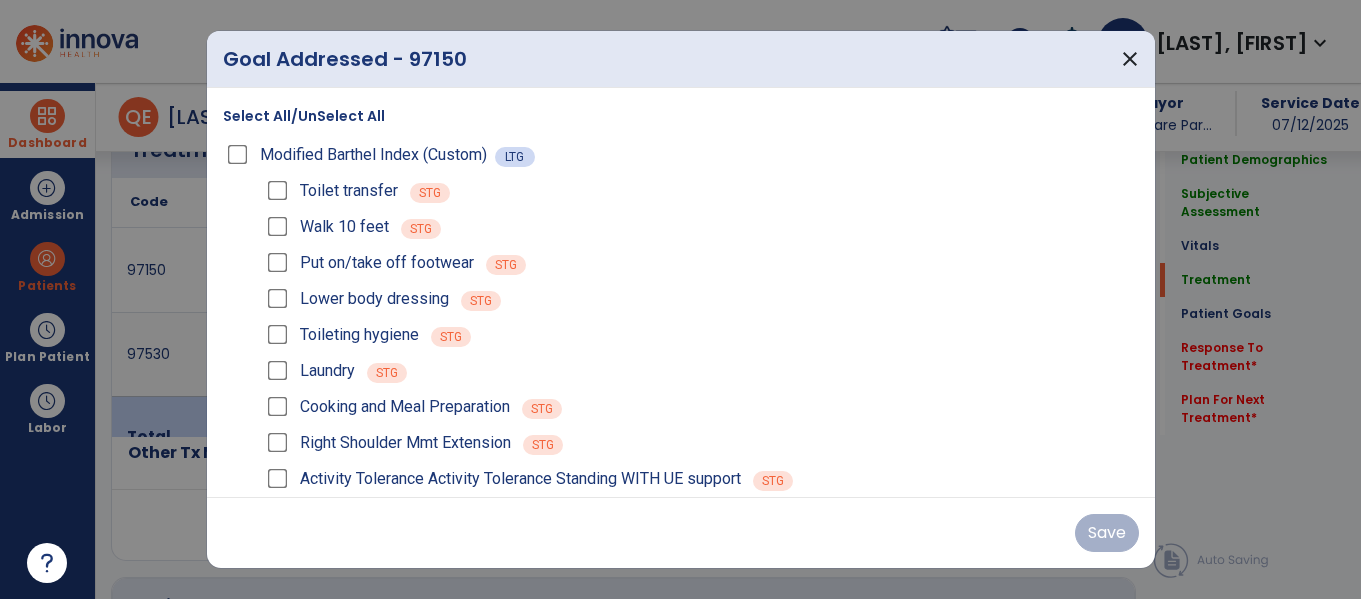 scroll, scrollTop: 1128, scrollLeft: 0, axis: vertical 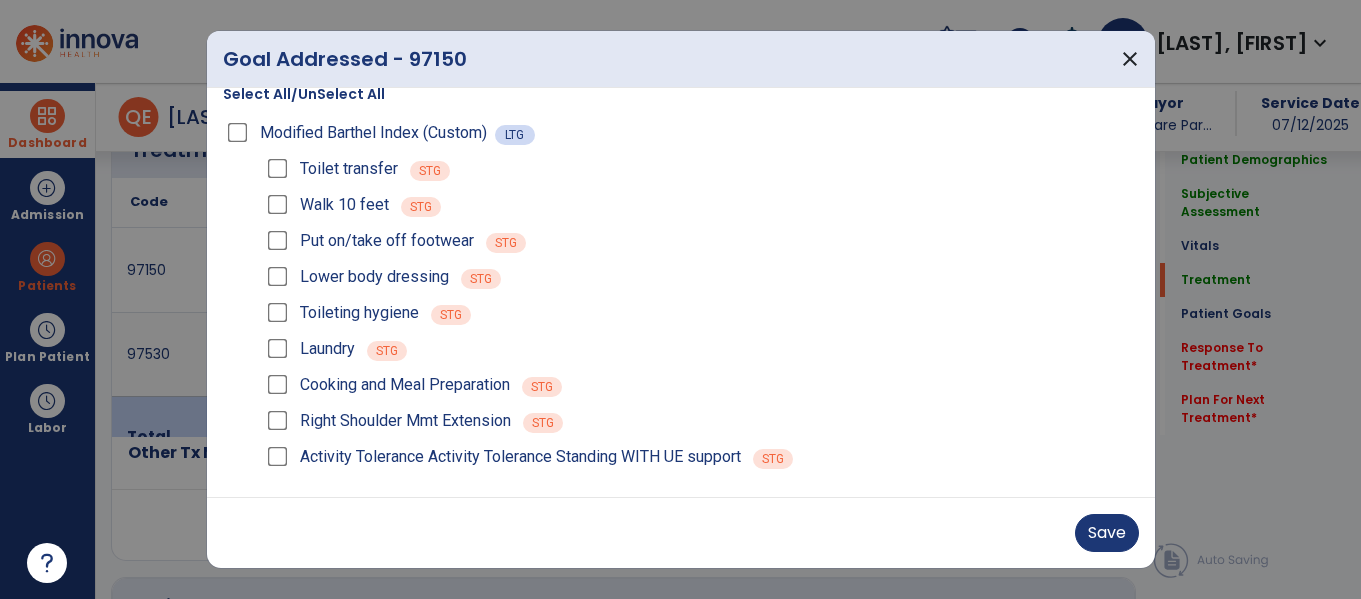 click on "Lower body dressing" at bounding box center [356, 277] 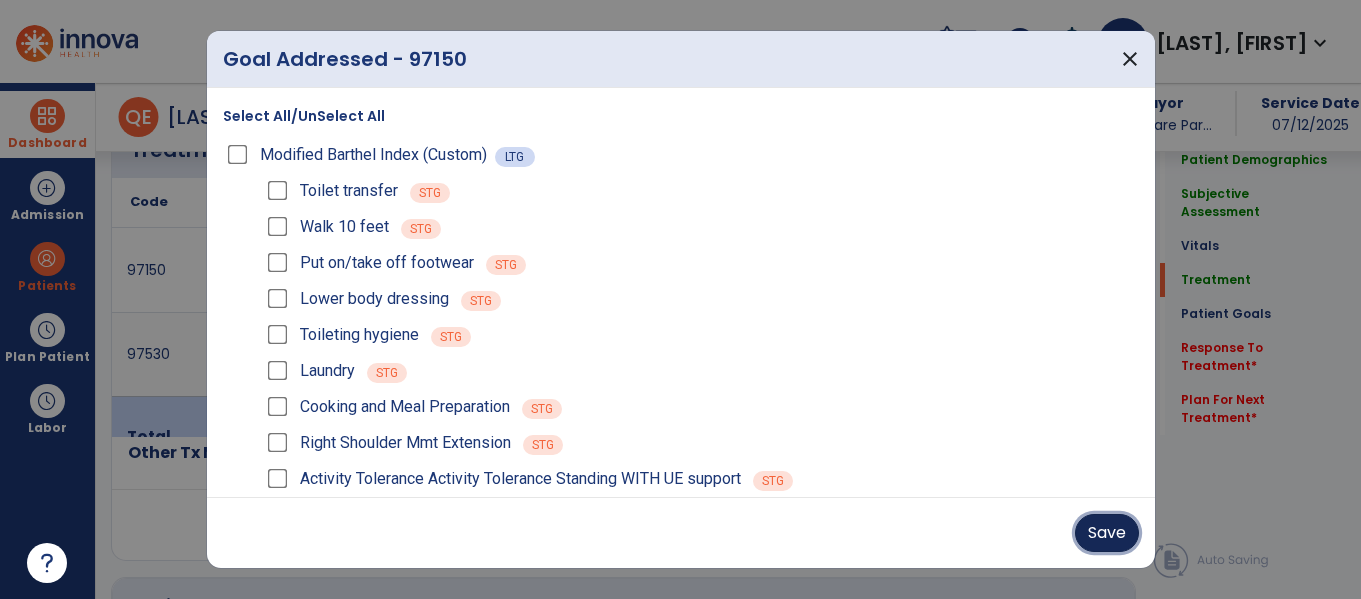 click on "Save" at bounding box center (1107, 533) 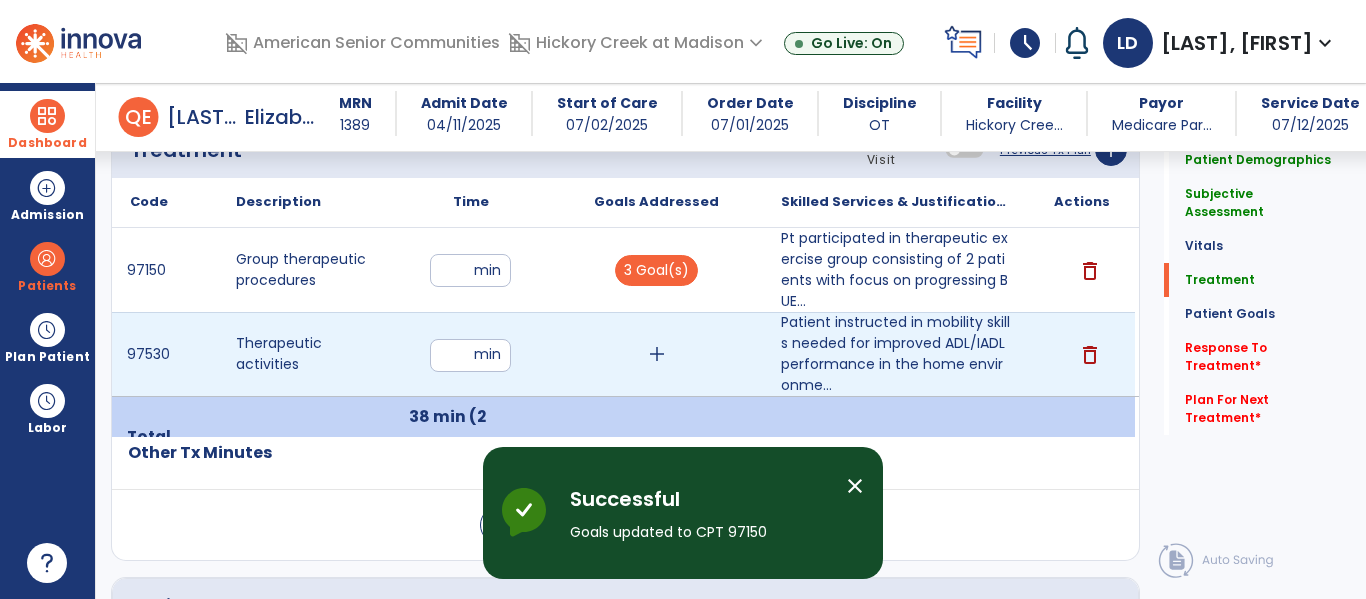 click on "add" at bounding box center [657, 354] 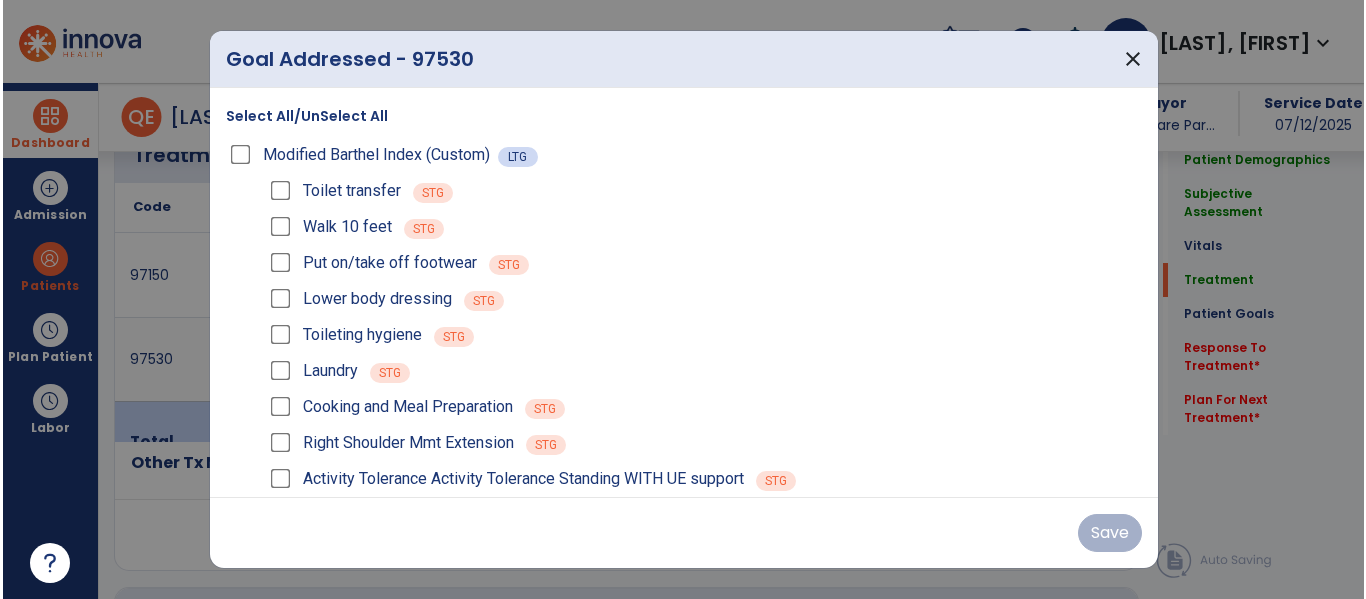 scroll, scrollTop: 1128, scrollLeft: 0, axis: vertical 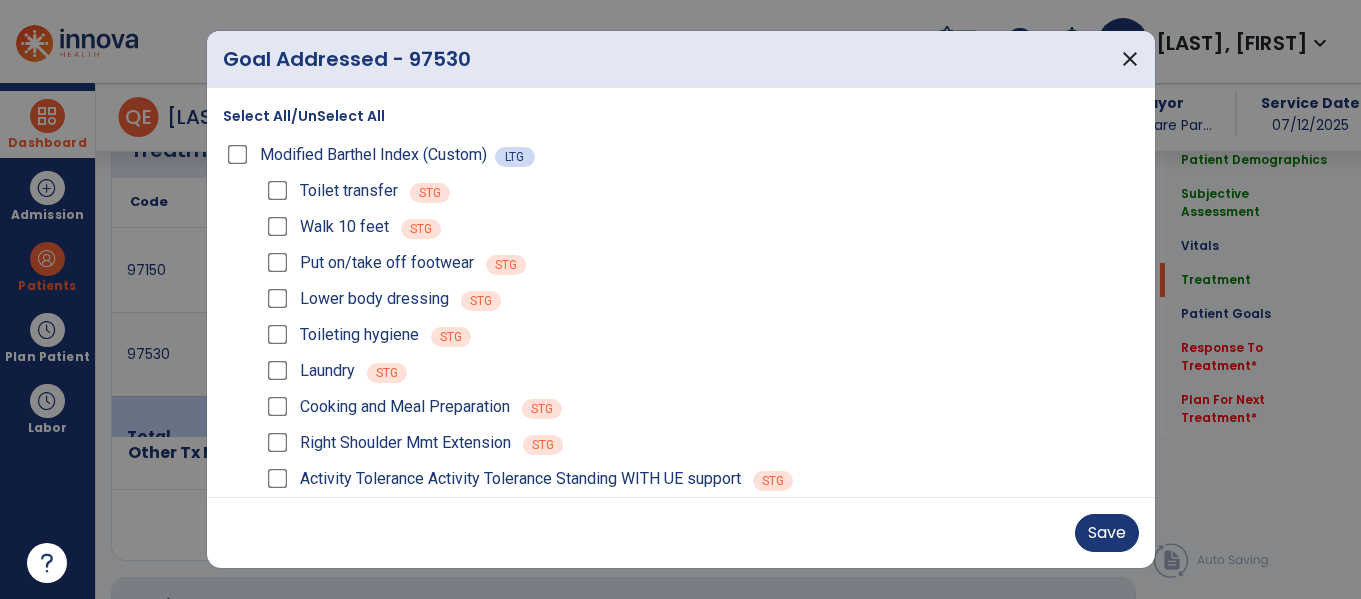 click on "Laundry" at bounding box center (309, 371) 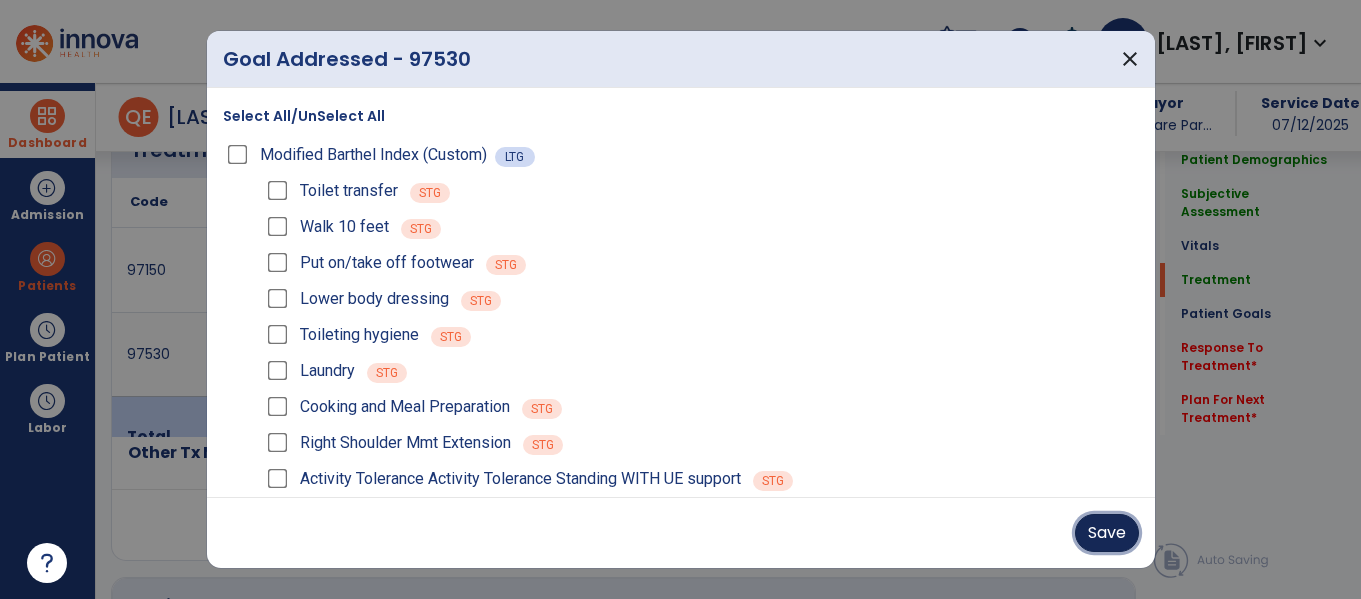 click on "Save" at bounding box center [1107, 533] 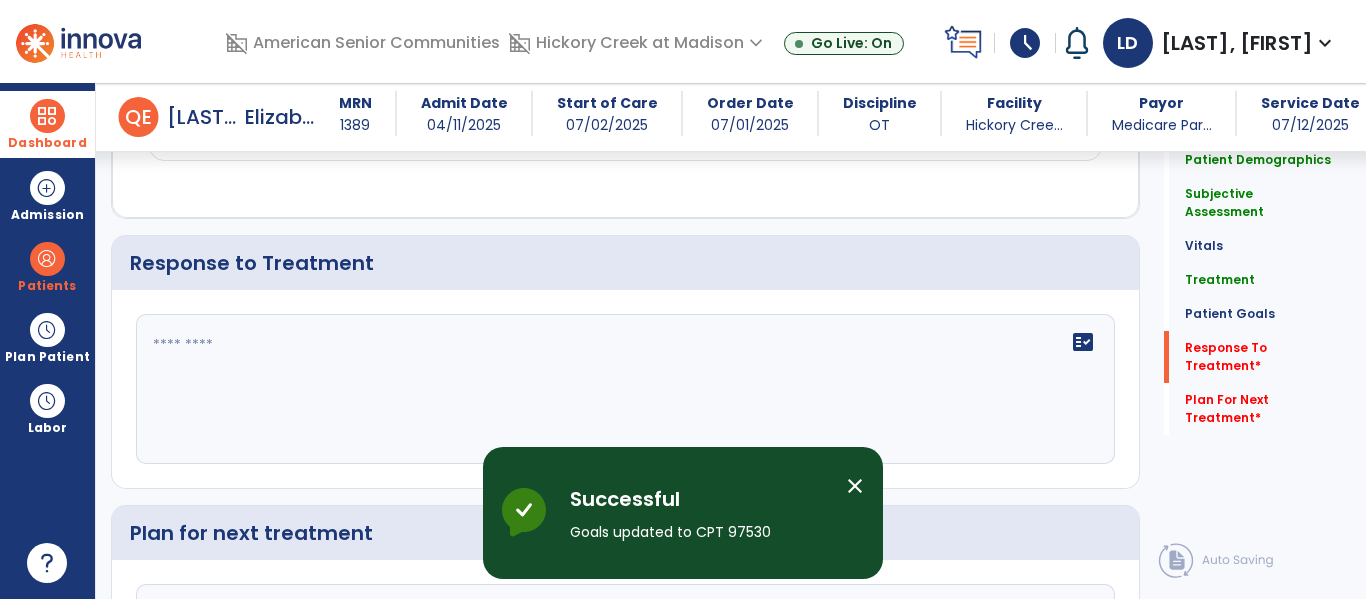 scroll, scrollTop: 2949, scrollLeft: 0, axis: vertical 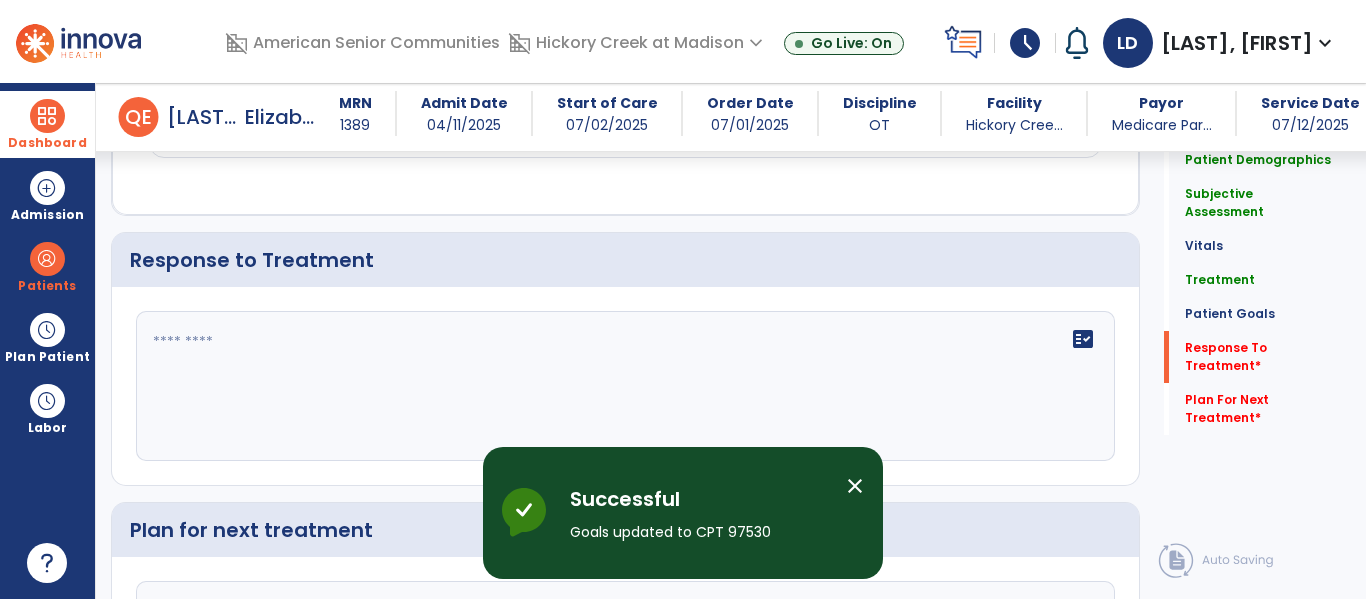 click on "fact_check" 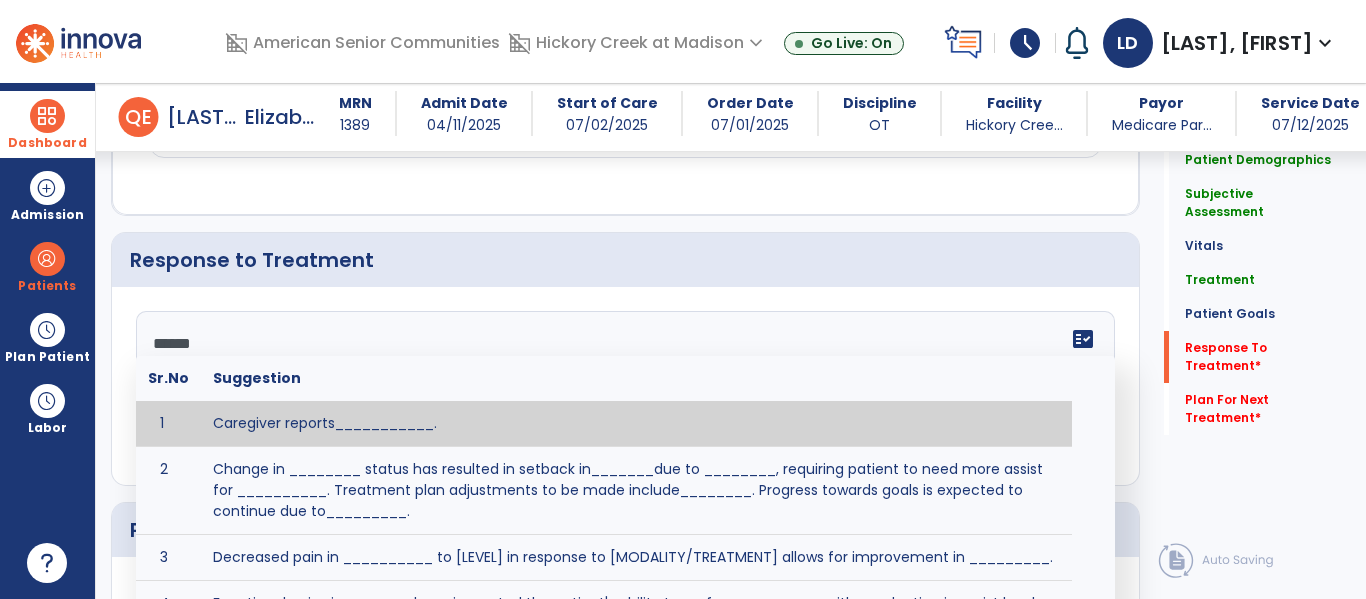 type on "*******" 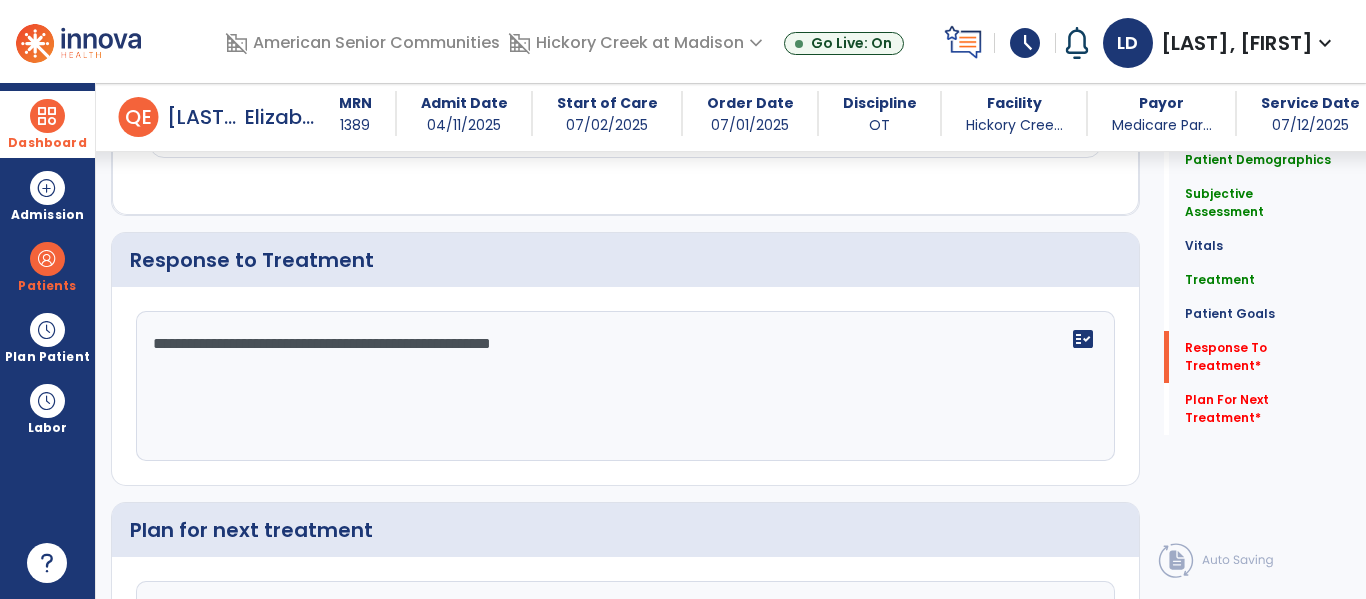 scroll, scrollTop: 3172, scrollLeft: 0, axis: vertical 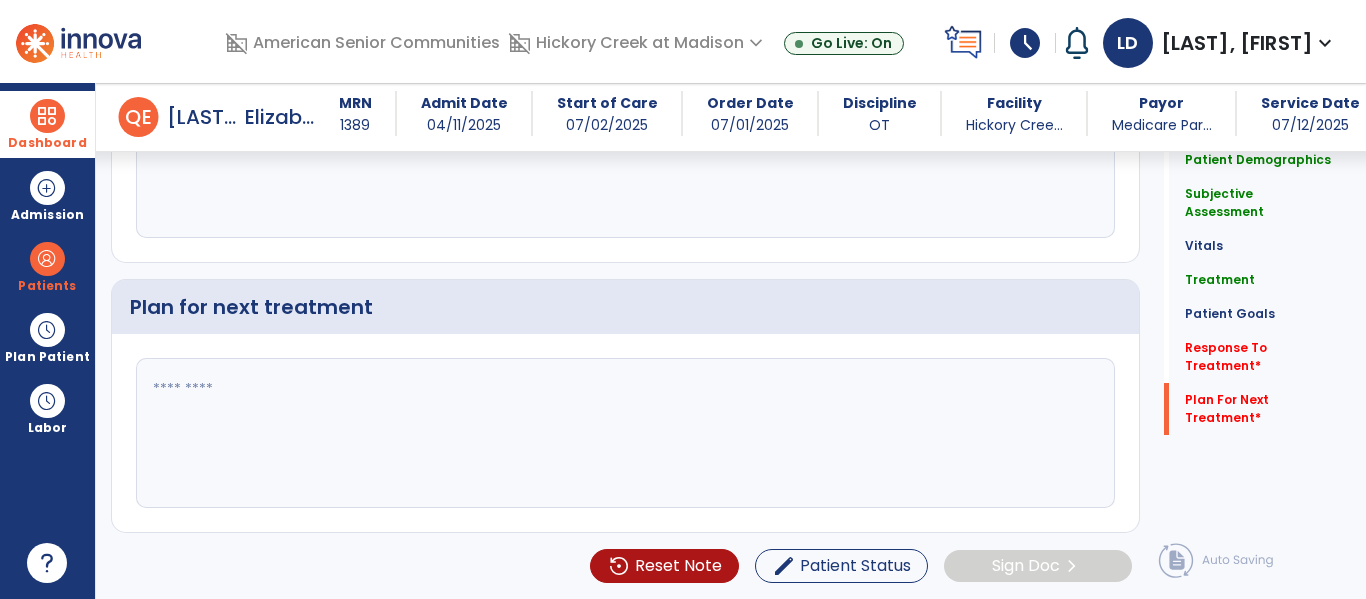 type on "**********" 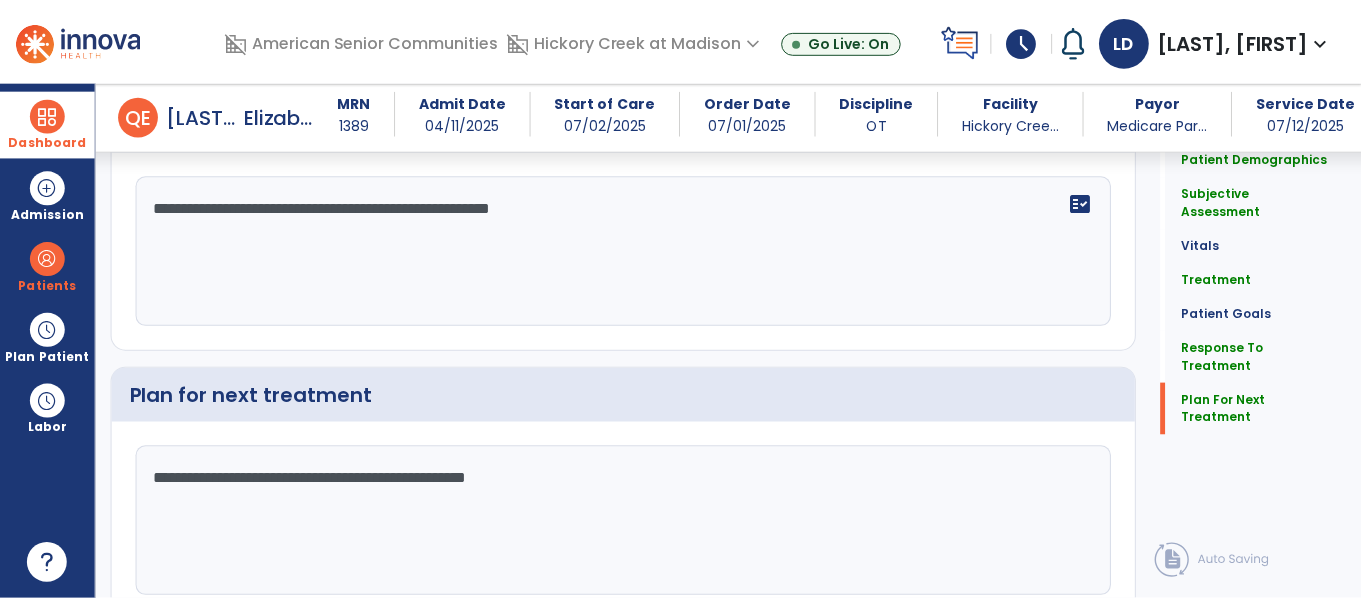 scroll, scrollTop: 3172, scrollLeft: 0, axis: vertical 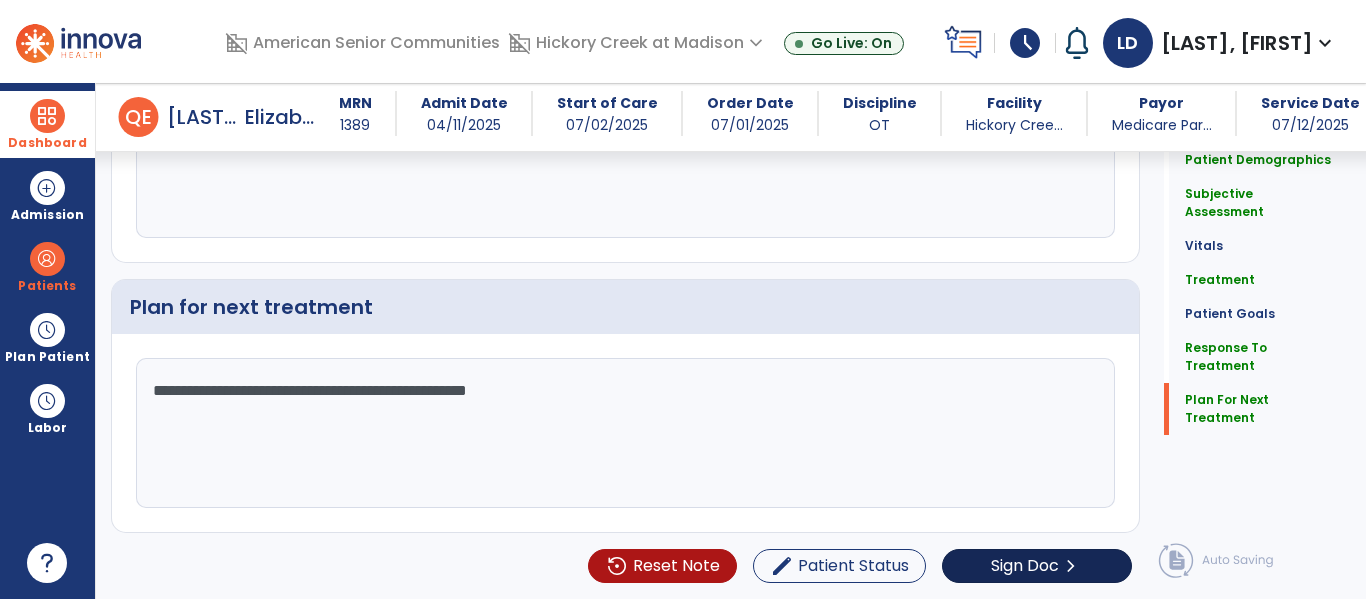 type on "**********" 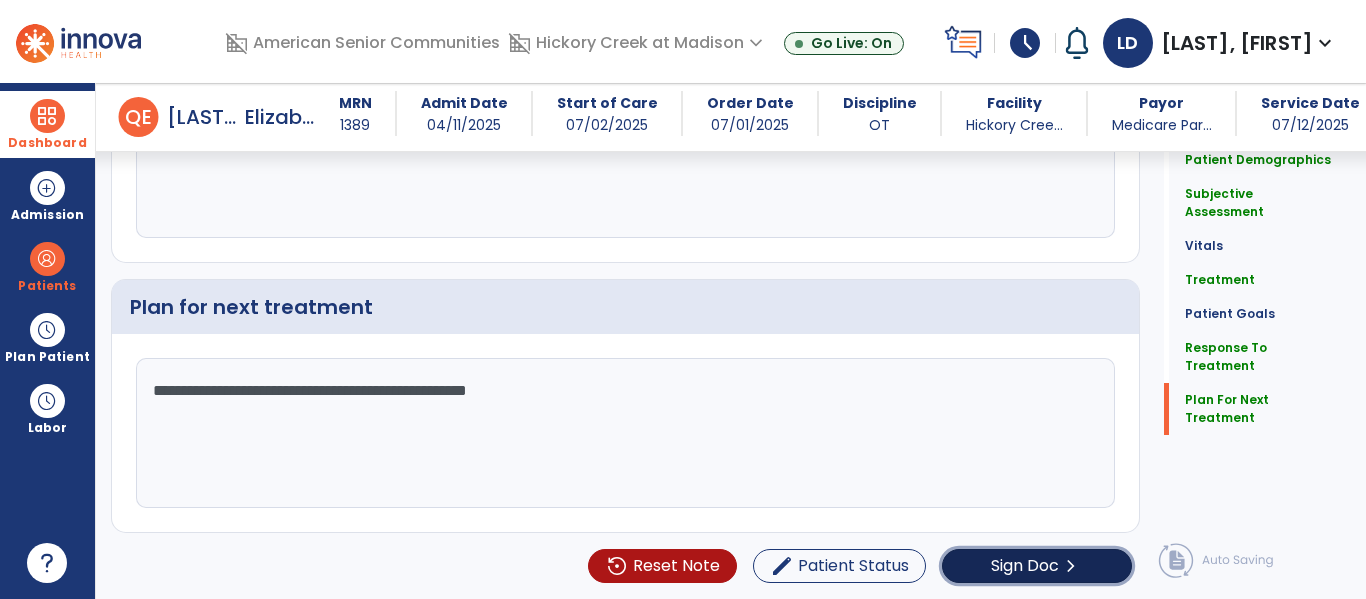 click on "Sign Doc  chevron_right" 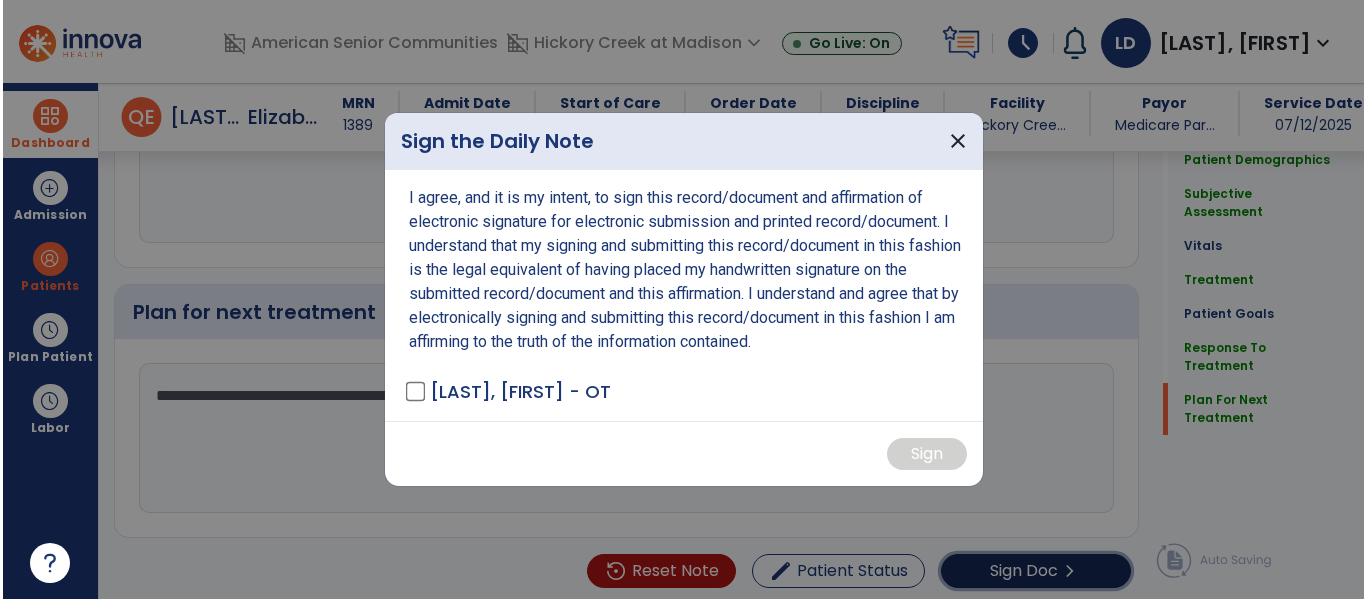 scroll, scrollTop: 3172, scrollLeft: 0, axis: vertical 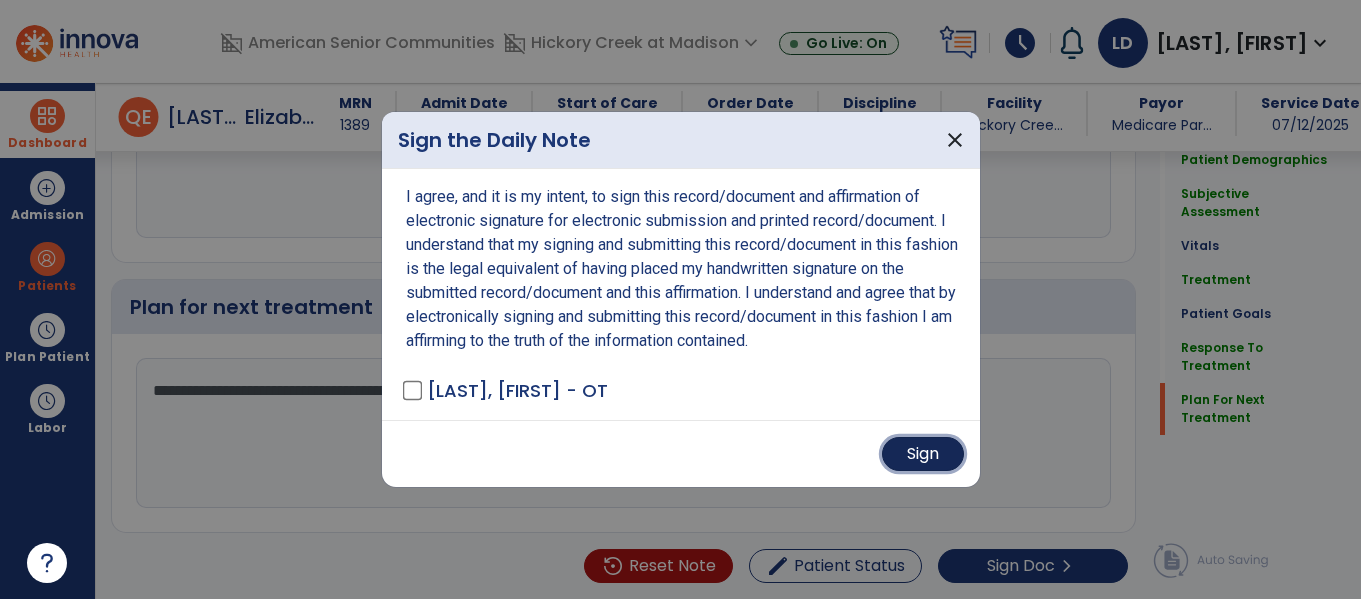 click on "Sign" at bounding box center [923, 454] 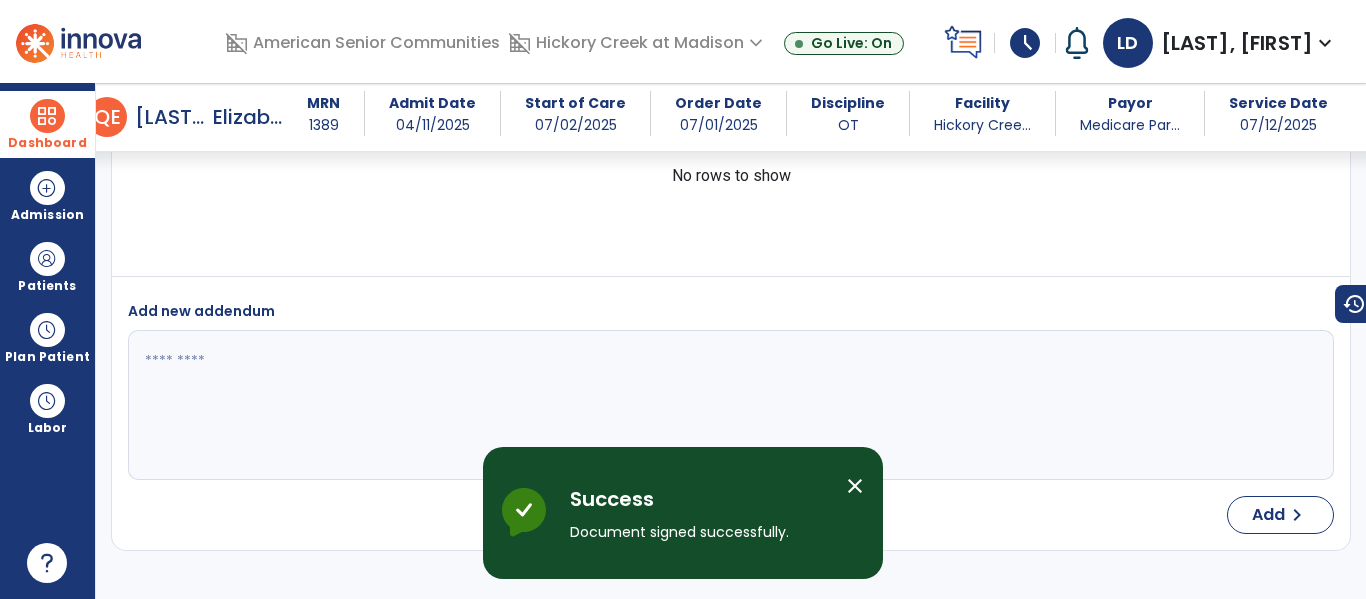 scroll, scrollTop: 4761, scrollLeft: 0, axis: vertical 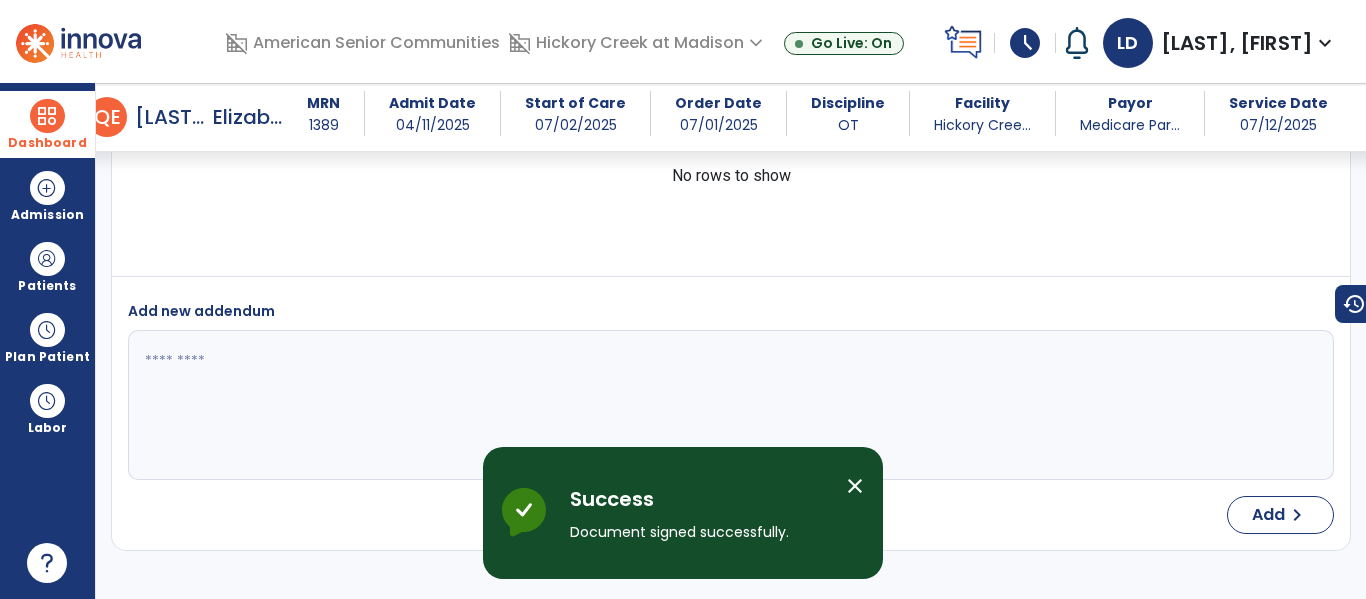 click at bounding box center [728, 405] 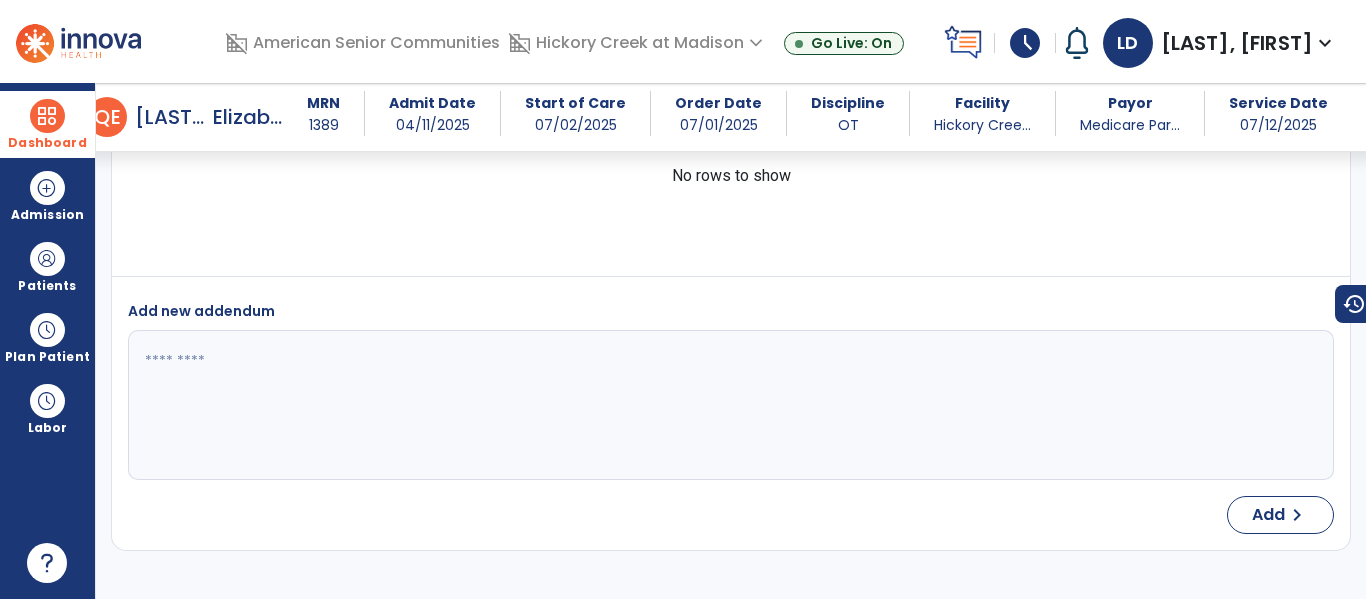 click at bounding box center [47, 116] 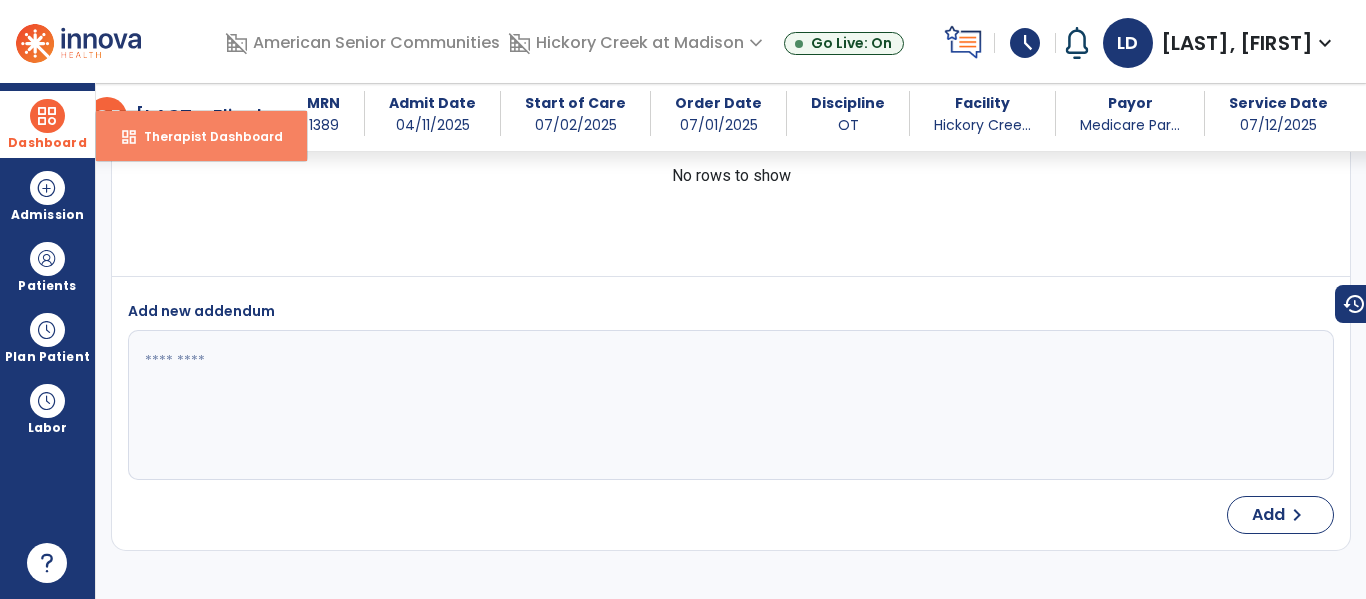 click on "dashboard  Therapist Dashboard" at bounding box center (201, 136) 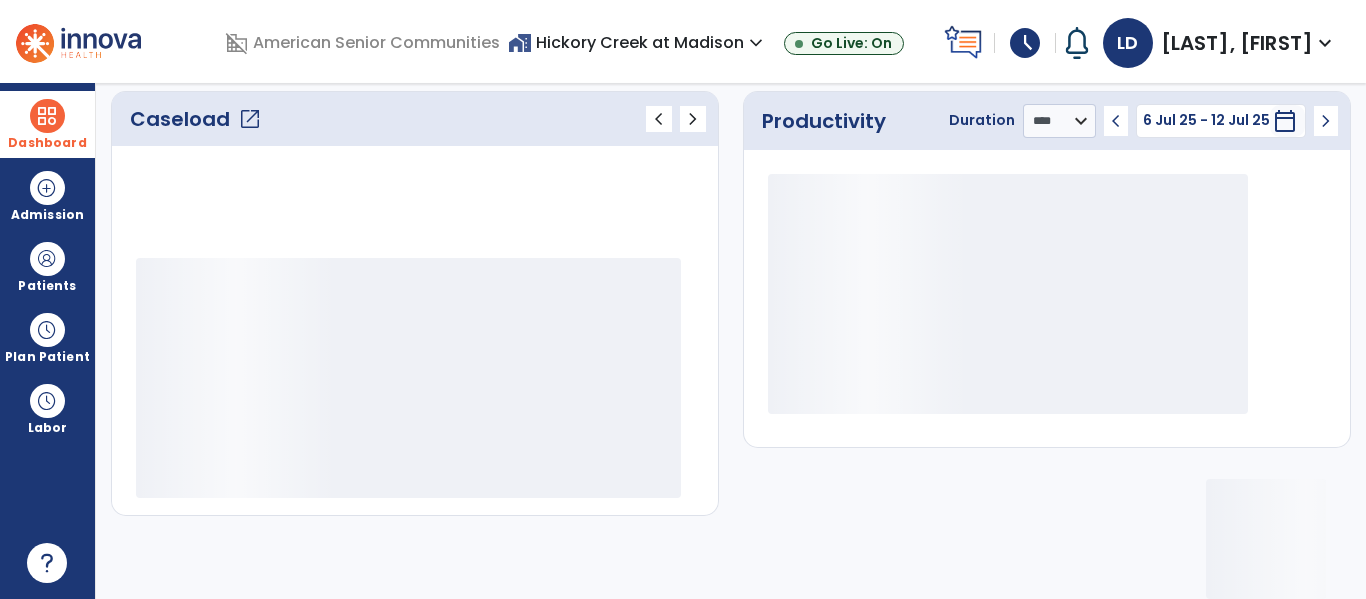 scroll, scrollTop: 278, scrollLeft: 0, axis: vertical 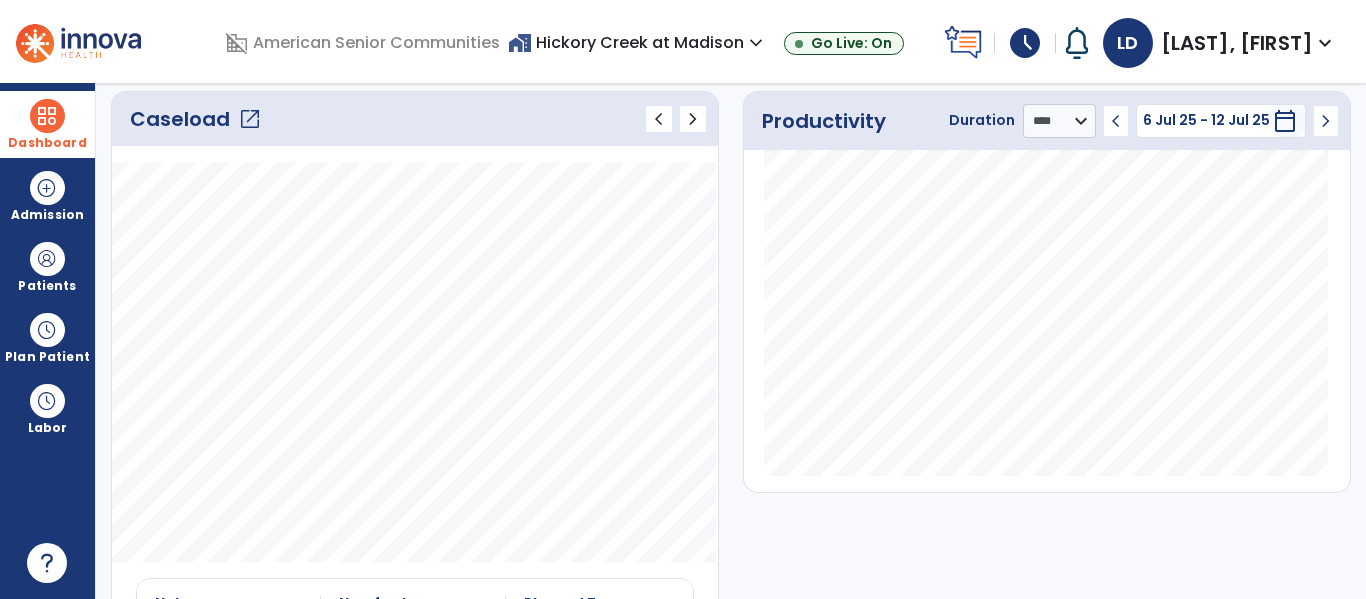 click on "open_in_new" 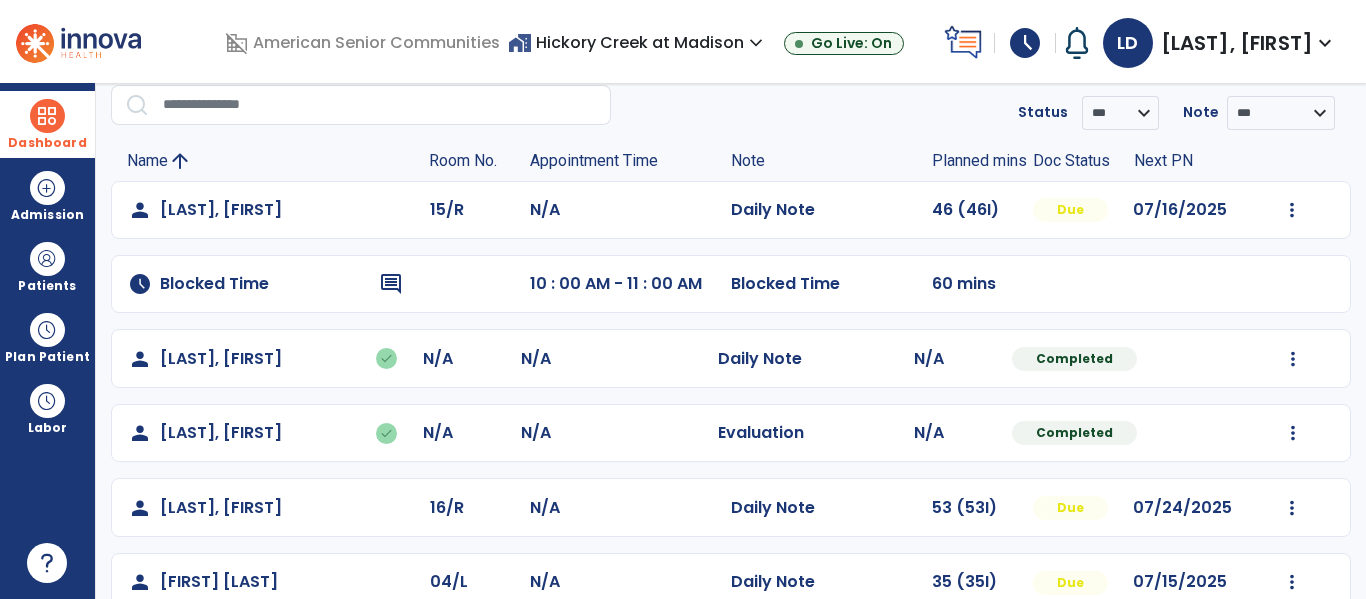scroll, scrollTop: 413, scrollLeft: 0, axis: vertical 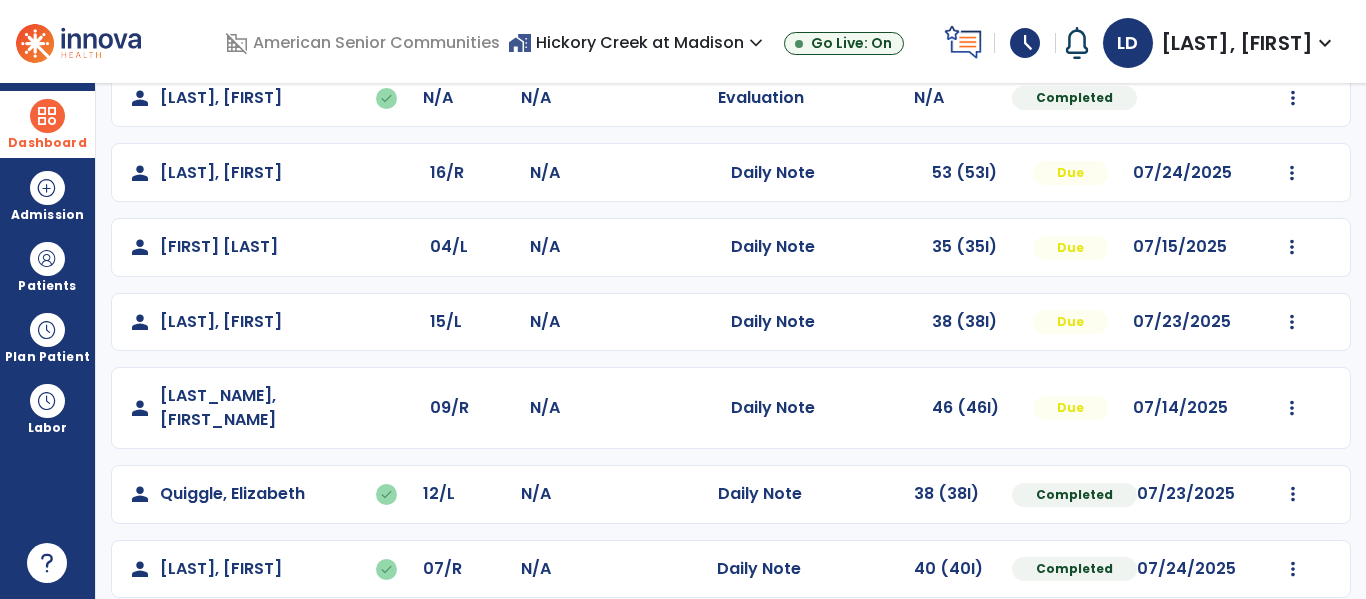 click on "Mark Visit As Complete   Reset Note   Open Document   G + C Mins" 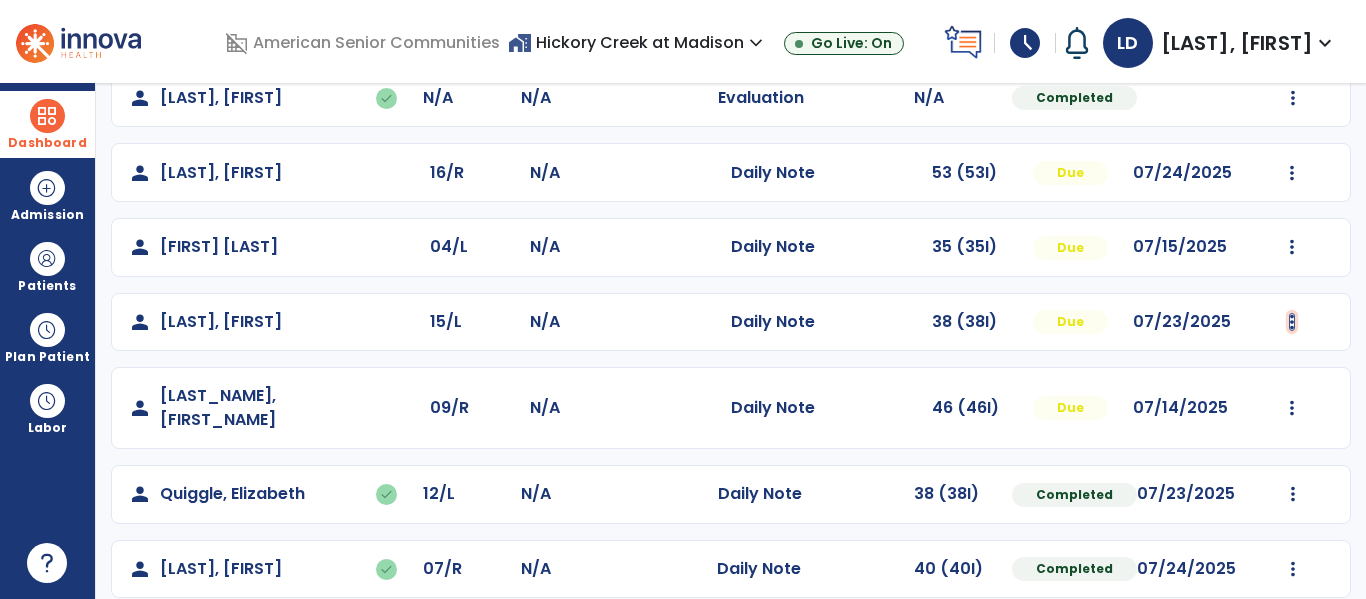 click at bounding box center [1292, -125] 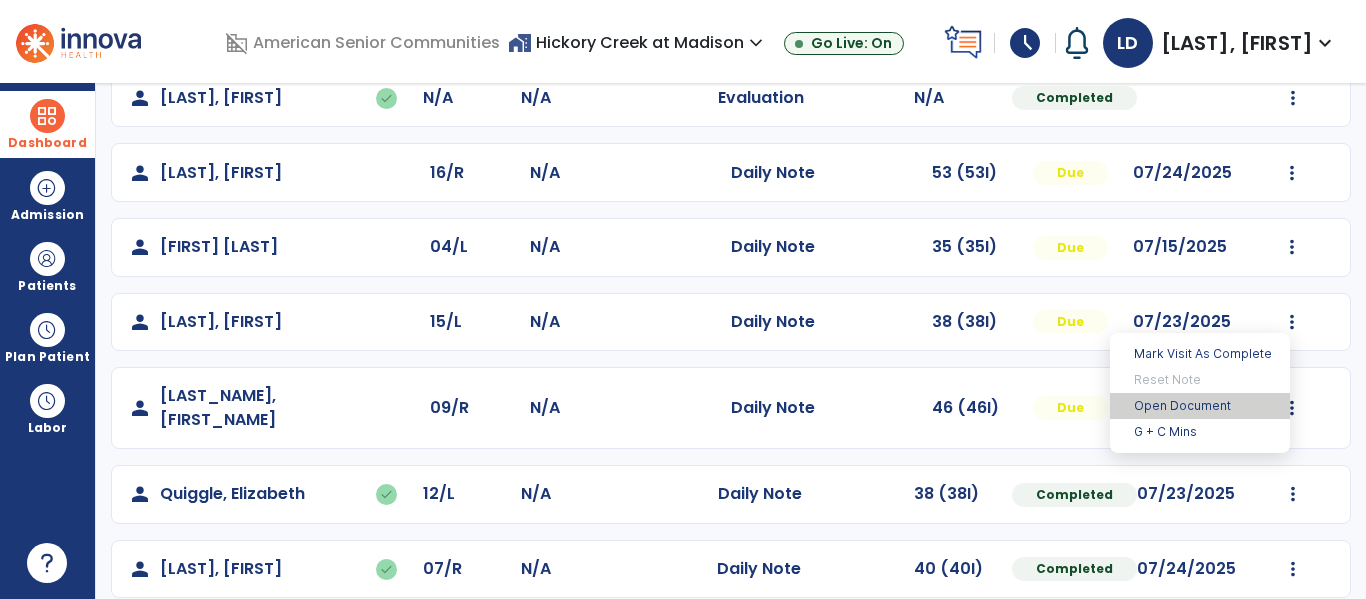 click on "Open Document" at bounding box center (1200, 406) 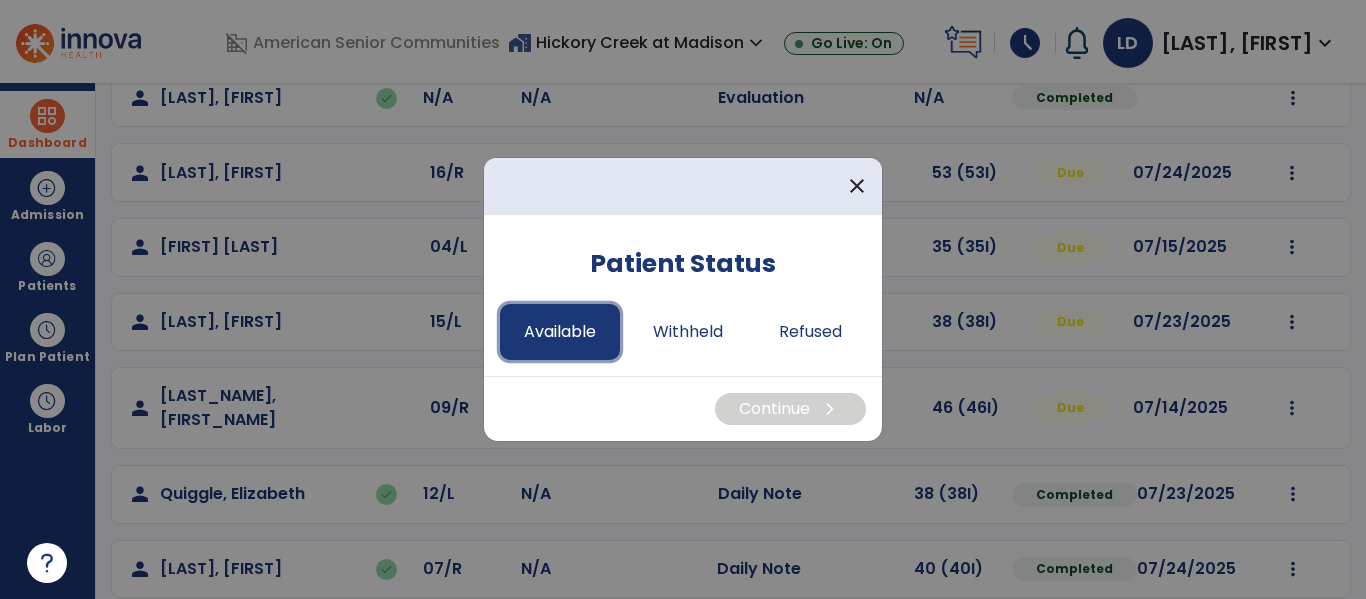 click on "Available" at bounding box center [560, 332] 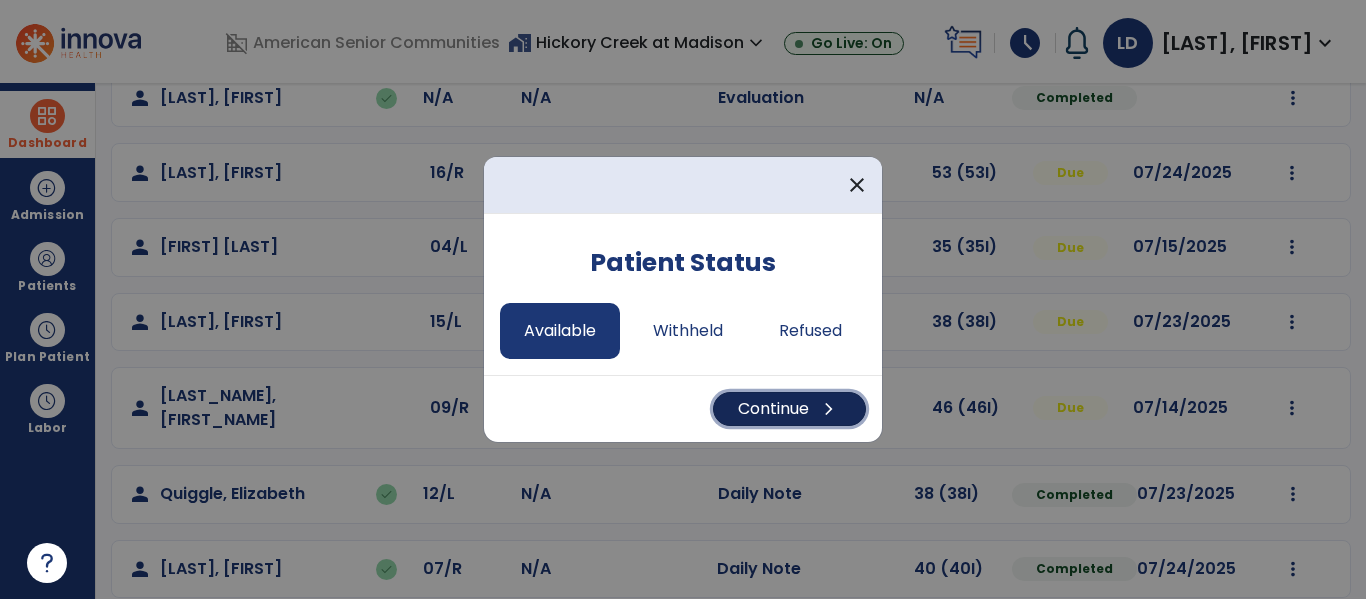 click on "Continue   chevron_right" at bounding box center (789, 409) 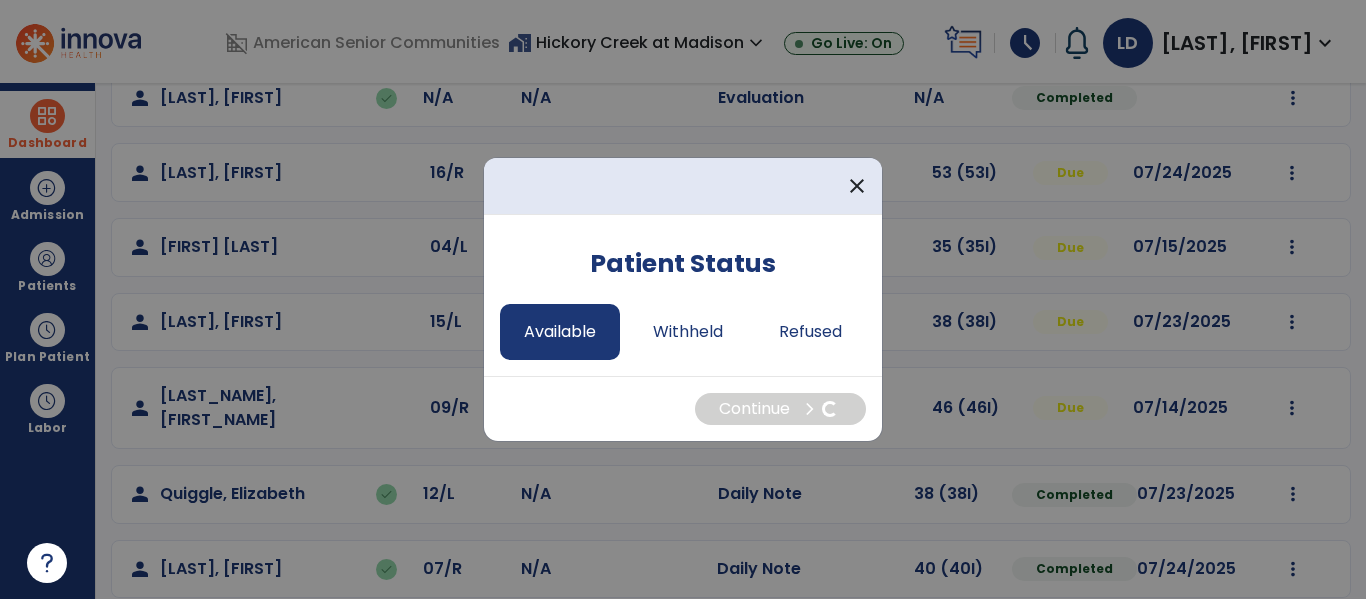 select on "*" 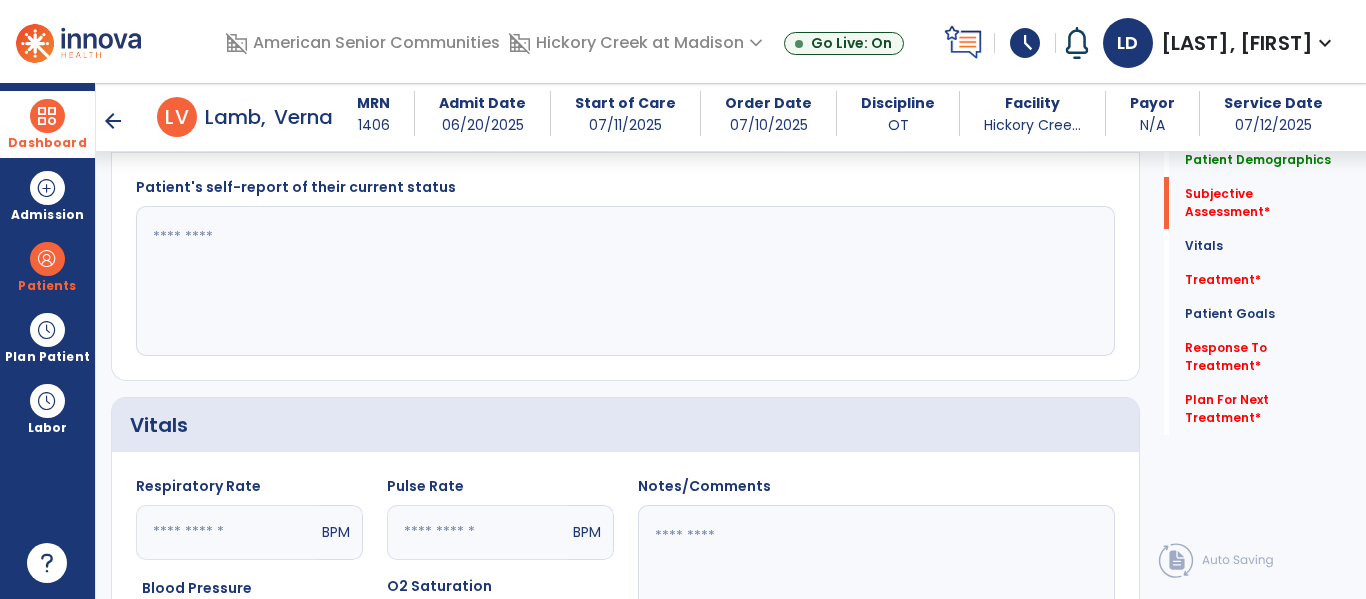 scroll, scrollTop: 425, scrollLeft: 0, axis: vertical 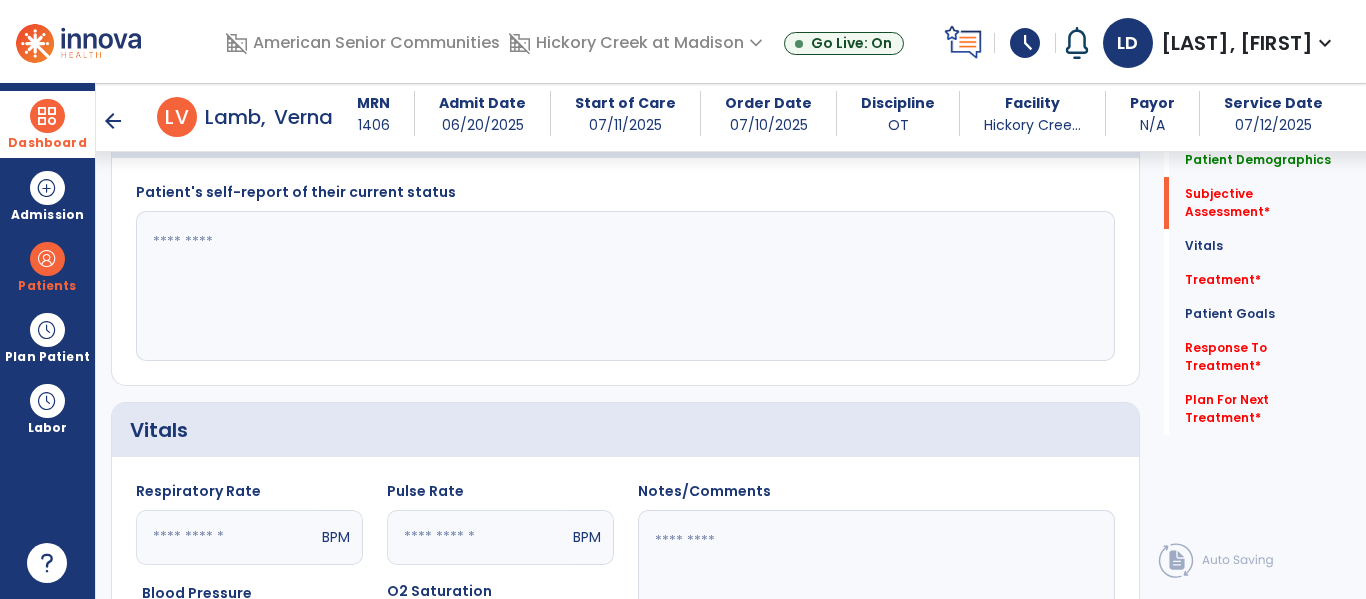 click 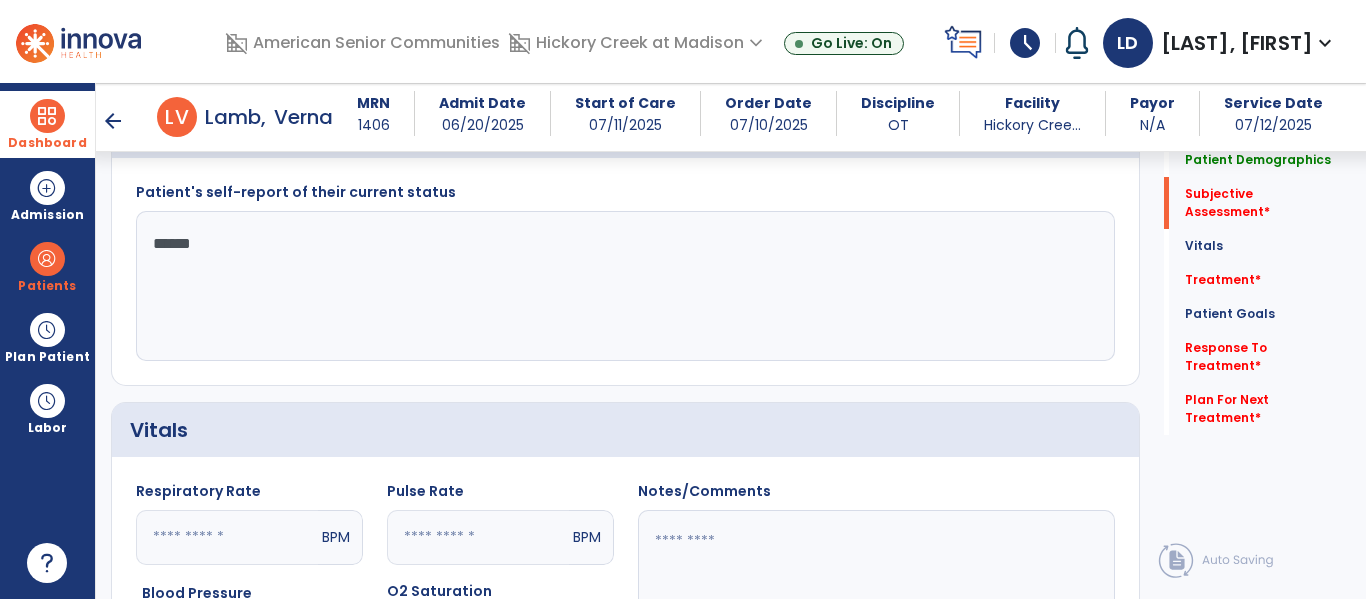 type on "*******" 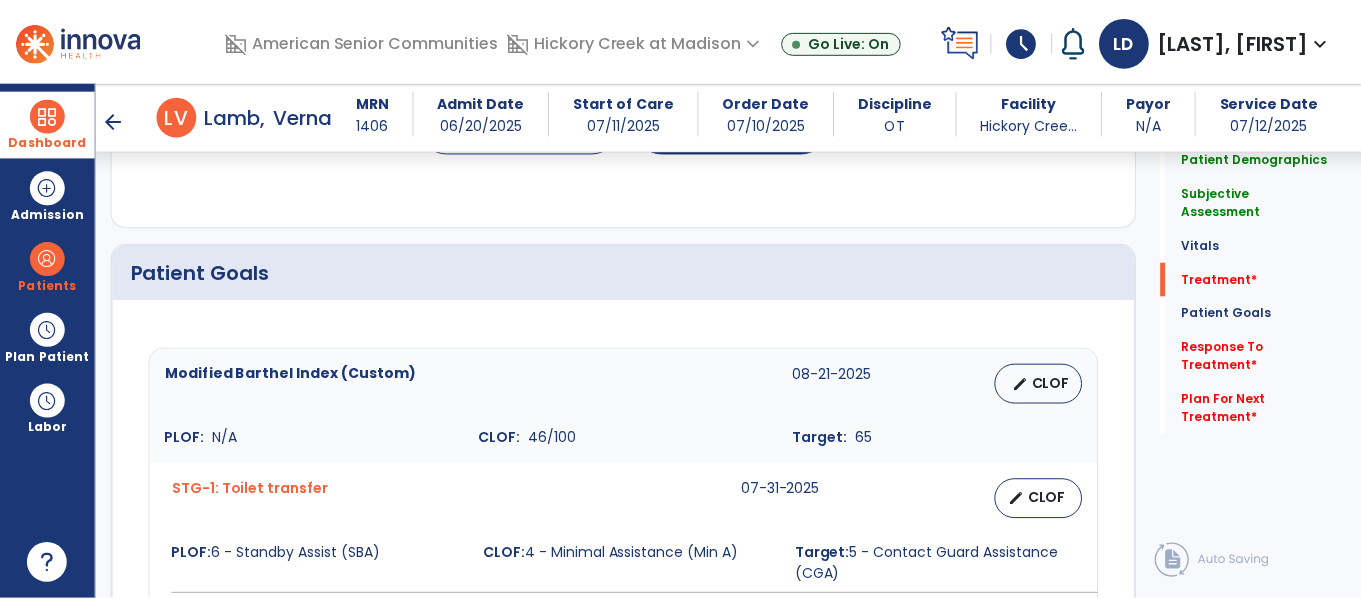scroll, scrollTop: 1179, scrollLeft: 0, axis: vertical 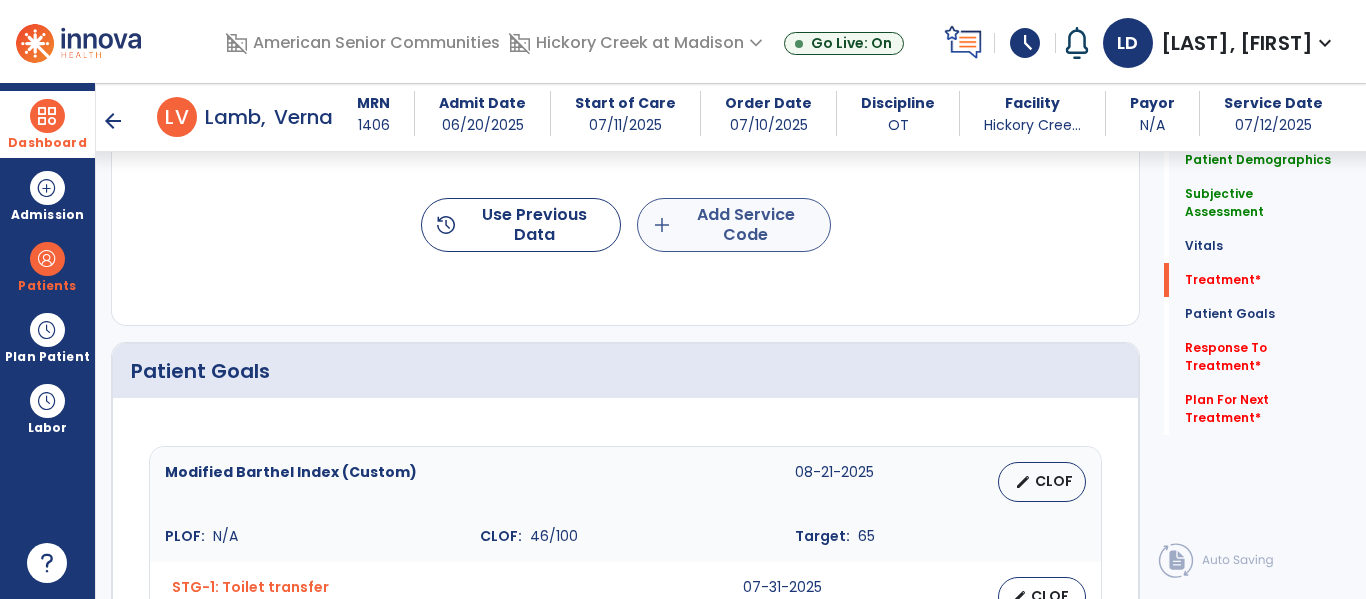 type on "**********" 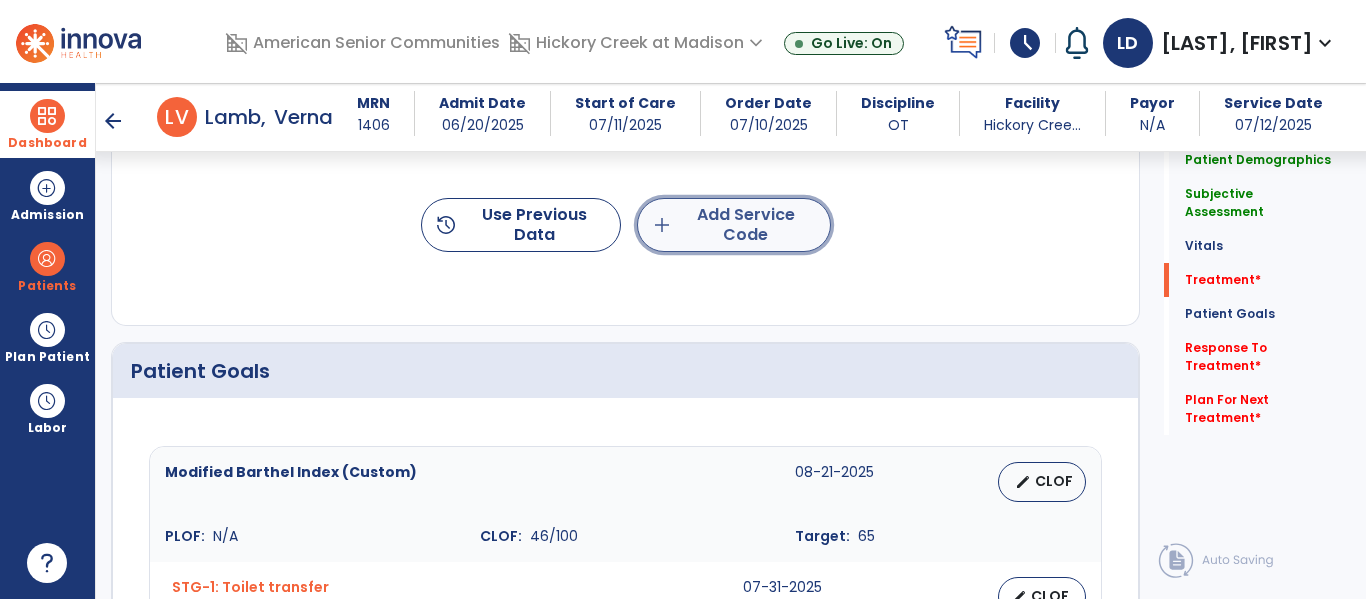 click on "add  Add Service Code" 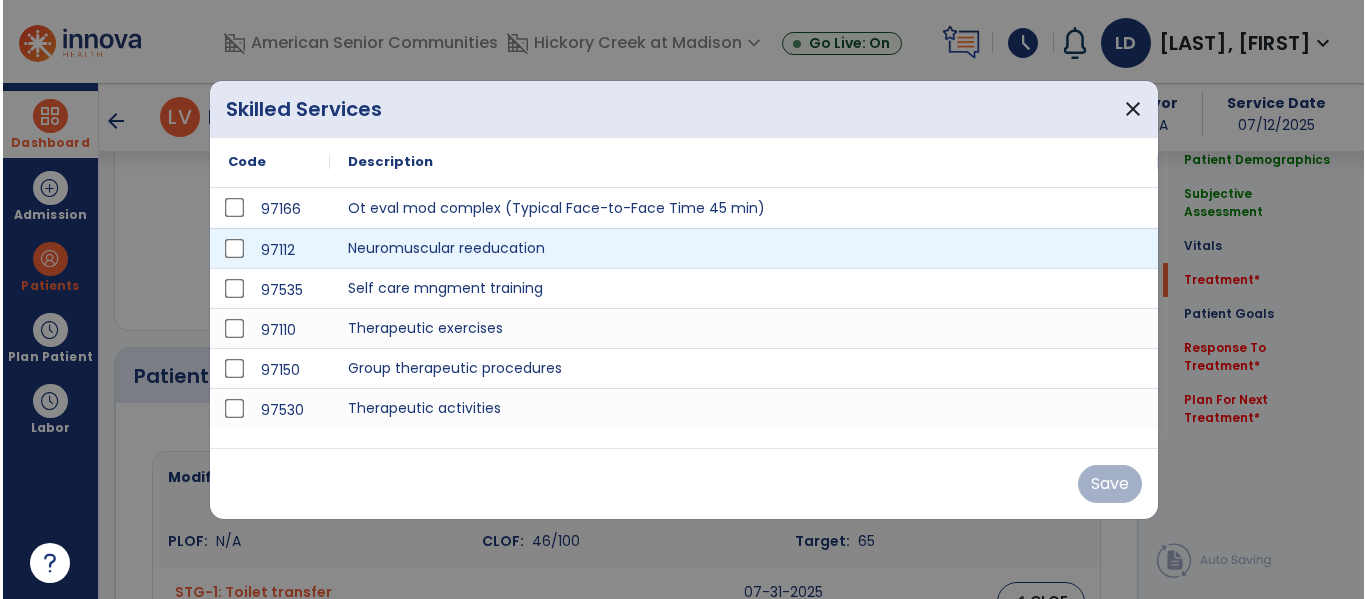 scroll, scrollTop: 1179, scrollLeft: 0, axis: vertical 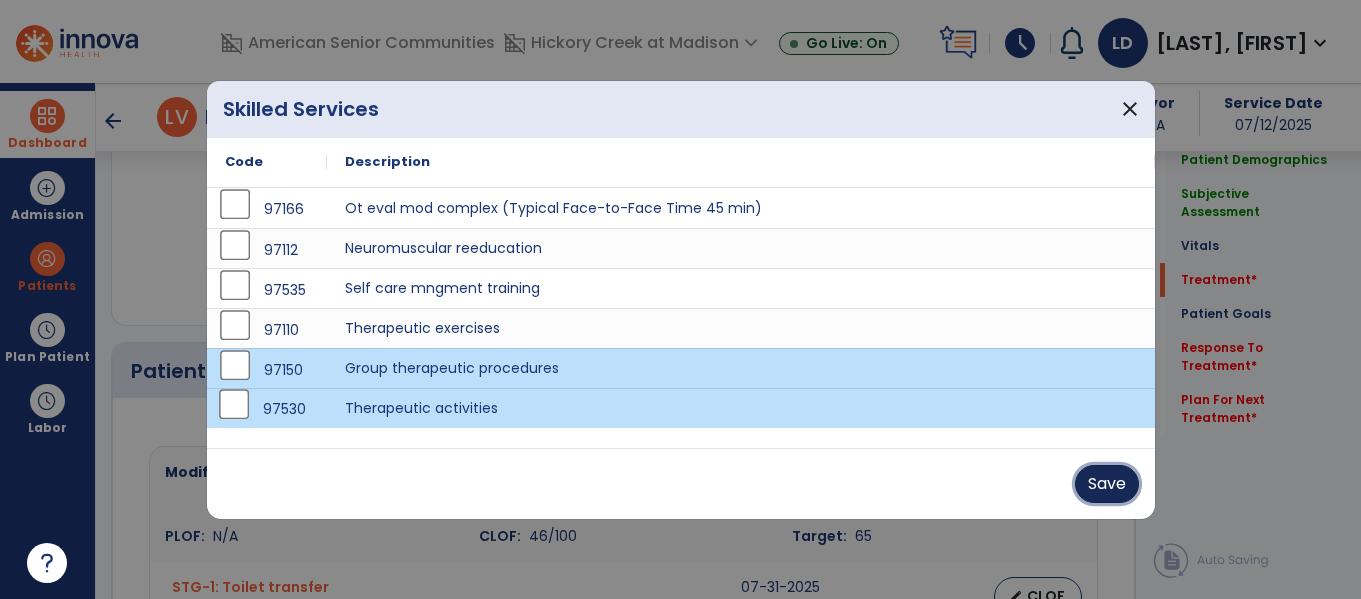 click on "Save" at bounding box center [1107, 484] 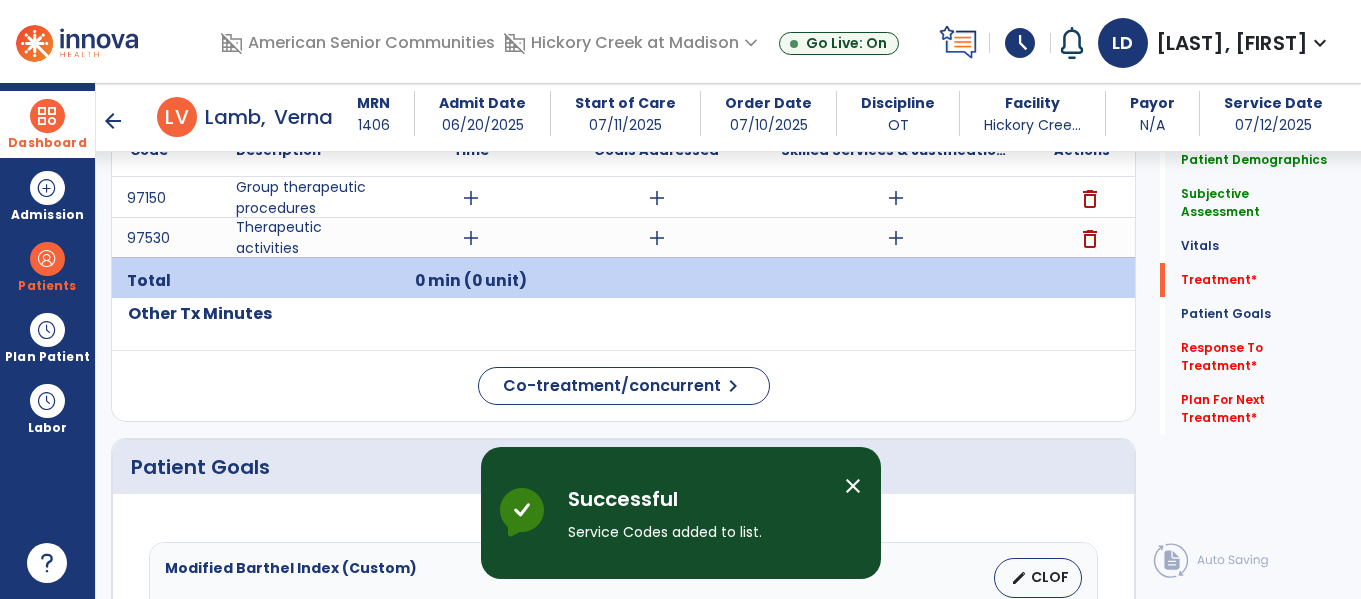 scroll, scrollTop: 1180, scrollLeft: 0, axis: vertical 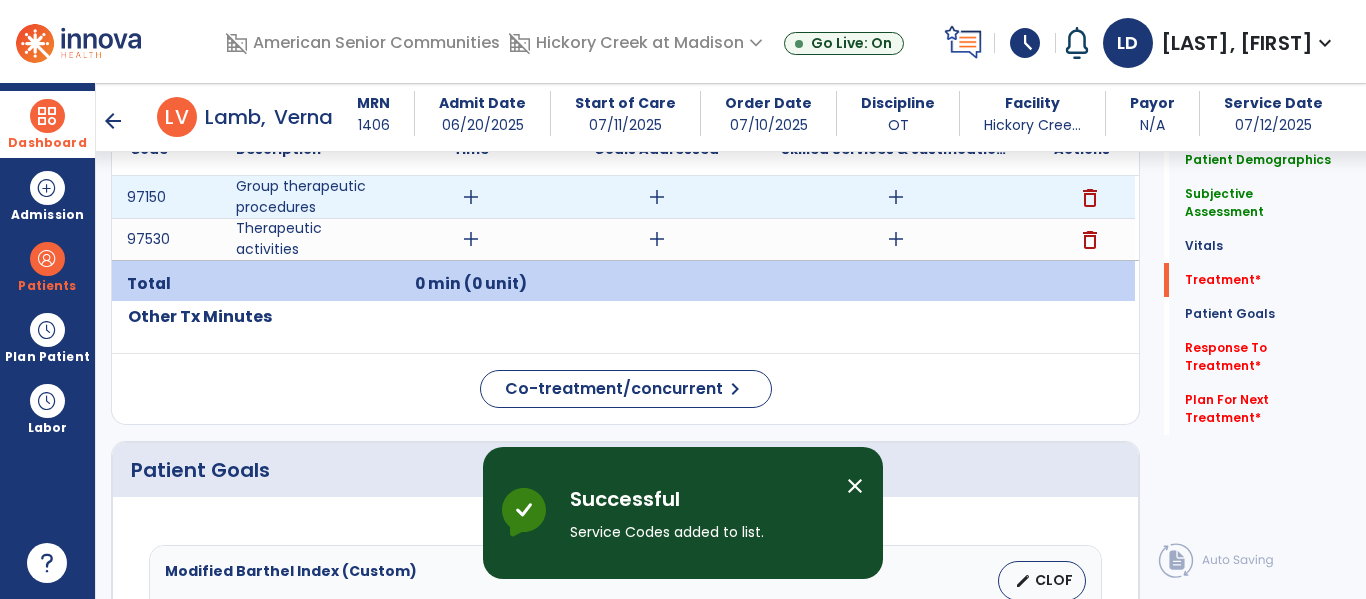 click on "add" at bounding box center [896, 197] 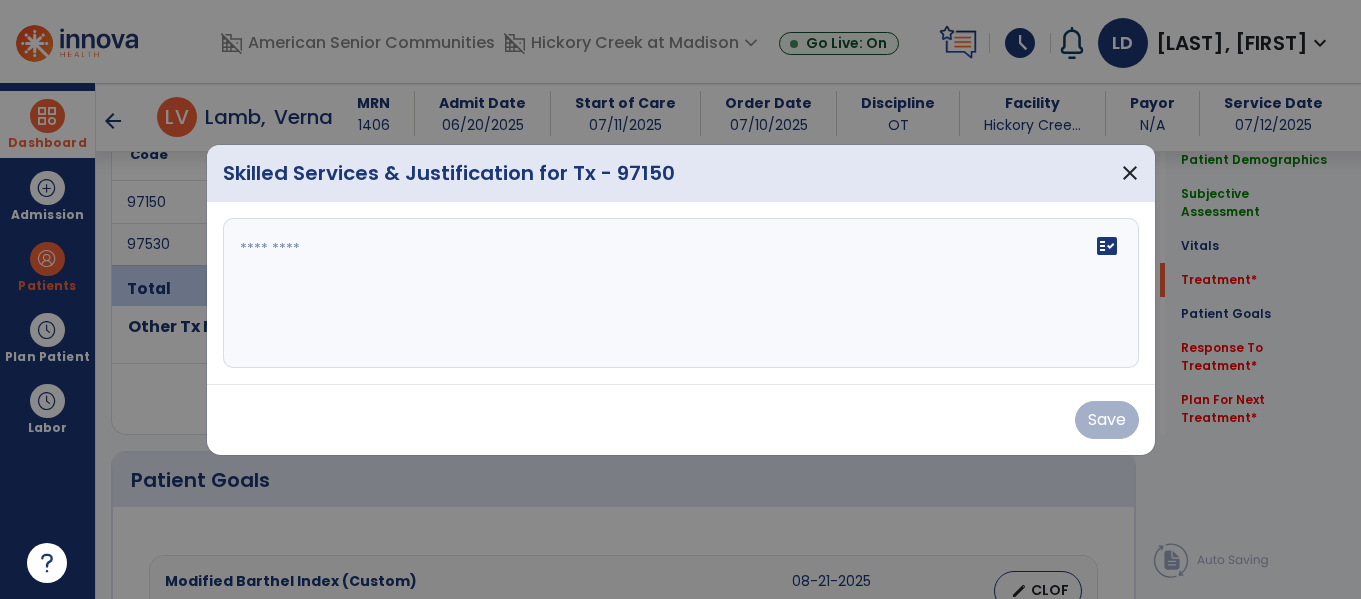scroll, scrollTop: 1180, scrollLeft: 0, axis: vertical 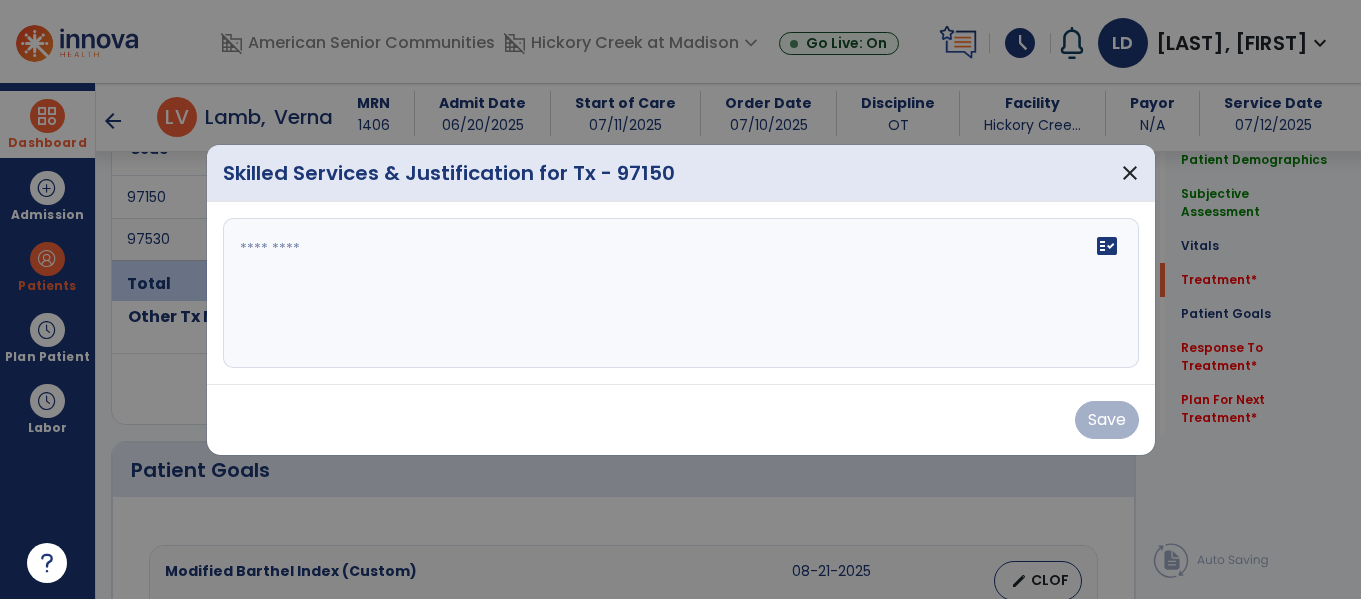 click on "fact_check" at bounding box center (681, 293) 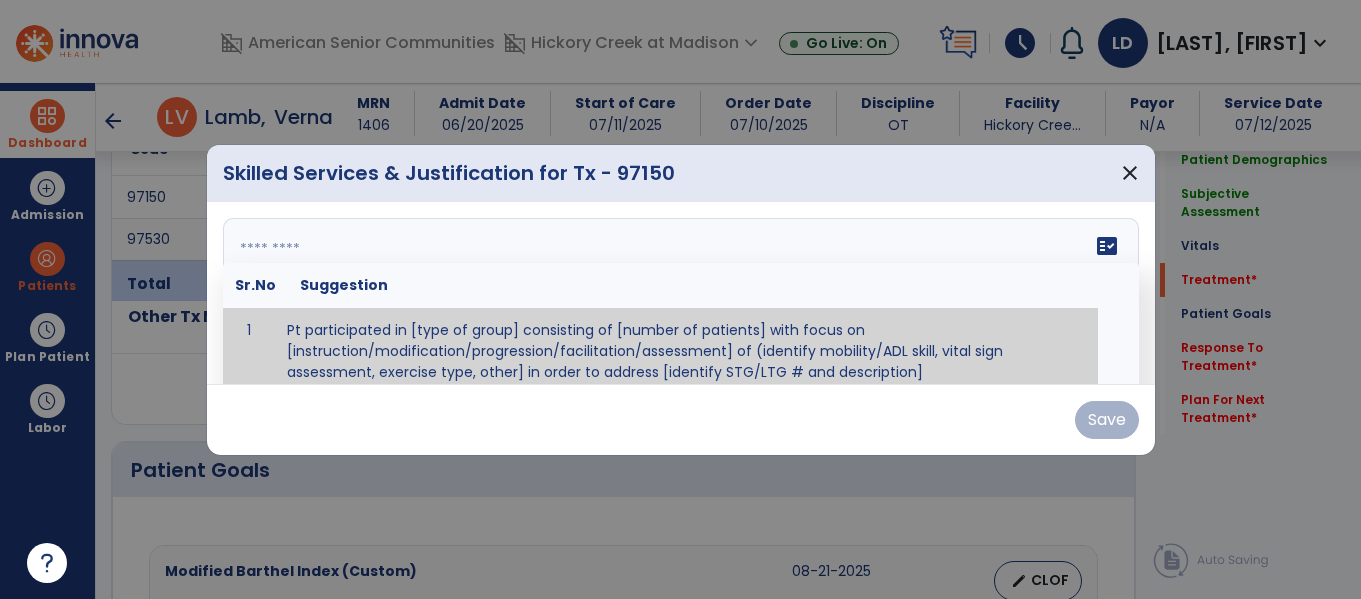 paste on "**********" 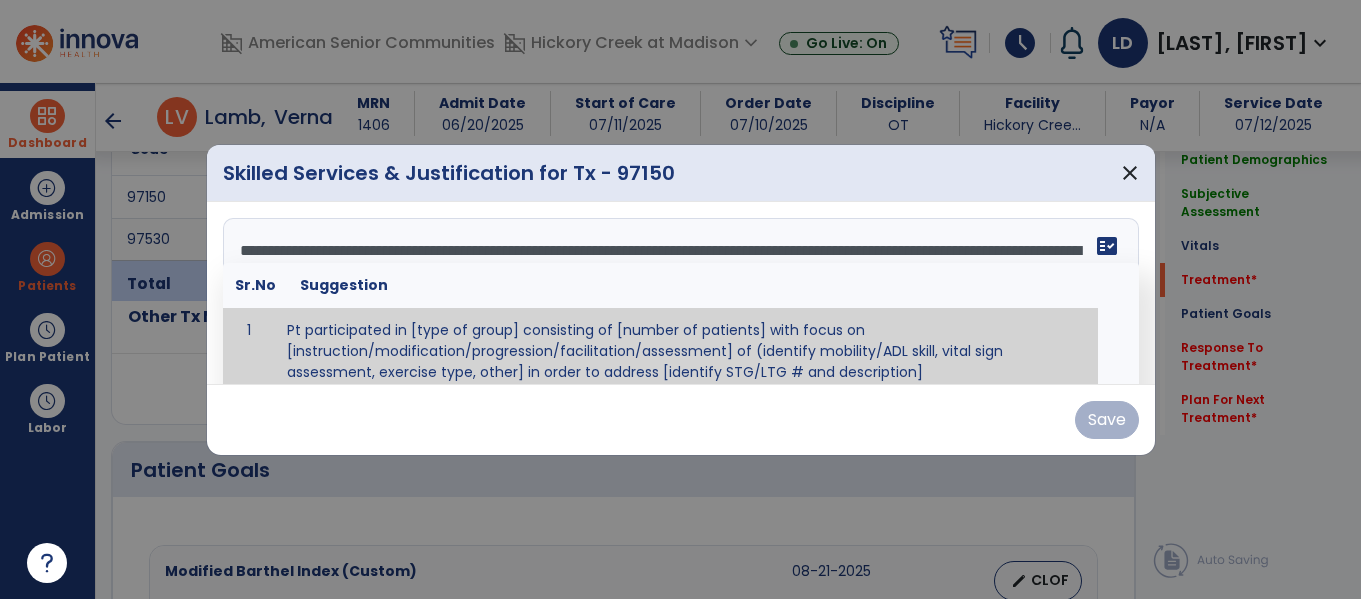 scroll, scrollTop: 0, scrollLeft: 0, axis: both 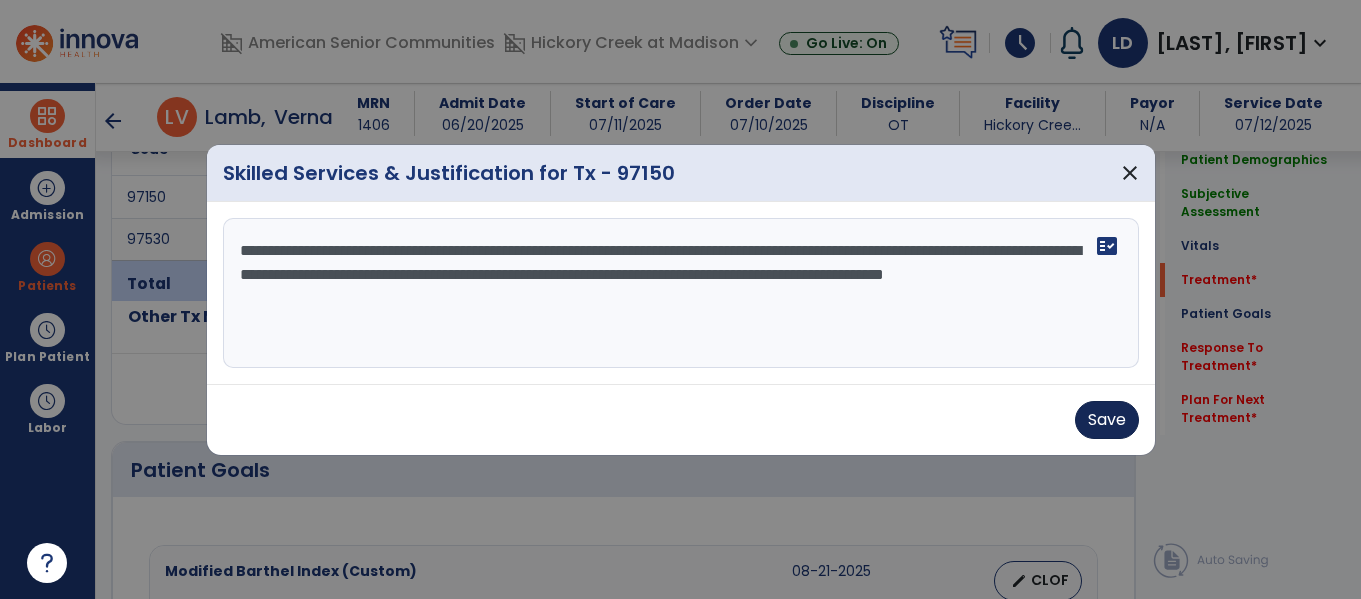 type on "**********" 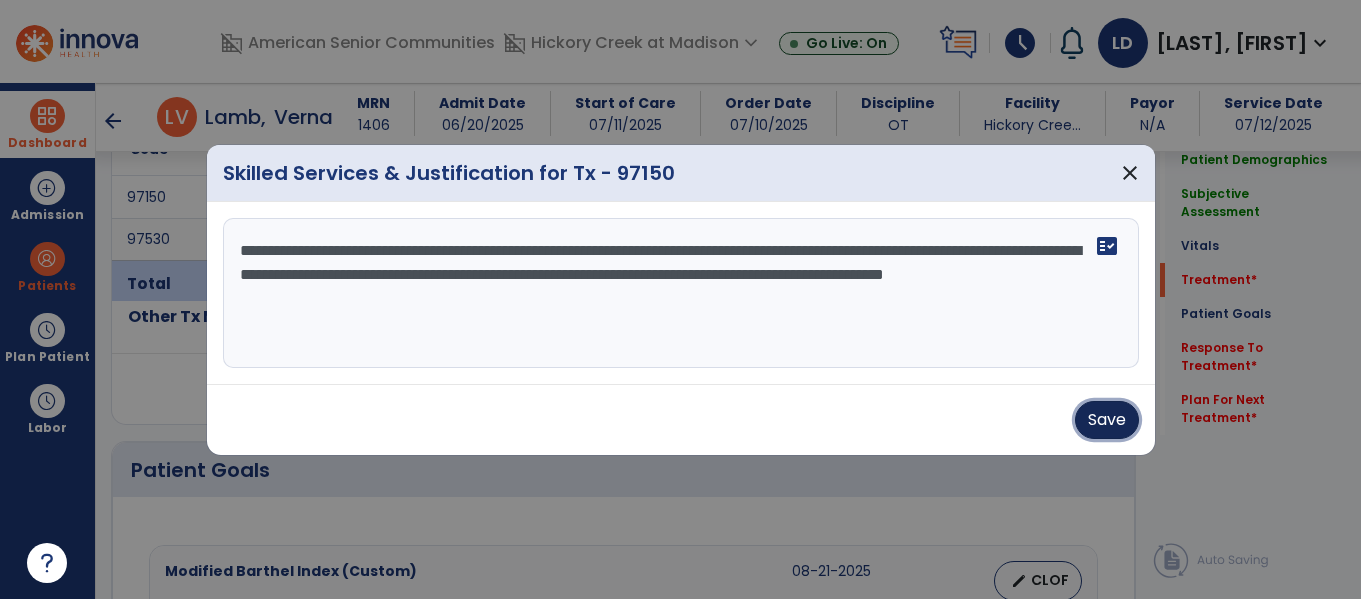 click on "Save" at bounding box center [1107, 420] 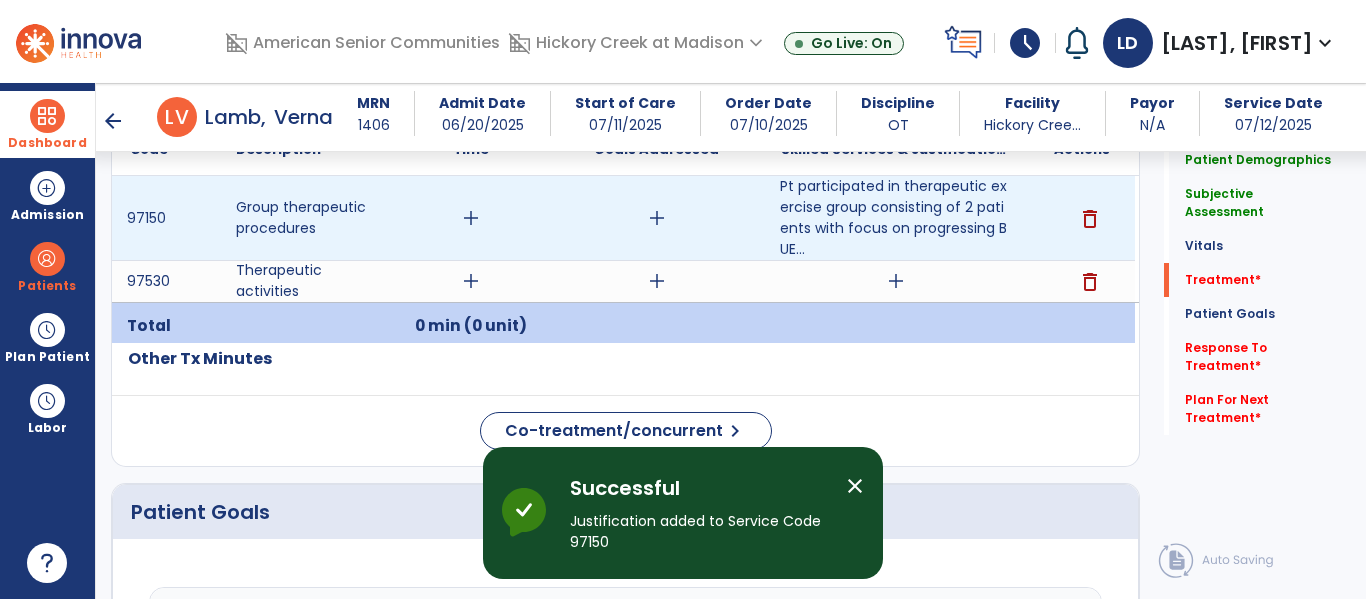 click on "add" at bounding box center [471, 218] 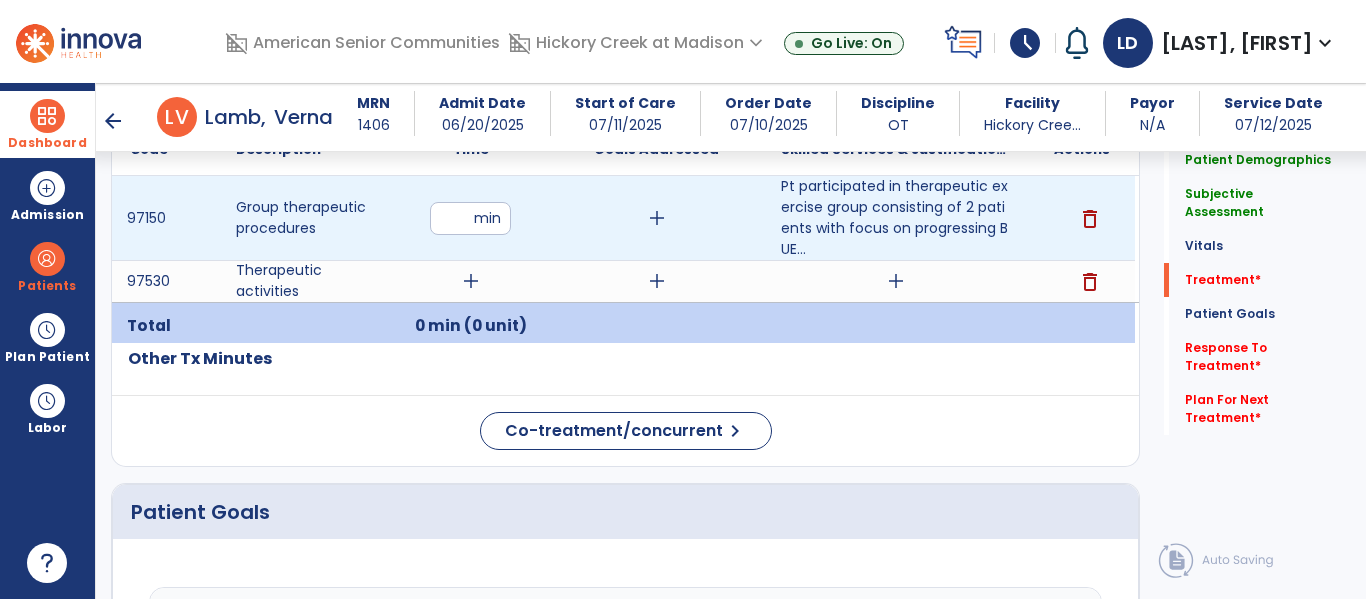 type on "**" 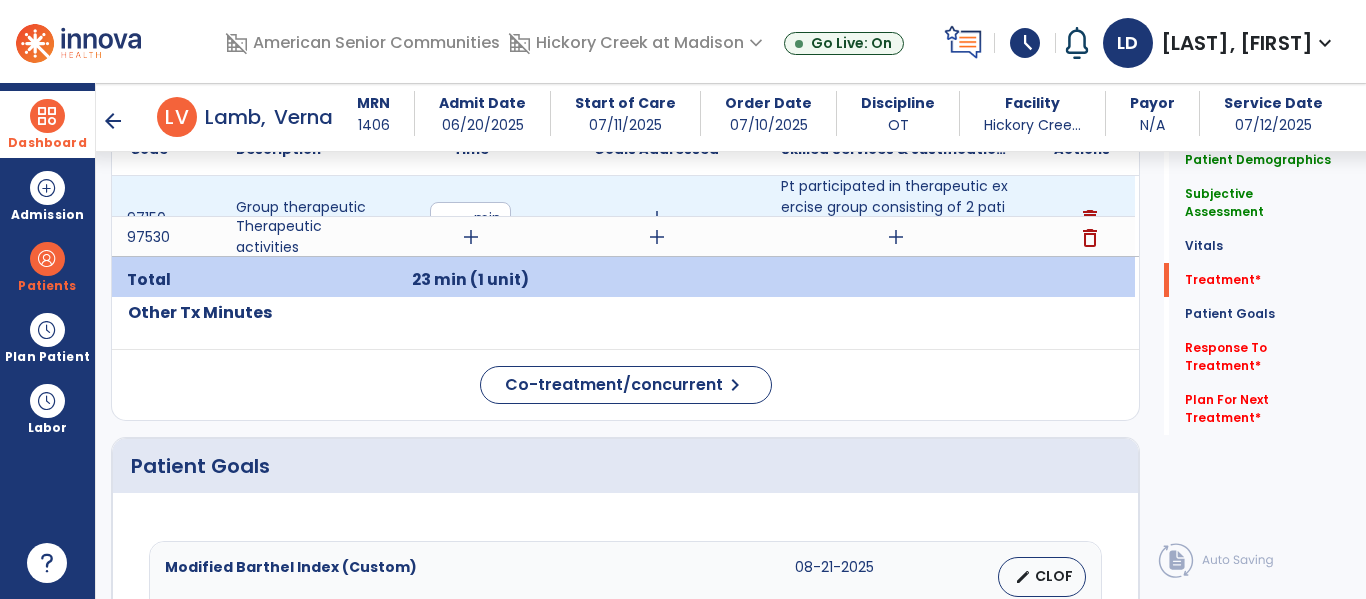 click on "add" at bounding box center [657, 218] 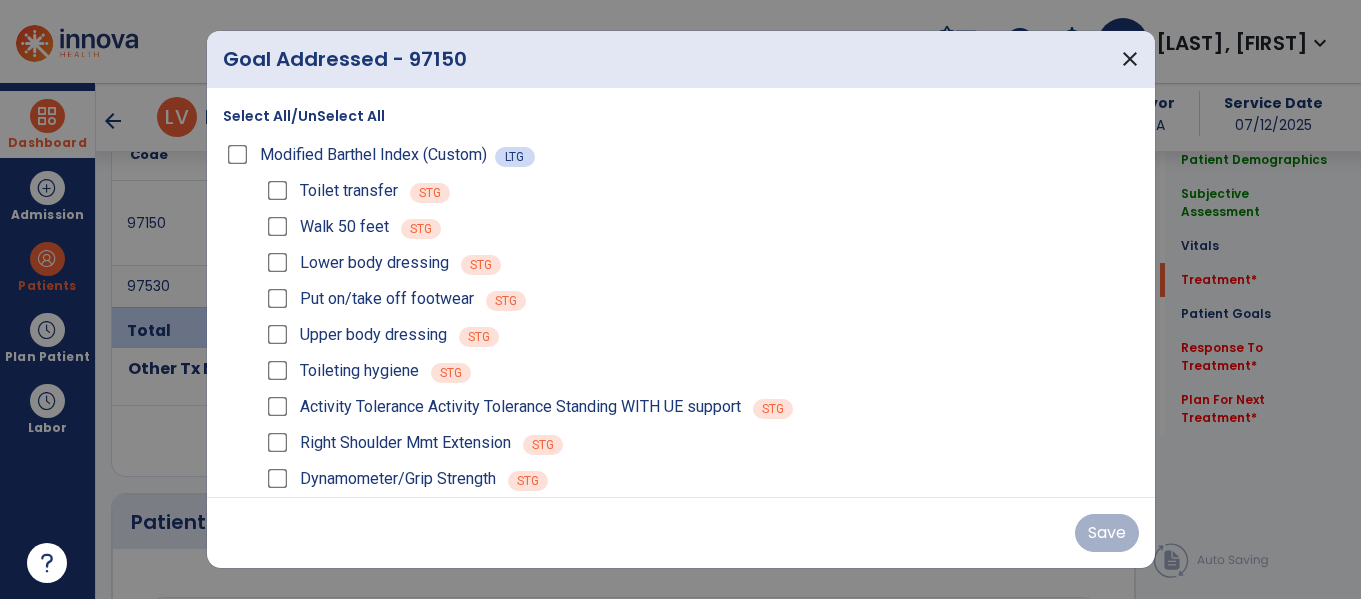 scroll, scrollTop: 1180, scrollLeft: 0, axis: vertical 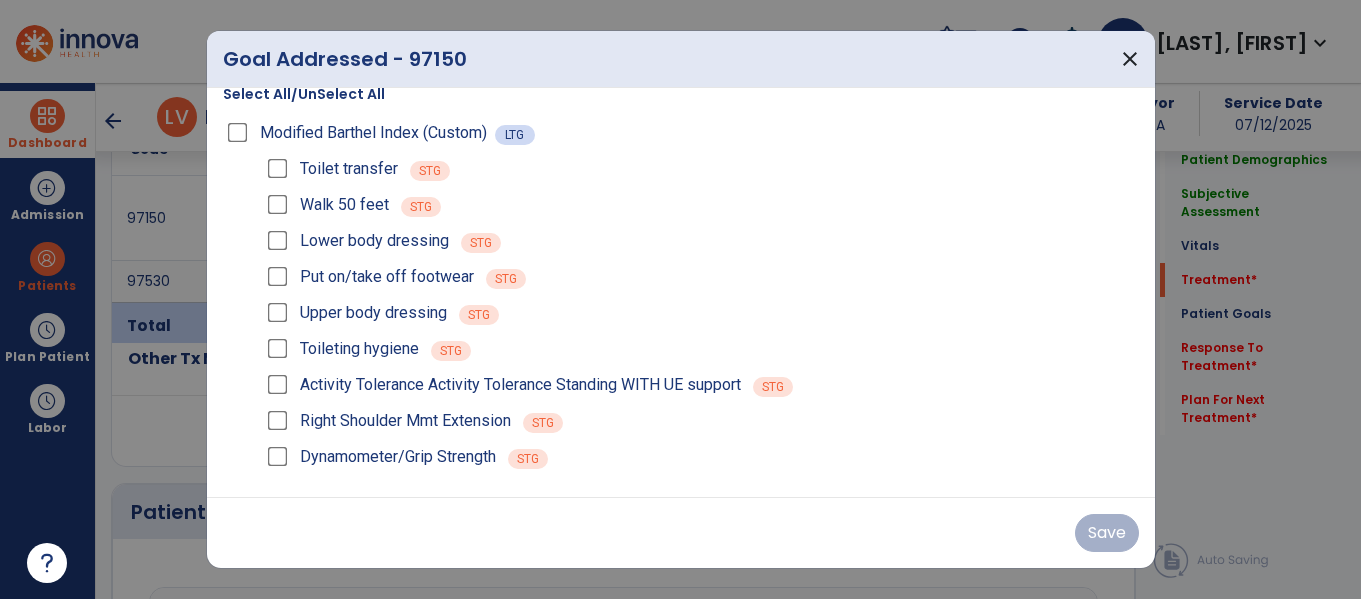 click on "Right Shoulder Mmt Extension" at bounding box center [405, 421] 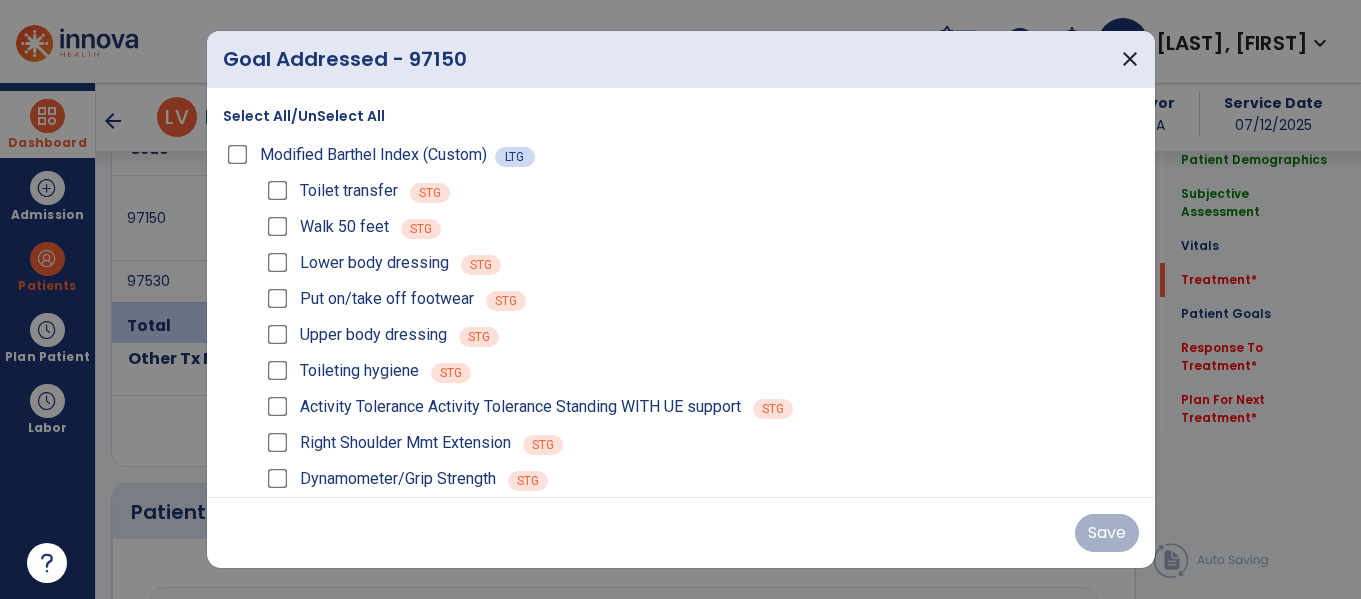 scroll, scrollTop: 22, scrollLeft: 0, axis: vertical 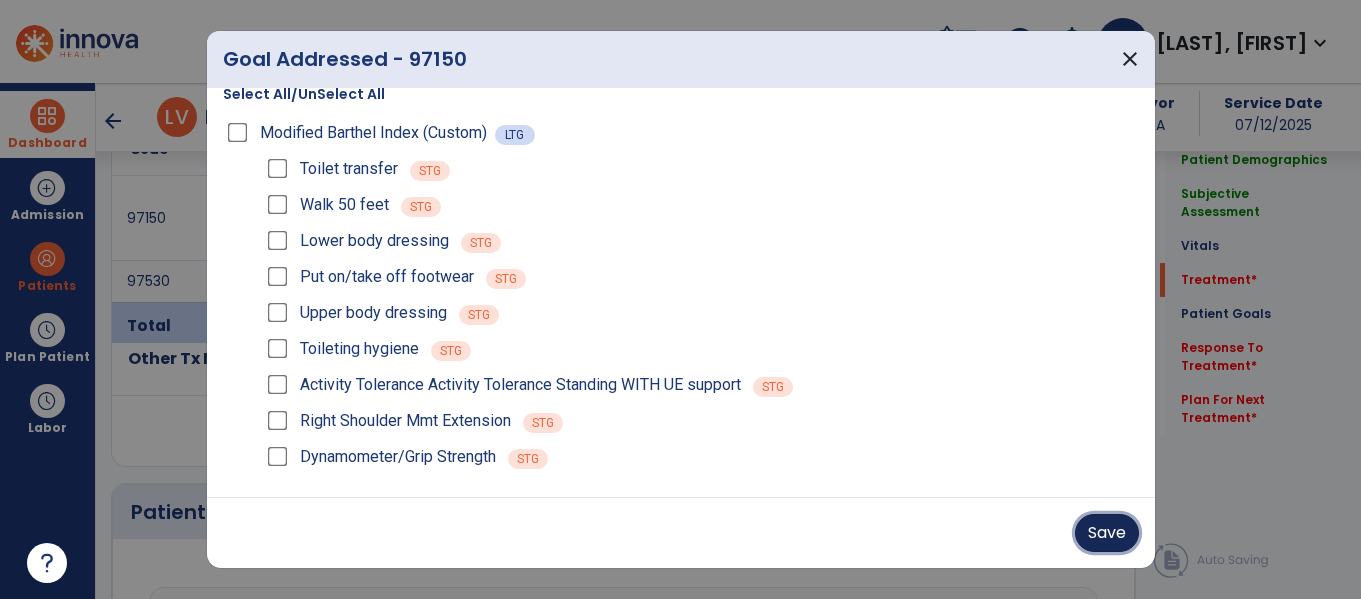 click on "Save" at bounding box center [1107, 533] 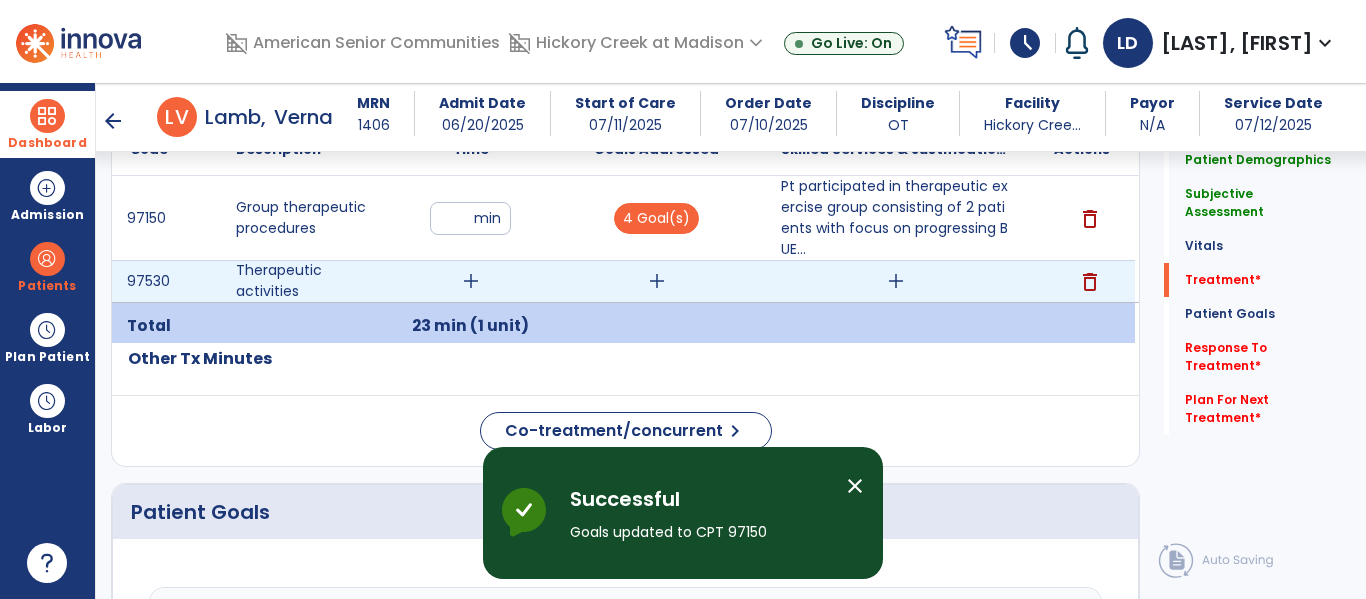 click on "add" at bounding box center [896, 281] 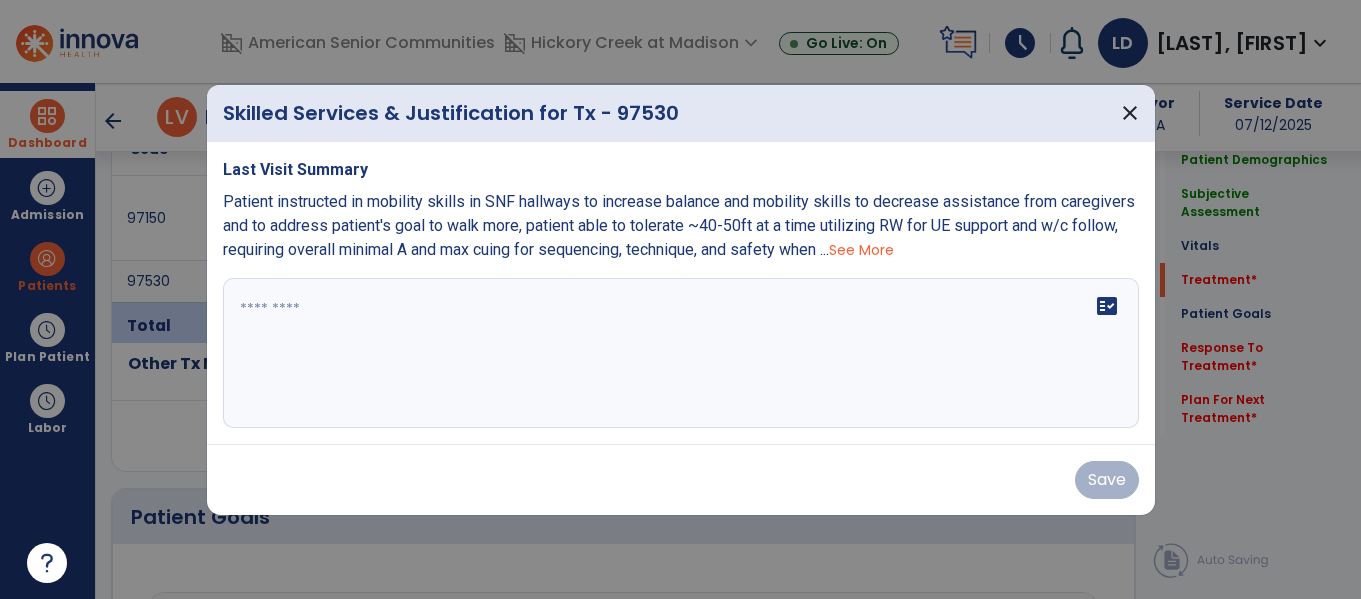 scroll, scrollTop: 1180, scrollLeft: 0, axis: vertical 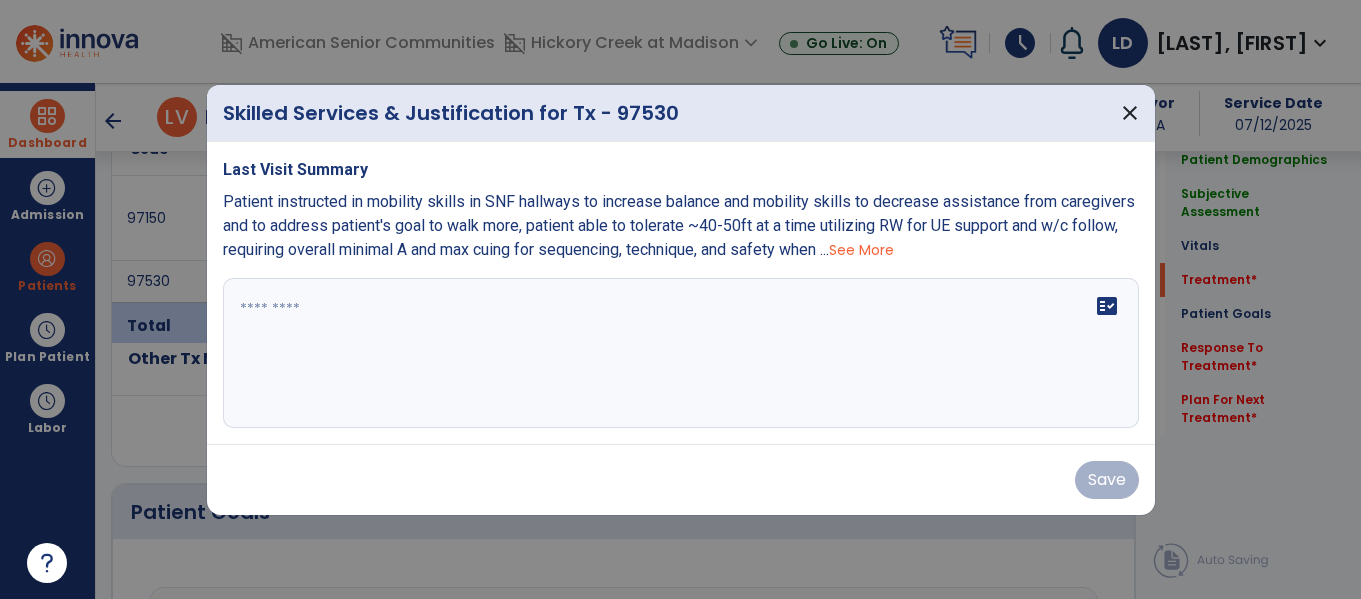 click on "fact_check" at bounding box center (681, 353) 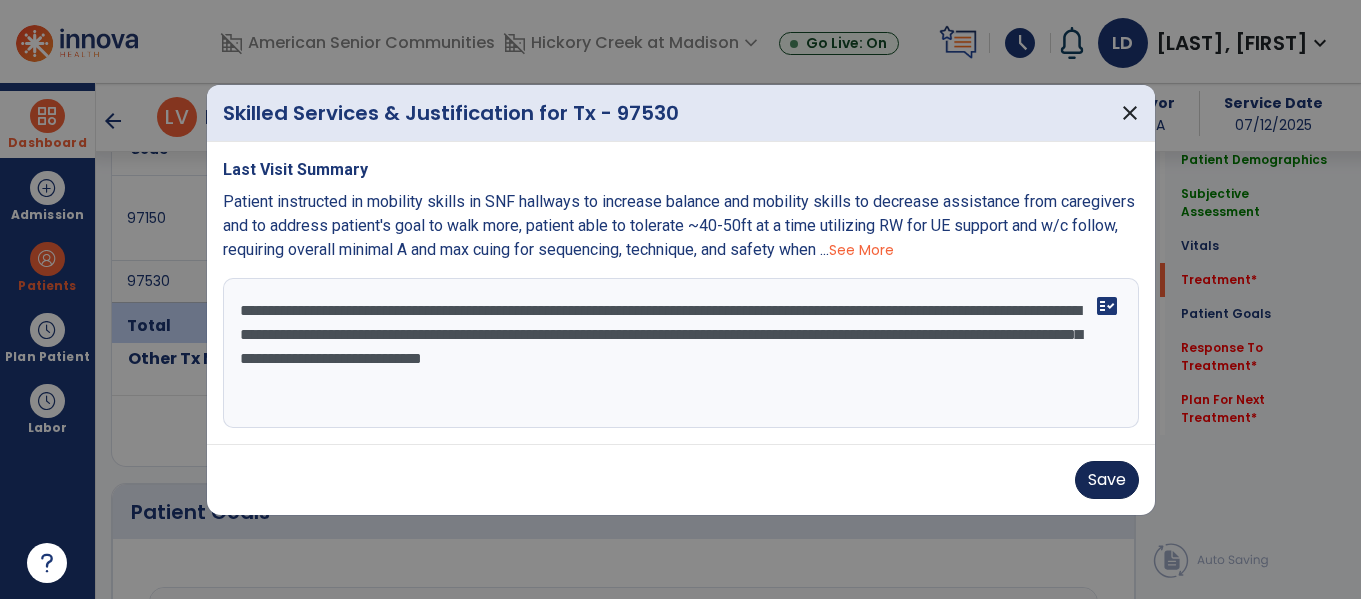 type on "**********" 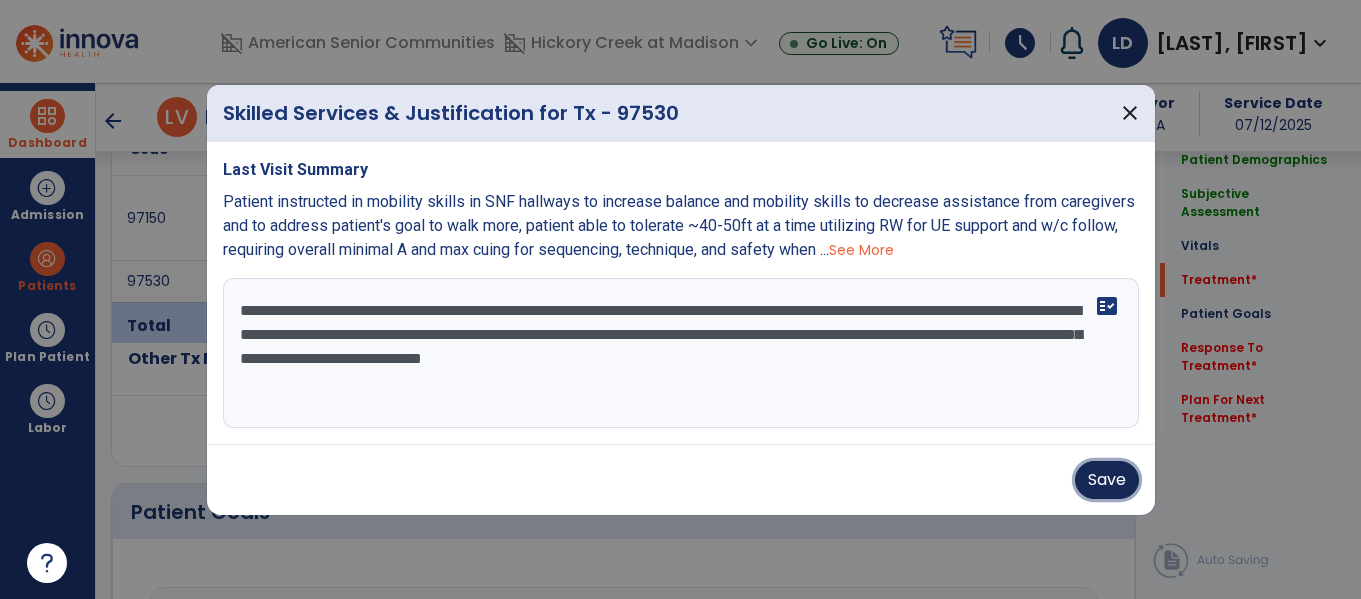 click on "Save" at bounding box center [1107, 480] 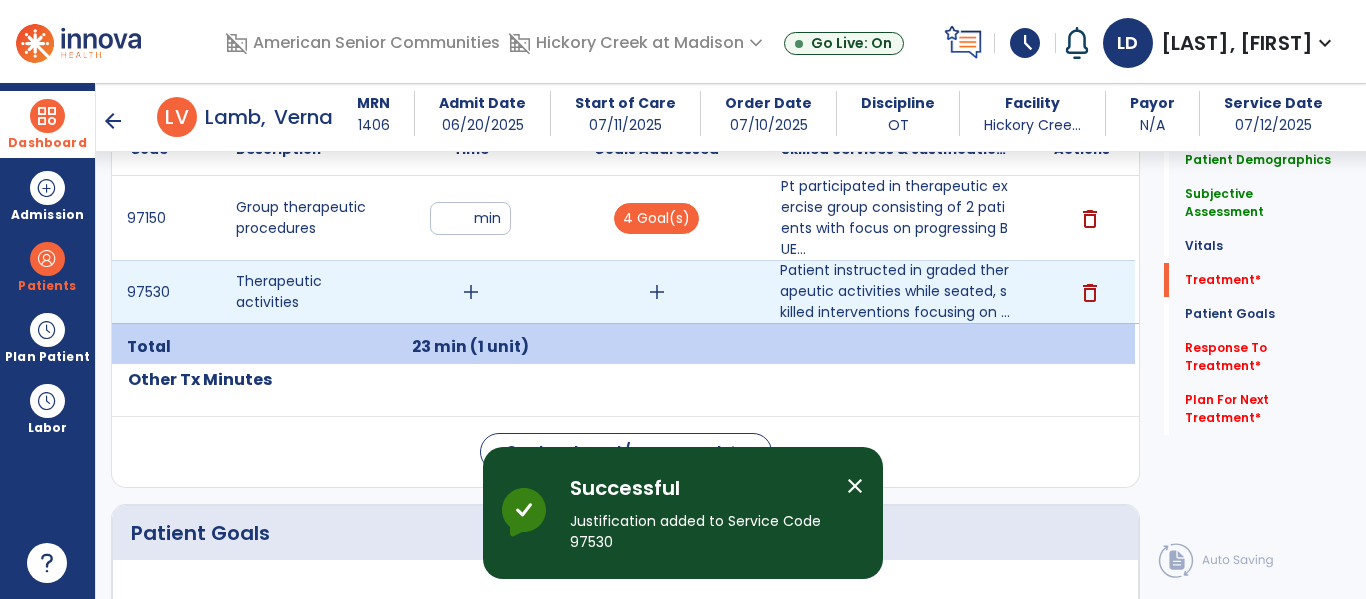 click on "add" at bounding box center [471, 292] 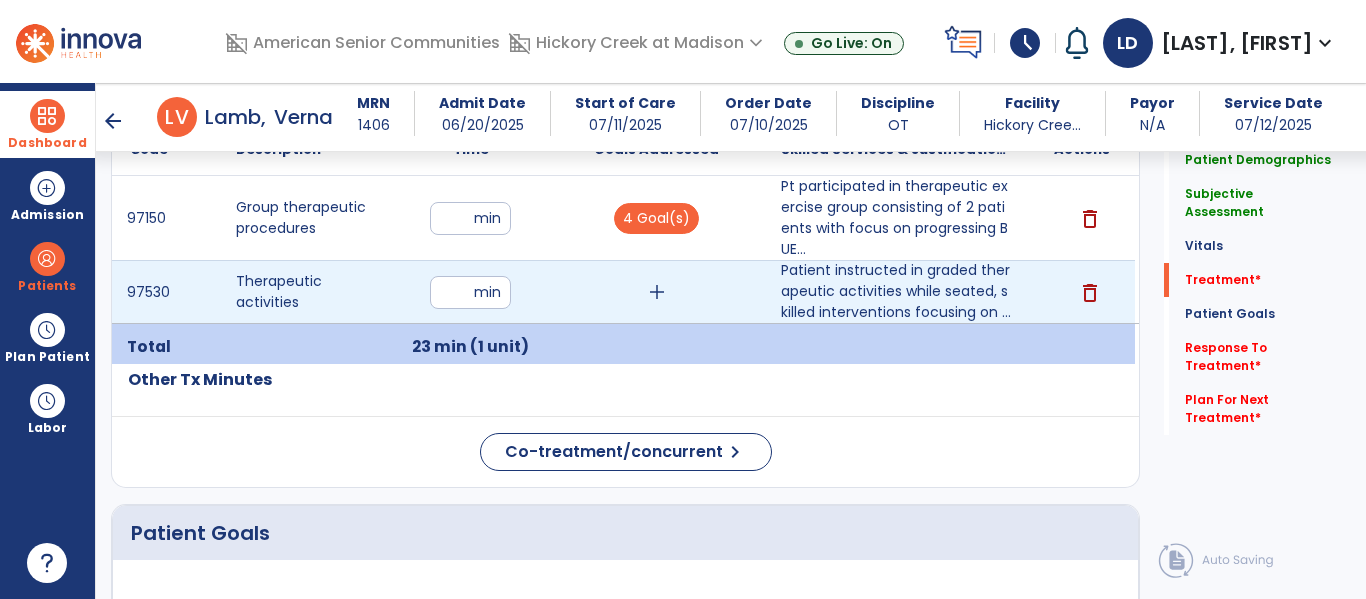 type on "**" 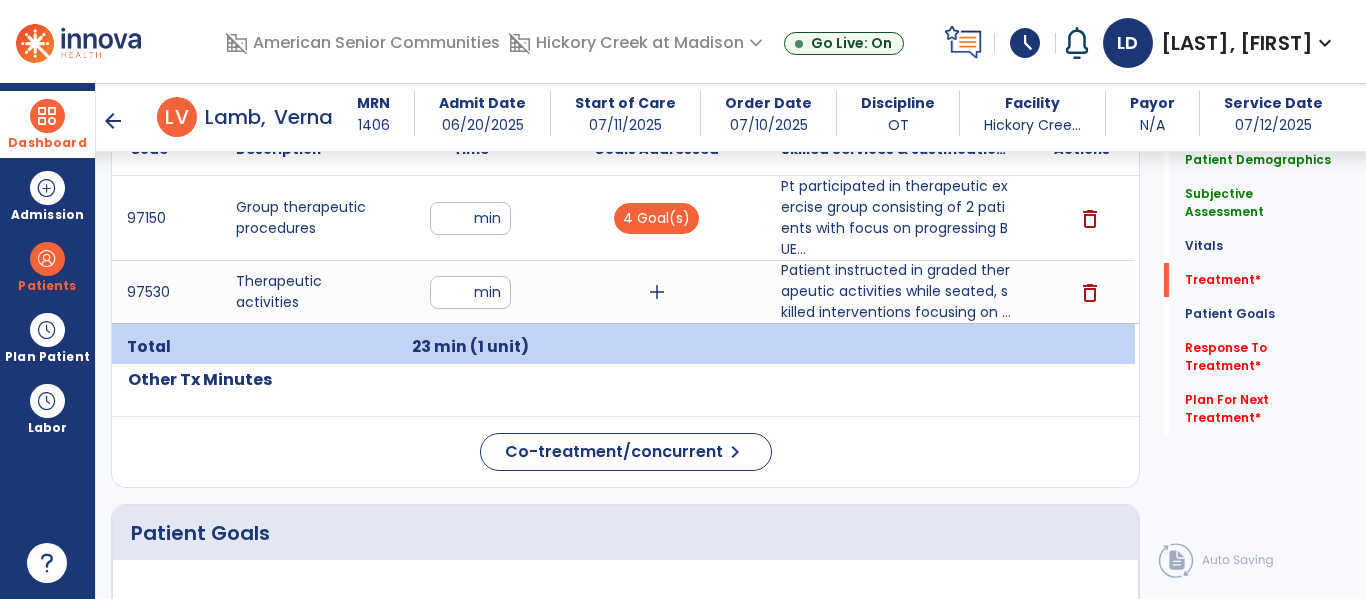 click on "Code
Description
Time" 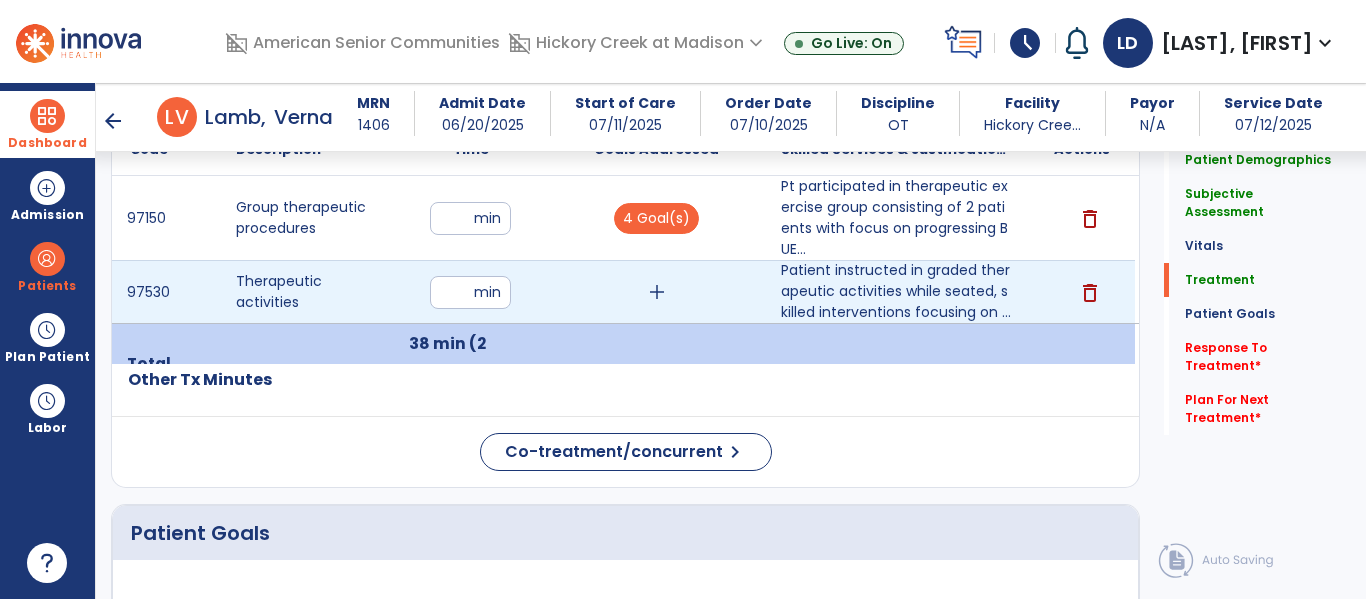 click on "add" at bounding box center [657, 292] 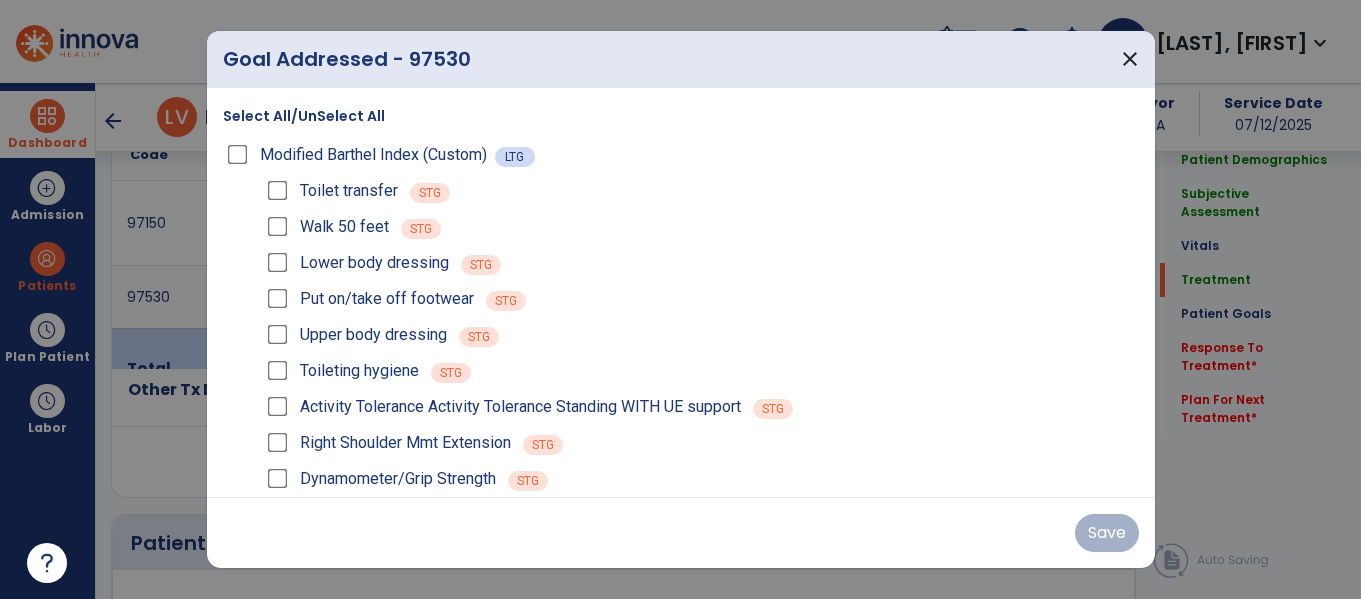 scroll, scrollTop: 1180, scrollLeft: 0, axis: vertical 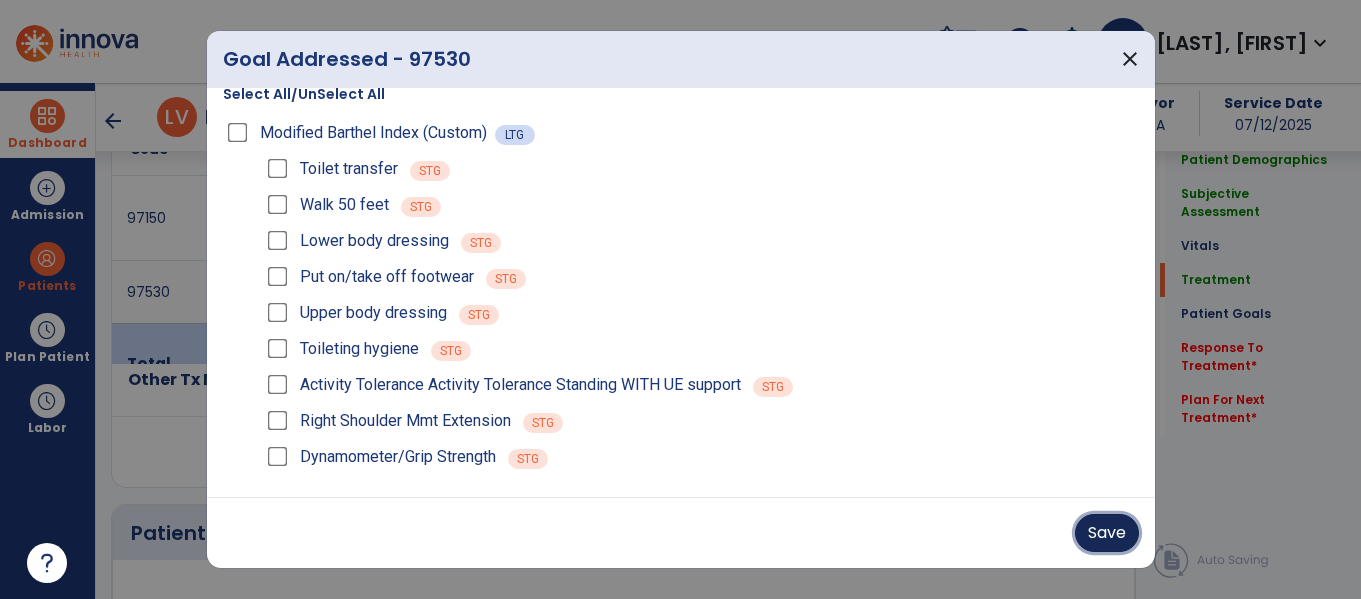 click on "Save" at bounding box center [1107, 533] 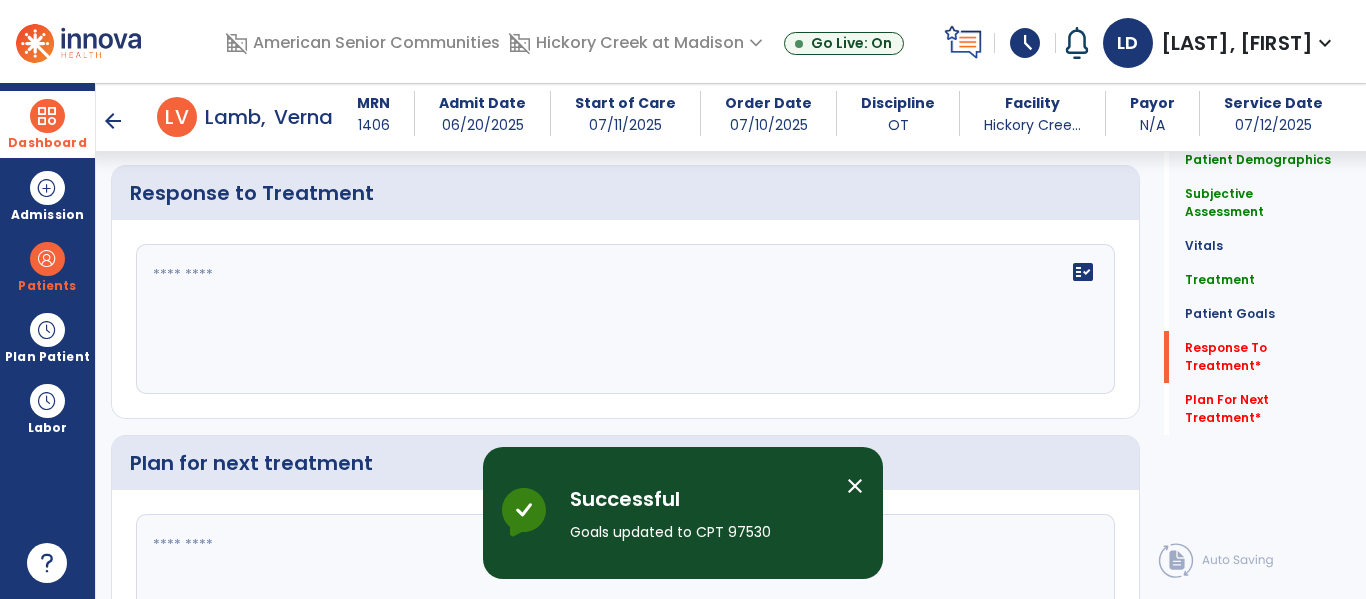 scroll, scrollTop: 3025, scrollLeft: 0, axis: vertical 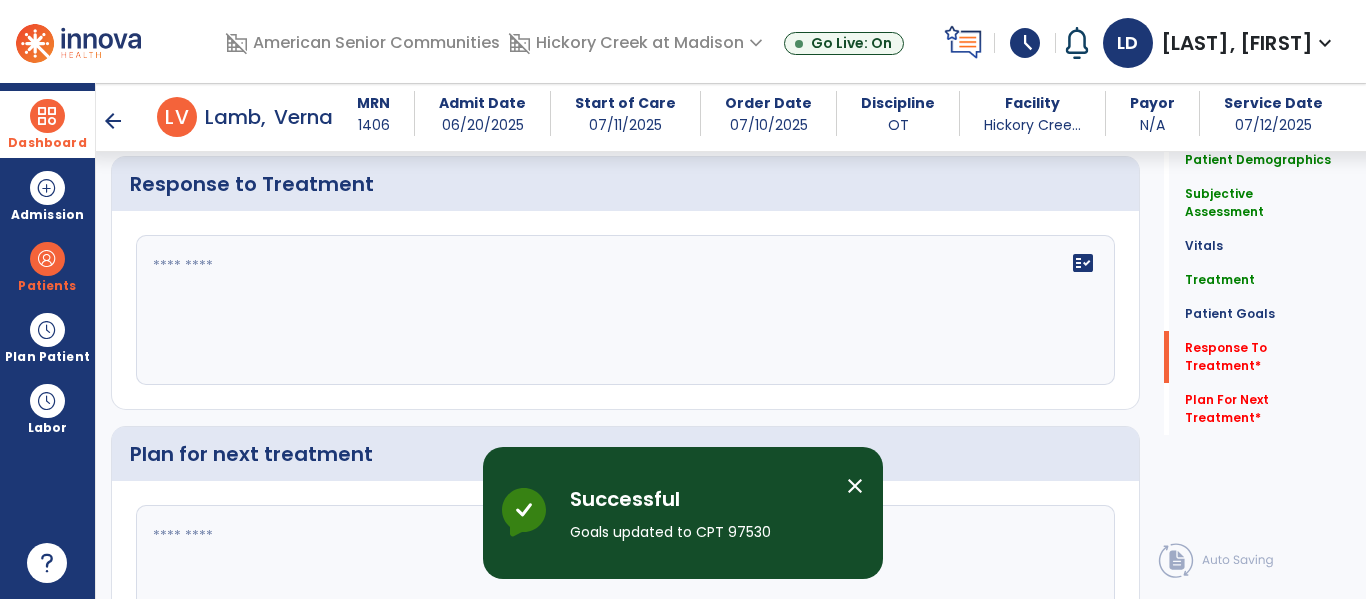 click 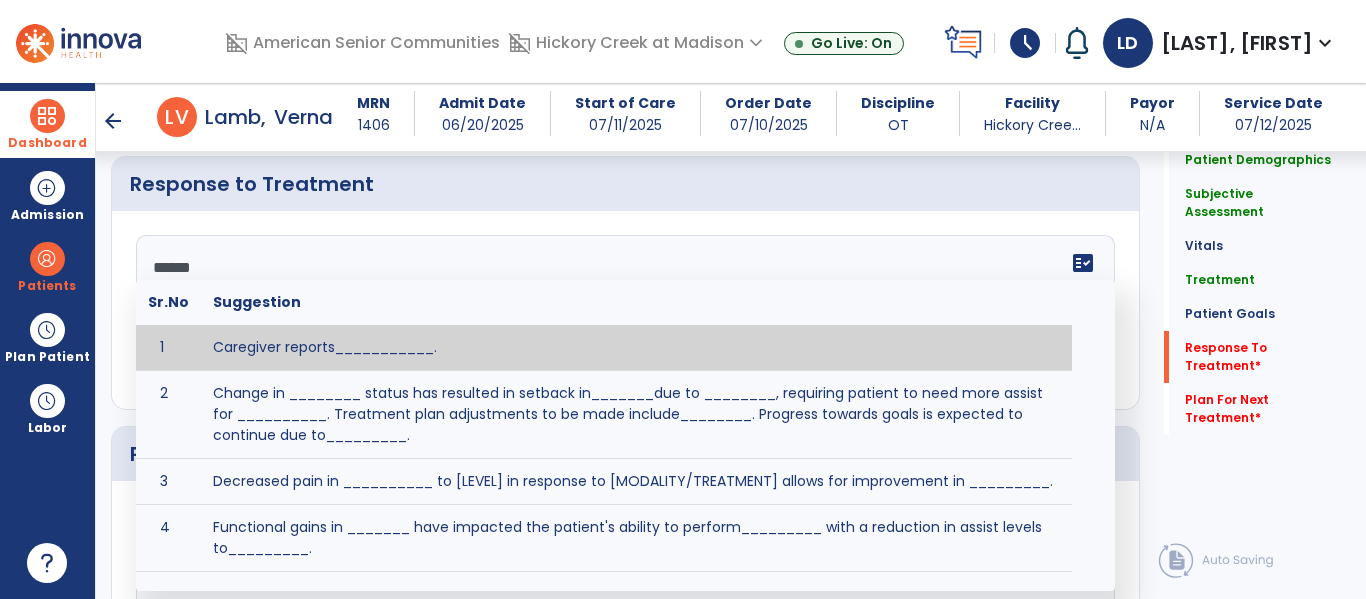 type on "*******" 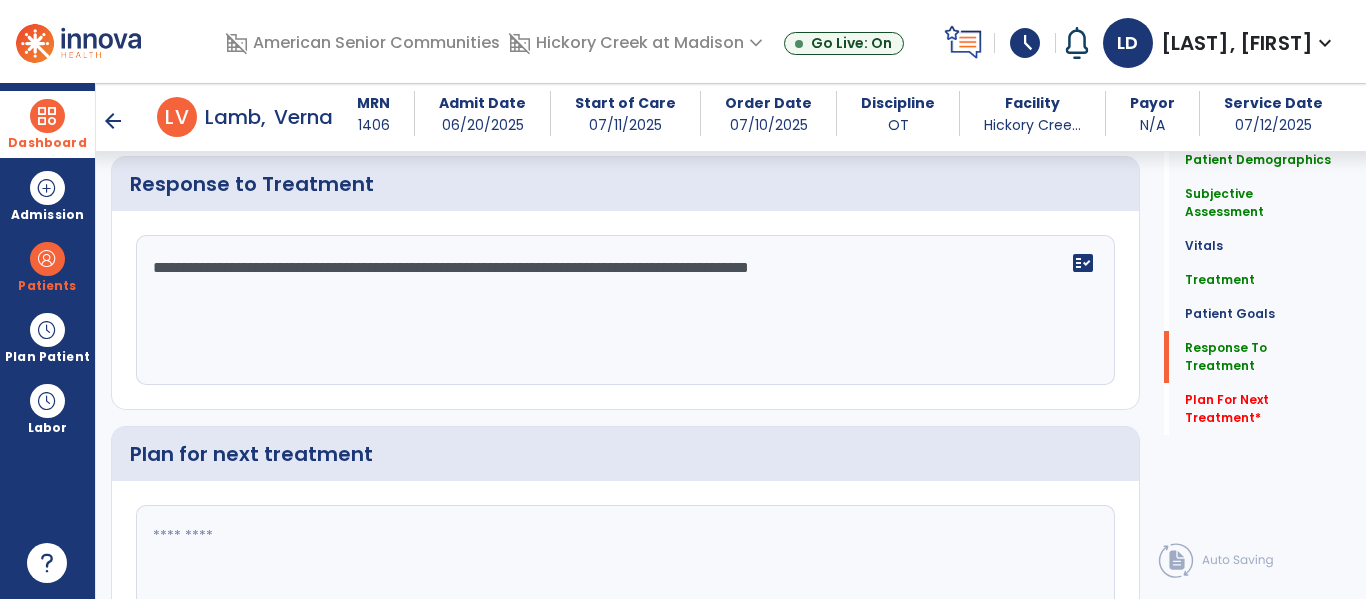 scroll, scrollTop: 3172, scrollLeft: 0, axis: vertical 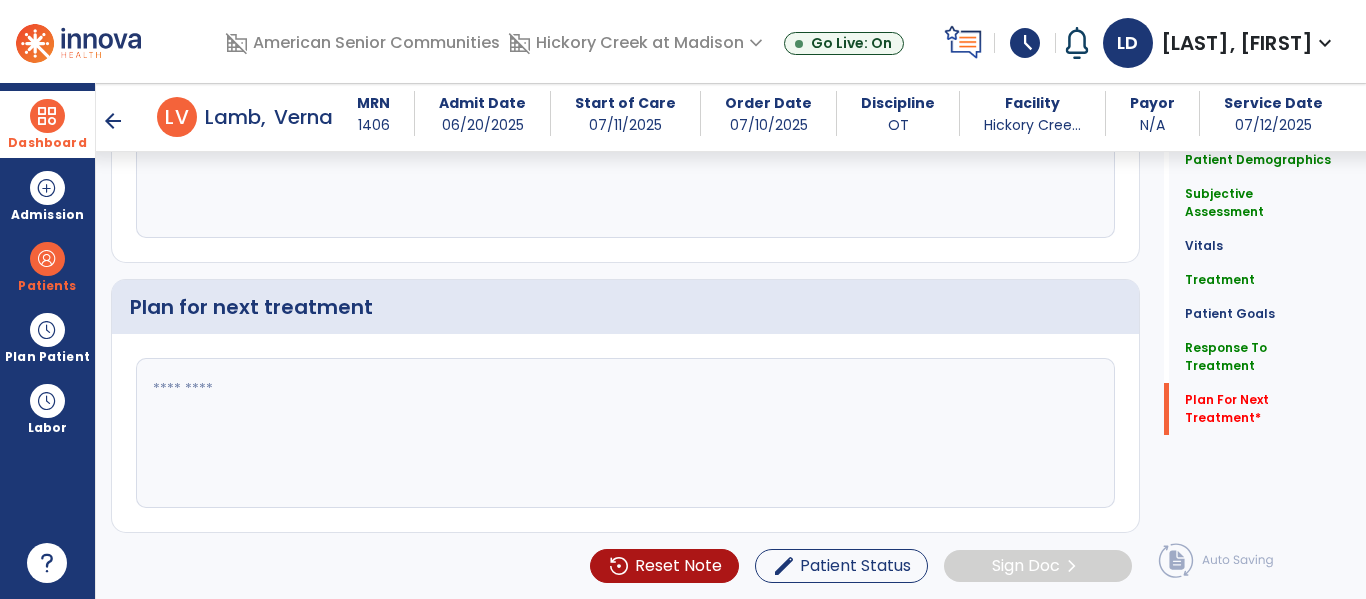 type on "**********" 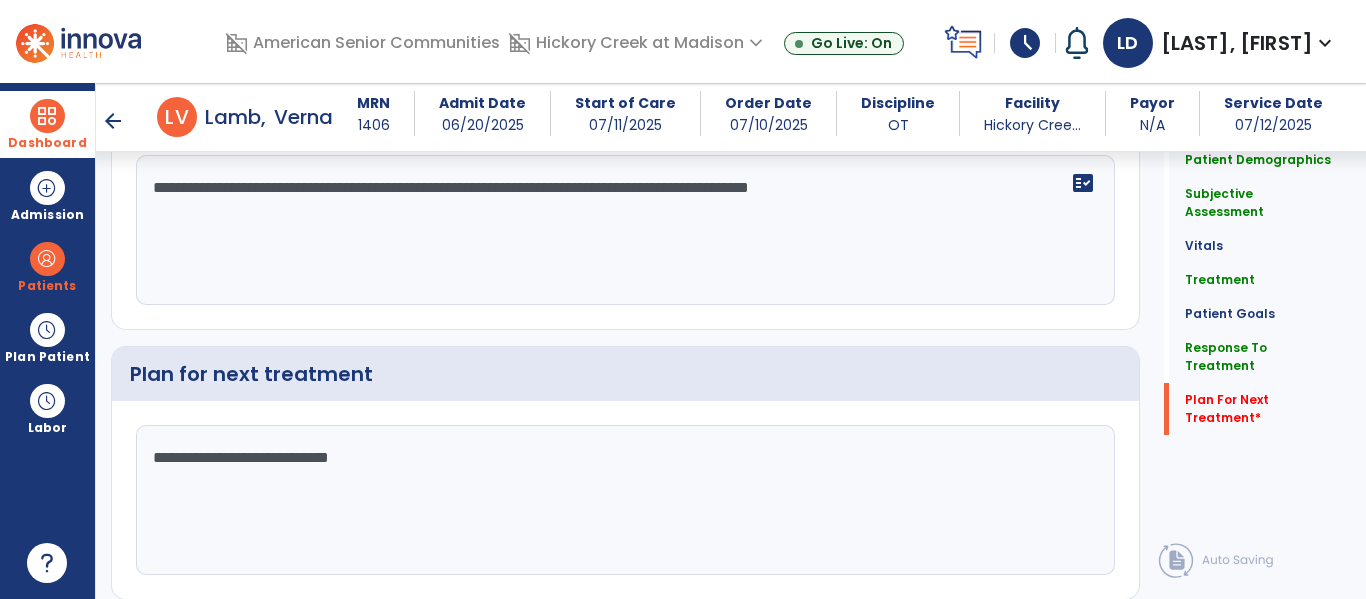 scroll, scrollTop: 3172, scrollLeft: 0, axis: vertical 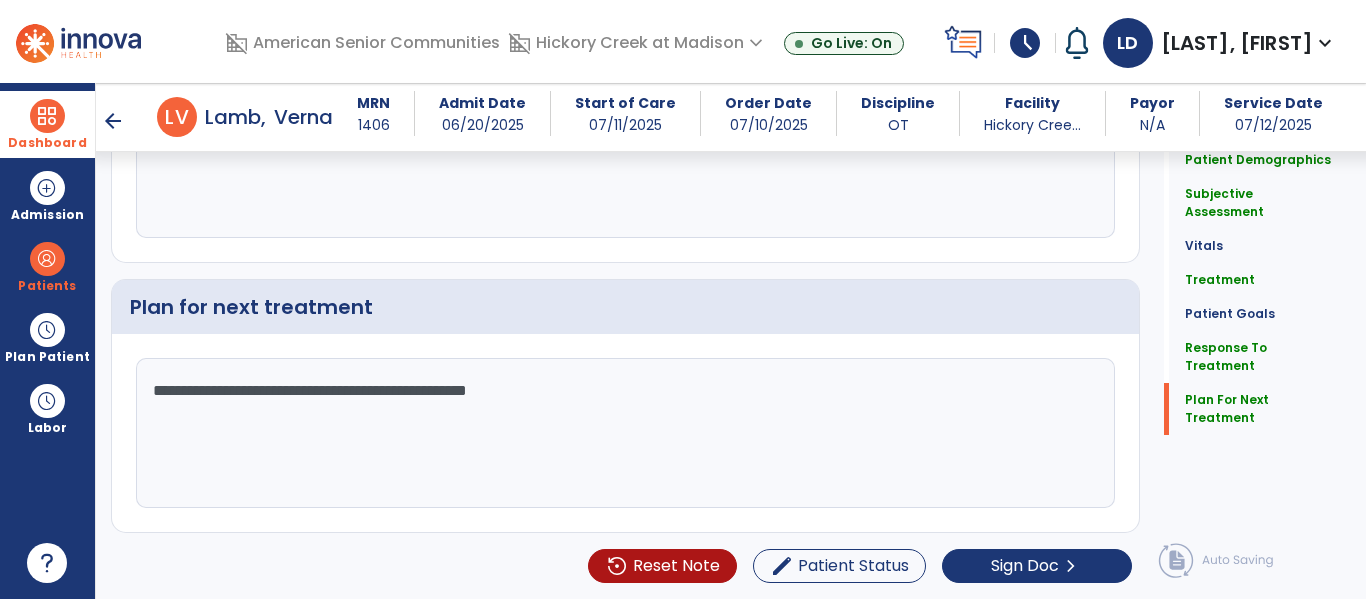 type on "**********" 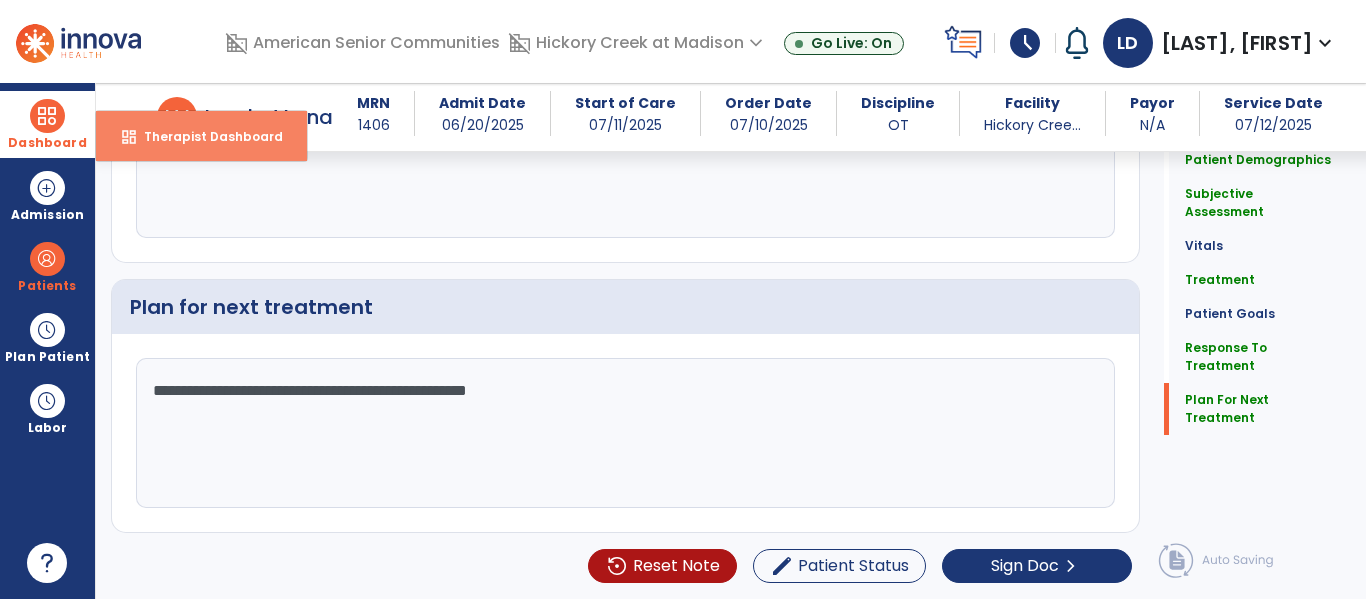 click on "Therapist Dashboard" at bounding box center [205, 136] 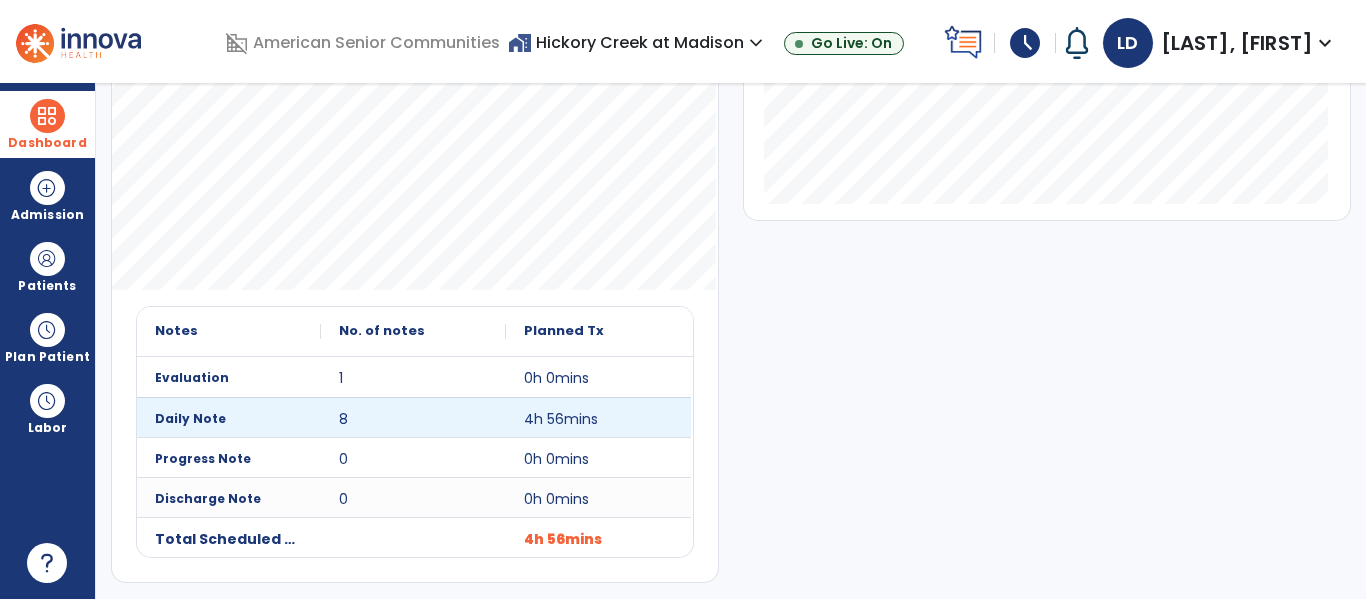 scroll, scrollTop: 0, scrollLeft: 0, axis: both 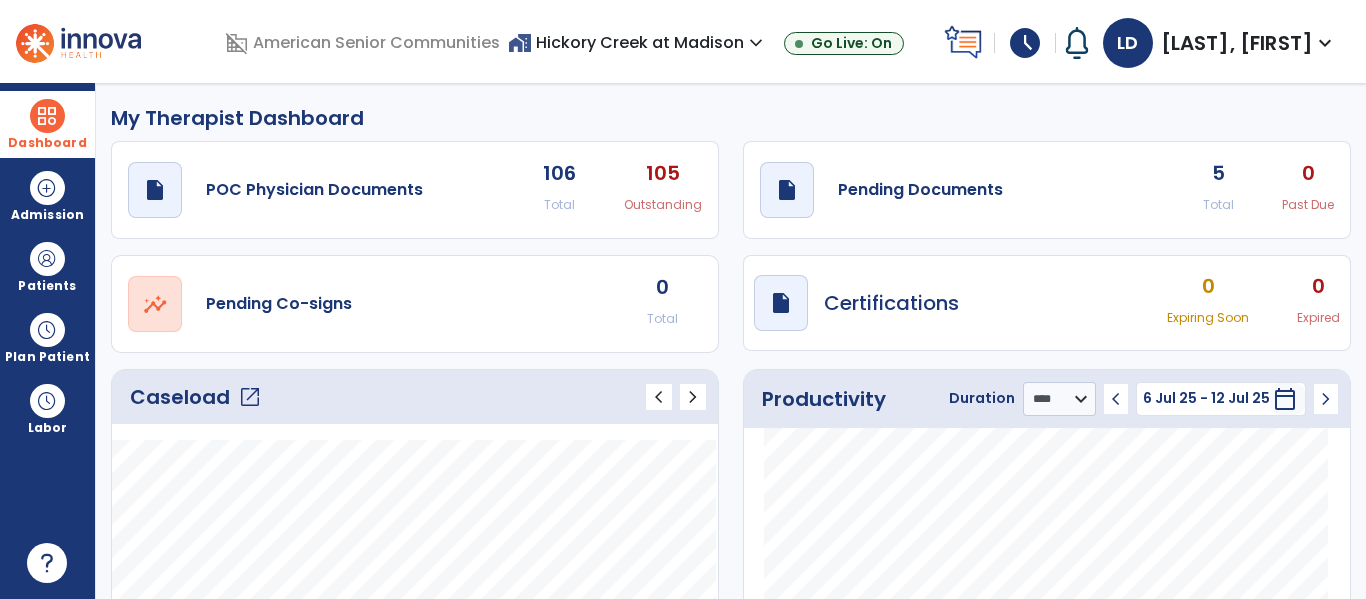 click on "open_in_new" 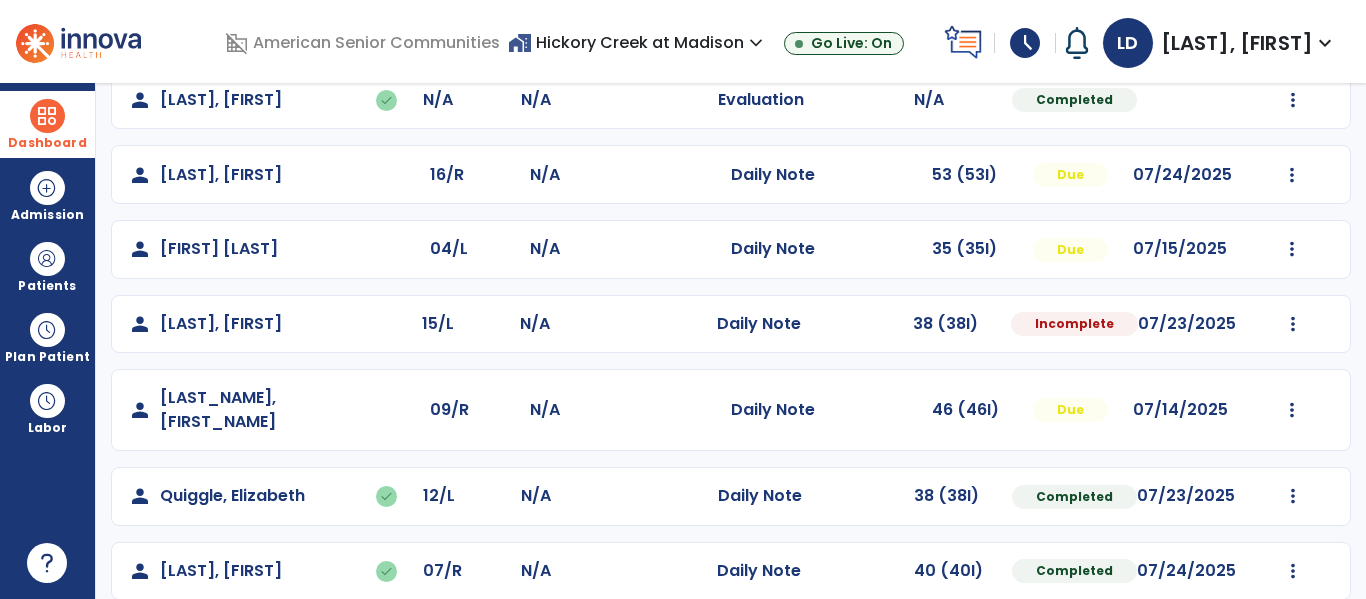 scroll, scrollTop: 413, scrollLeft: 0, axis: vertical 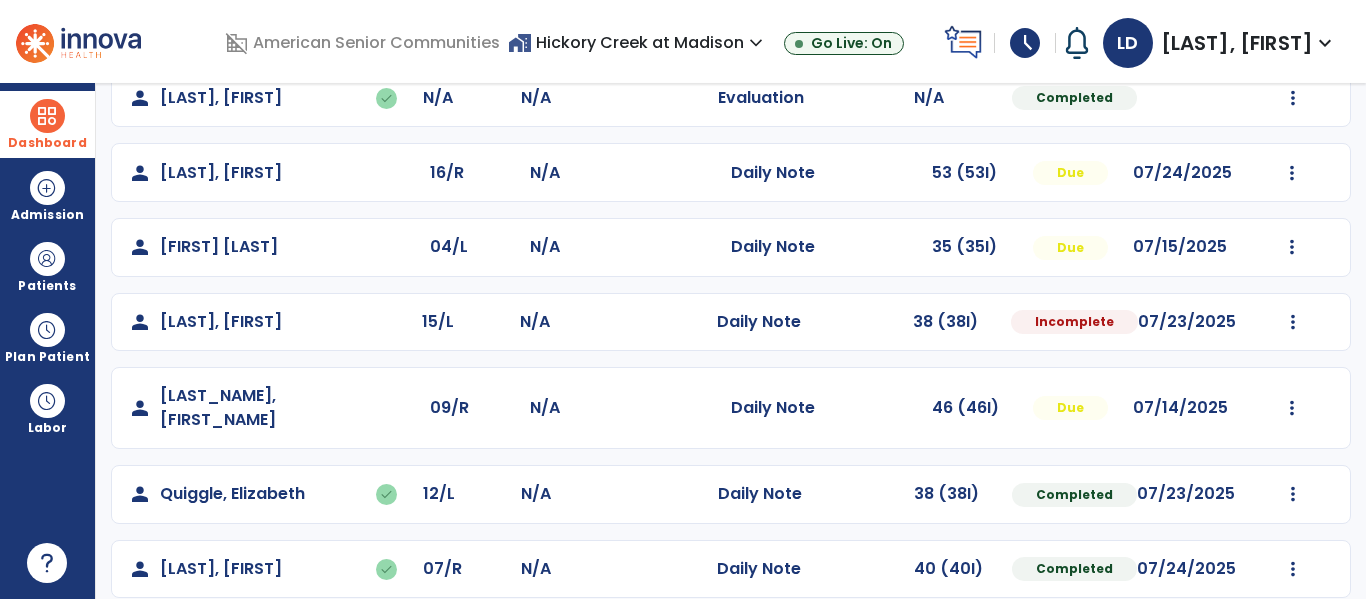 click on "Mark Visit As Complete   Reset Note   Open Document   G + C Mins" 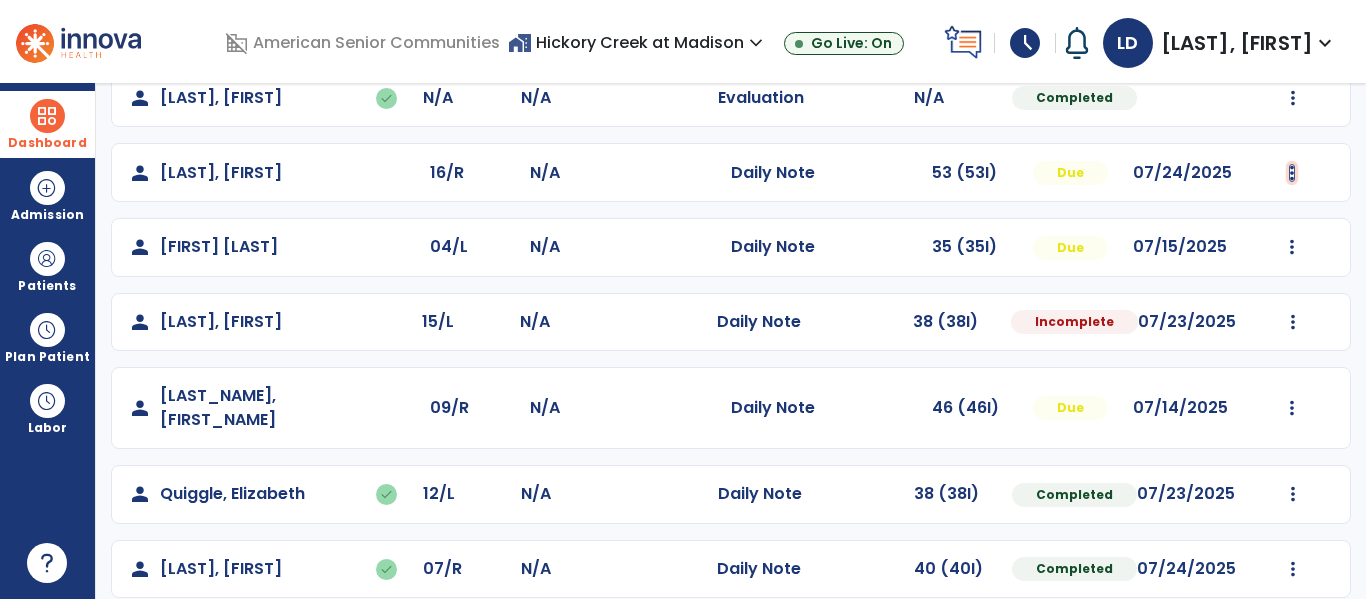 click at bounding box center (1292, -125) 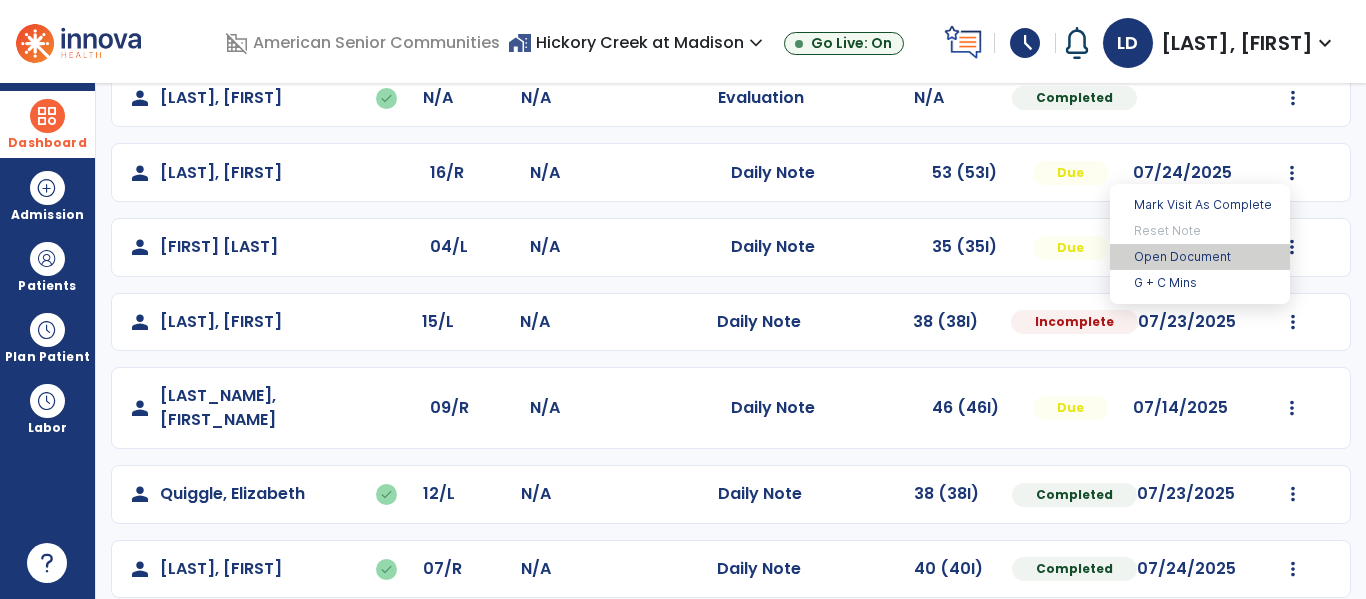 click on "Open Document" at bounding box center [1200, 257] 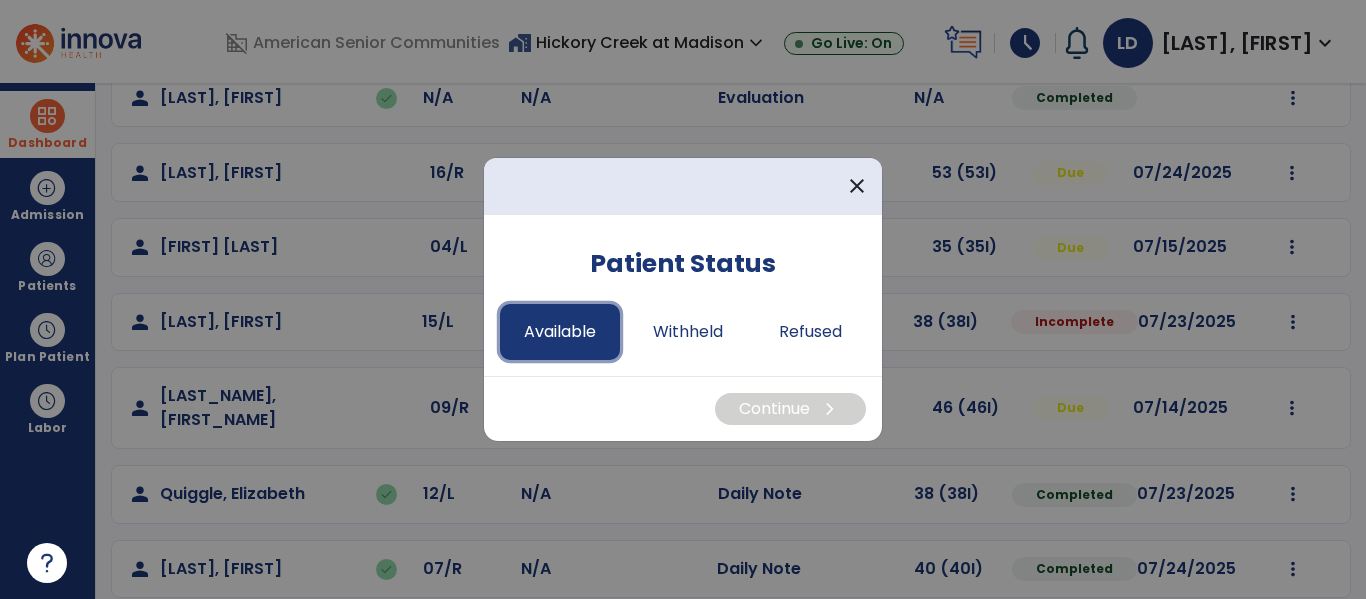 click on "Available" at bounding box center (560, 332) 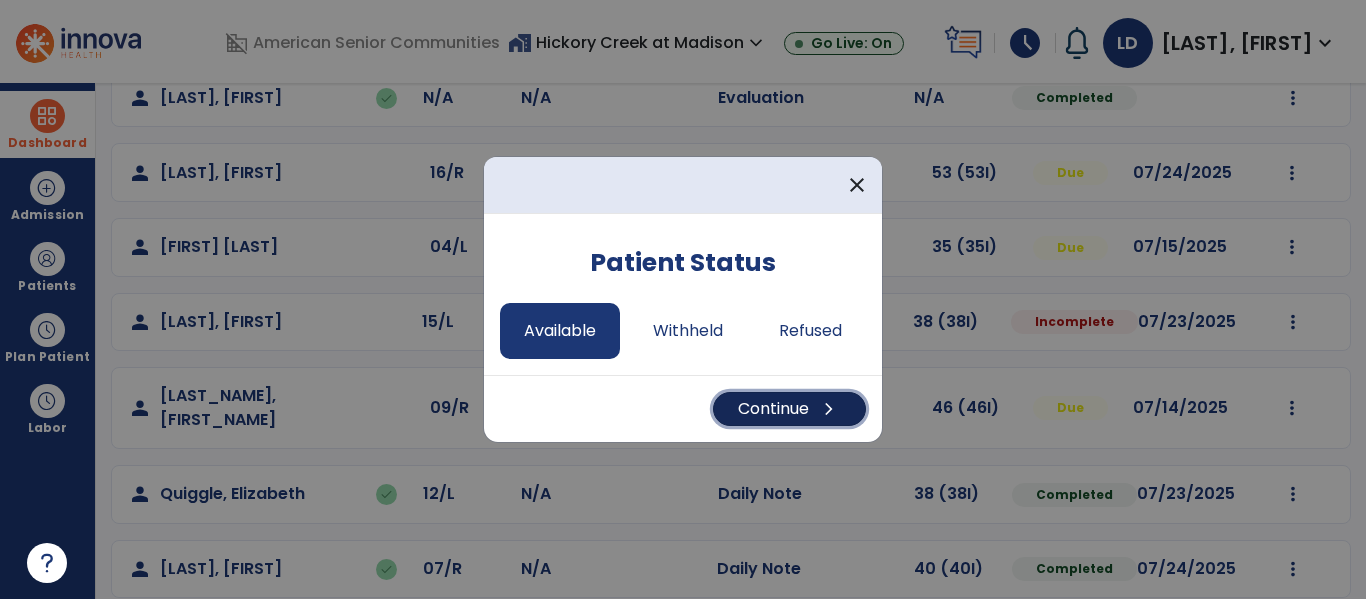 click on "Continue   chevron_right" at bounding box center [789, 409] 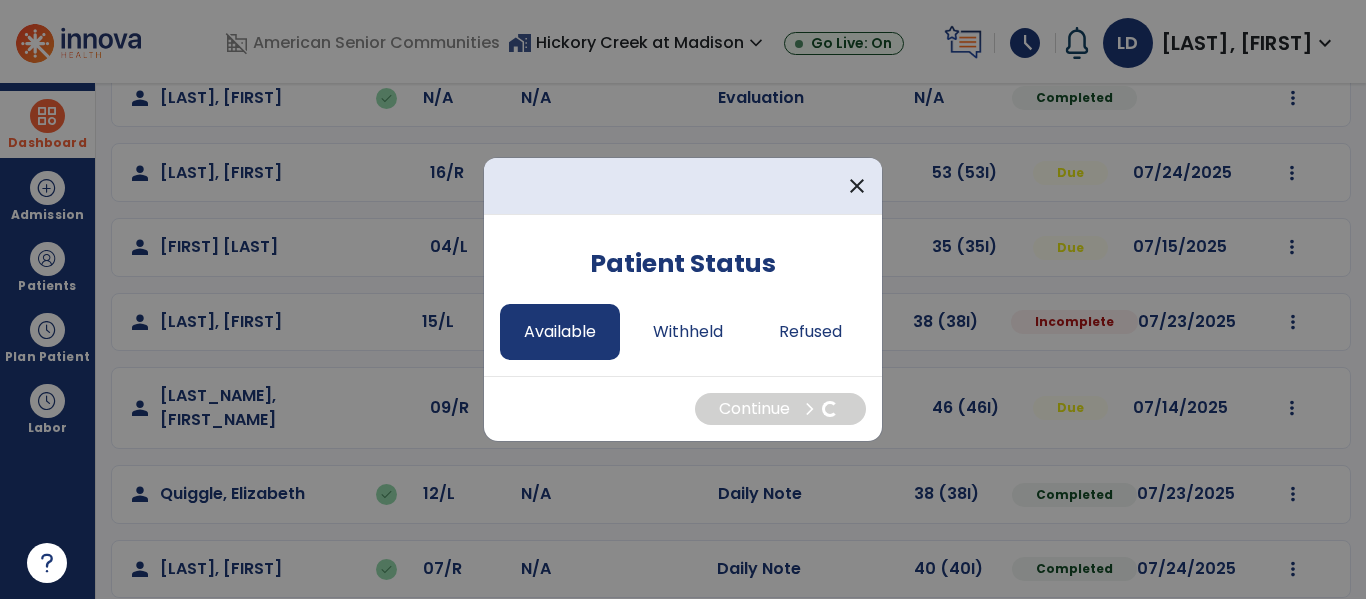 select on "*" 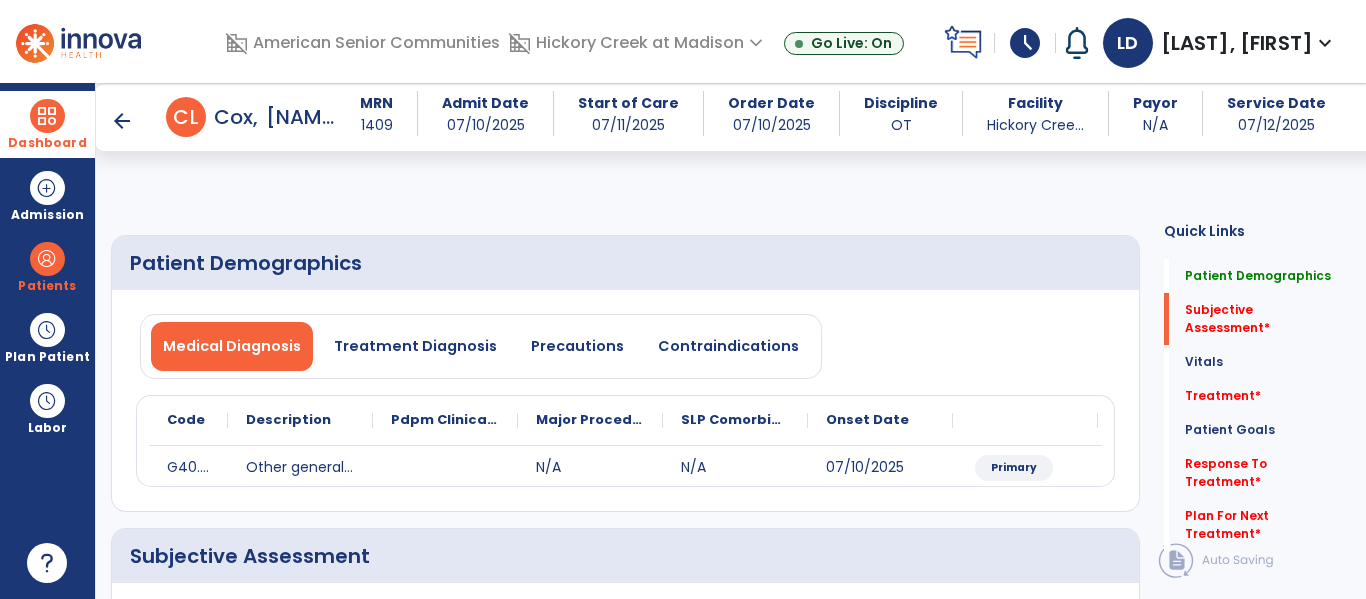 scroll, scrollTop: 308, scrollLeft: 0, axis: vertical 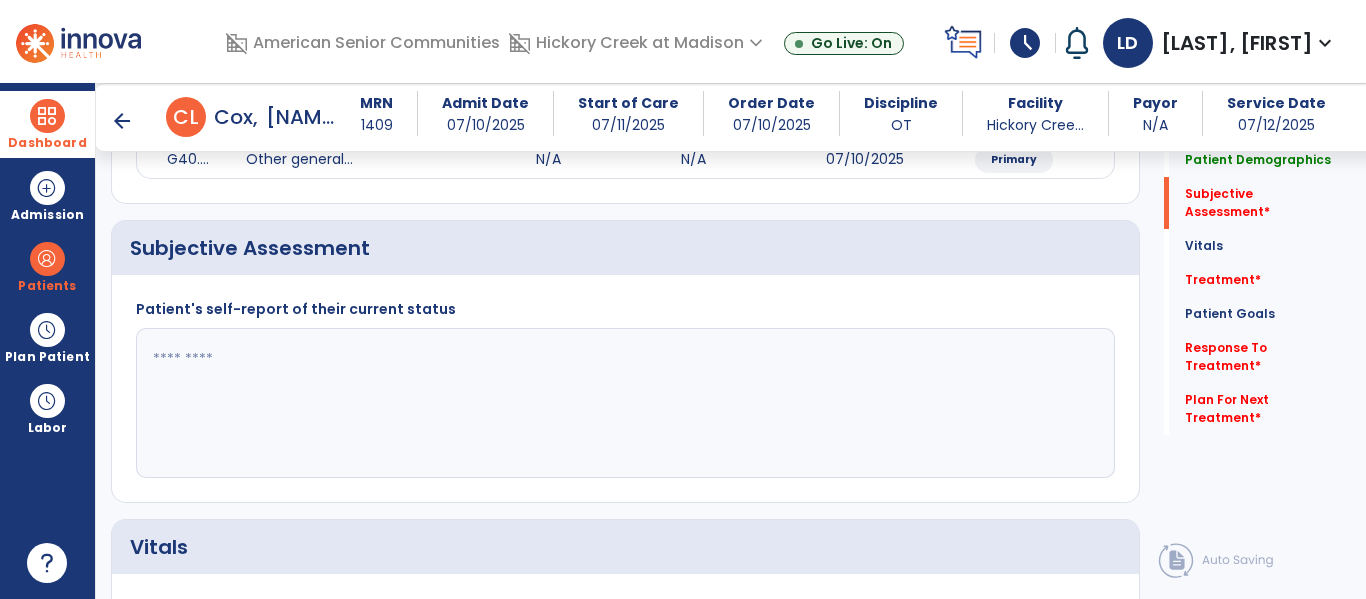 click 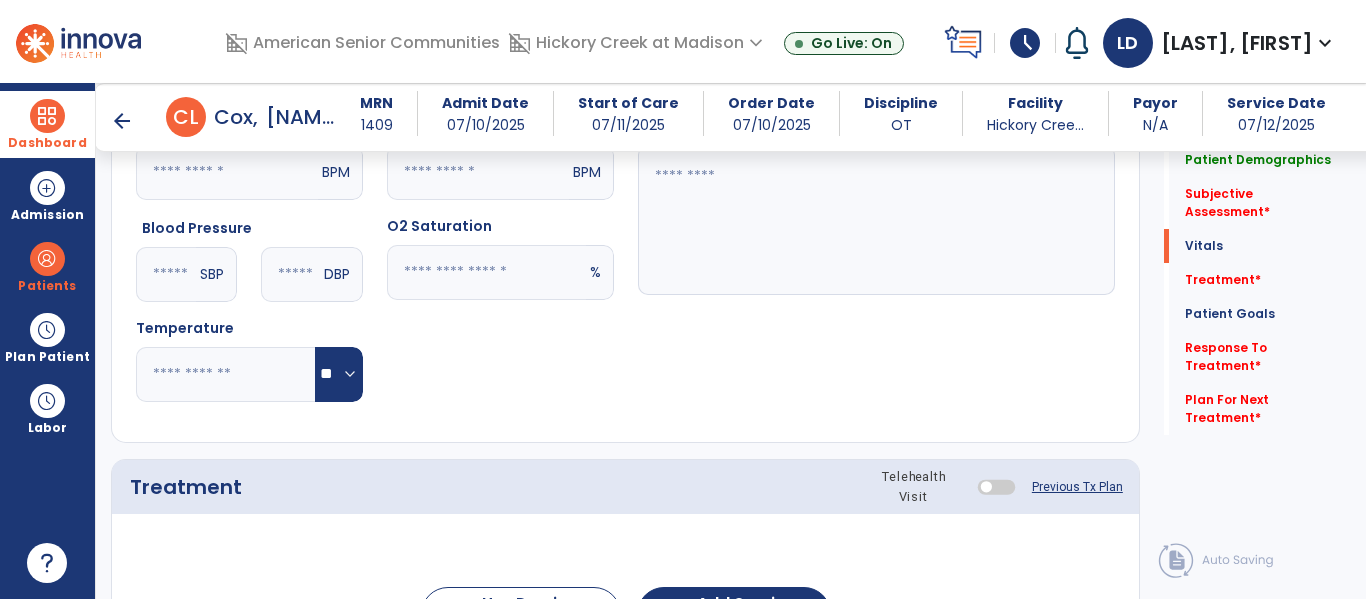 scroll, scrollTop: 954, scrollLeft: 0, axis: vertical 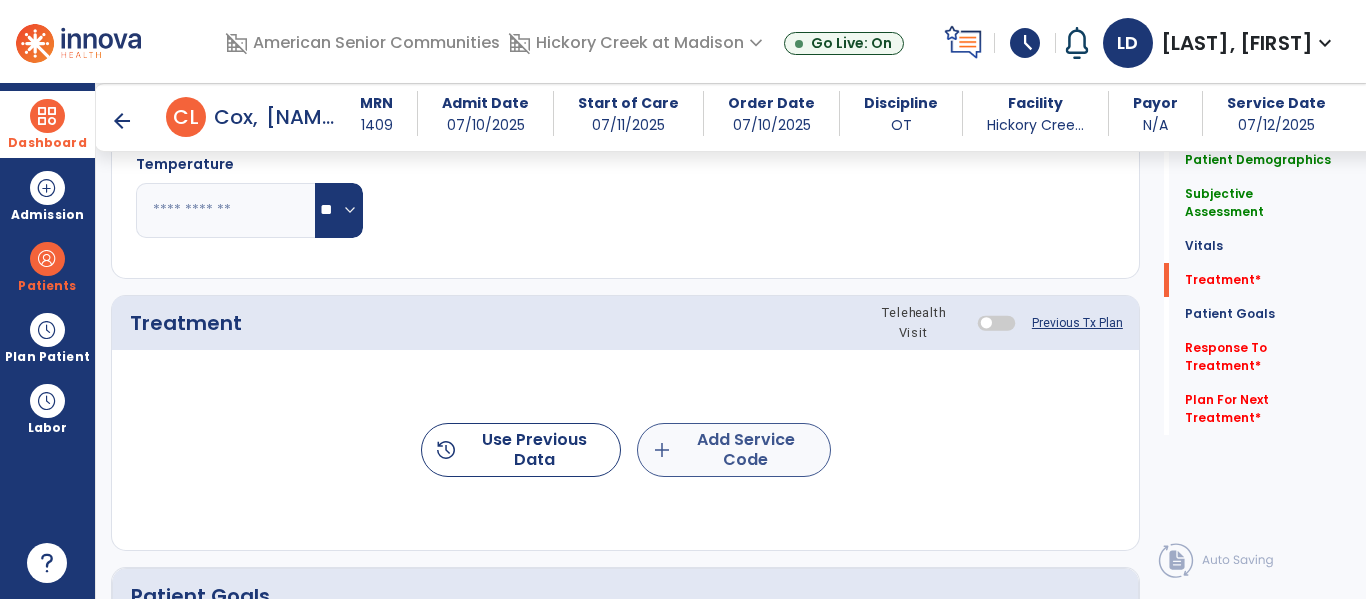 type on "**********" 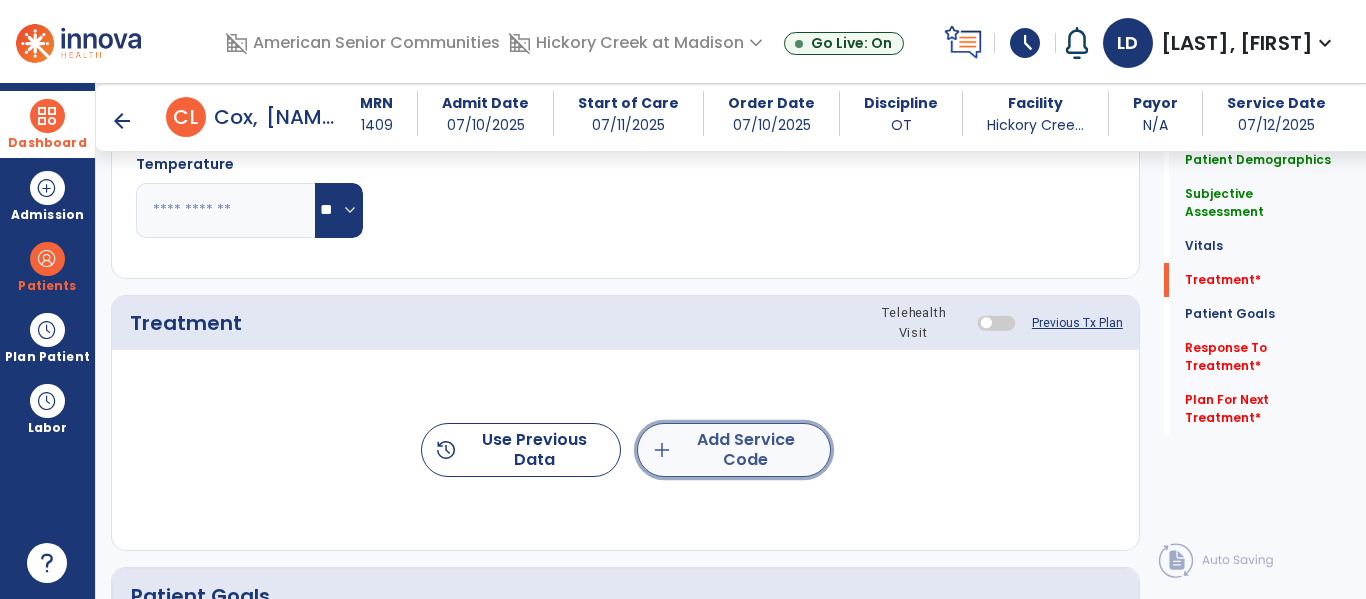 click on "add  Add Service Code" 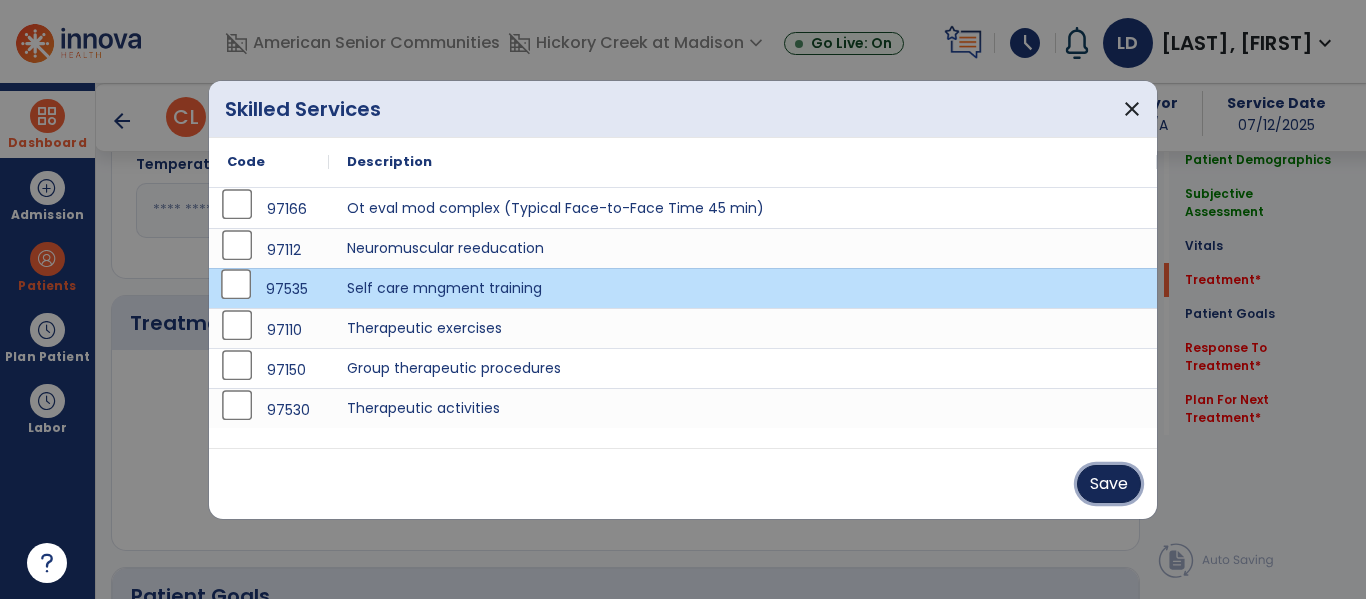 click on "Save" at bounding box center [1109, 484] 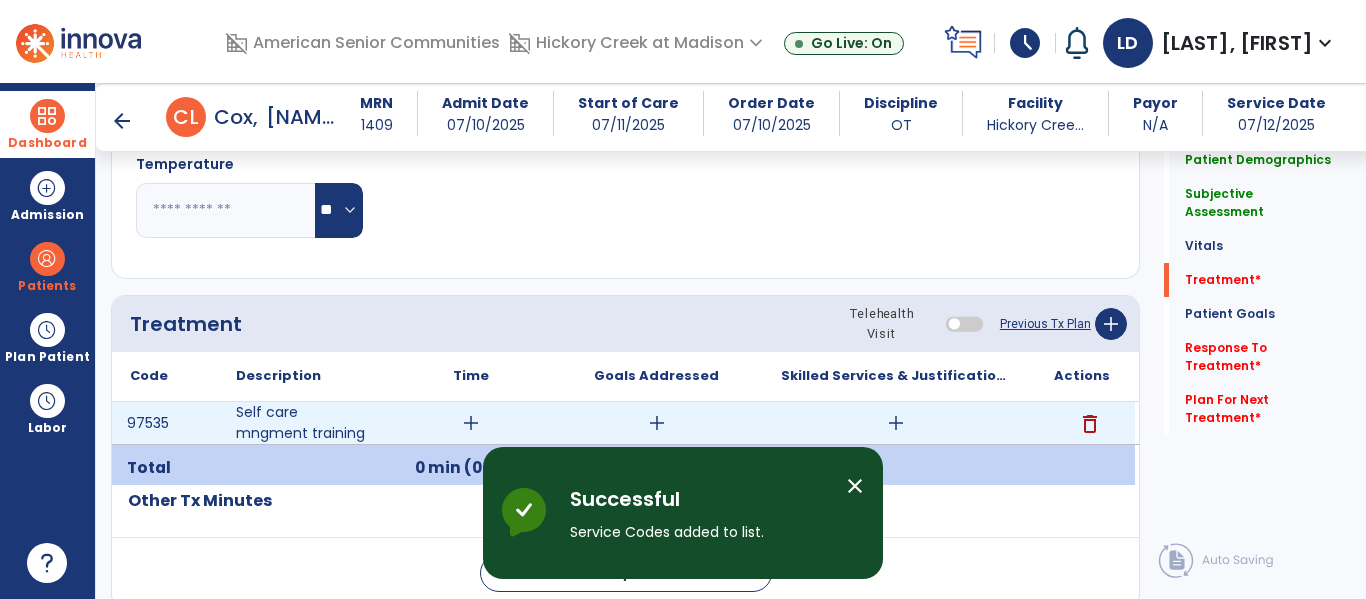 click on "add" at bounding box center [896, 423] 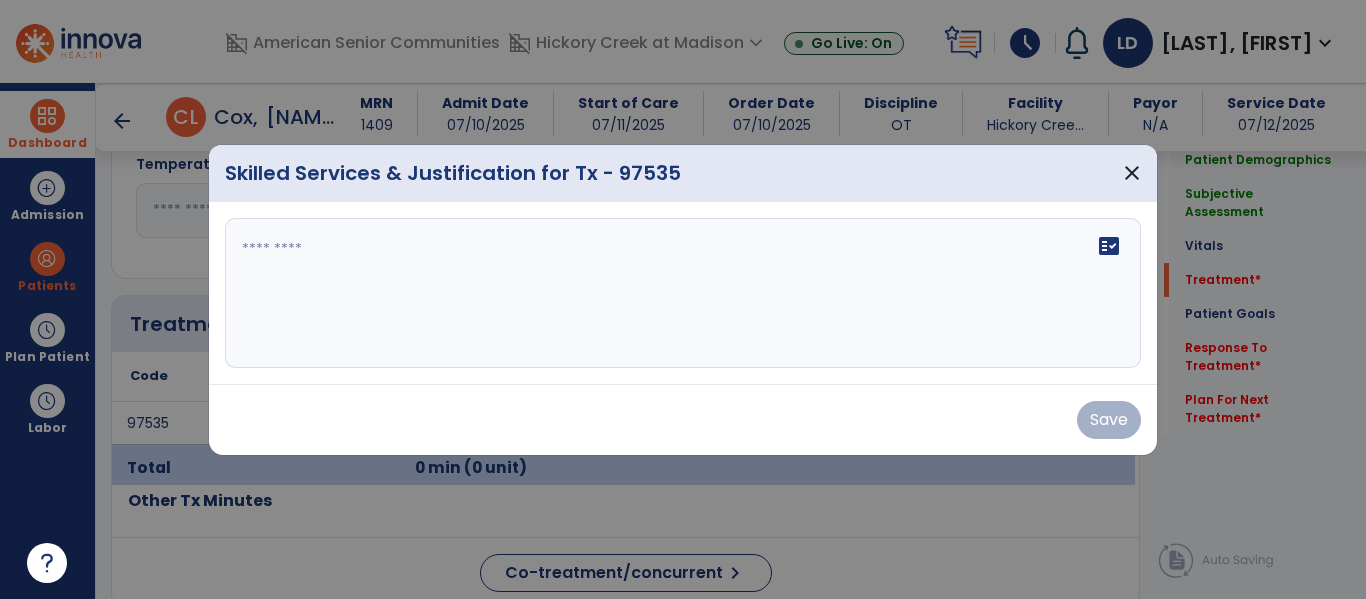 click on "fact_check" at bounding box center (683, 293) 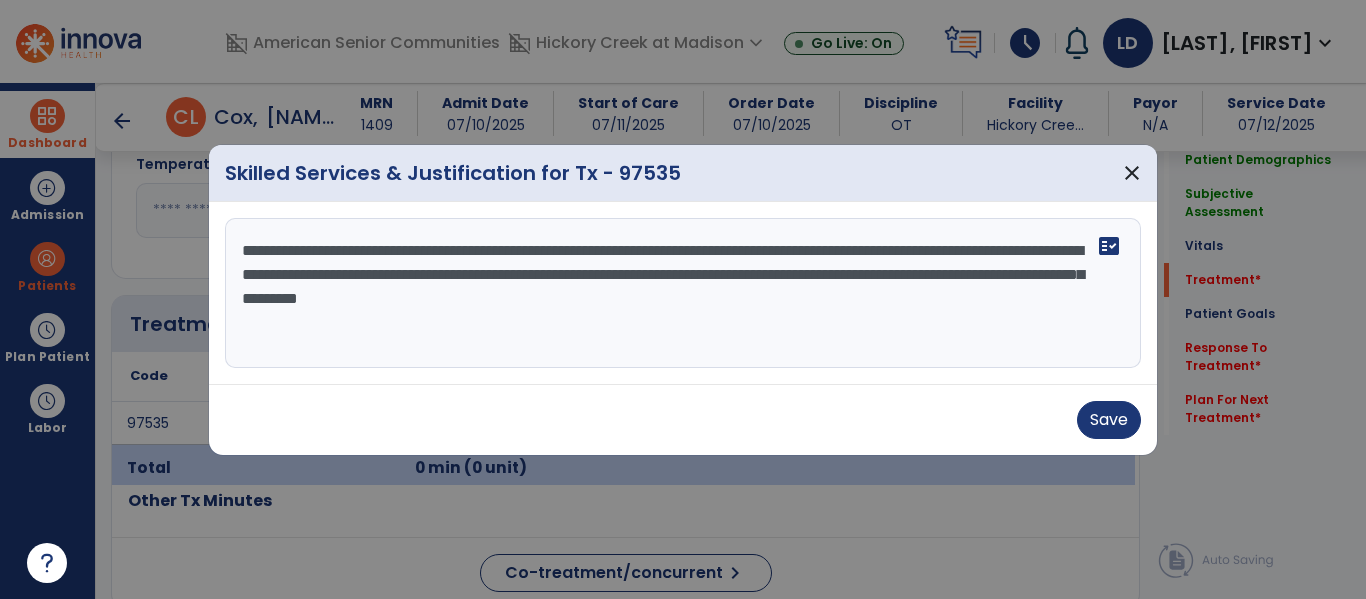click on "**********" at bounding box center [683, 293] 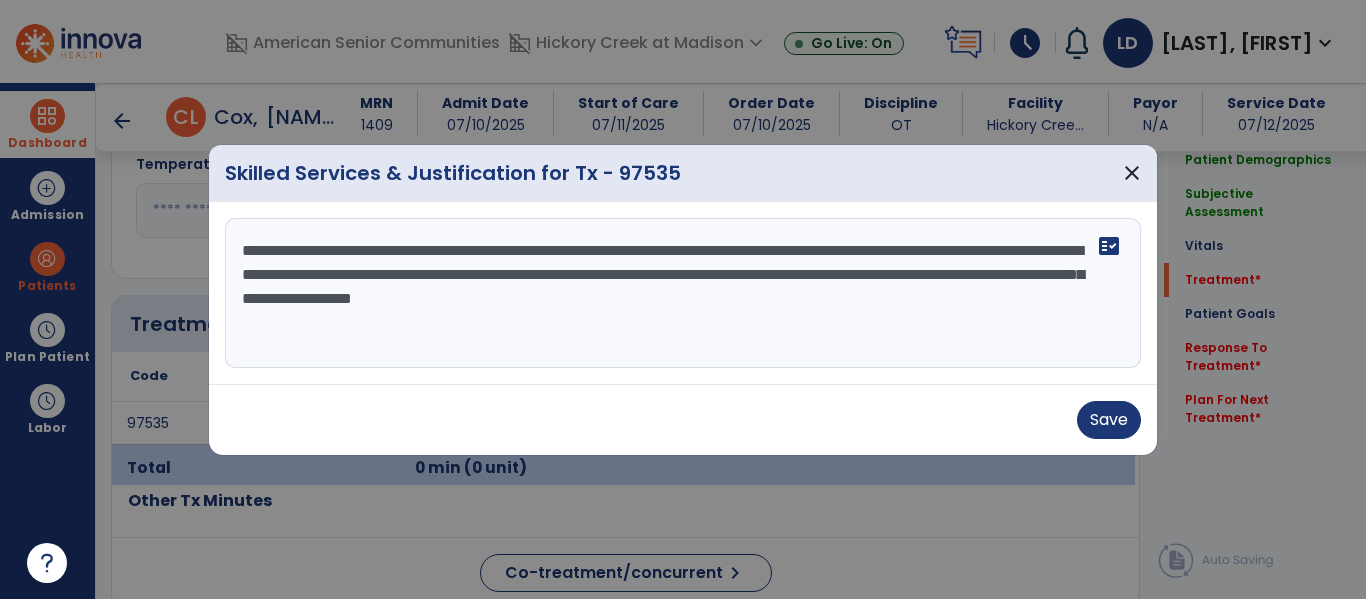 click on "**********" at bounding box center [683, 293] 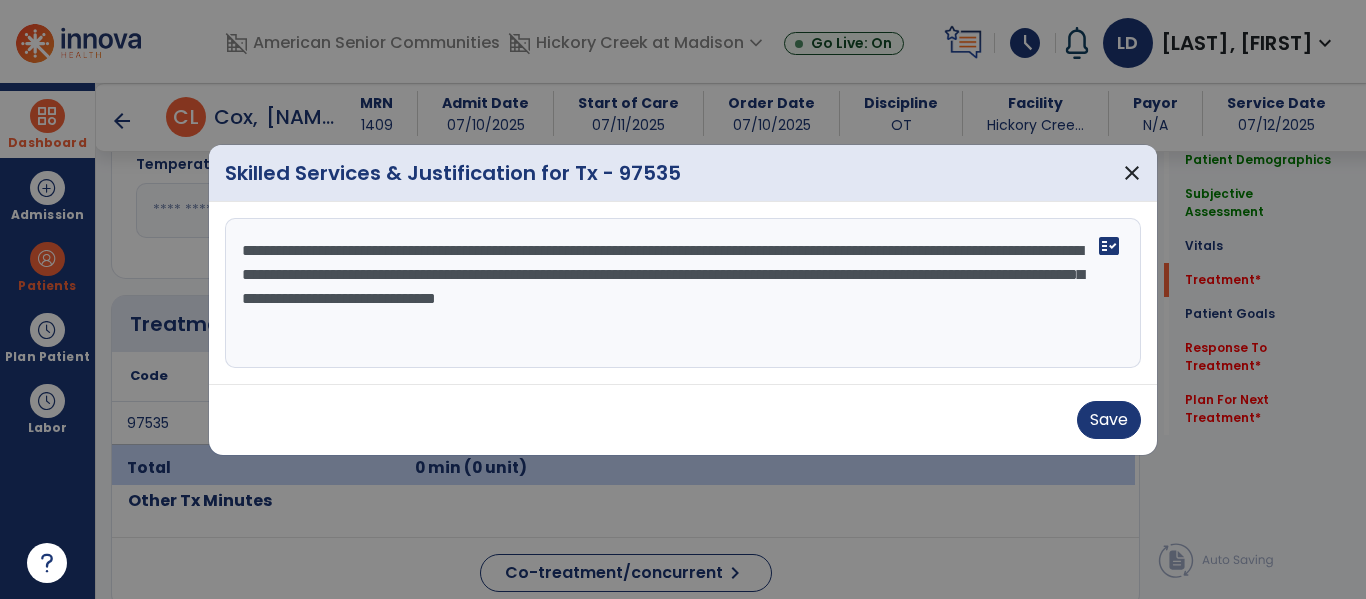 click on "**********" at bounding box center [683, 293] 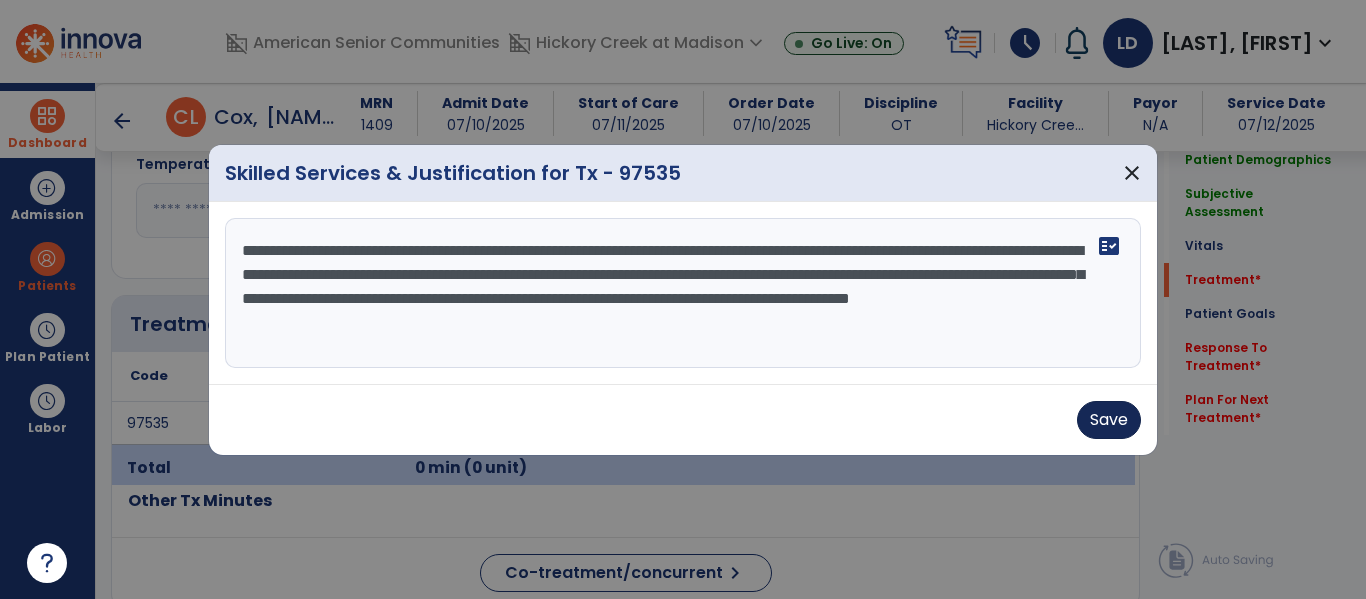 type on "**********" 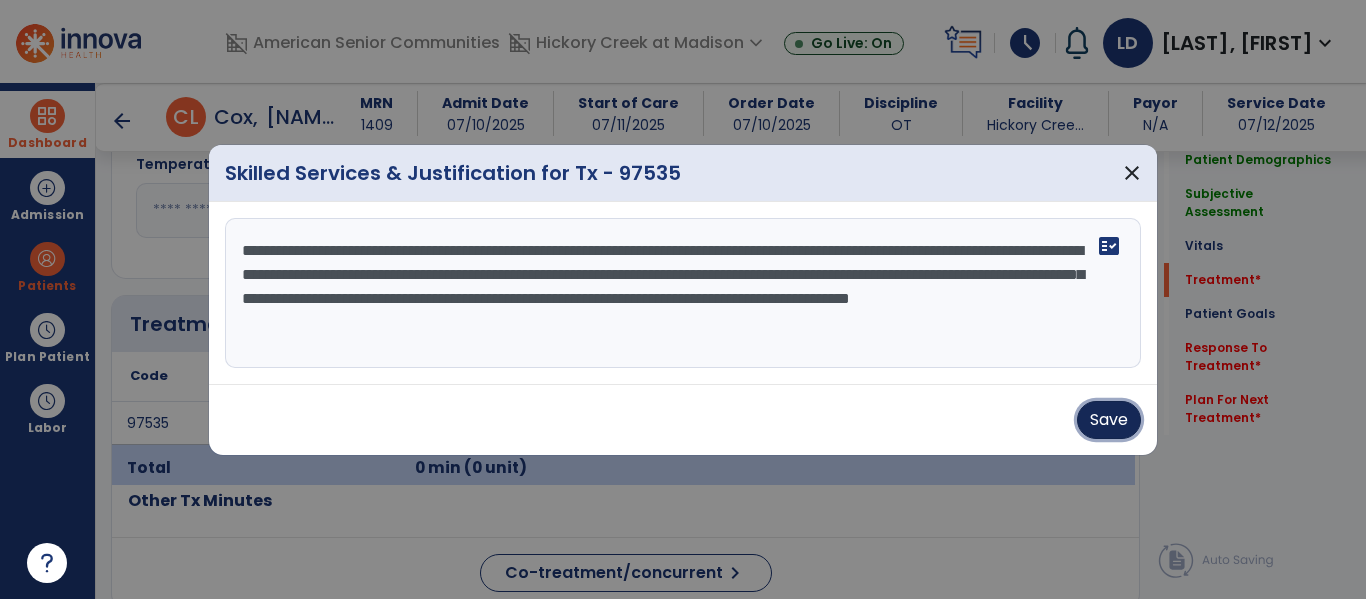 click on "Save" at bounding box center (1109, 420) 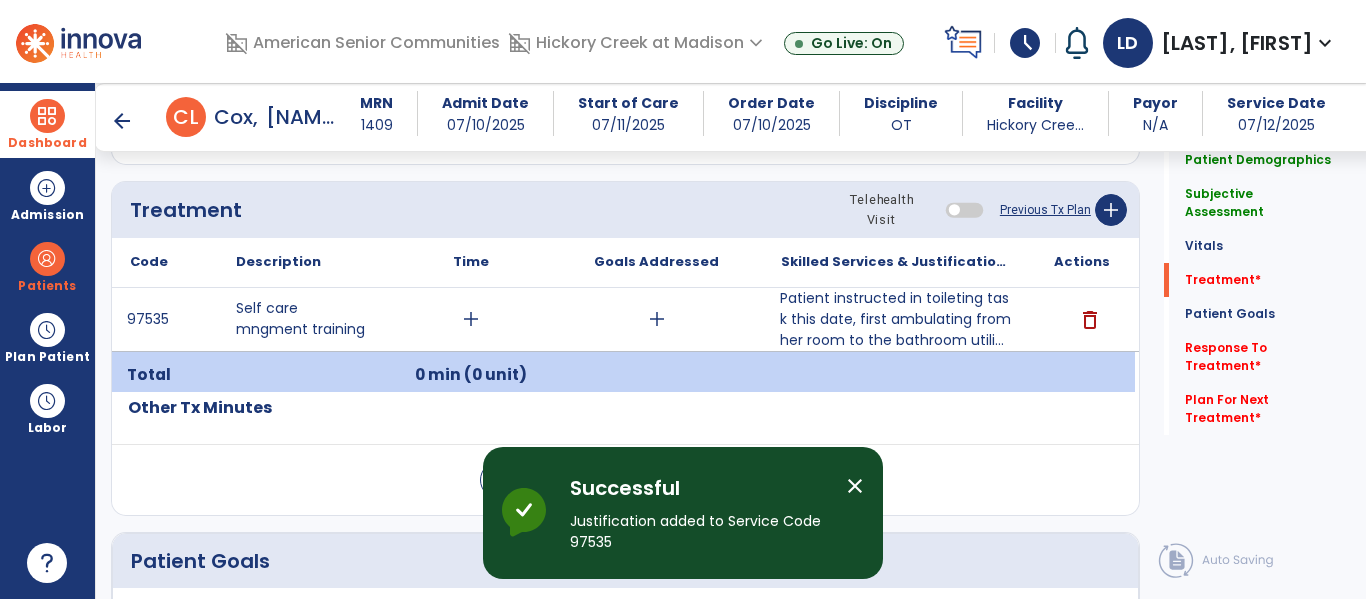 scroll, scrollTop: 1069, scrollLeft: 0, axis: vertical 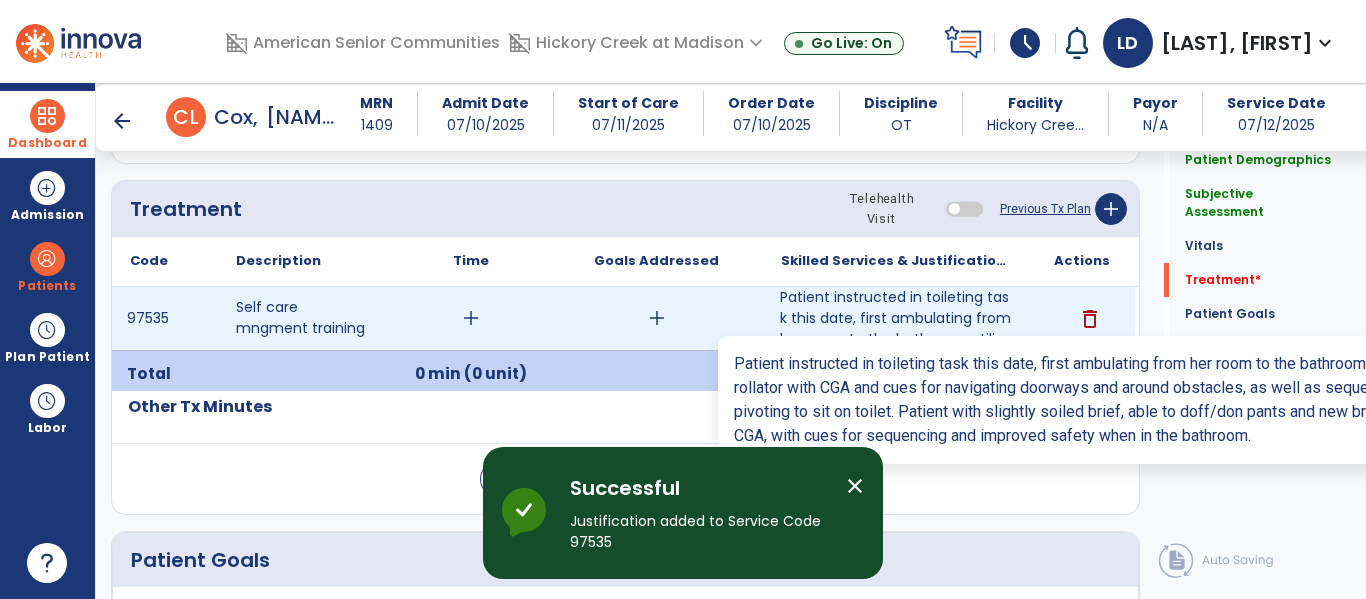 click on "Patient instructed in toileting task this date, first ambulating from her room to the bathroom utili..." at bounding box center [896, 318] 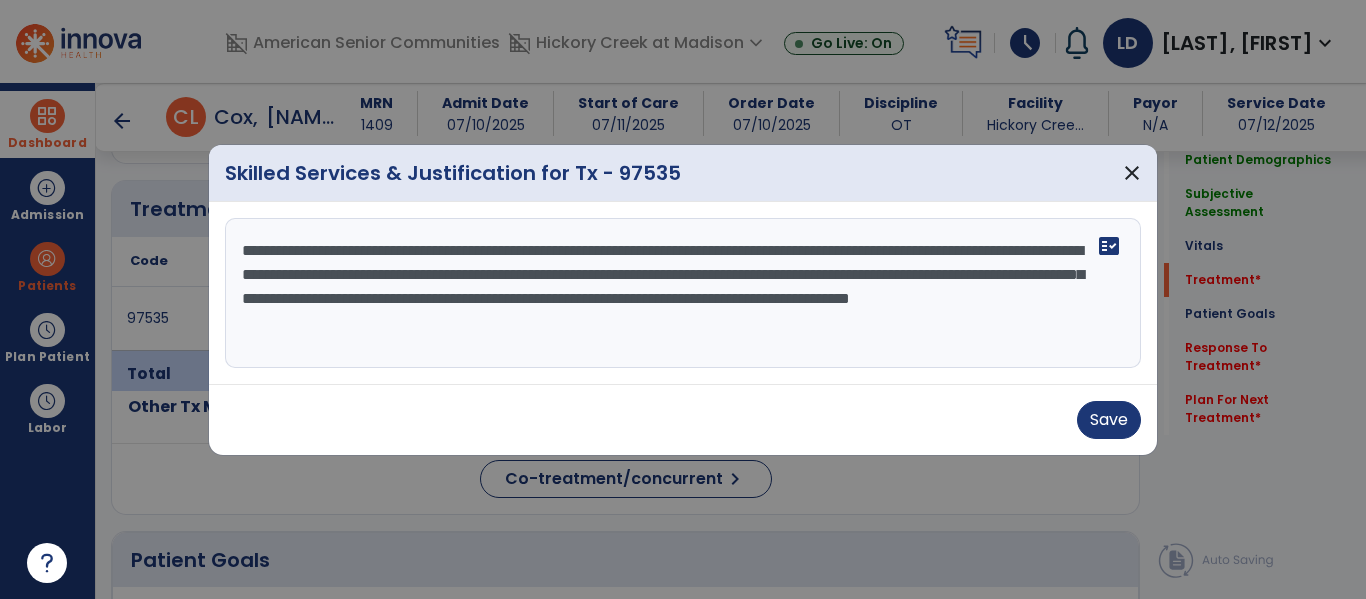 click on "**********" at bounding box center (683, 293) 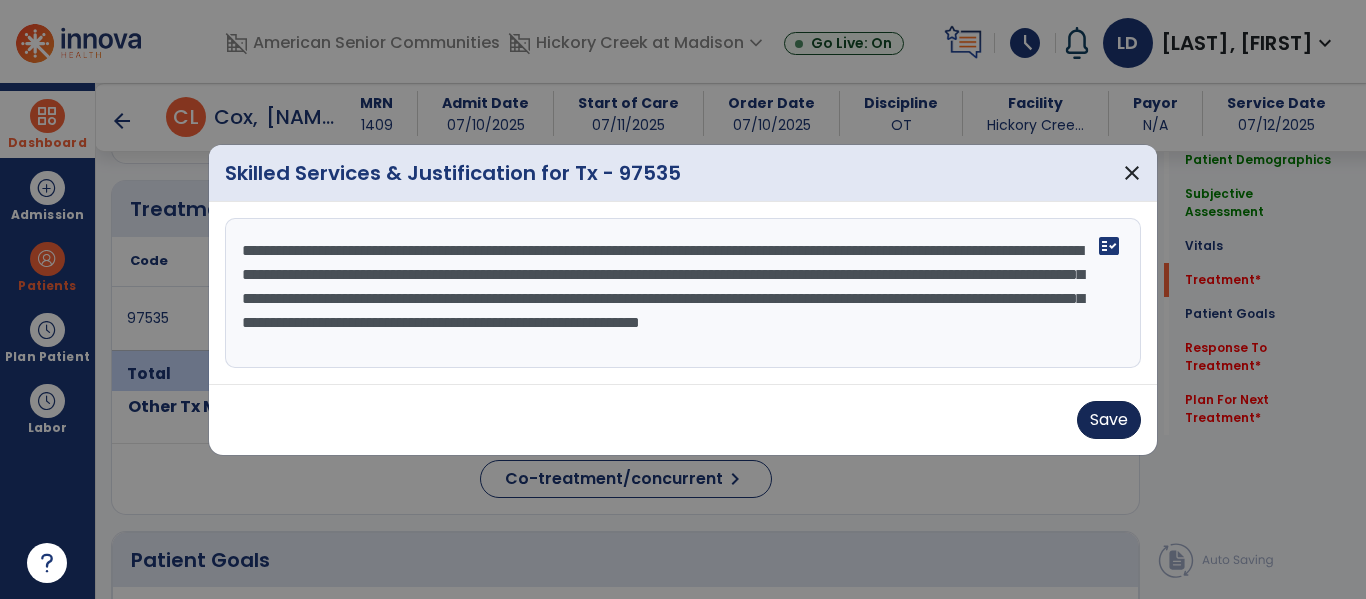 type on "**********" 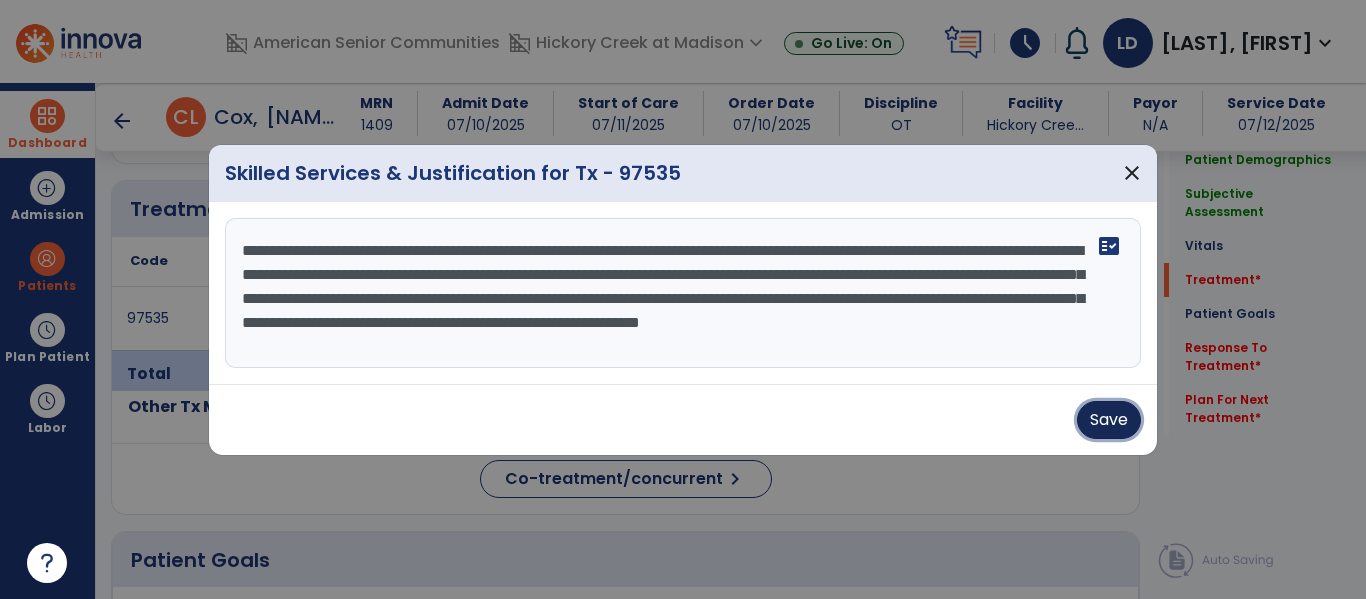 click on "Save" at bounding box center [1109, 420] 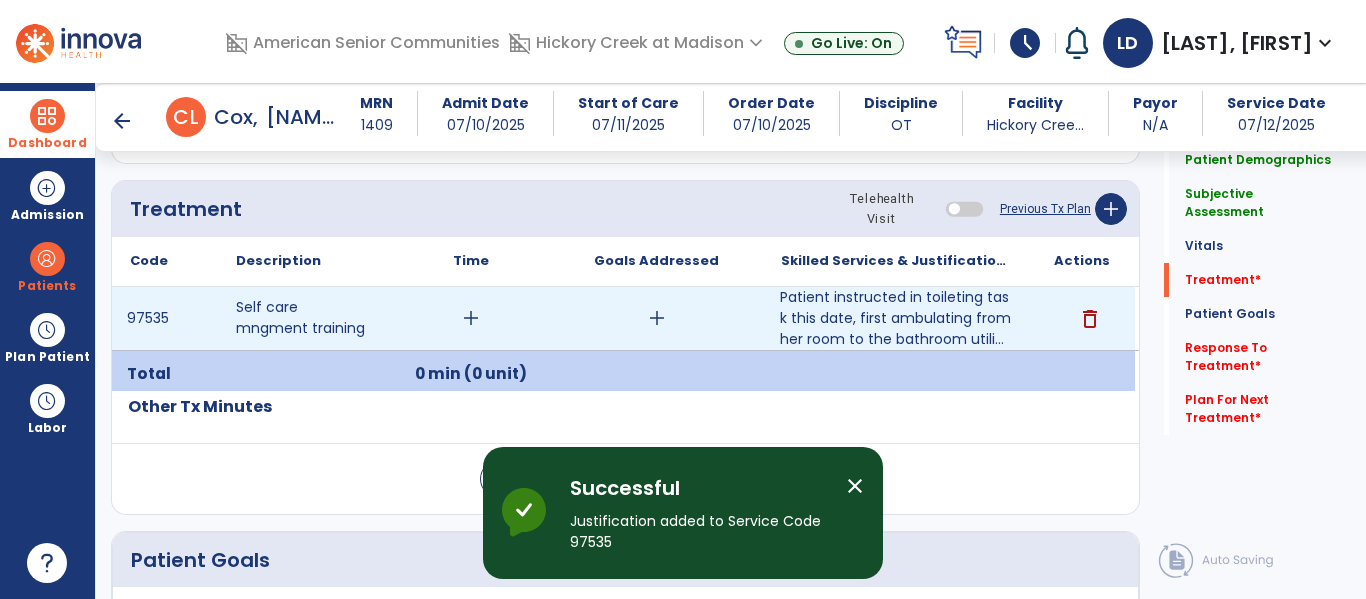 click on "add" at bounding box center [657, 318] 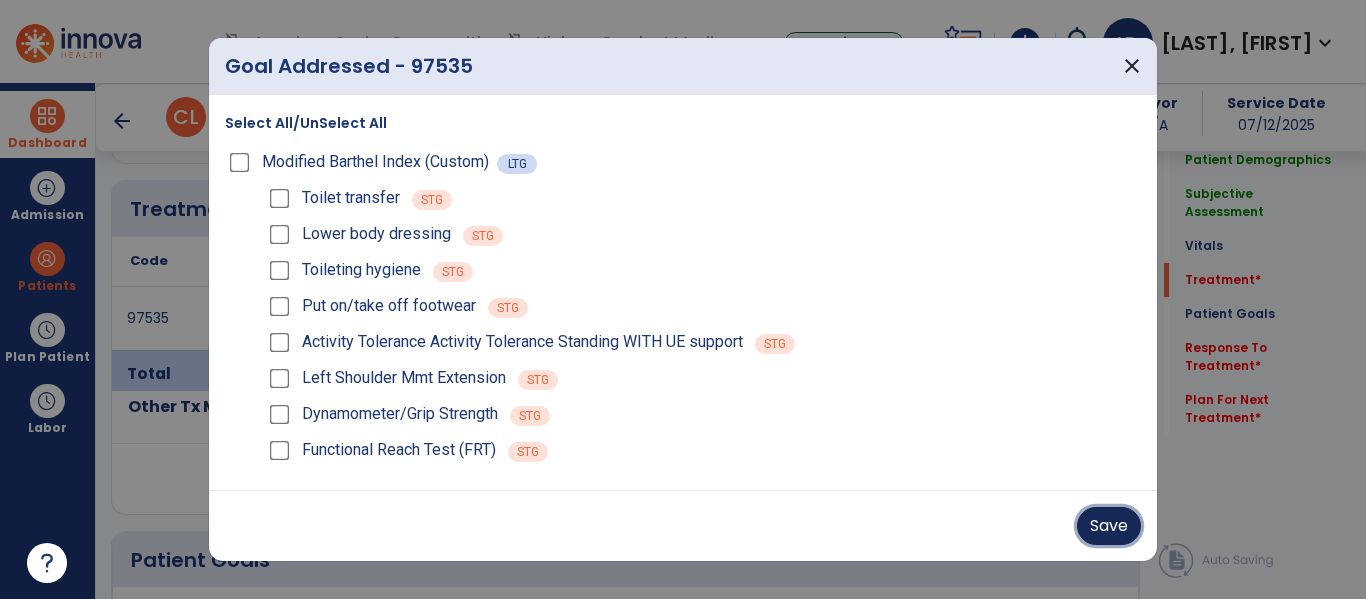 click on "Save" at bounding box center (1109, 526) 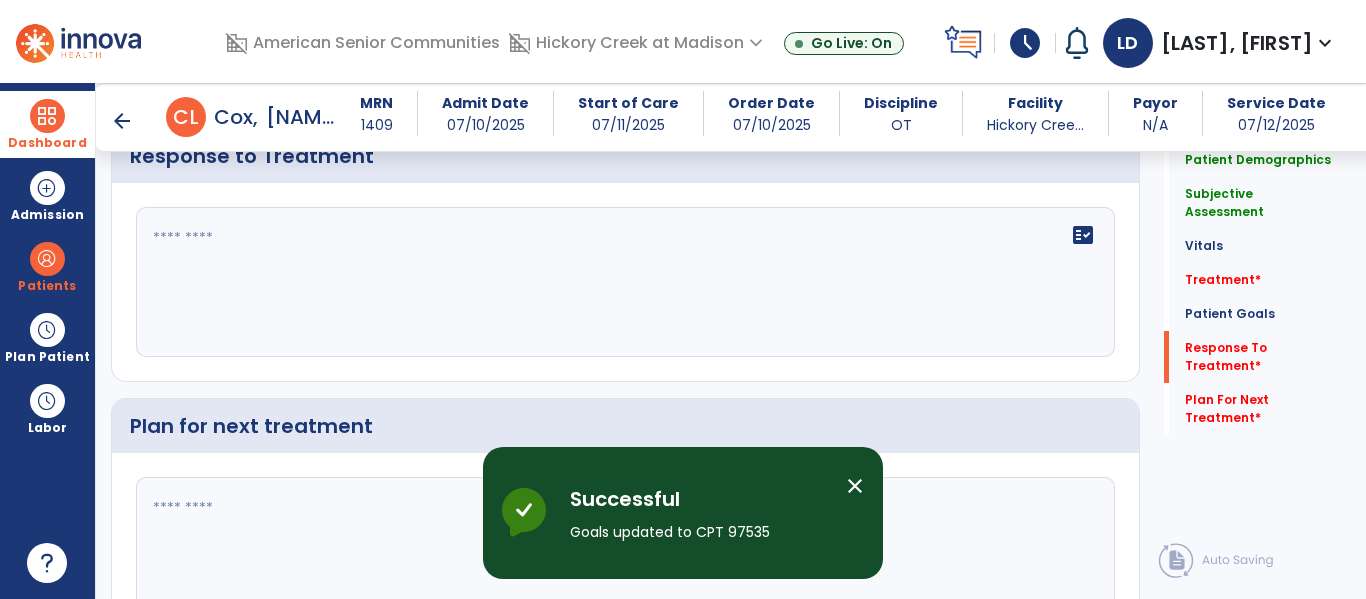 scroll, scrollTop: 2864, scrollLeft: 0, axis: vertical 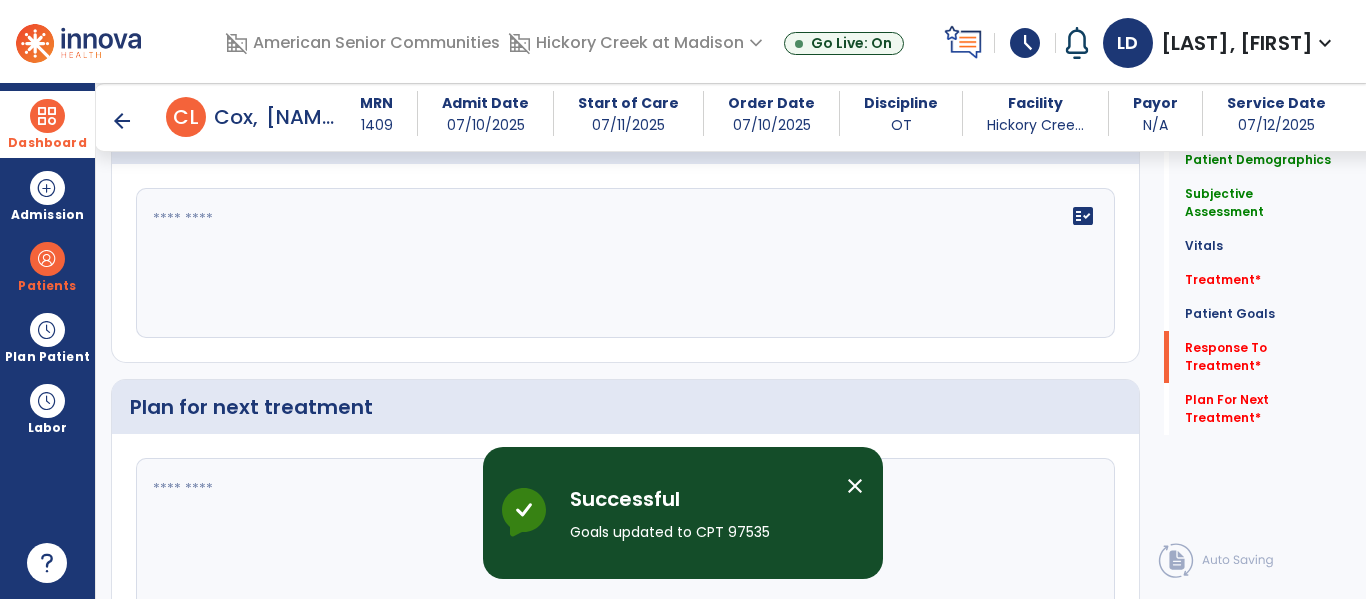 click on "fact_check" 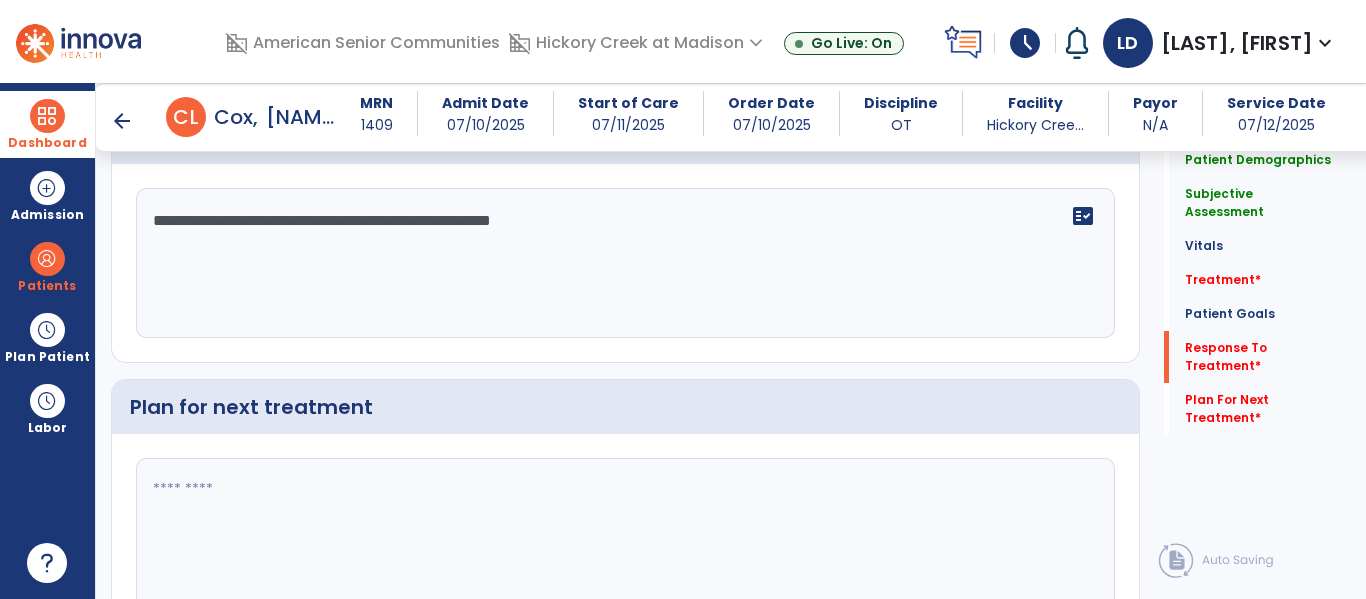 scroll, scrollTop: 2964, scrollLeft: 0, axis: vertical 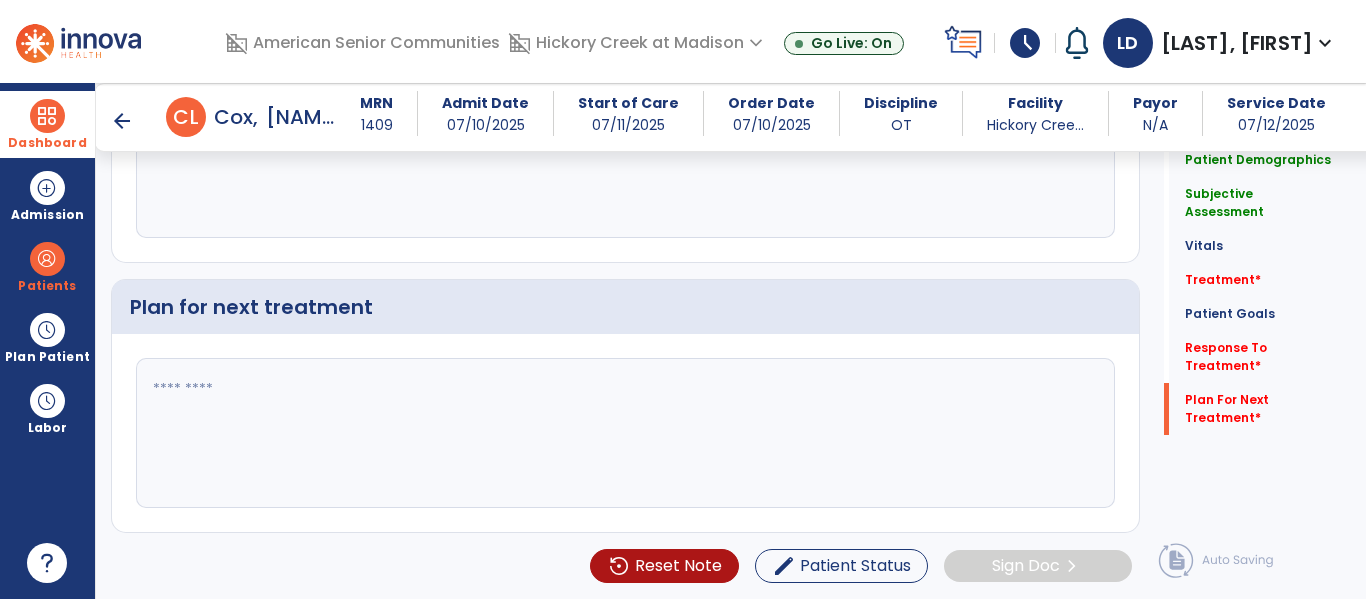 type on "**********" 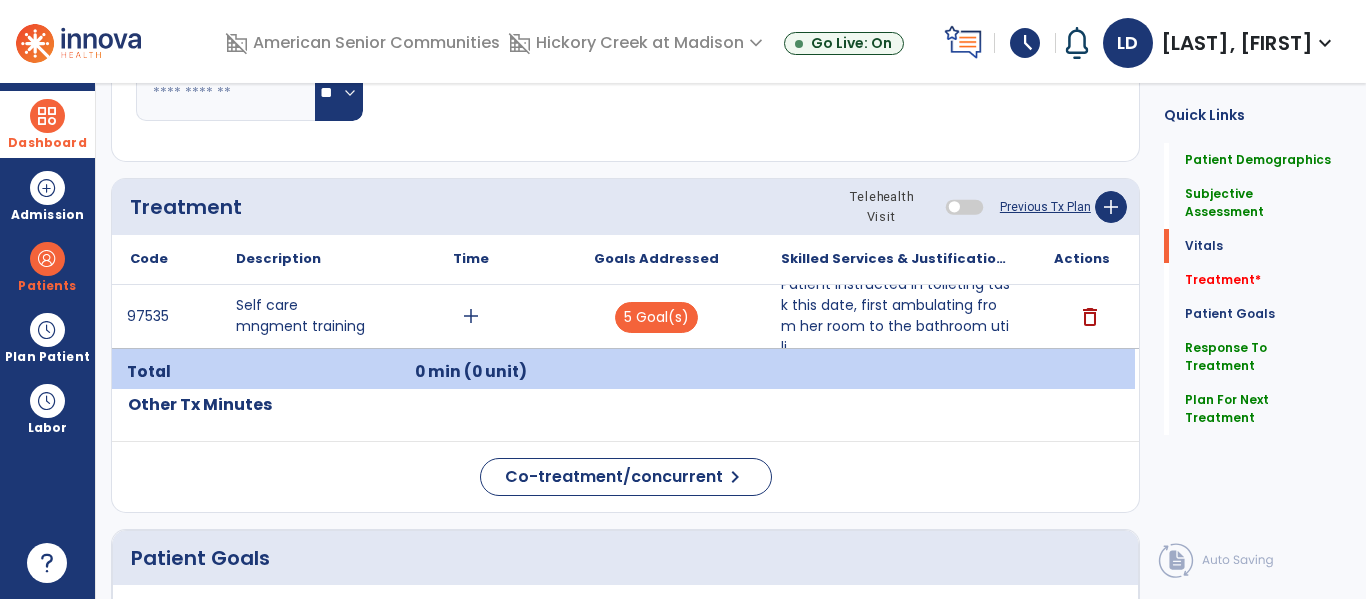 scroll, scrollTop: 0, scrollLeft: 0, axis: both 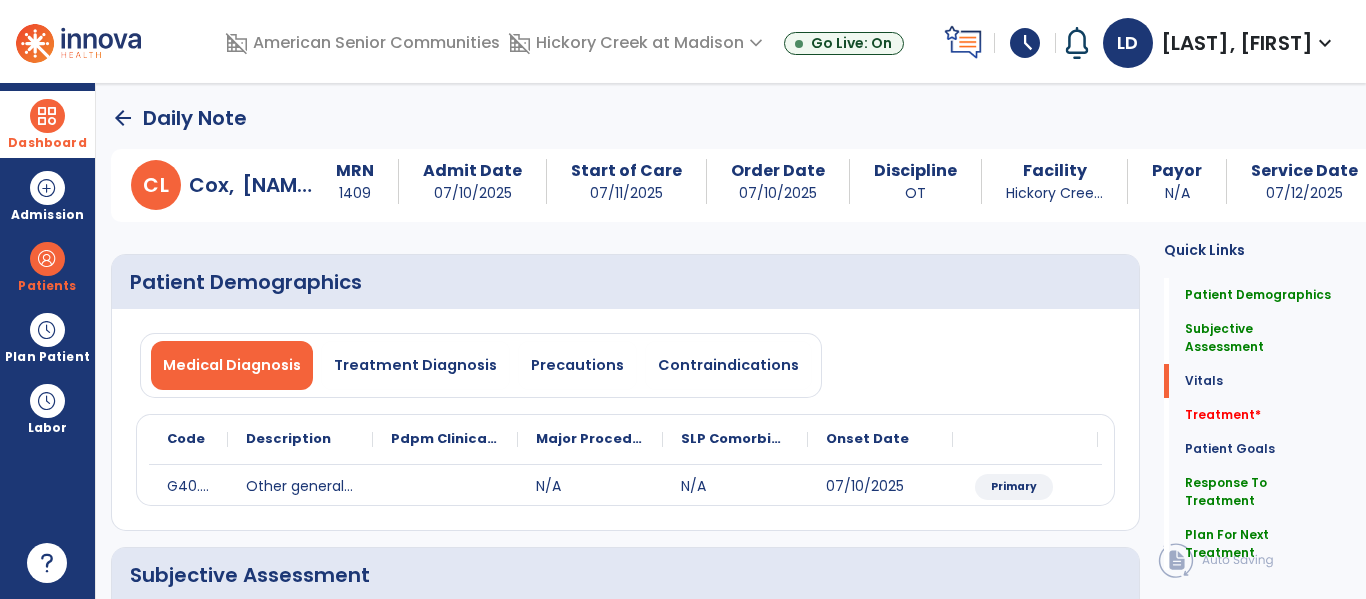 type on "**********" 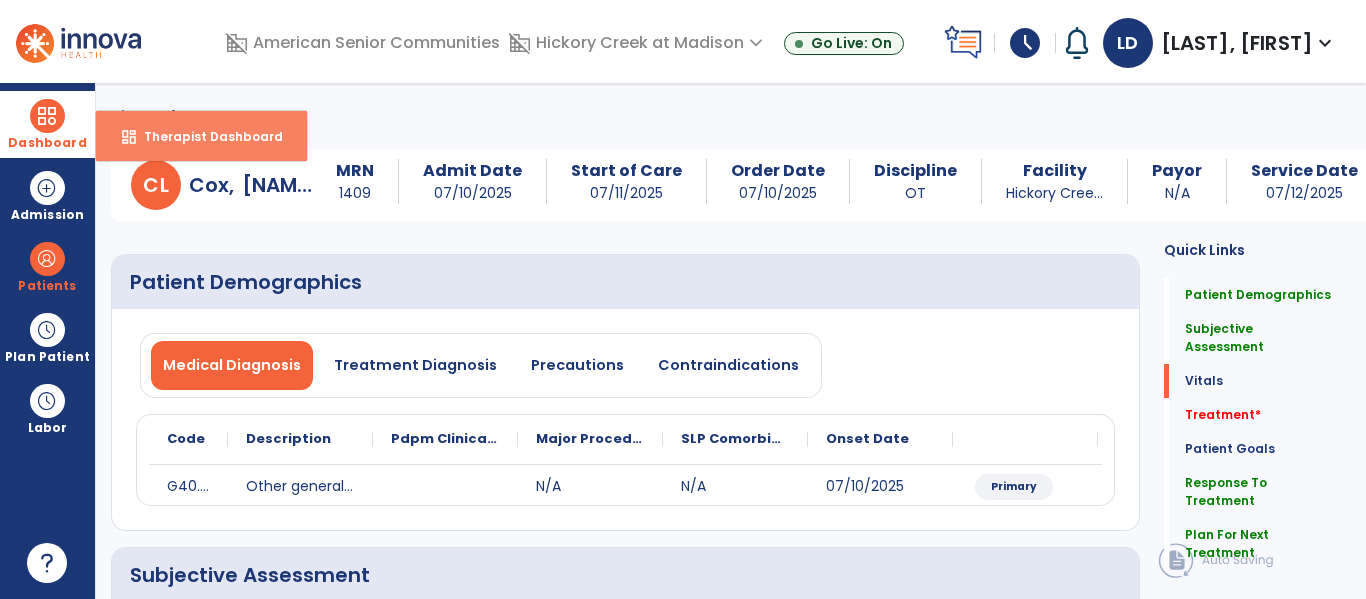 click on "Therapist Dashboard" at bounding box center [205, 136] 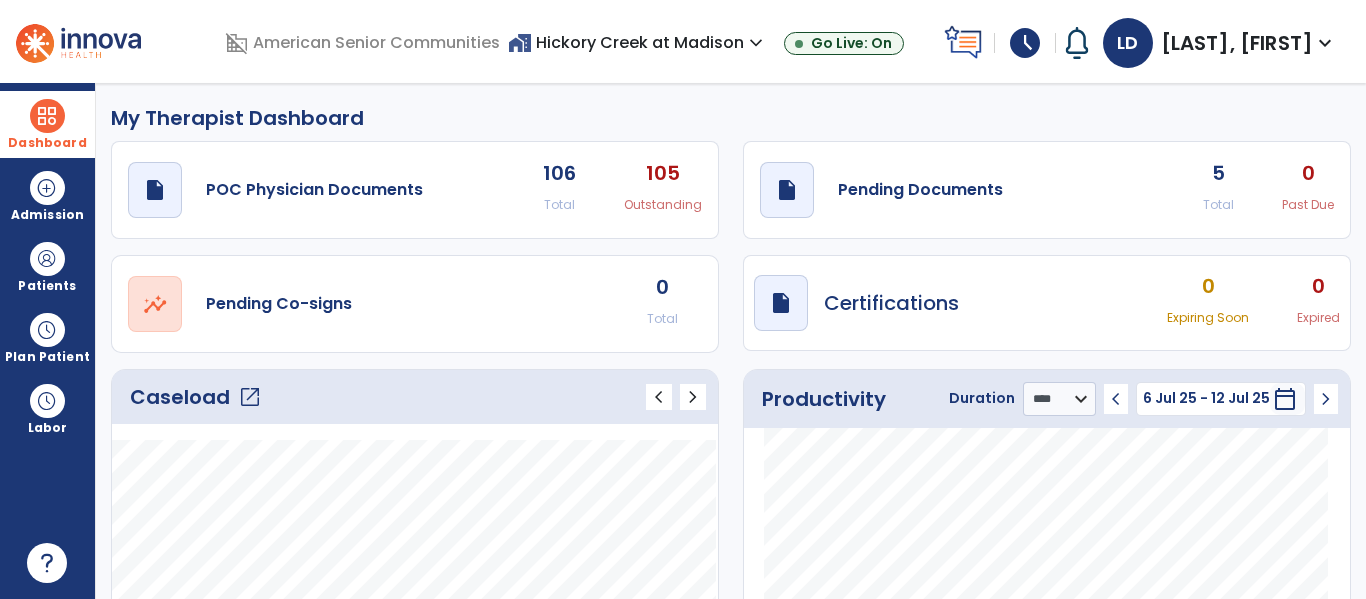 click on "open_in_new" 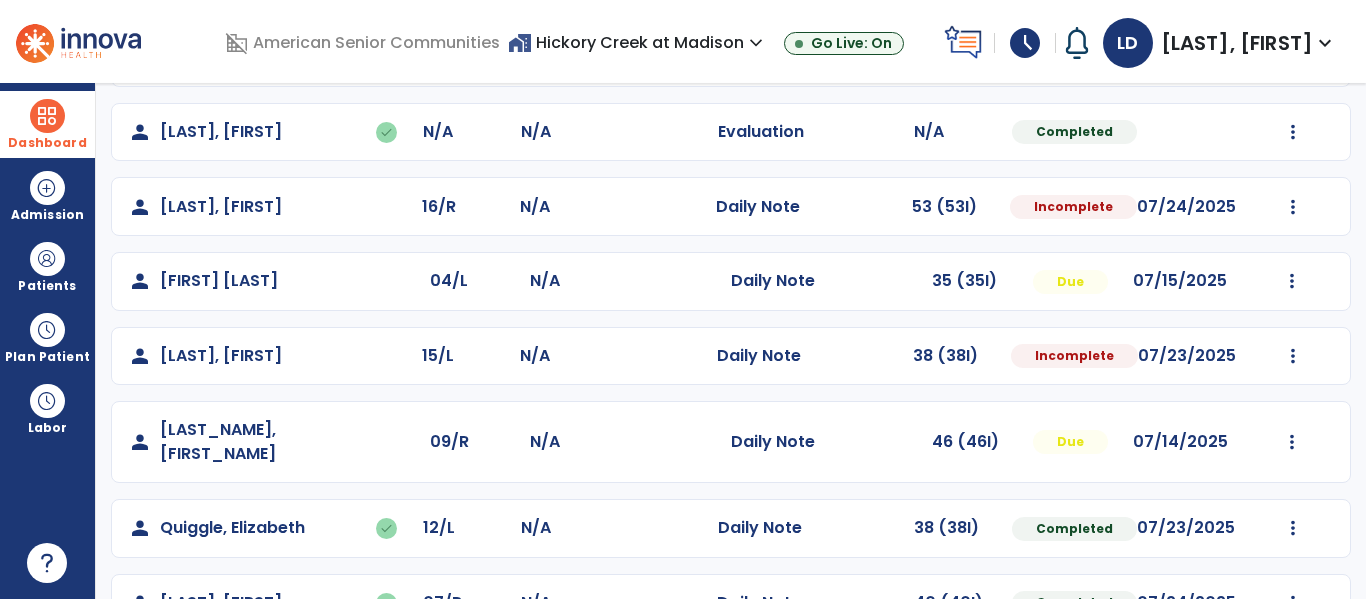 scroll, scrollTop: 413, scrollLeft: 0, axis: vertical 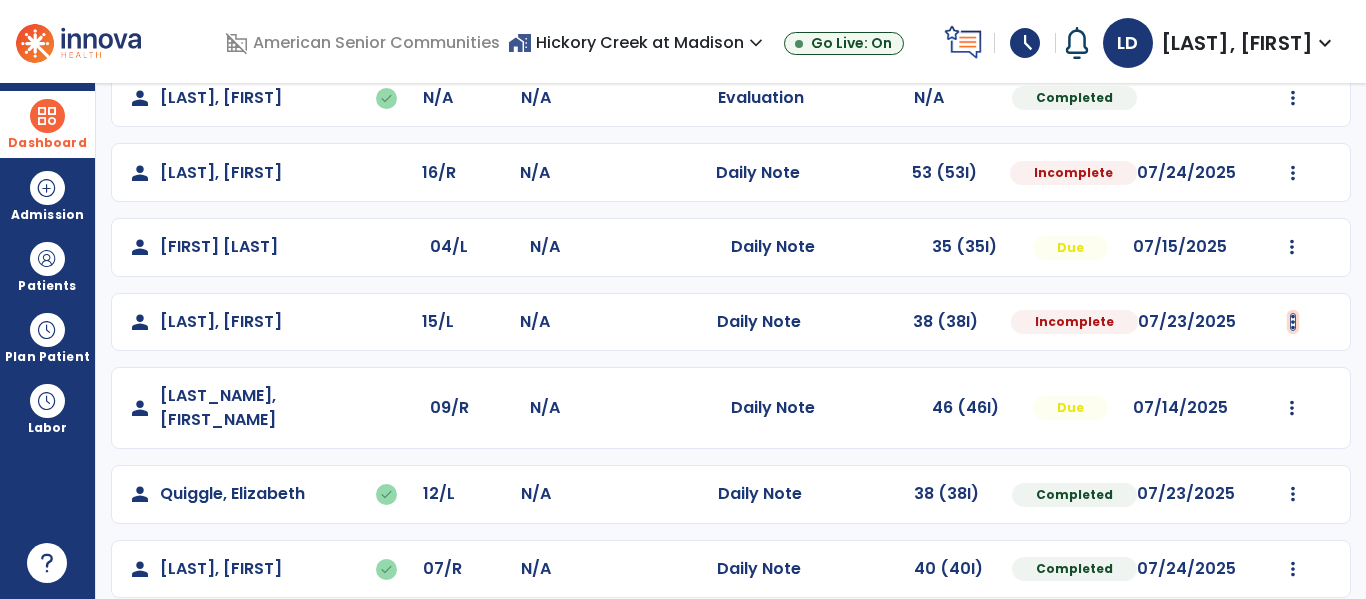 click at bounding box center (1292, -125) 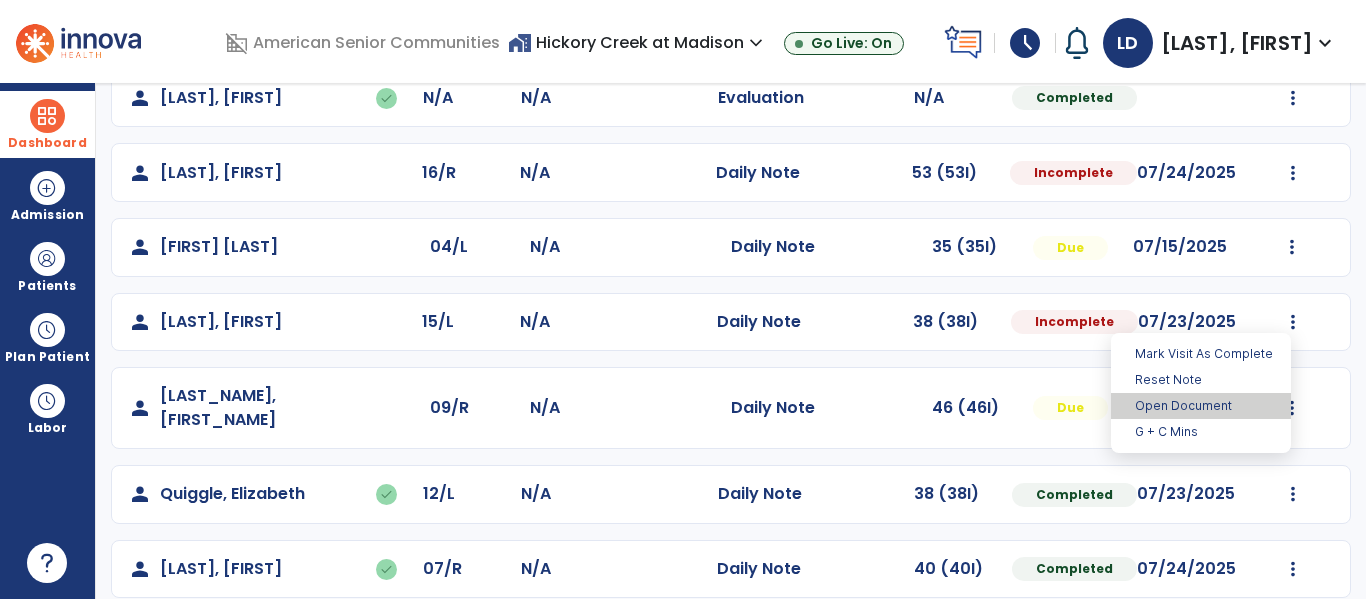 click on "Open Document" at bounding box center [1201, 406] 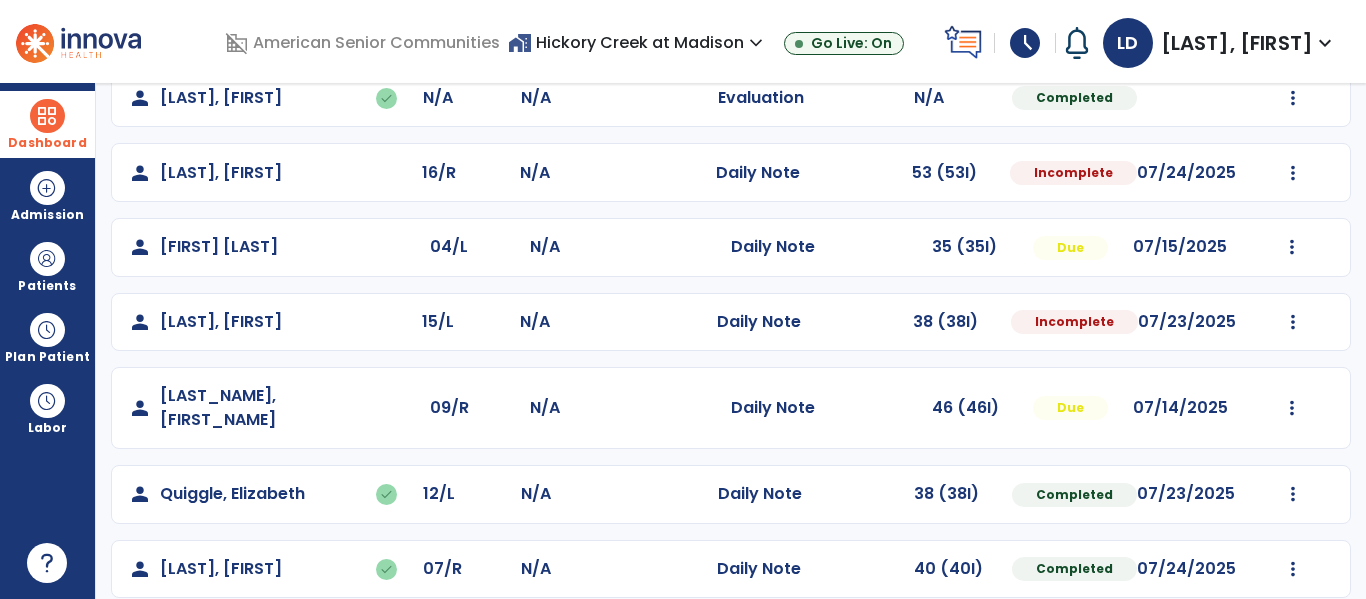 select on "*" 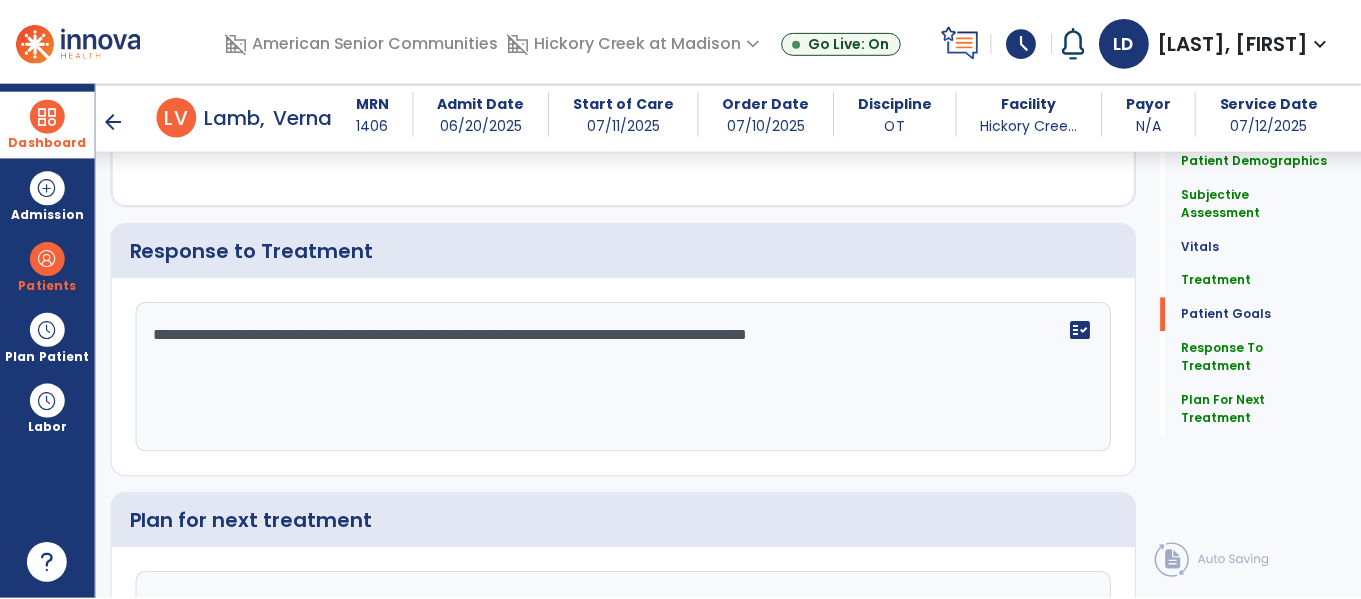 scroll, scrollTop: 3172, scrollLeft: 0, axis: vertical 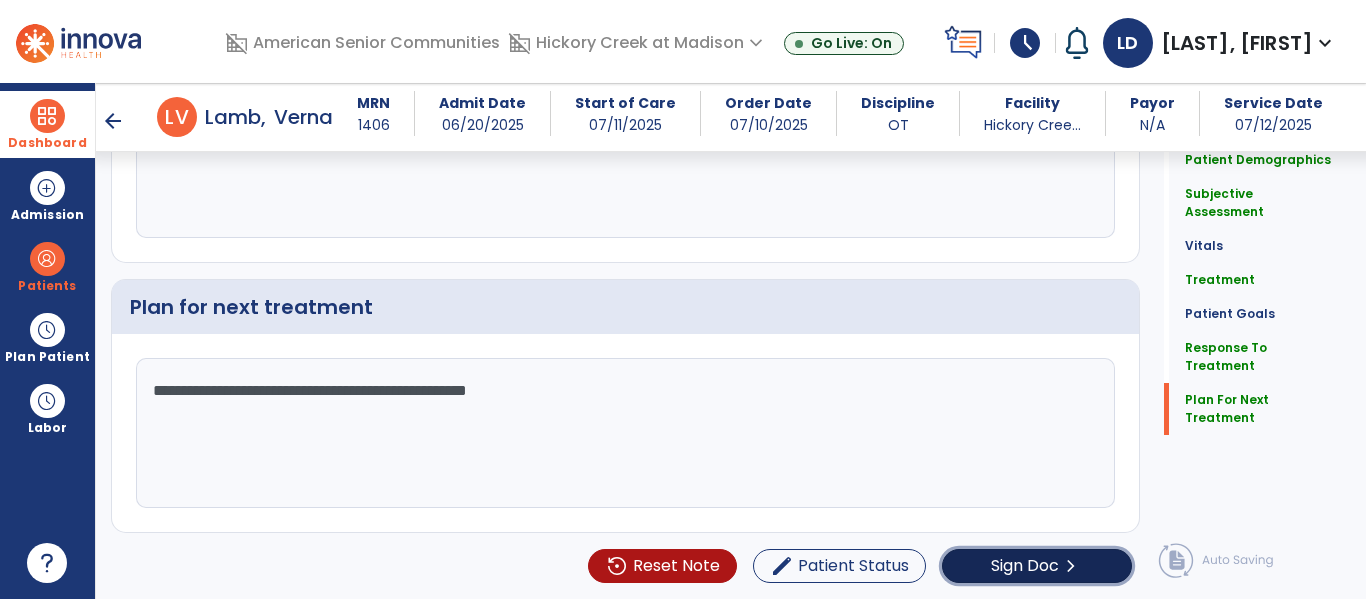 click on "Sign Doc" 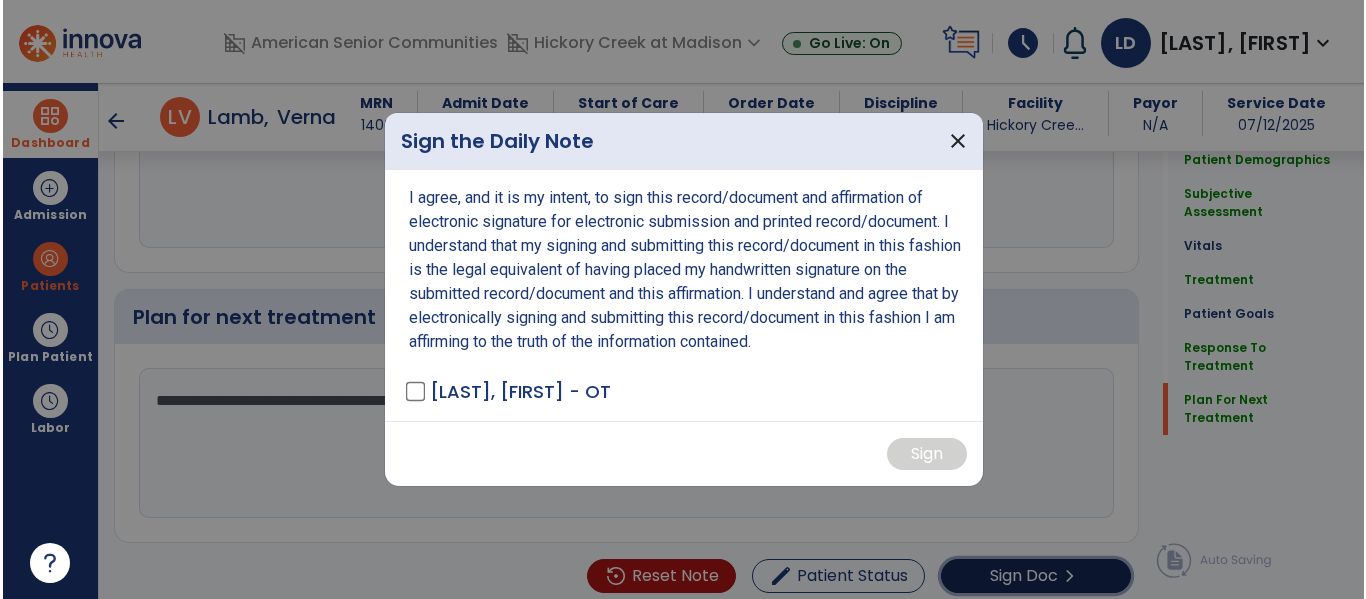 scroll, scrollTop: 3172, scrollLeft: 0, axis: vertical 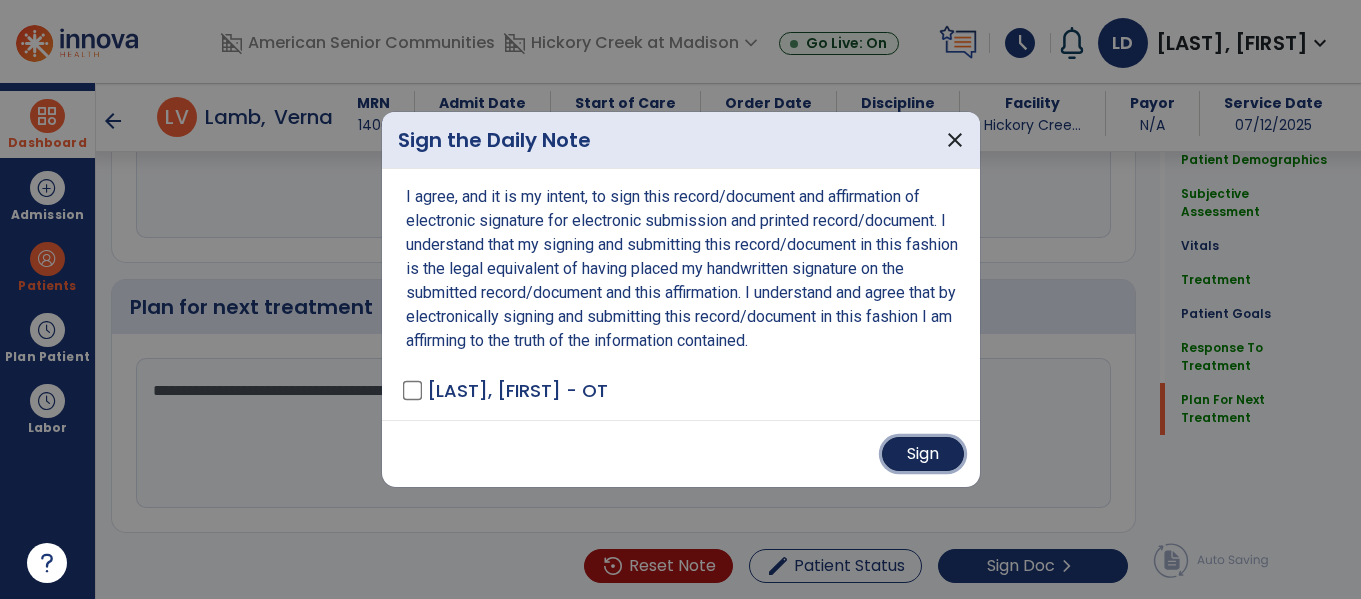 click on "Sign" at bounding box center (923, 454) 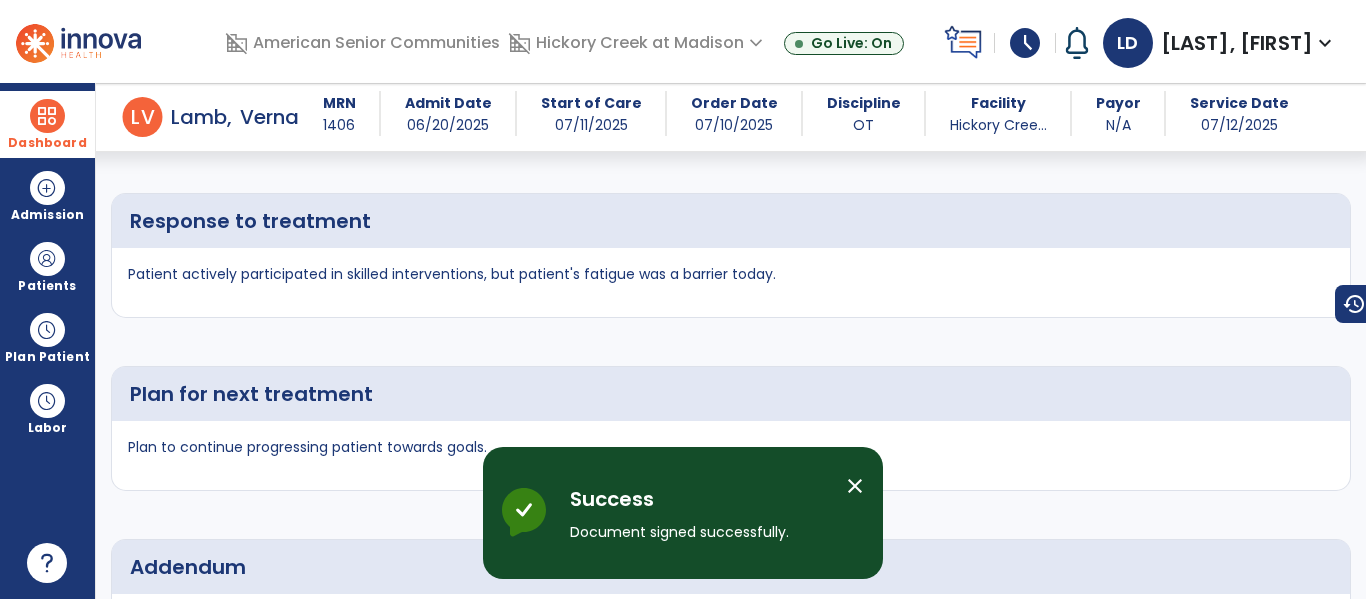 click on "Dashboard" at bounding box center (47, 124) 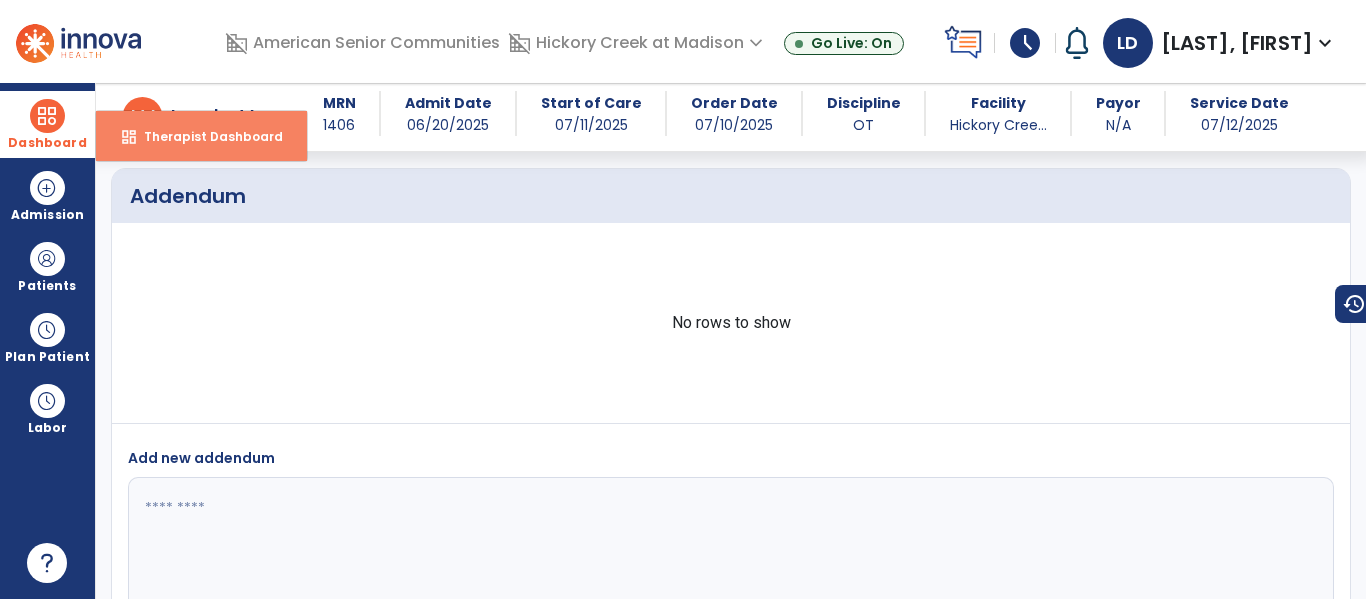 click on "Therapist Dashboard" at bounding box center (205, 136) 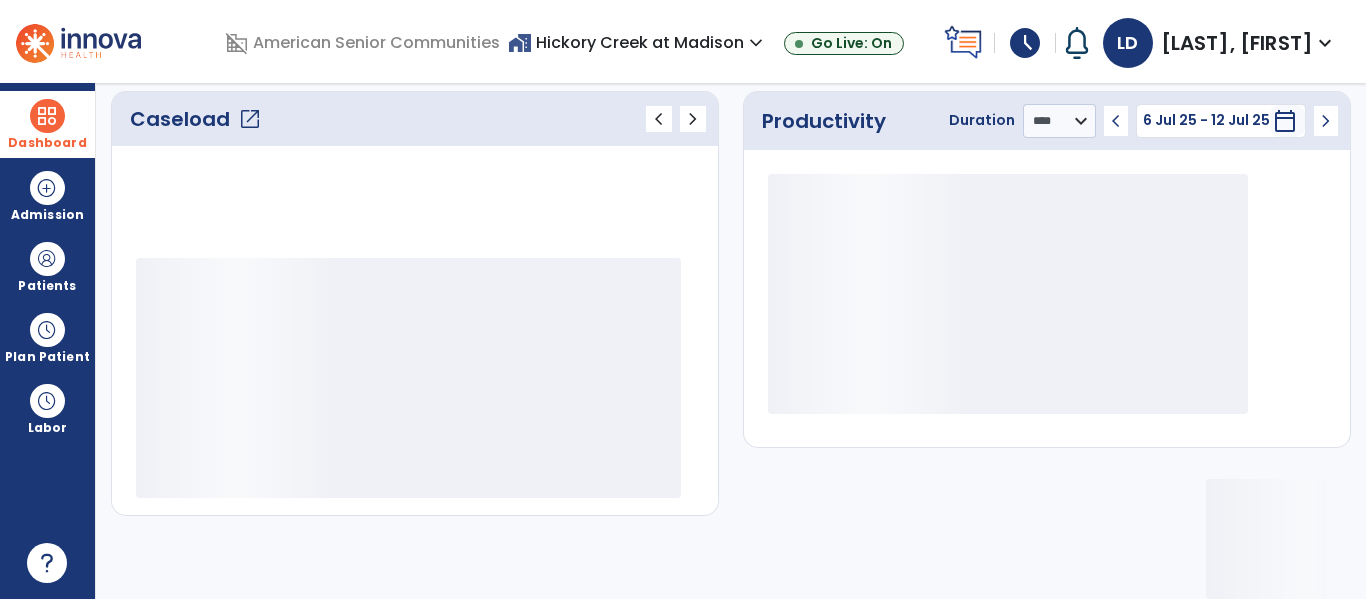 scroll, scrollTop: 278, scrollLeft: 0, axis: vertical 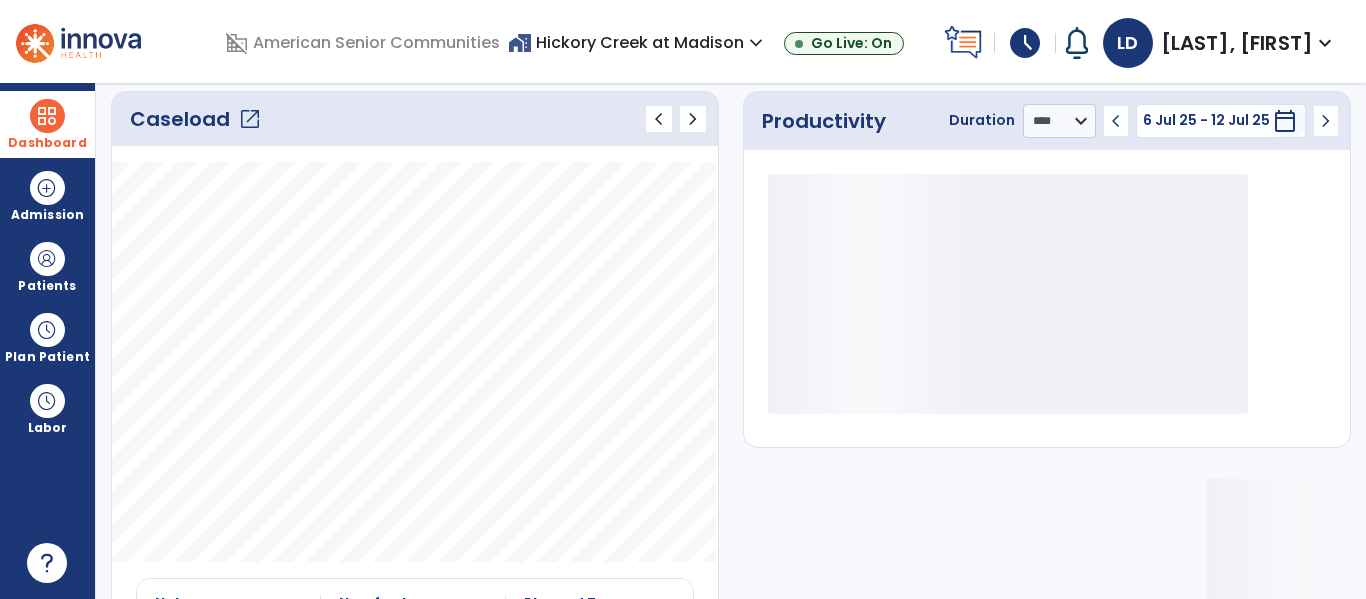 click on "open_in_new" 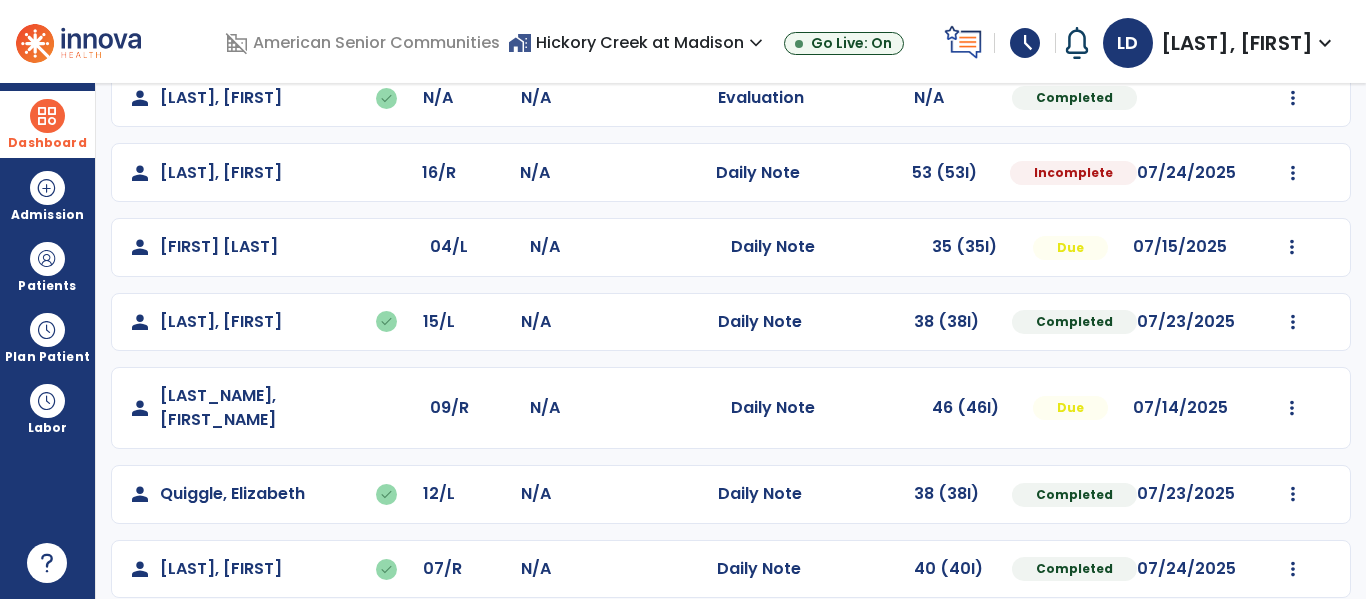 scroll, scrollTop: 0, scrollLeft: 0, axis: both 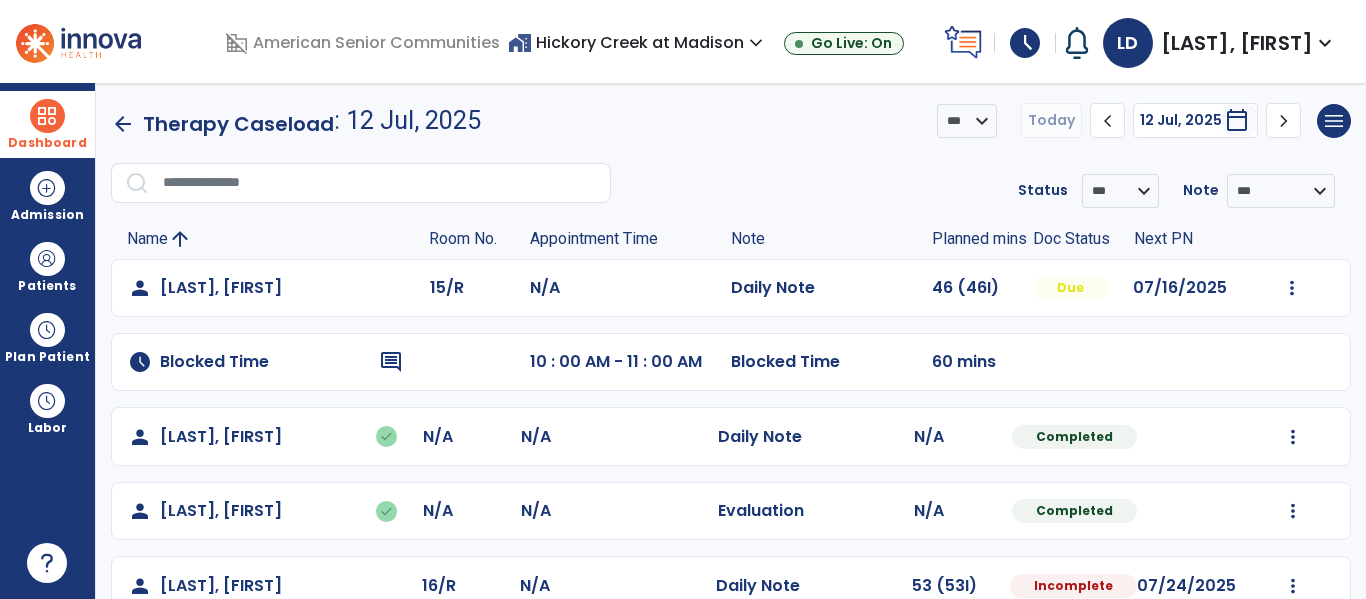 click on "home_work   Hickory Creek at Madison   expand_more" at bounding box center (638, 42) 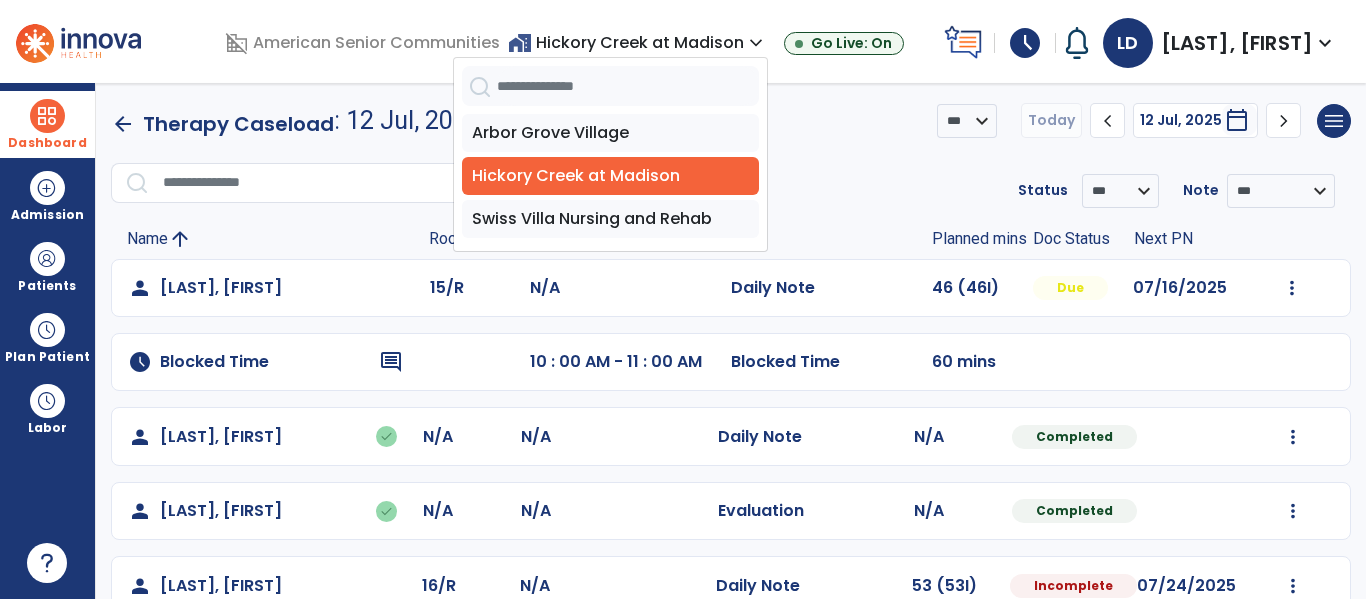 click on "**********" 